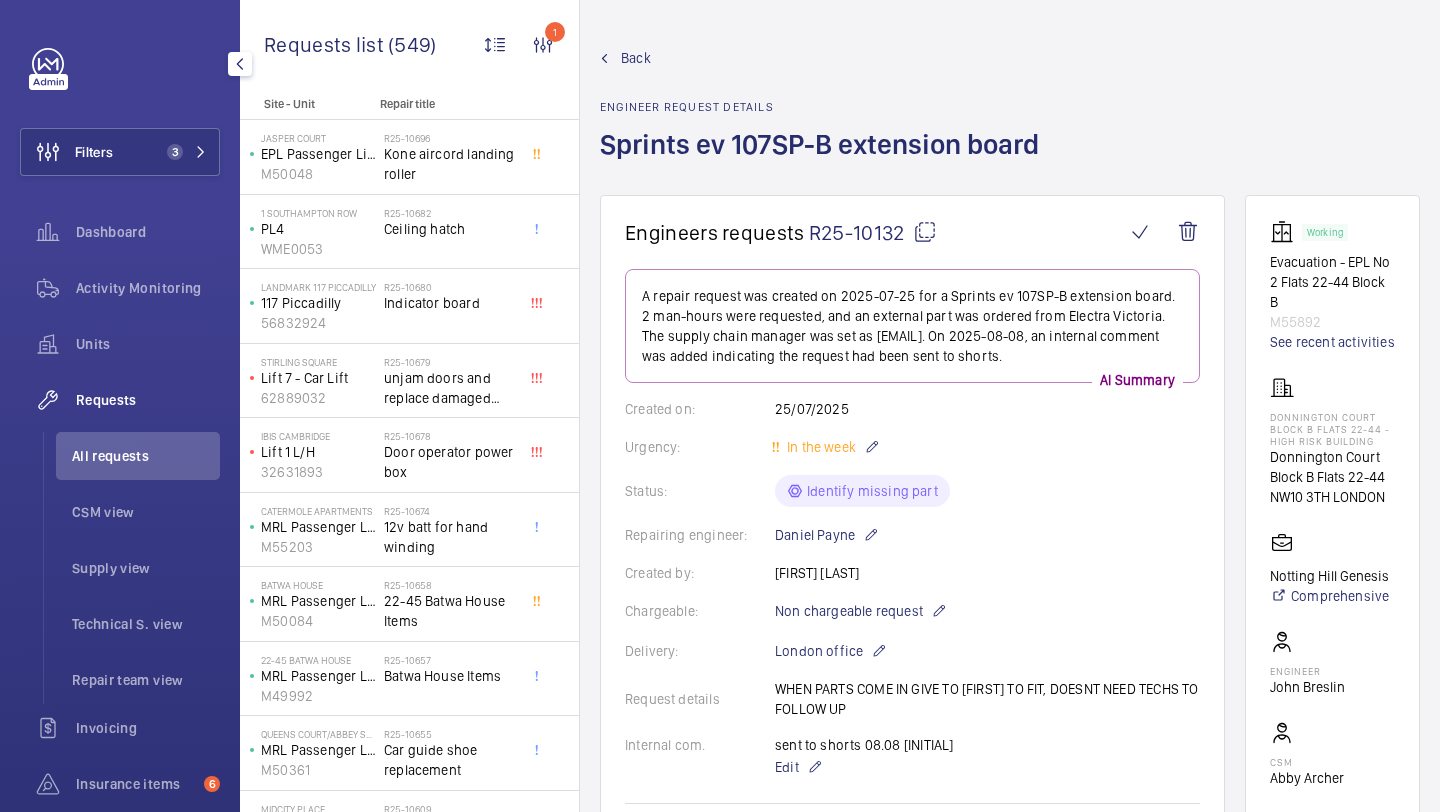 scroll, scrollTop: 0, scrollLeft: 0, axis: both 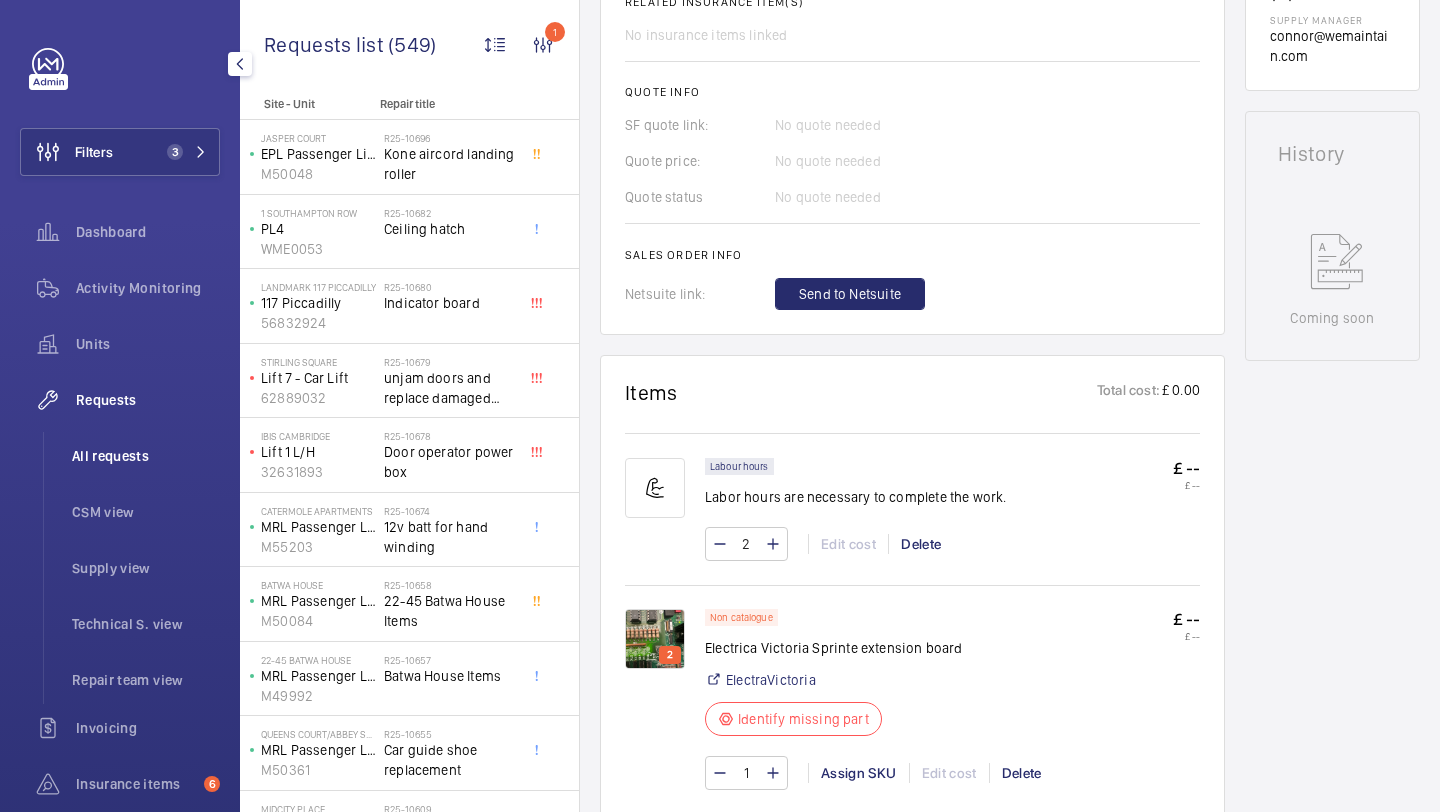 click on "All requests" 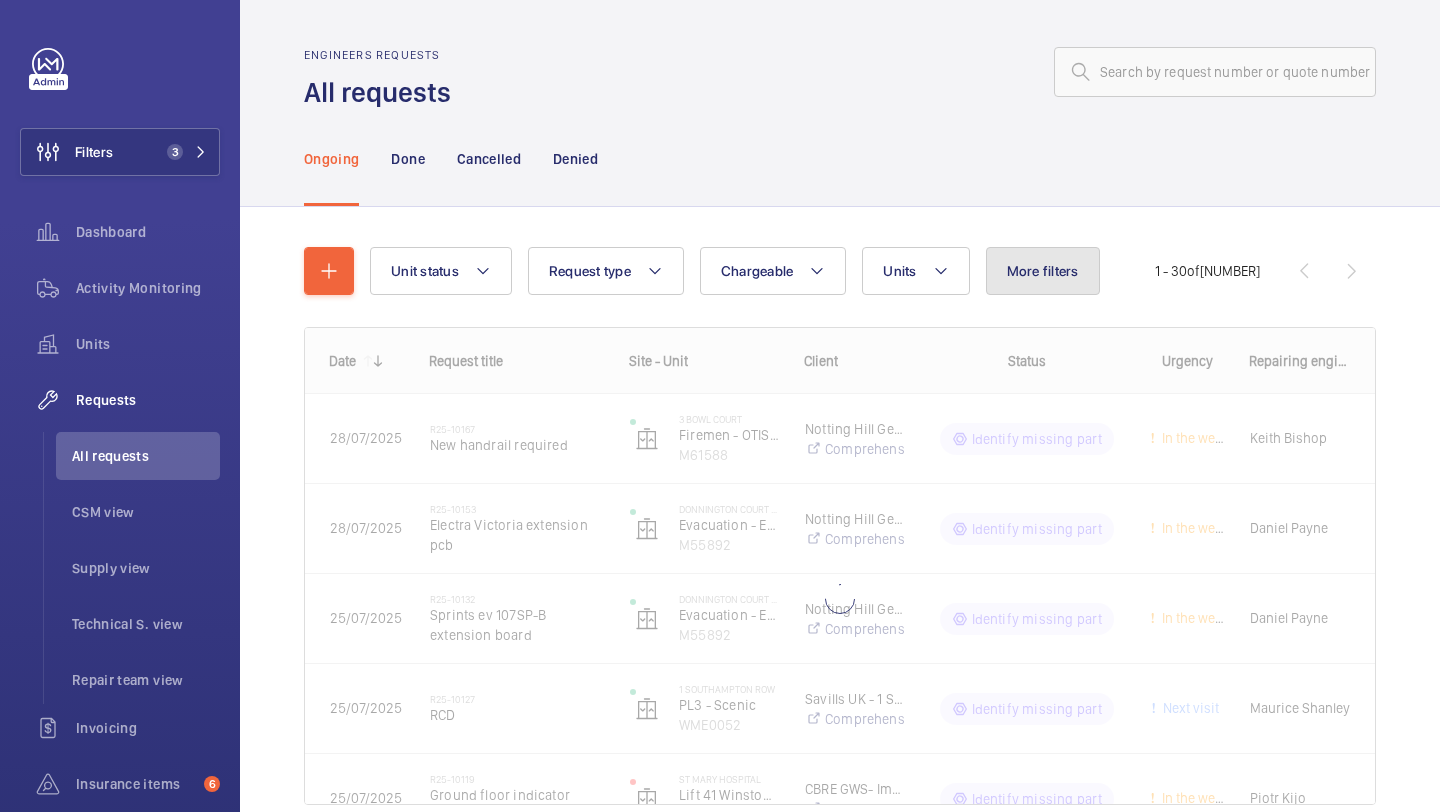 click on "More filters" 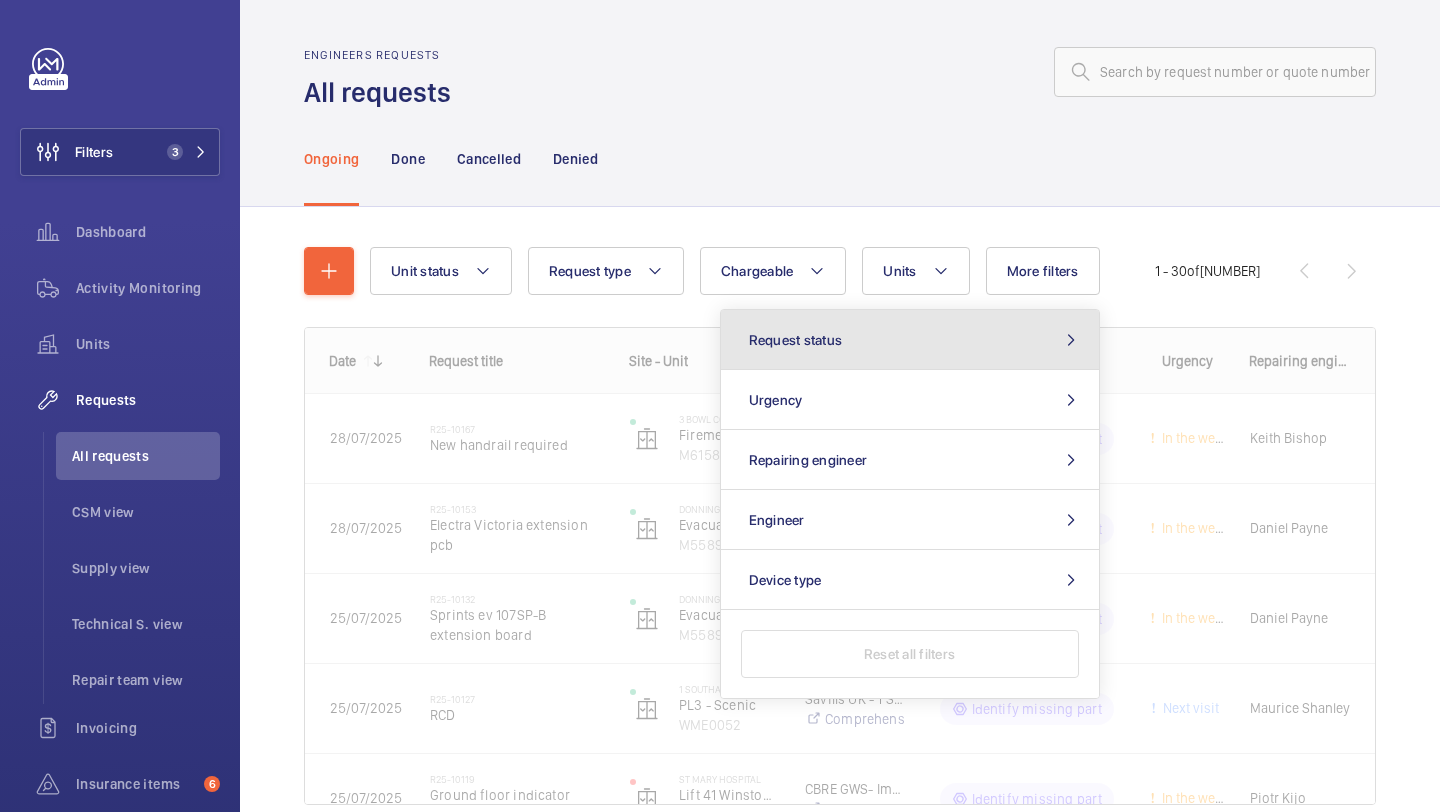 click on "Request status" 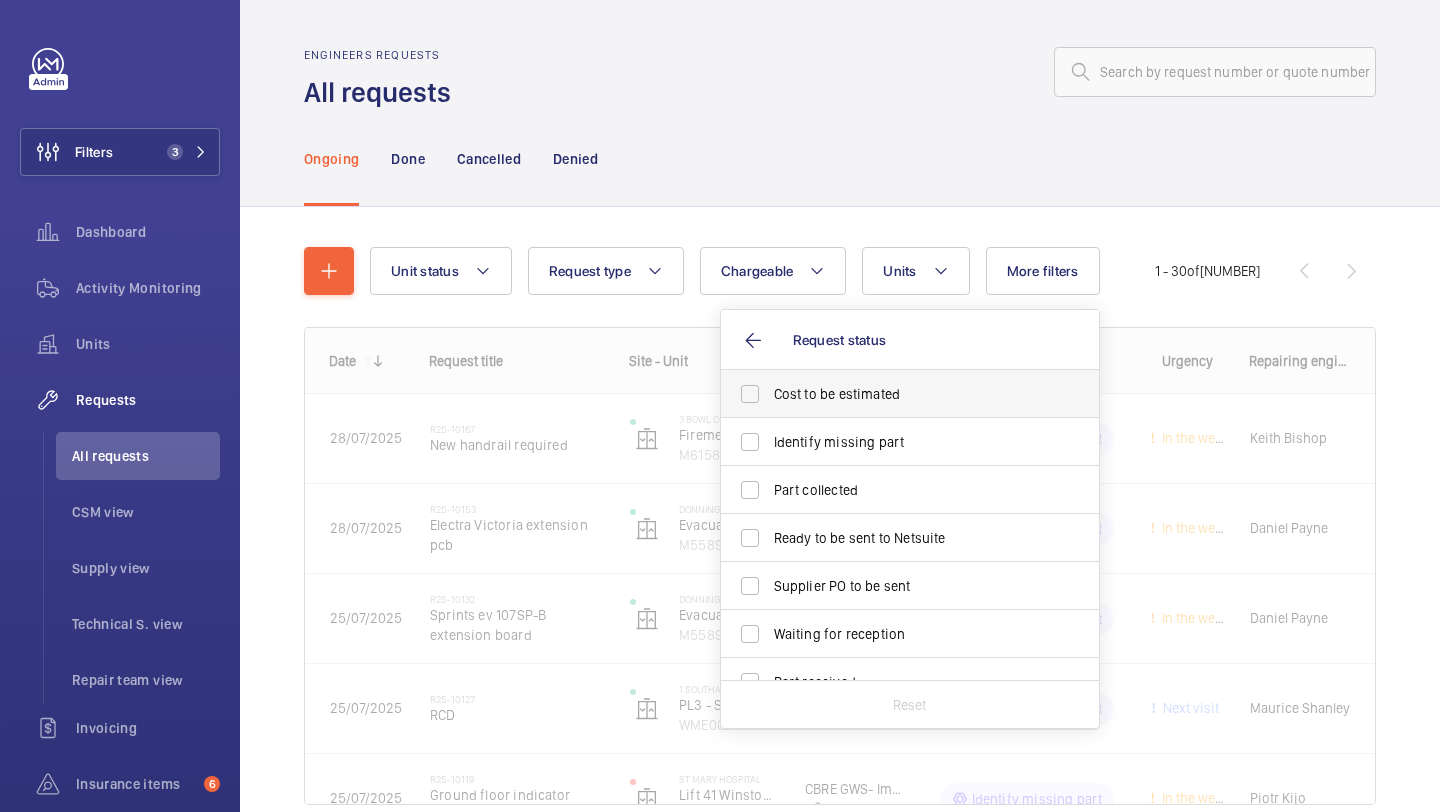 click on "Cost to be estimated" at bounding box center [911, 394] 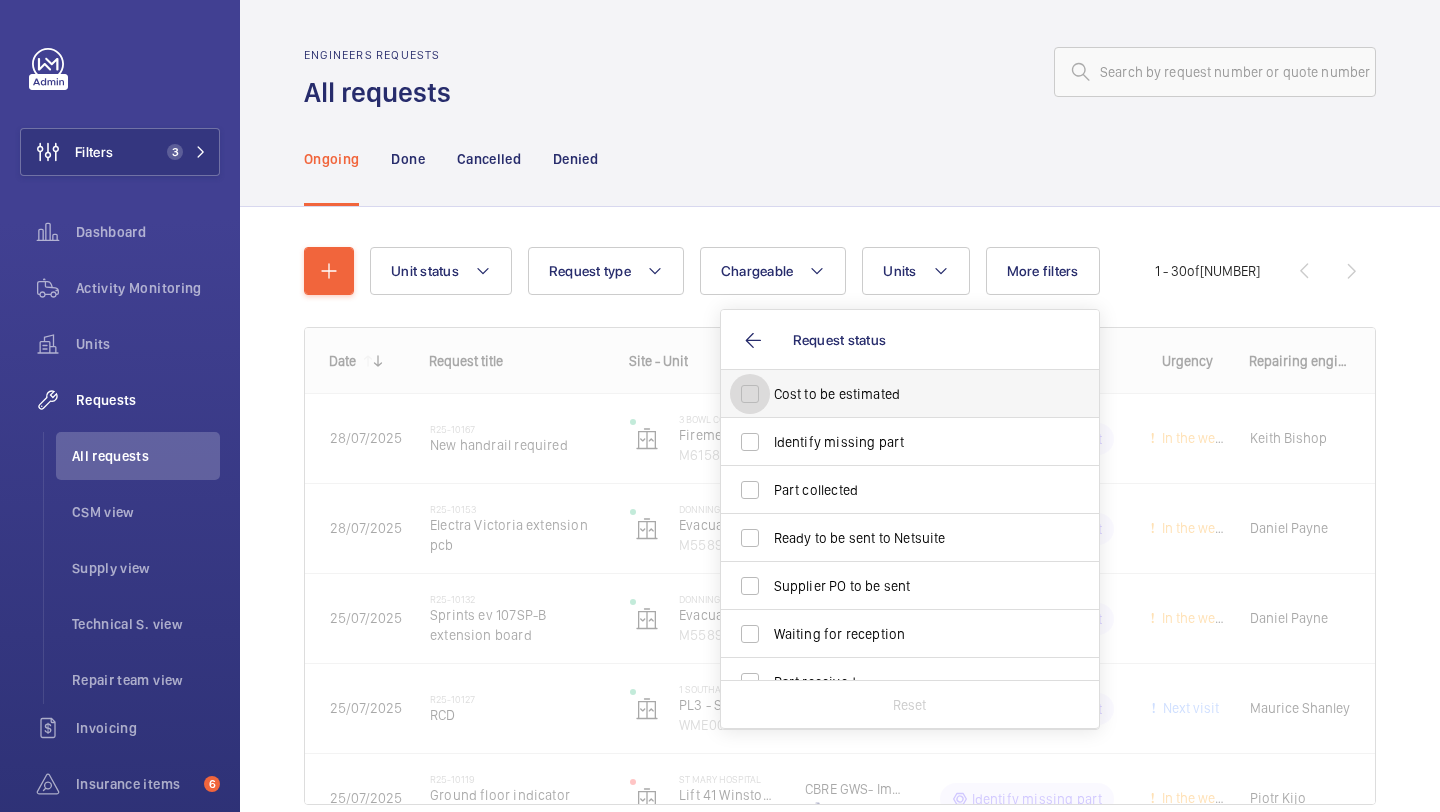 click on "Cost to be estimated" at bounding box center [750, 394] 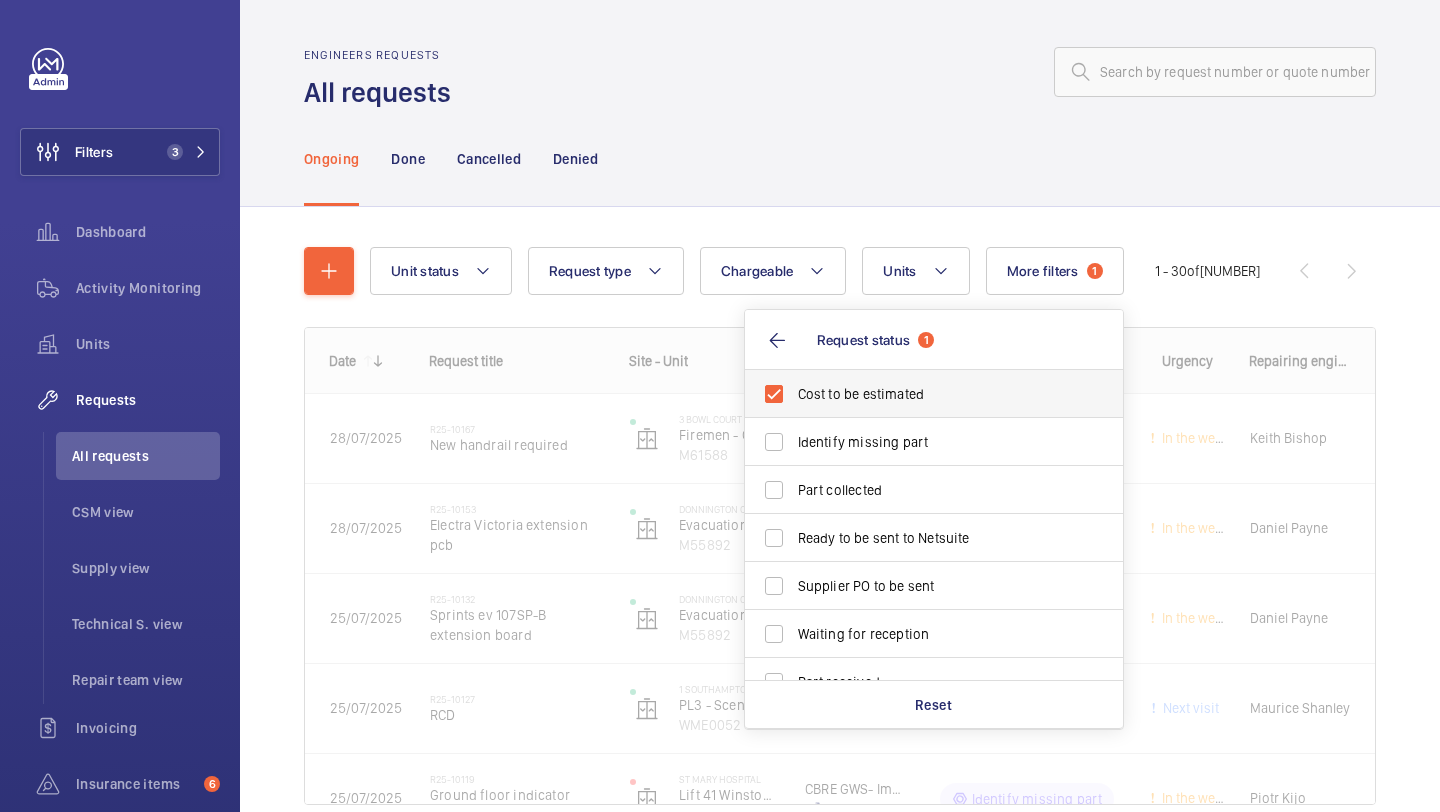 click on "Cost to be estimated" at bounding box center (919, 394) 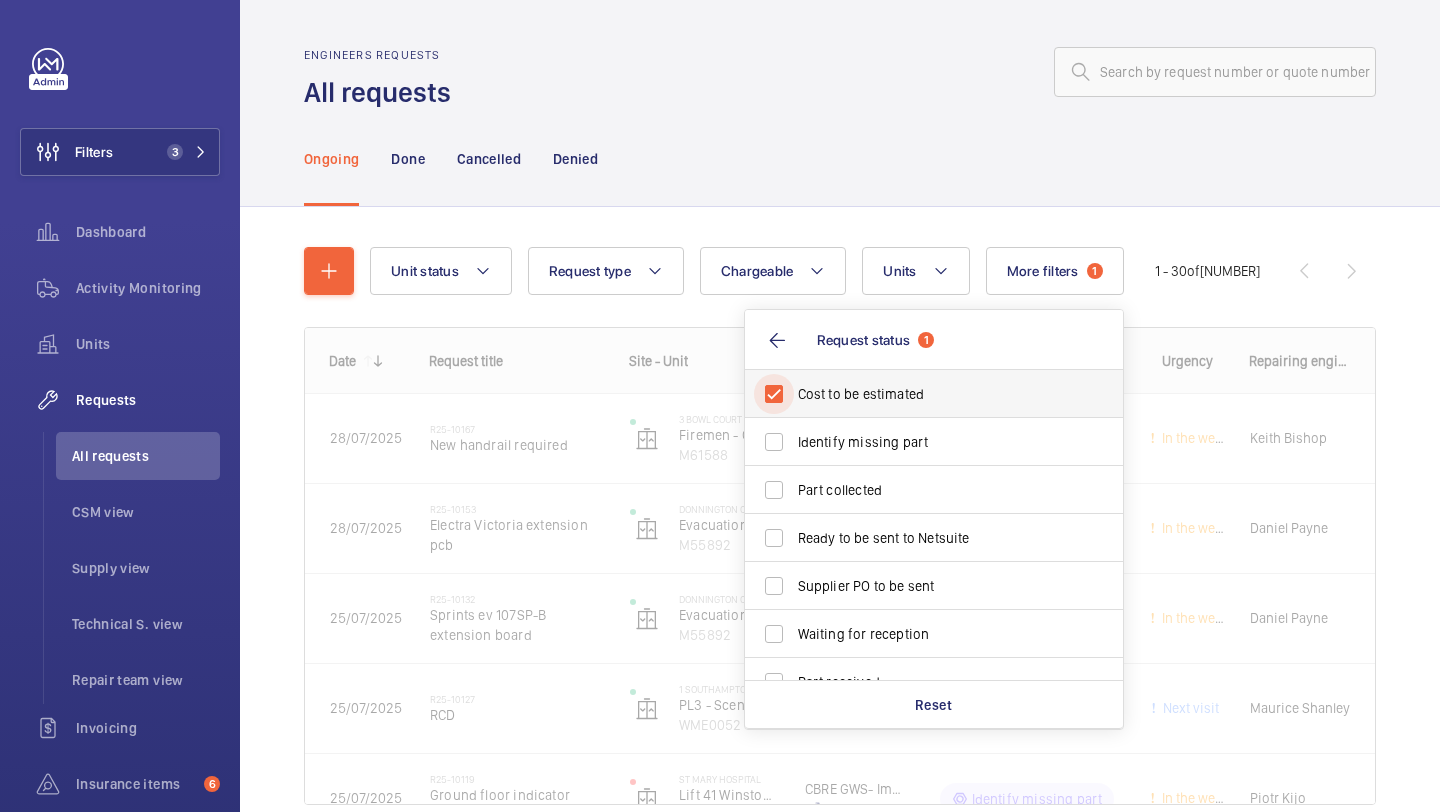 click on "Cost to be estimated" at bounding box center (774, 394) 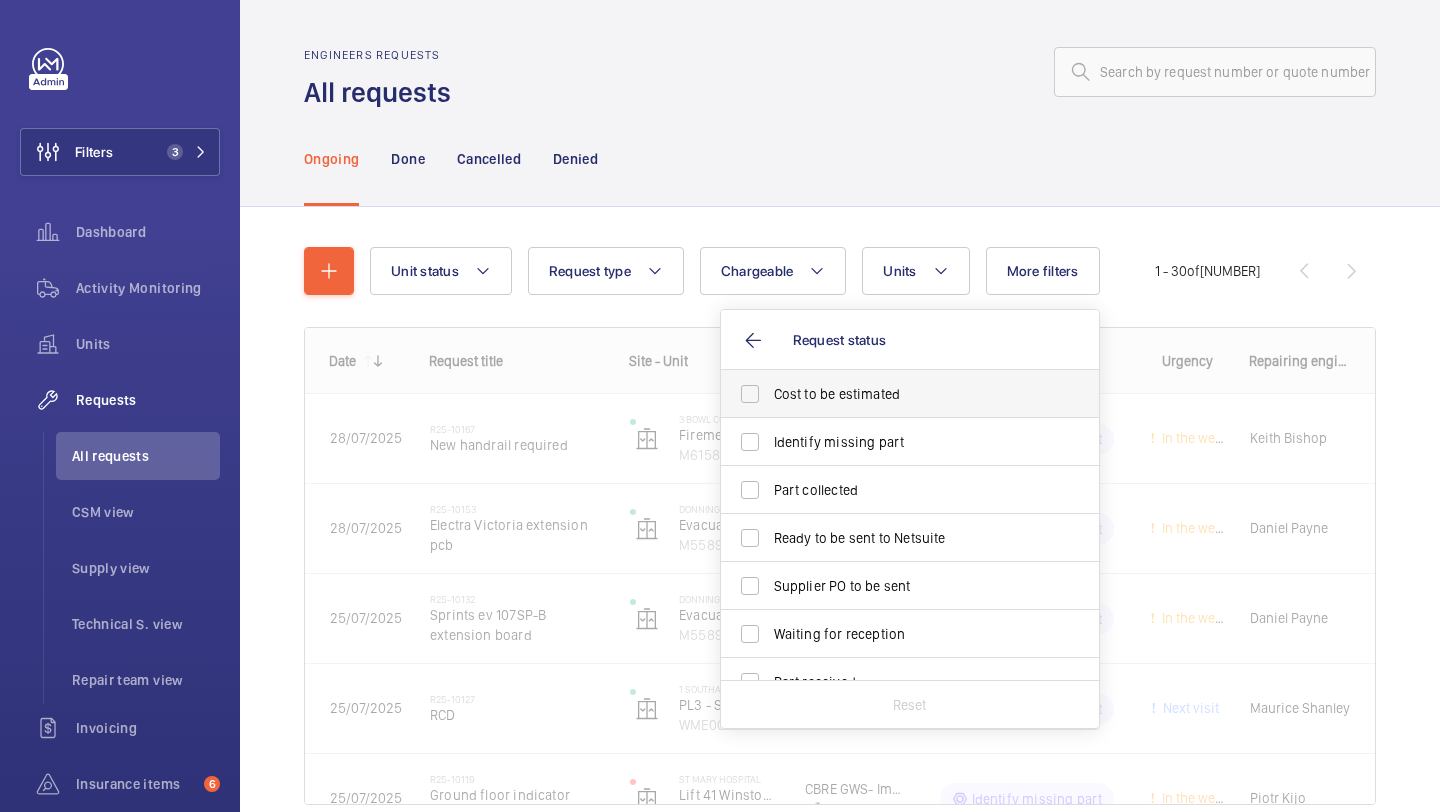 click on "Cost to be estimated" at bounding box center (911, 394) 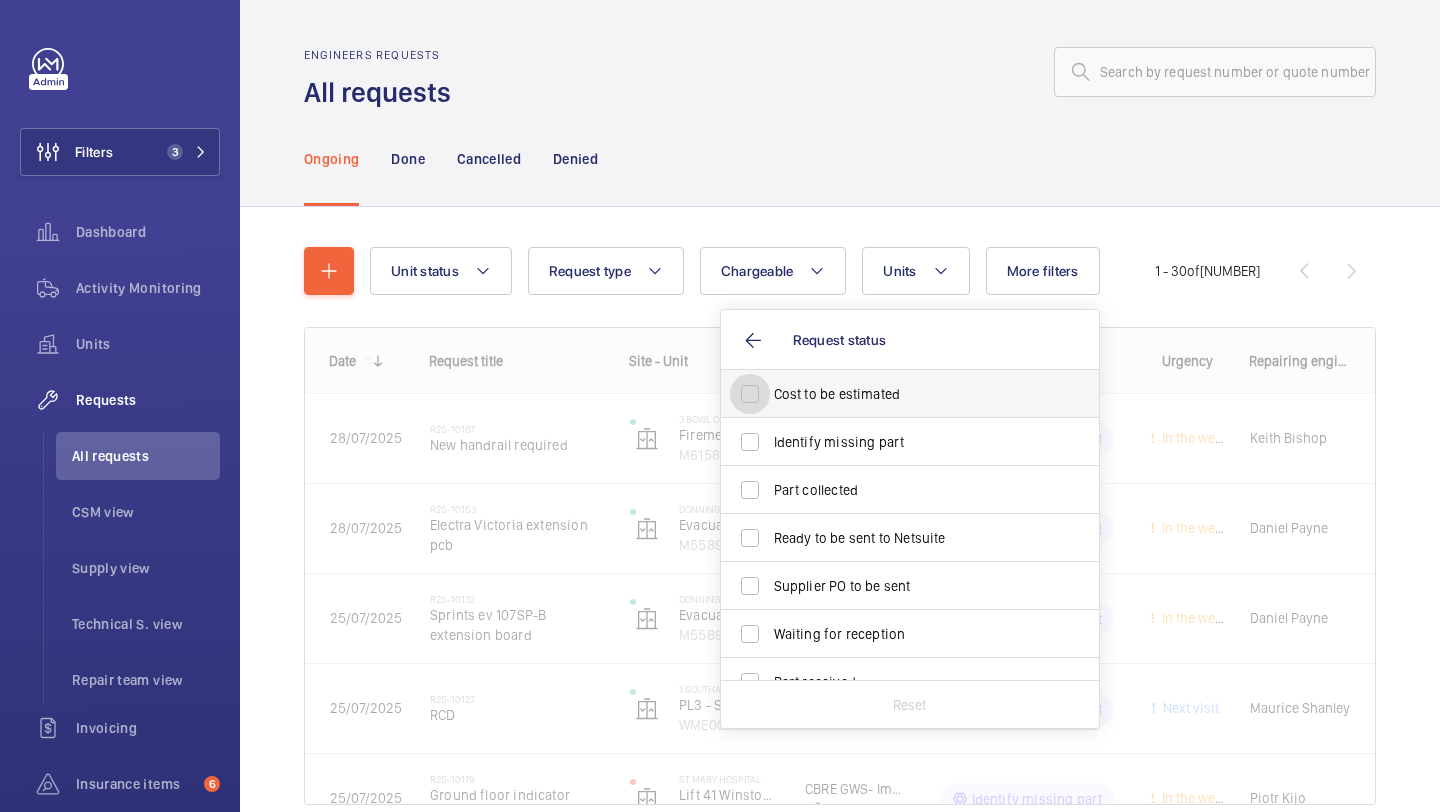 click on "Cost to be estimated" at bounding box center [750, 394] 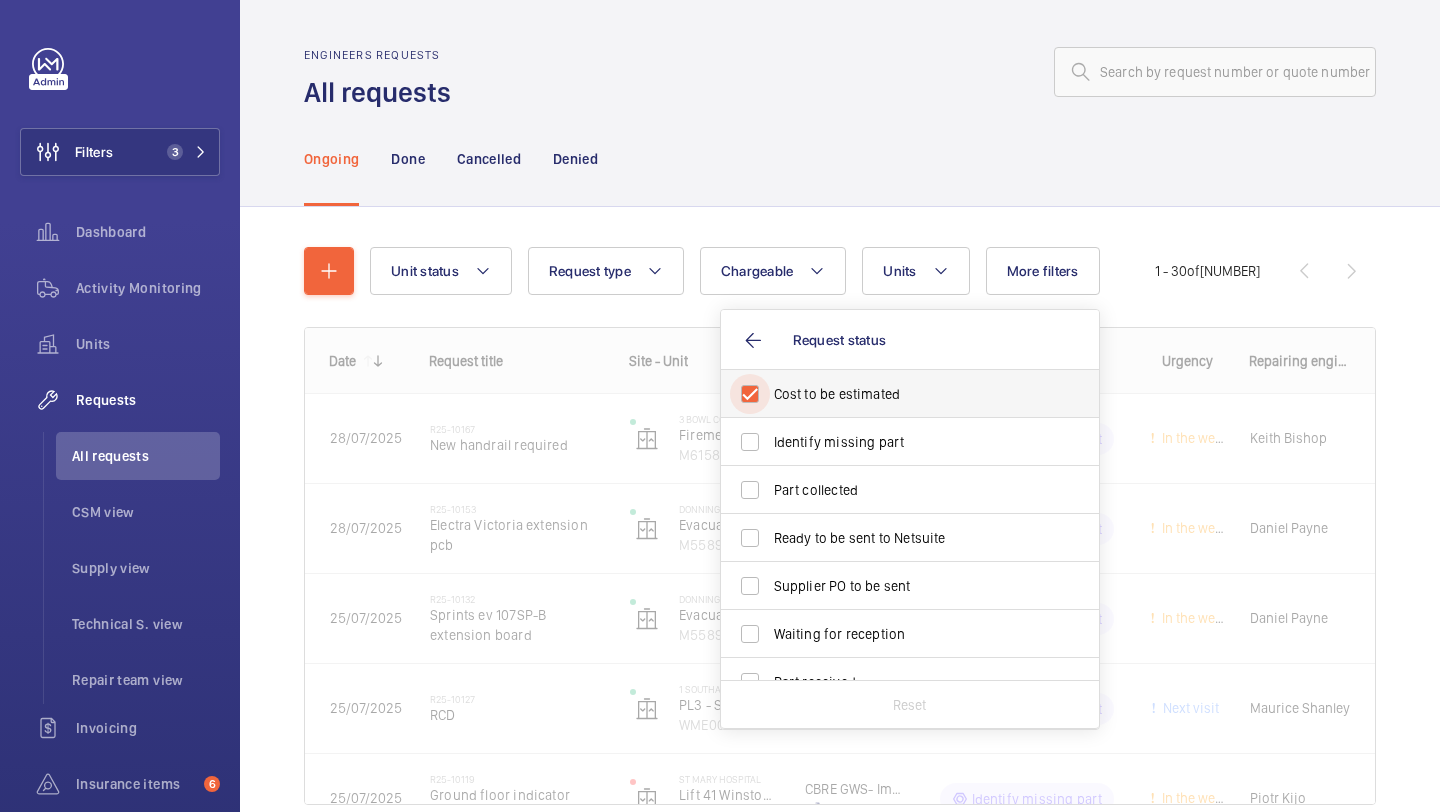checkbox on "true" 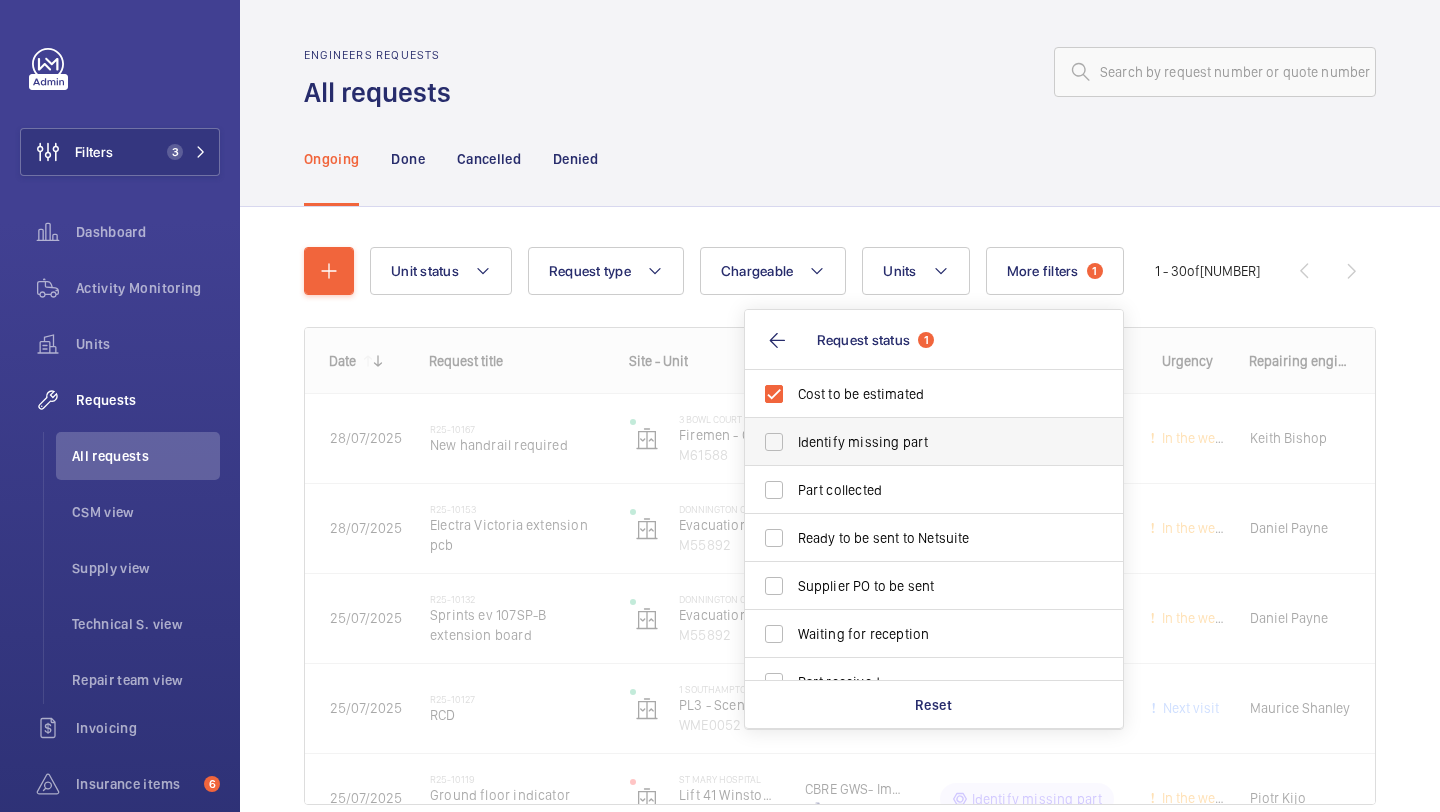 click on "Identify missing part" at bounding box center [919, 442] 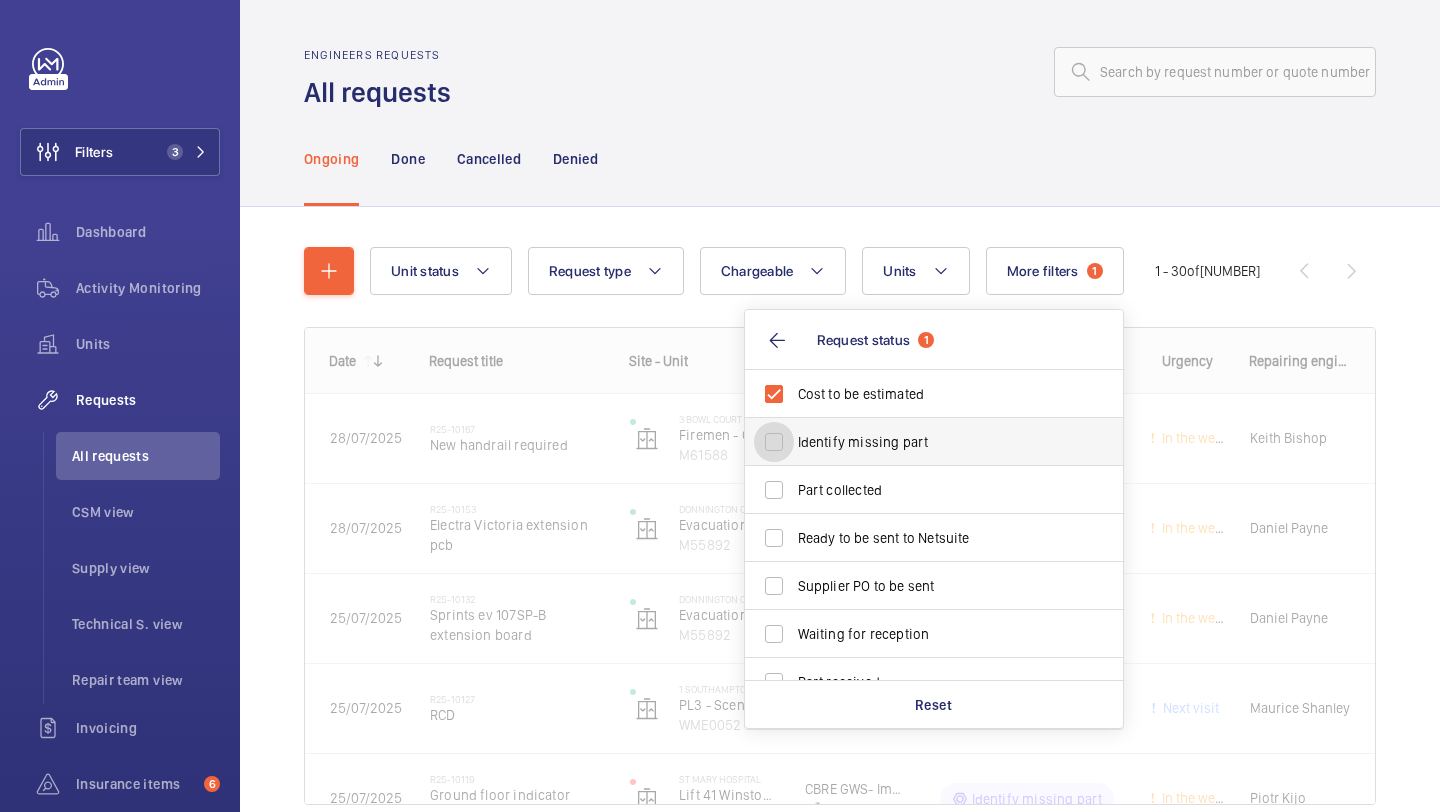 click on "Identify missing part" at bounding box center (774, 442) 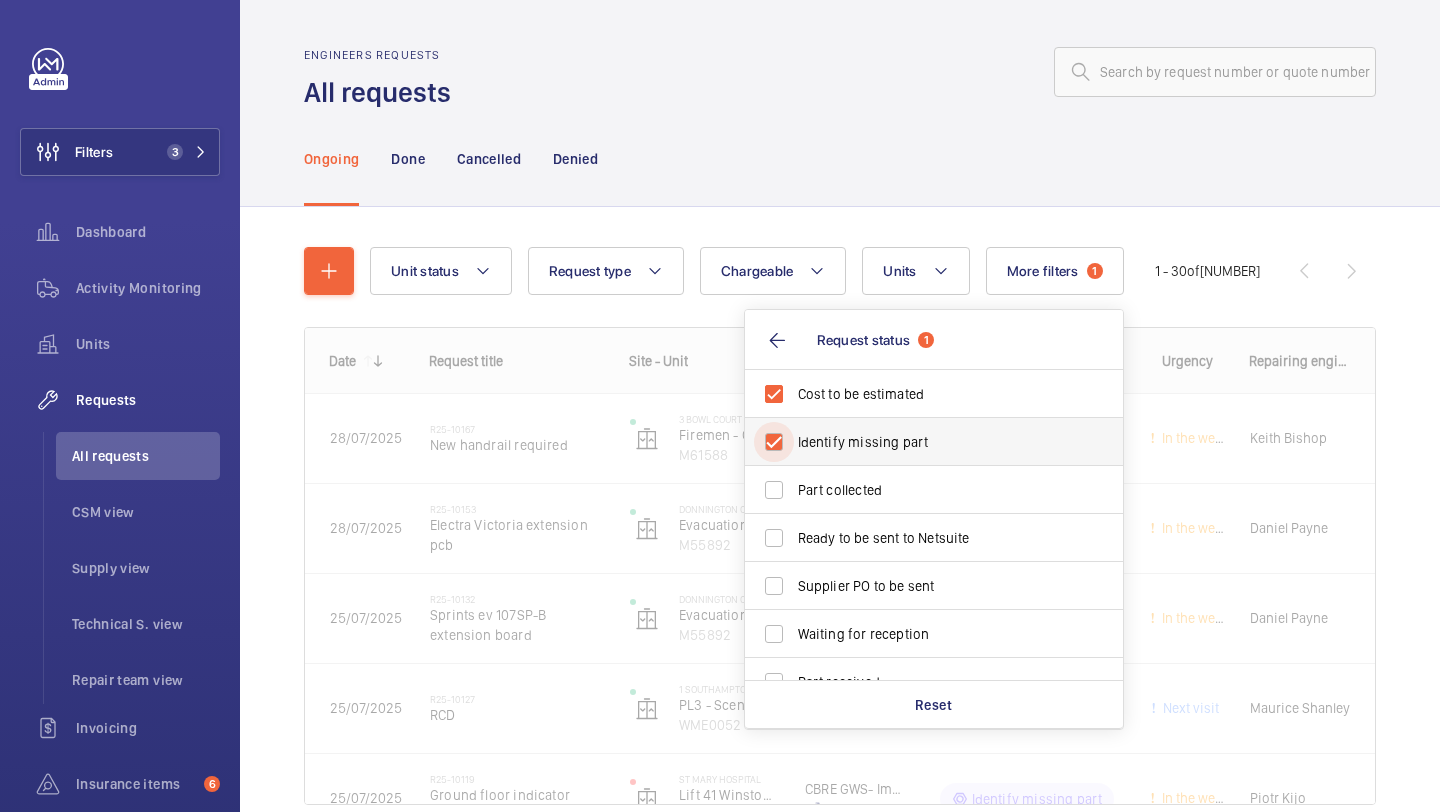 checkbox on "true" 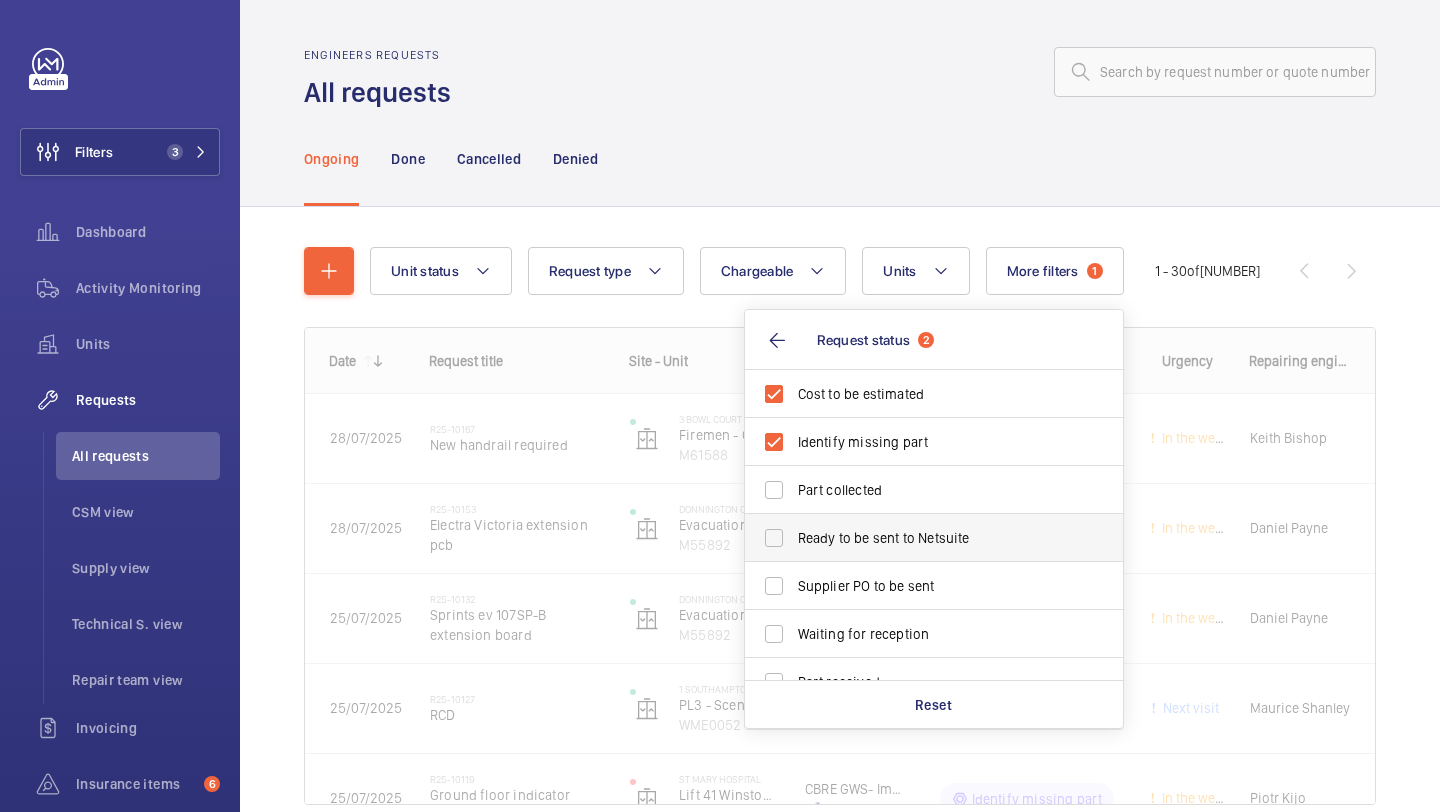 click on "Ready to be sent to Netsuite" at bounding box center [919, 538] 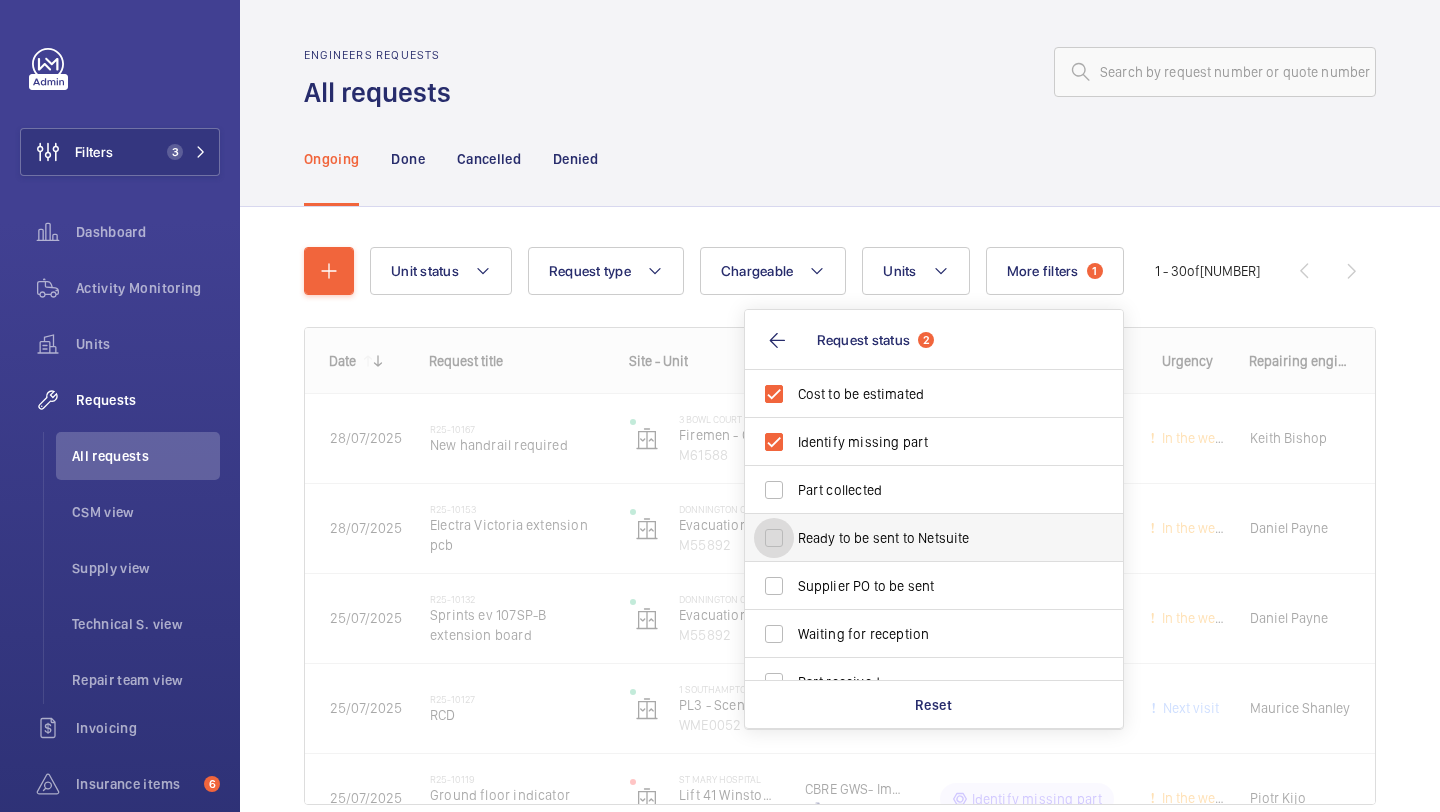 click on "Ready to be sent to Netsuite" at bounding box center (774, 538) 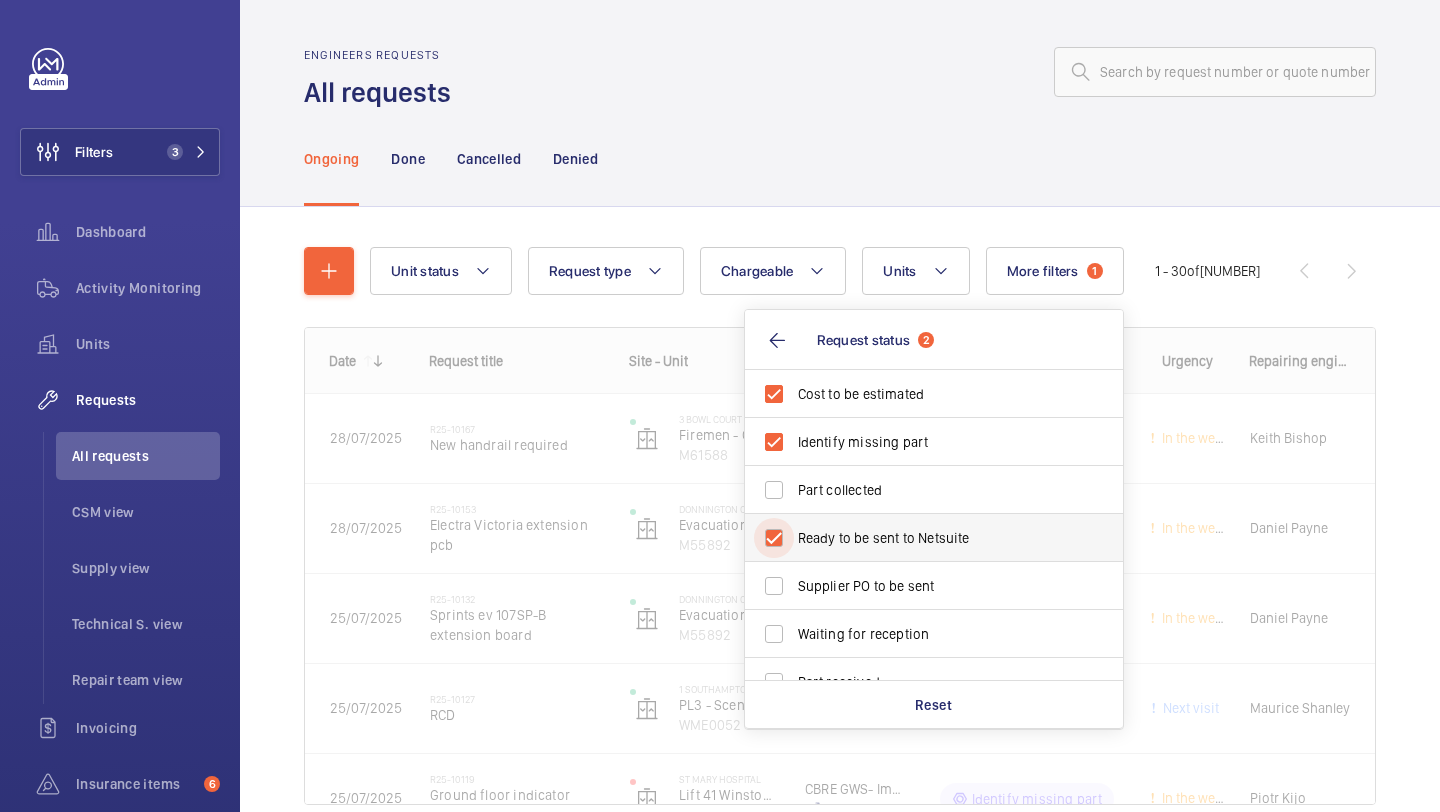 checkbox on "true" 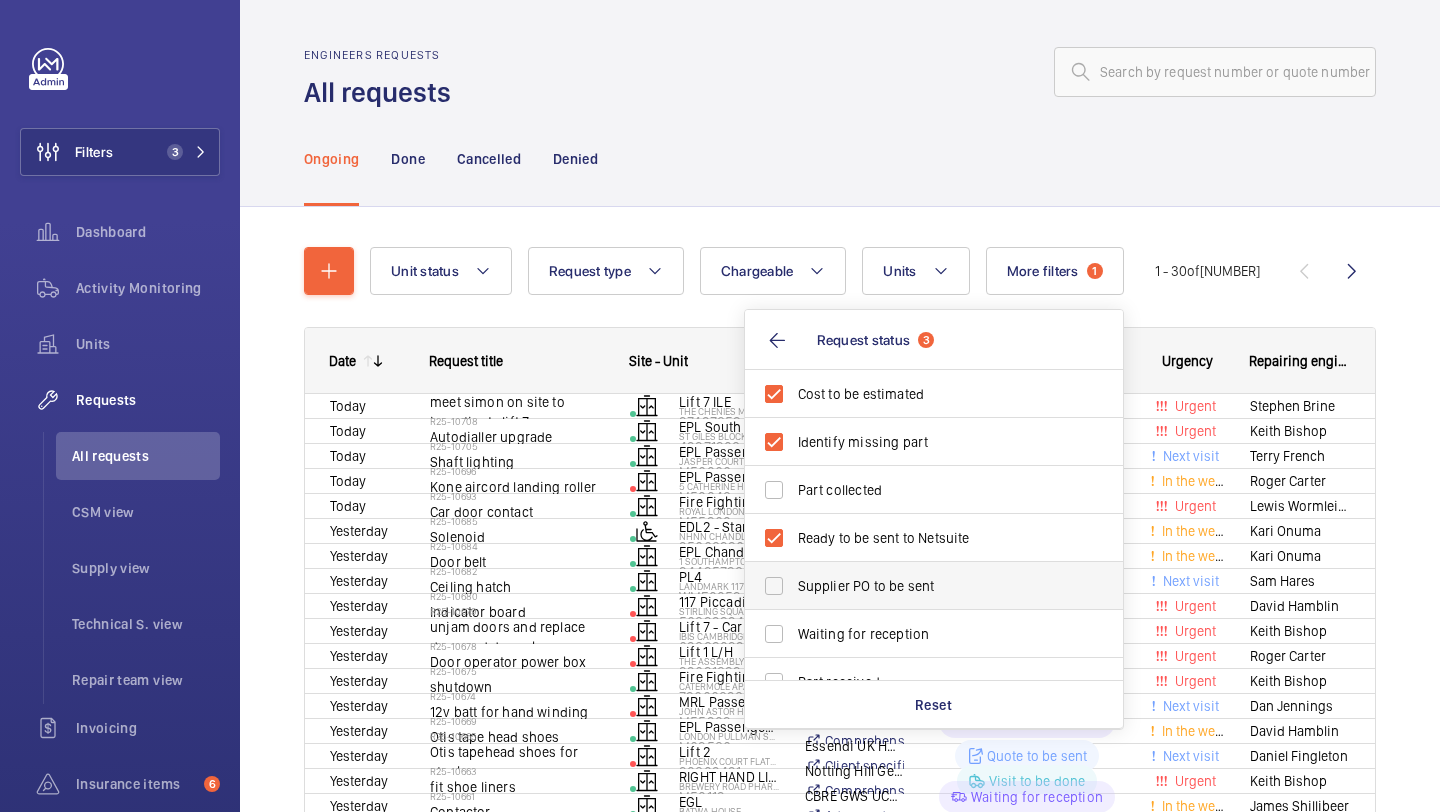 click on "Supplier PO to be sent" at bounding box center (919, 586) 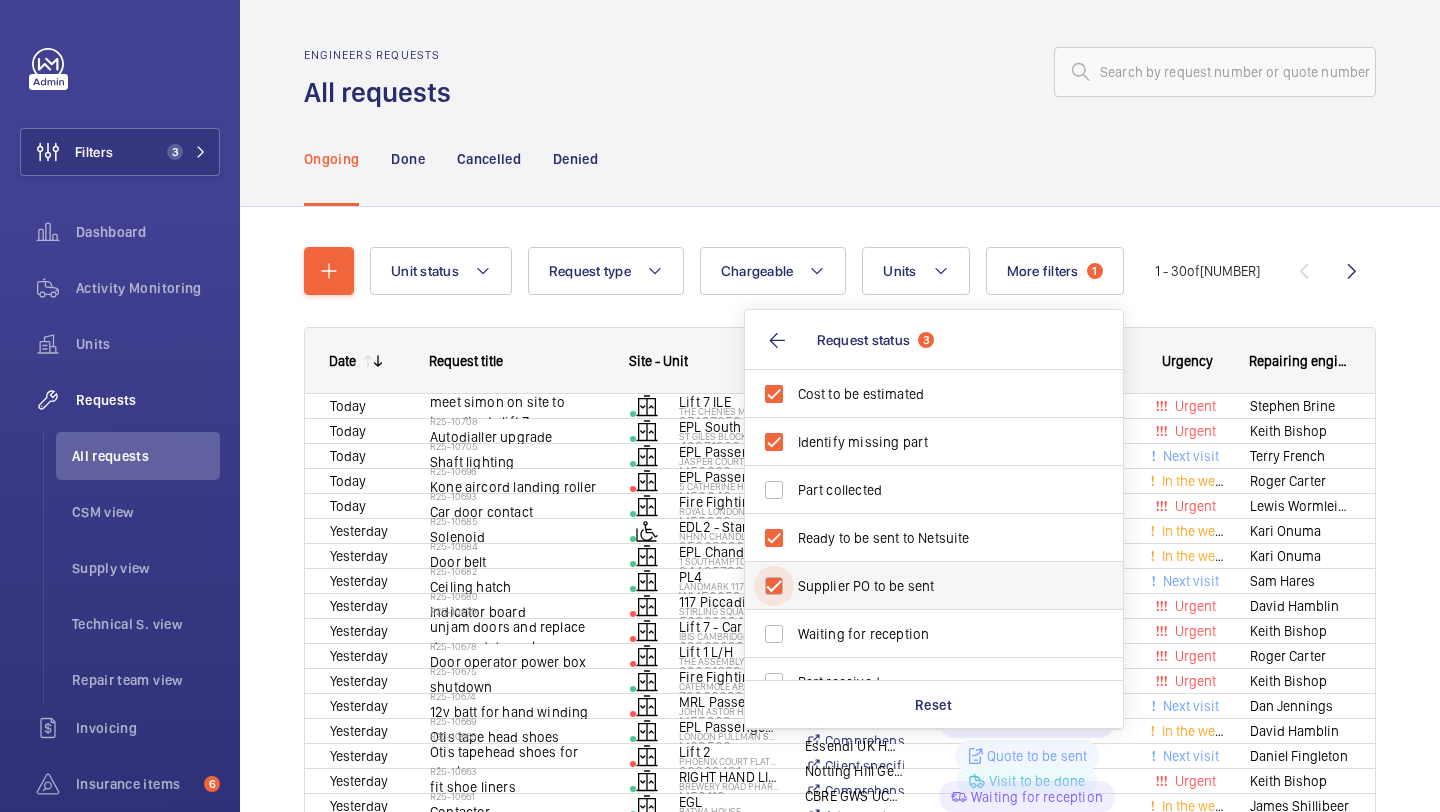 checkbox on "true" 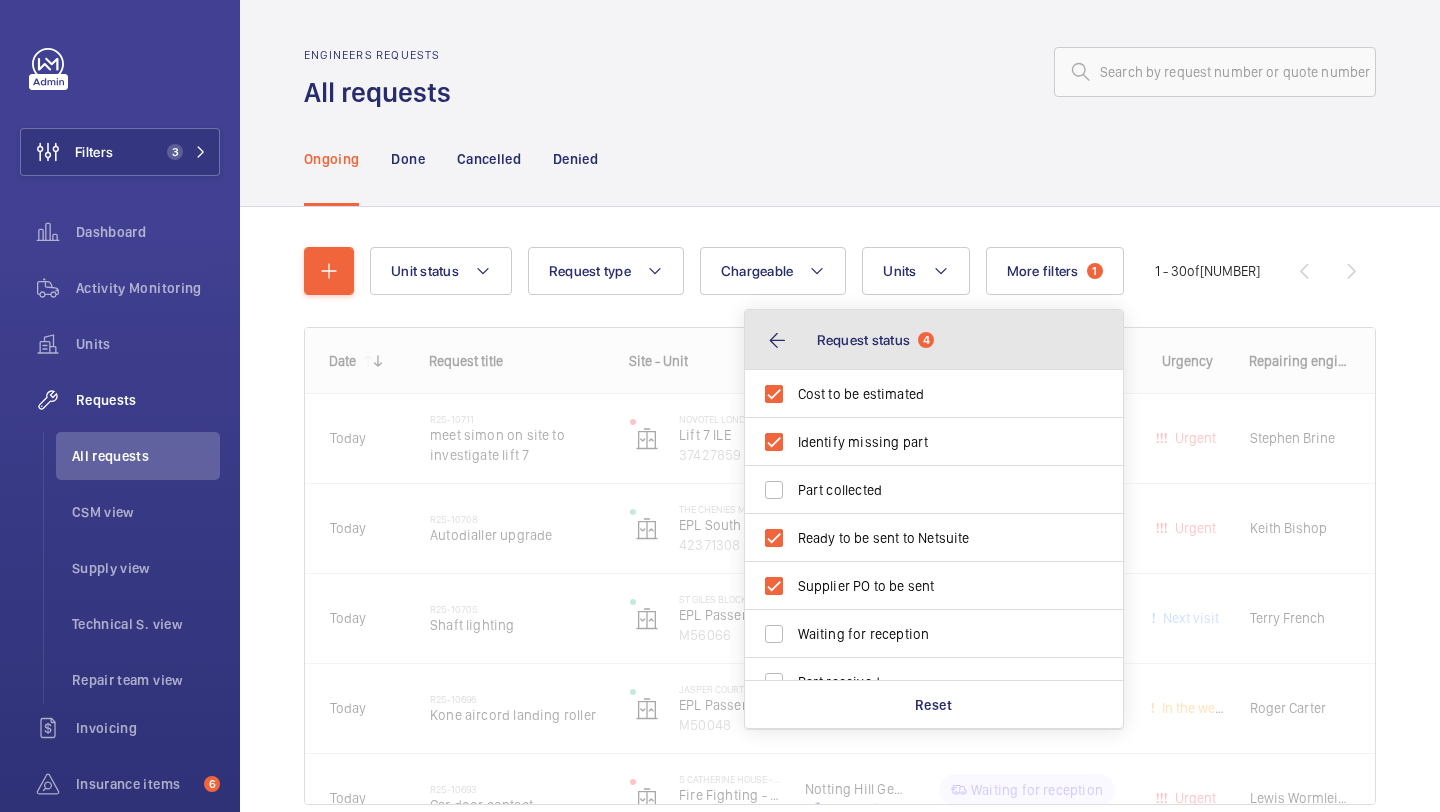click on "Request status  4" 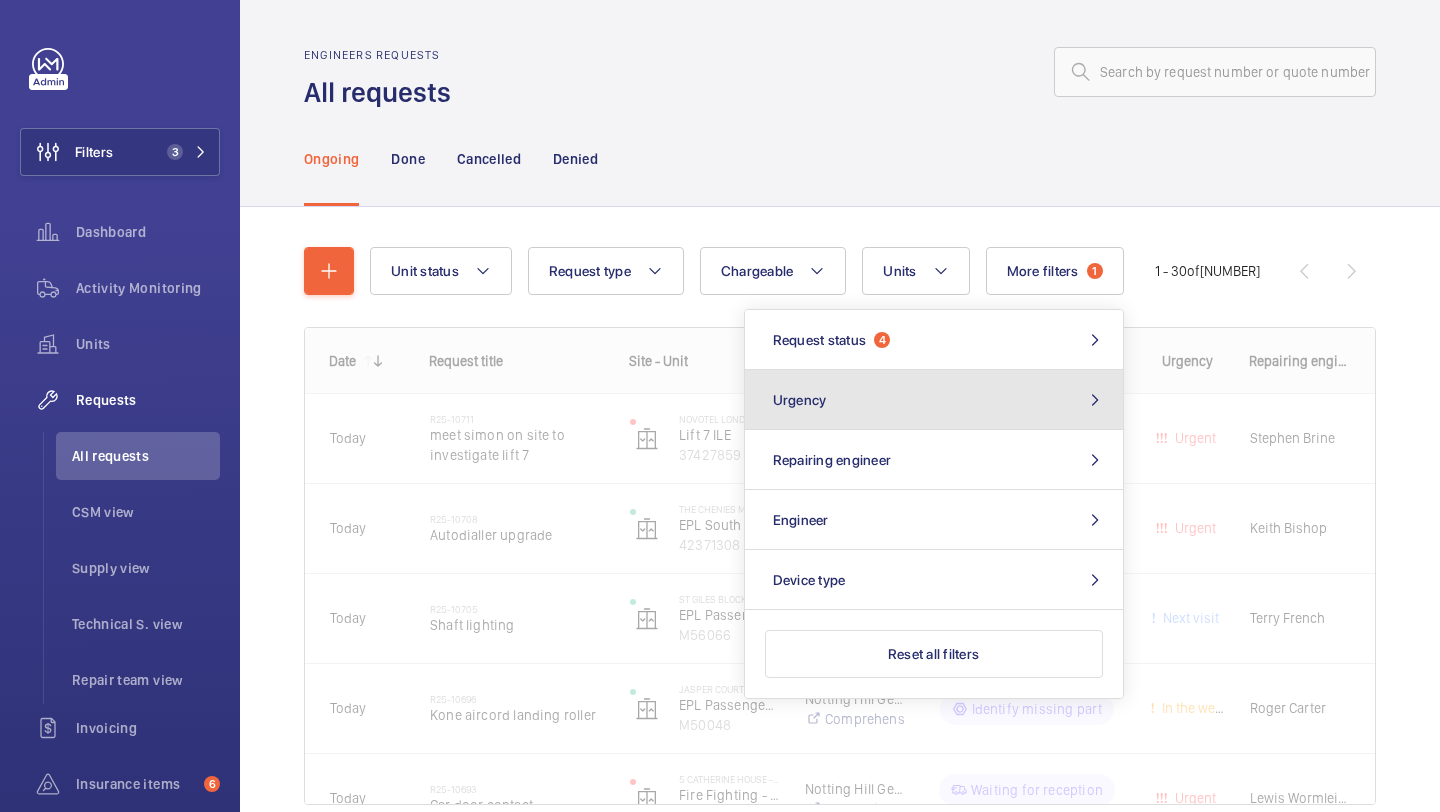 click on "Urgency" 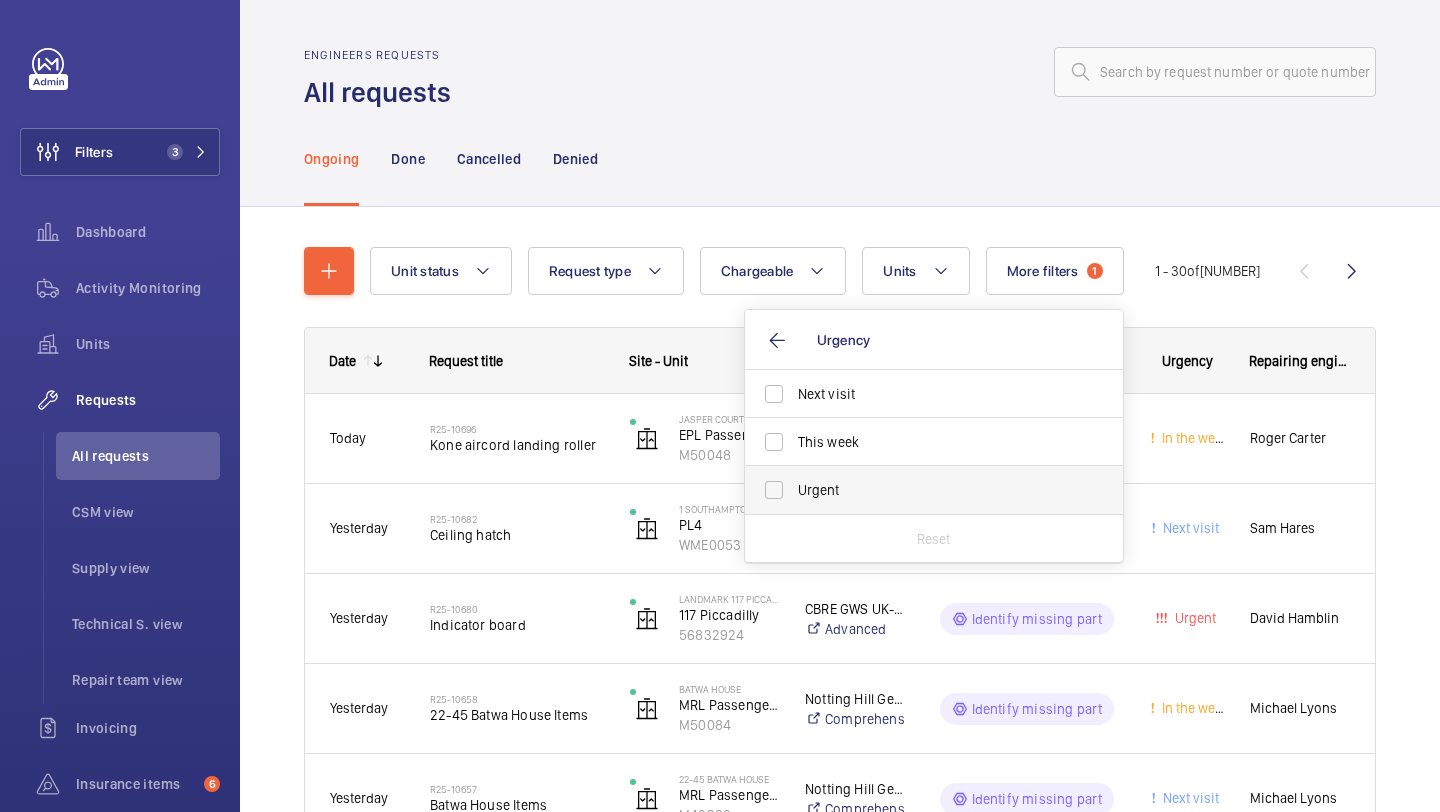 click on "Urgent" at bounding box center [919, 490] 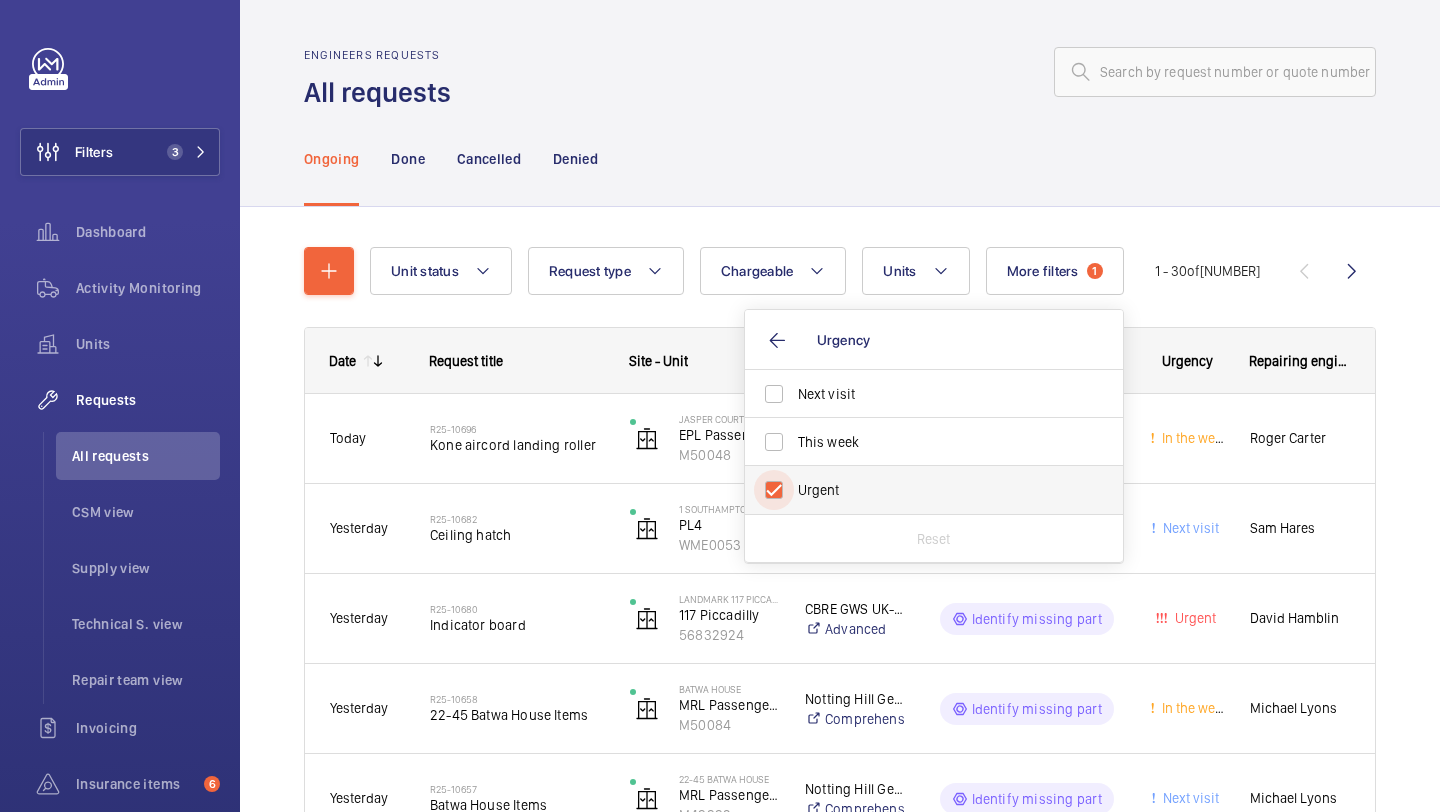checkbox on "true" 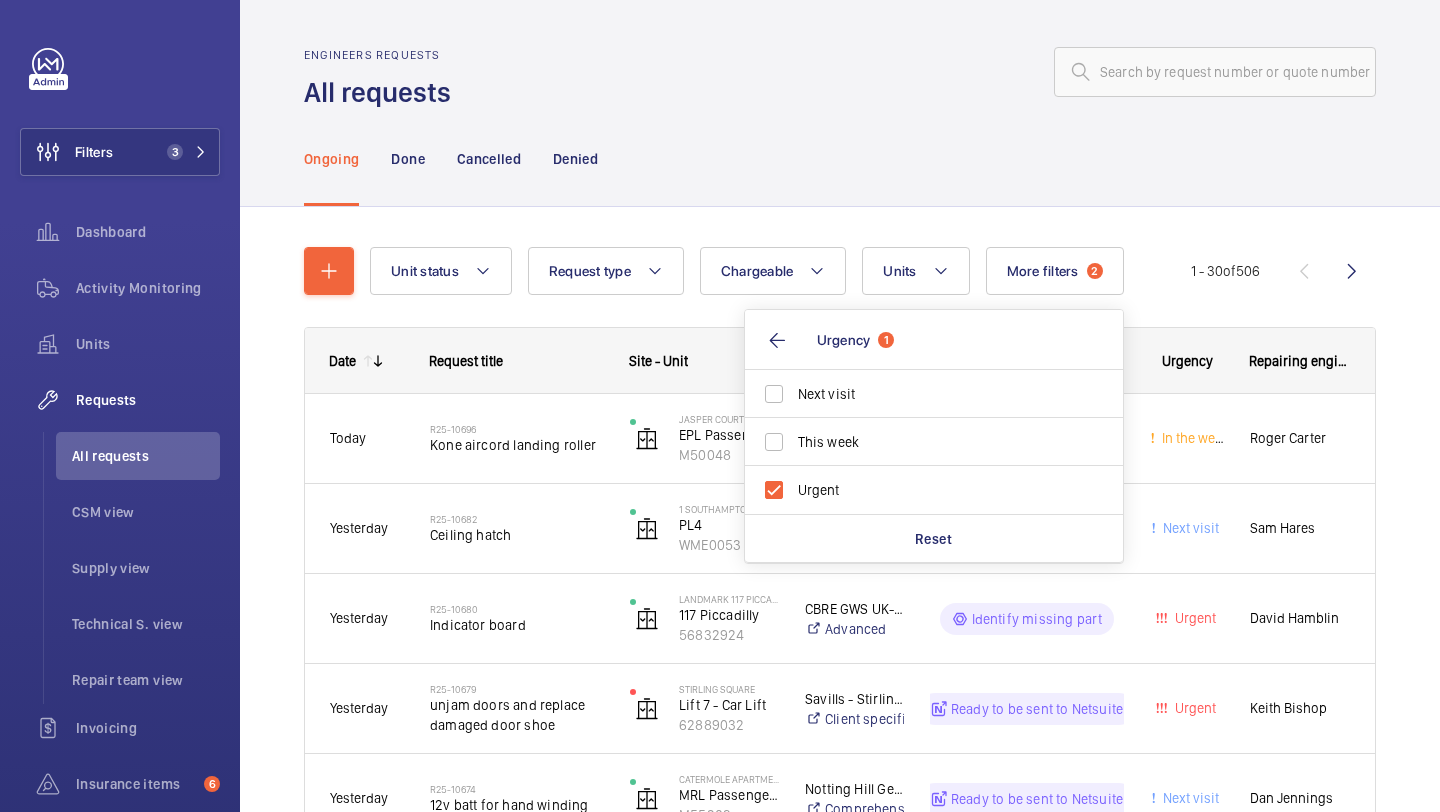 click on "Ongoing Done Cancelled Denied" 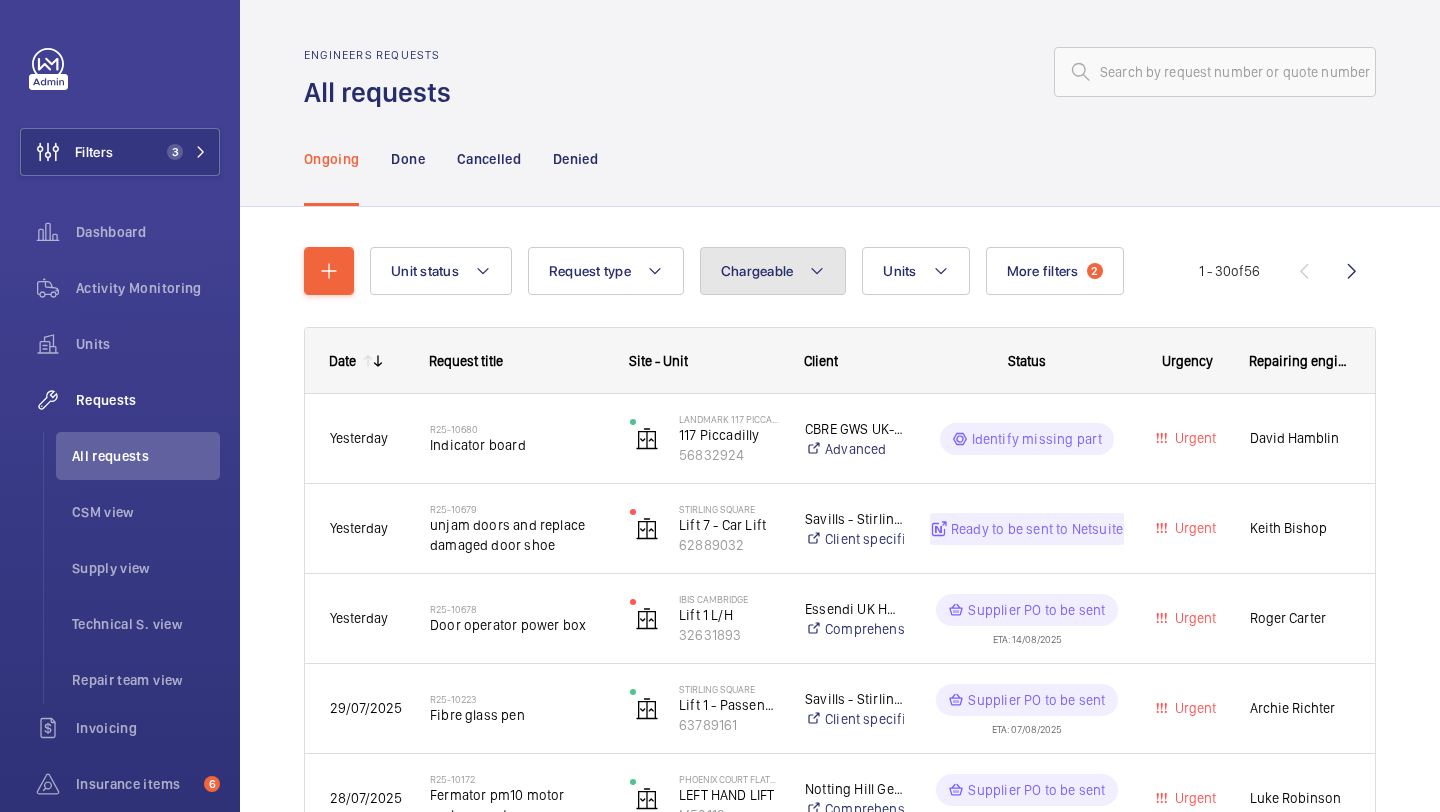 click on "Chargeable" 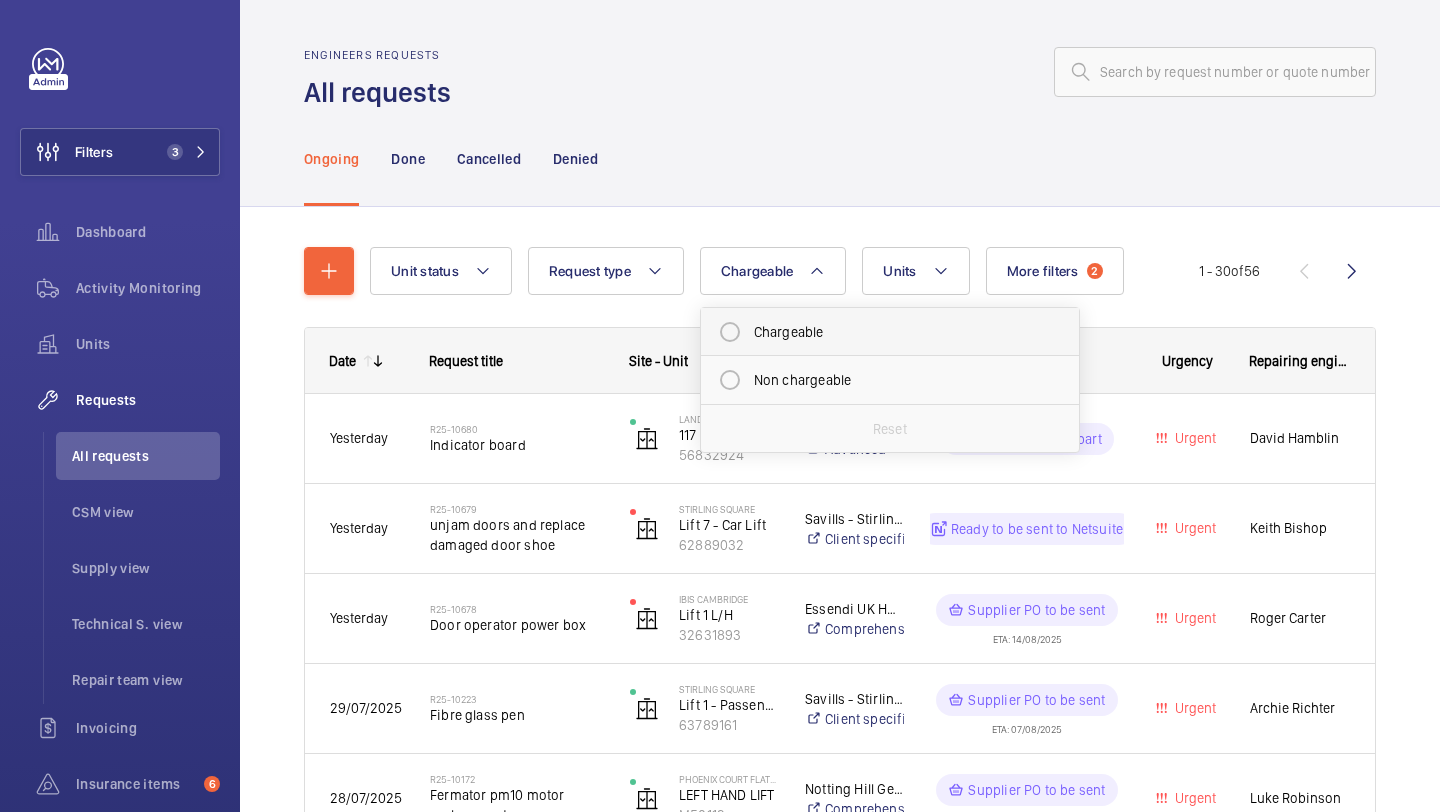 click on "Chargeable" at bounding box center (890, 332) 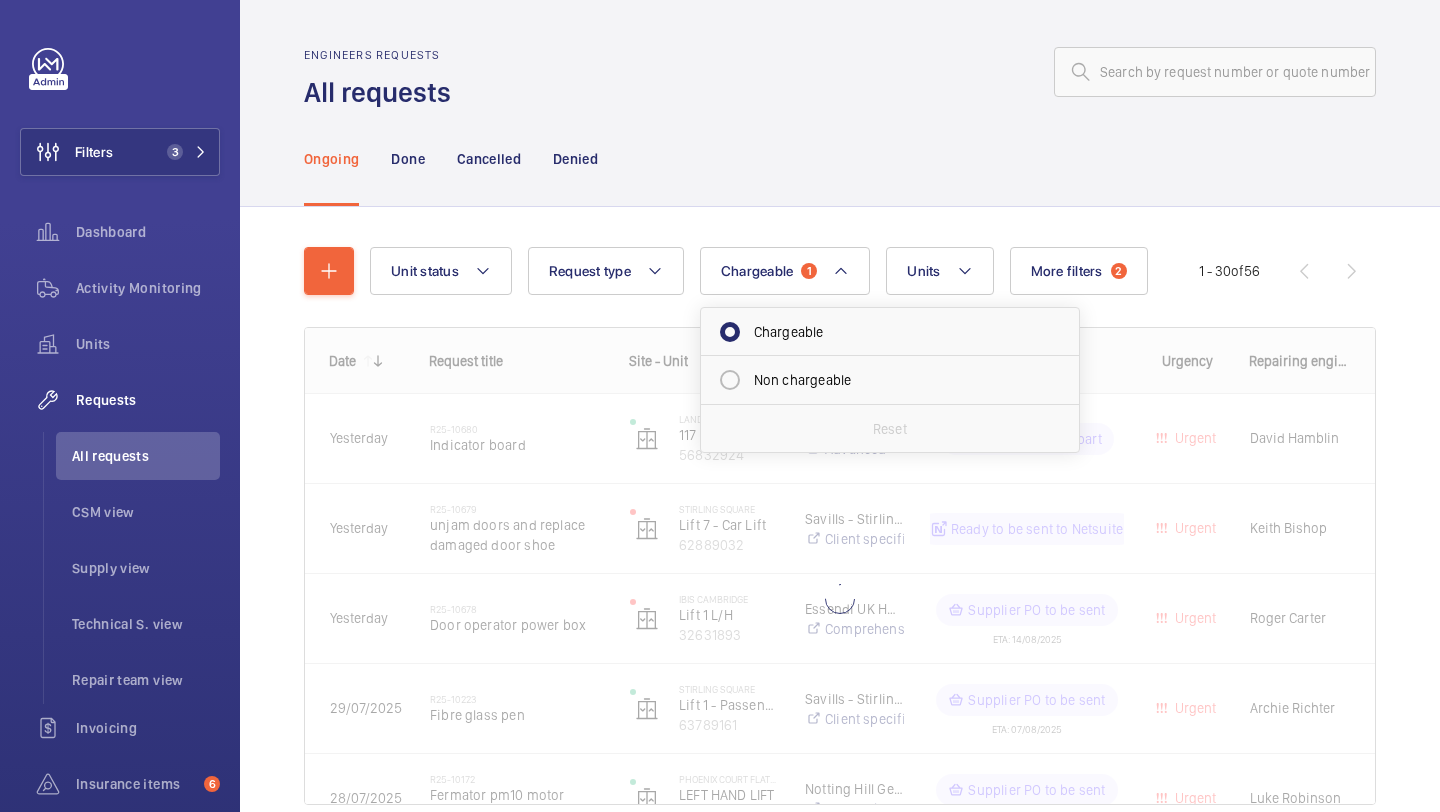click on "Ongoing Done Cancelled Denied" 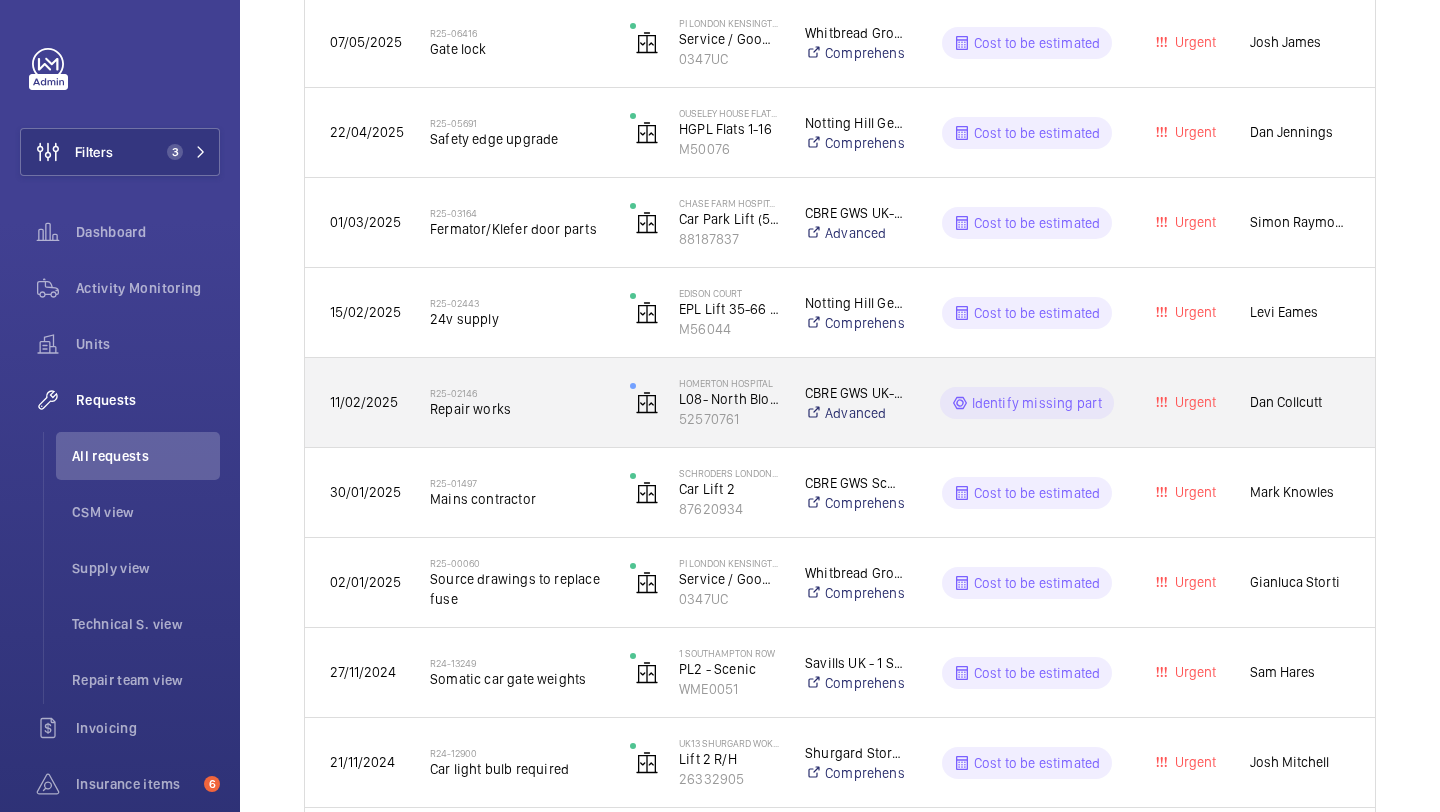 scroll, scrollTop: 0, scrollLeft: 0, axis: both 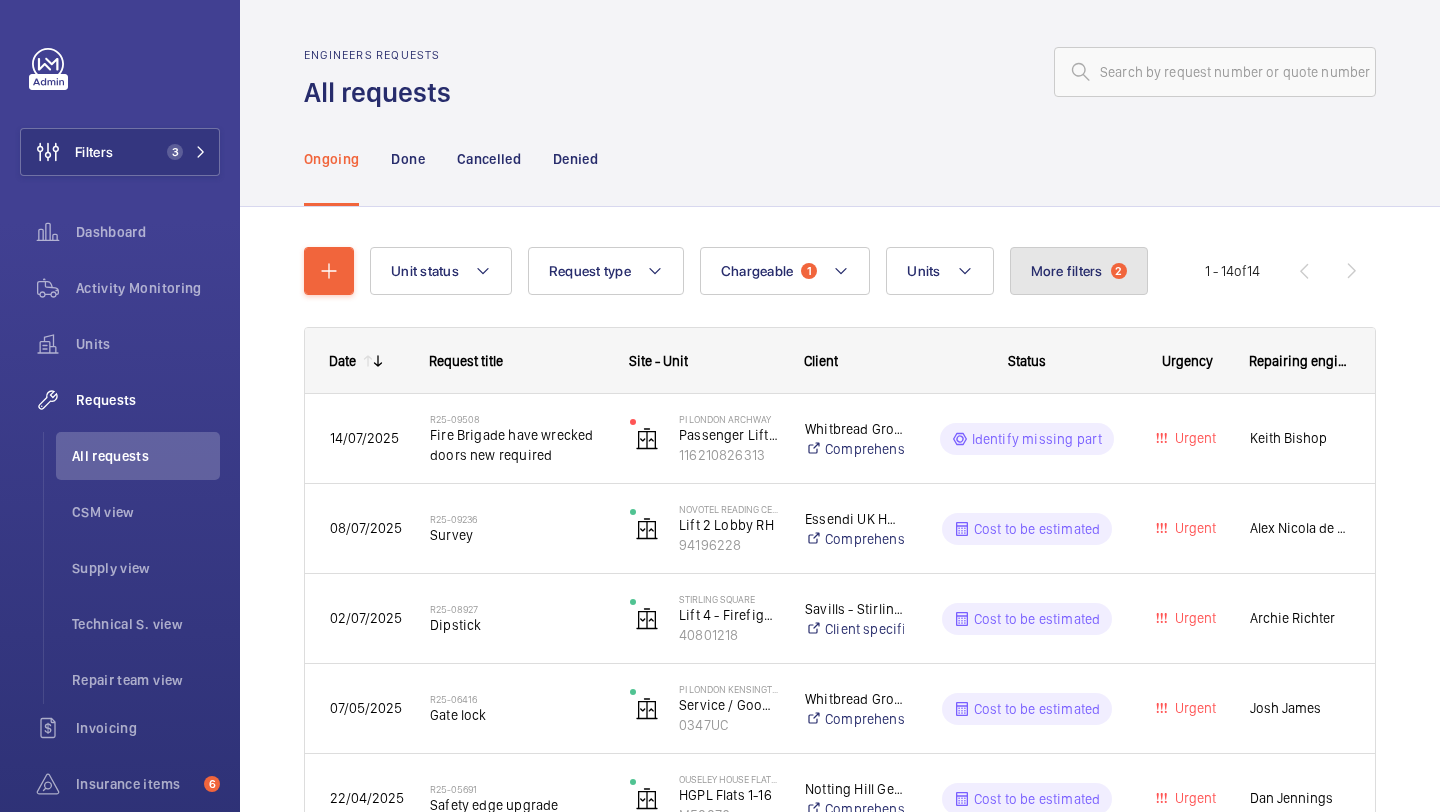 click on "More filters" 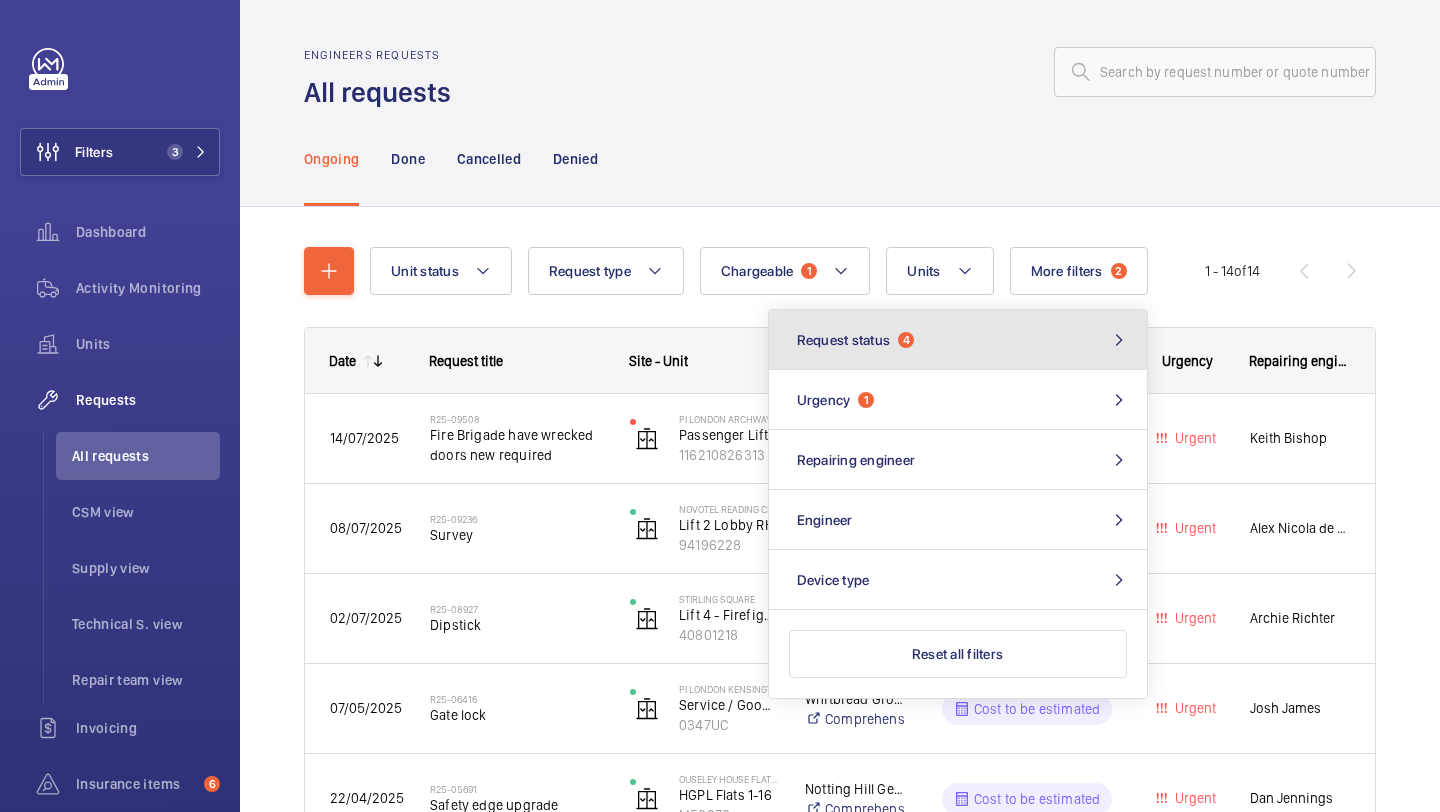 click on "Request status  4" 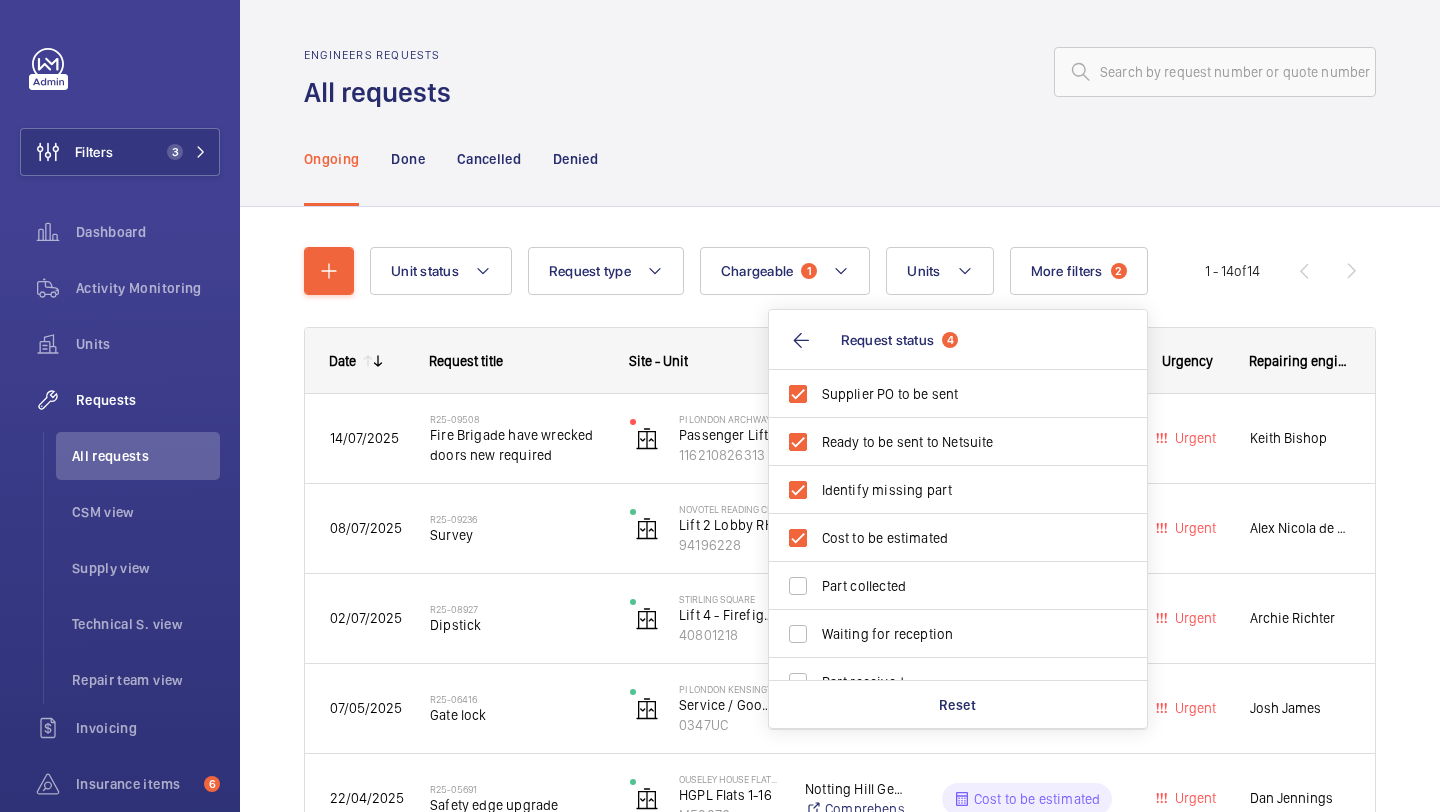 click on "Ongoing Done Cancelled Denied" 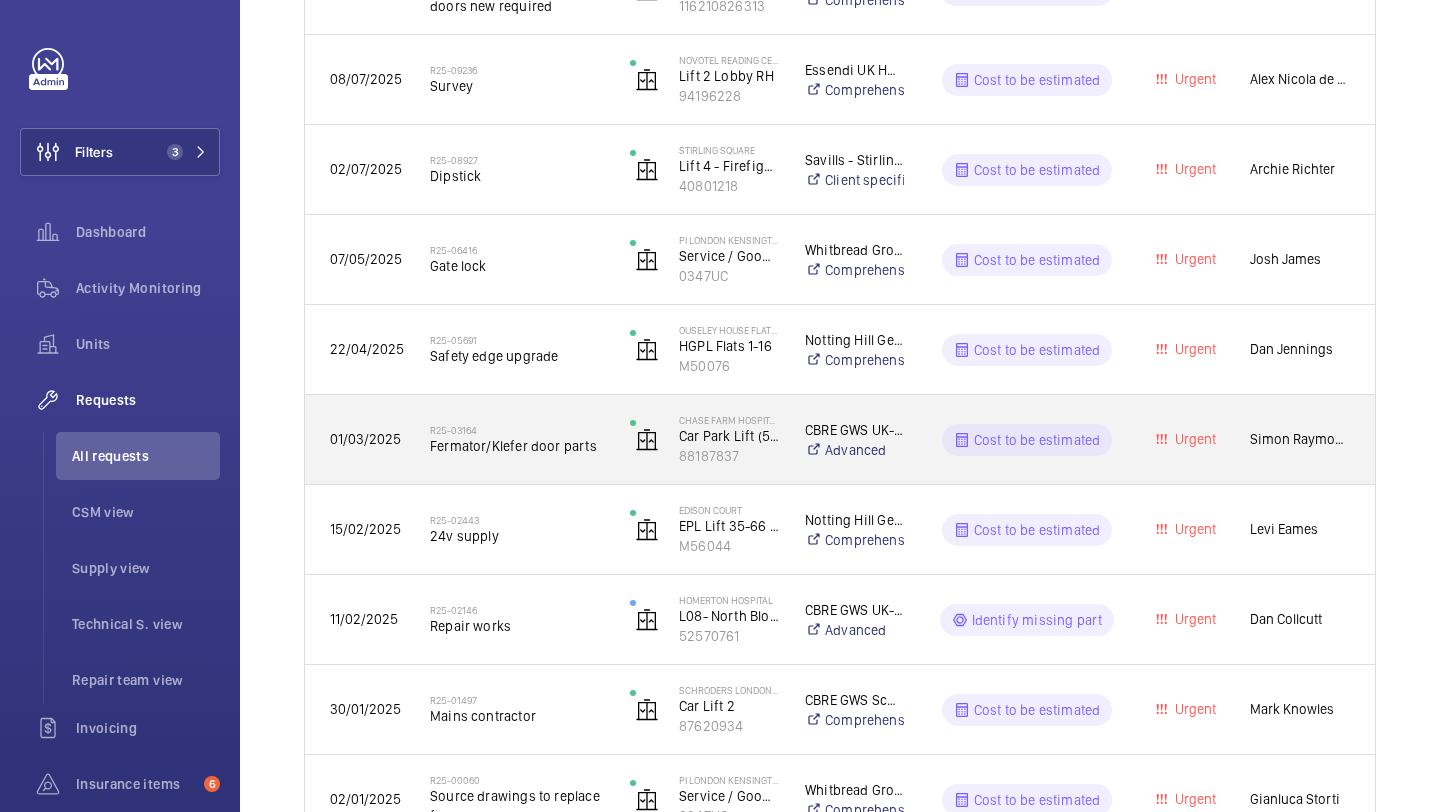 scroll, scrollTop: 448, scrollLeft: 0, axis: vertical 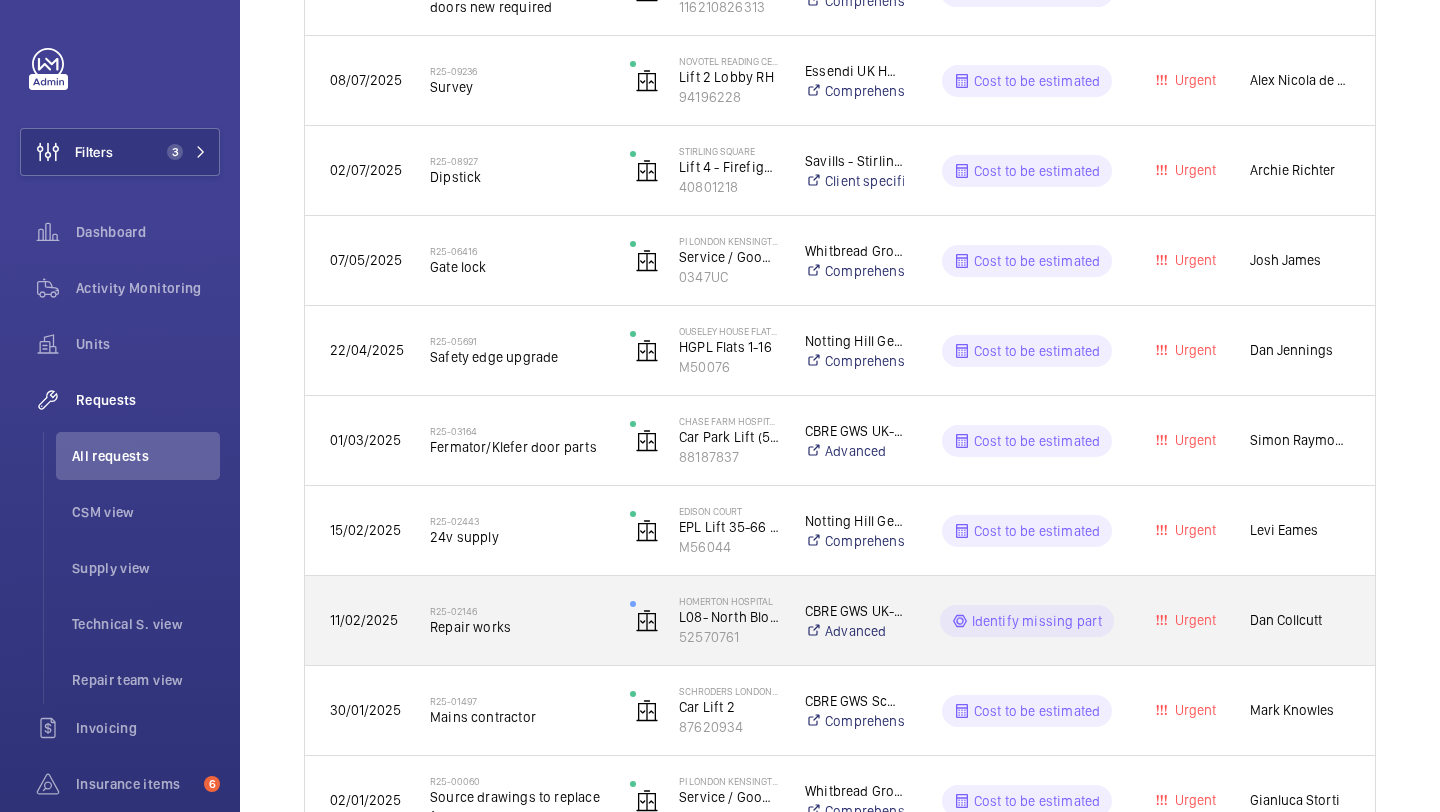 click on "R25-02146   Repair works" 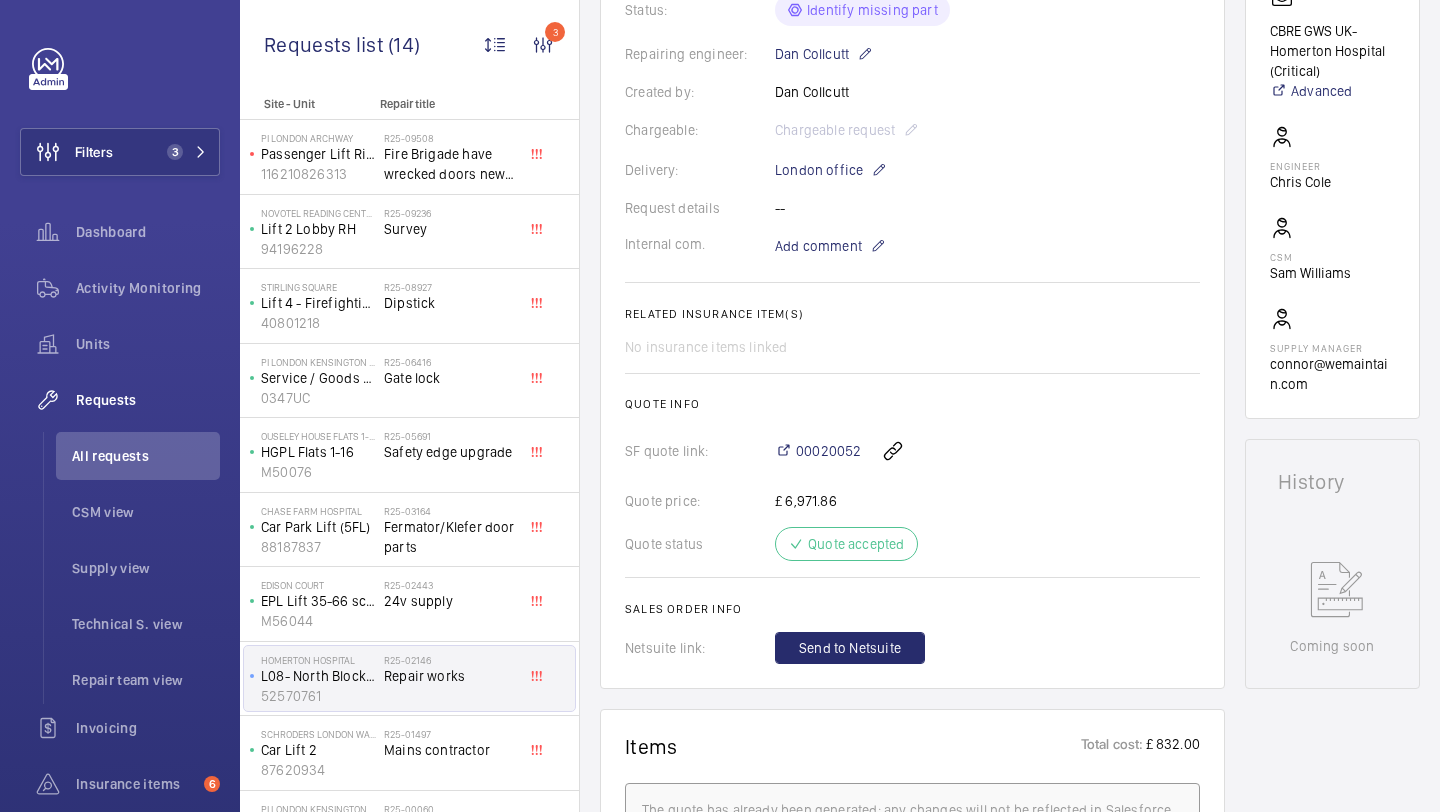 scroll, scrollTop: 484, scrollLeft: 0, axis: vertical 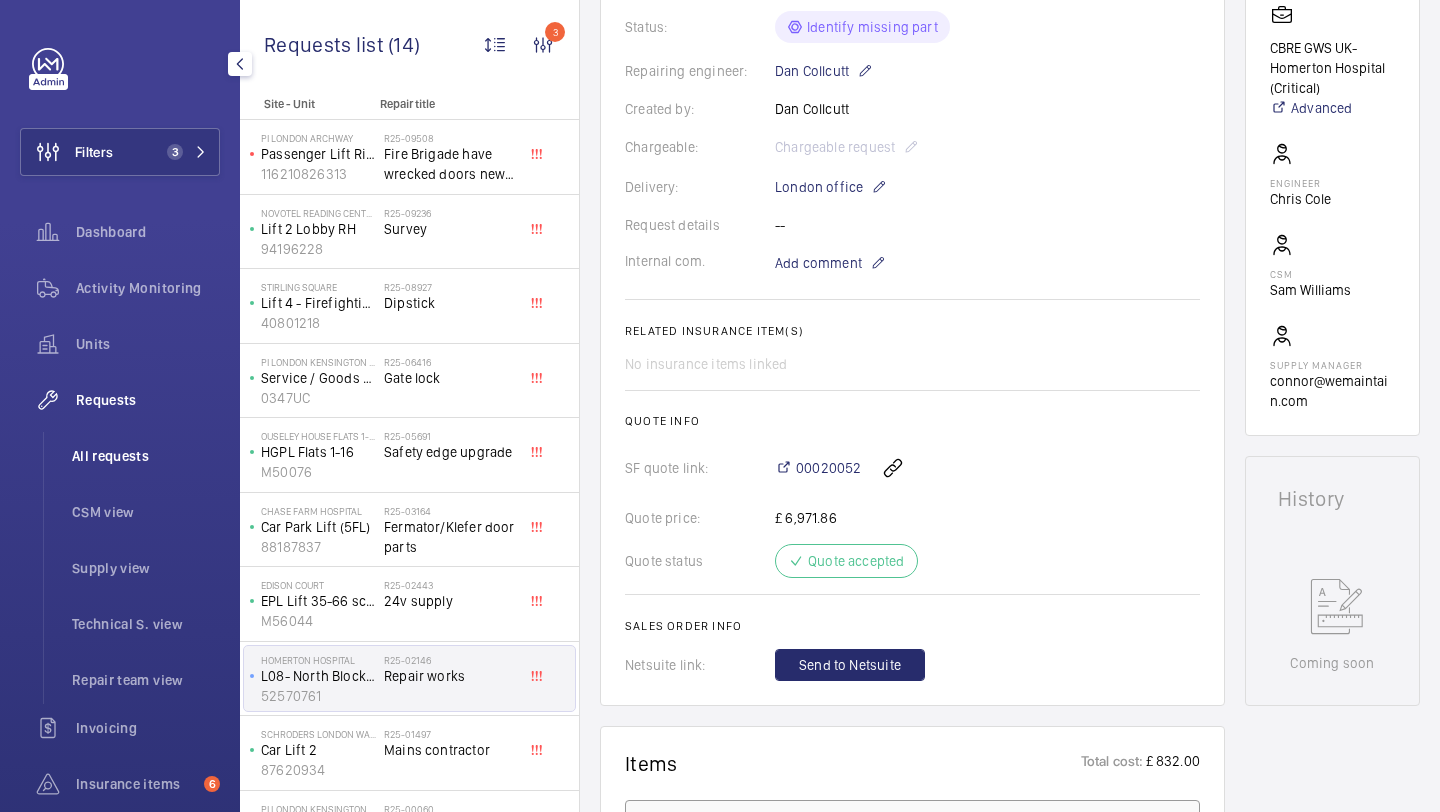 click on "All requests" 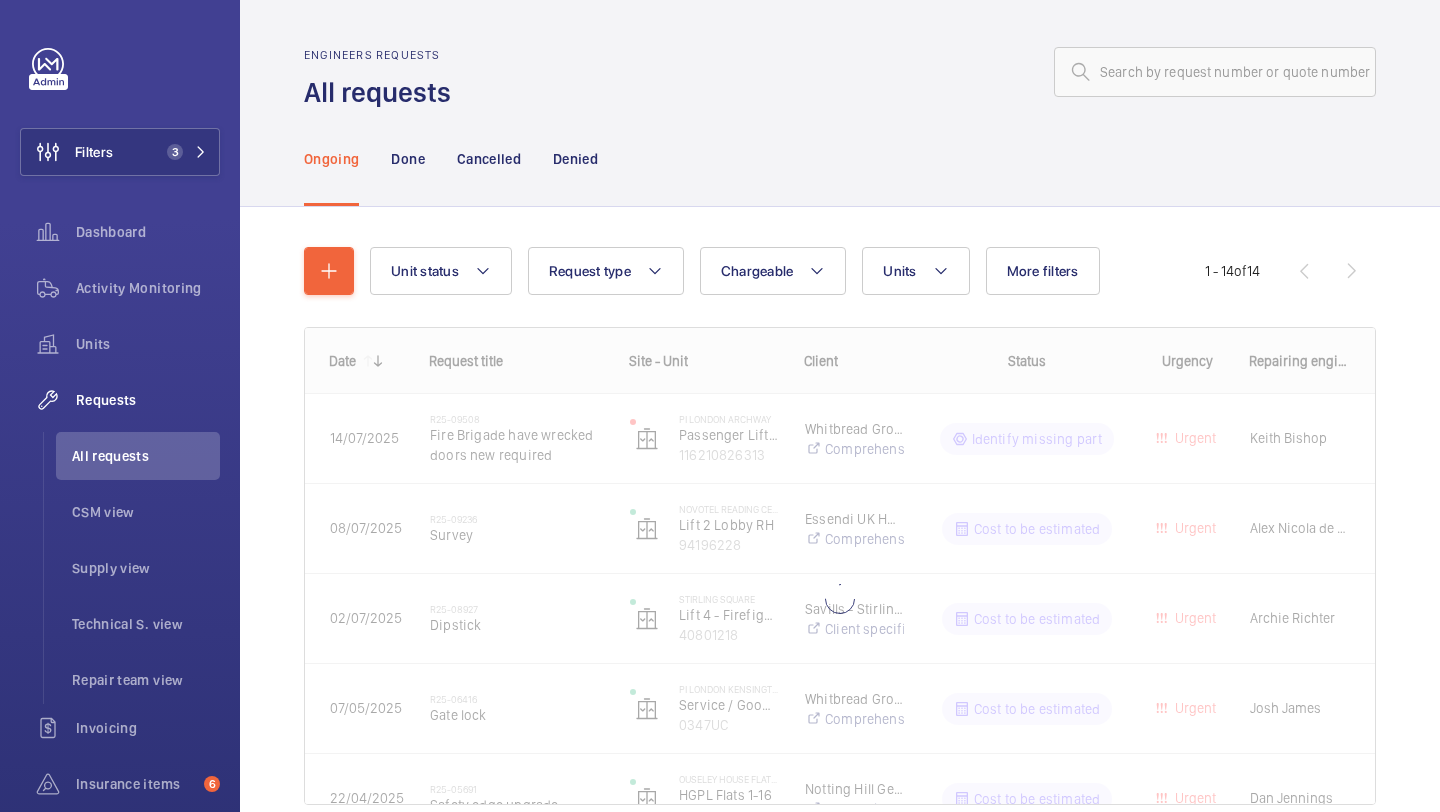 scroll, scrollTop: 89, scrollLeft: 0, axis: vertical 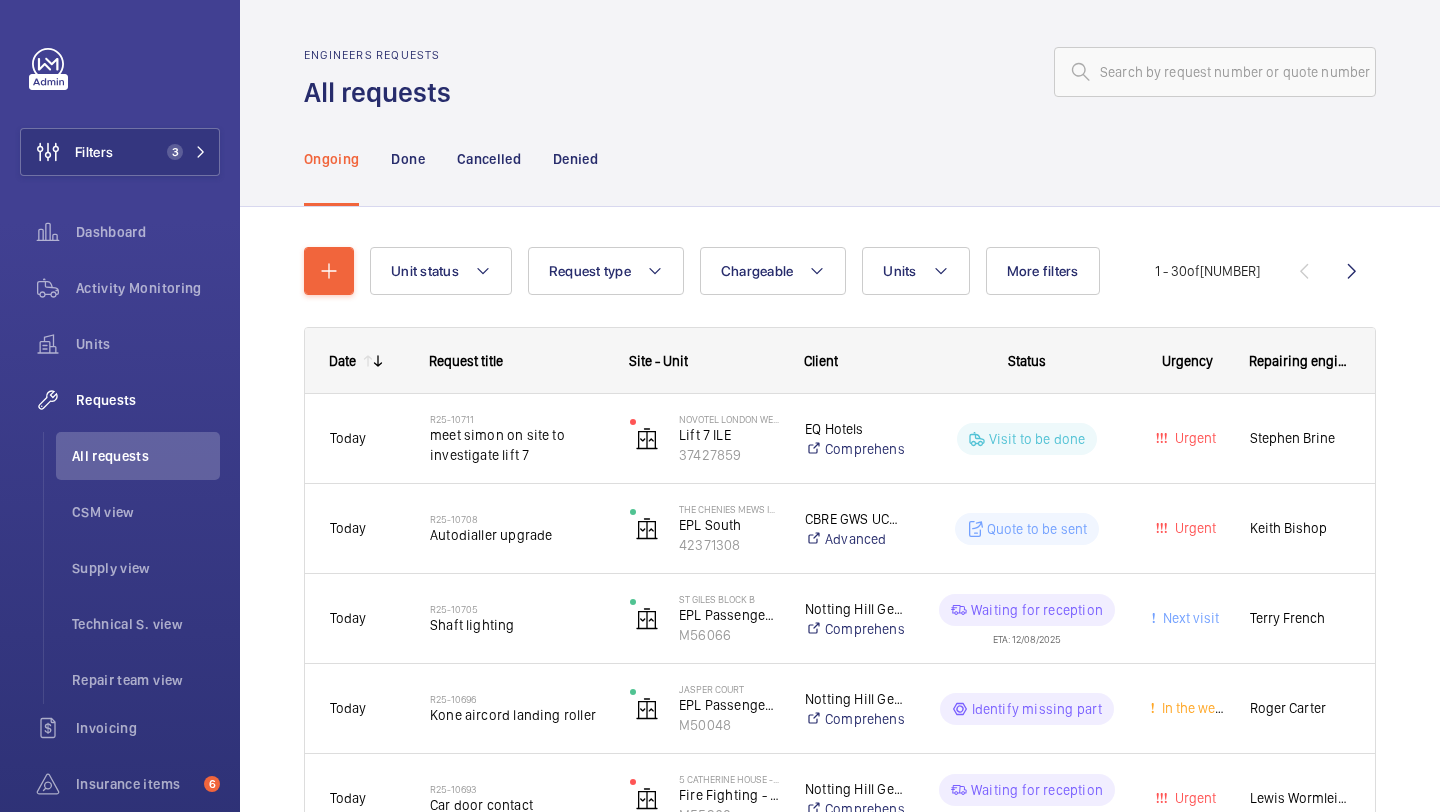 click on "Unit status Request type  Chargeable Units More filters Request status Urgency Repairing engineer Engineer Device type Reset all filters 1 - 30  of  3019
Date
Request title
Site - Unit" 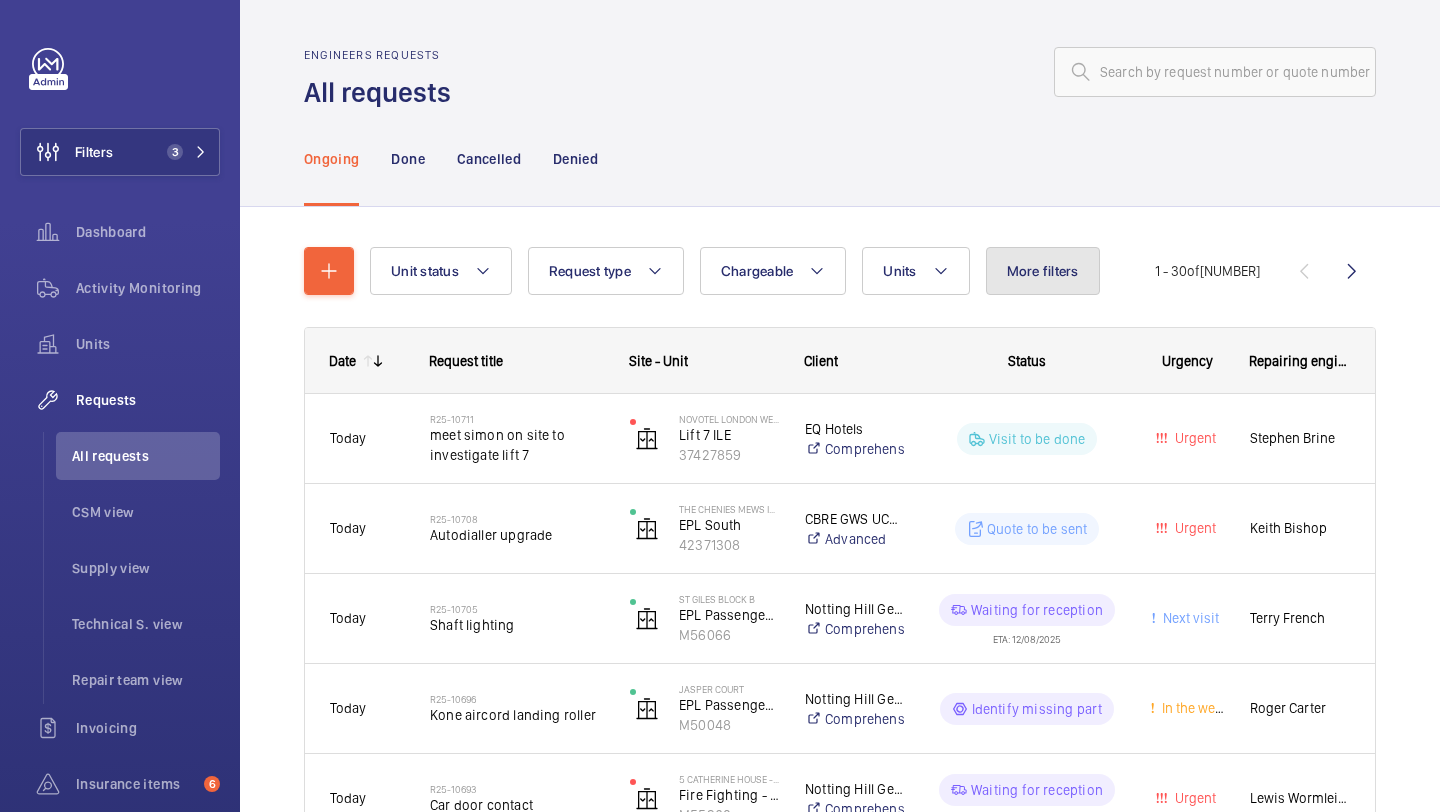 click on "More filters" 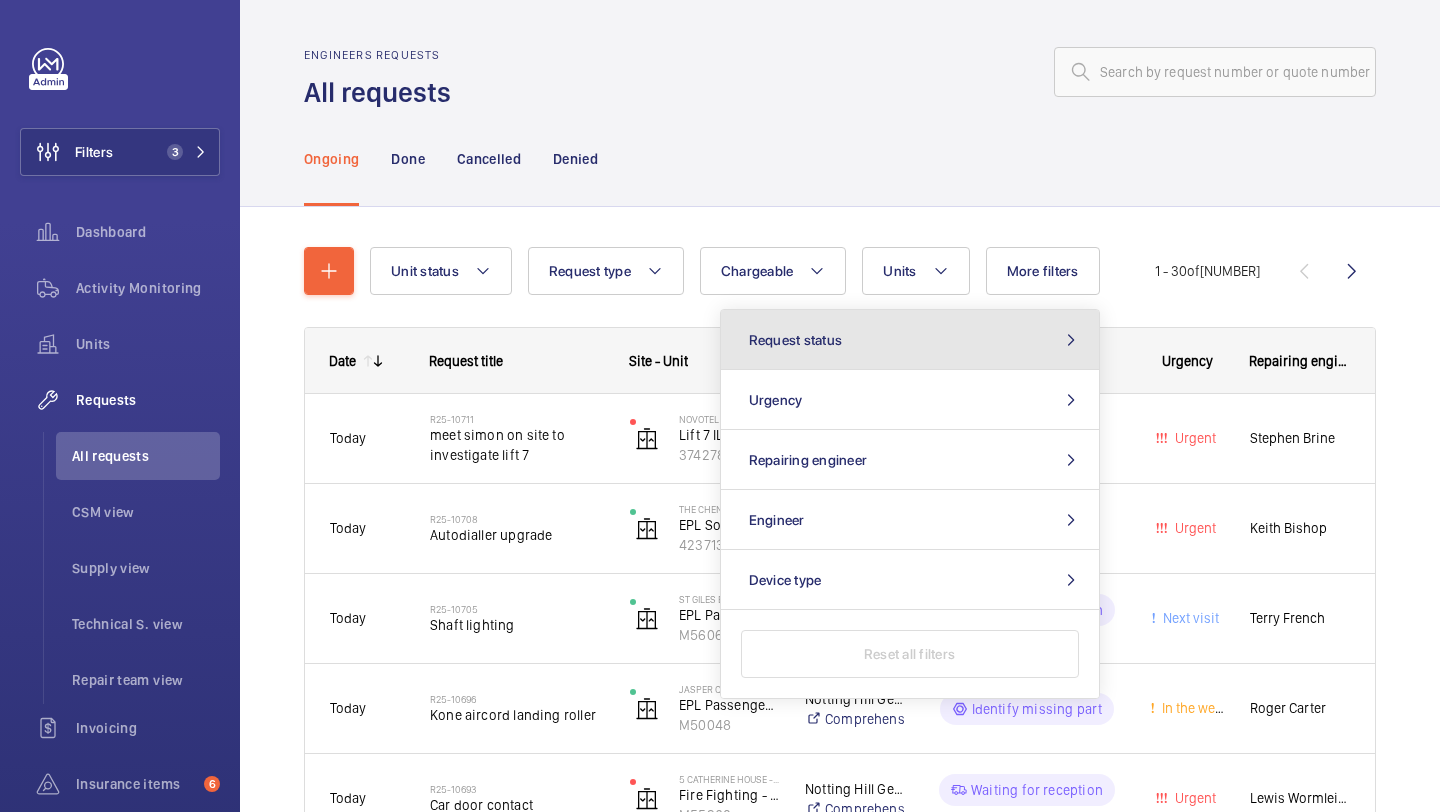 click on "Request status" 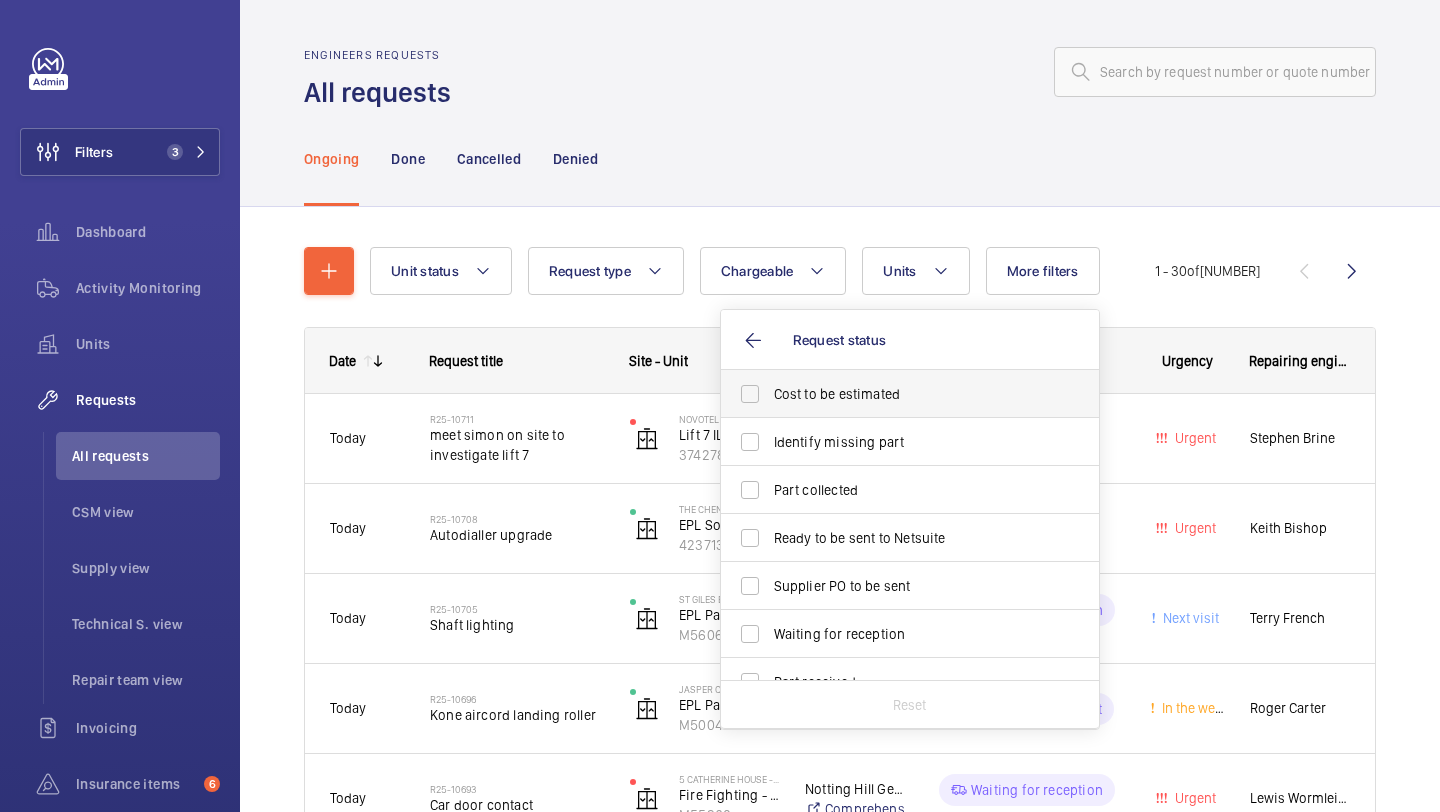 click on "Cost to be estimated" at bounding box center (911, 394) 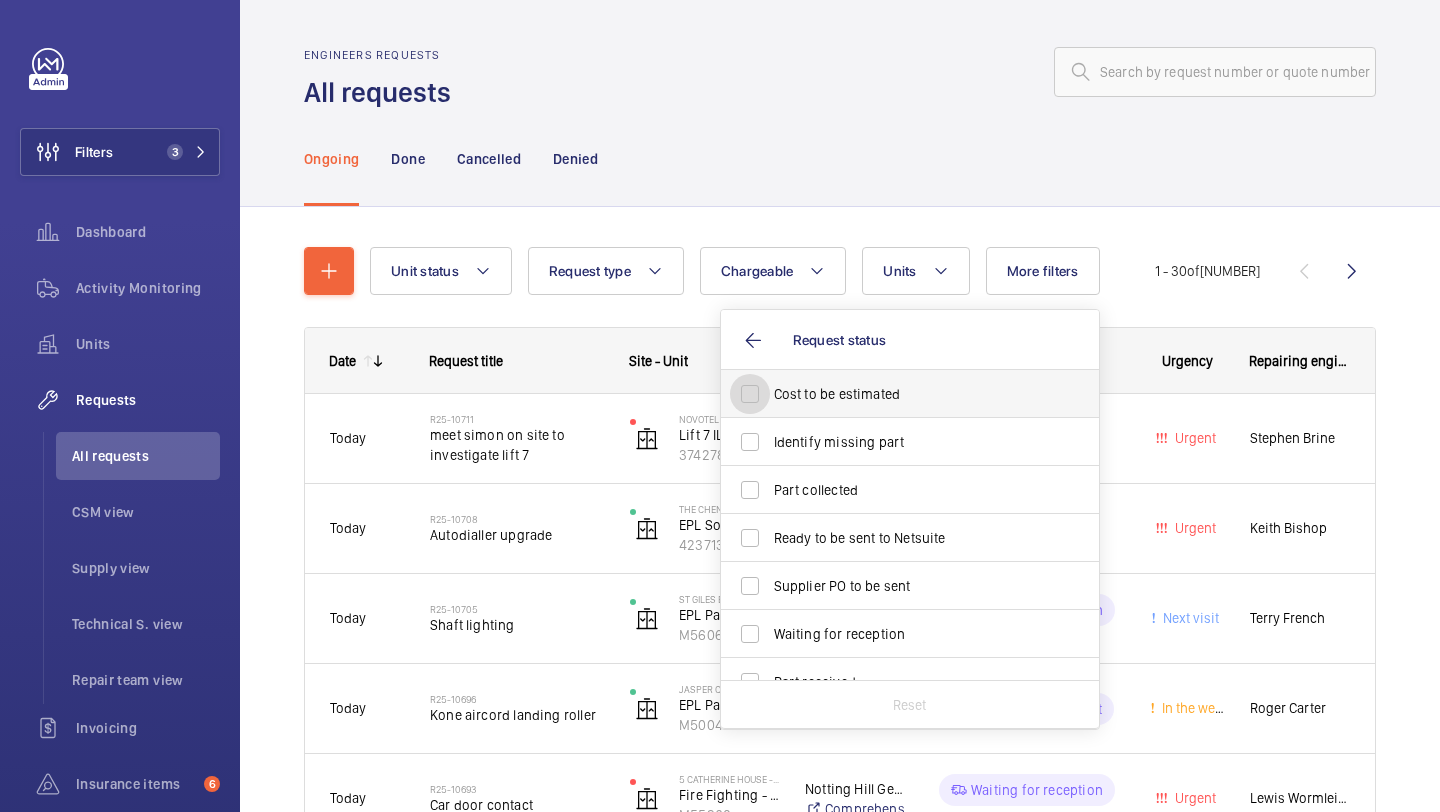 click on "Cost to be estimated" at bounding box center (750, 394) 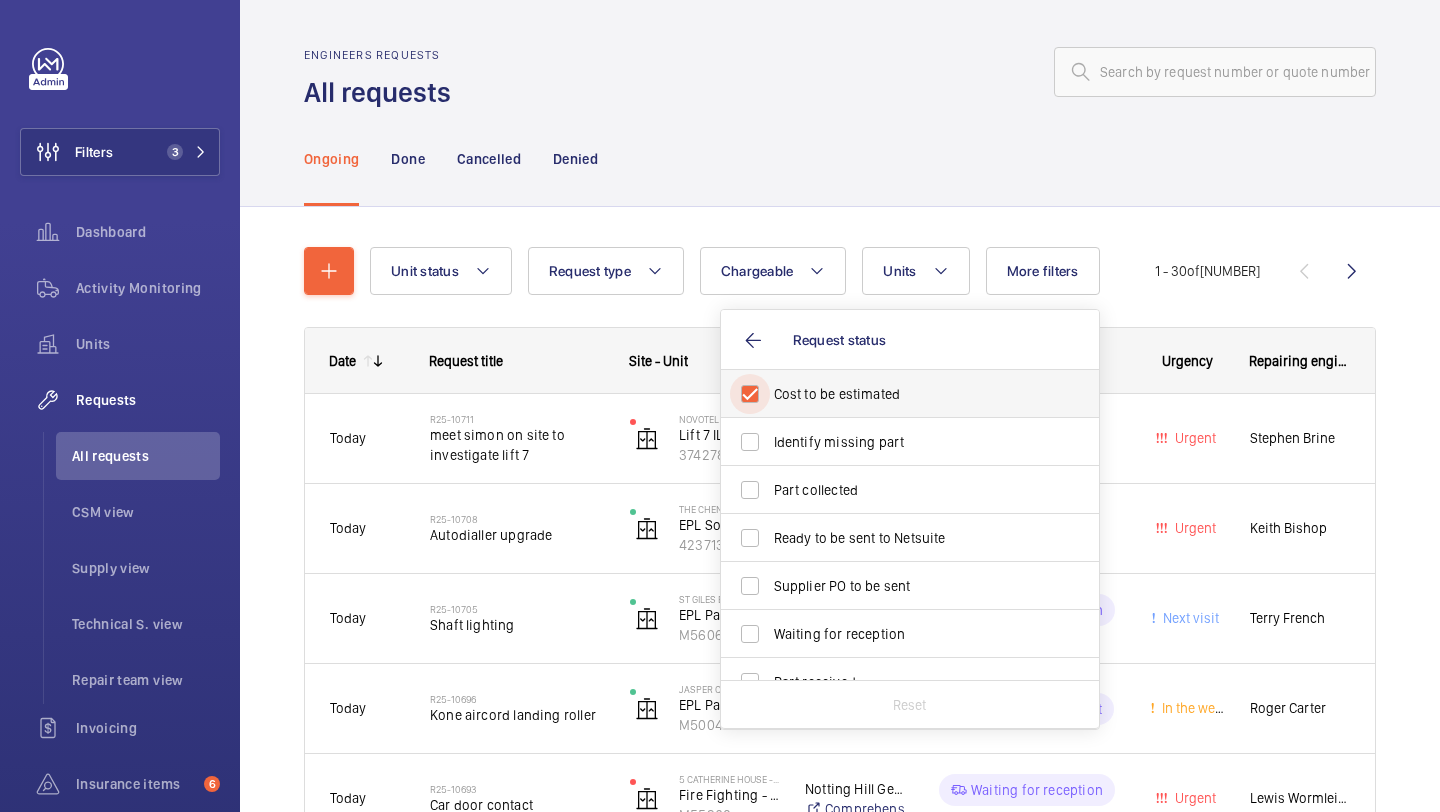 checkbox on "true" 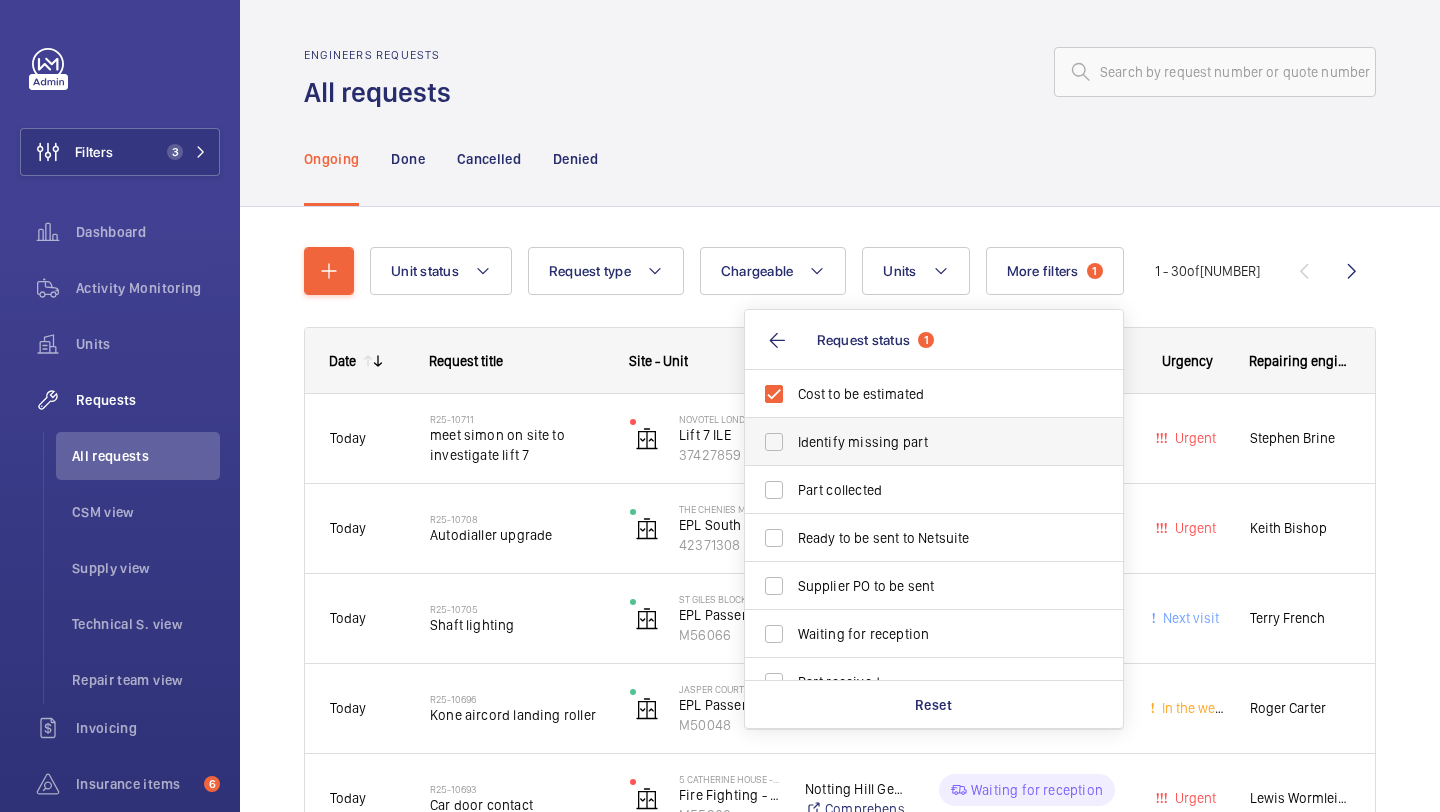 click on "Identify missing part" at bounding box center (935, 442) 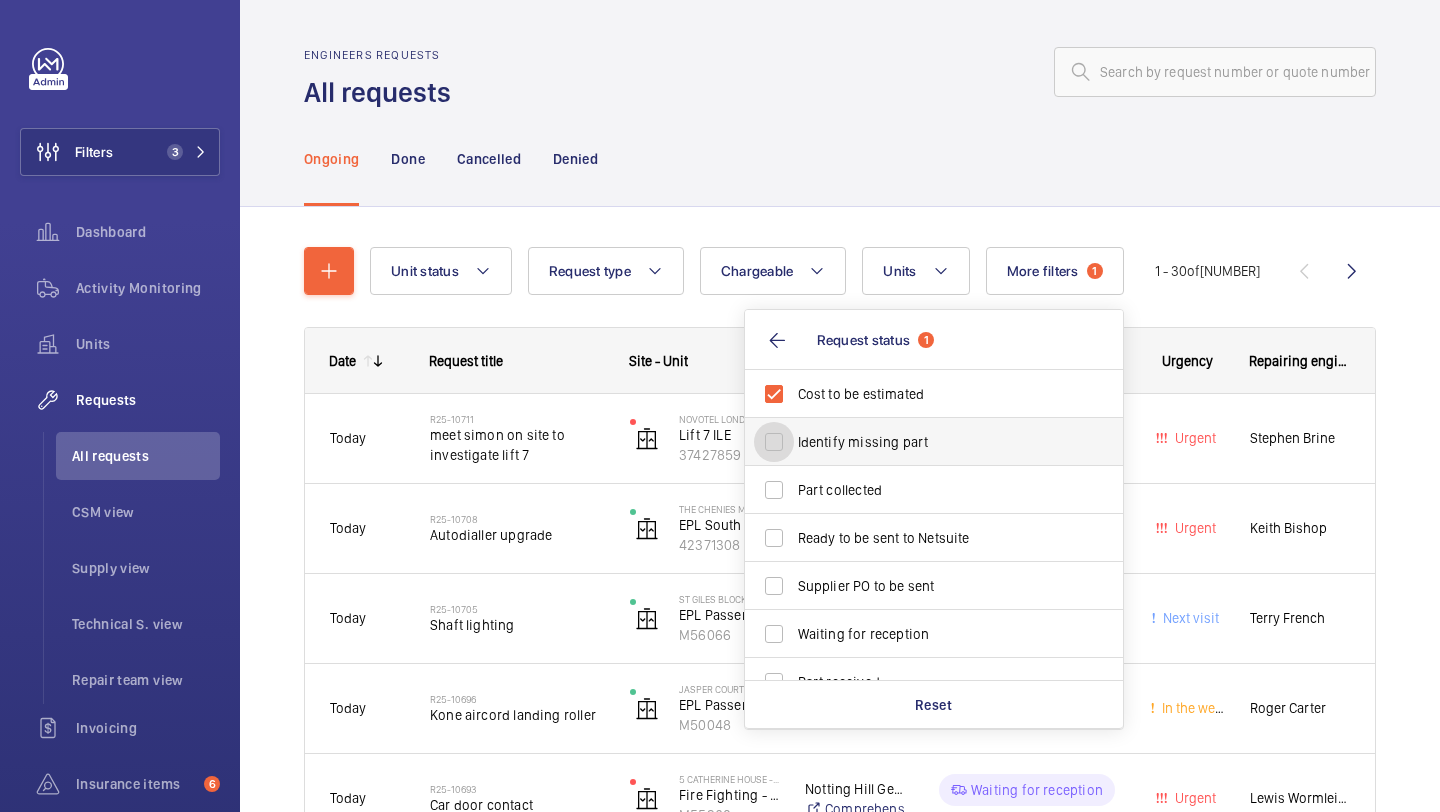 click on "Identify missing part" at bounding box center (774, 442) 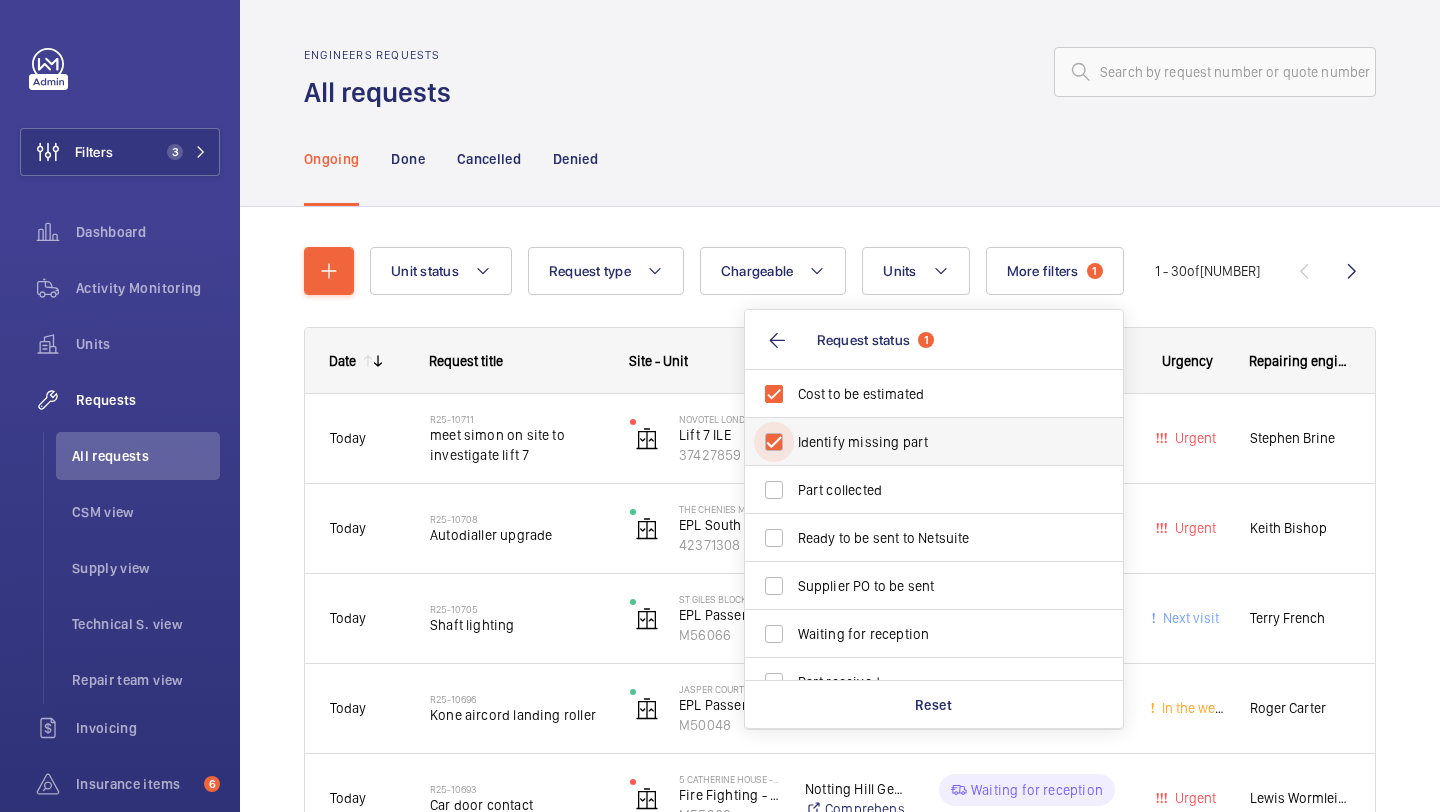 checkbox on "true" 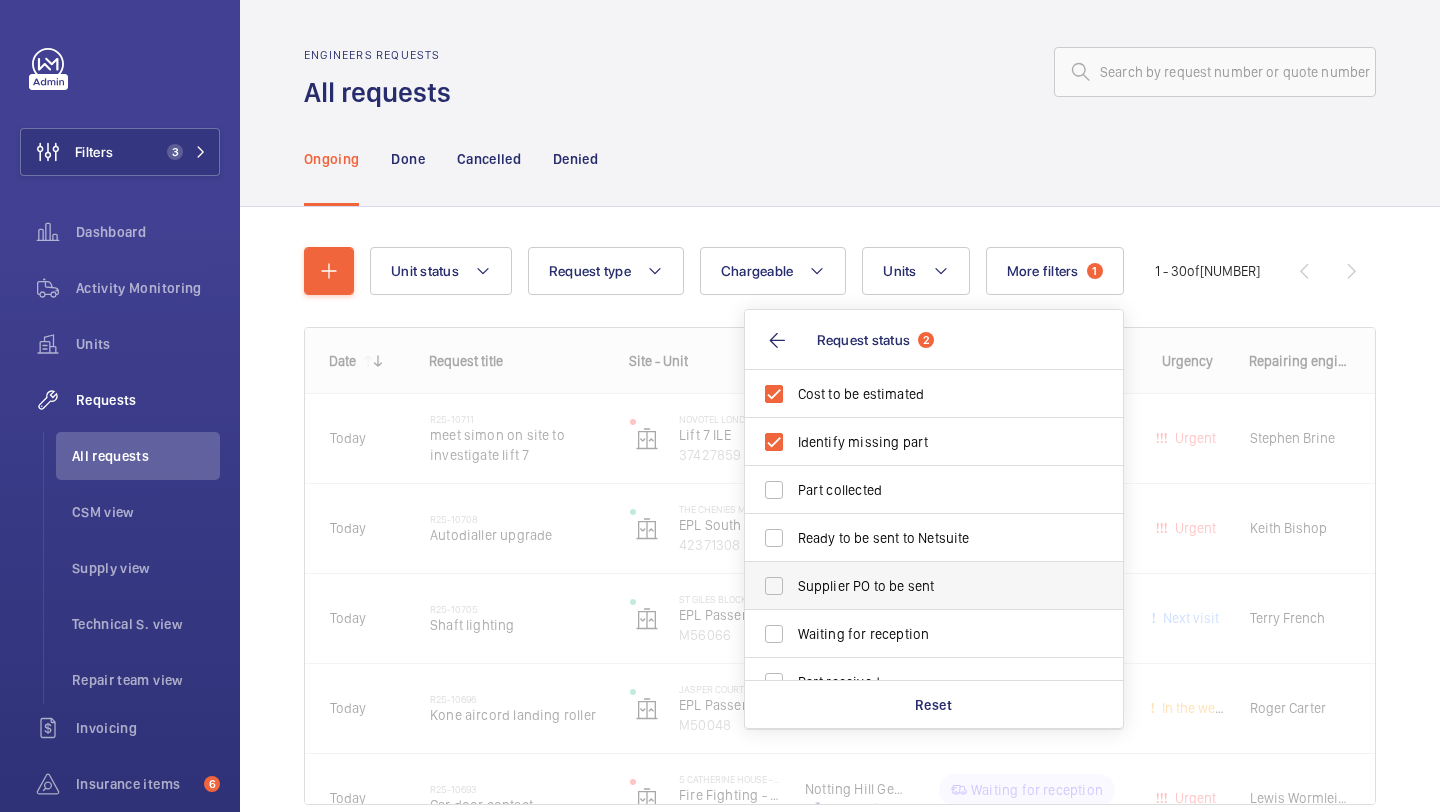 click on "Supplier PO to be sent" at bounding box center [919, 586] 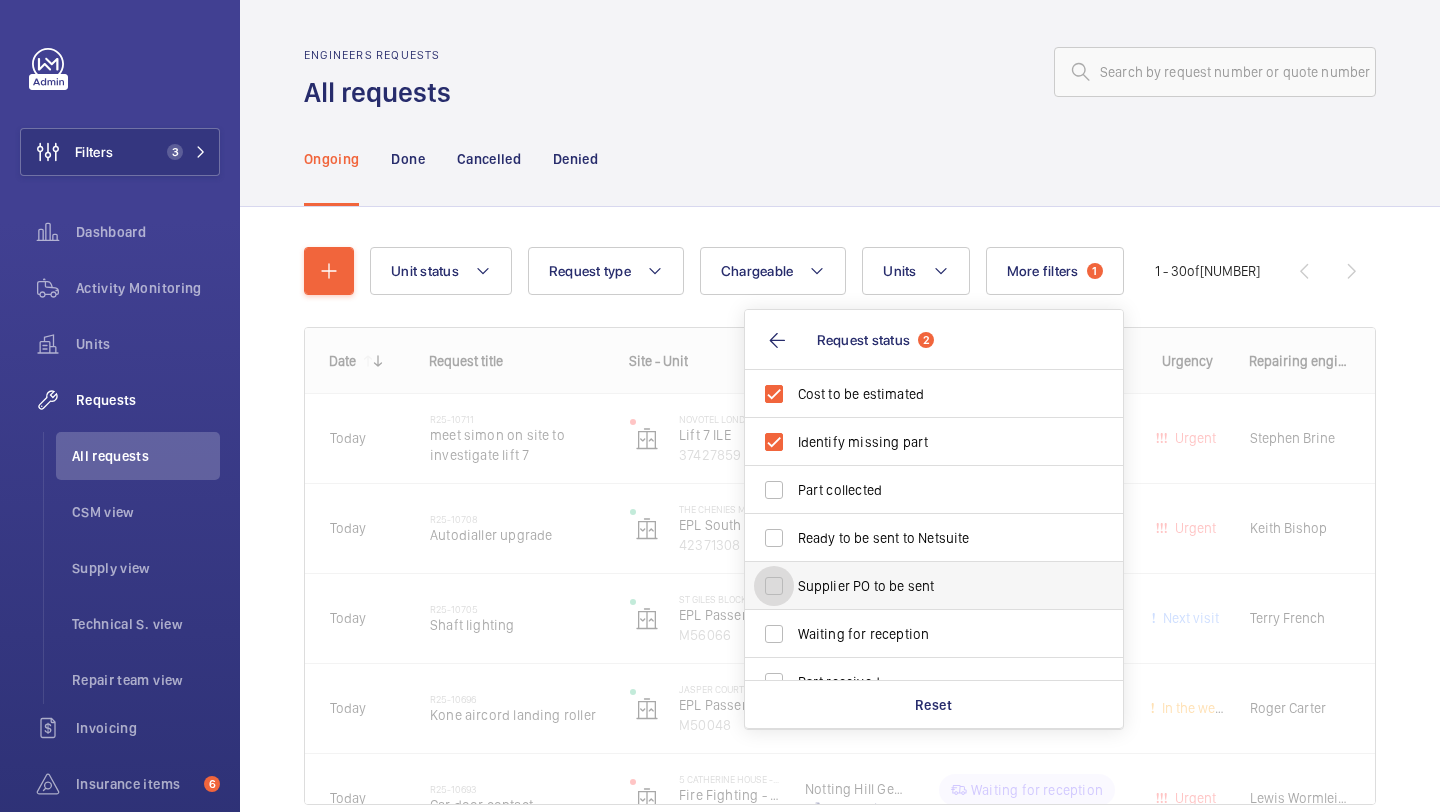 click on "Supplier PO to be sent" at bounding box center (774, 586) 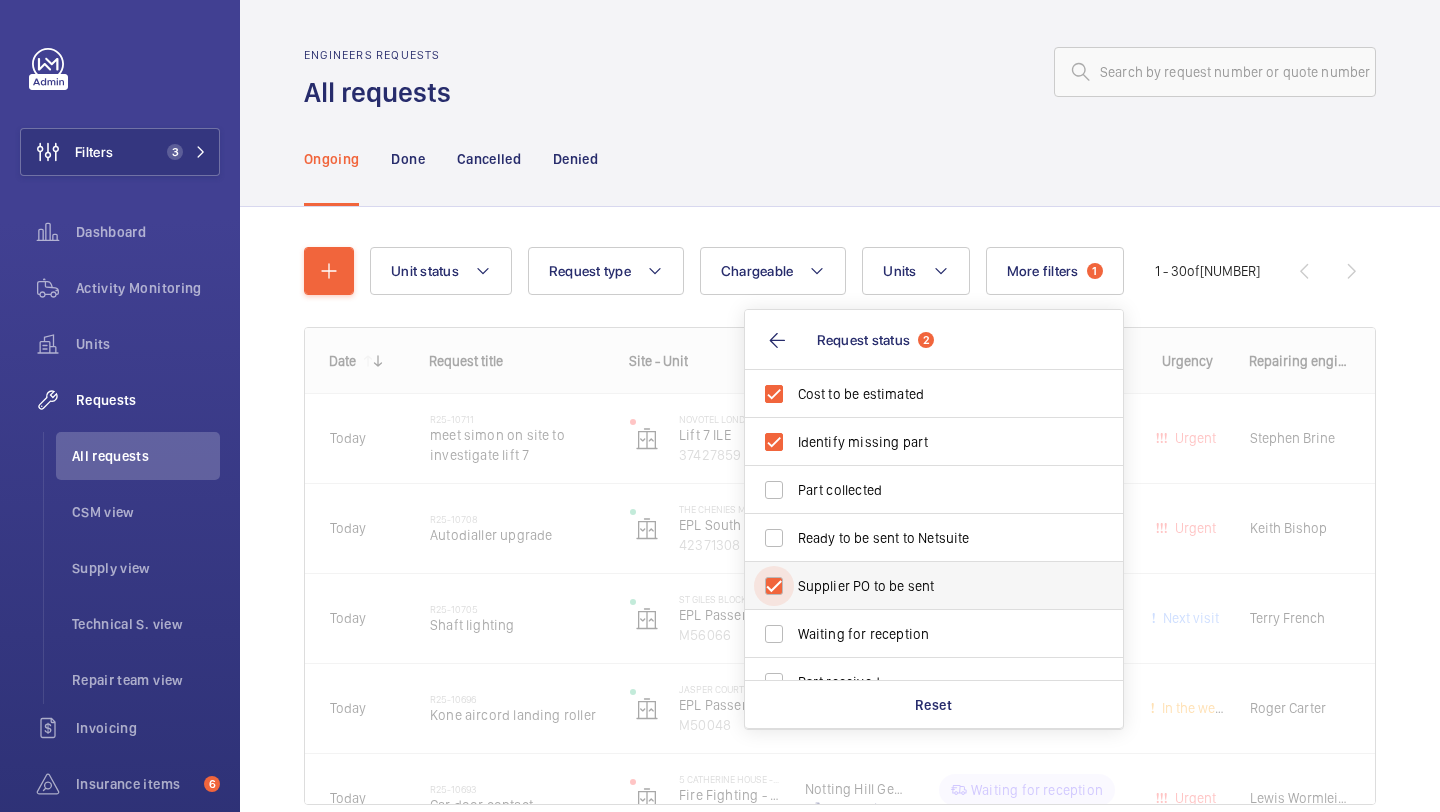 checkbox on "true" 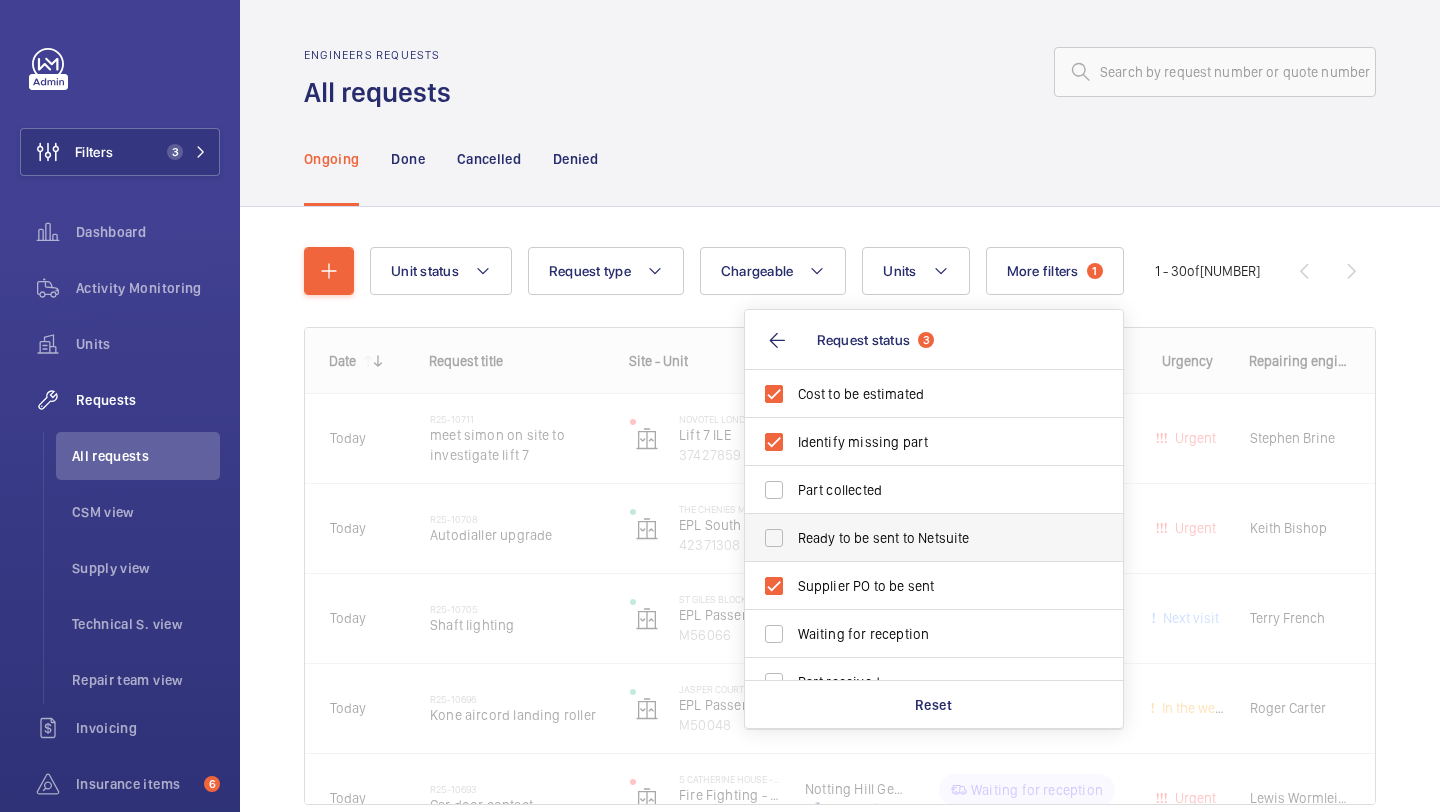 click on "Ready to be sent to Netsuite" at bounding box center [935, 538] 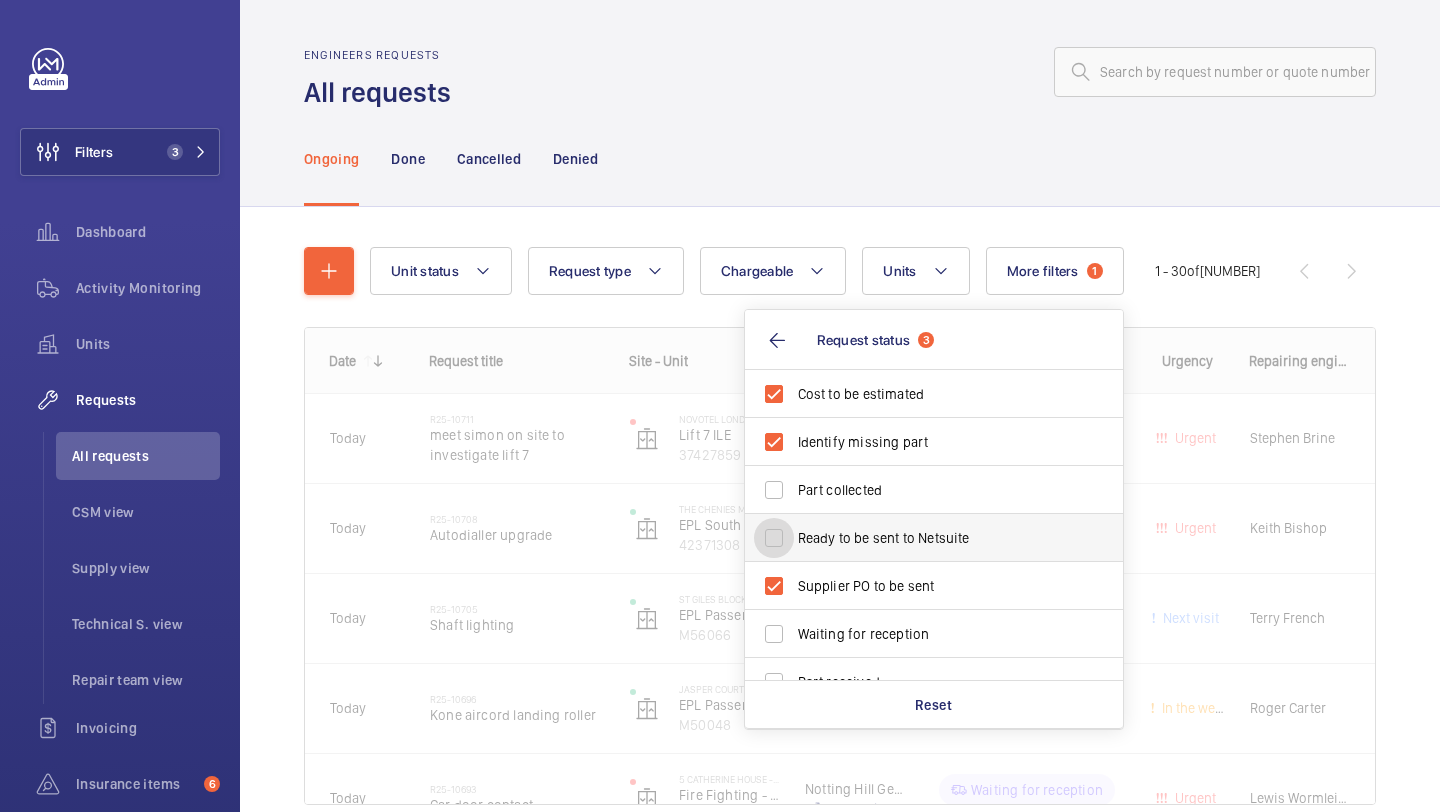 click on "Ready to be sent to Netsuite" at bounding box center (774, 538) 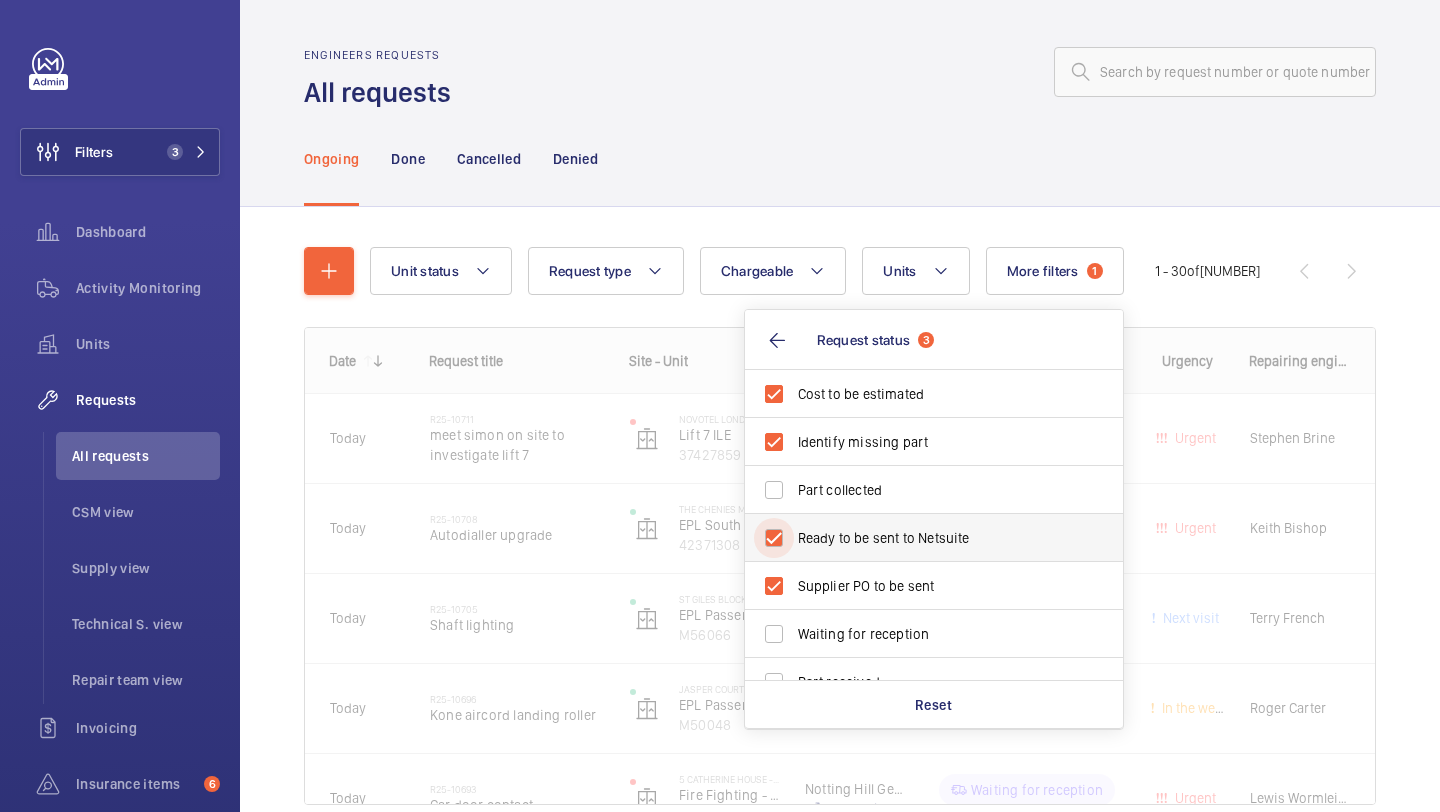 checkbox on "true" 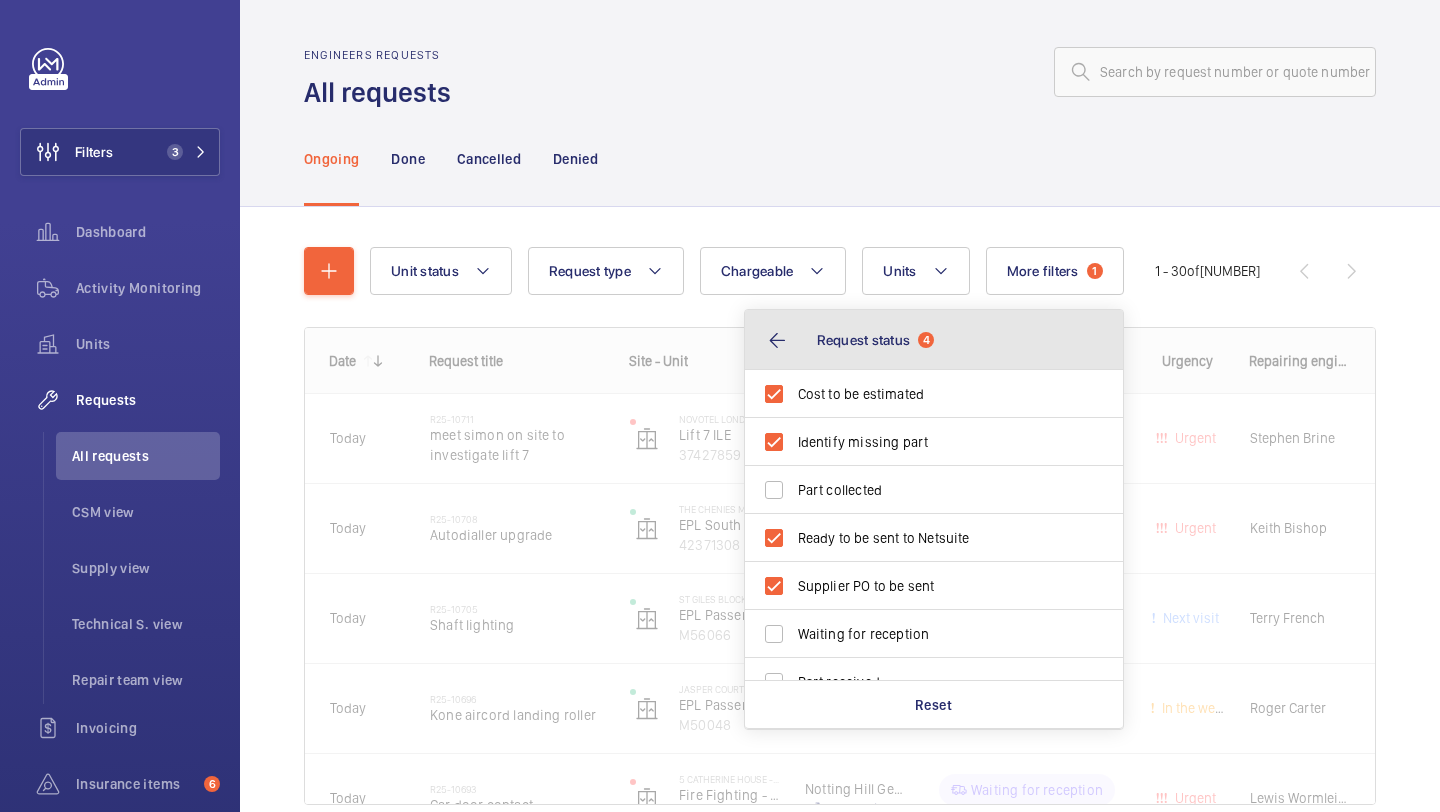 click on "Request status" 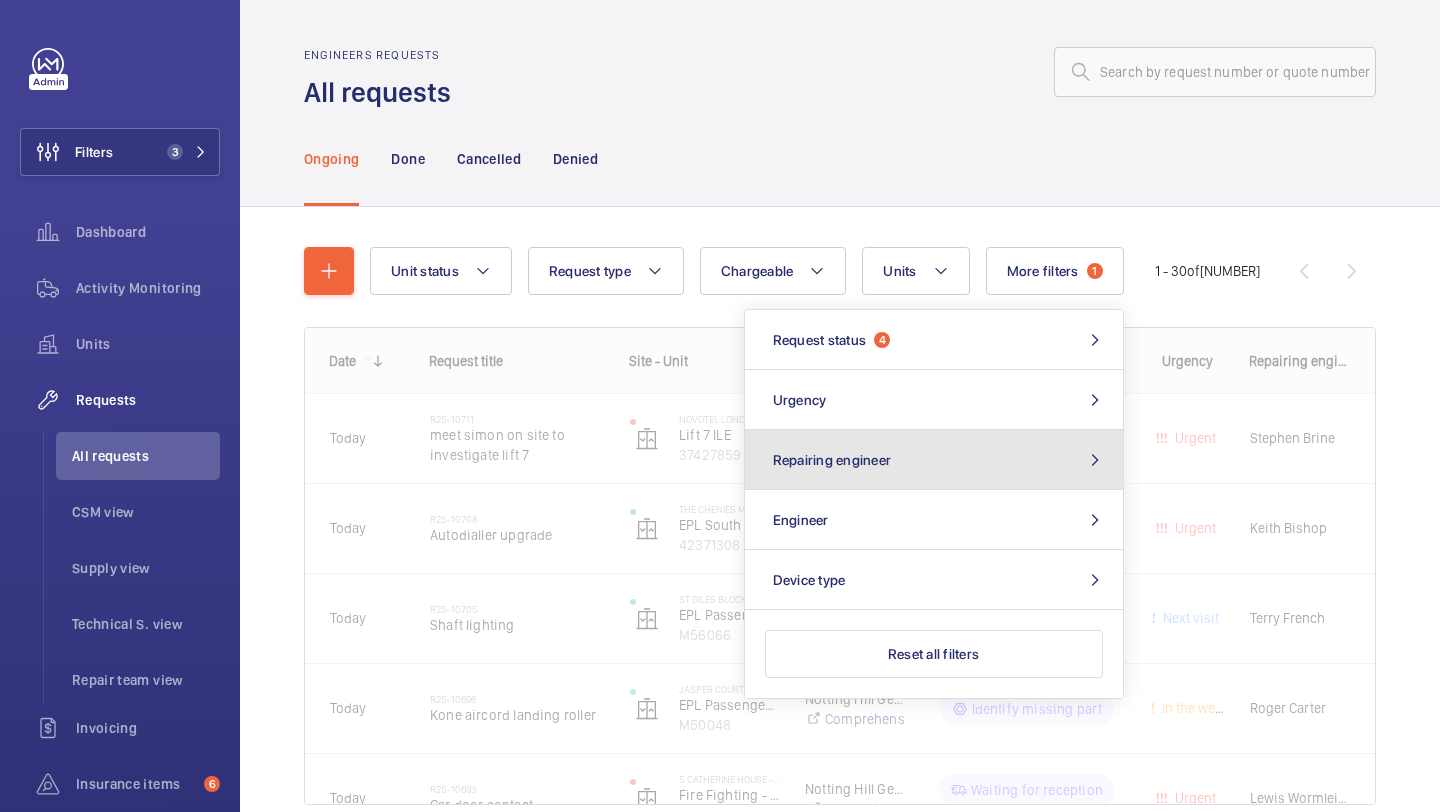 click on "Repairing engineer" 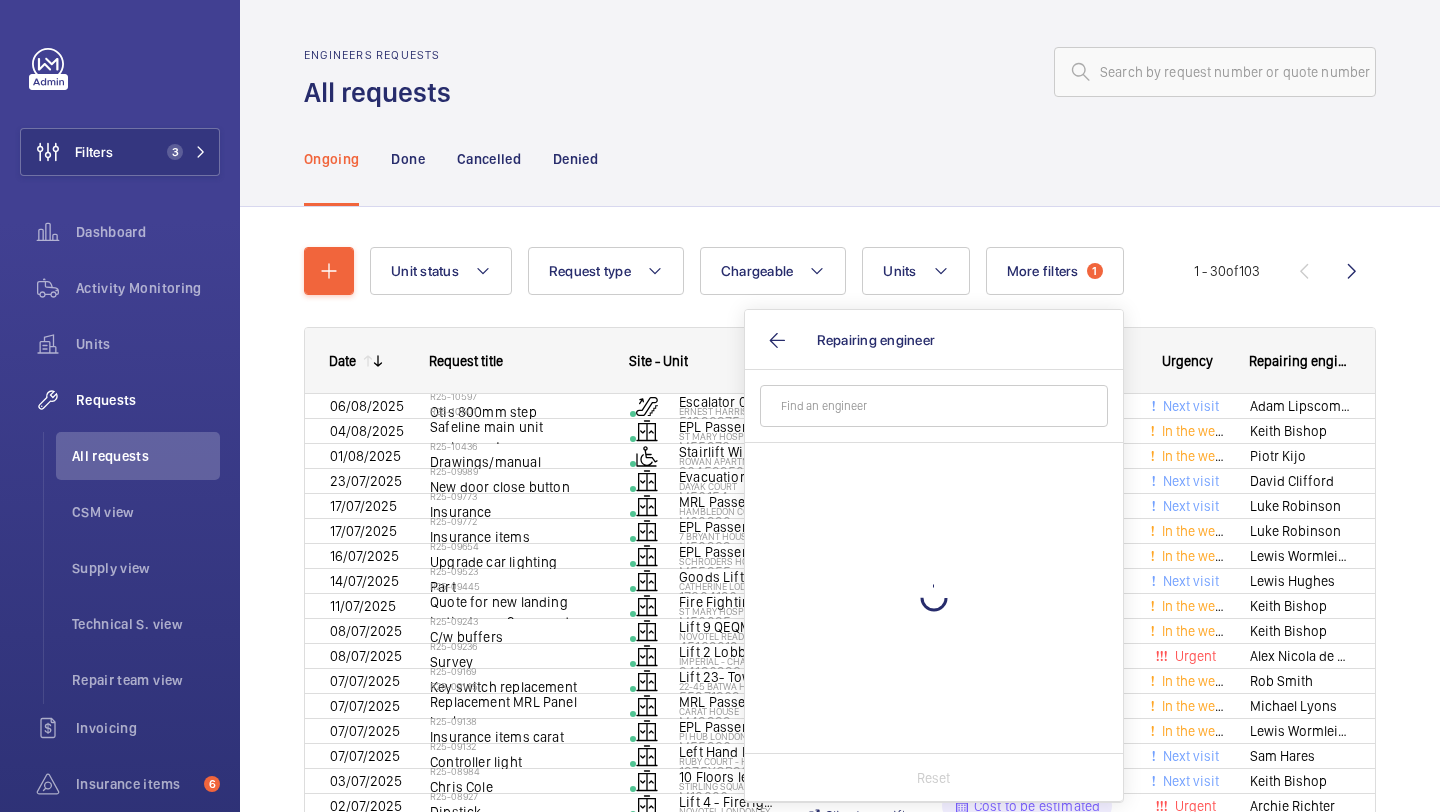 click 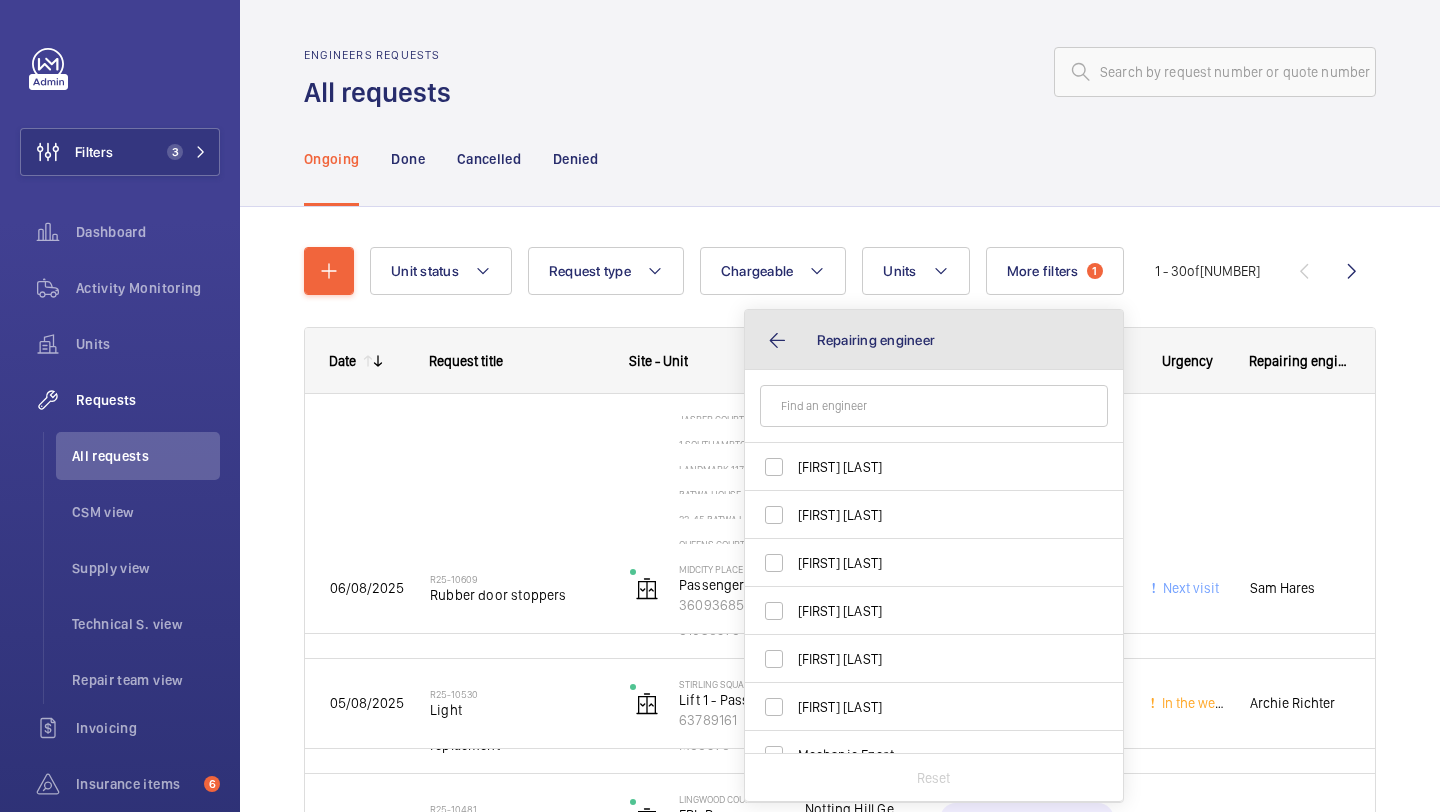click on "Repairing engineer" 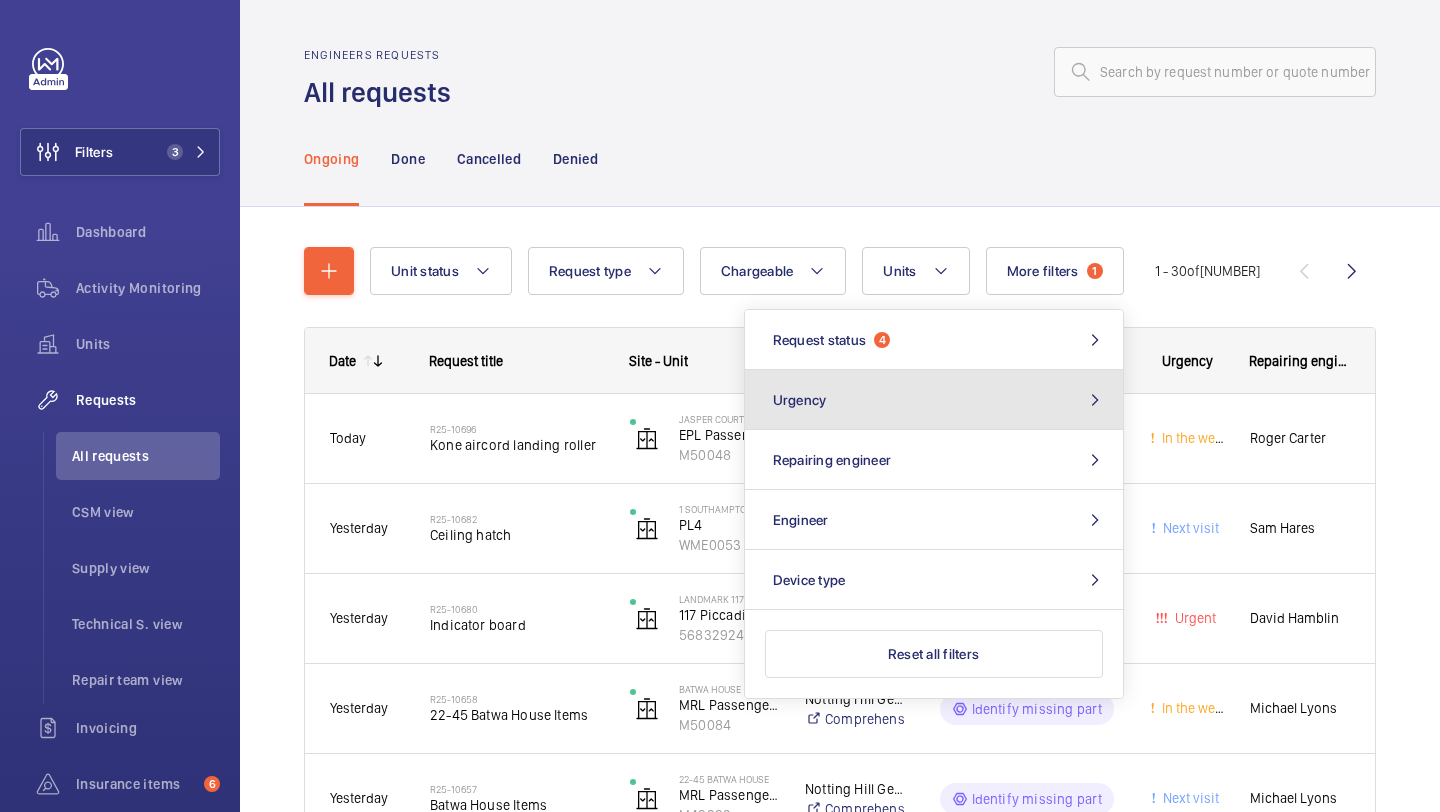 click on "Urgency" 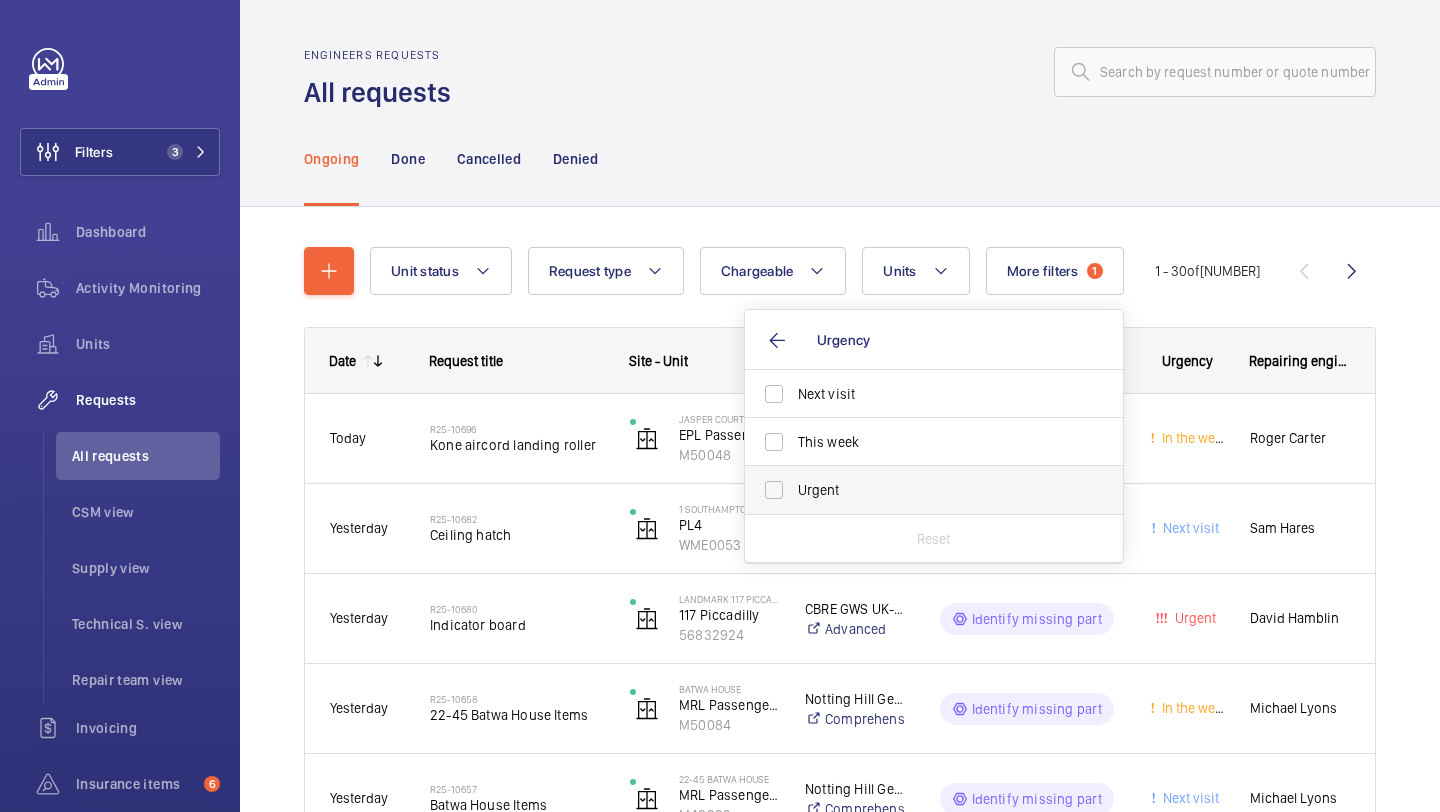 click on "Urgent" at bounding box center (919, 490) 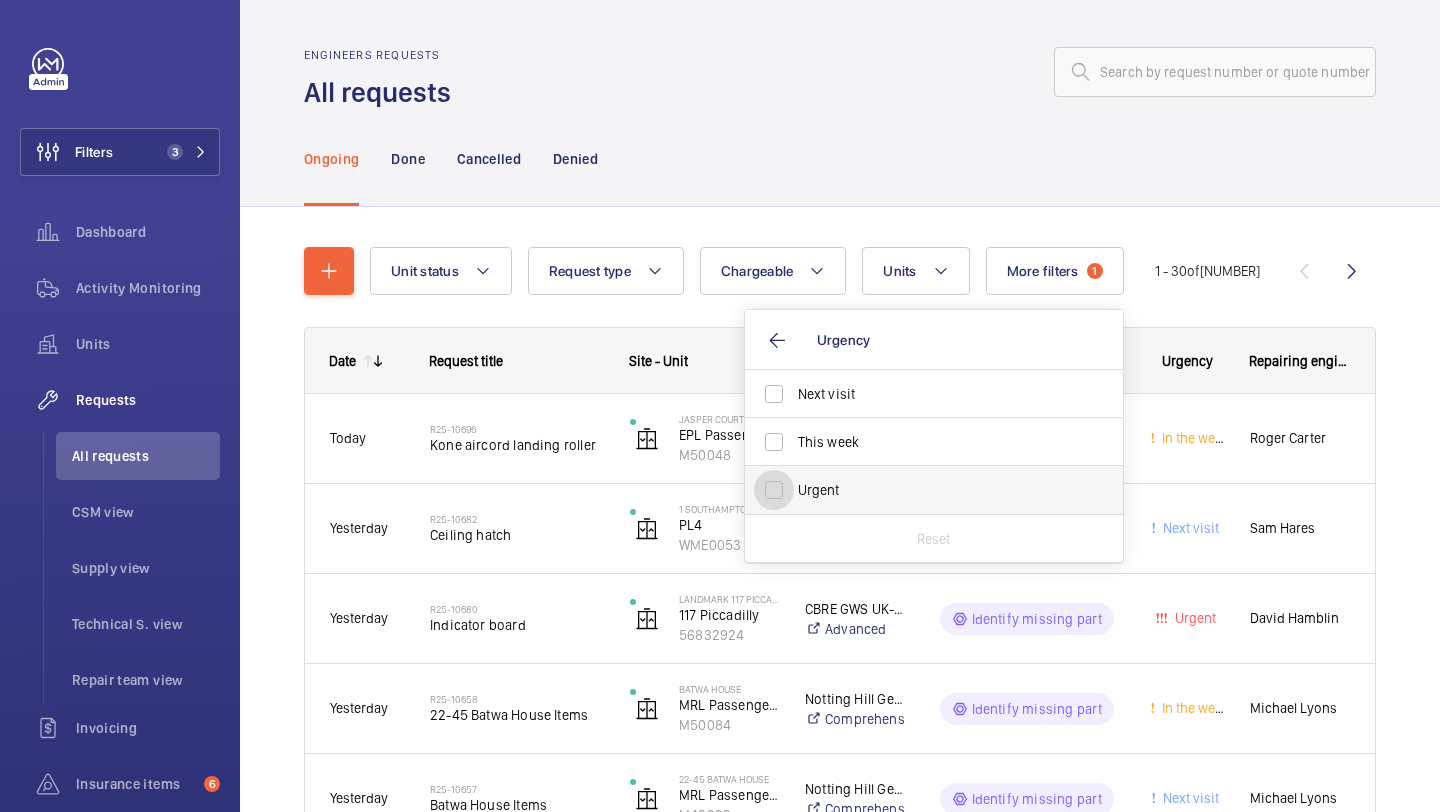 click on "Urgent" at bounding box center [774, 490] 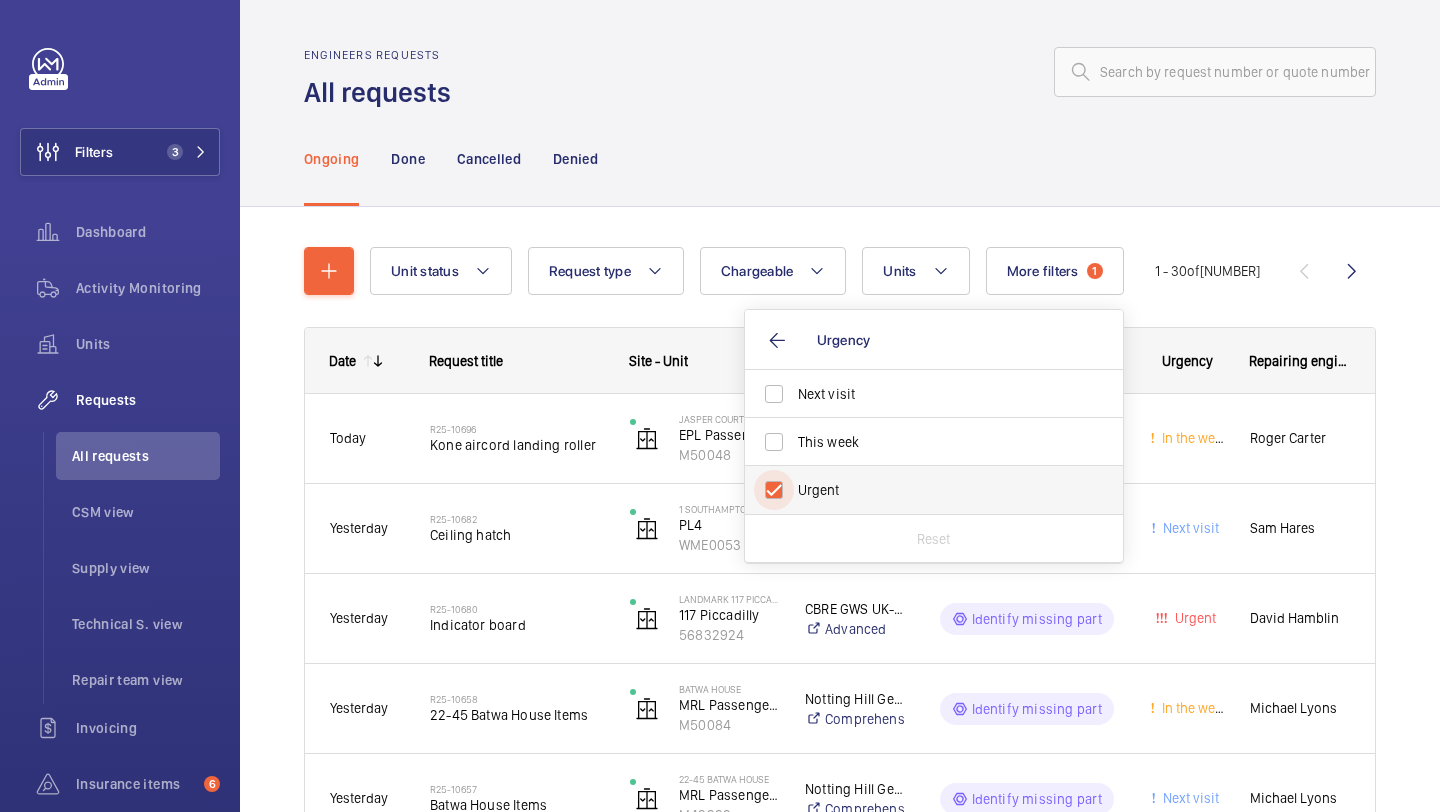 checkbox on "true" 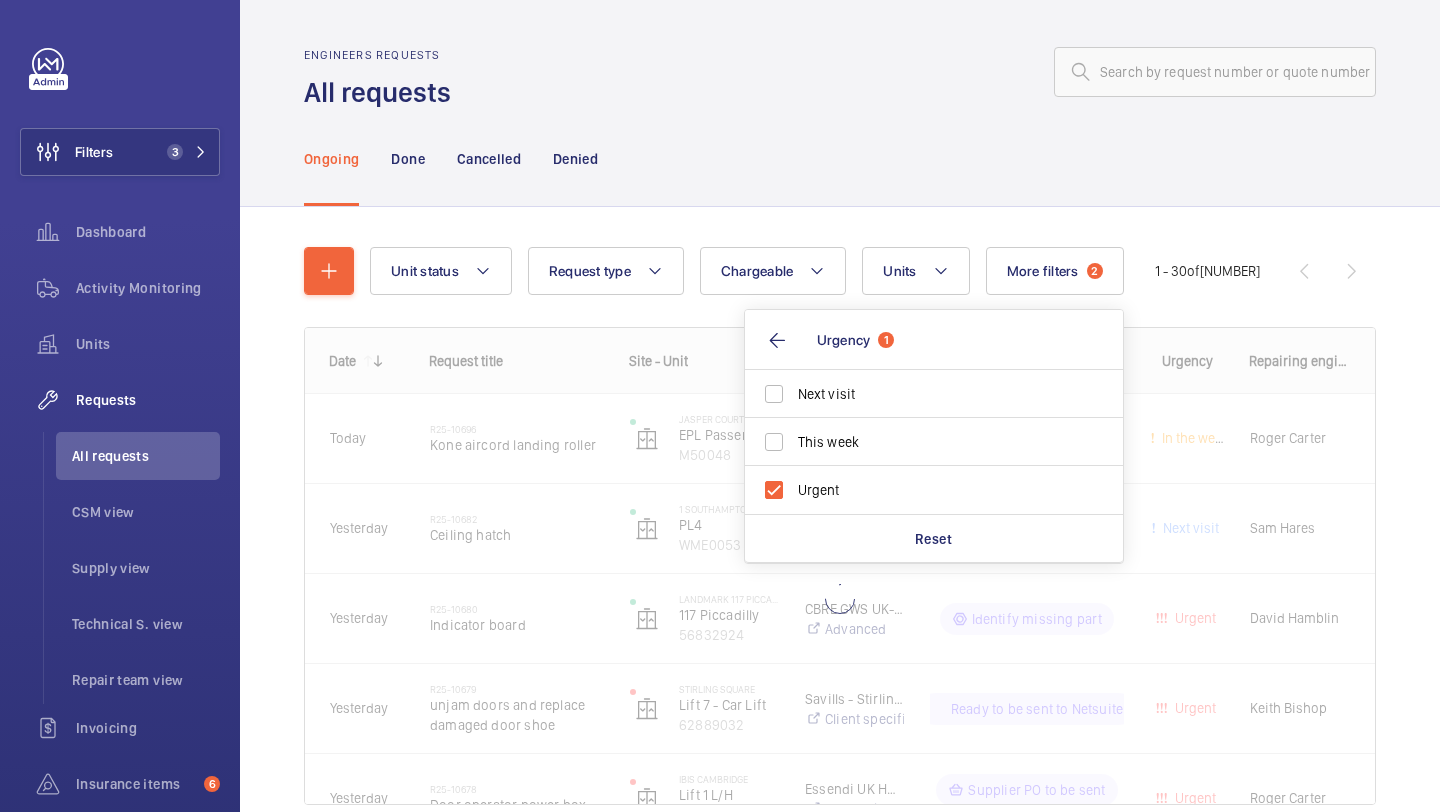 click on "Ongoing Done Cancelled Denied" 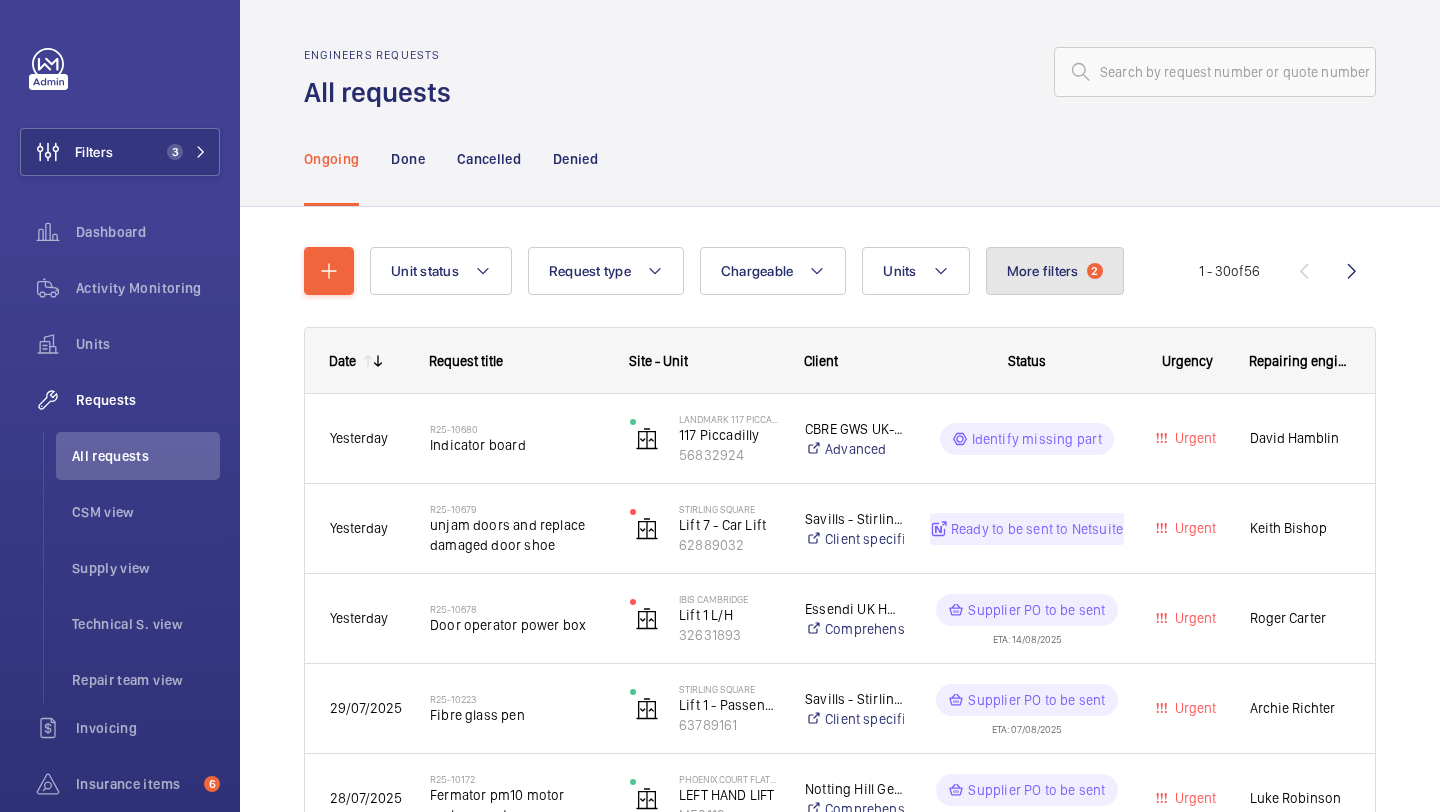 click on "More filters  2" 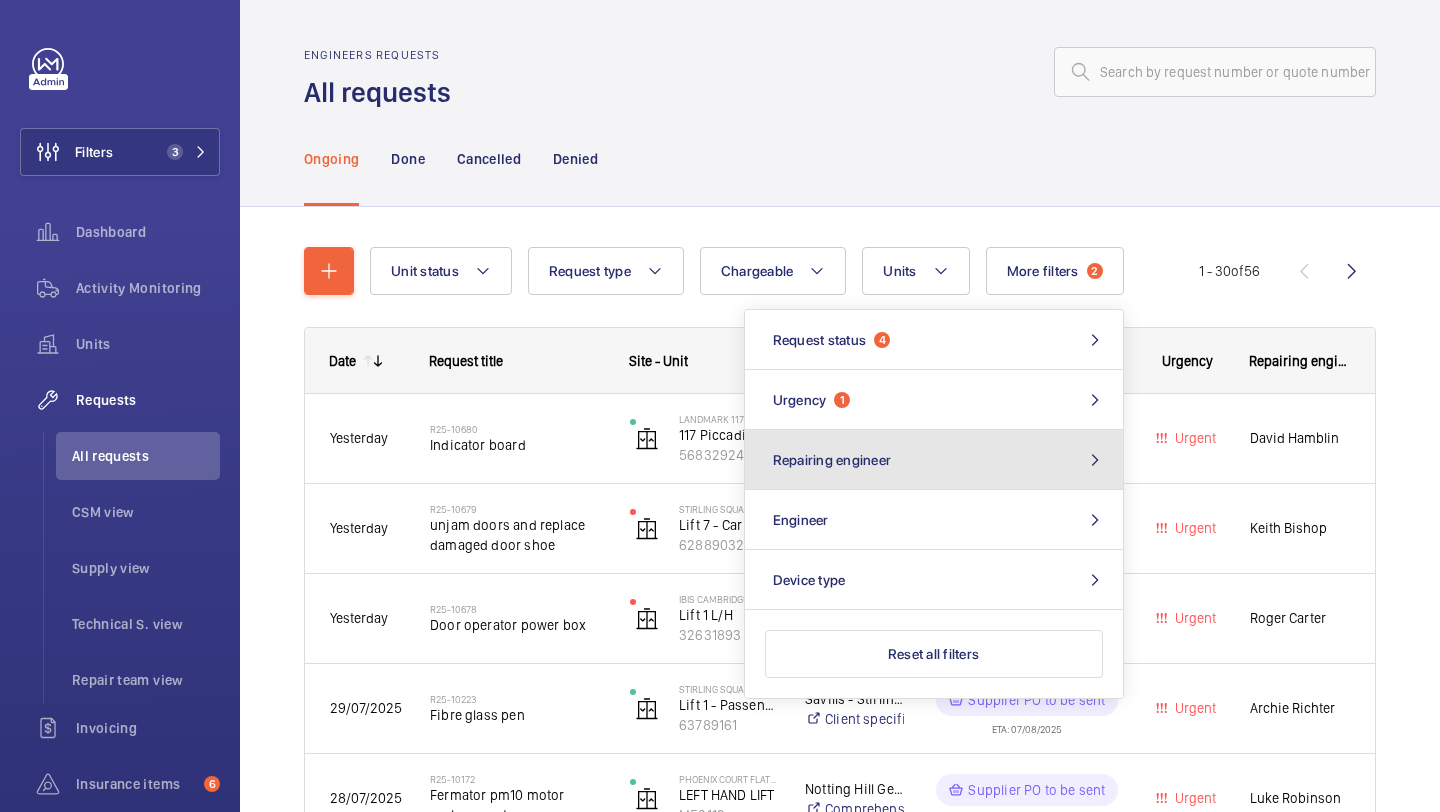 click on "Repairing engineer" 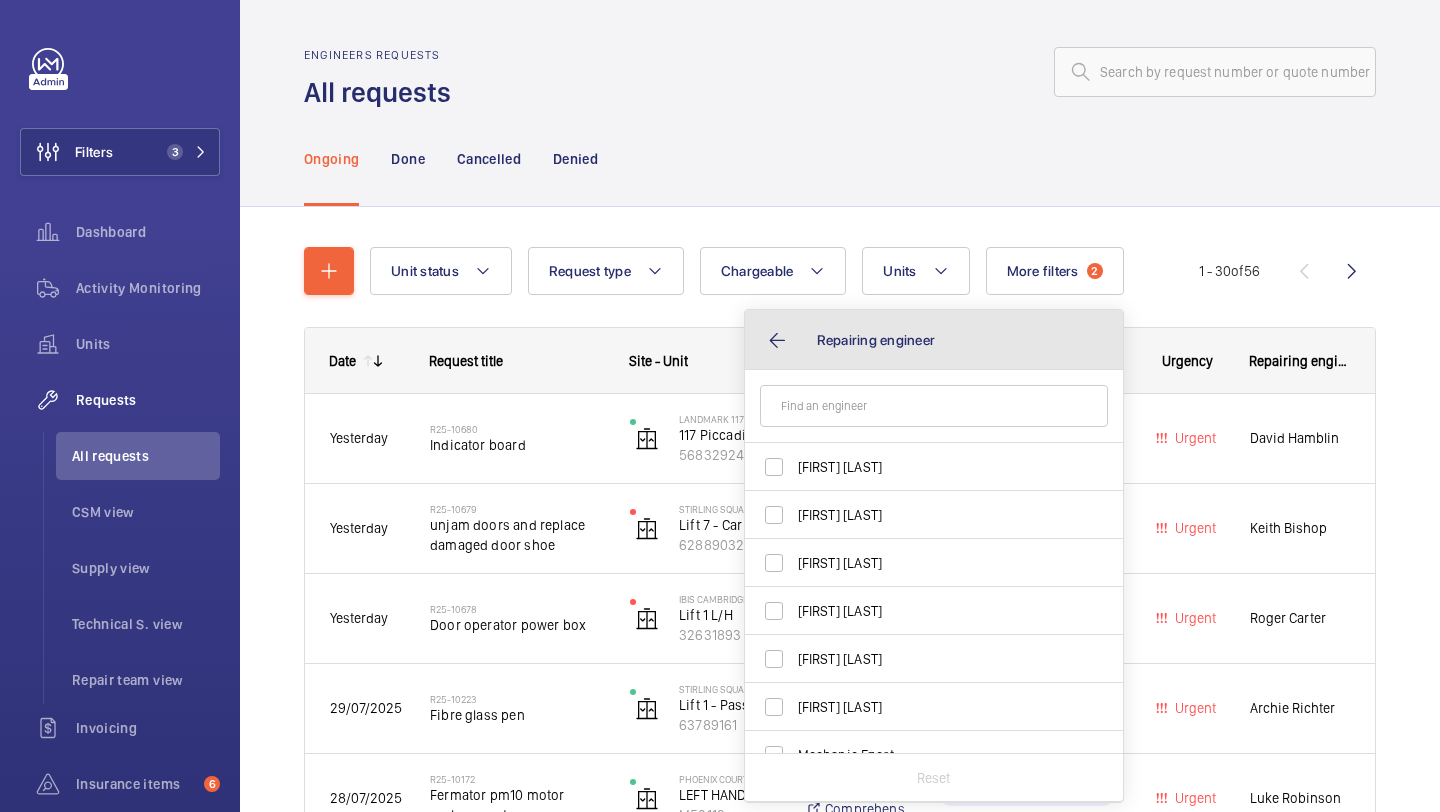 click on "Repairing engineer" 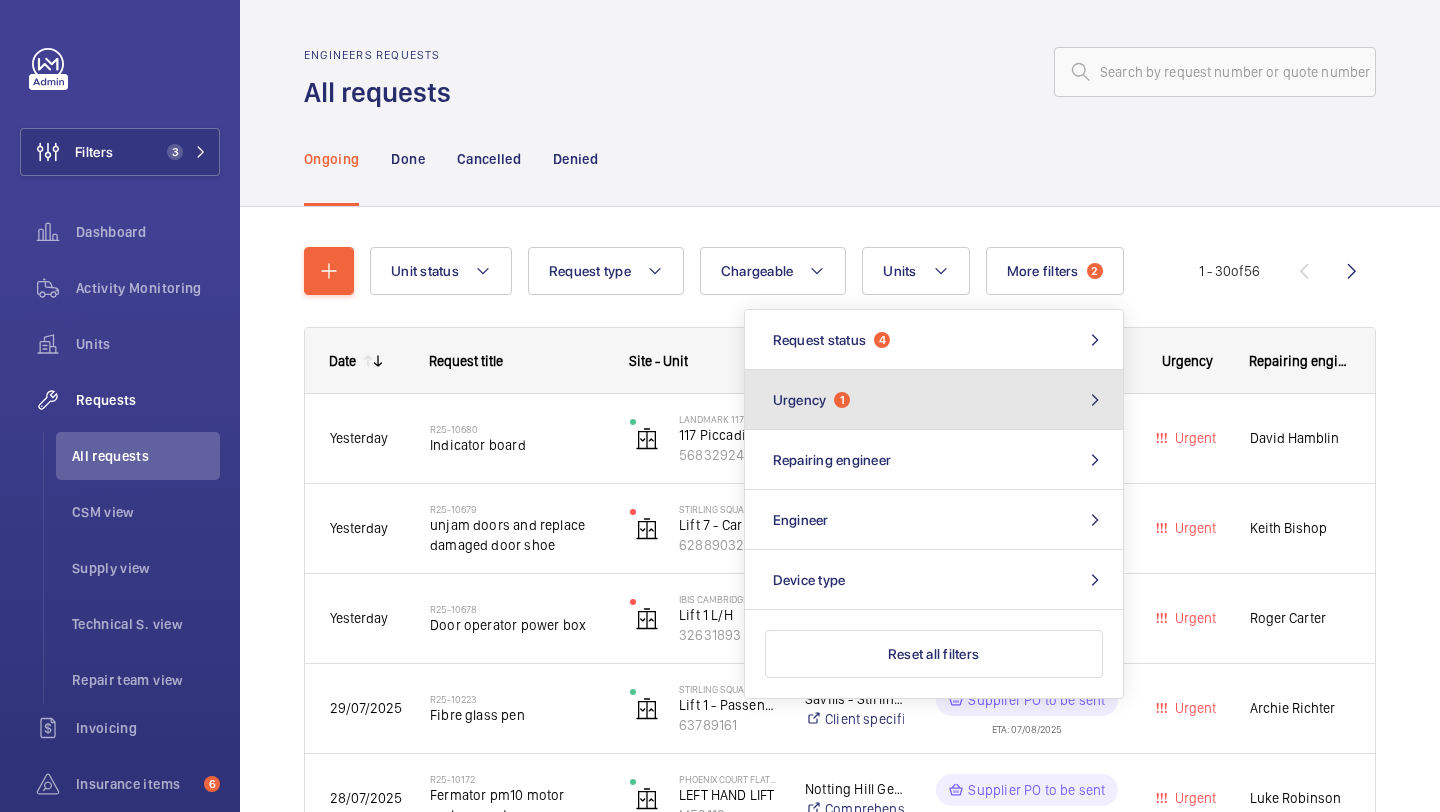 click on "Urgency  1" 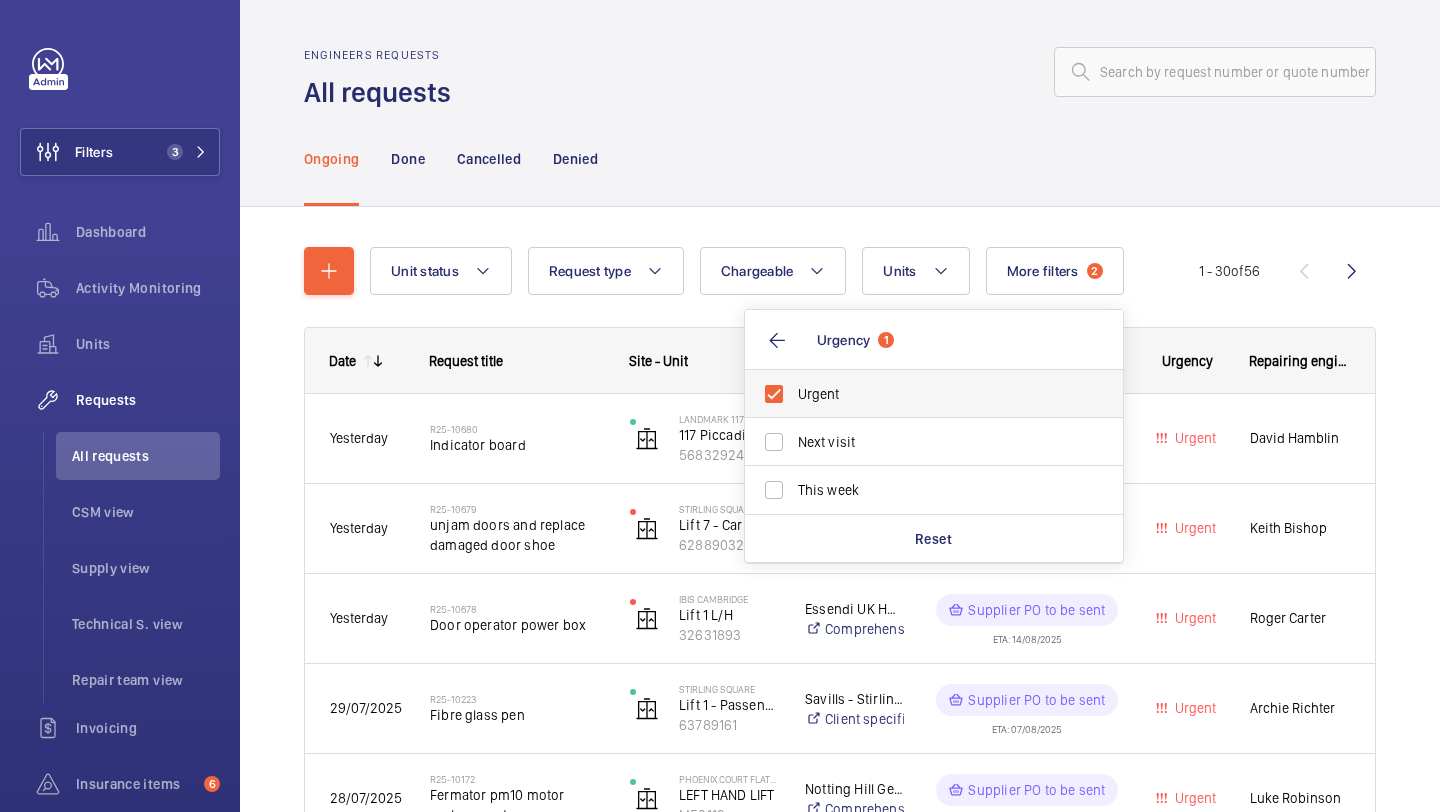click on "Urgent" at bounding box center [919, 394] 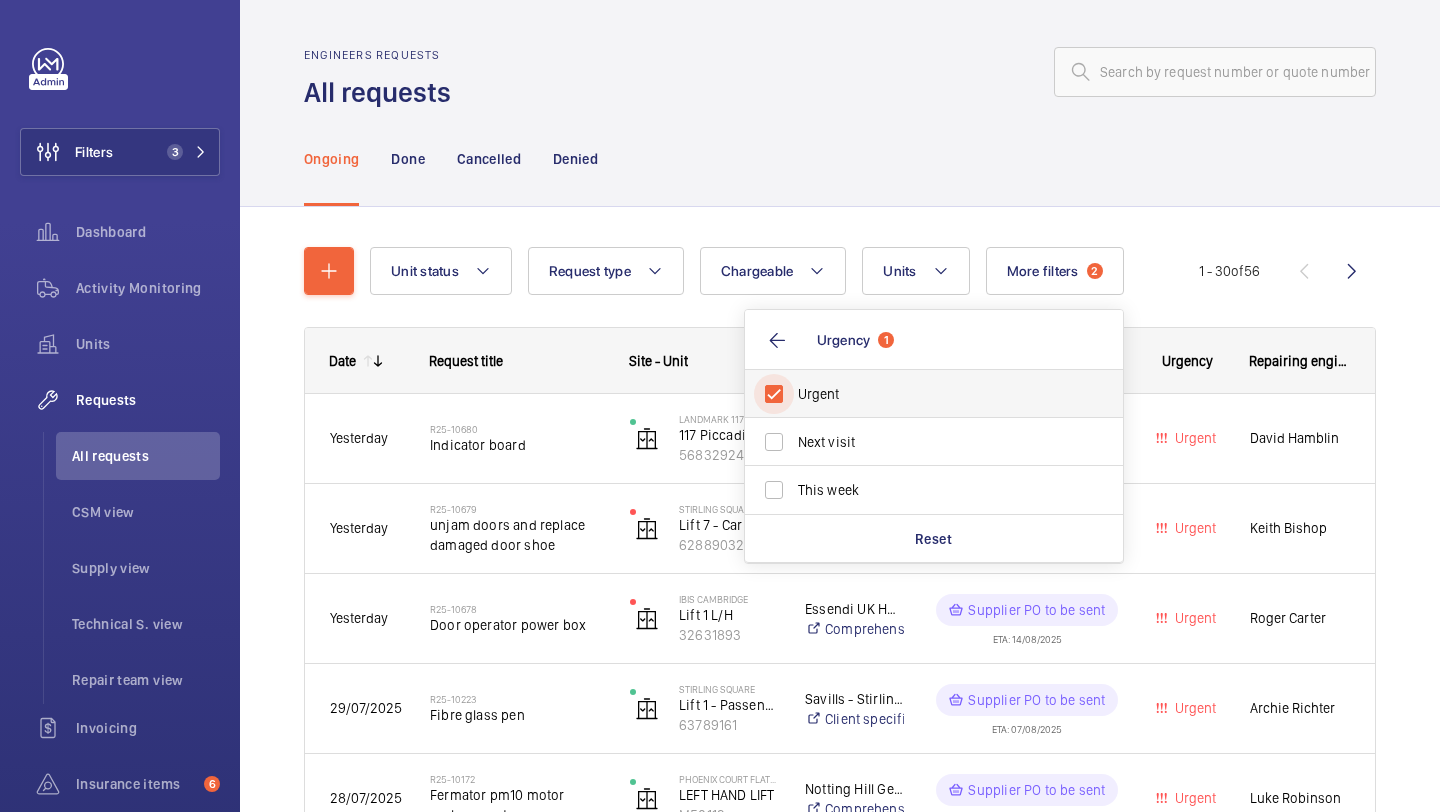 click on "Urgent" at bounding box center (774, 394) 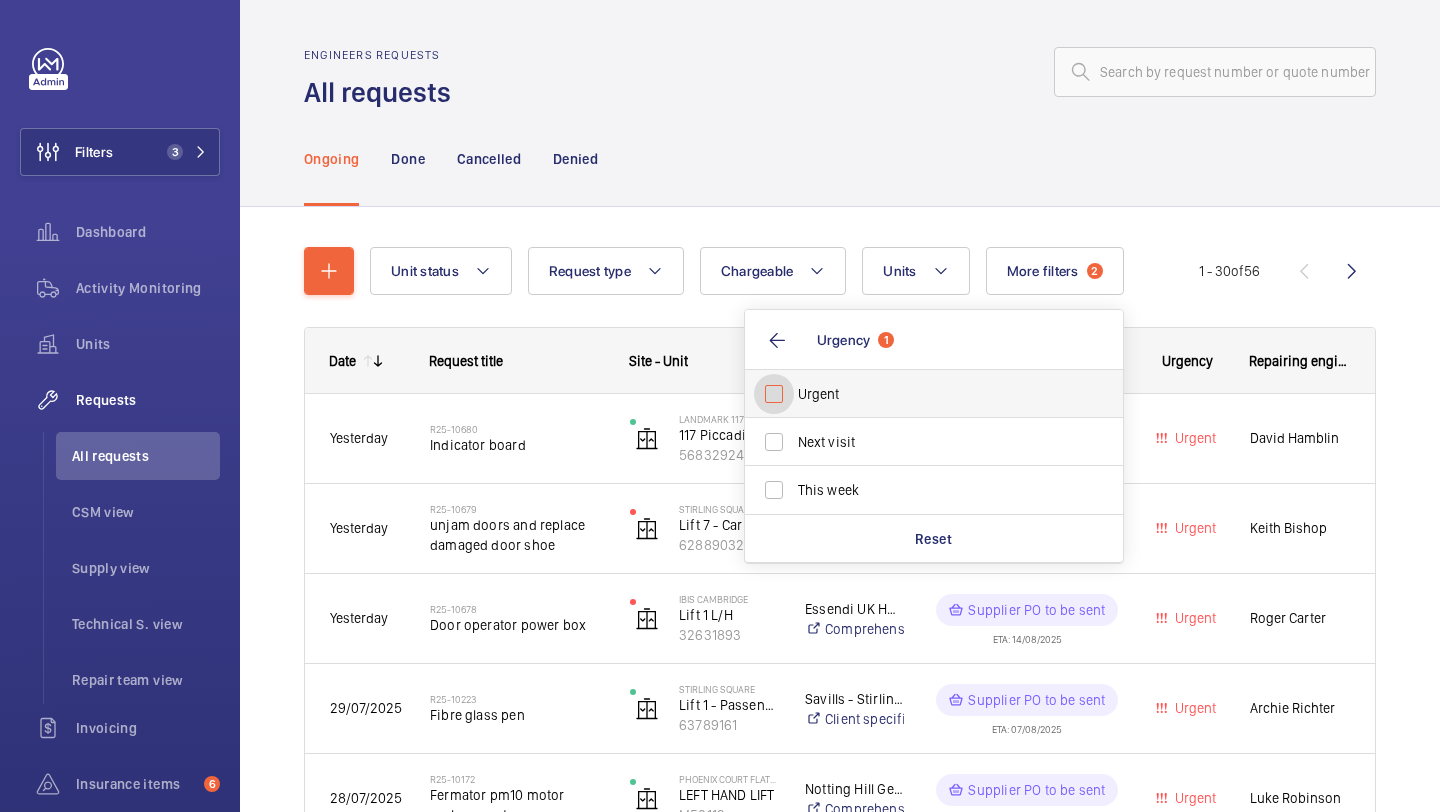 checkbox on "false" 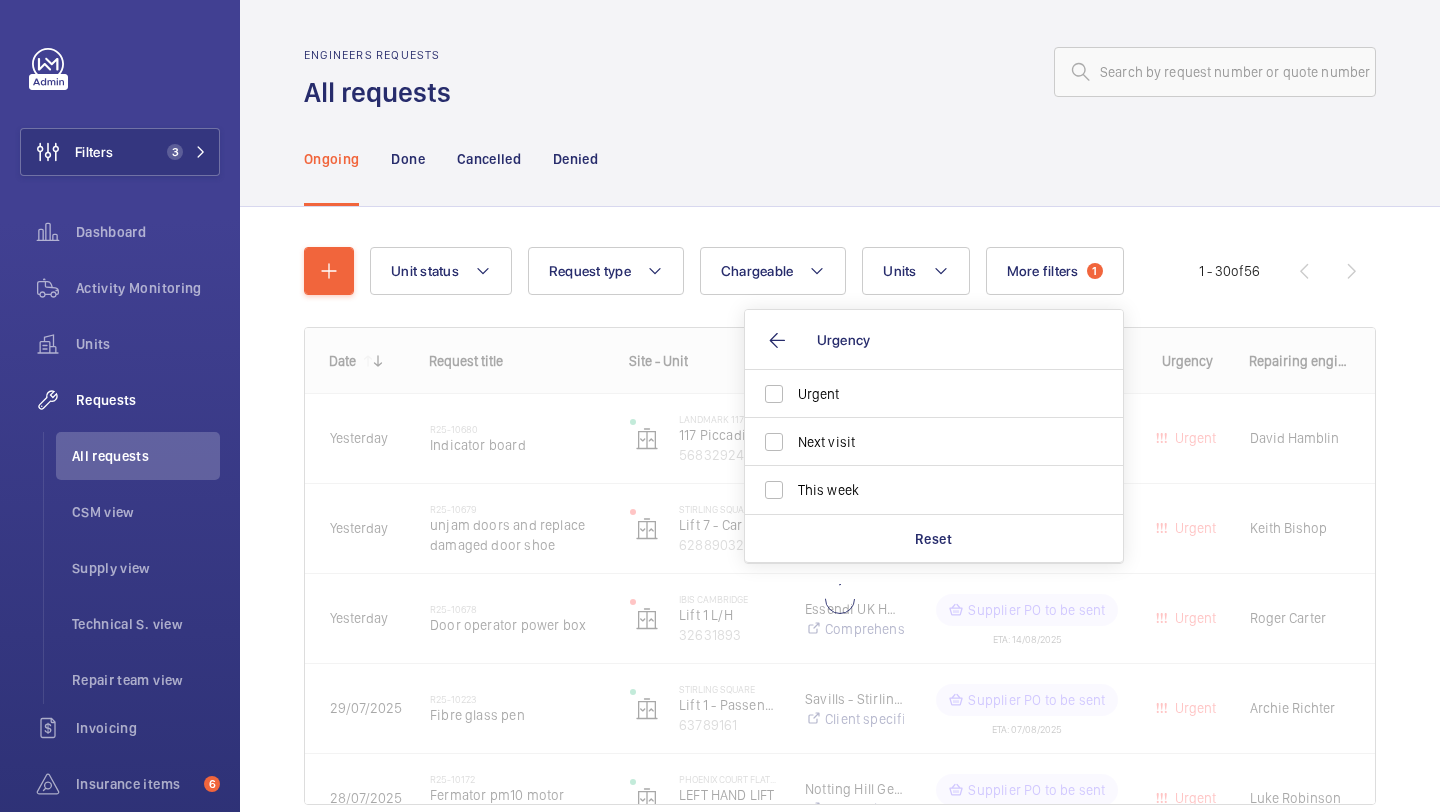 click on "Ongoing Done Cancelled Denied" 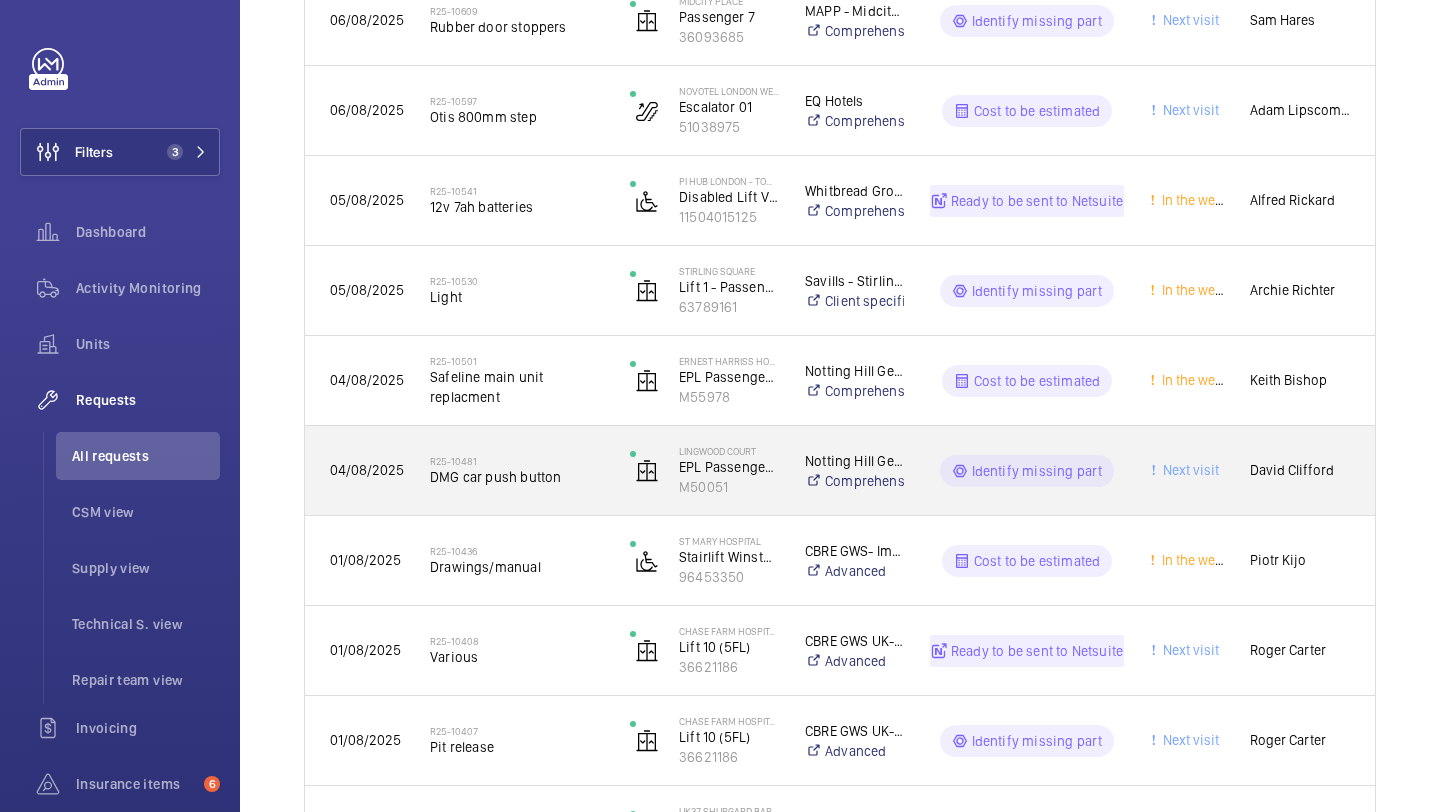 scroll, scrollTop: 1229, scrollLeft: 0, axis: vertical 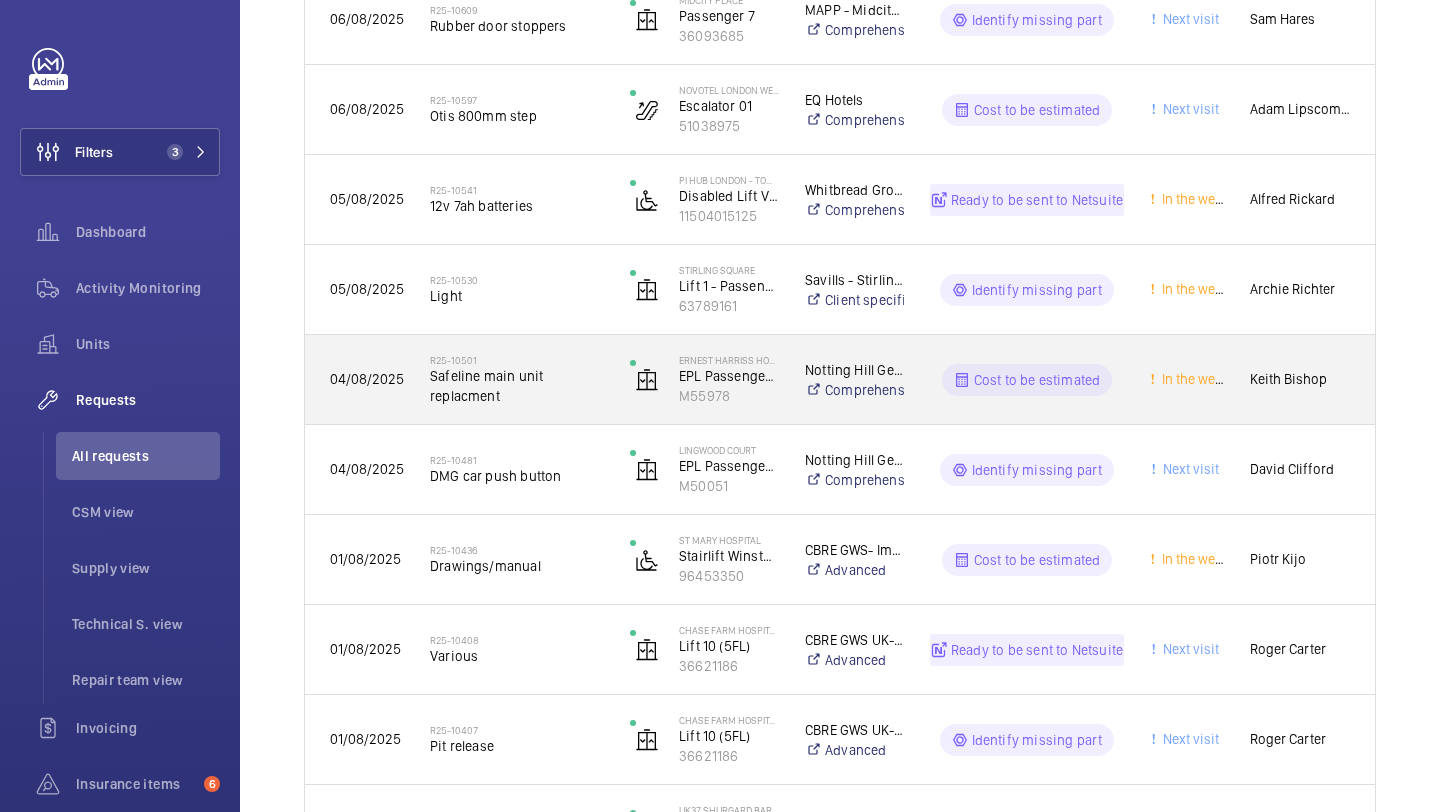 click on "Safeline main unit replacment" 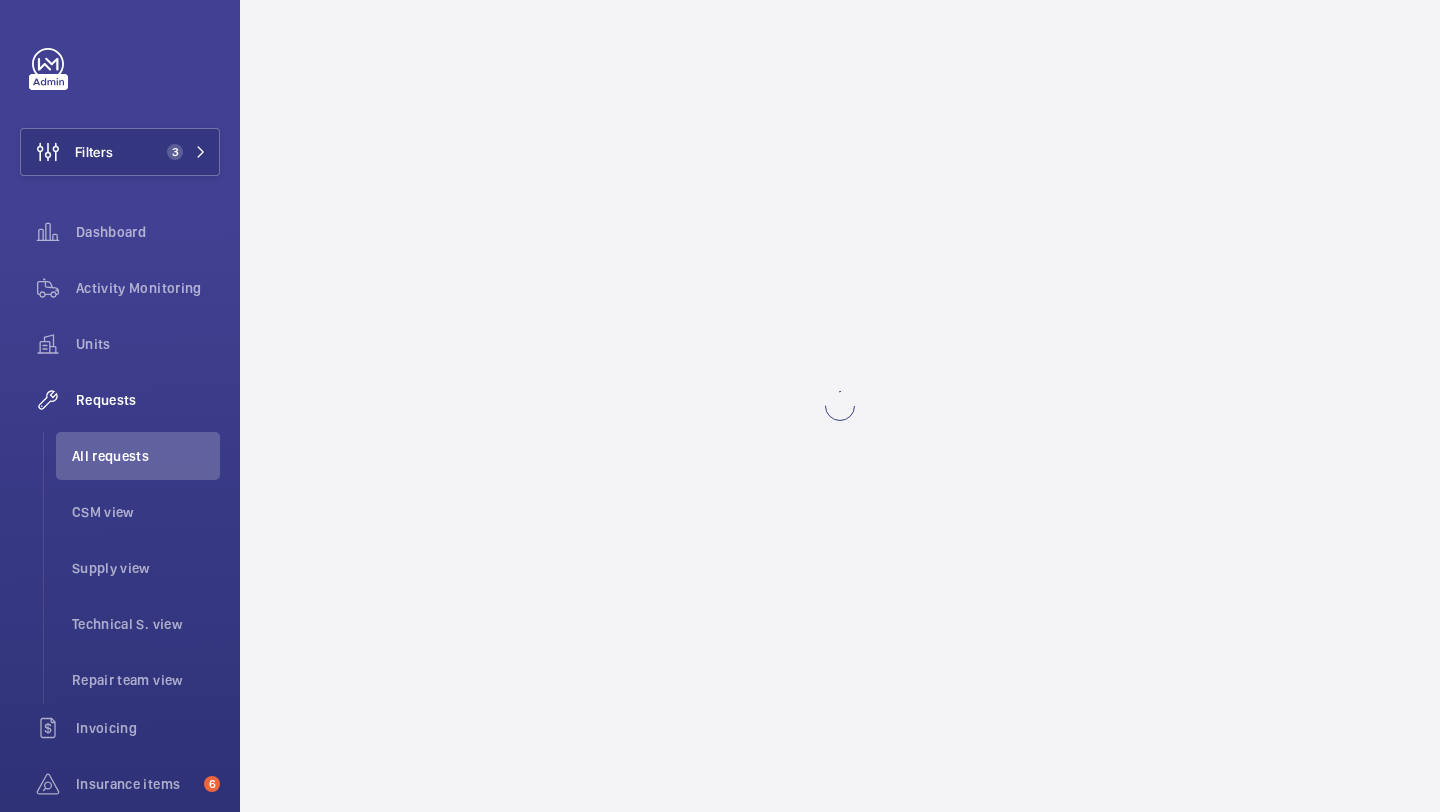 scroll, scrollTop: 0, scrollLeft: 0, axis: both 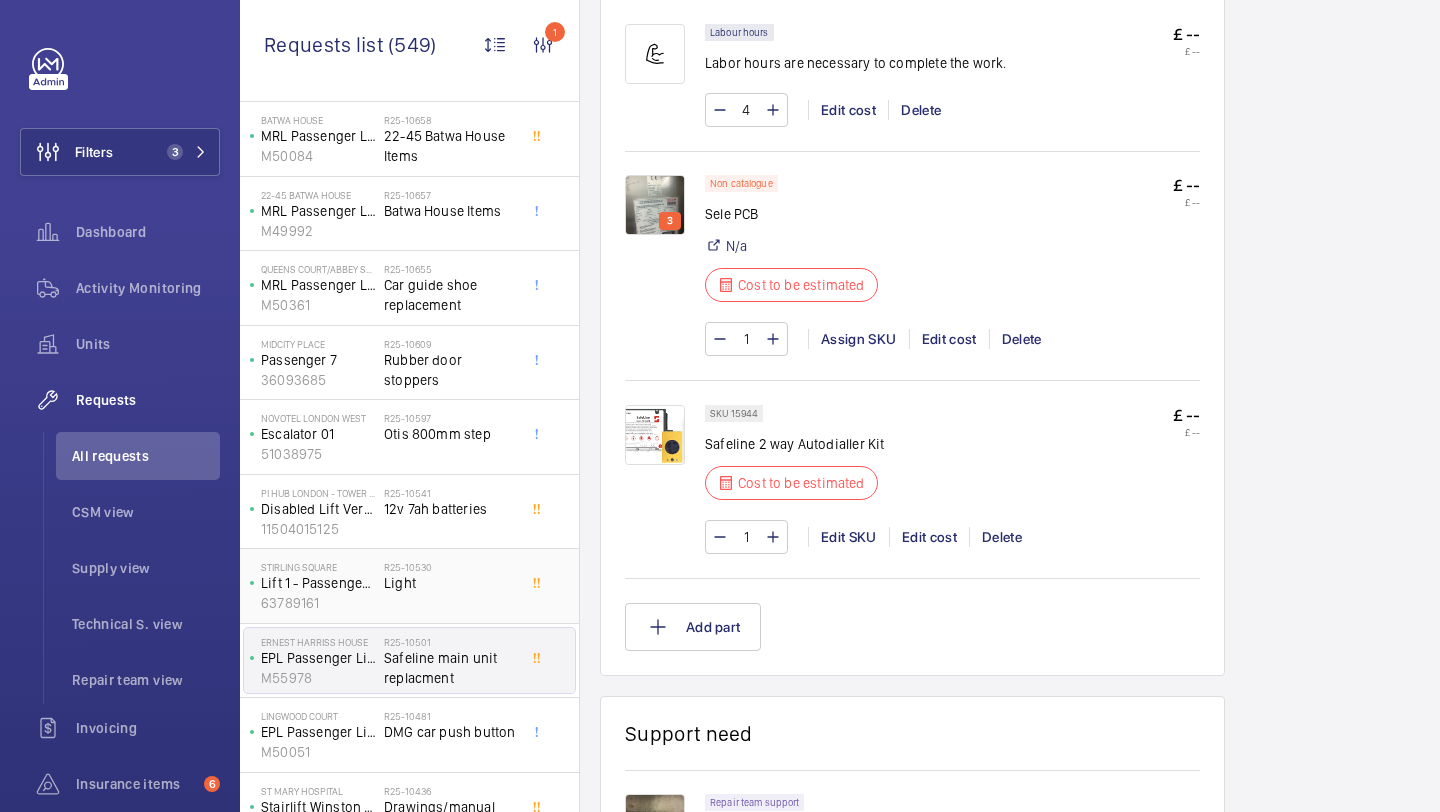 click on "R25-10530   Light" 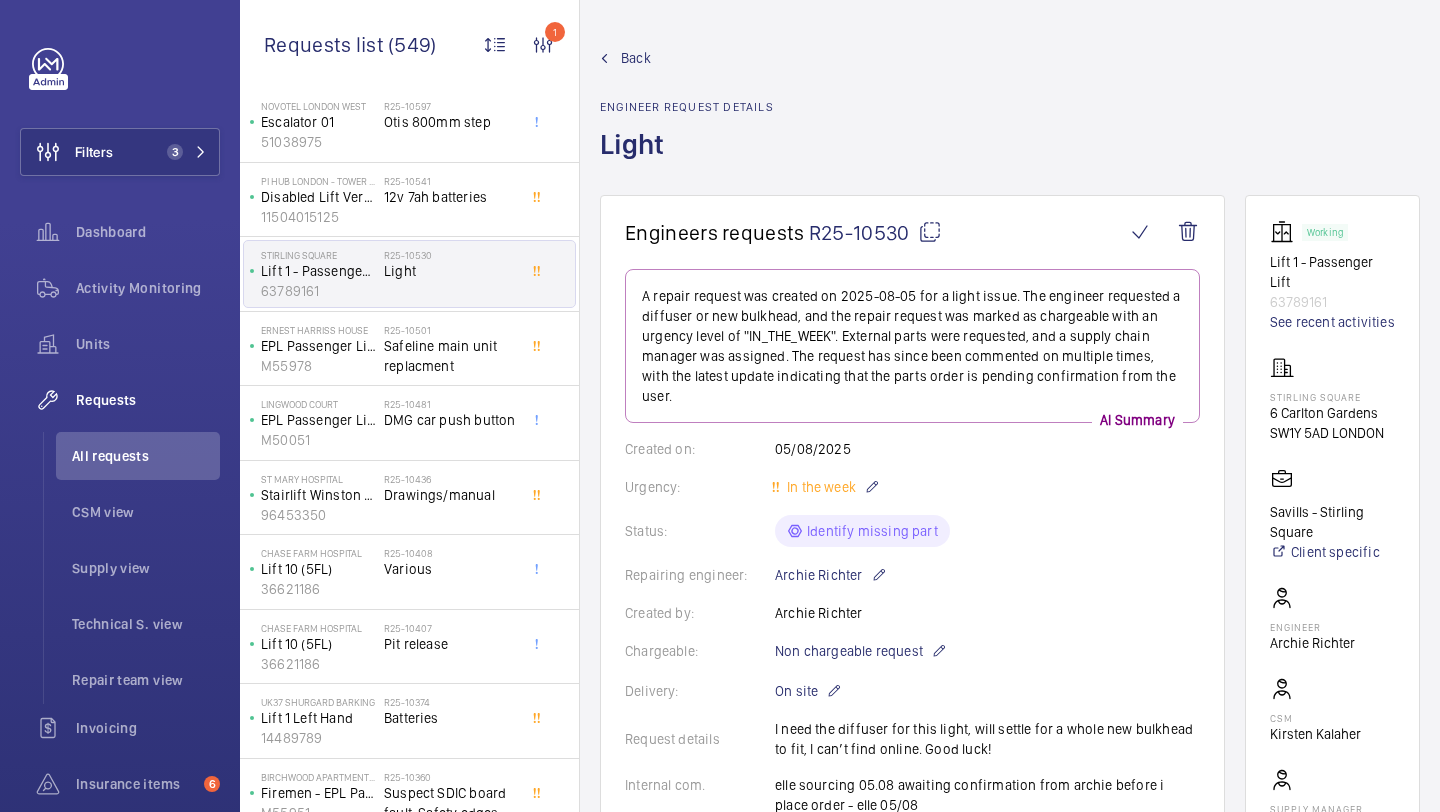 scroll, scrollTop: 798, scrollLeft: 0, axis: vertical 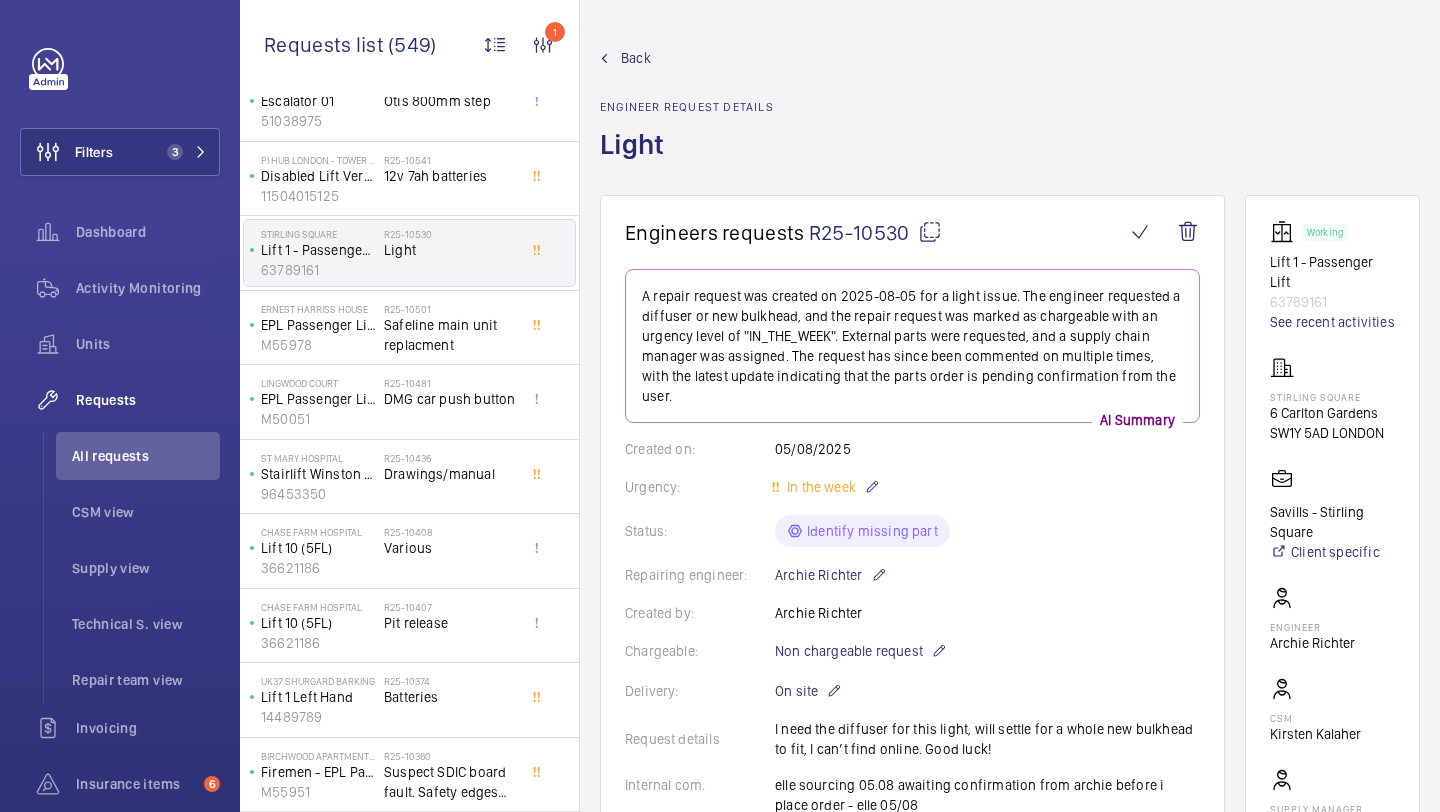click on "R25-10407   Pit release" 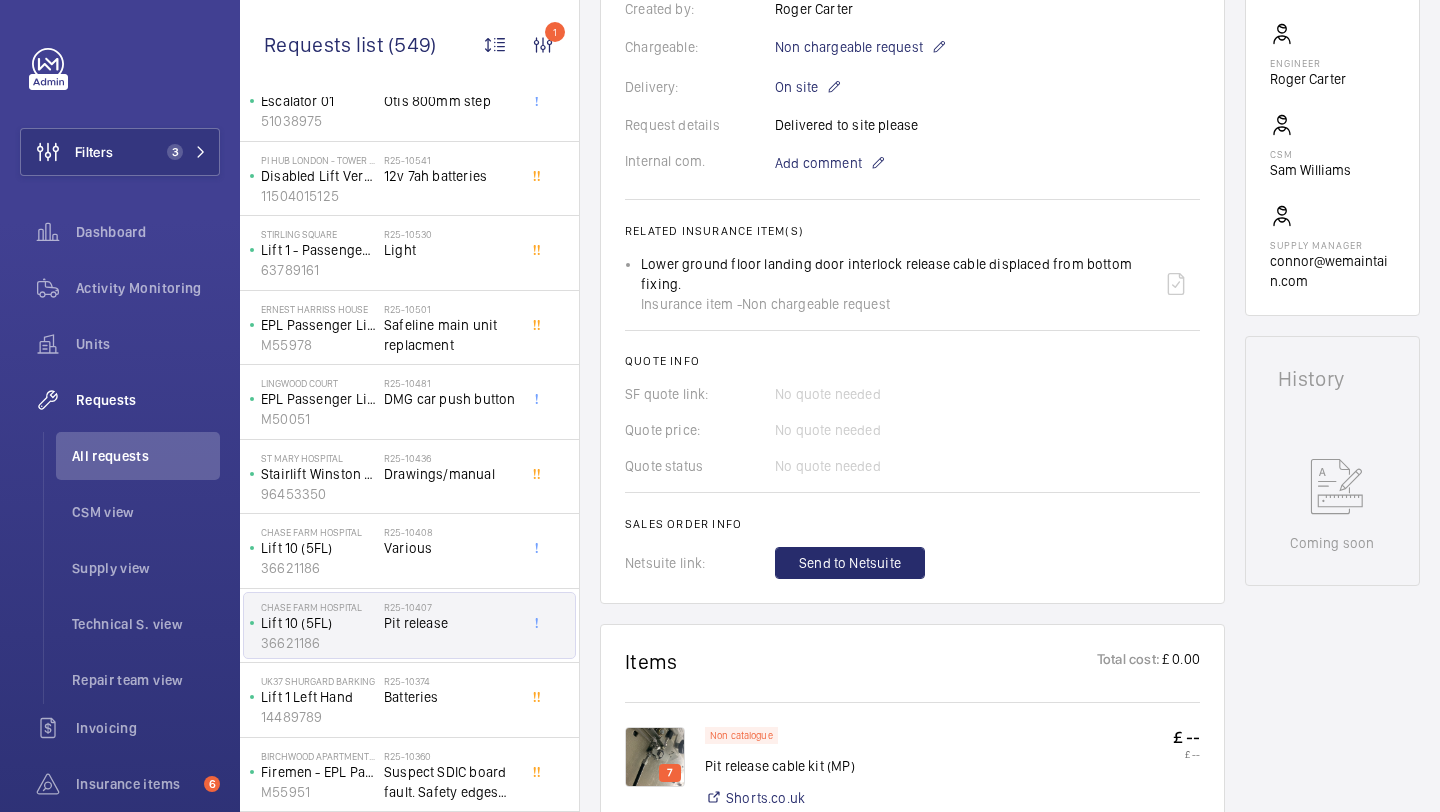scroll, scrollTop: 1166, scrollLeft: 0, axis: vertical 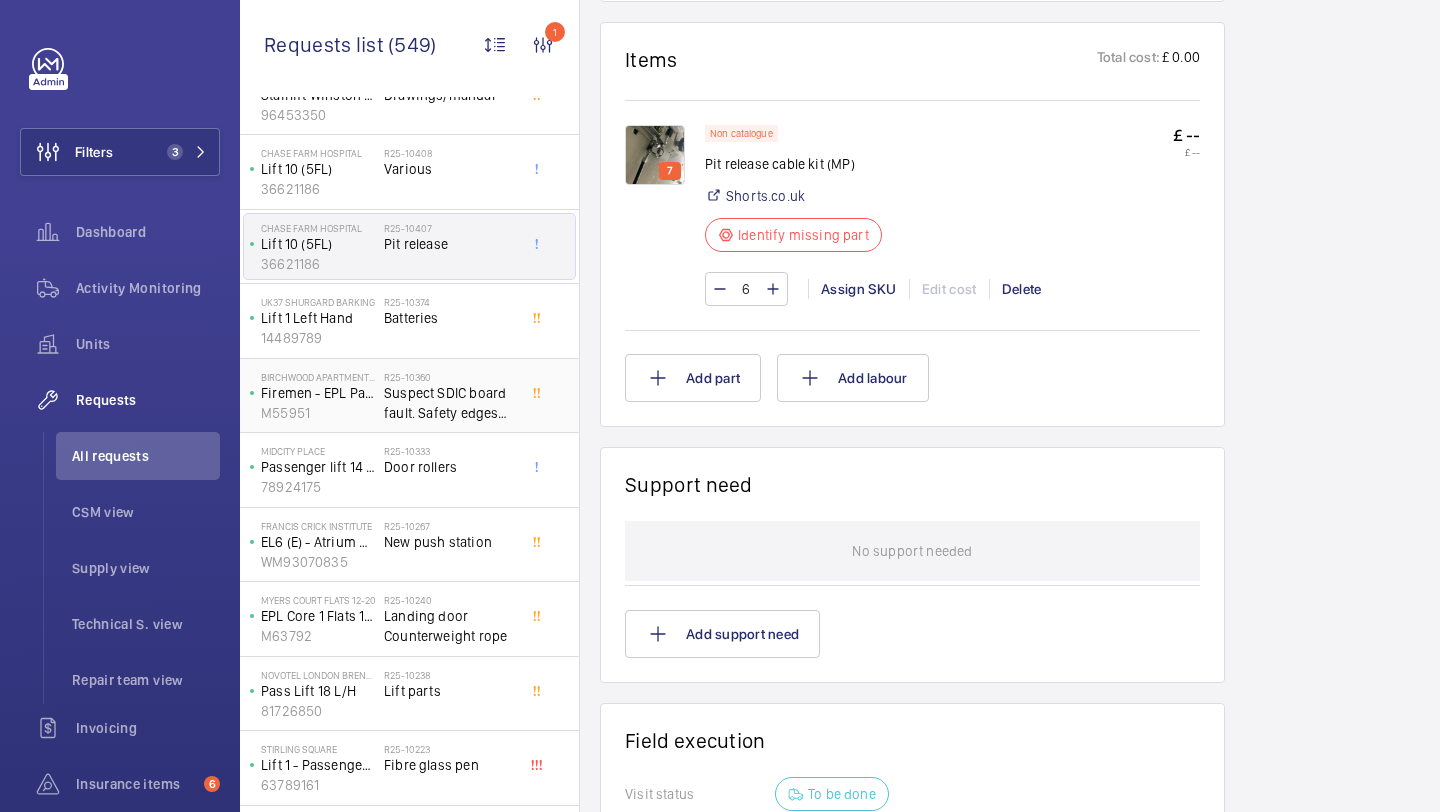 click on "Suspect SDIC board fault. Safety edges replaced already. Spoke to Dan W" 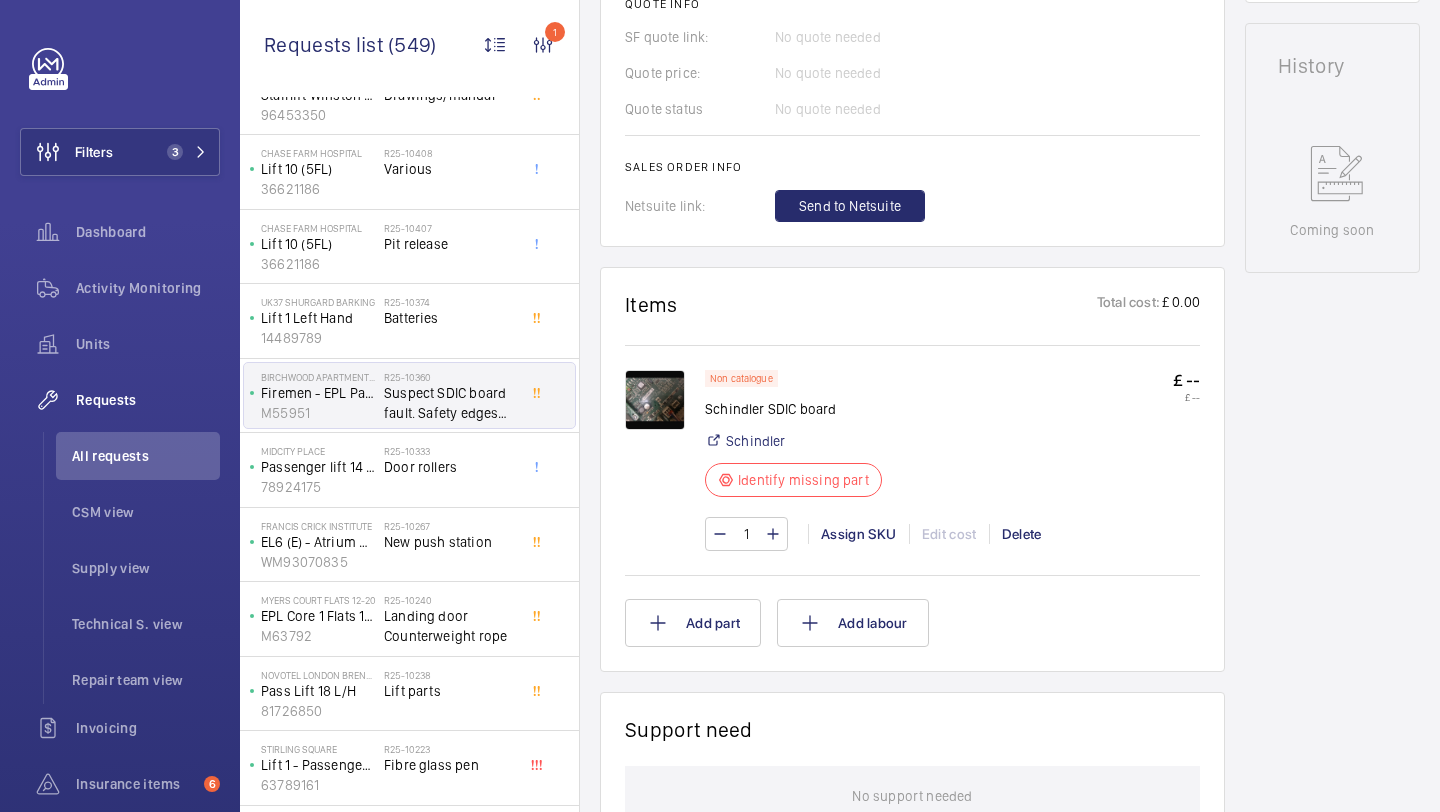 scroll, scrollTop: 490, scrollLeft: 0, axis: vertical 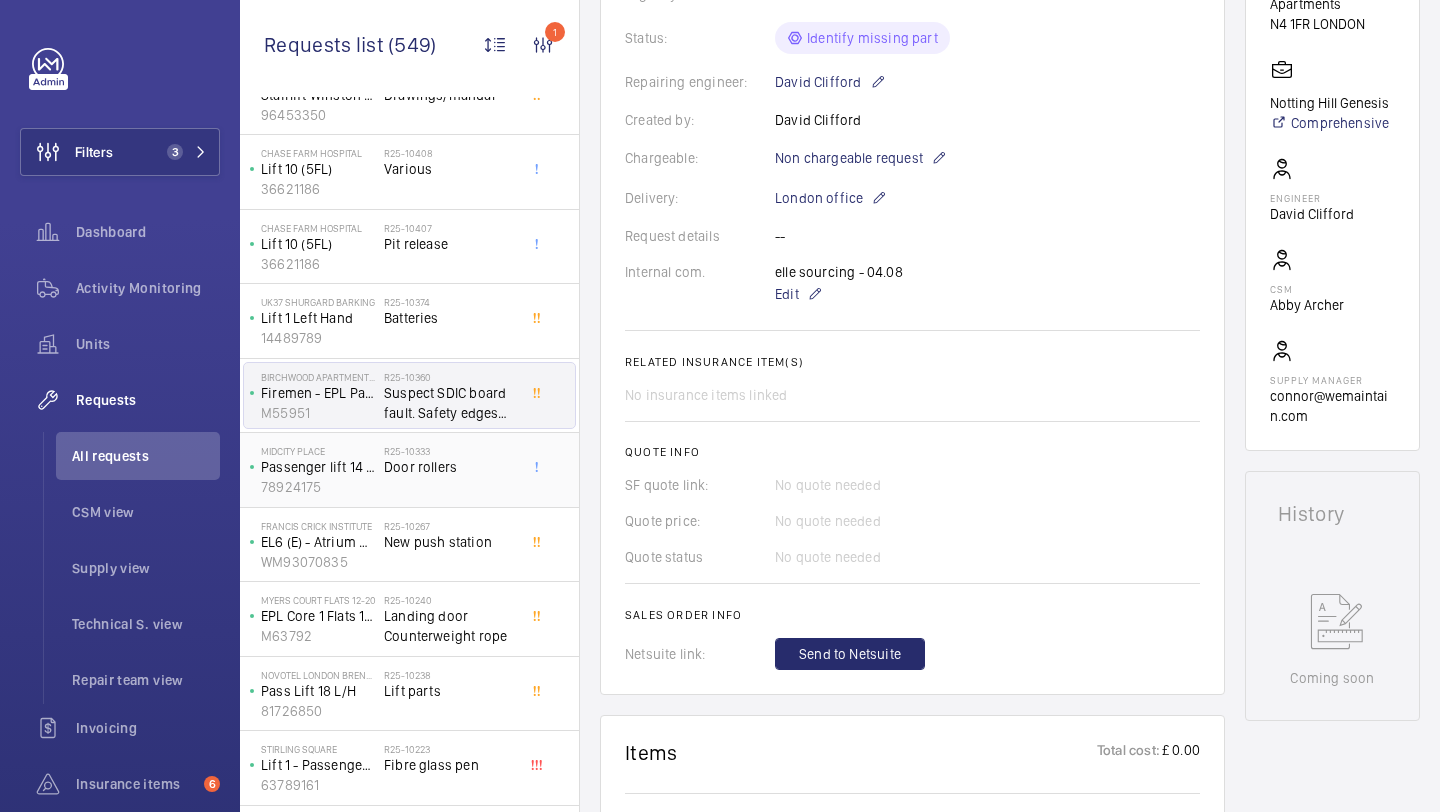 click on "Door rollers" 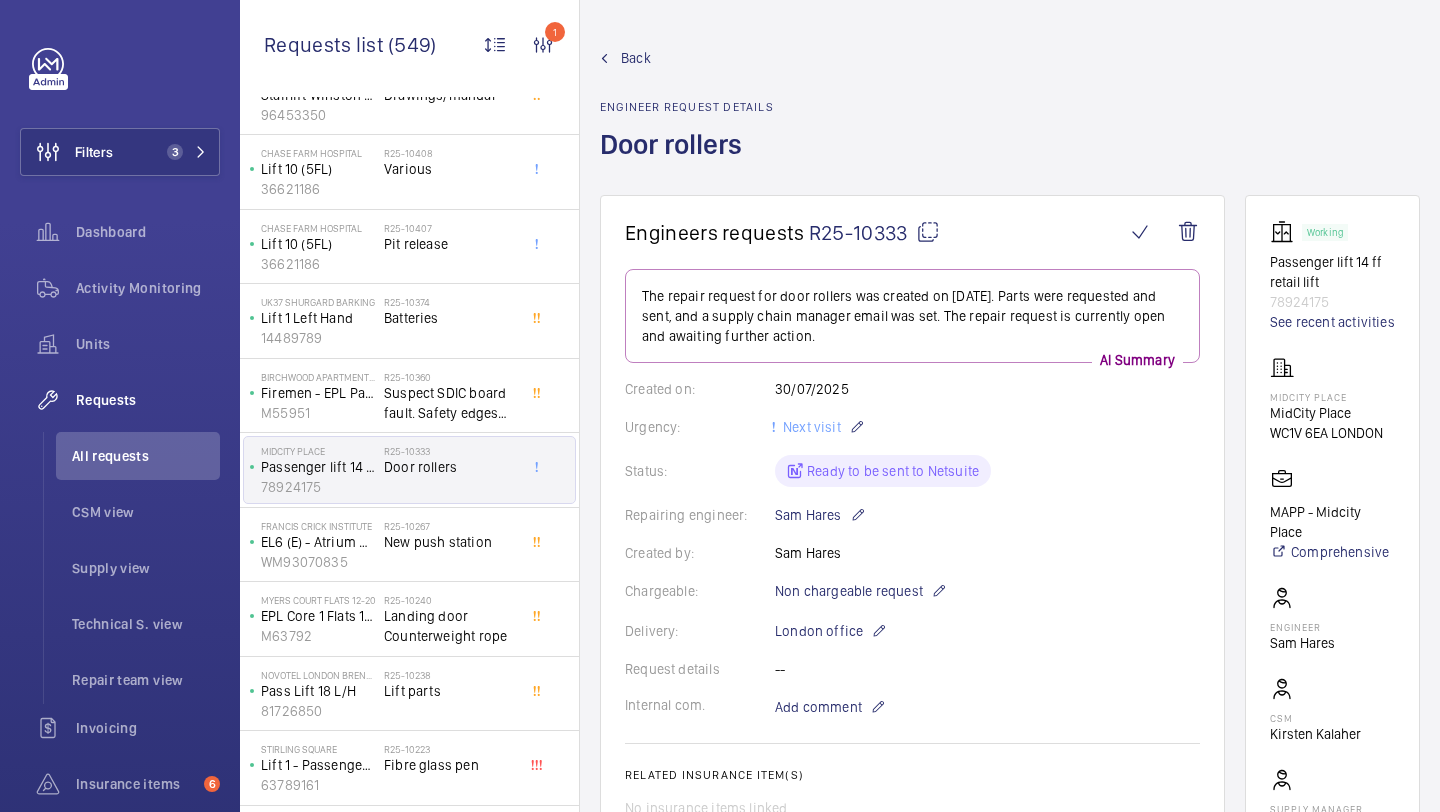 scroll, scrollTop: 913, scrollLeft: 0, axis: vertical 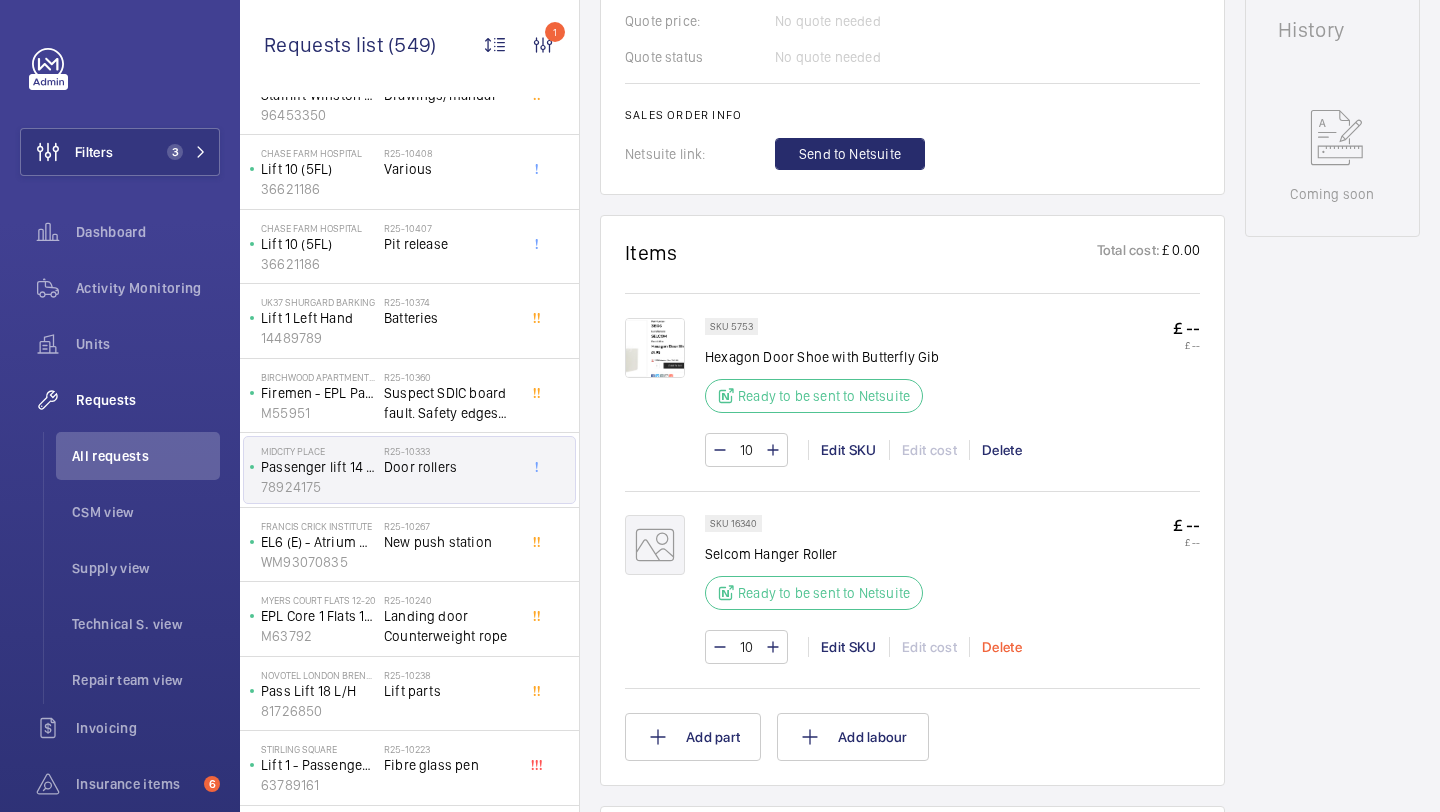 click on "Delete" 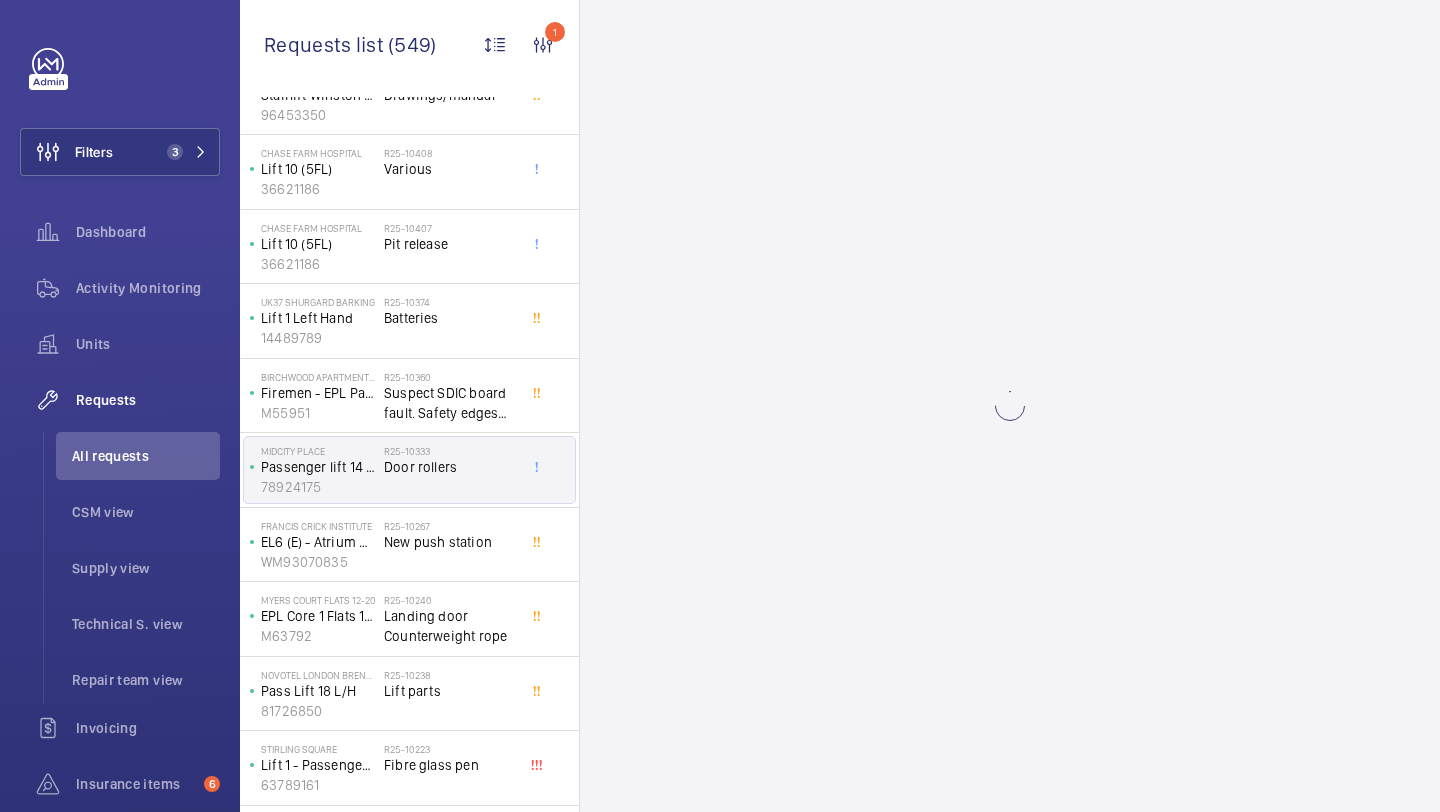 scroll, scrollTop: 0, scrollLeft: 0, axis: both 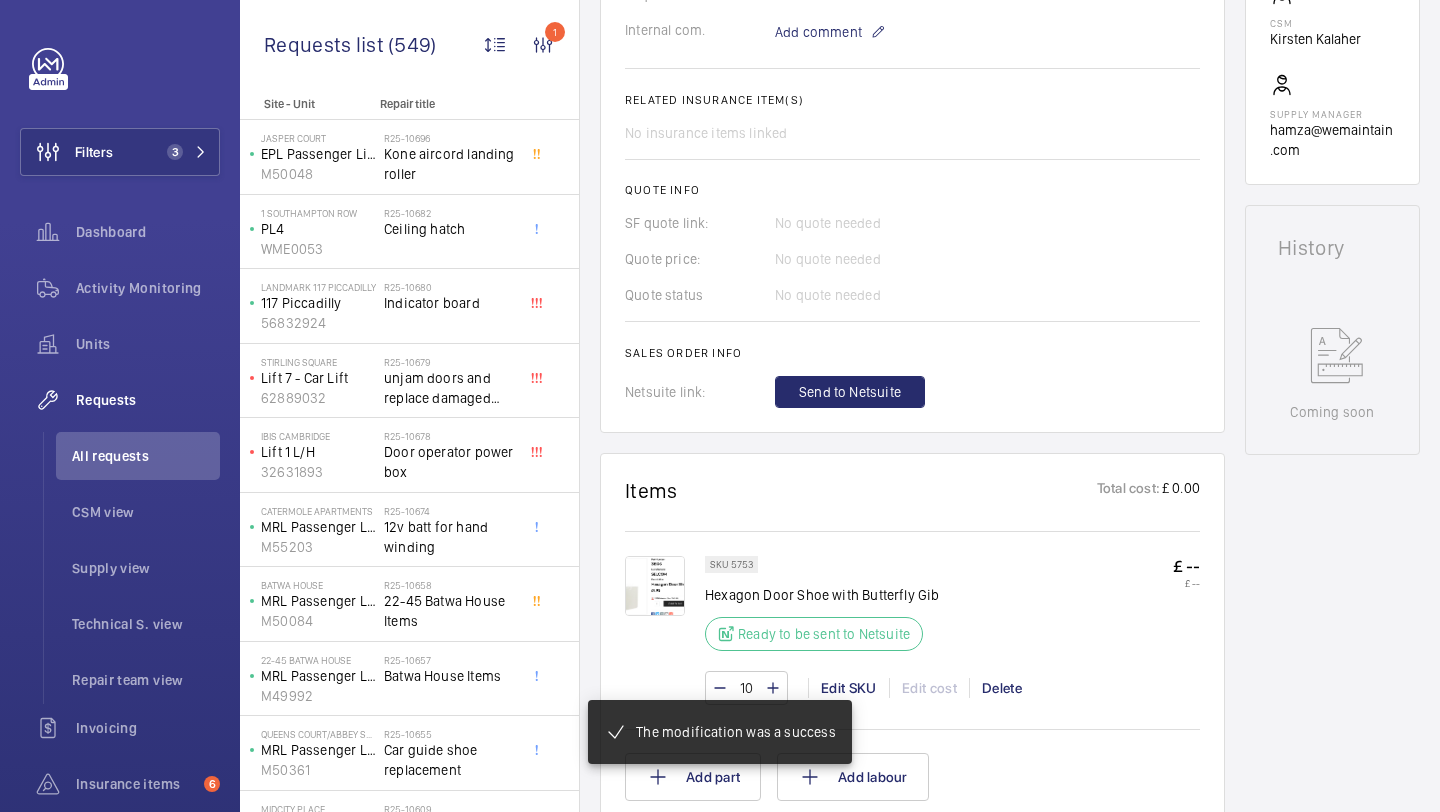 click 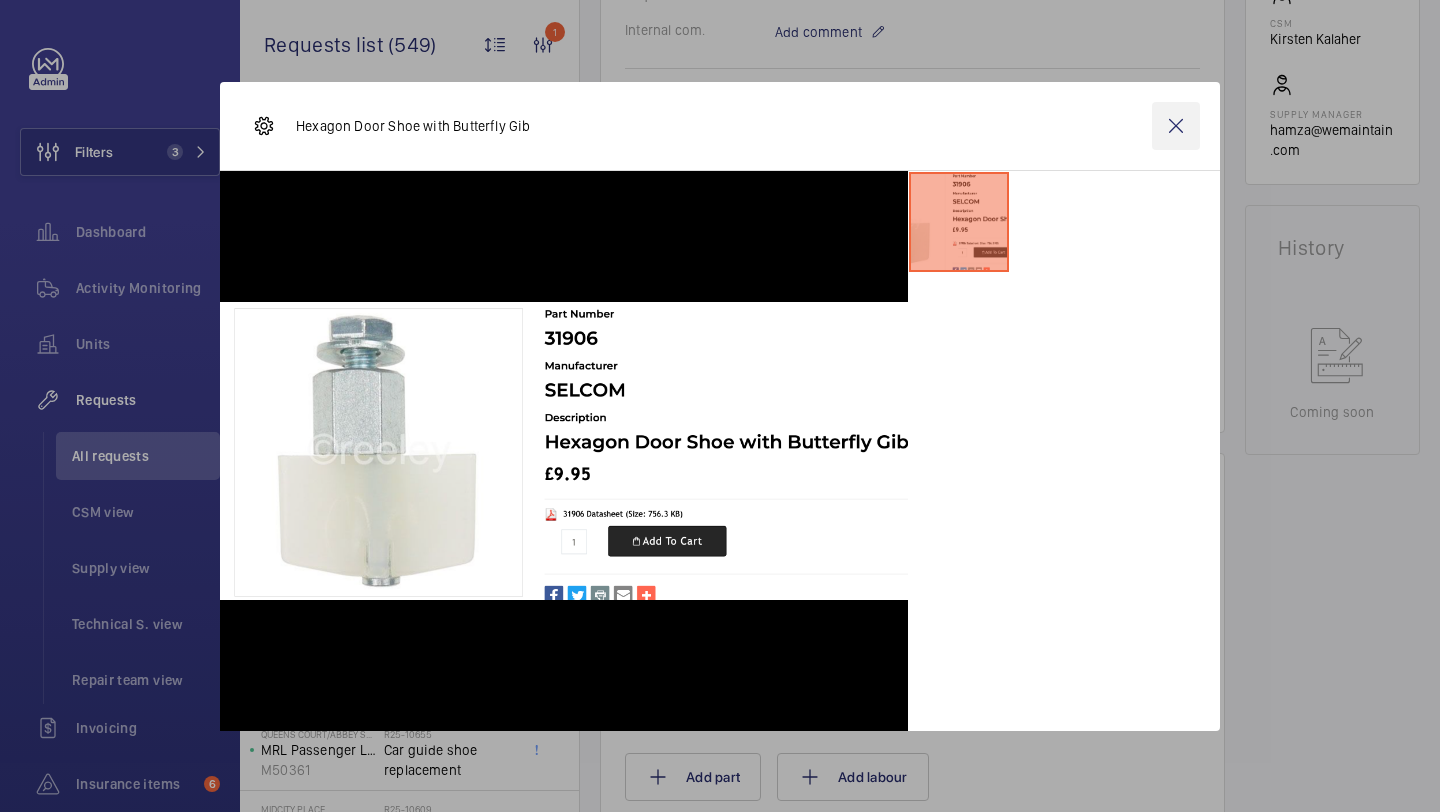 click at bounding box center (1176, 126) 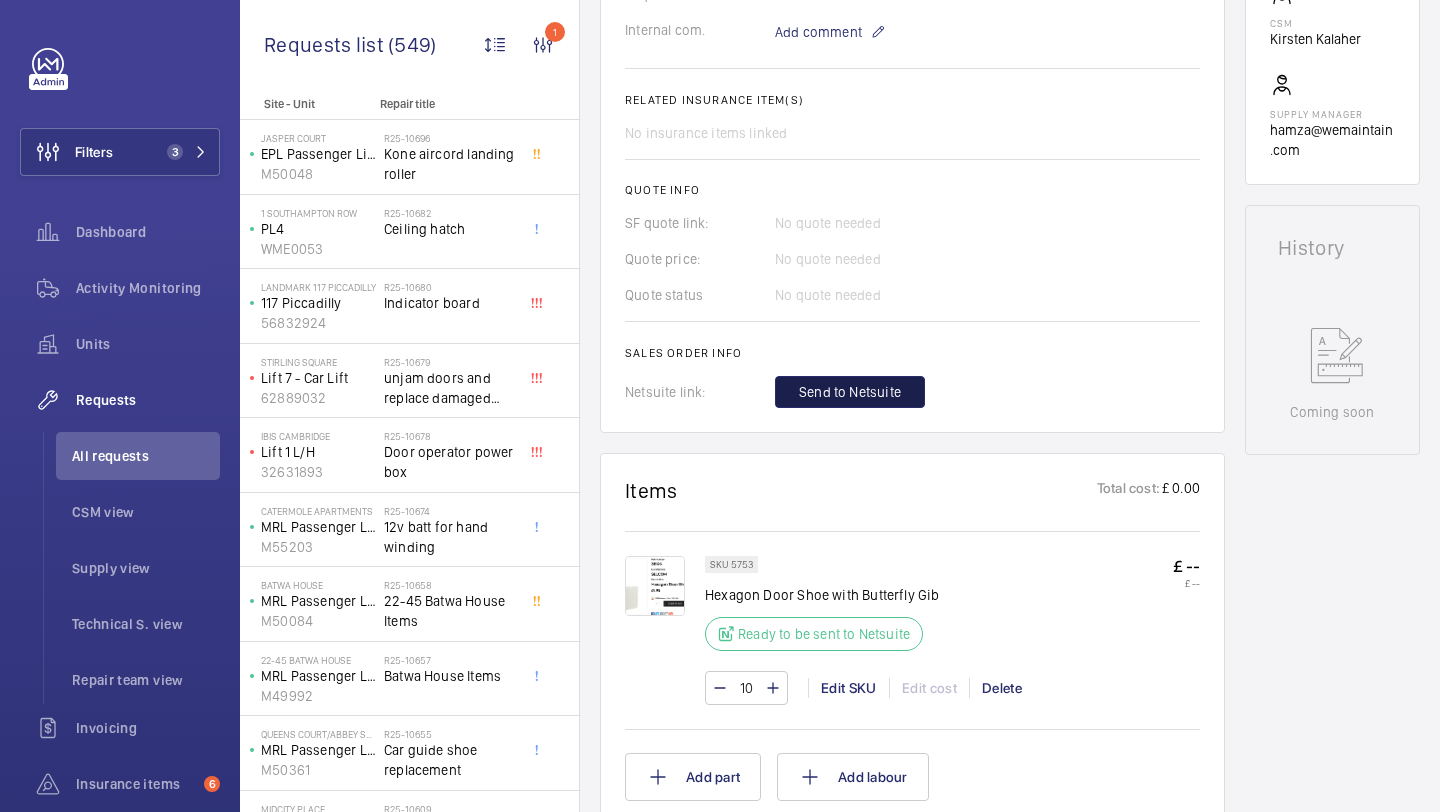 click on "Send to Netsuite" 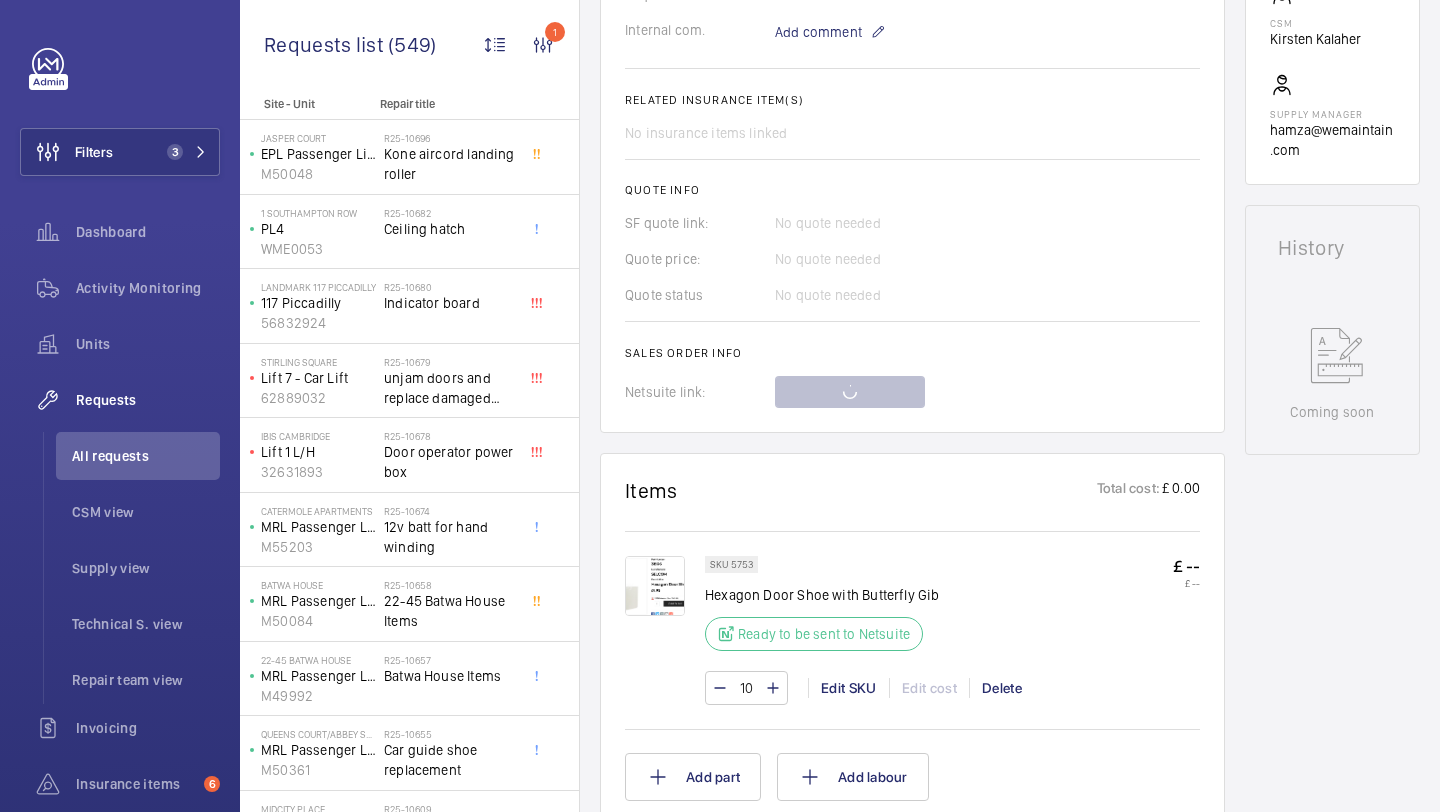 click 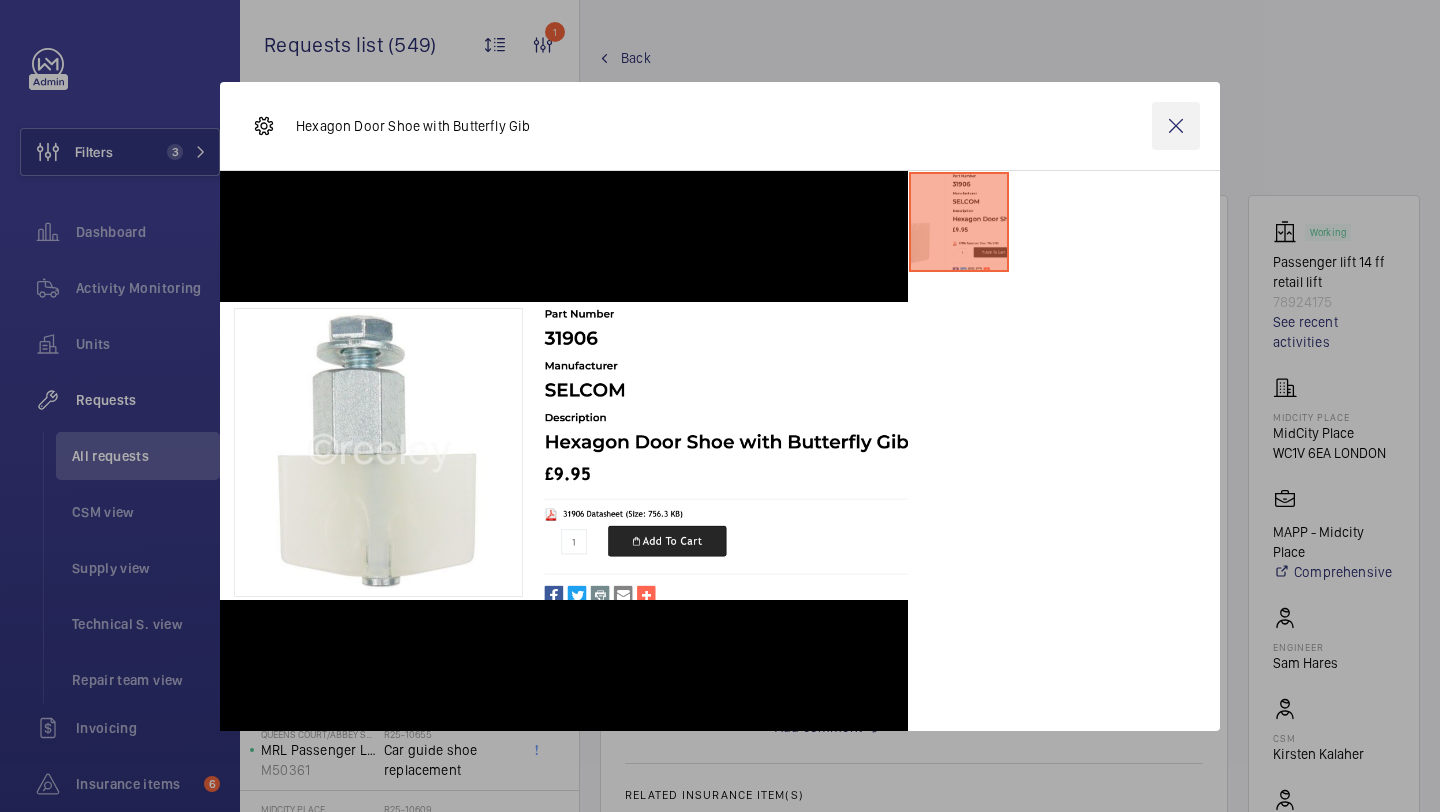 click at bounding box center [1176, 126] 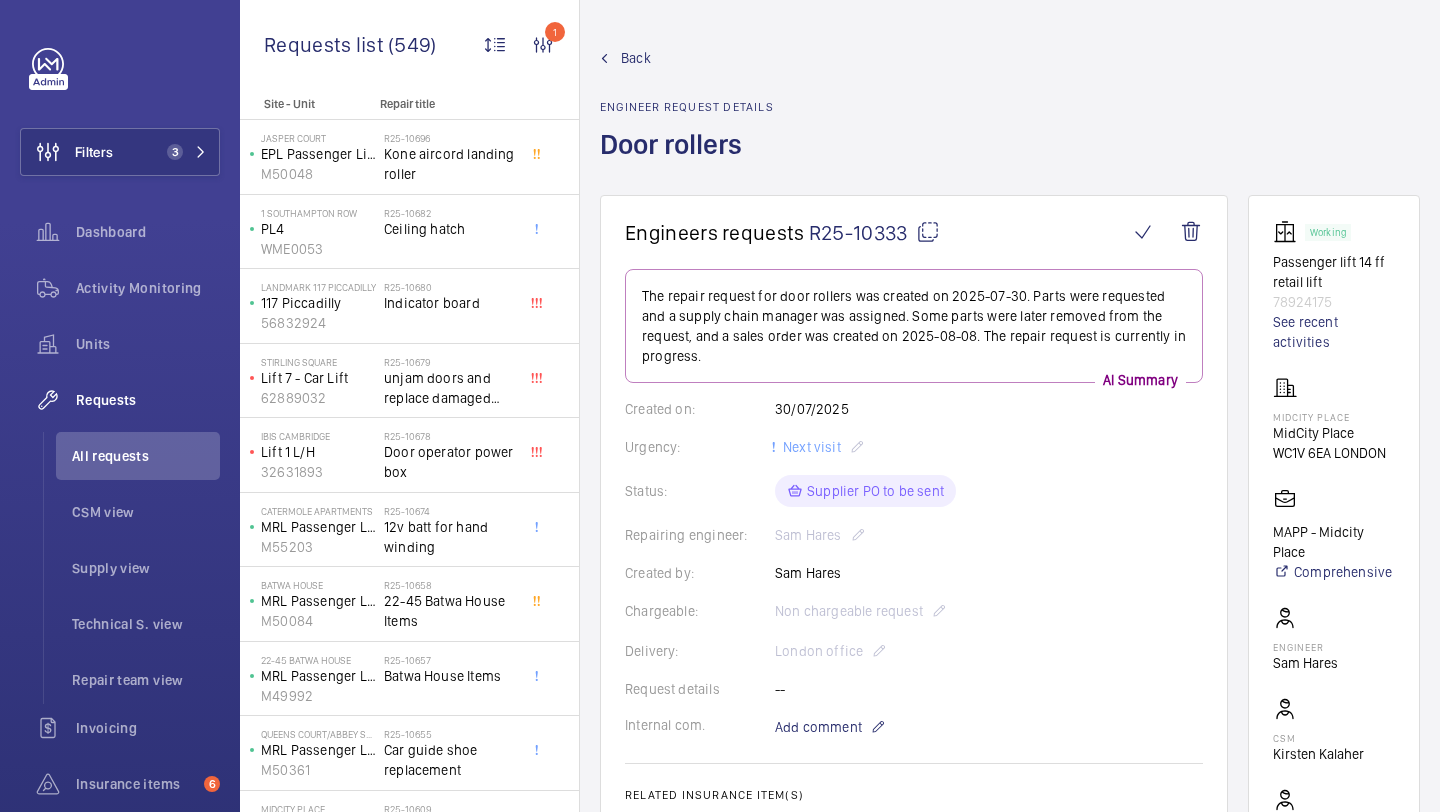 click on "The repair request for door rollers was created on 2025-07-30. Parts were requested and a supply chain manager was assigned. Some parts were later removed from the request, and a sales order was created on 2025-08-08. The repair request is currently in progress.  AI Summary Created on:  30/07/2025  Urgency: Next visit Status: Supplier PO to be sent Repairing engineer:  Sam Hares  Created by:  Sam Hares  Chargeable: Non chargeable request Delivery:  London office  Request details -- Internal com. Add comment Related insurance item(s)  No insurance items linked  Quote info SF quote link: No quote needed Quote price: No quote needed Quote status No quote needed Sales order info Netsuite link: https://6461500.app.netsuite.com/app/accounting/transactions/salesord.nl?id=2889686" 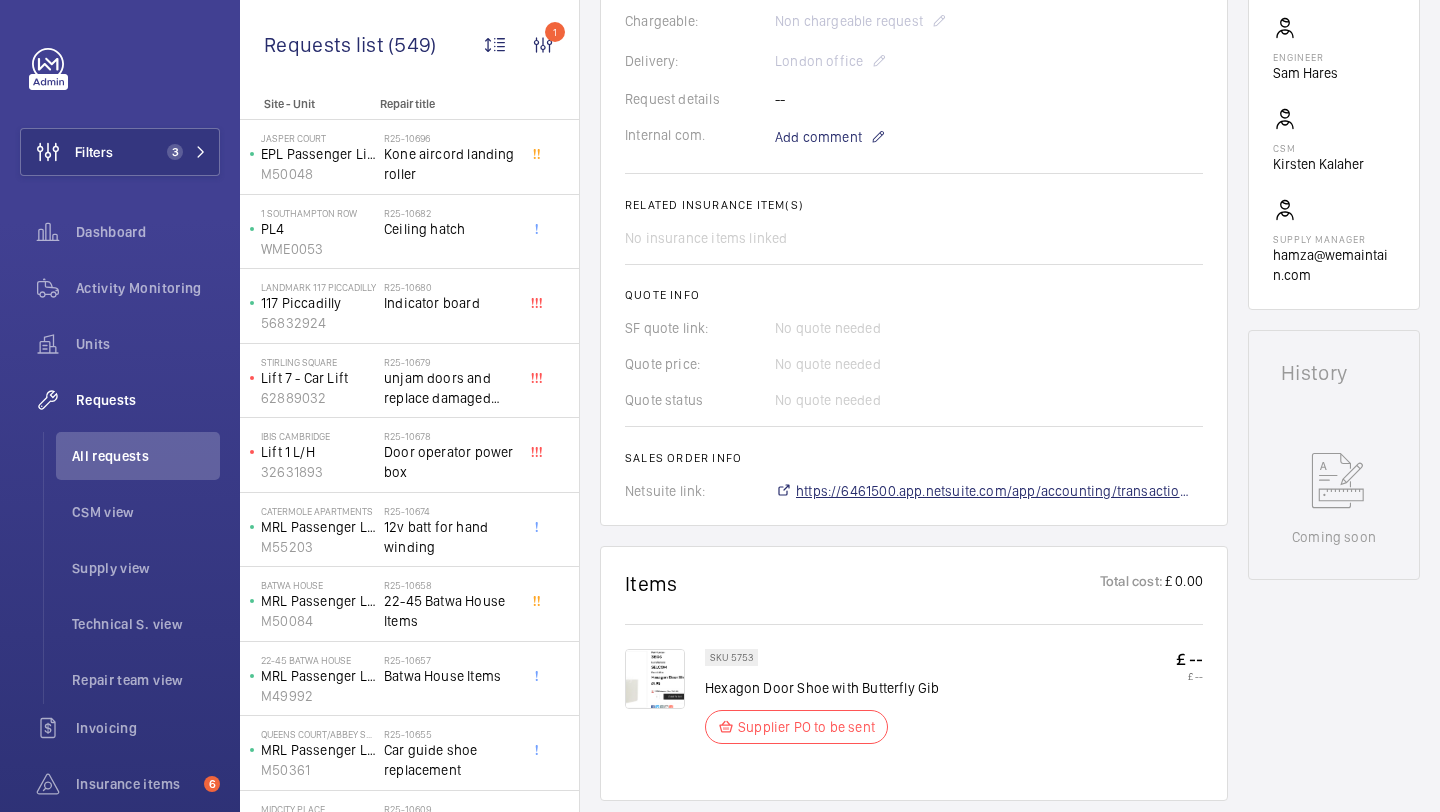 click on "https://6461500.app.netsuite.com/app/accounting/transactions/salesord.nl?id=2889686" 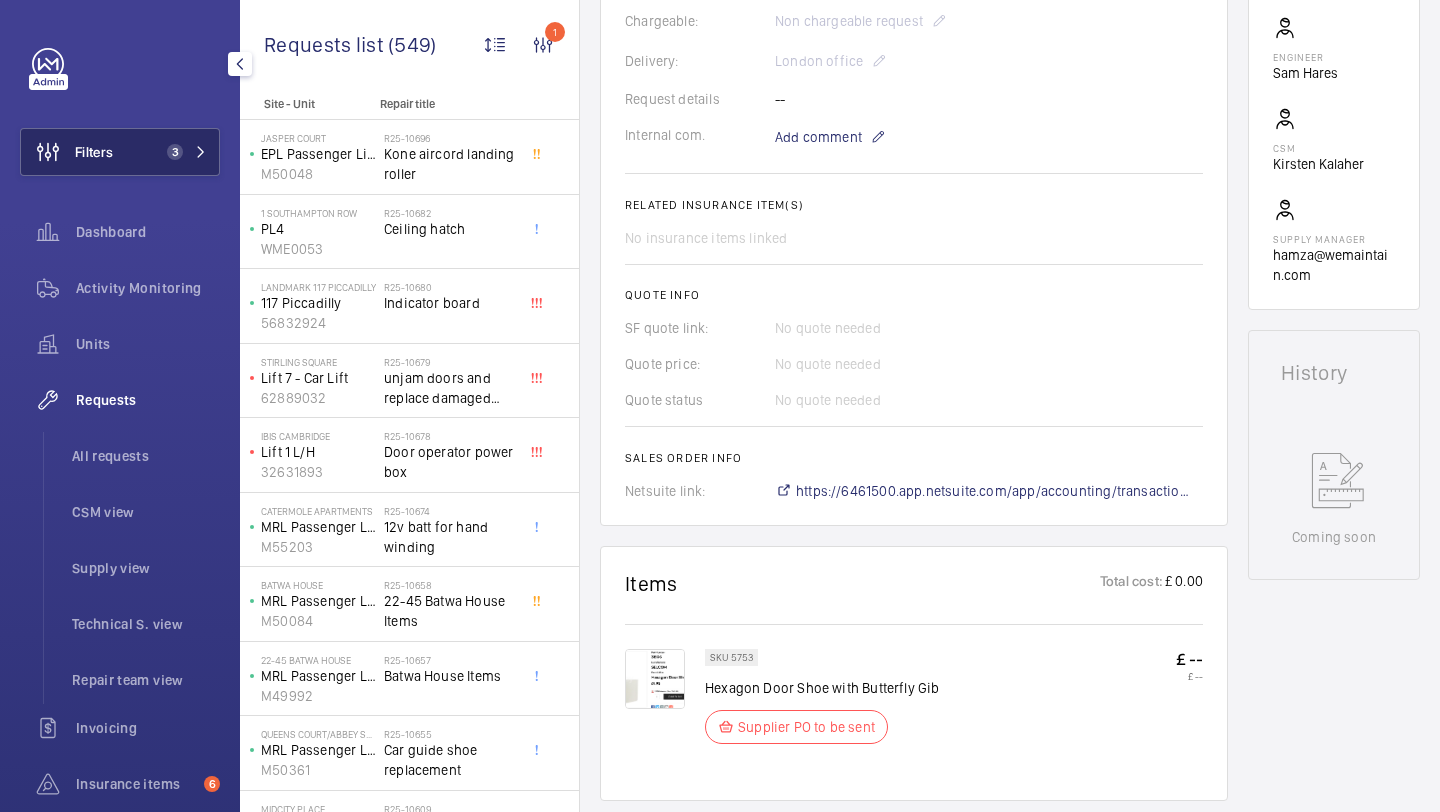 click on "Filters 3" 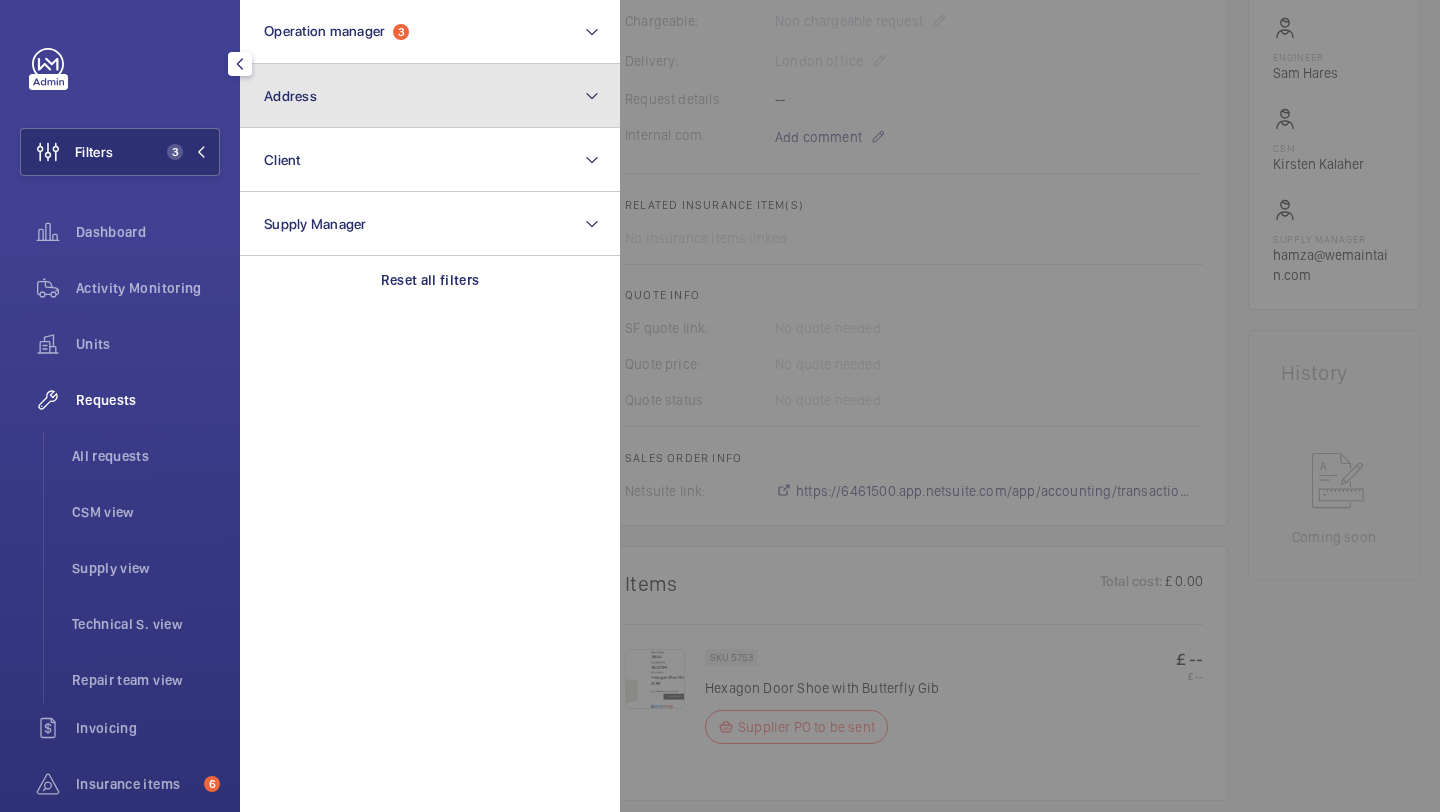 click on "Address" 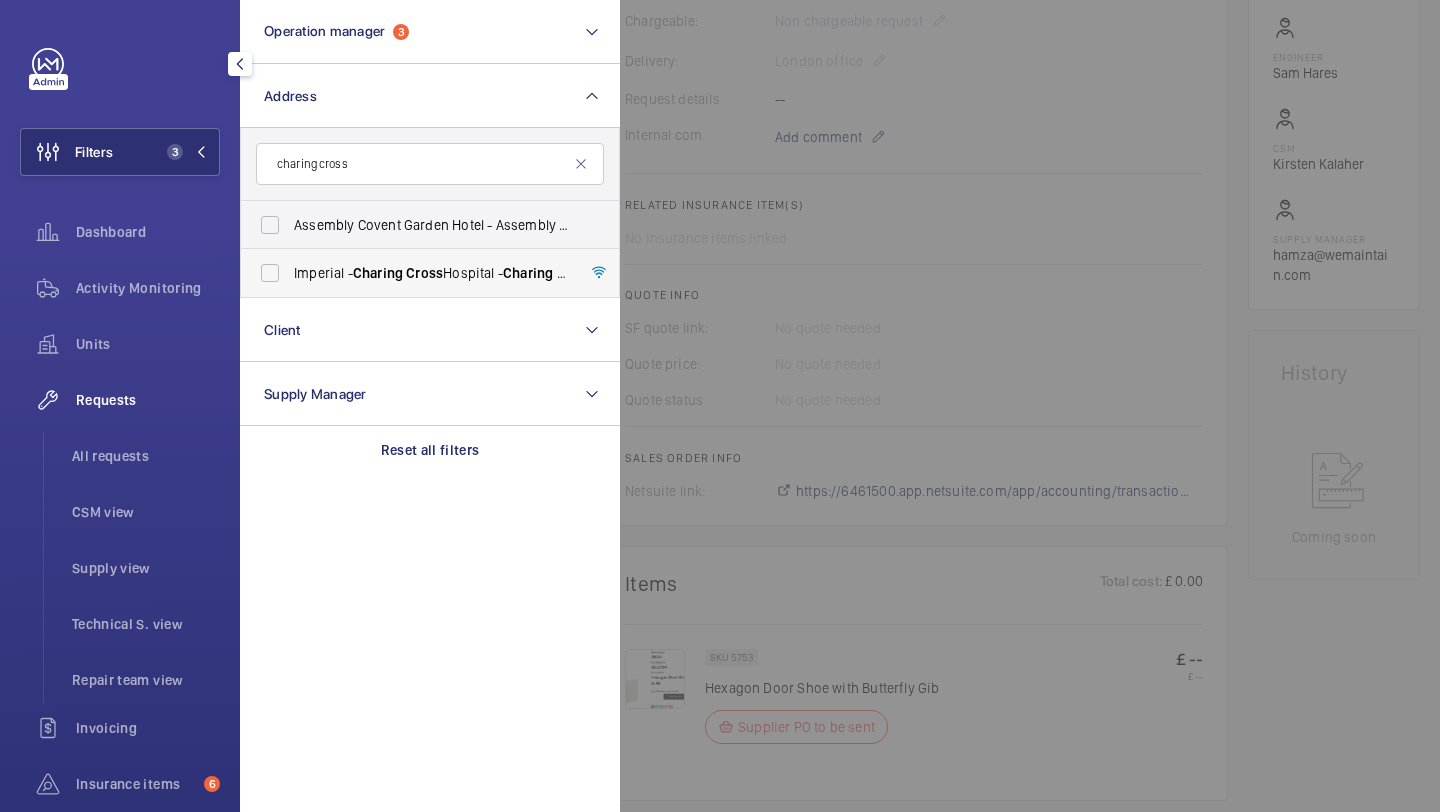 type on "charing cross" 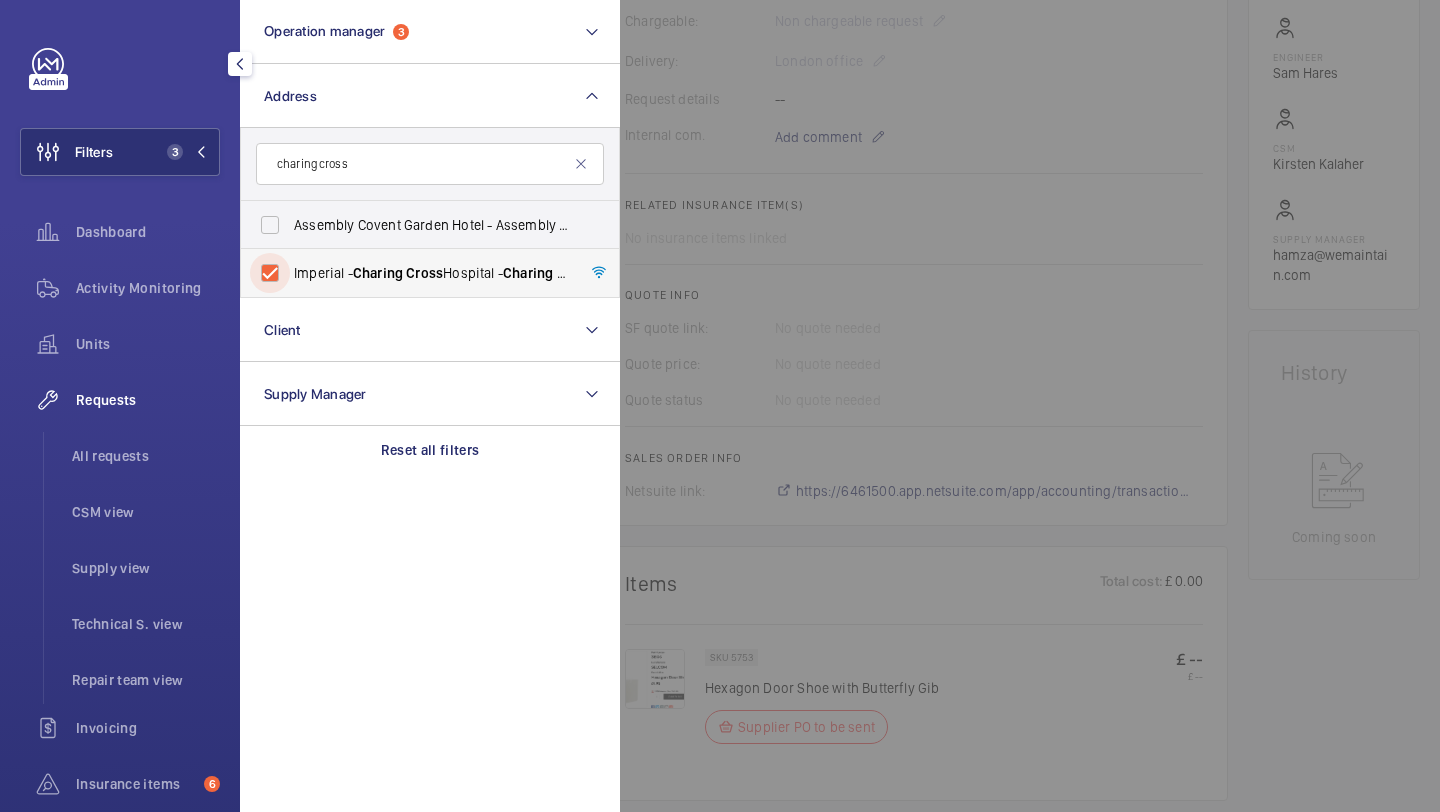 checkbox on "true" 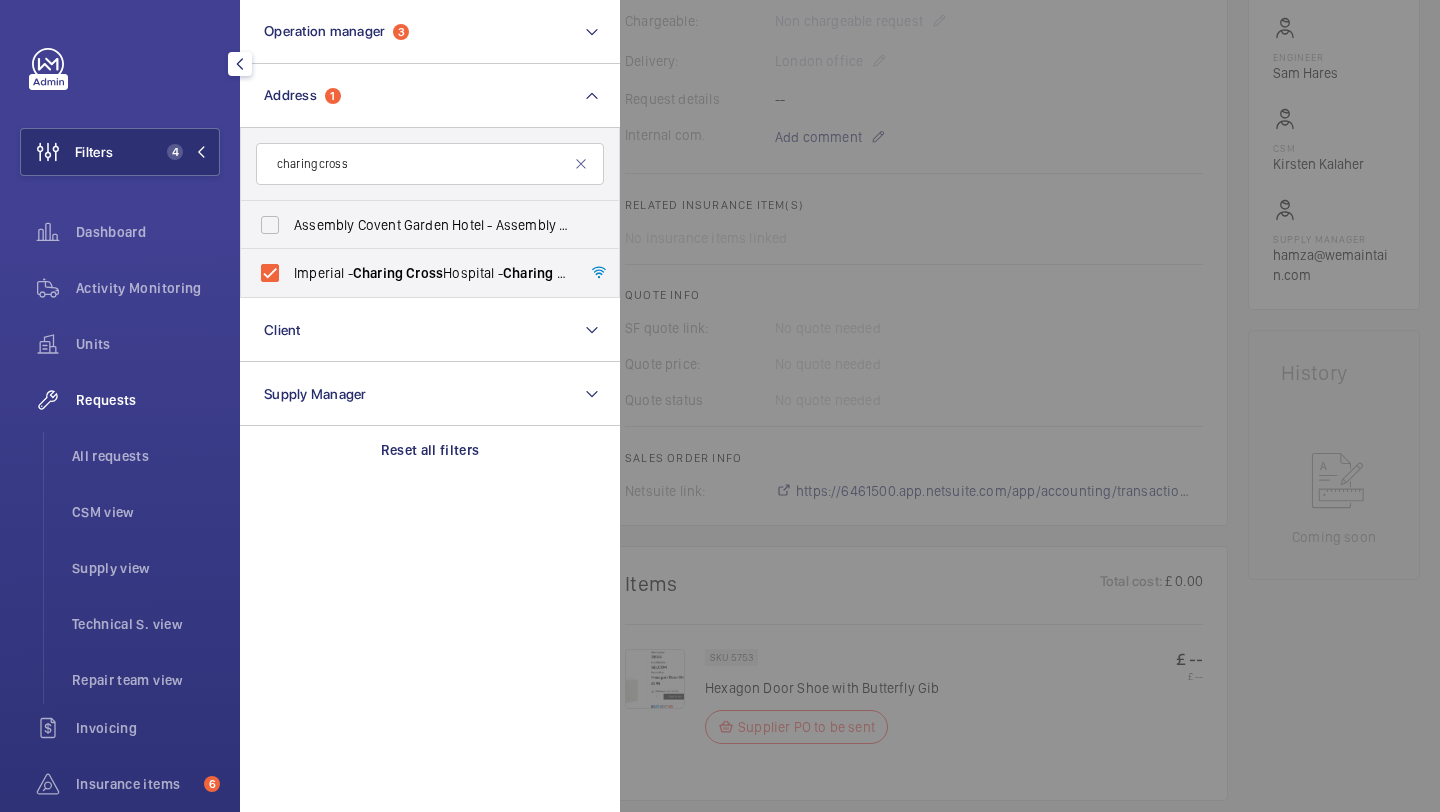 click on "All requests   CSM view   Supply view   Technical S. view   Repair team view" 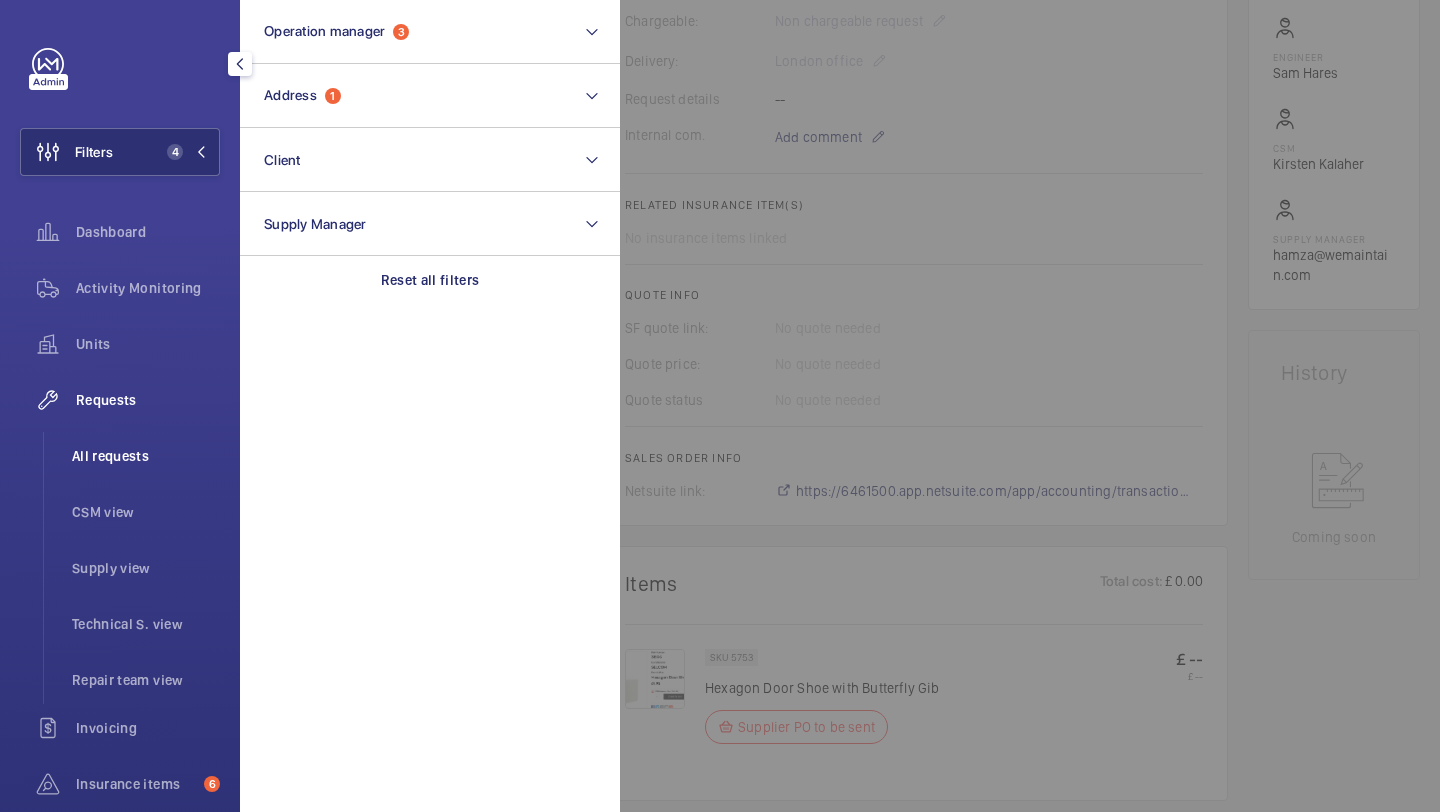click on "All requests" 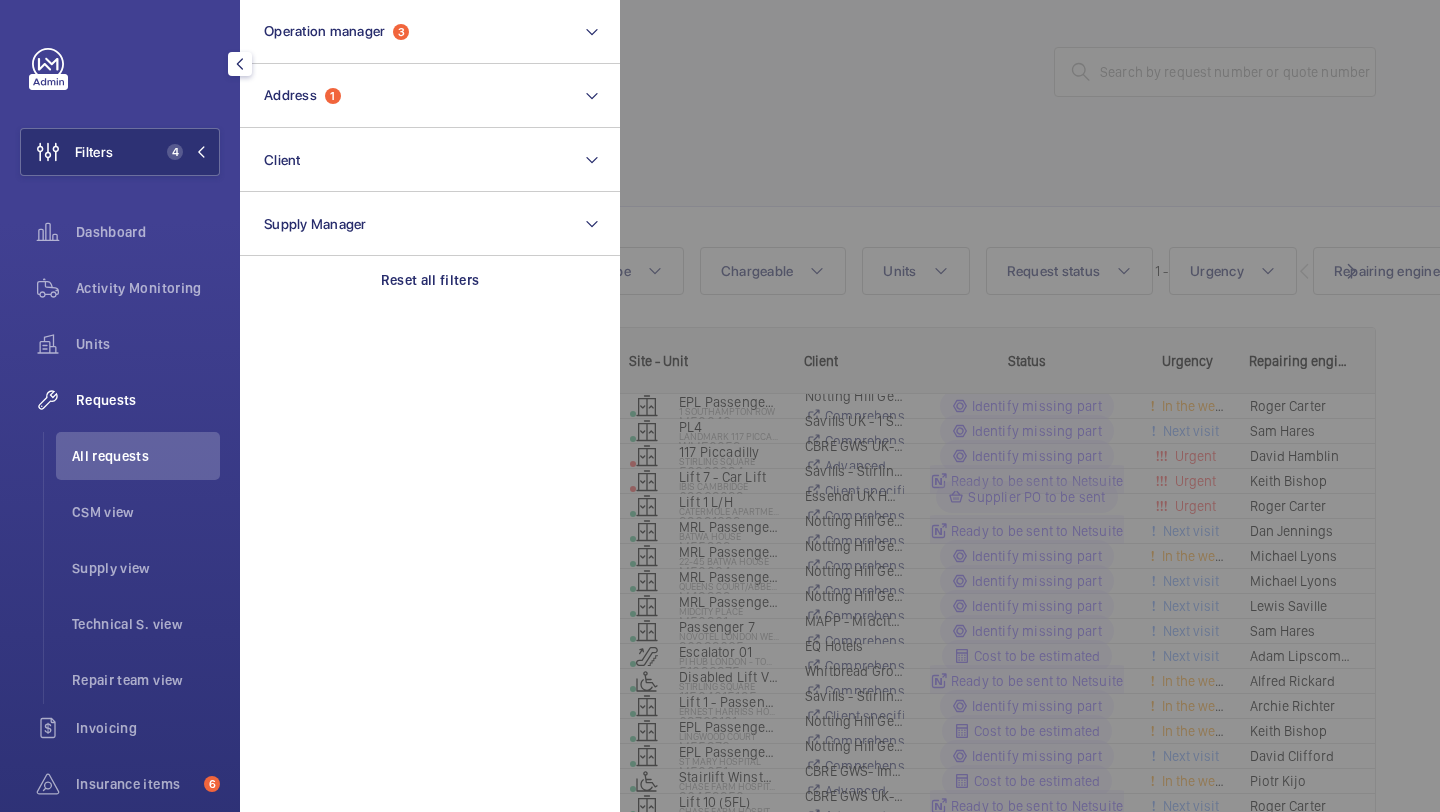 click 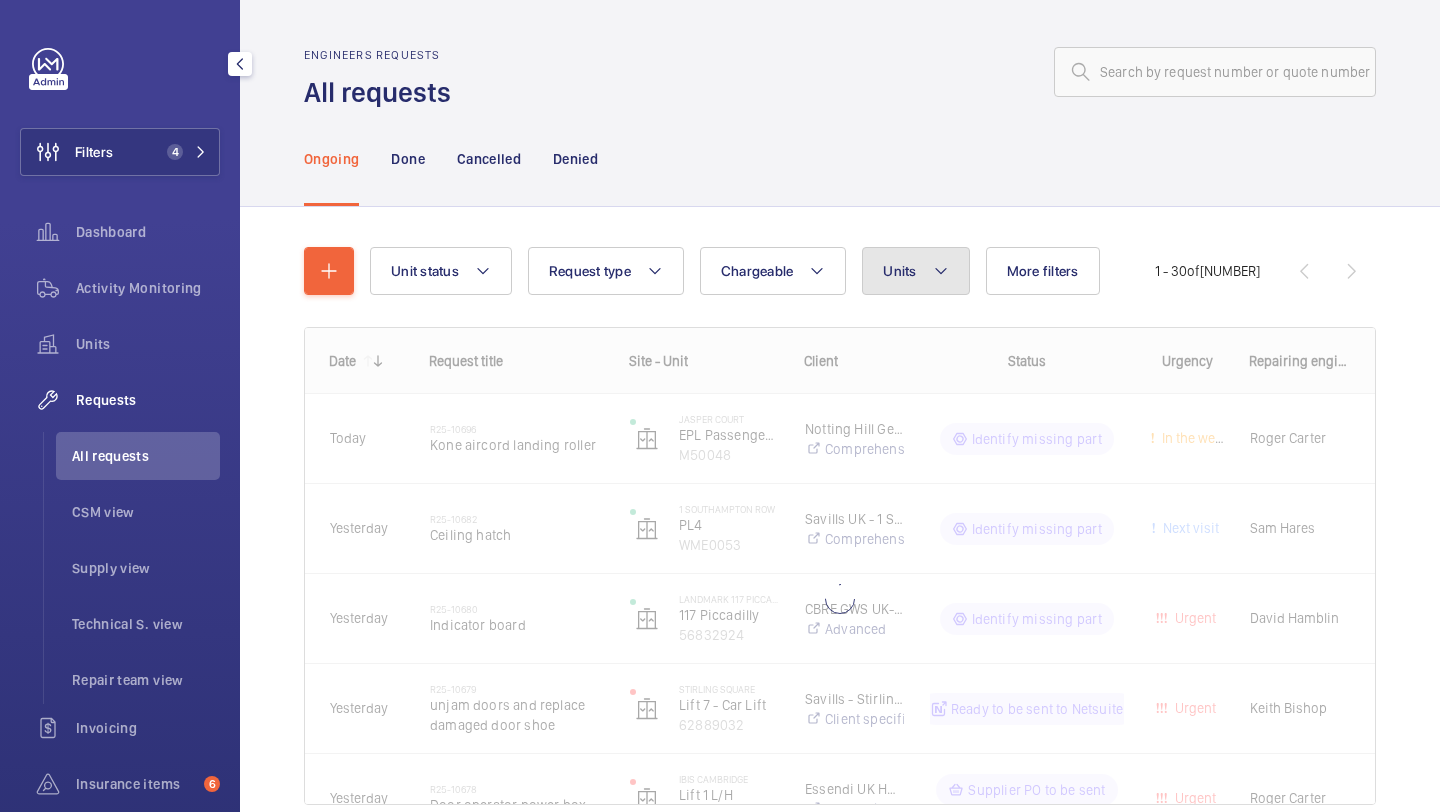 click on "Units" 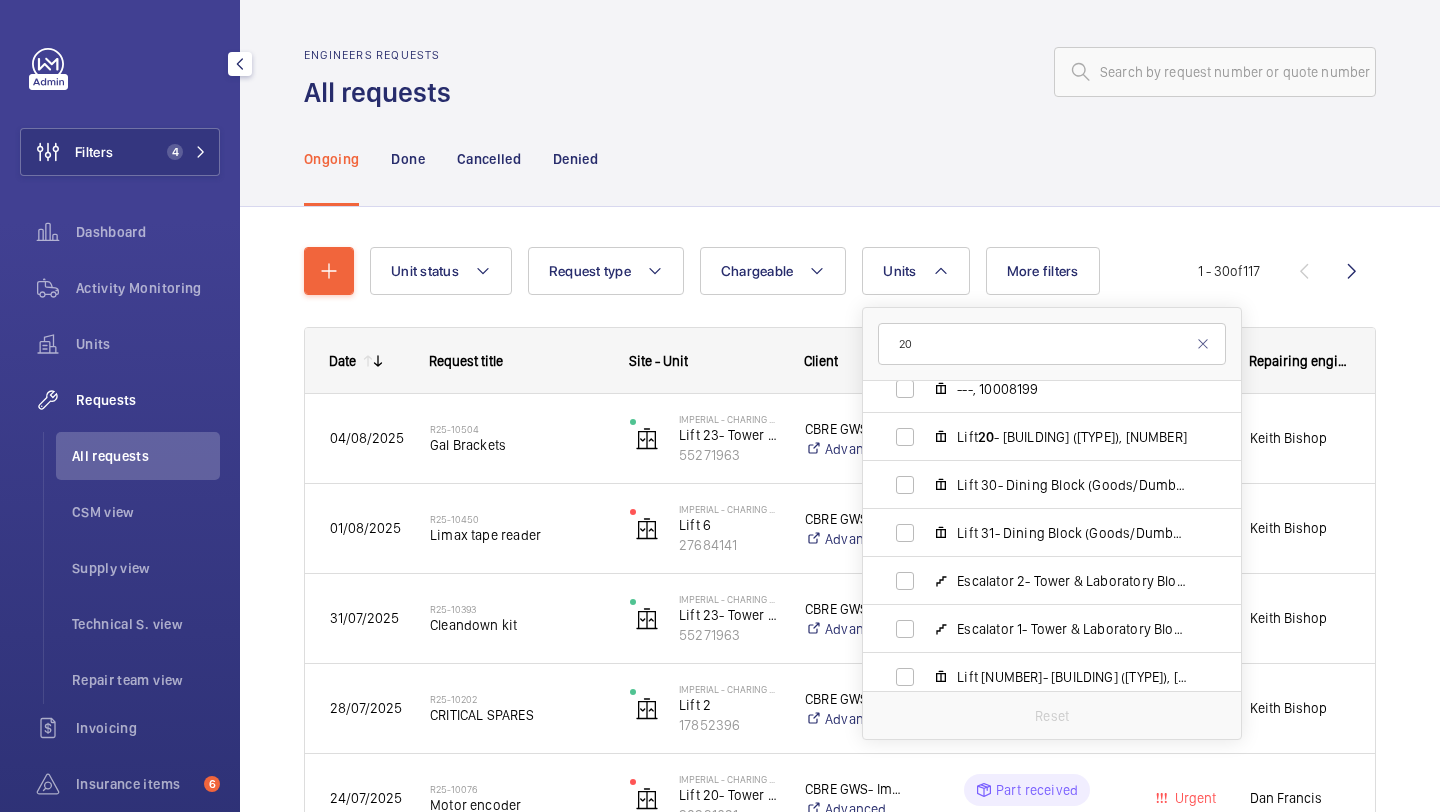scroll, scrollTop: 617, scrollLeft: 0, axis: vertical 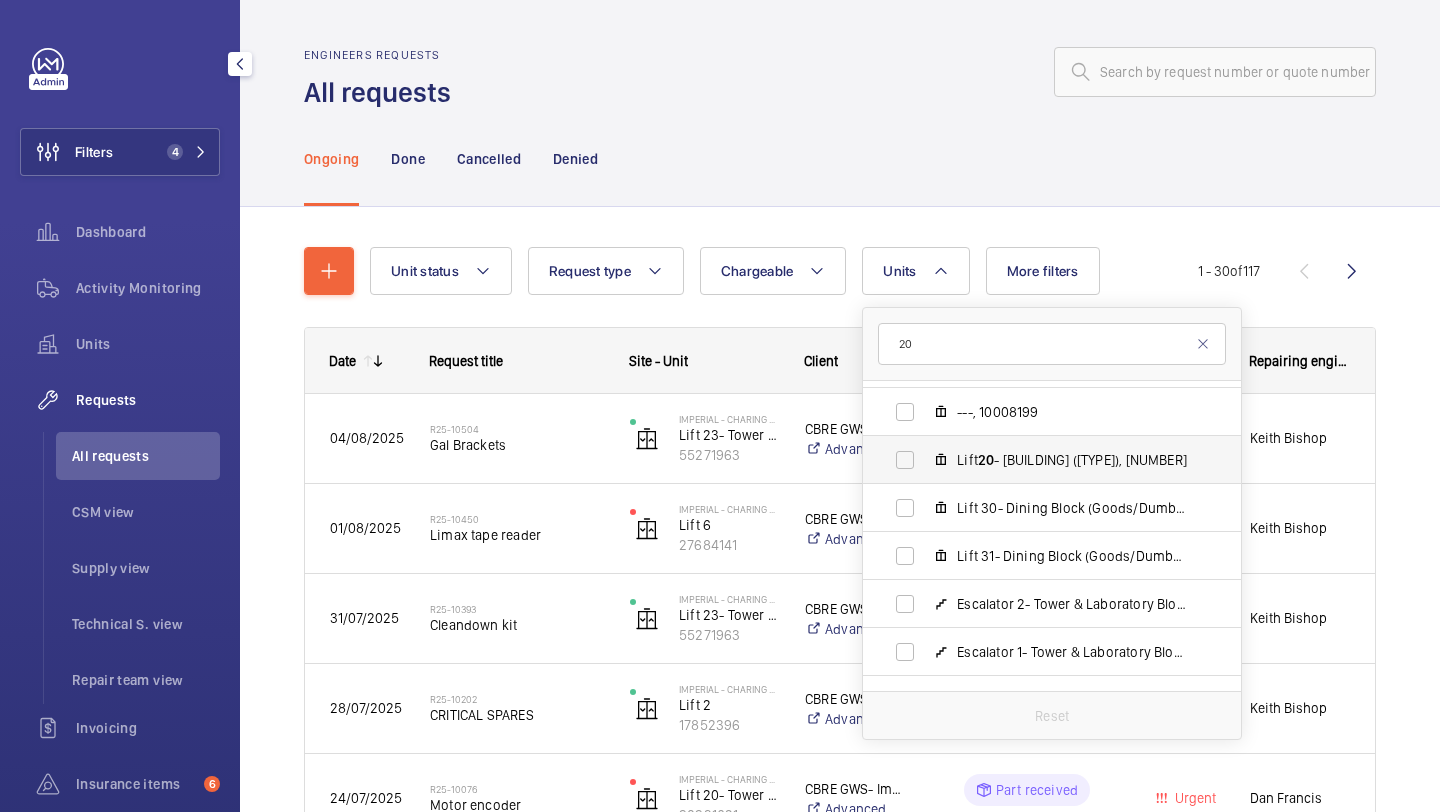 type on "20" 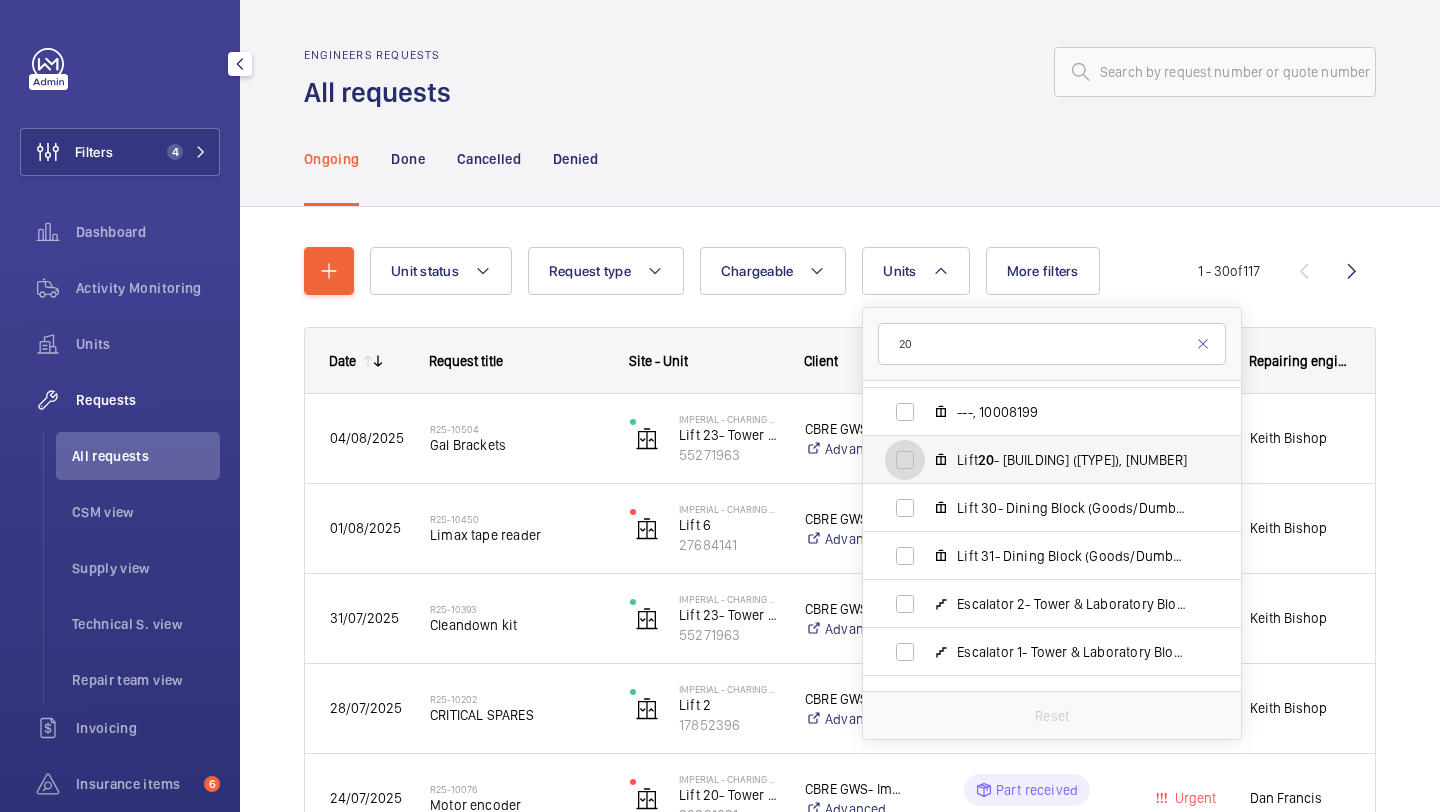 click on "Lift  20 - Tower & Laboratory Block (Passenger), 90931621" at bounding box center [905, 460] 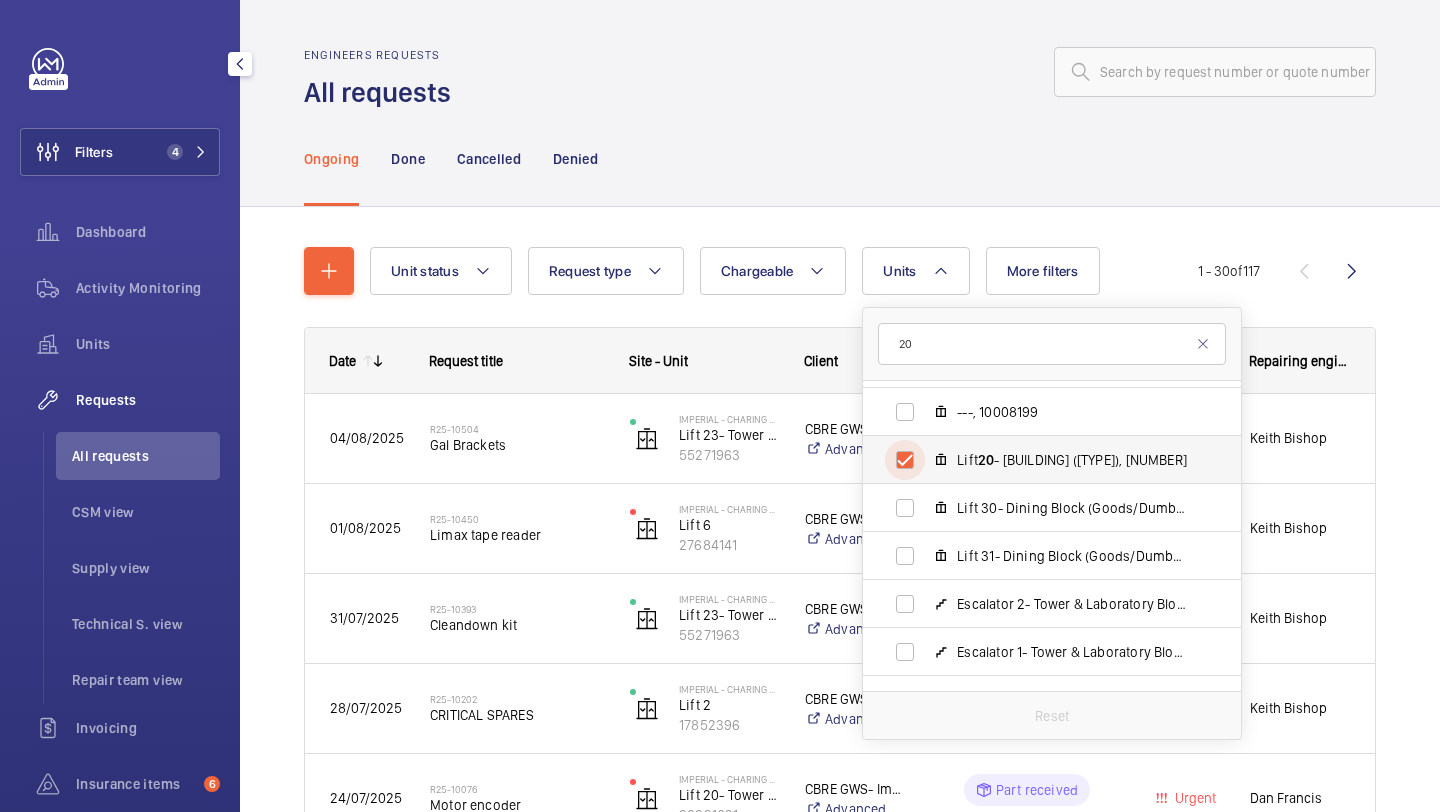 checkbox on "true" 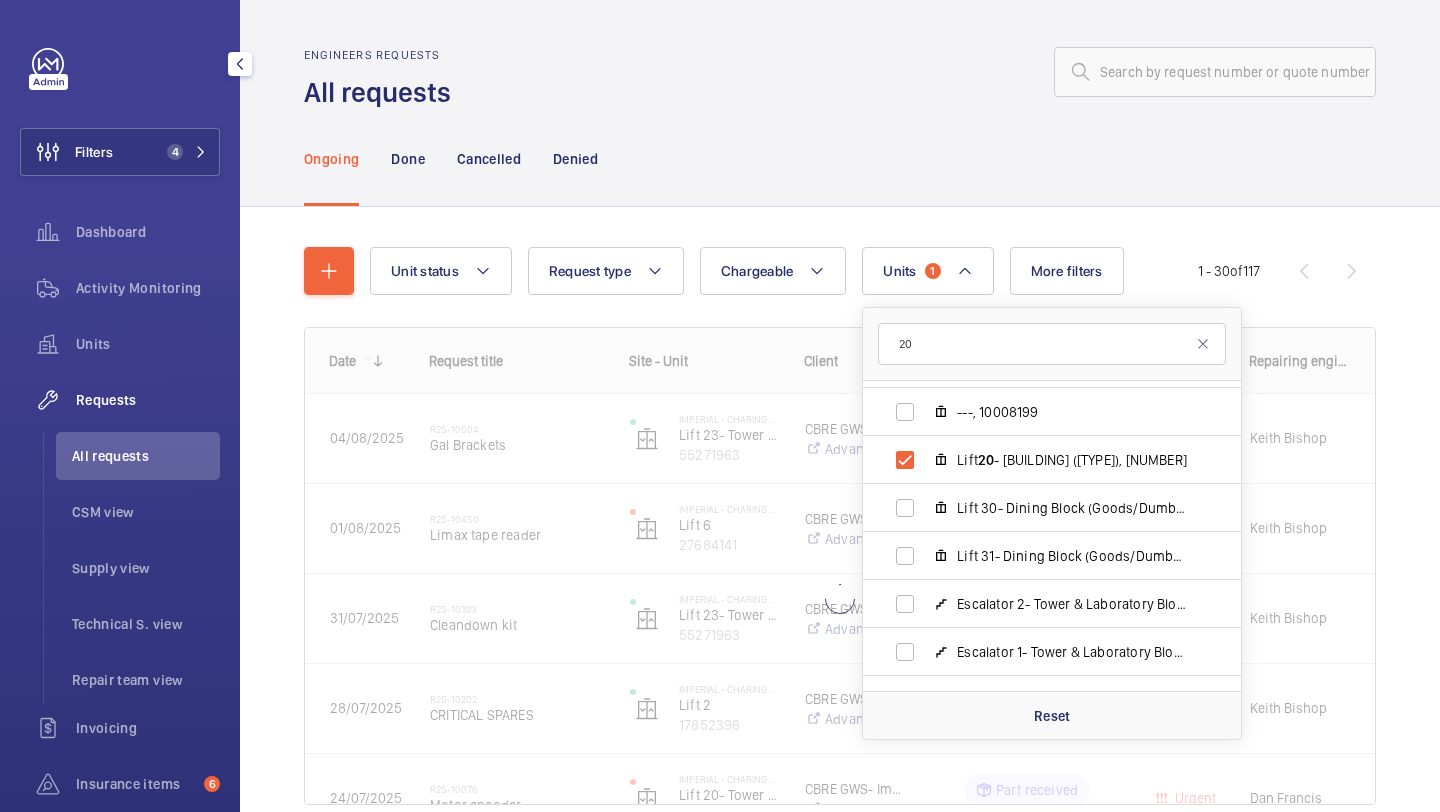 click on "Ongoing Done Cancelled Denied" 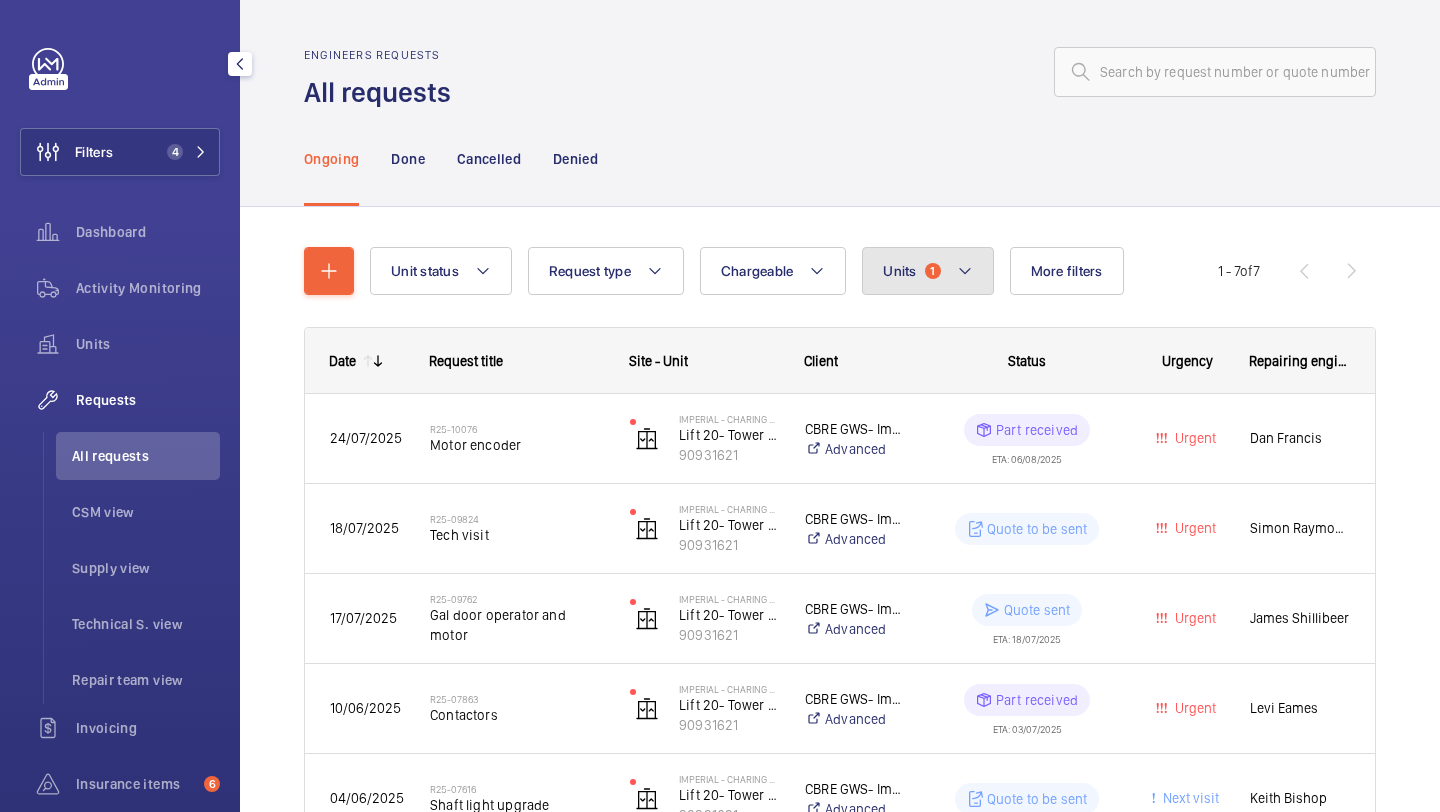 click on "Units" 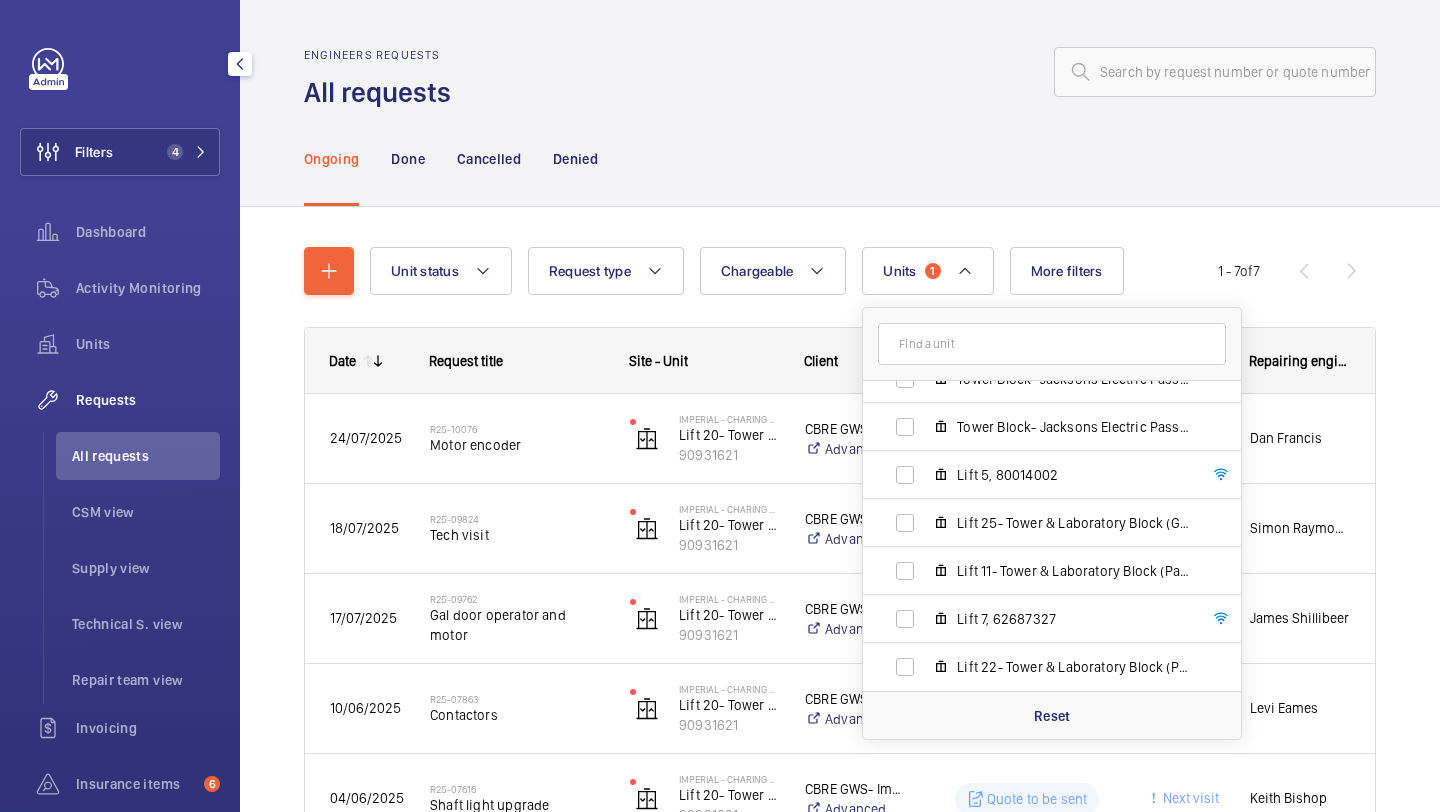 scroll, scrollTop: 0, scrollLeft: 0, axis: both 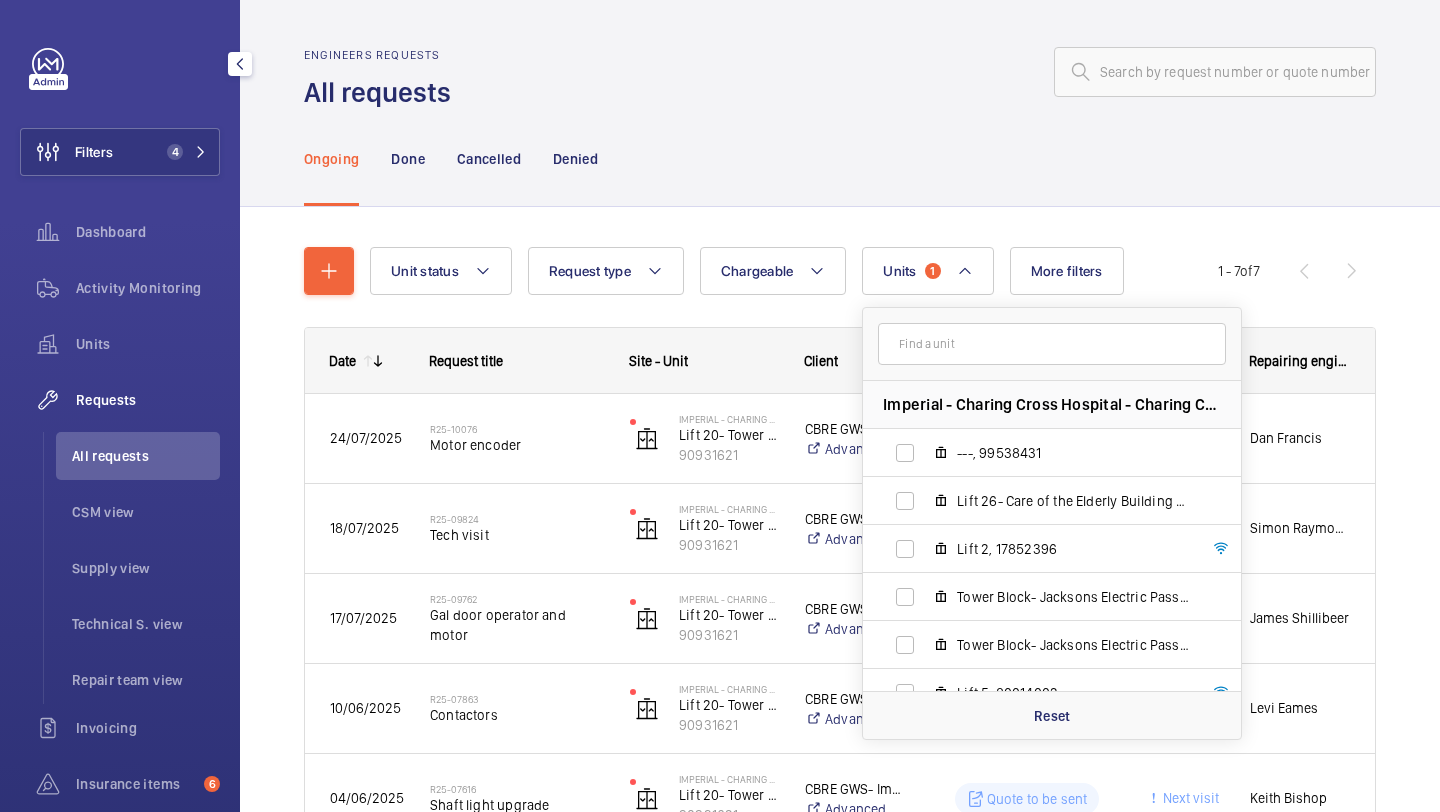 click on "Ongoing Done Cancelled Denied" 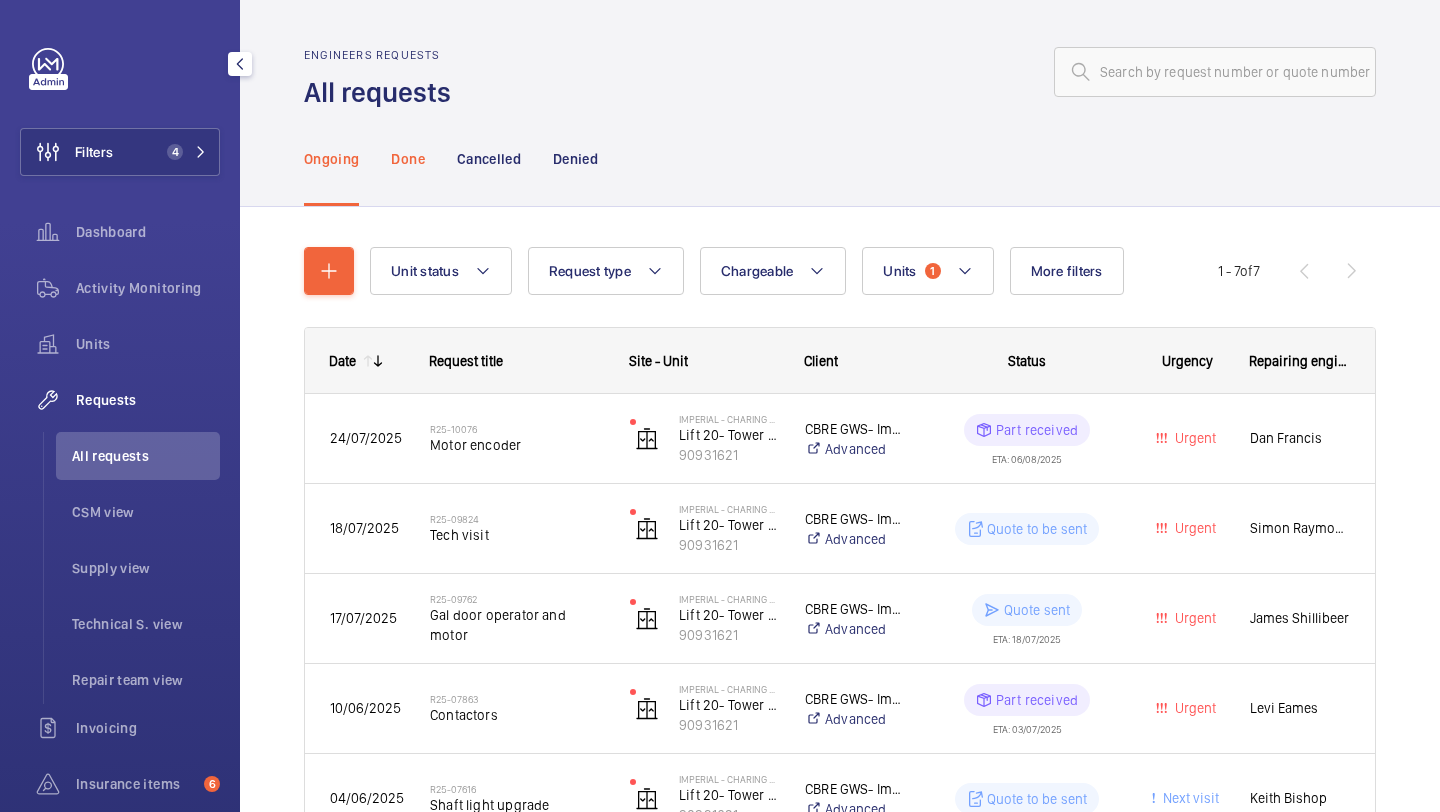 click on "Done" 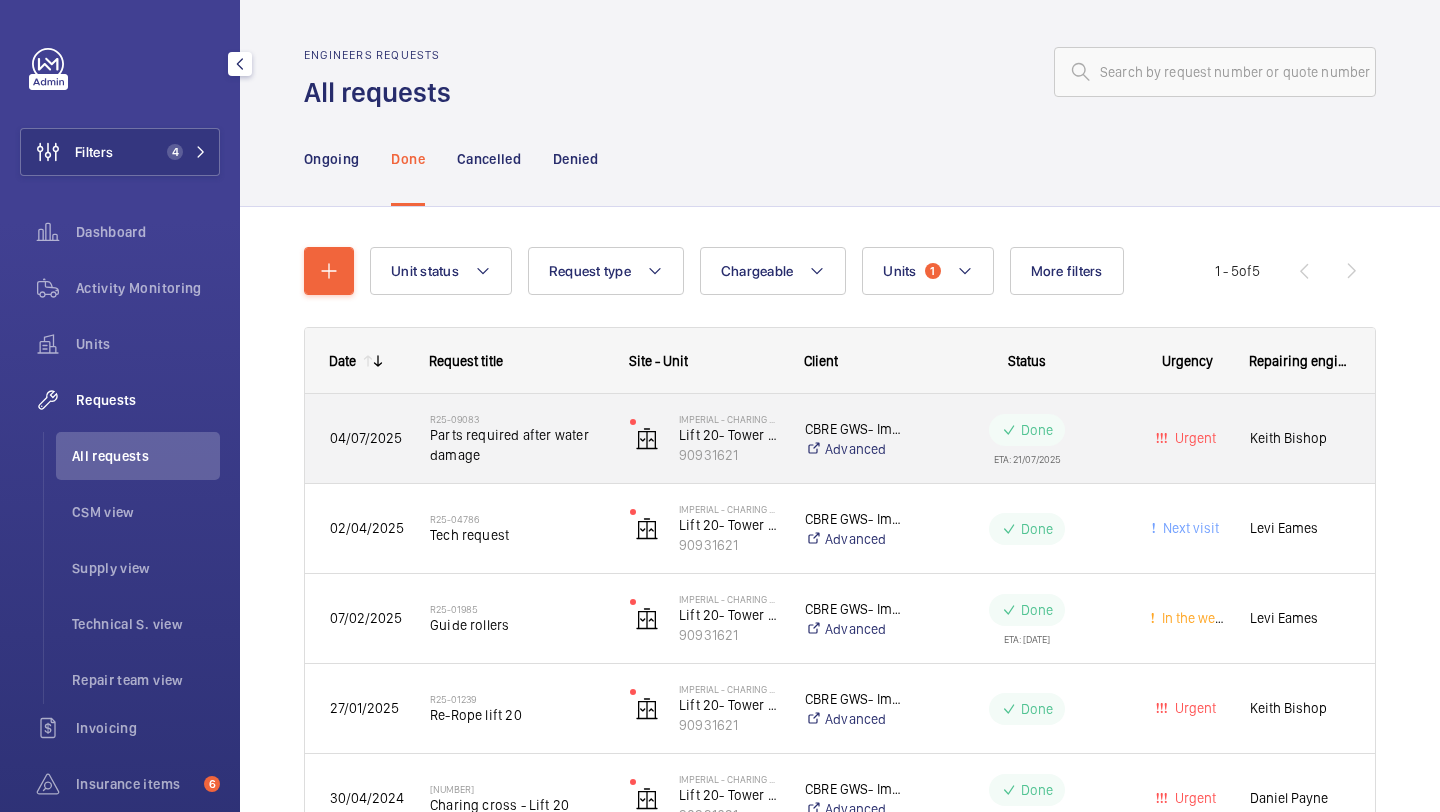 scroll, scrollTop: 129, scrollLeft: 0, axis: vertical 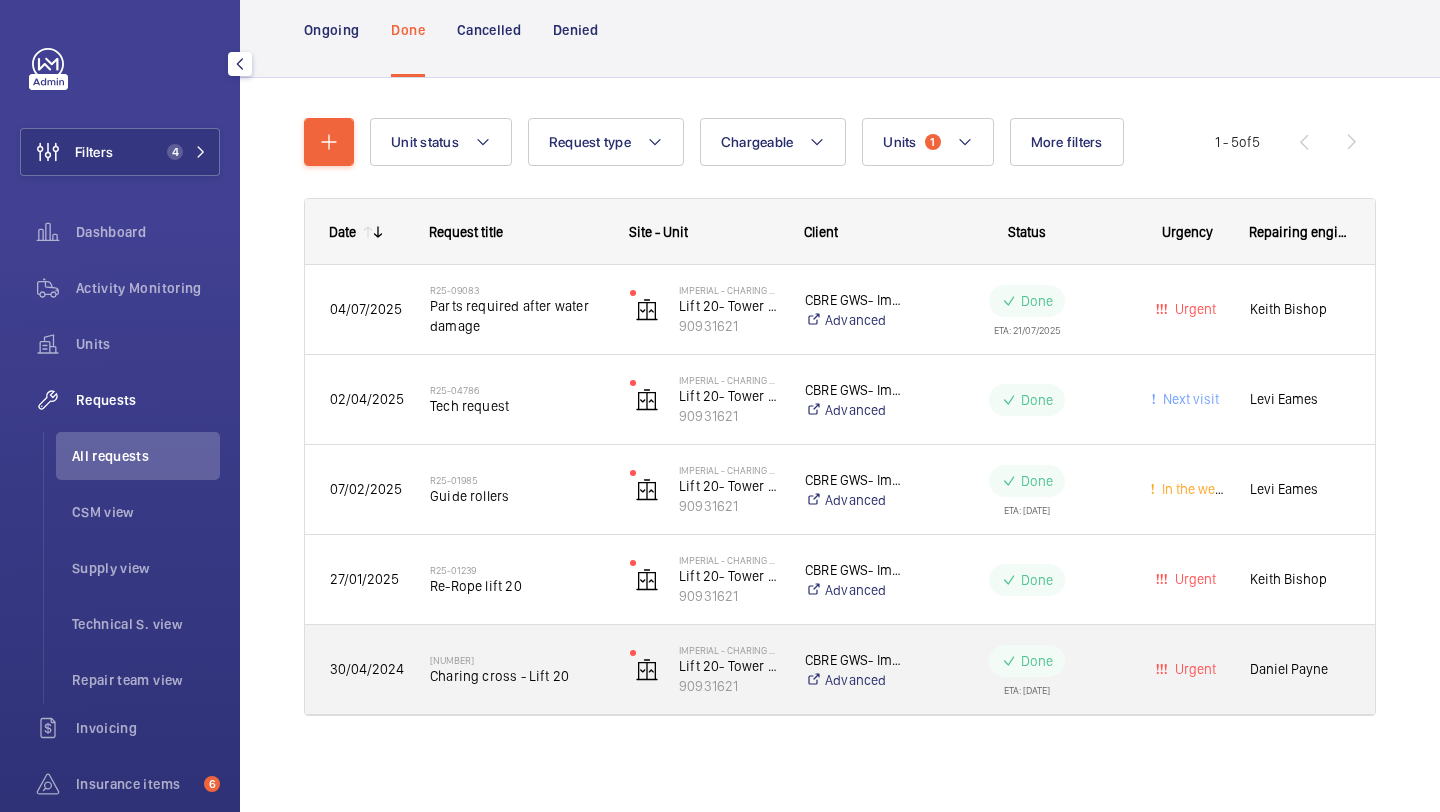 click on "R24-04283   Charing cross - Lift 20" 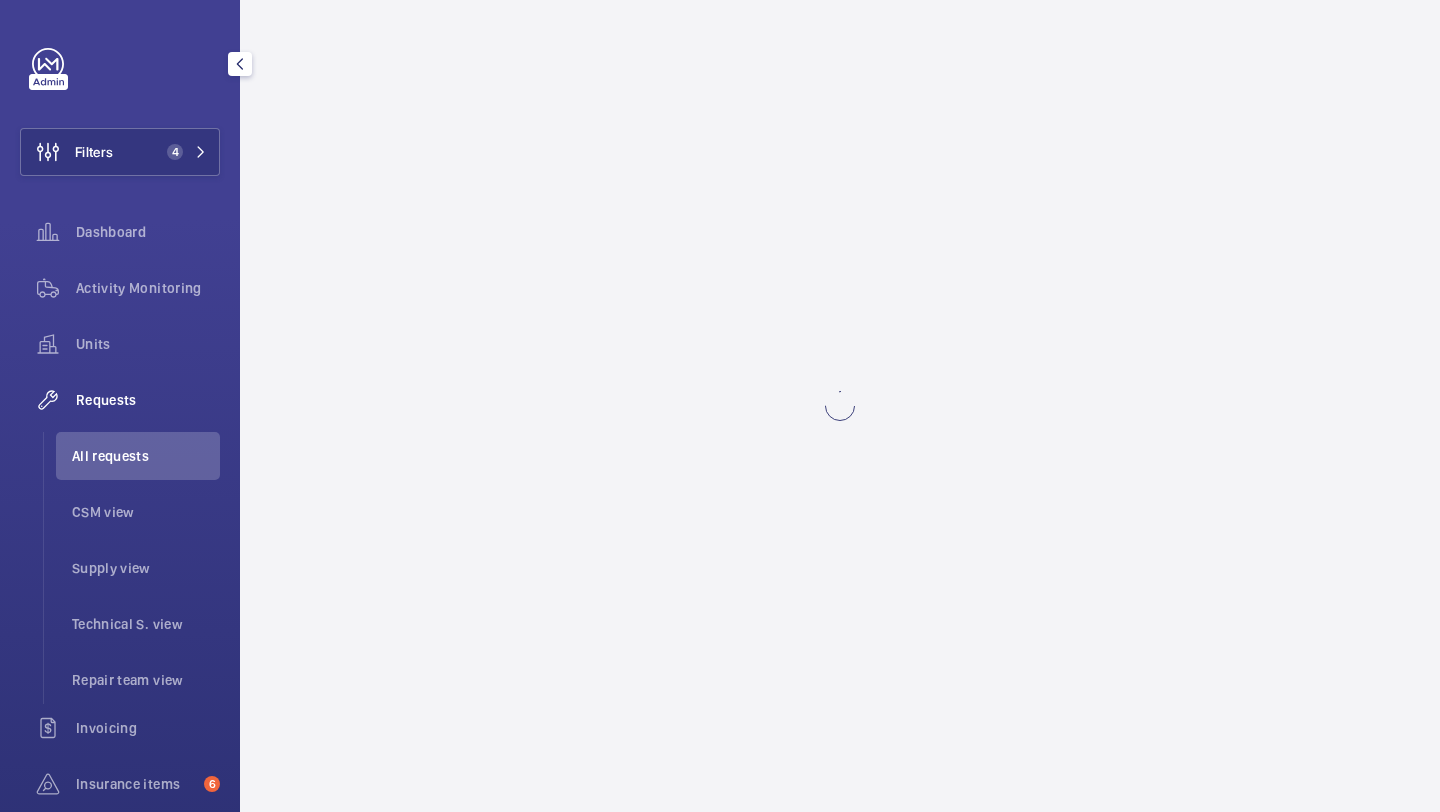 scroll, scrollTop: 0, scrollLeft: 0, axis: both 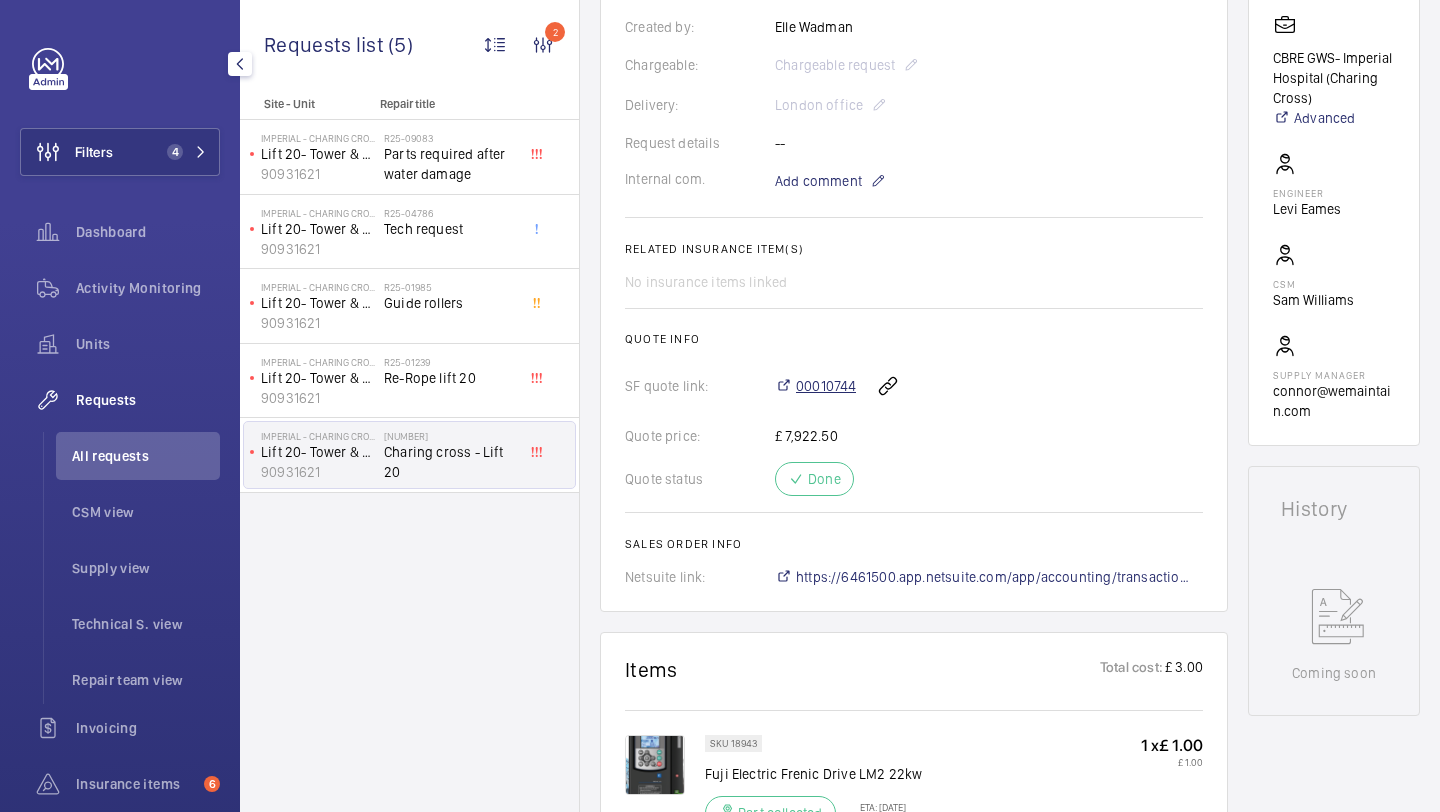 click on "00010744" 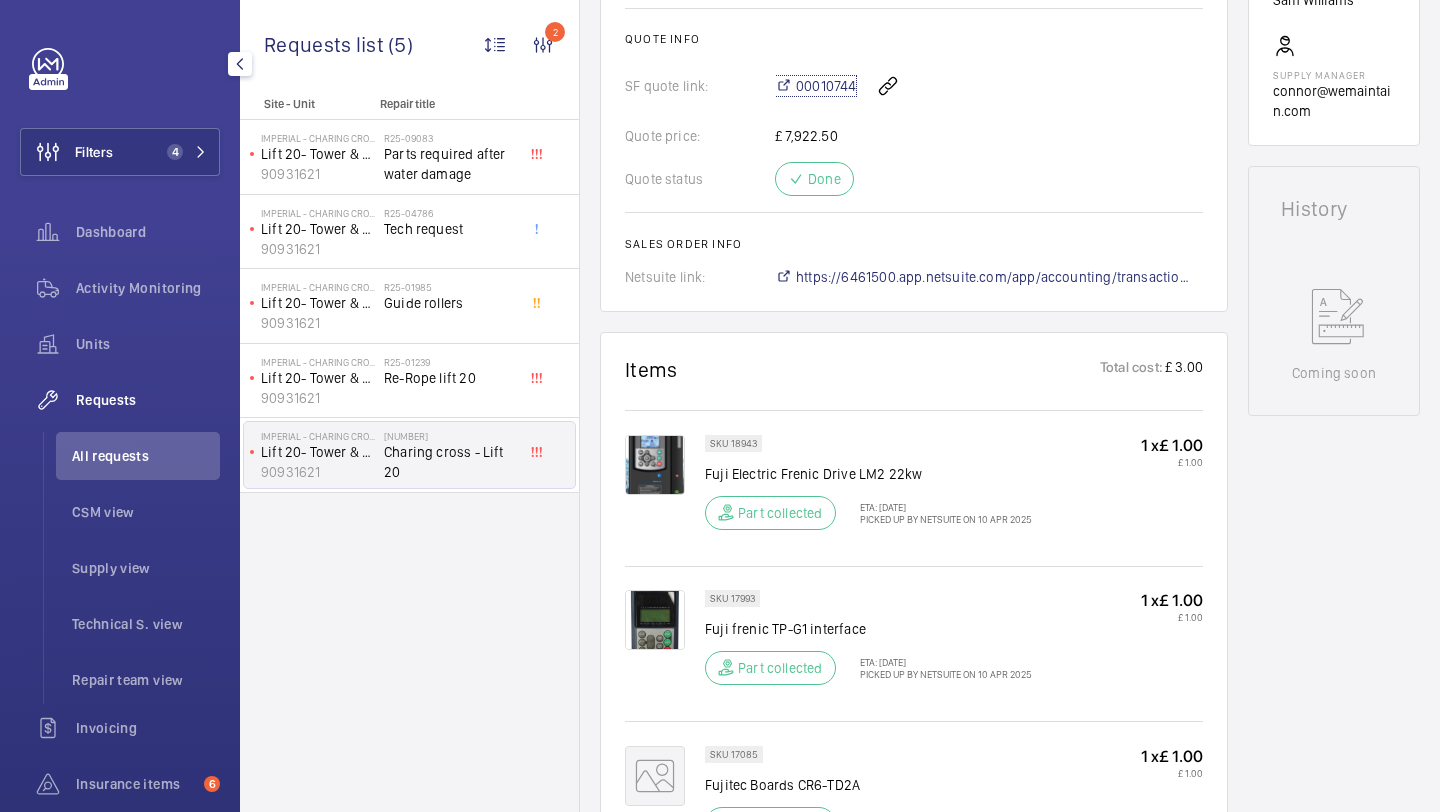 scroll, scrollTop: 841, scrollLeft: 0, axis: vertical 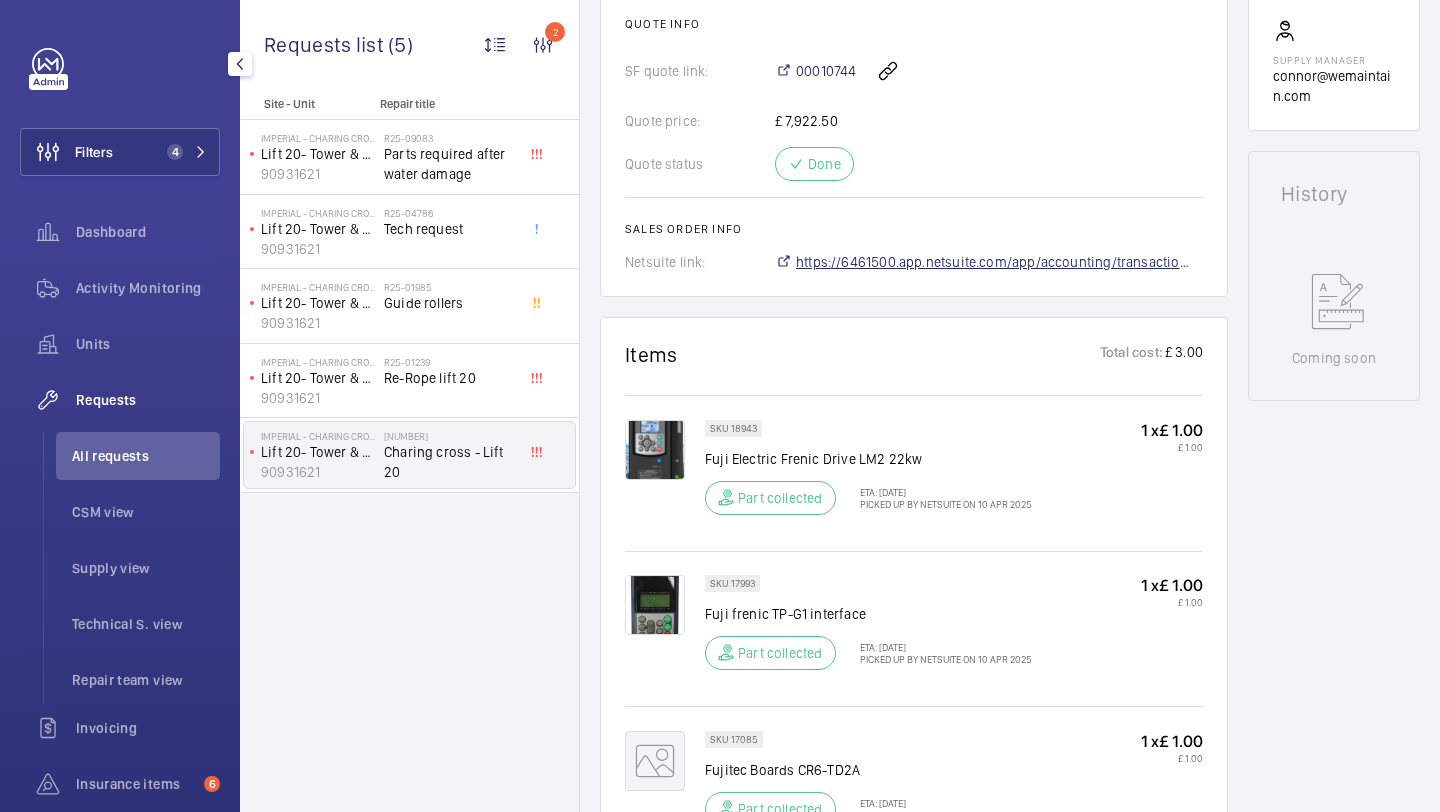 click on "https://6461500.app.netsuite.com/app/accounting/transactions/salesord.nl?id=1329654" 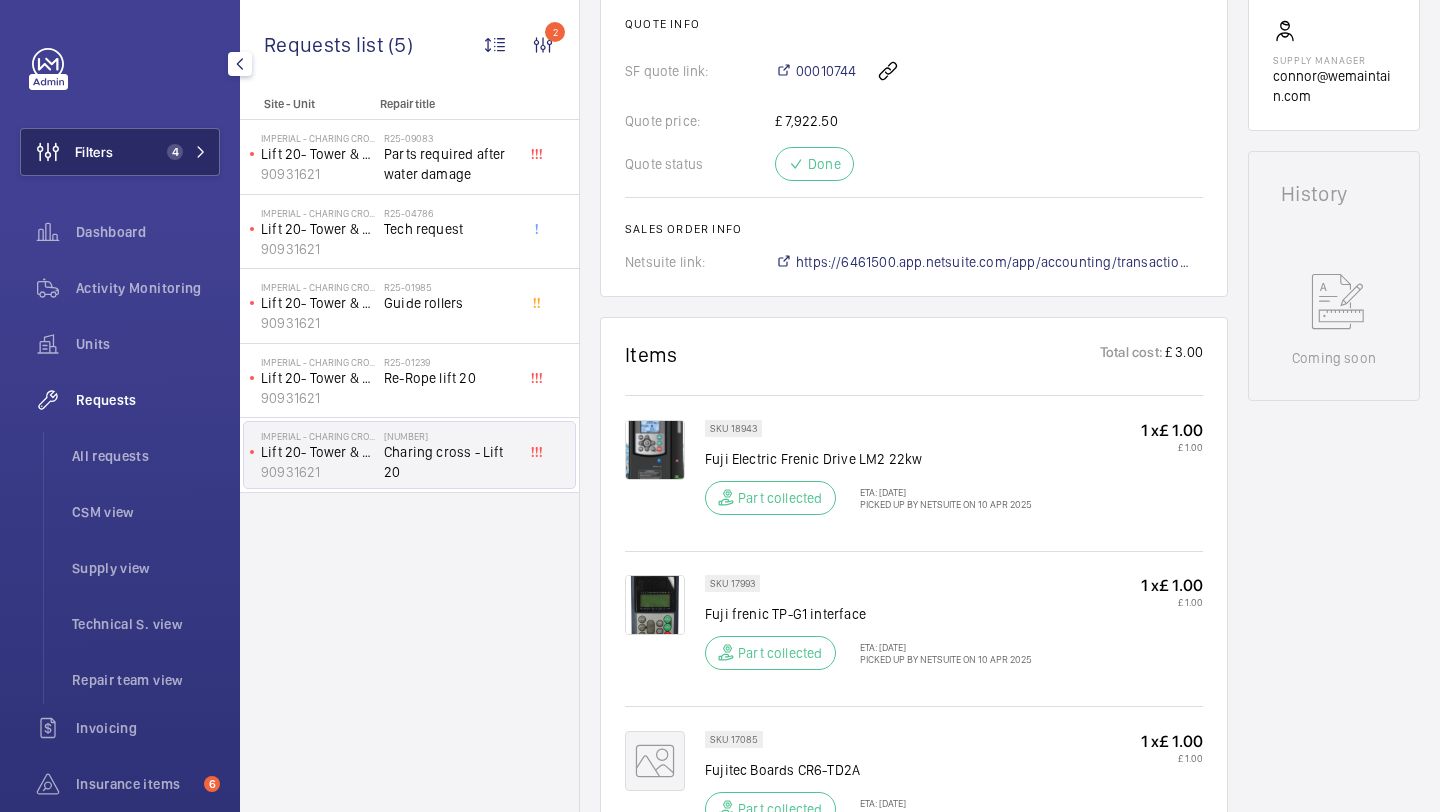 click on "Filters 4" 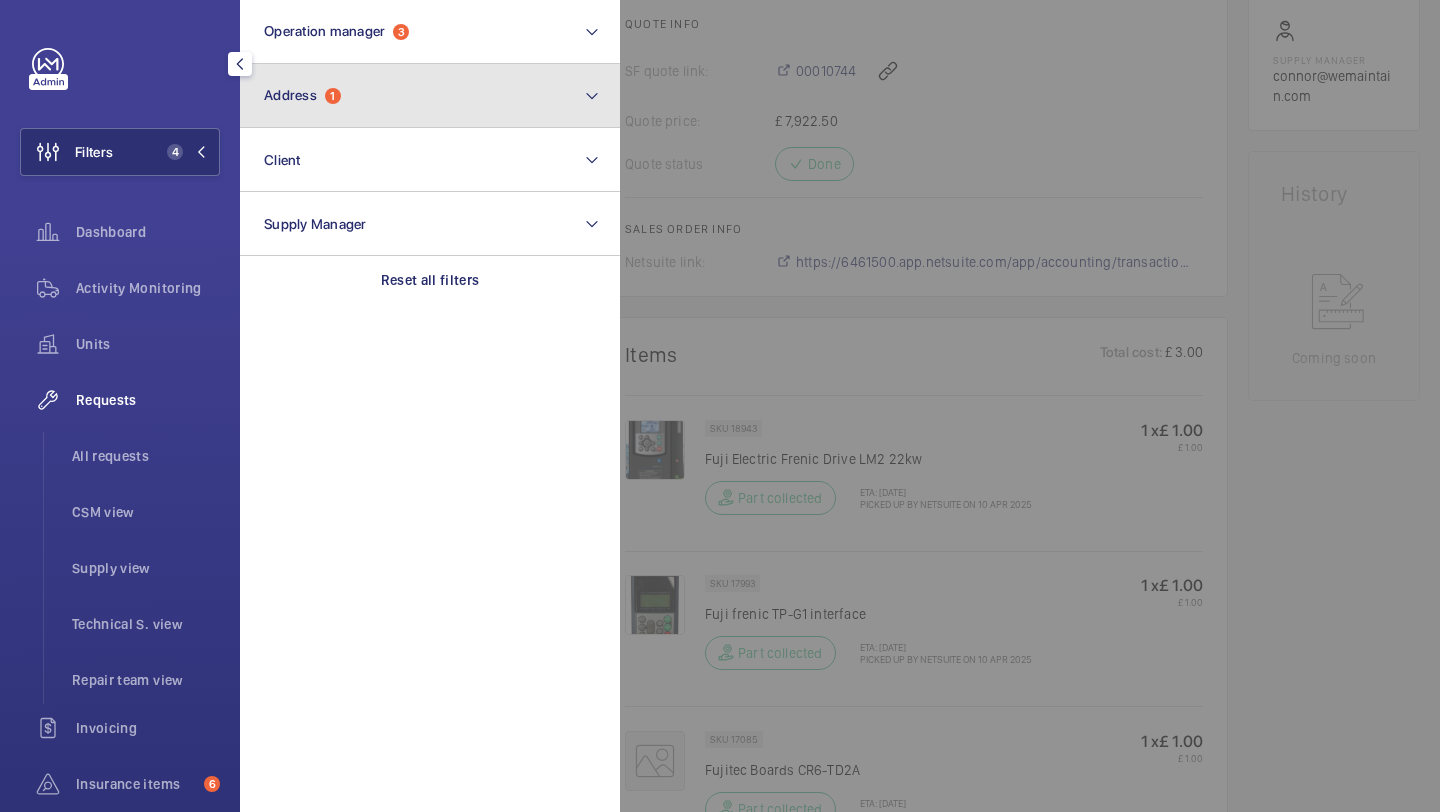 click on "Address  1" 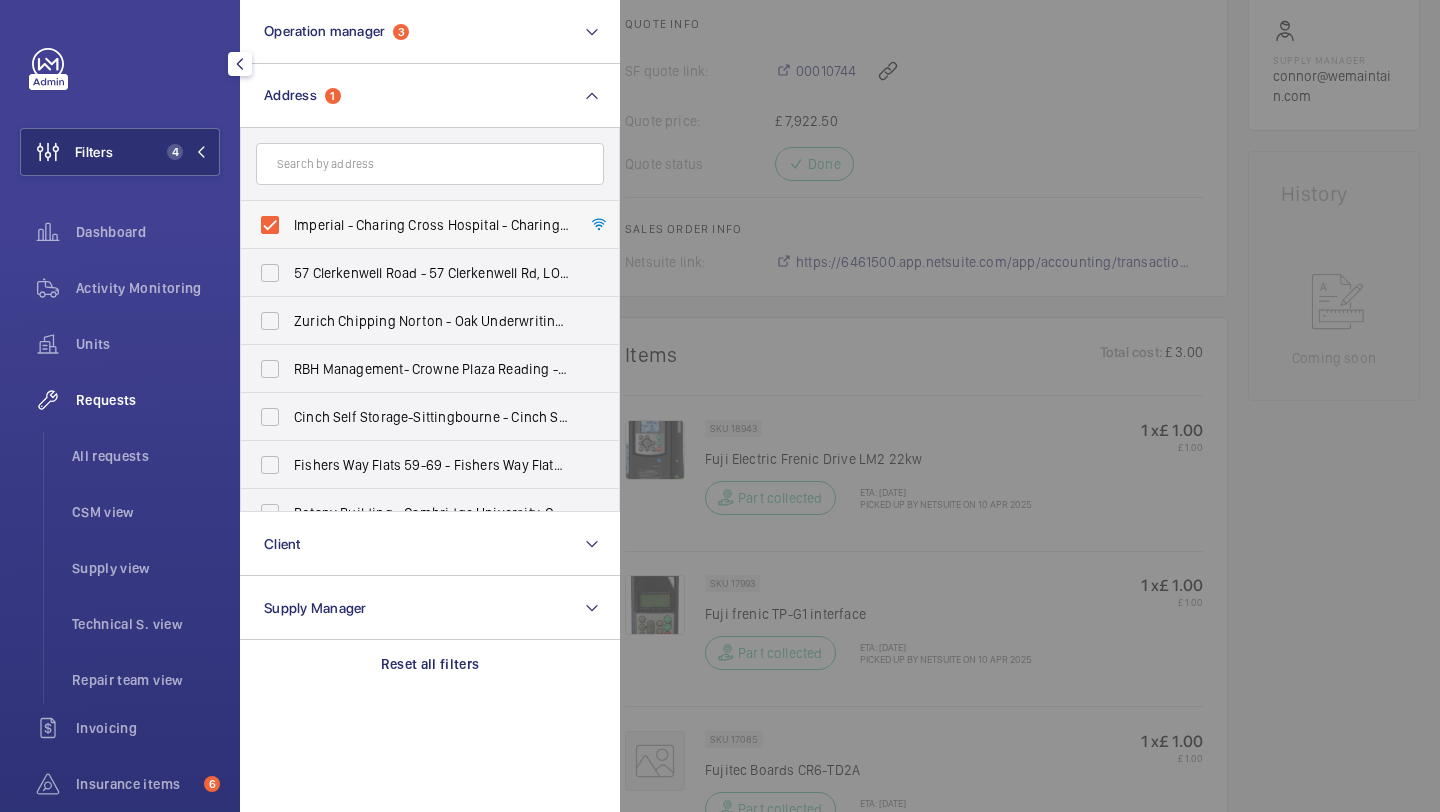 click on "Imperial - Charing Cross Hospital - Charing Cross Hospital, LONDON W6 8RF" at bounding box center (431, 225) 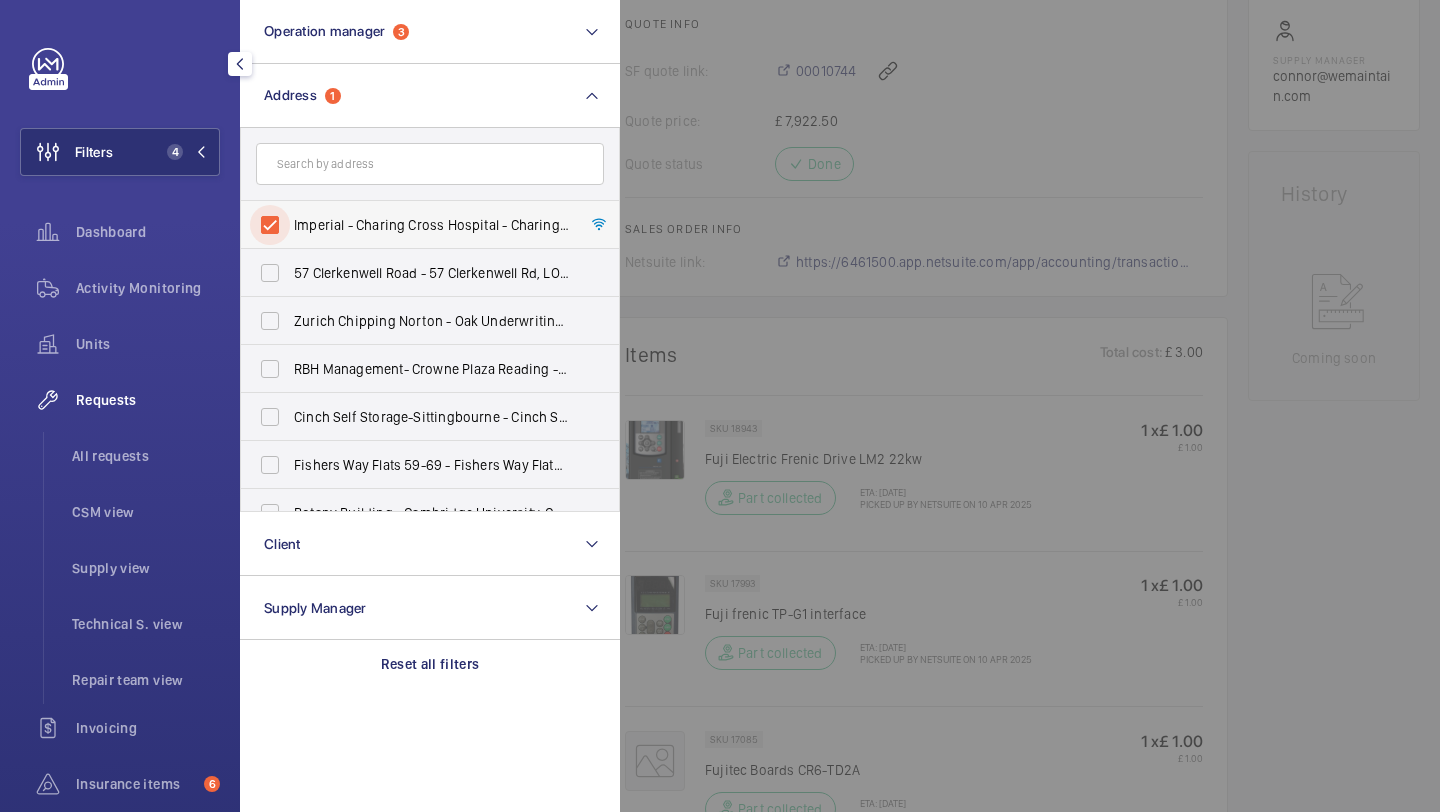 click on "Imperial - Charing Cross Hospital - Charing Cross Hospital, LONDON W6 8RF" at bounding box center (270, 225) 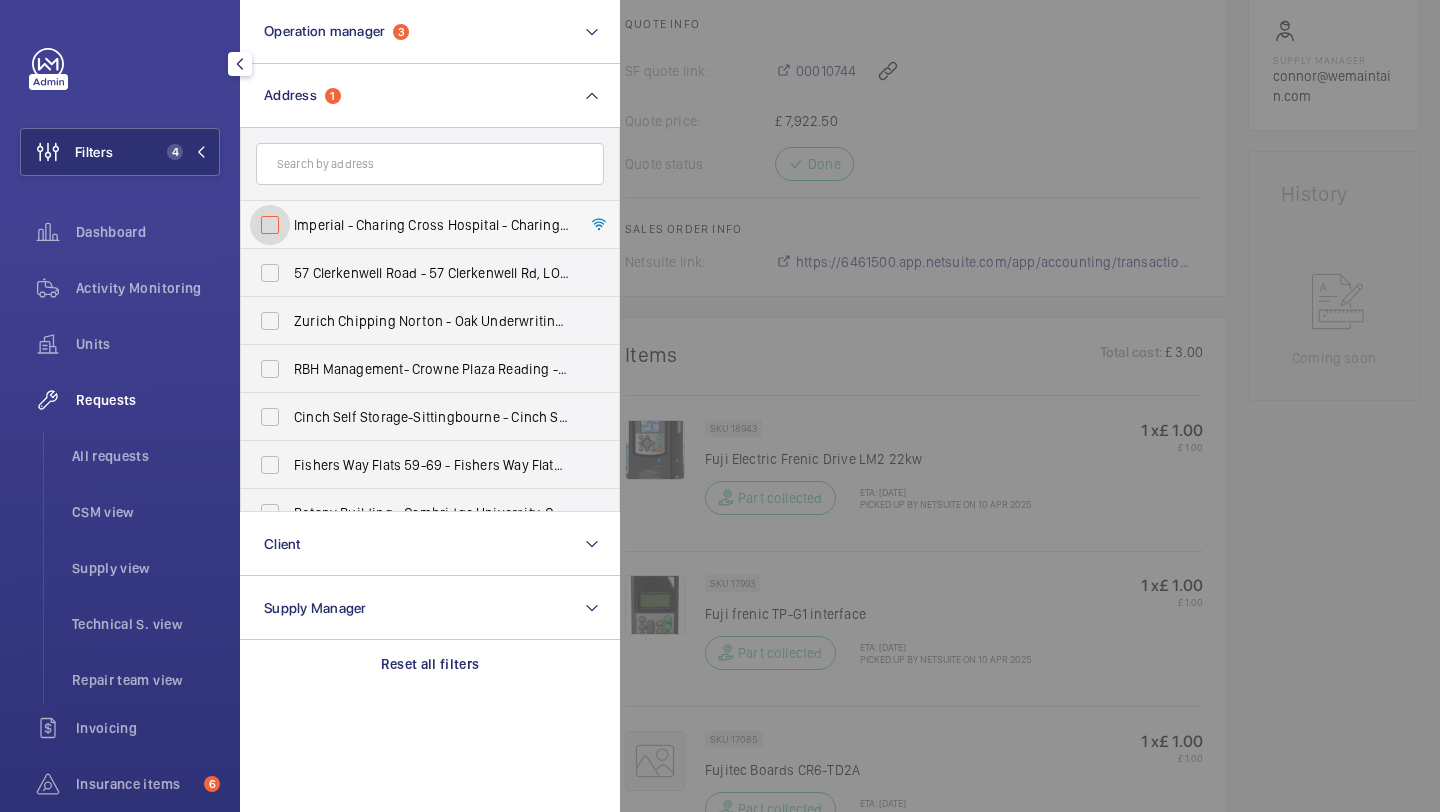checkbox on "false" 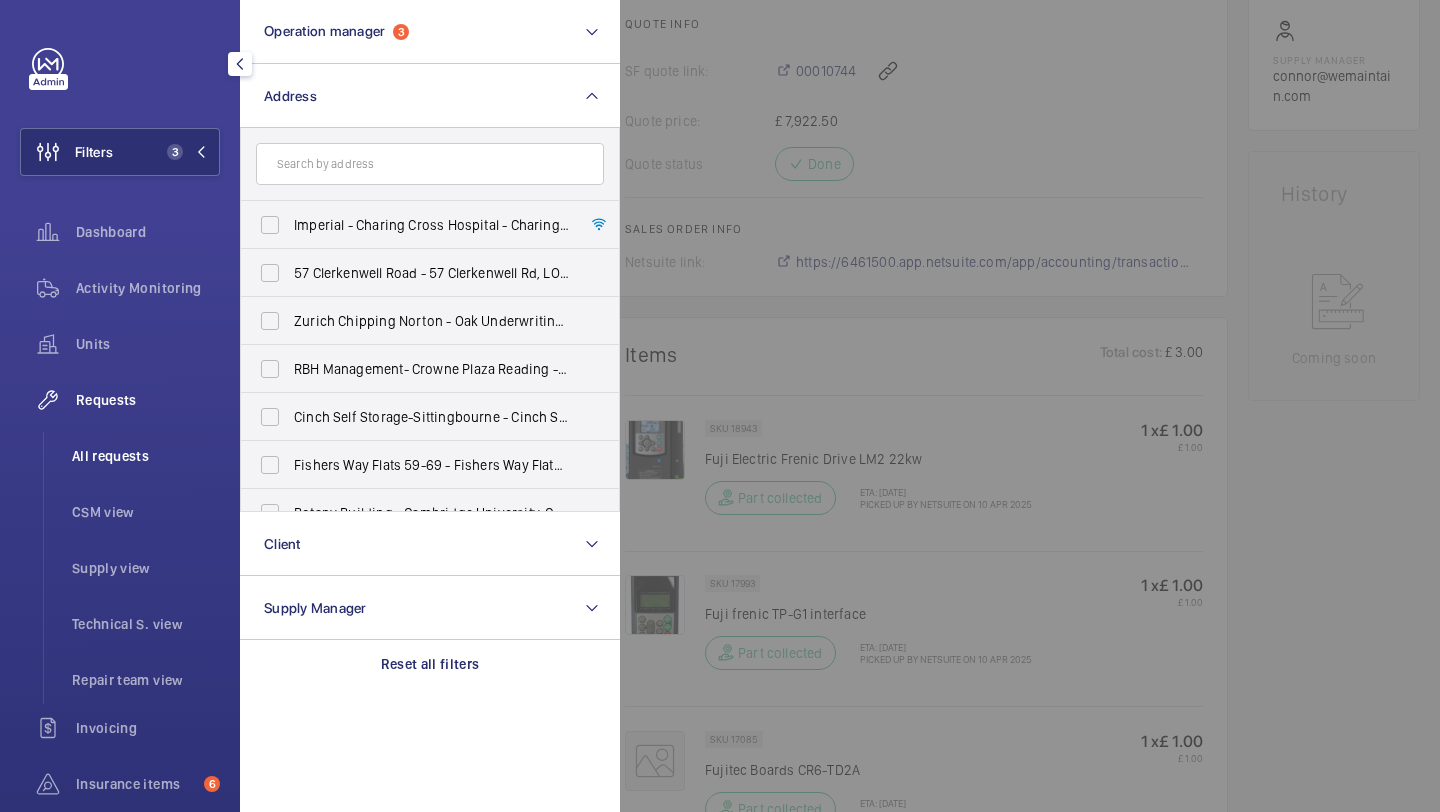 click on "All requests" 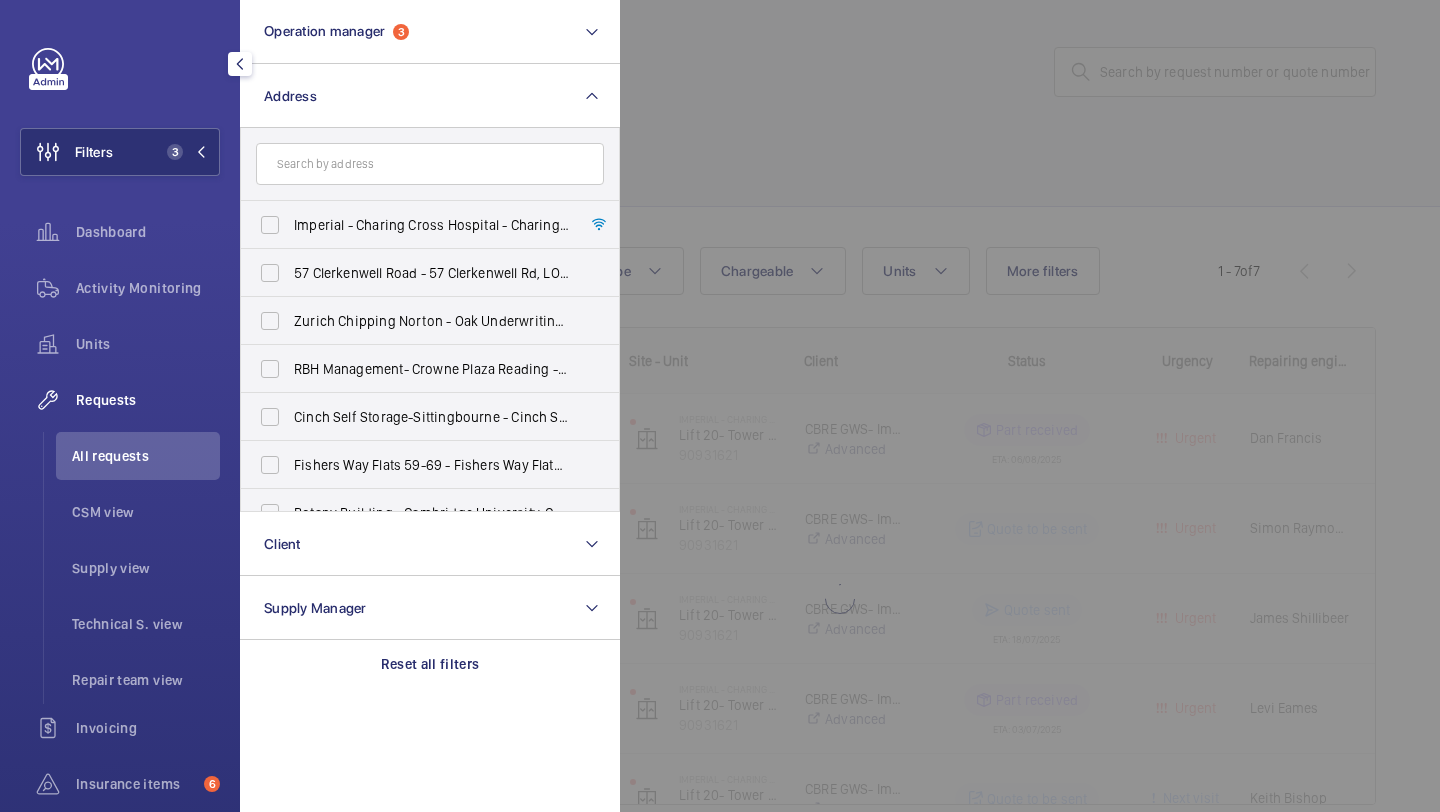 click 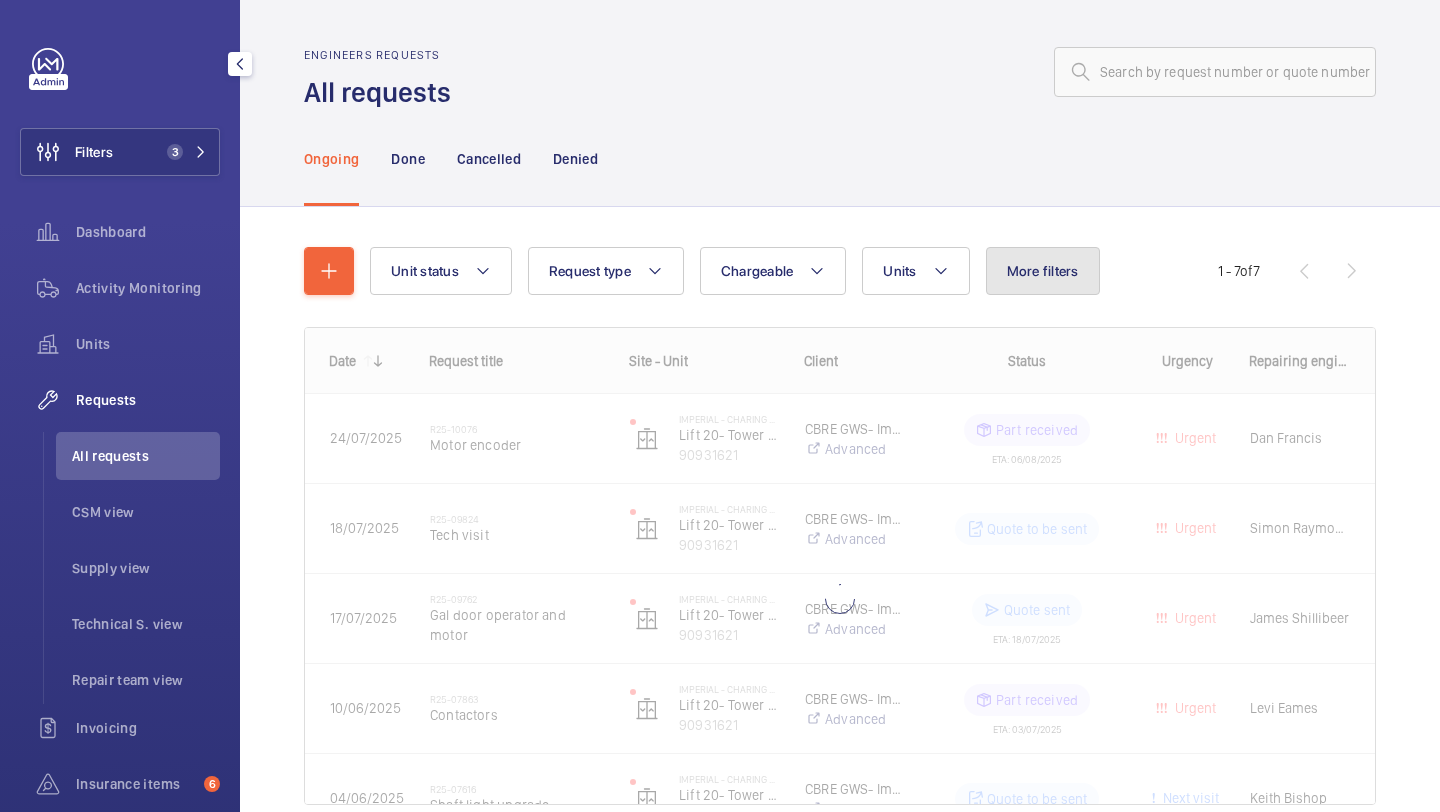 click on "More filters" 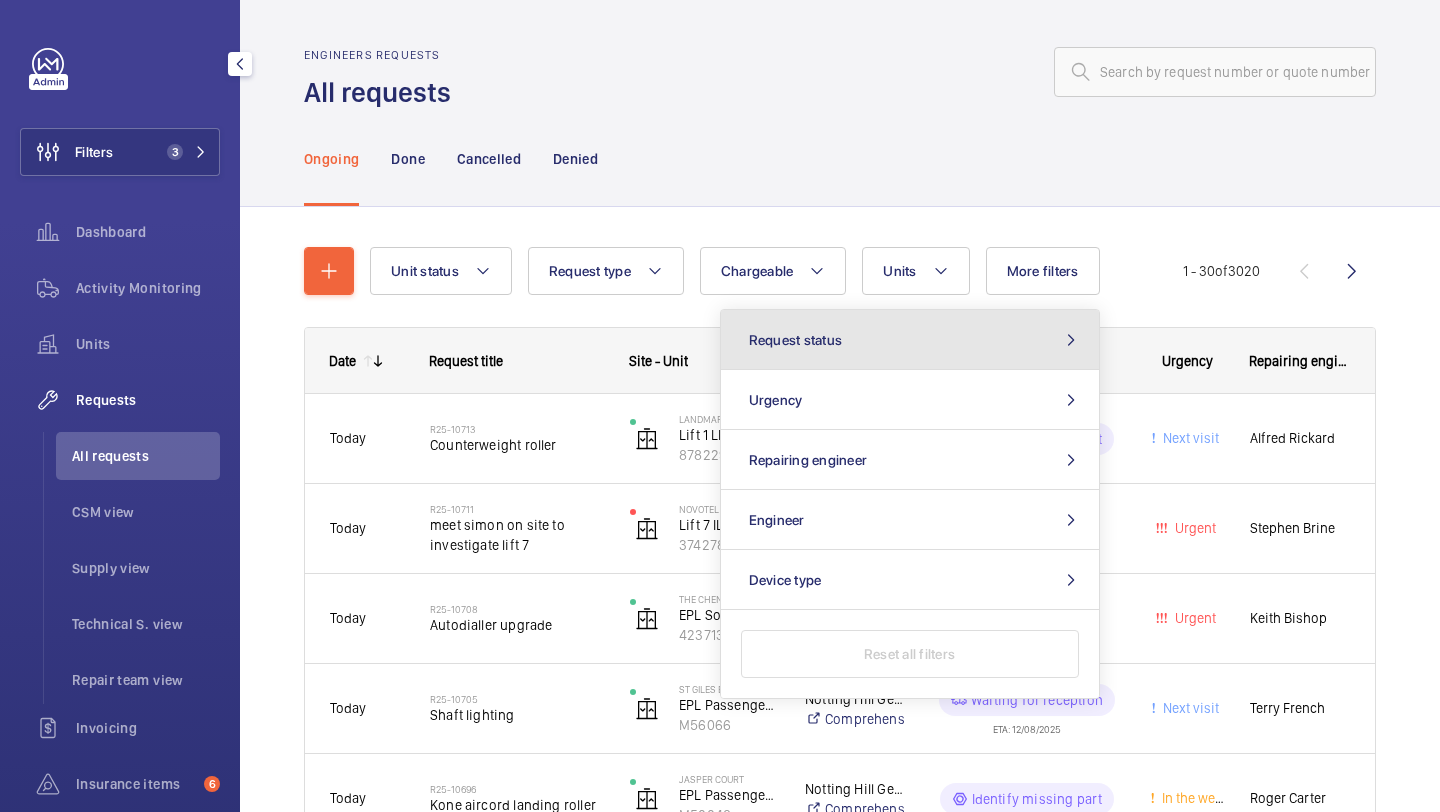 click on "Request status" 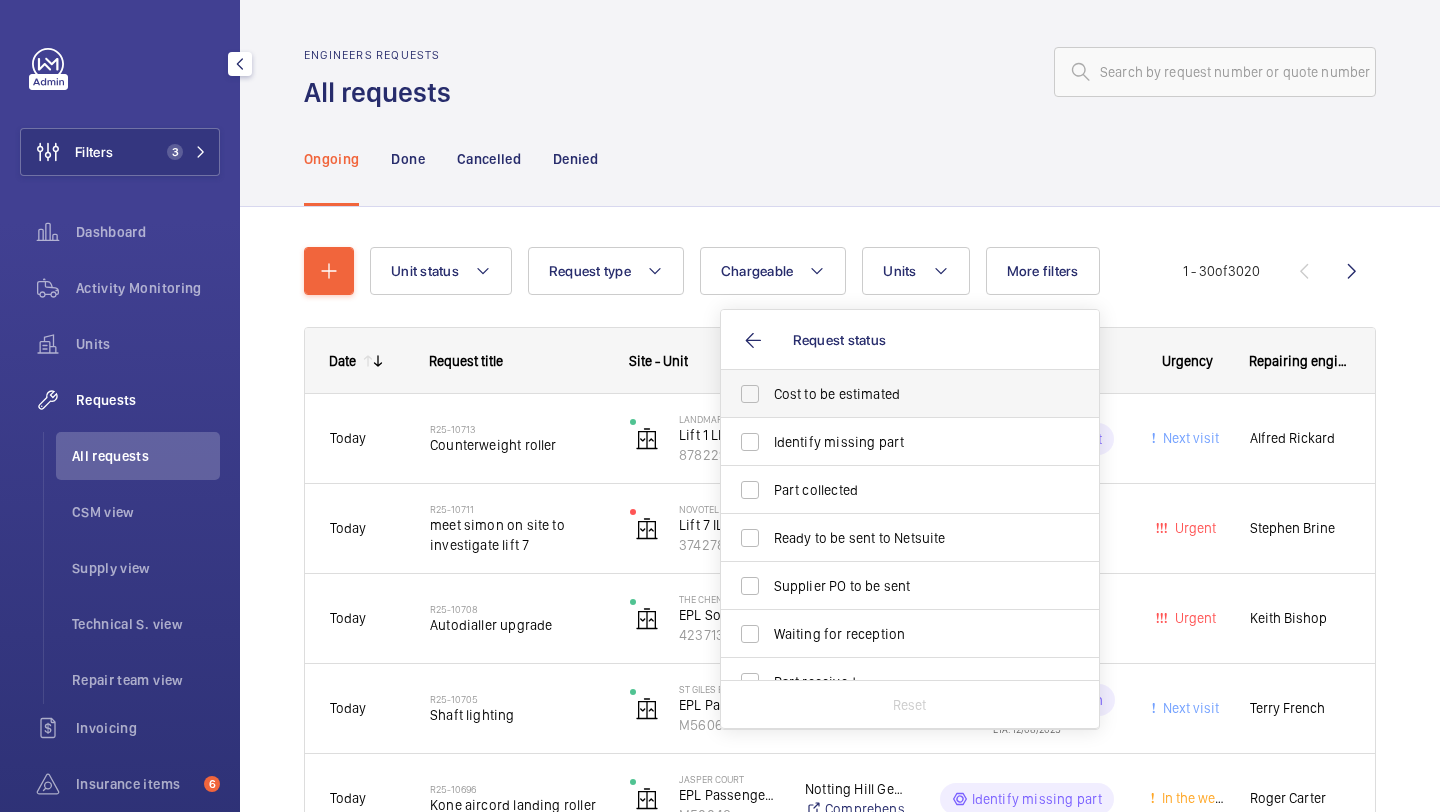 click on "Cost to be estimated" at bounding box center [895, 394] 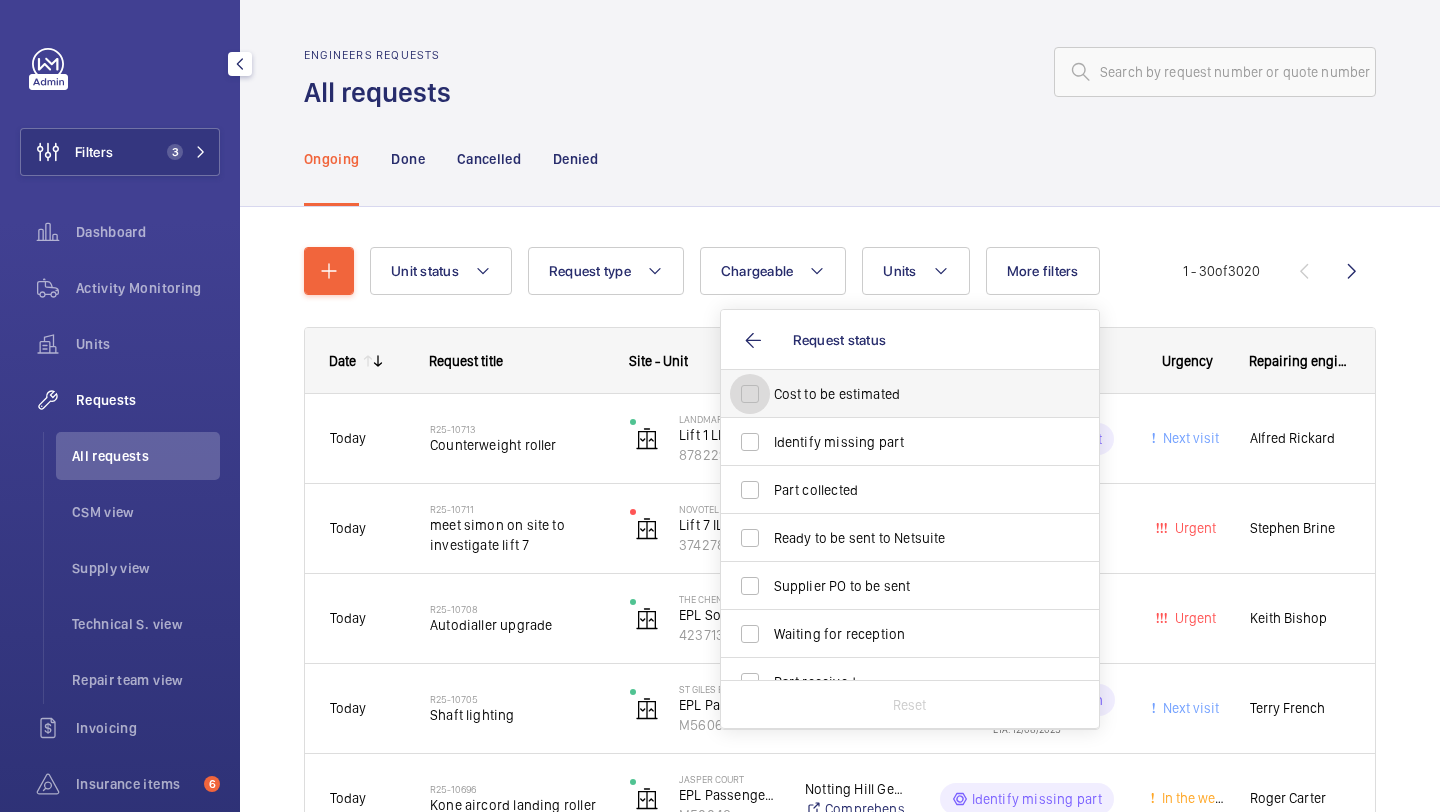 click on "Cost to be estimated" at bounding box center (750, 394) 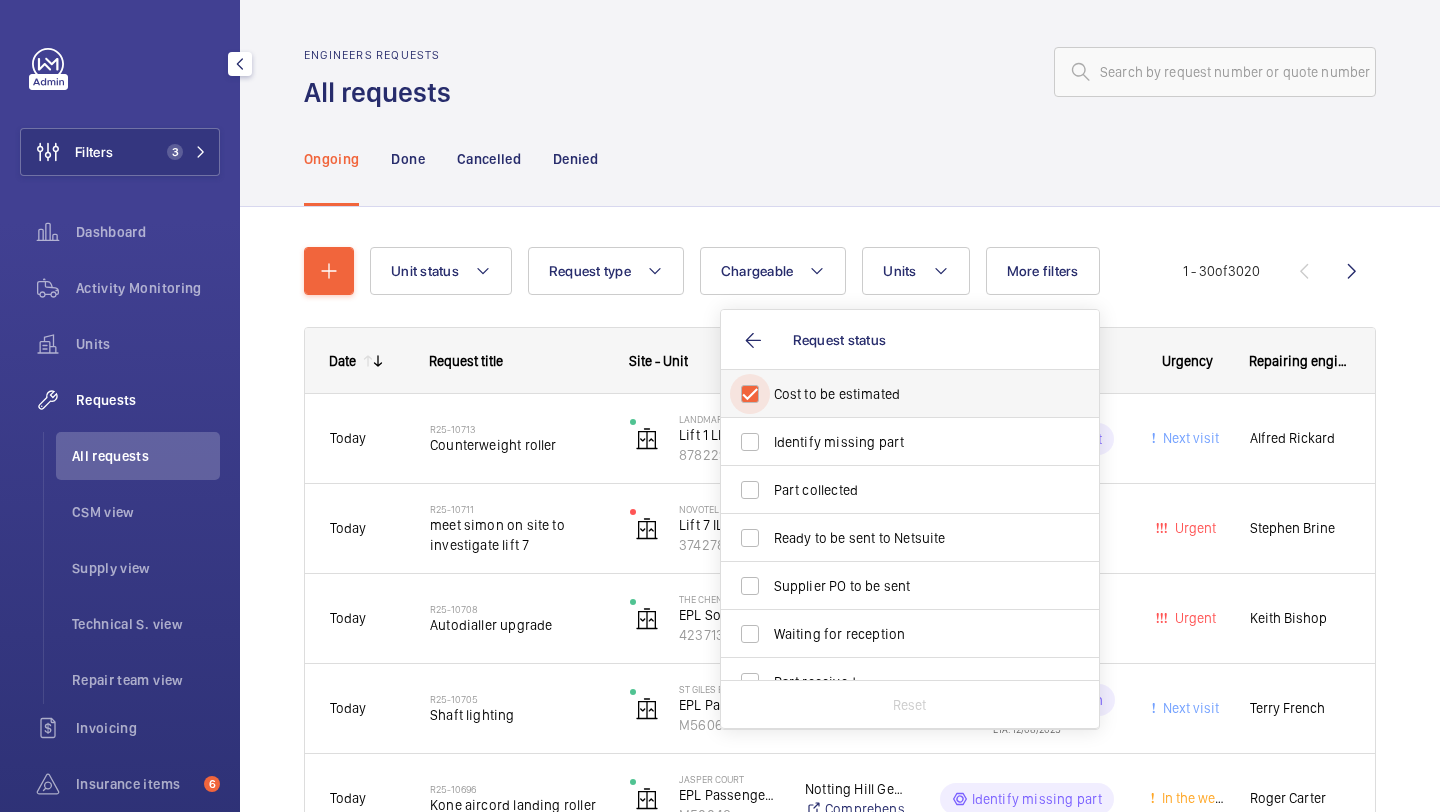 checkbox on "true" 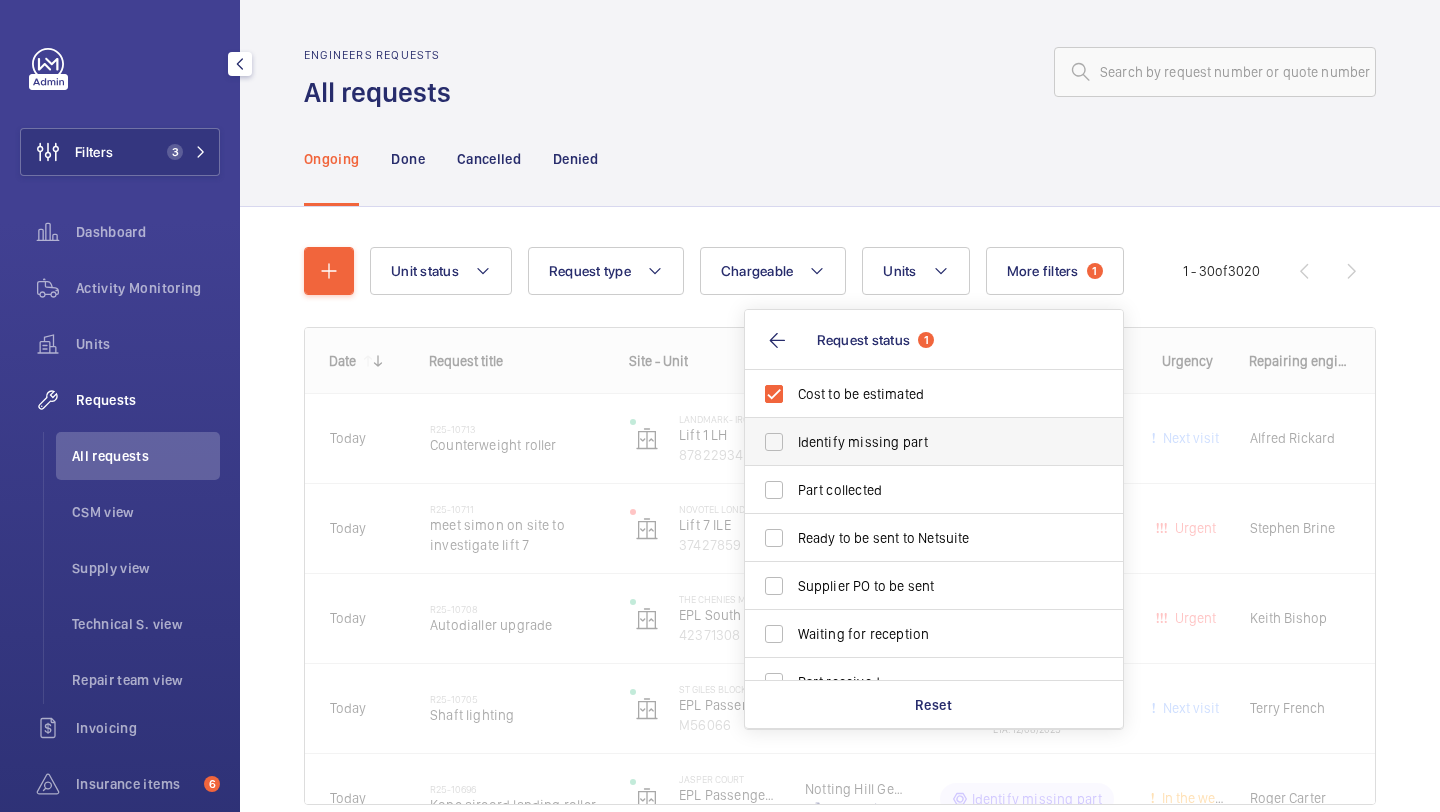 click on "Identify missing part" at bounding box center (919, 442) 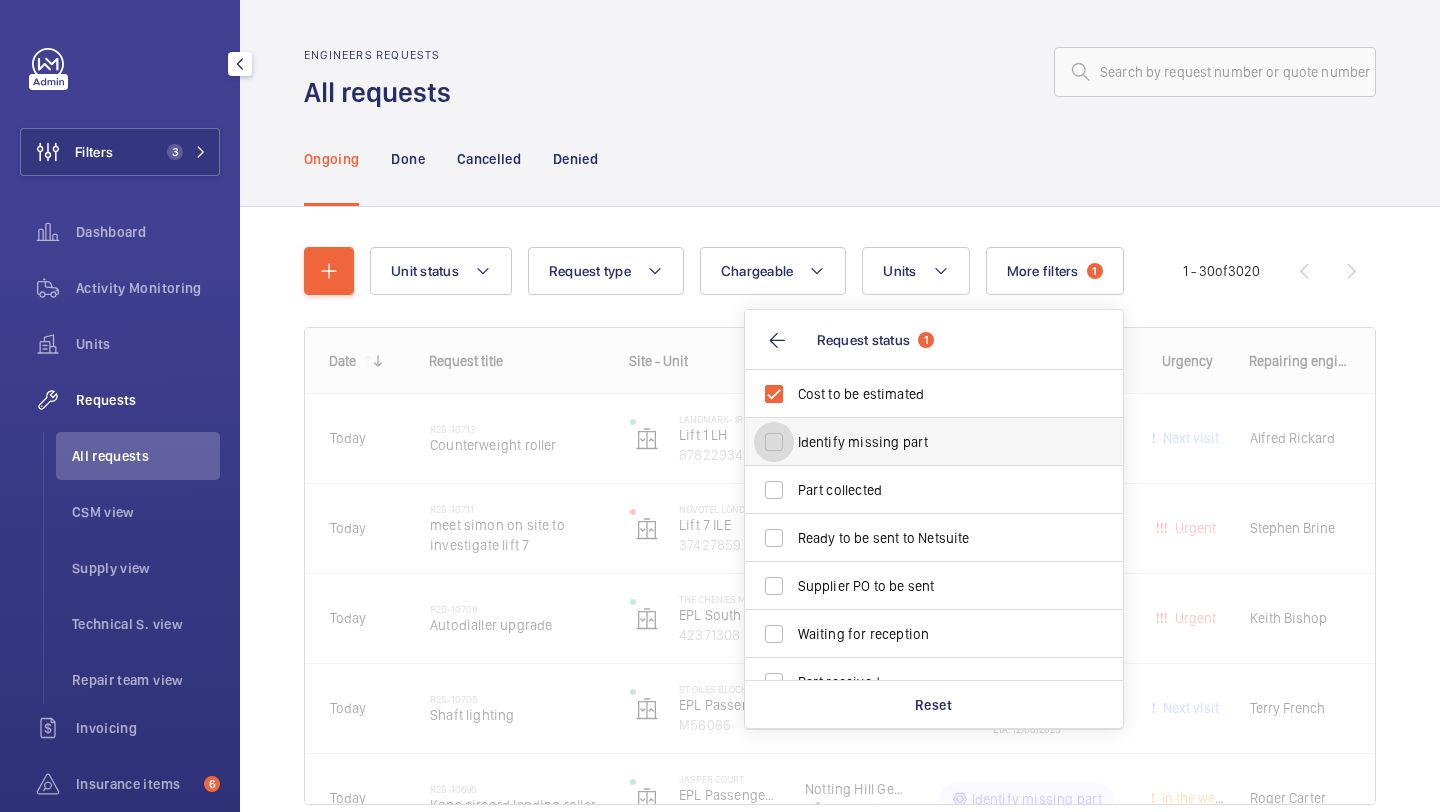 click on "Identify missing part" at bounding box center (774, 442) 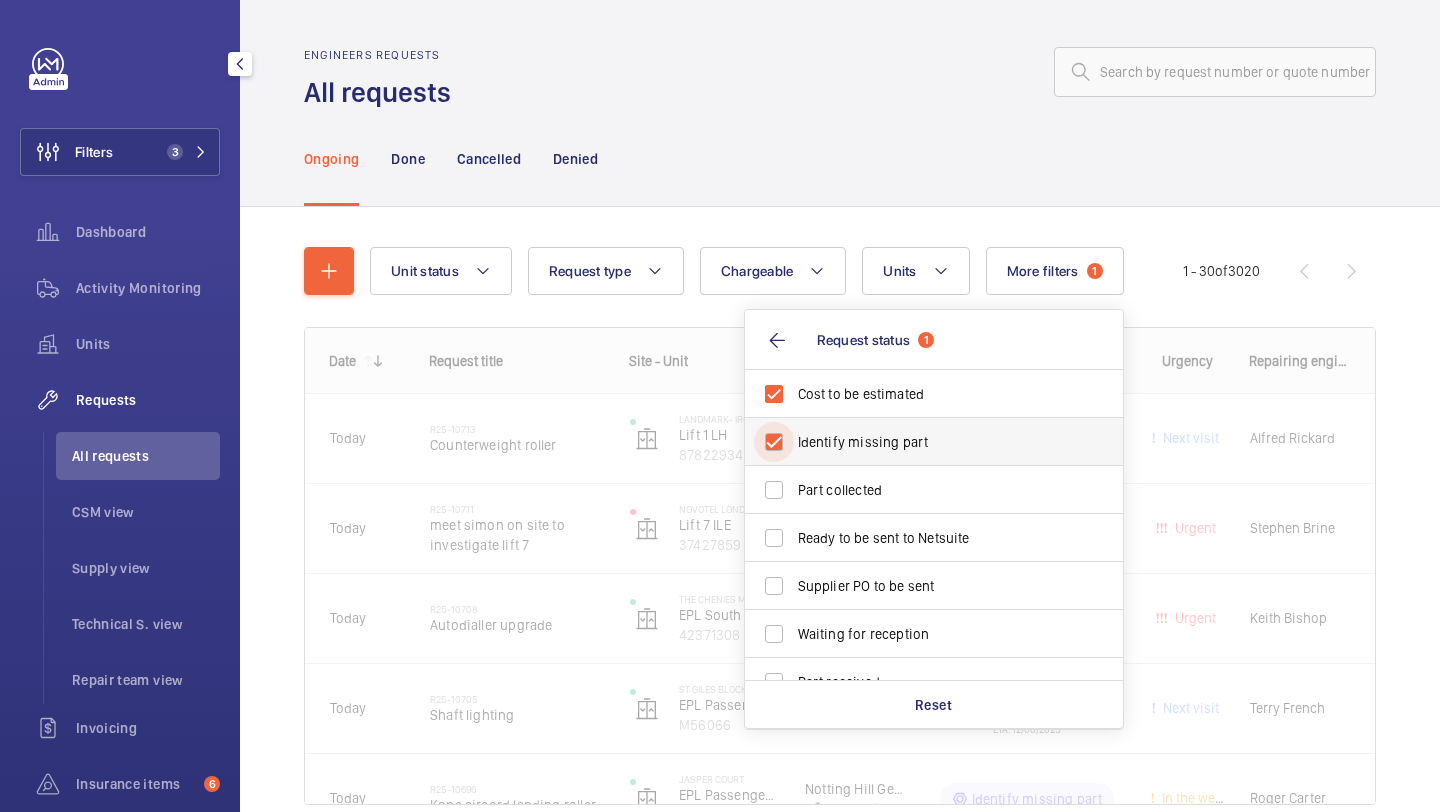 checkbox on "true" 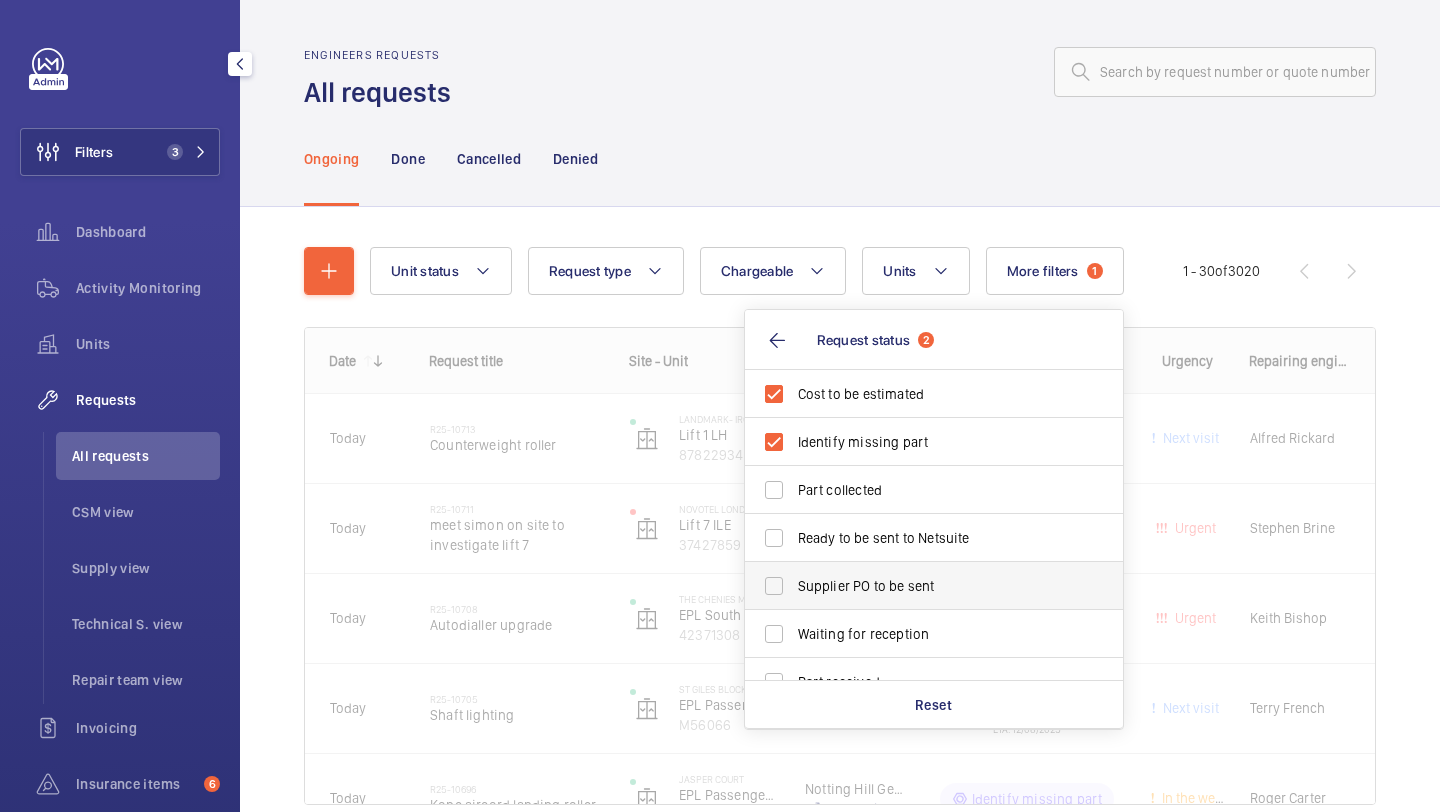 click on "Supplier PO to be sent" at bounding box center (919, 586) 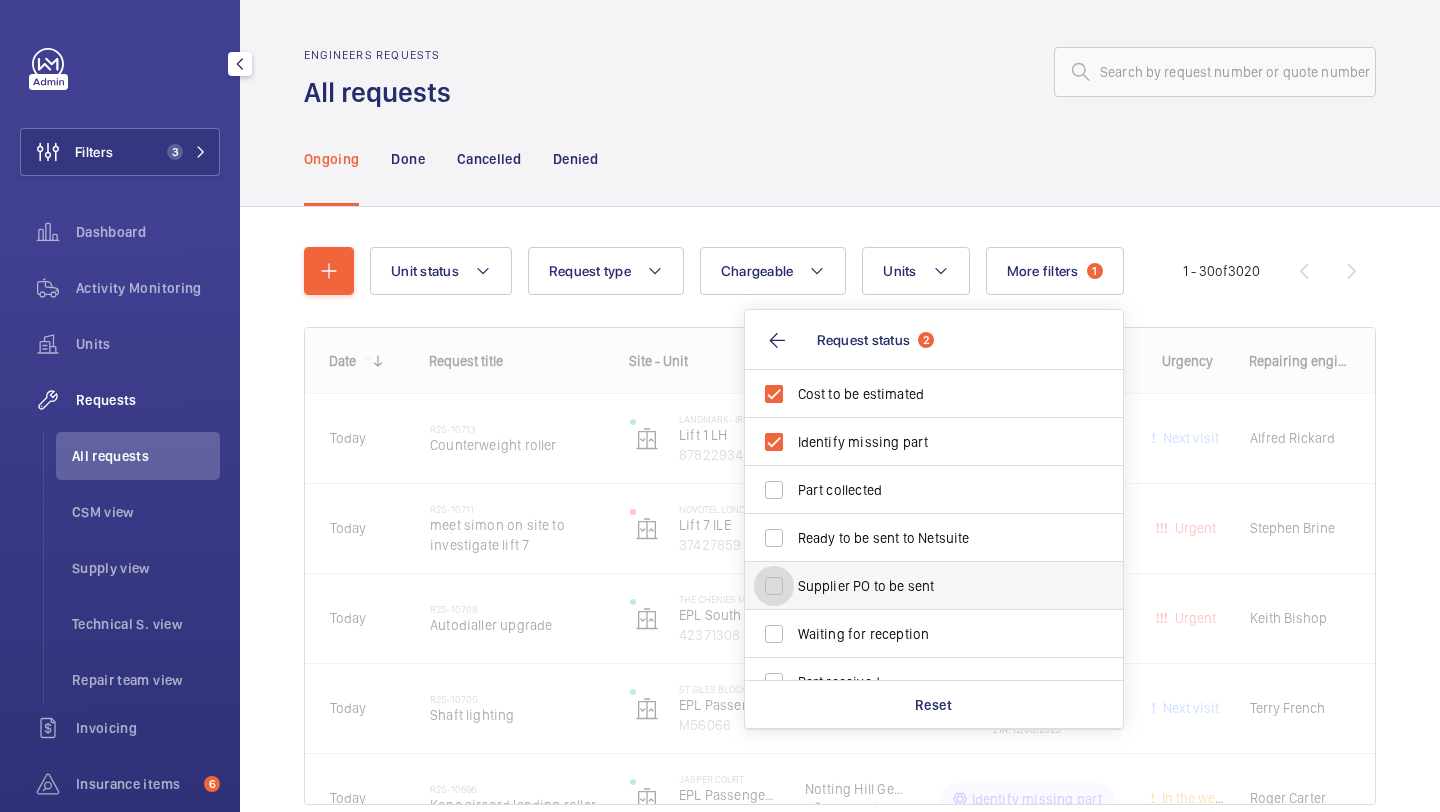 click on "Supplier PO to be sent" at bounding box center (774, 586) 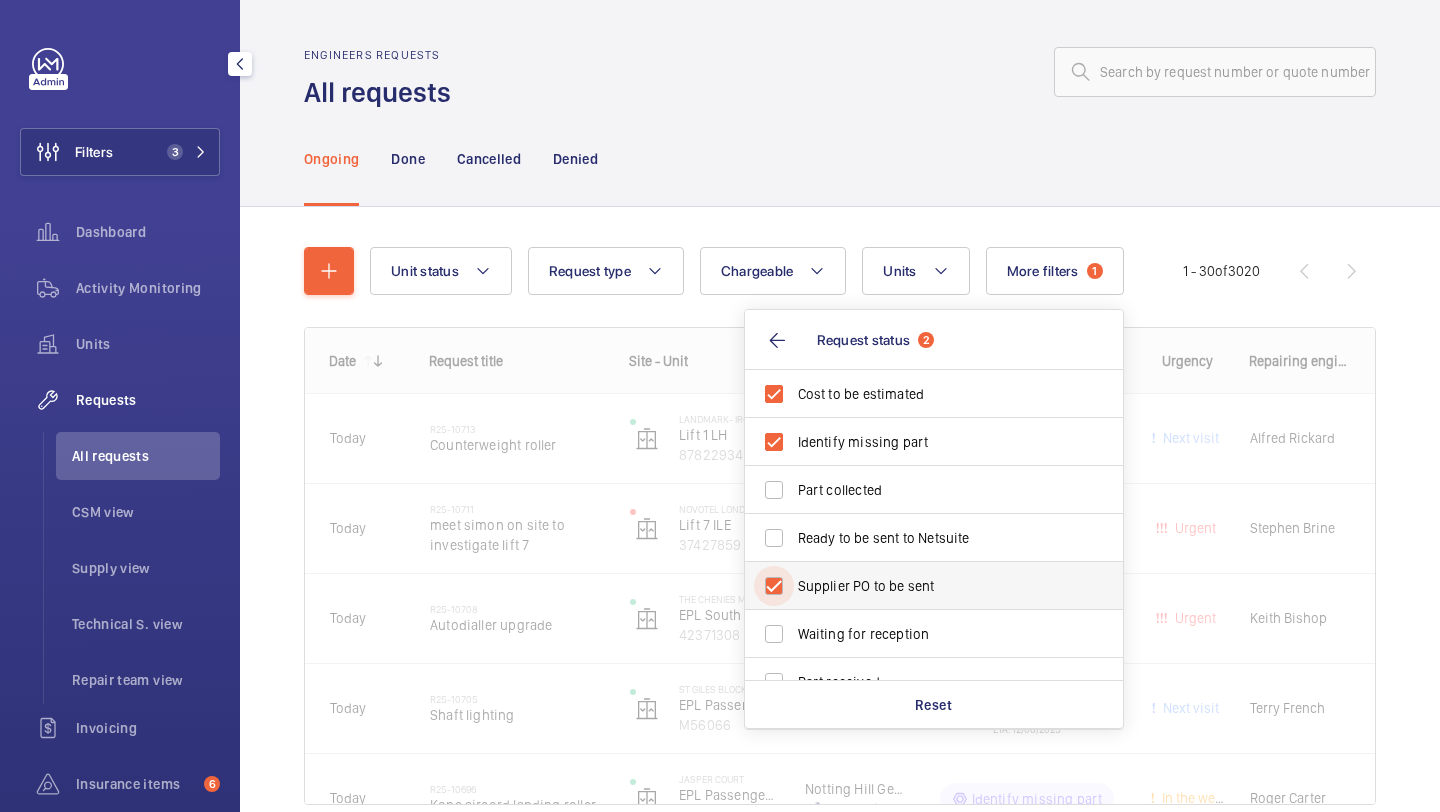 checkbox on "true" 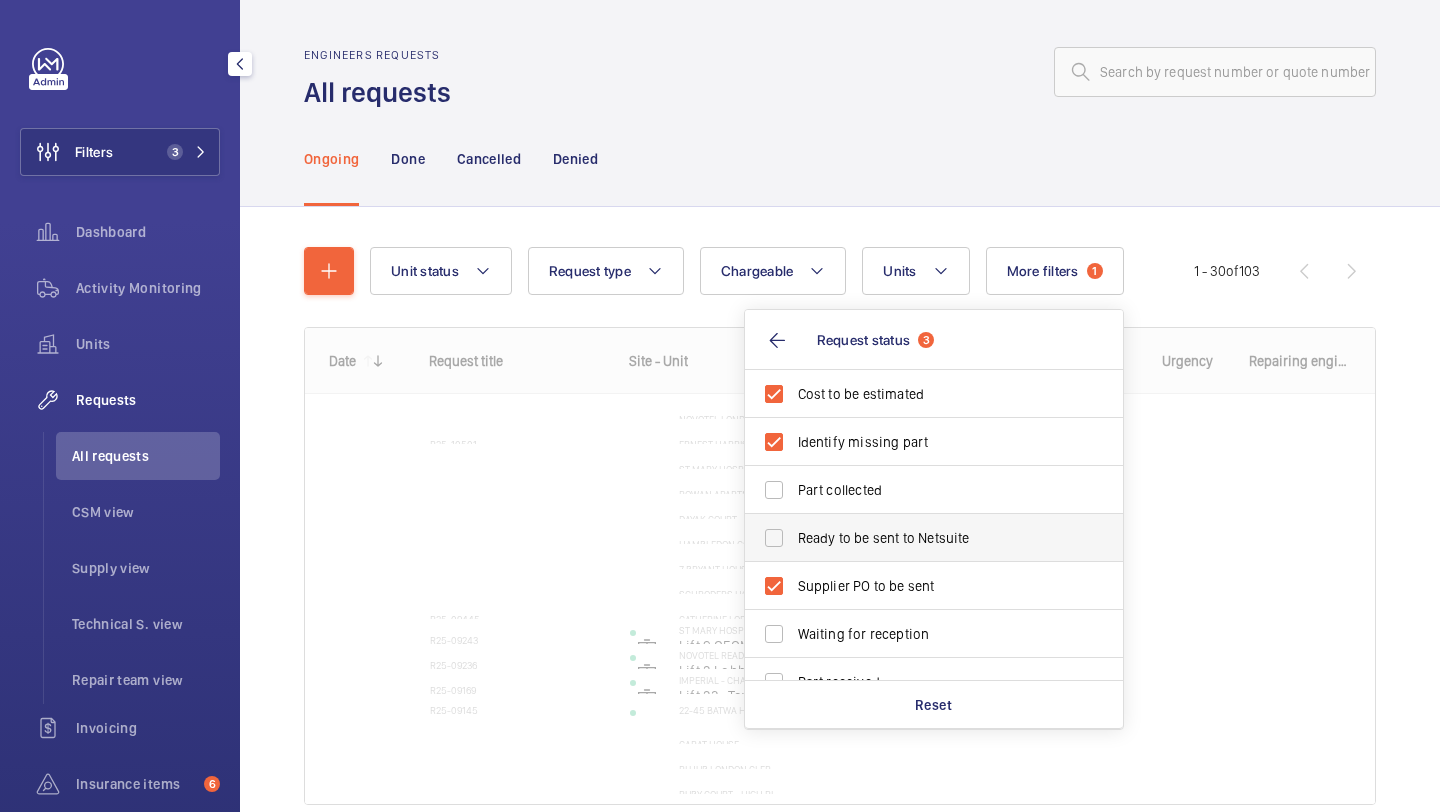 click on "Ready to be sent to Netsuite" at bounding box center [935, 538] 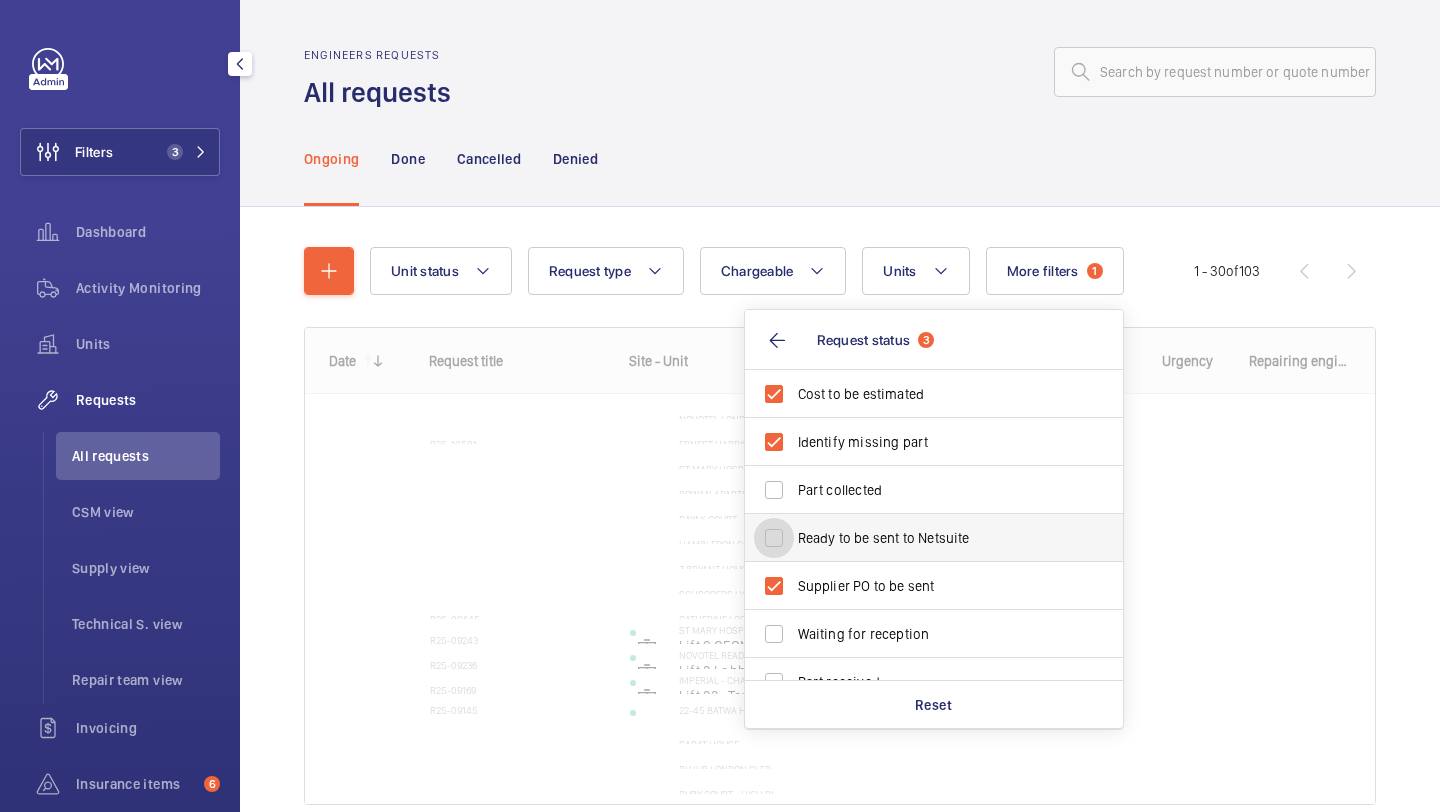 click on "Ready to be sent to Netsuite" at bounding box center [774, 538] 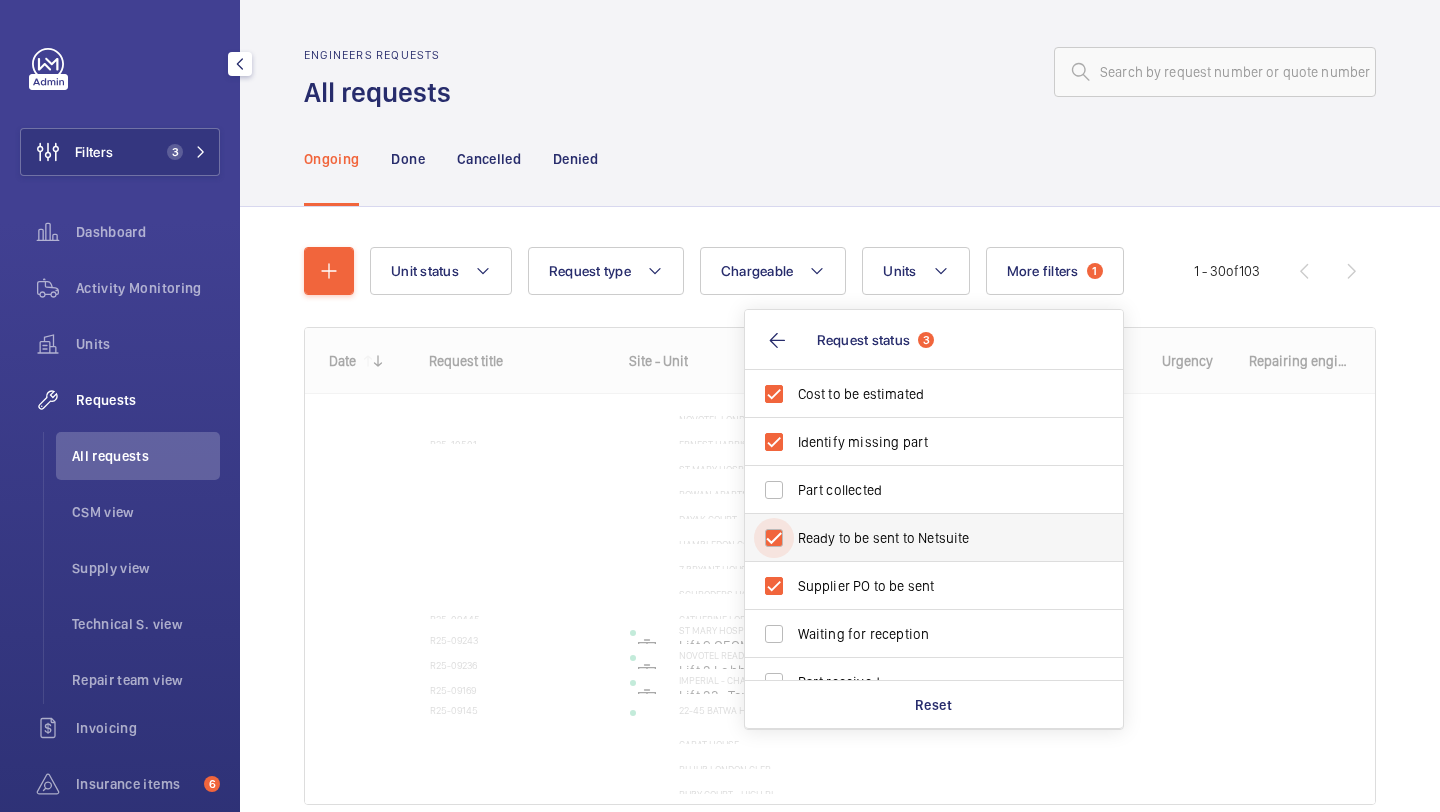 checkbox on "true" 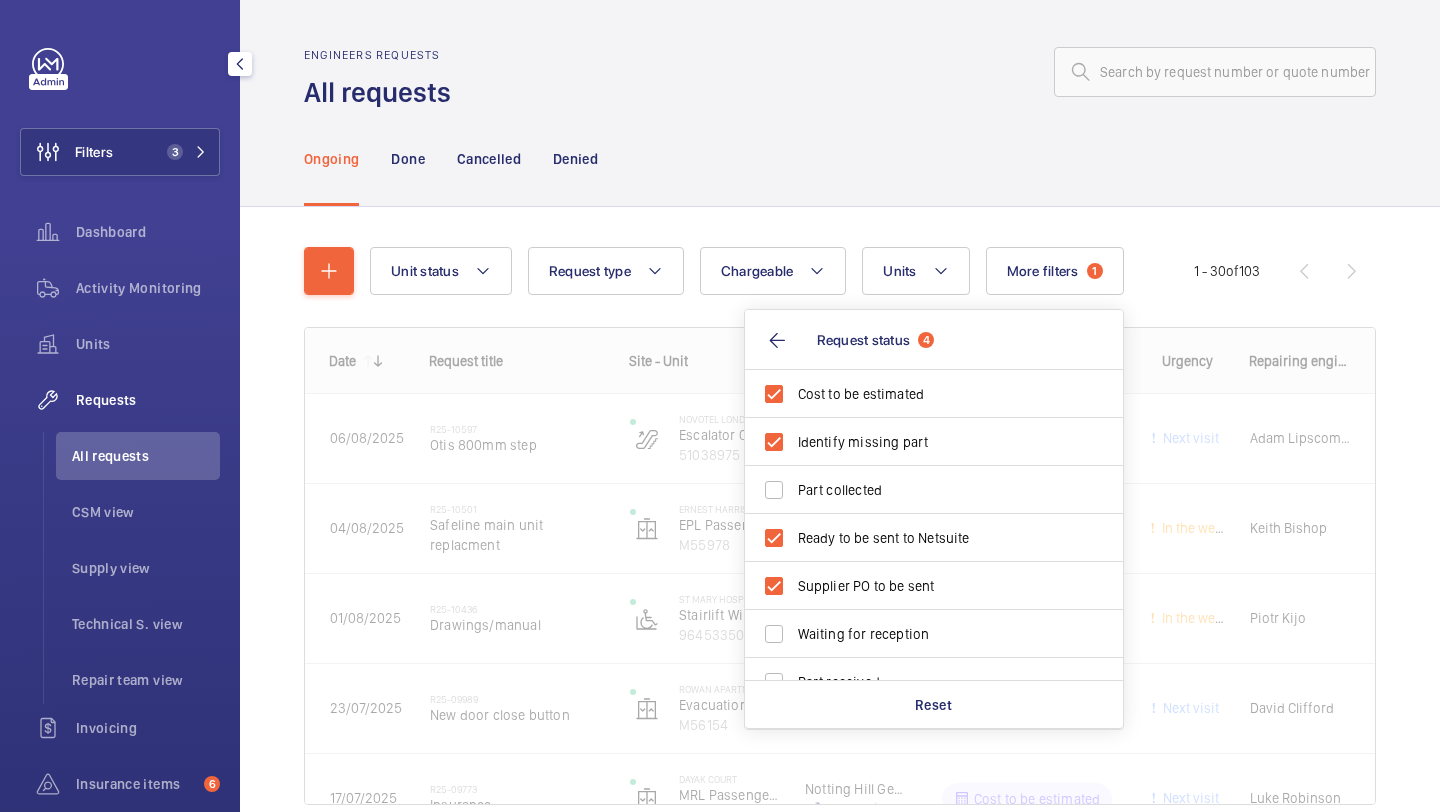 click on "Ongoing Done Cancelled Denied" 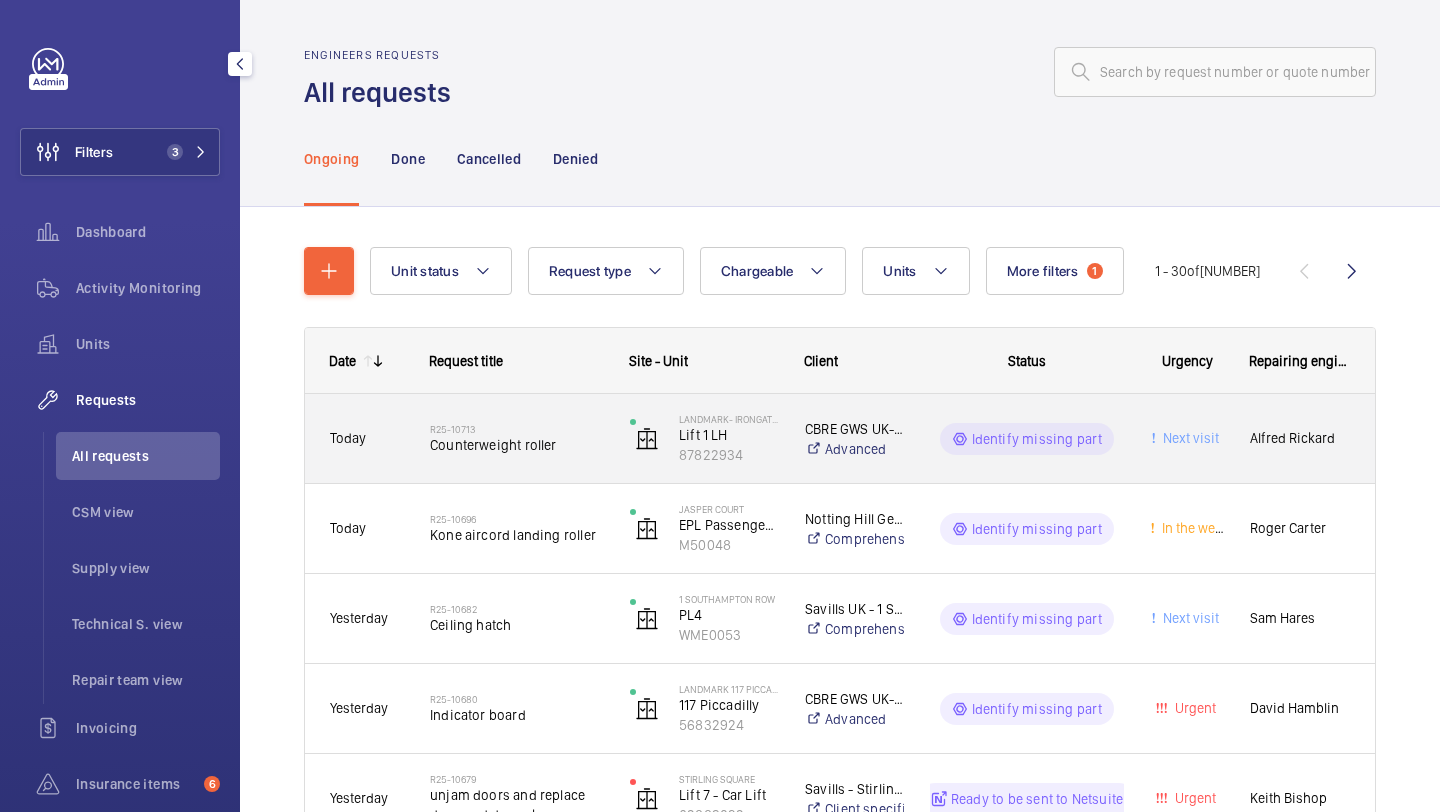 click on "R25-10713   Counterweight roller" 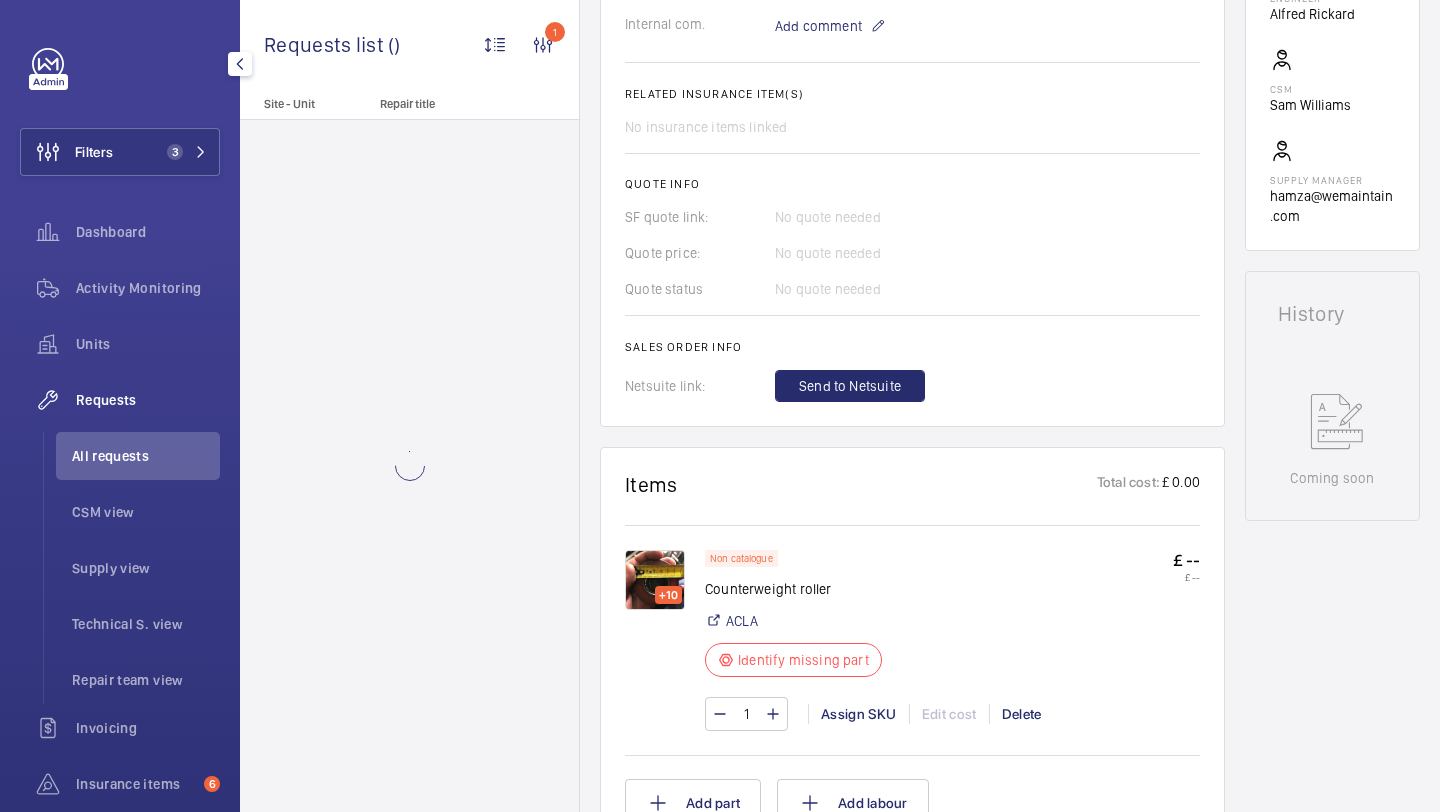 scroll, scrollTop: 748, scrollLeft: 0, axis: vertical 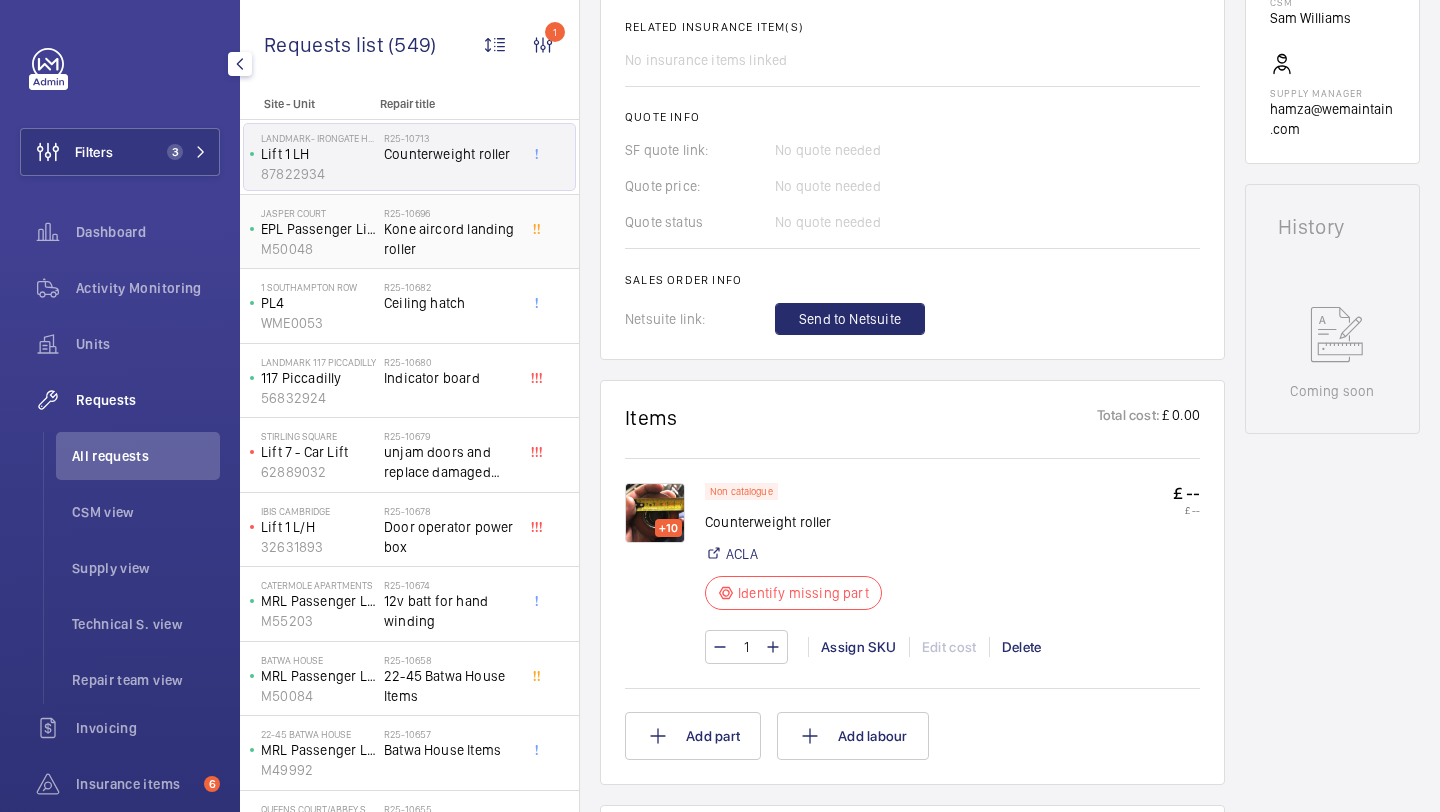 click on "Kone aircord landing roller" 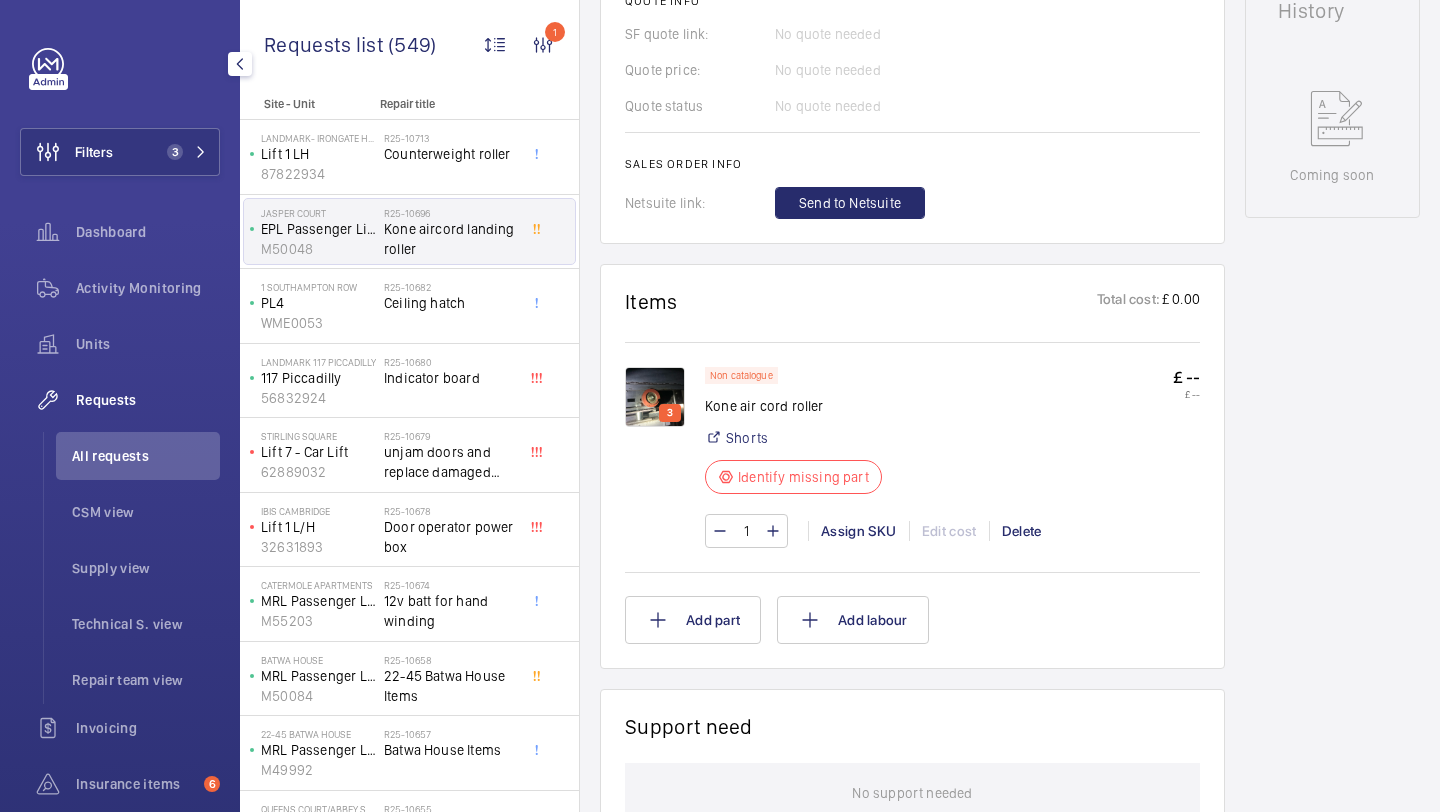 scroll, scrollTop: 928, scrollLeft: 0, axis: vertical 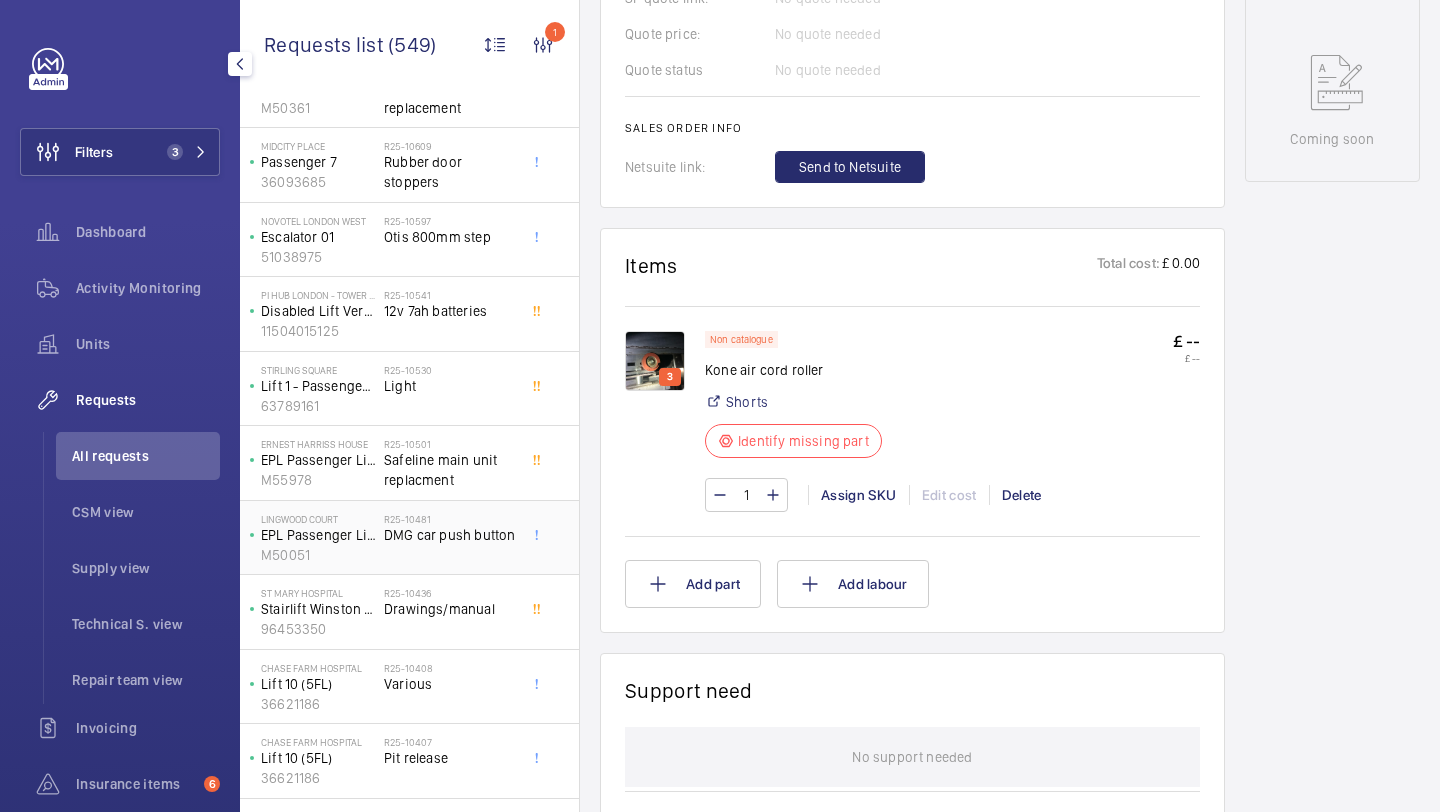 click on "R25-10481   DMG car push button" 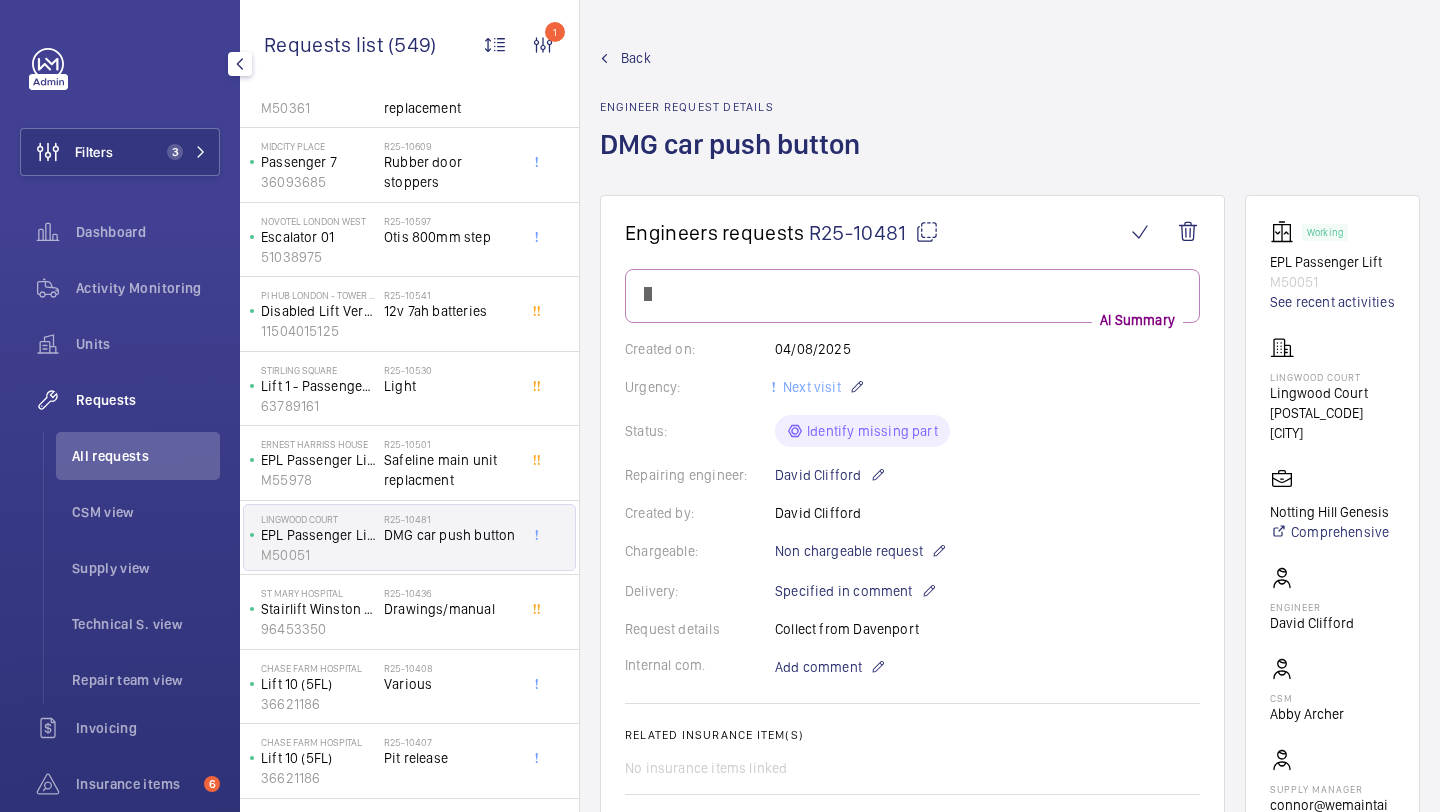 scroll, scrollTop: 1490, scrollLeft: 0, axis: vertical 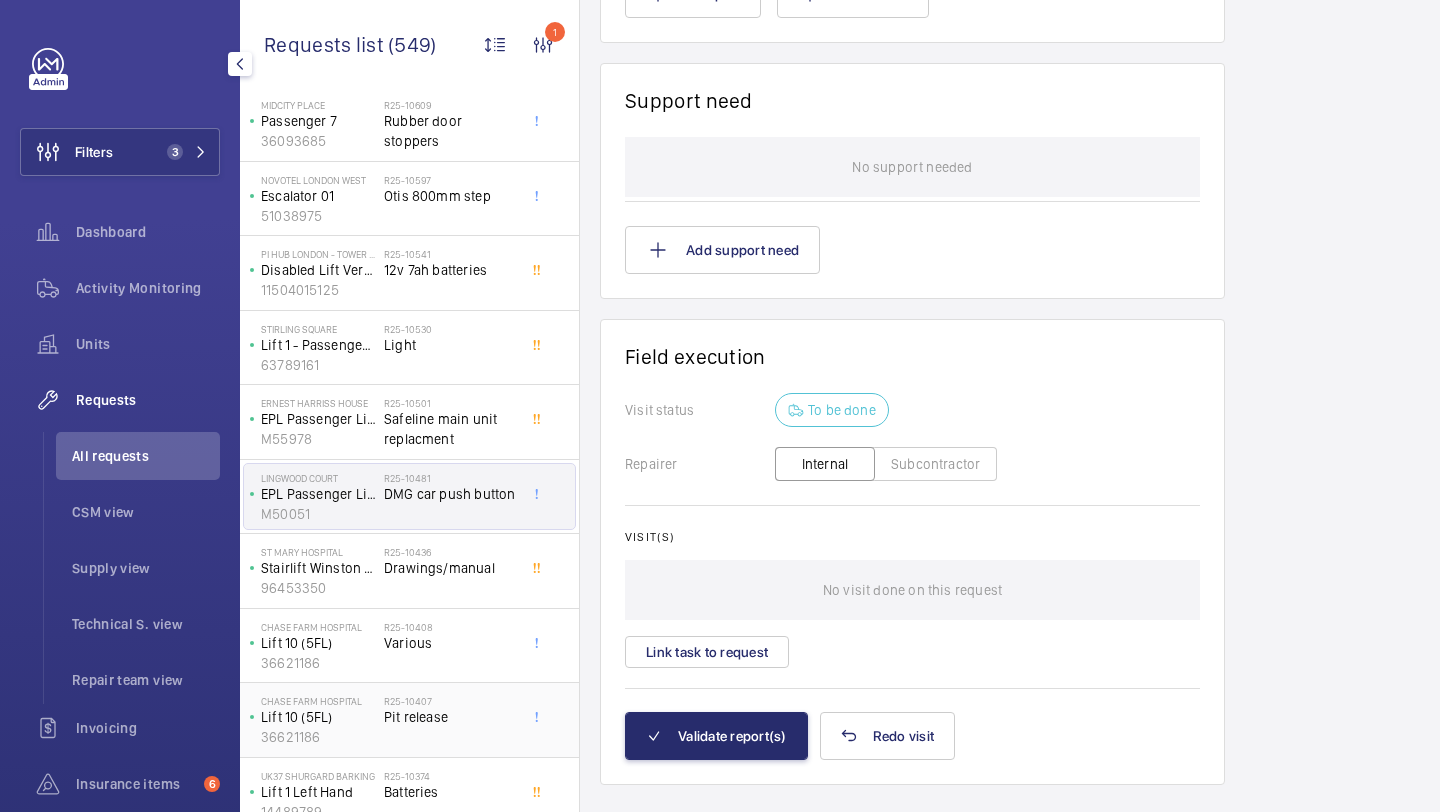 click on "R25-10407" 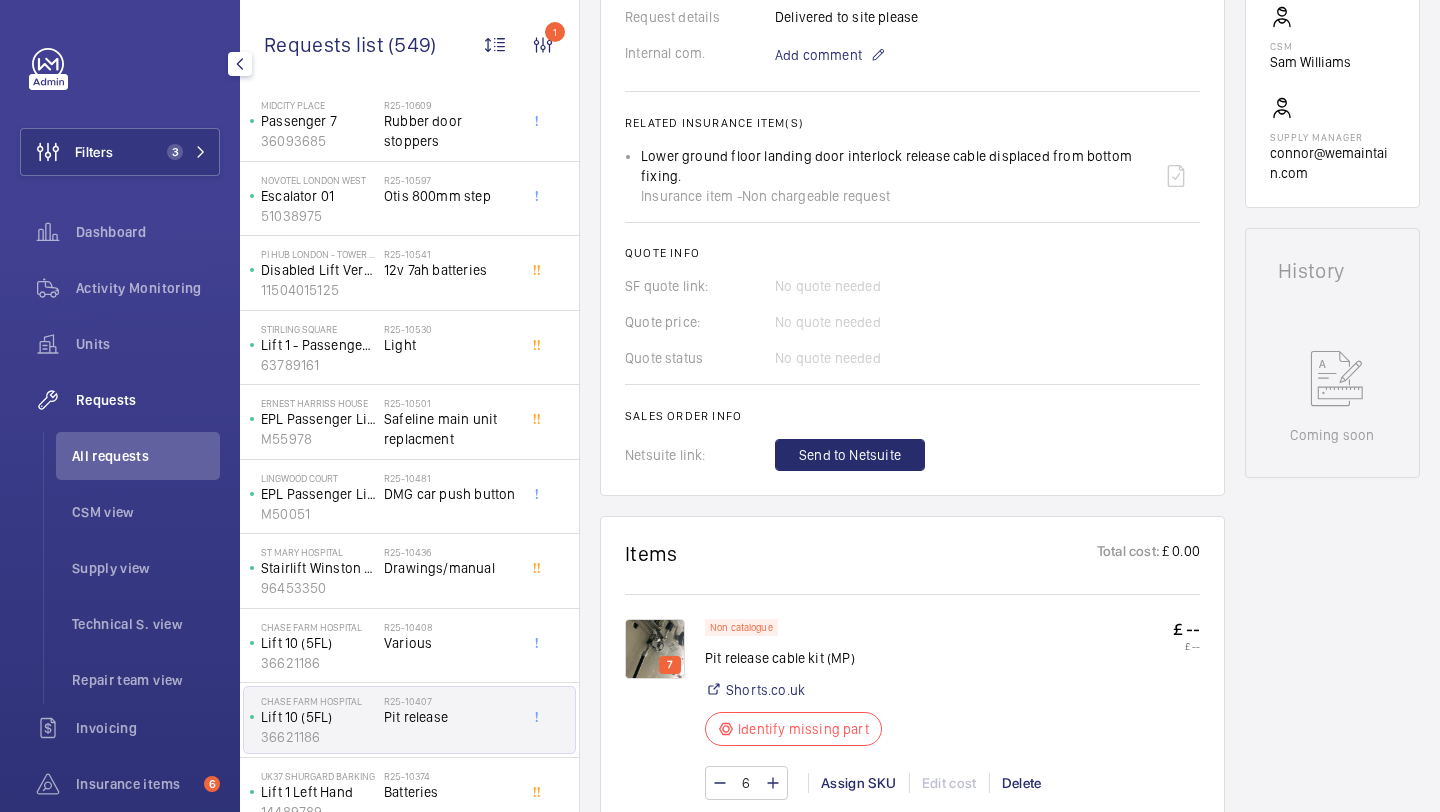 scroll, scrollTop: 811, scrollLeft: 0, axis: vertical 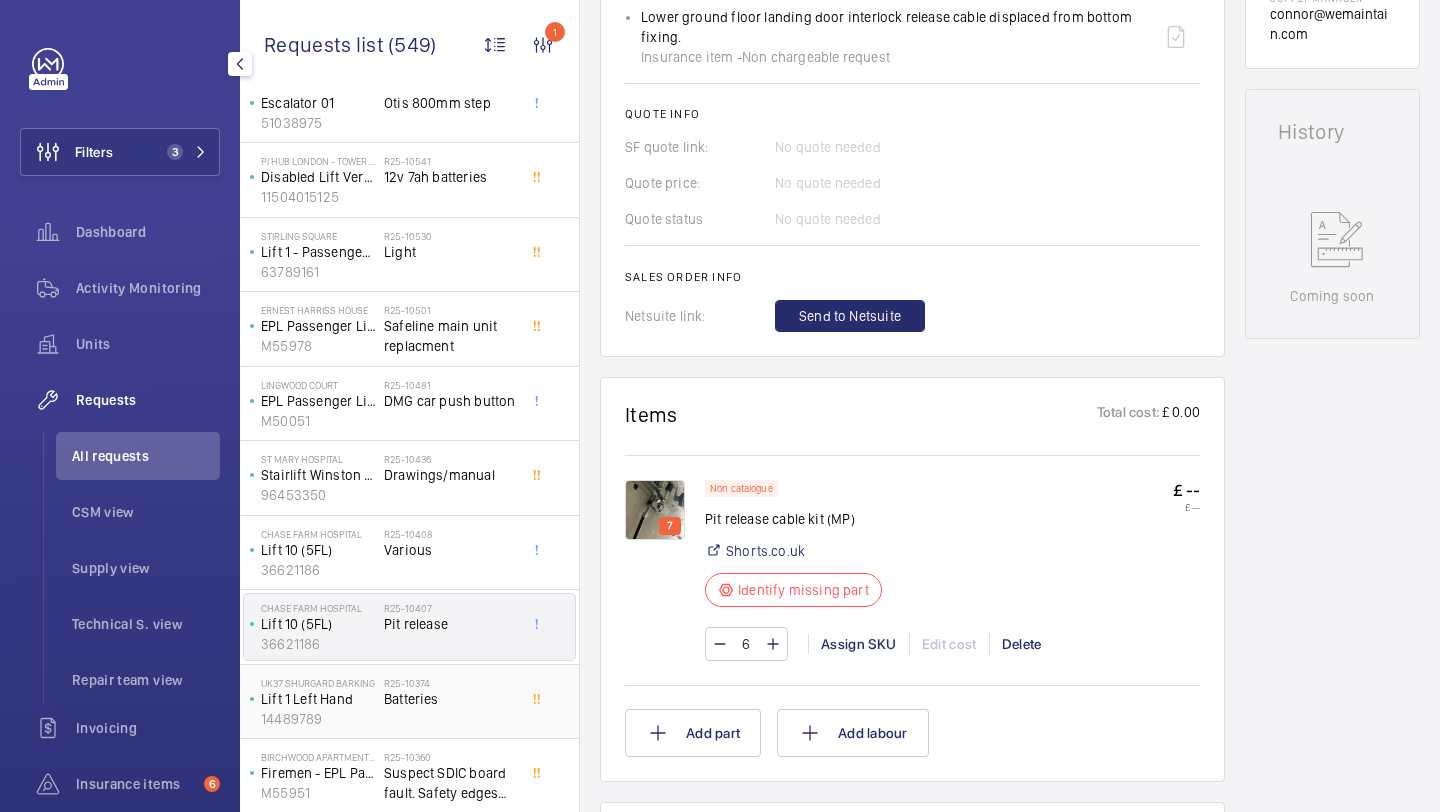 click on "R25-10374   Batteries" 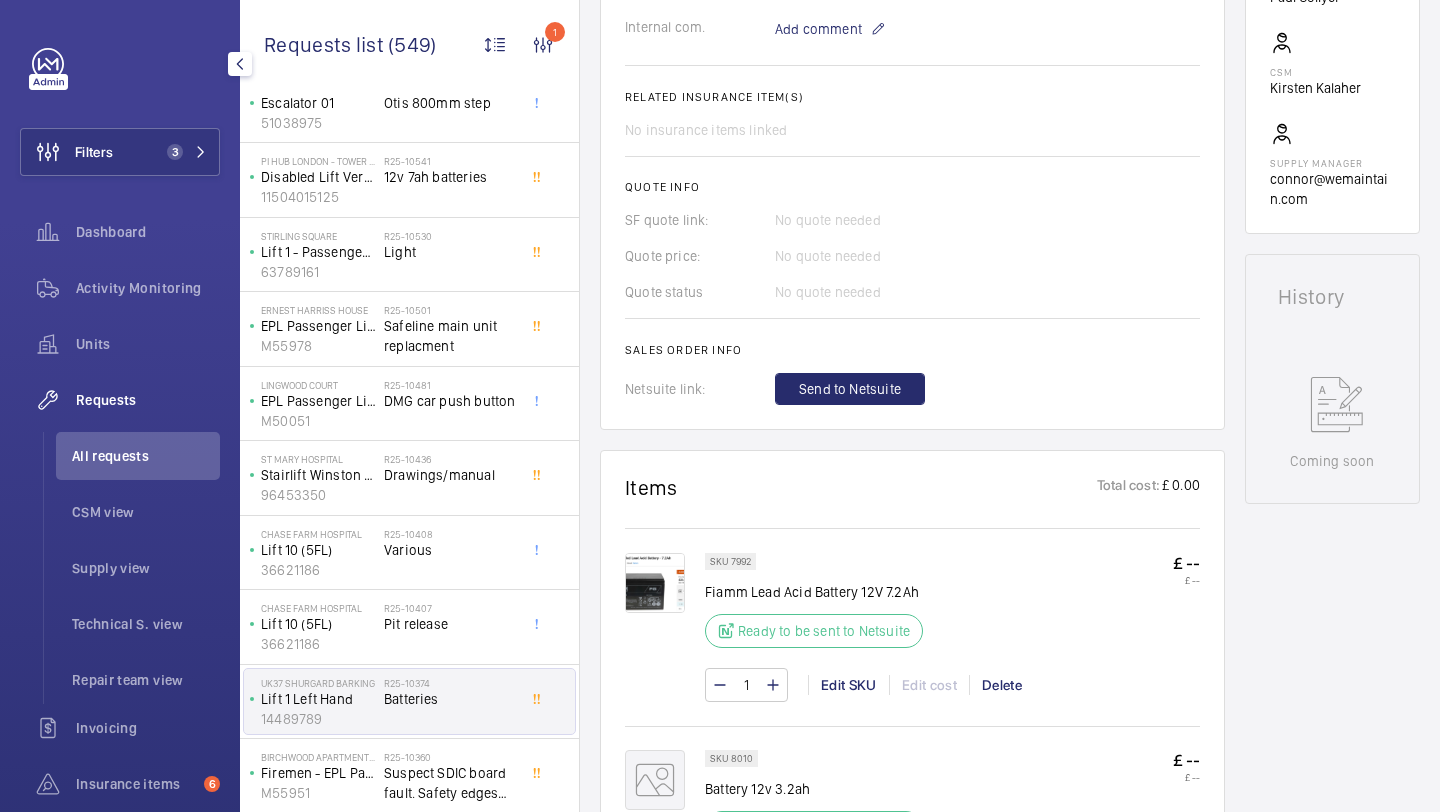 scroll, scrollTop: 863, scrollLeft: 0, axis: vertical 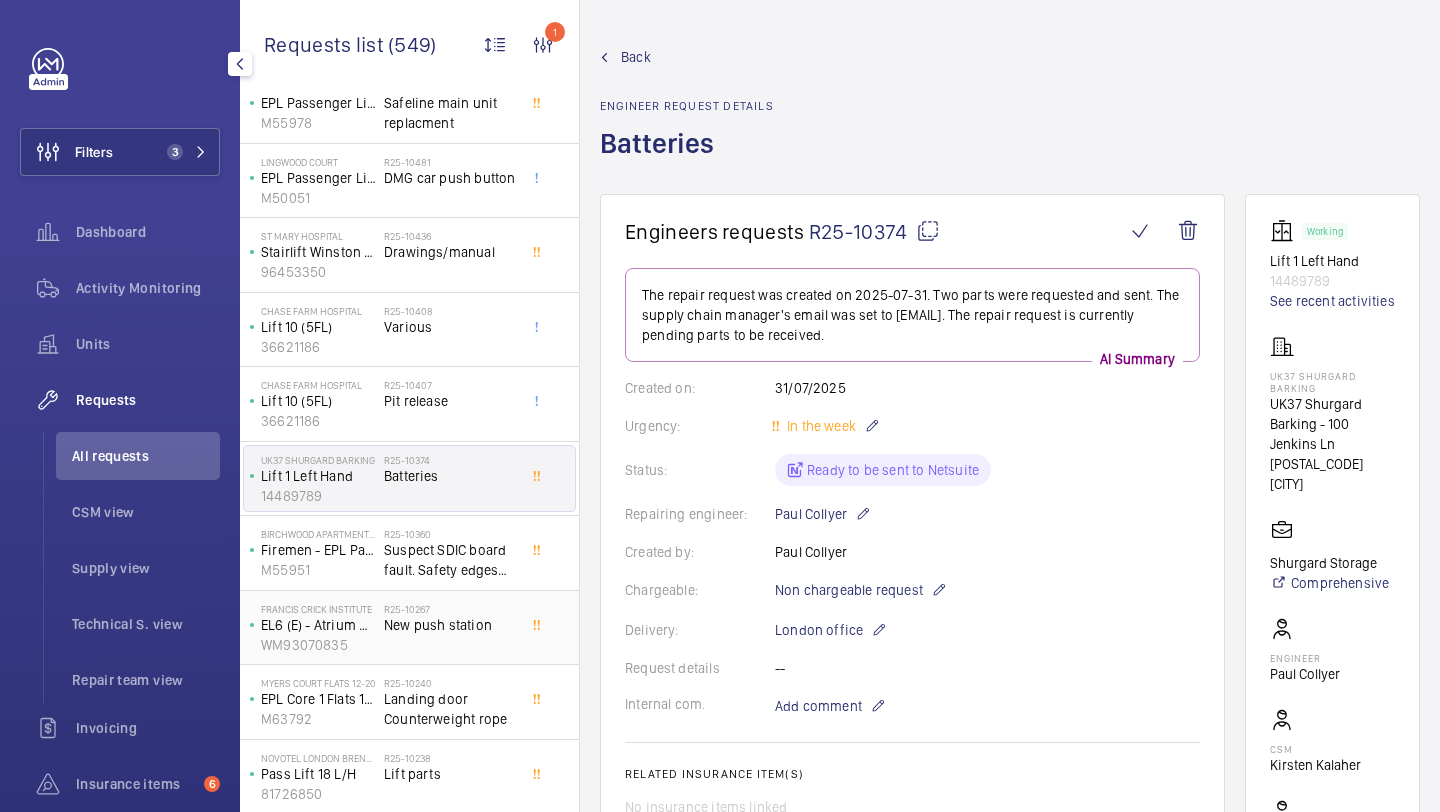 click on "R25-10267" 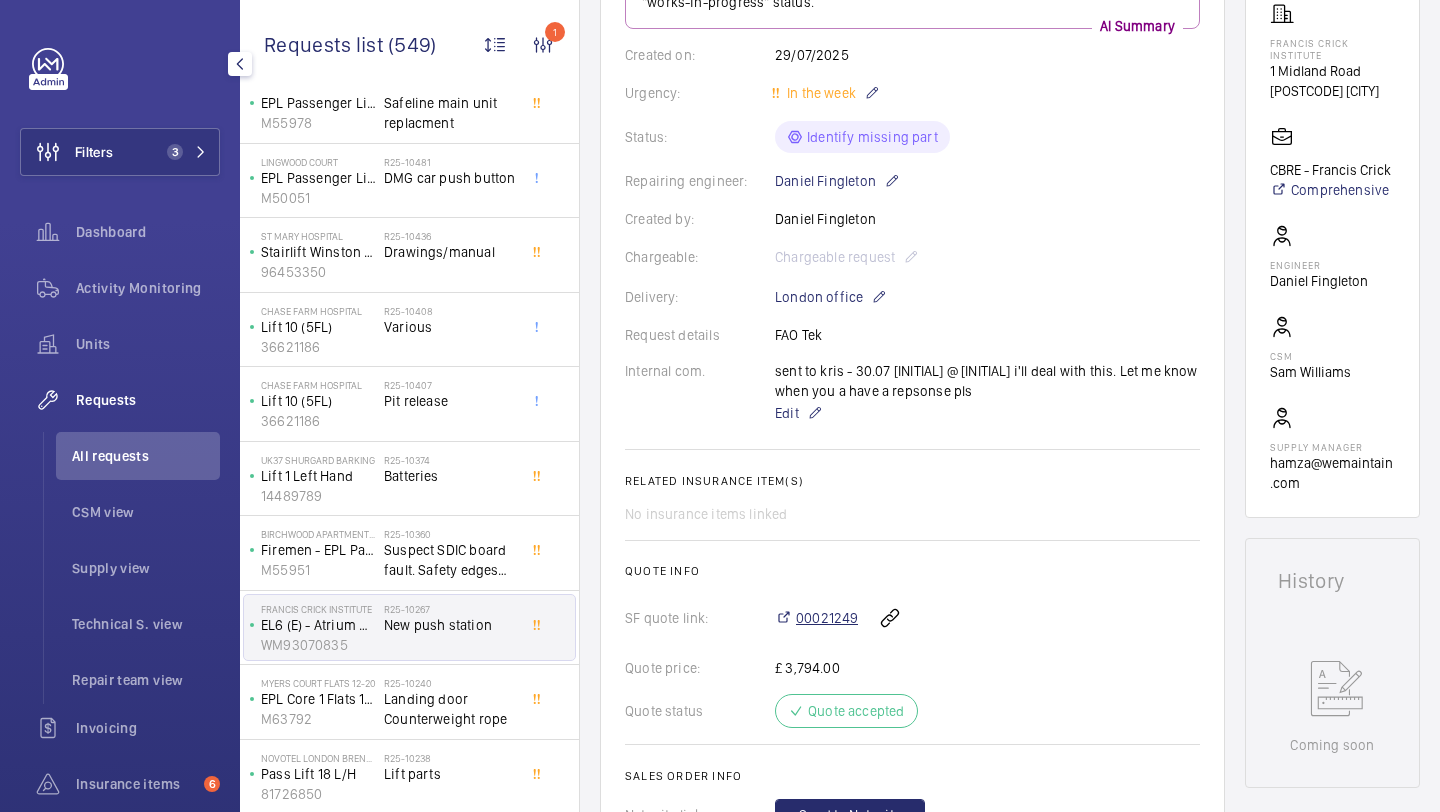 scroll, scrollTop: 414, scrollLeft: 0, axis: vertical 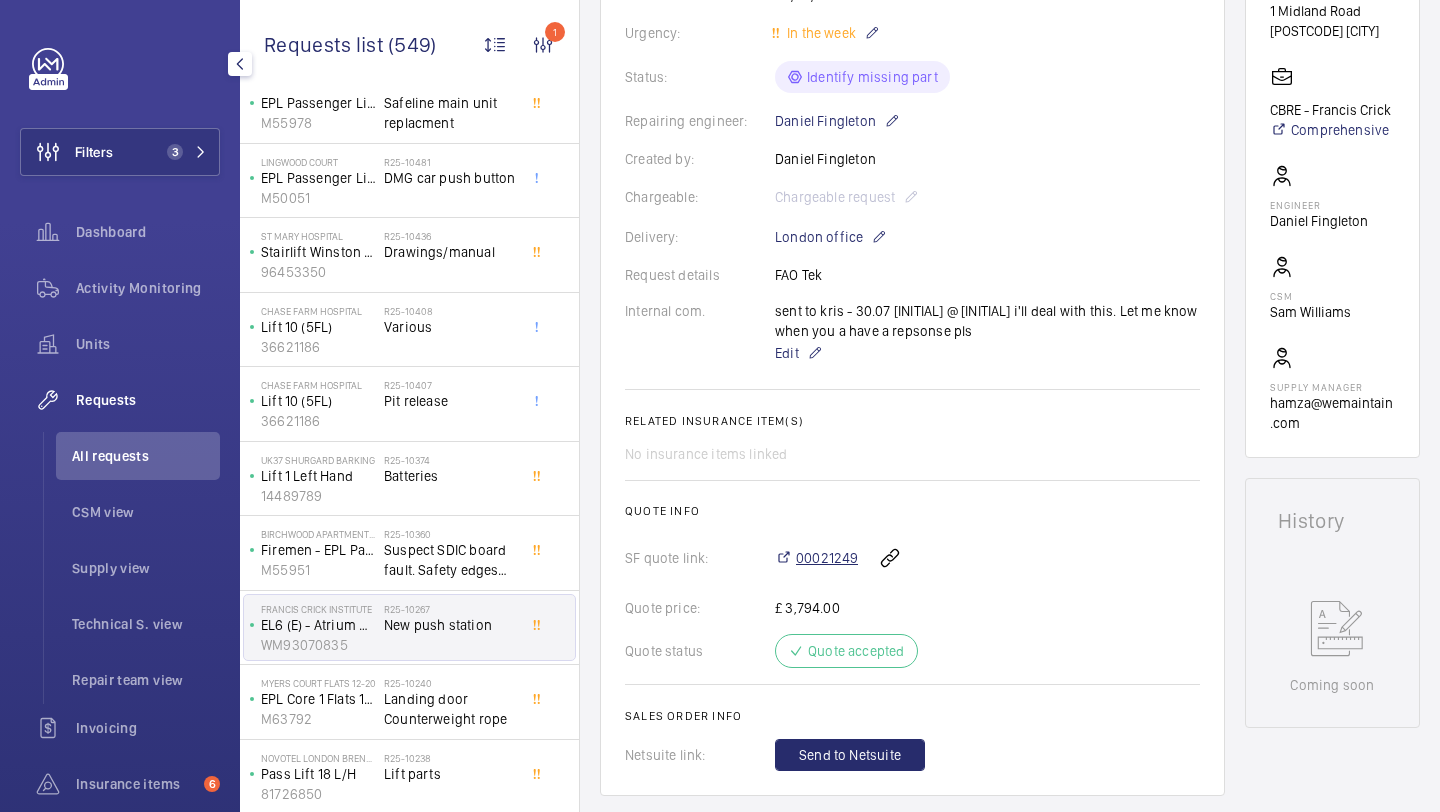 click on "00021249" 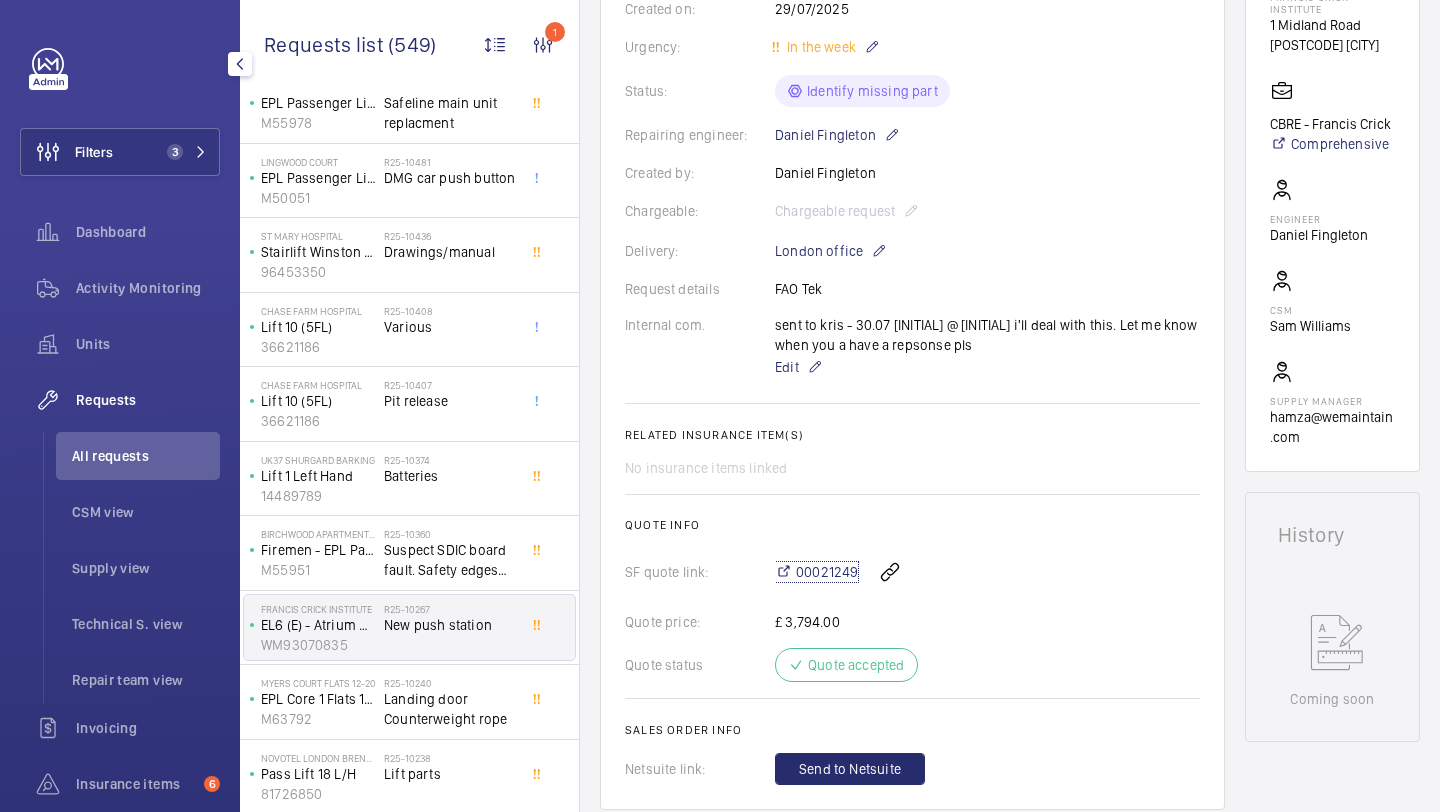 scroll, scrollTop: 1083, scrollLeft: 0, axis: vertical 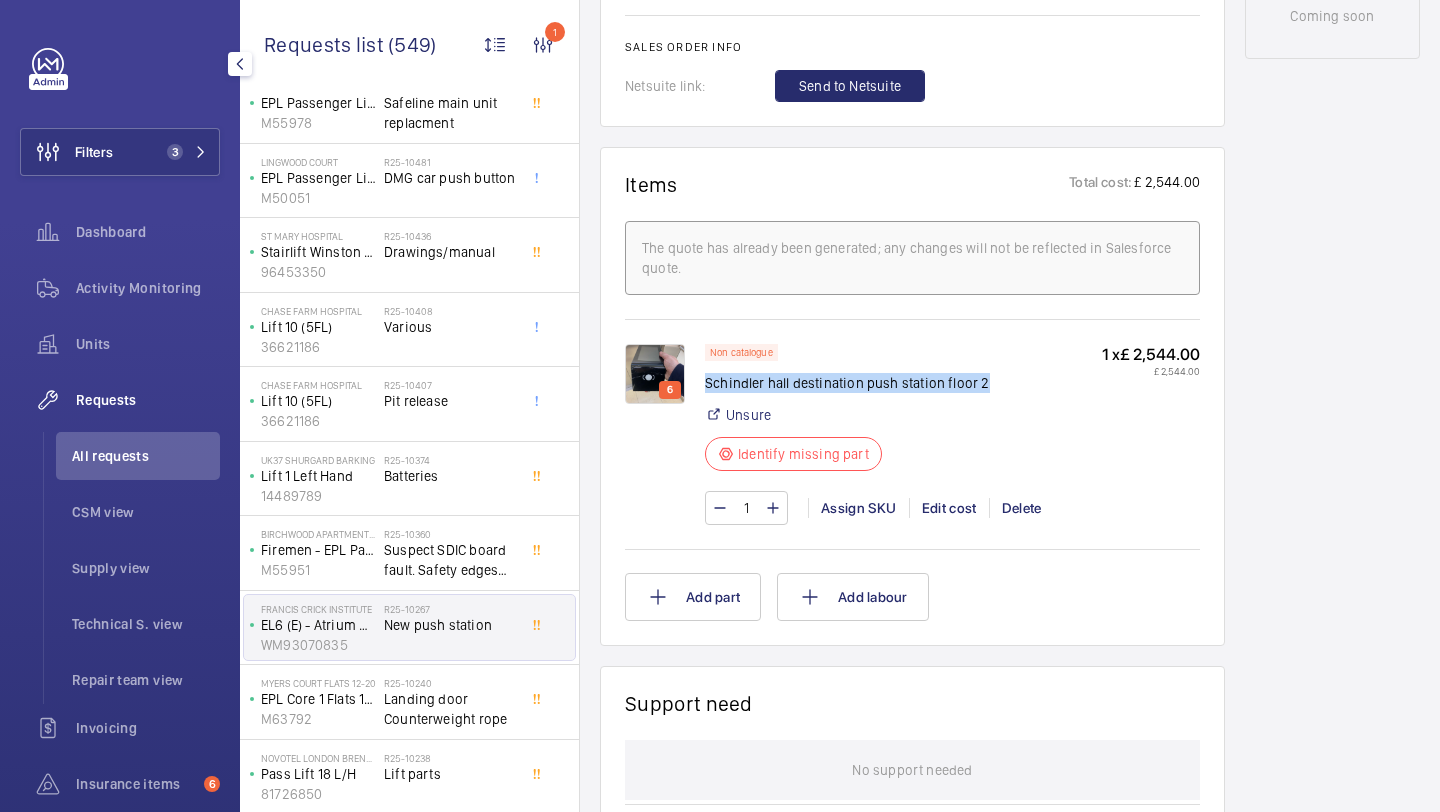 drag, startPoint x: 985, startPoint y: 389, endPoint x: 705, endPoint y: 384, distance: 280.04465 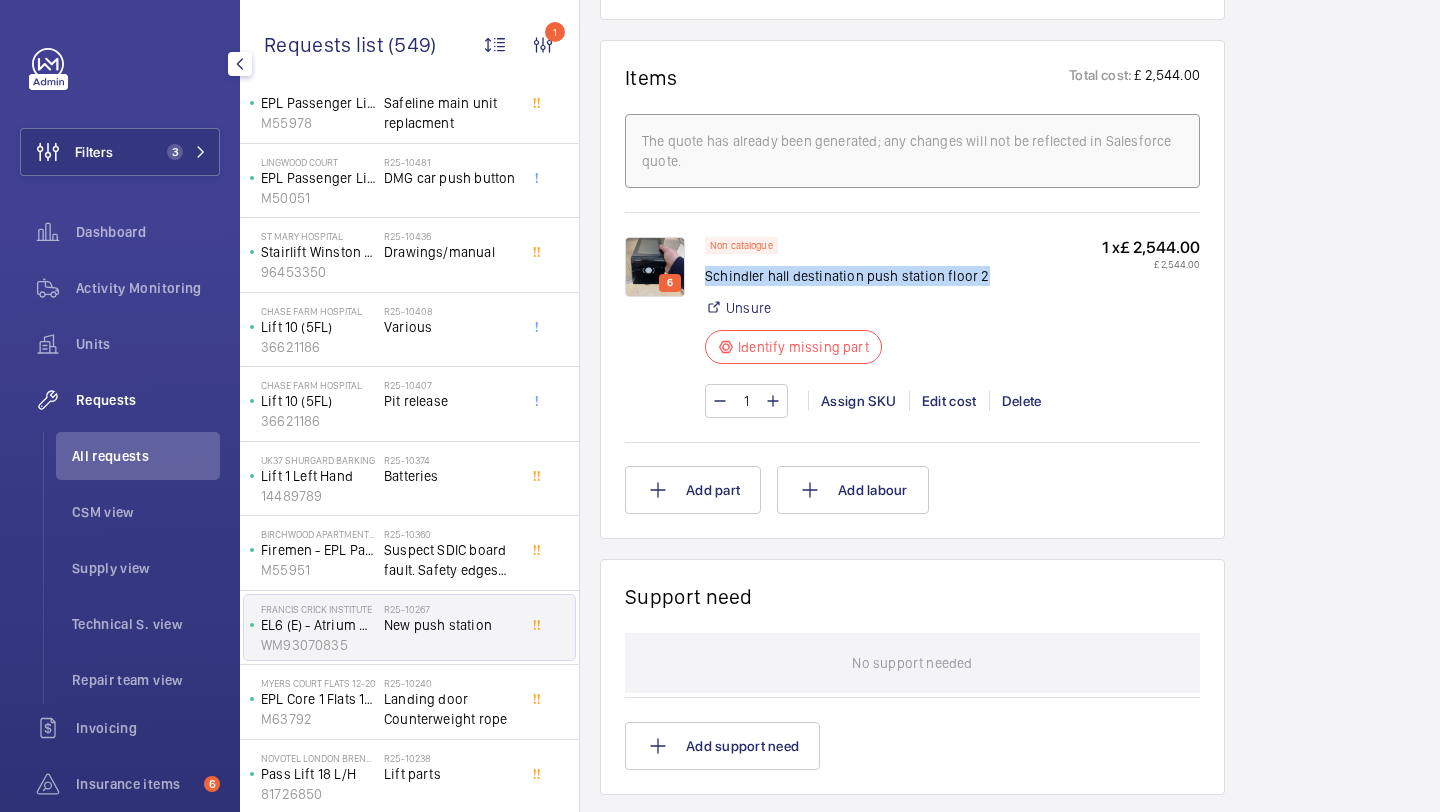 scroll, scrollTop: 1193, scrollLeft: 0, axis: vertical 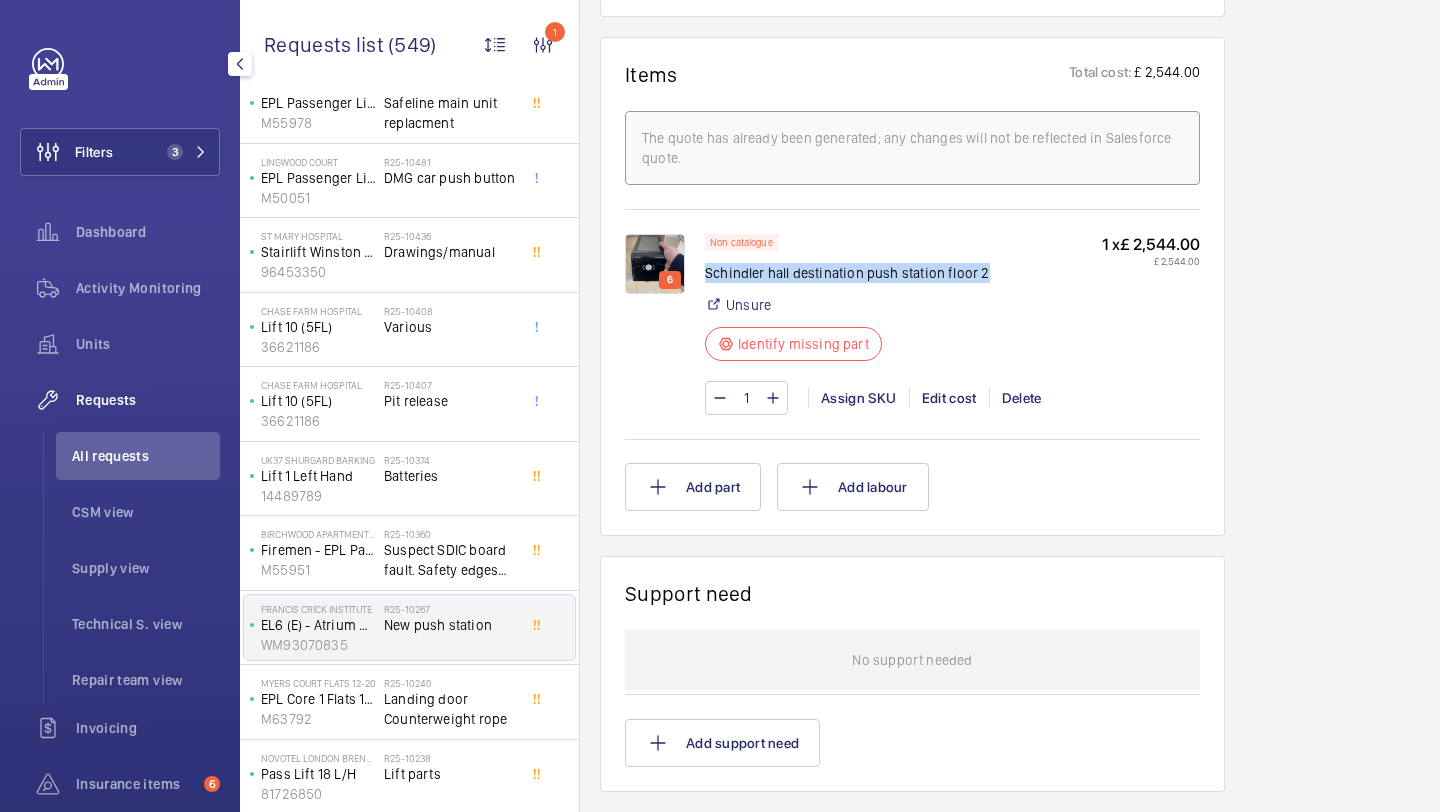 click 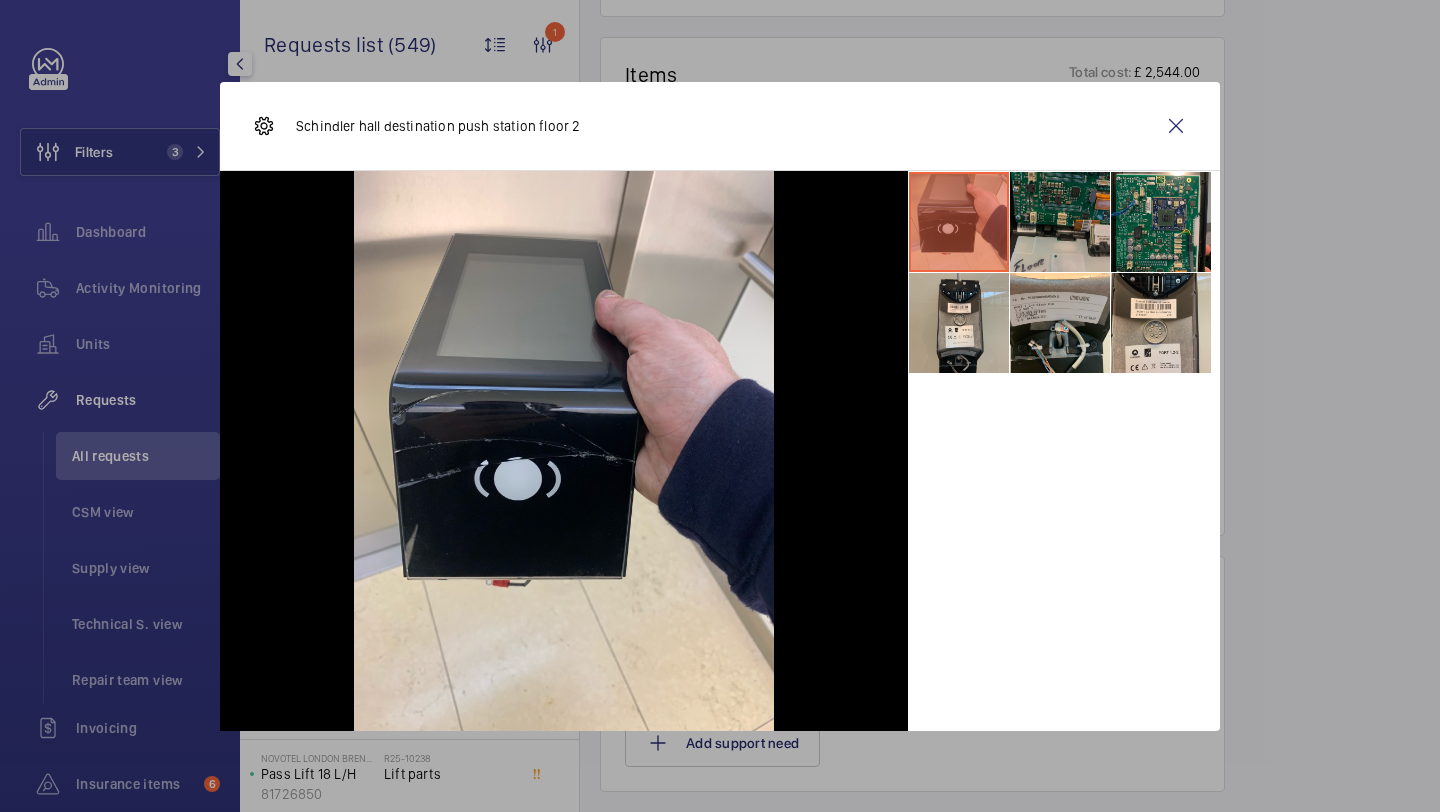 click at bounding box center (1060, 222) 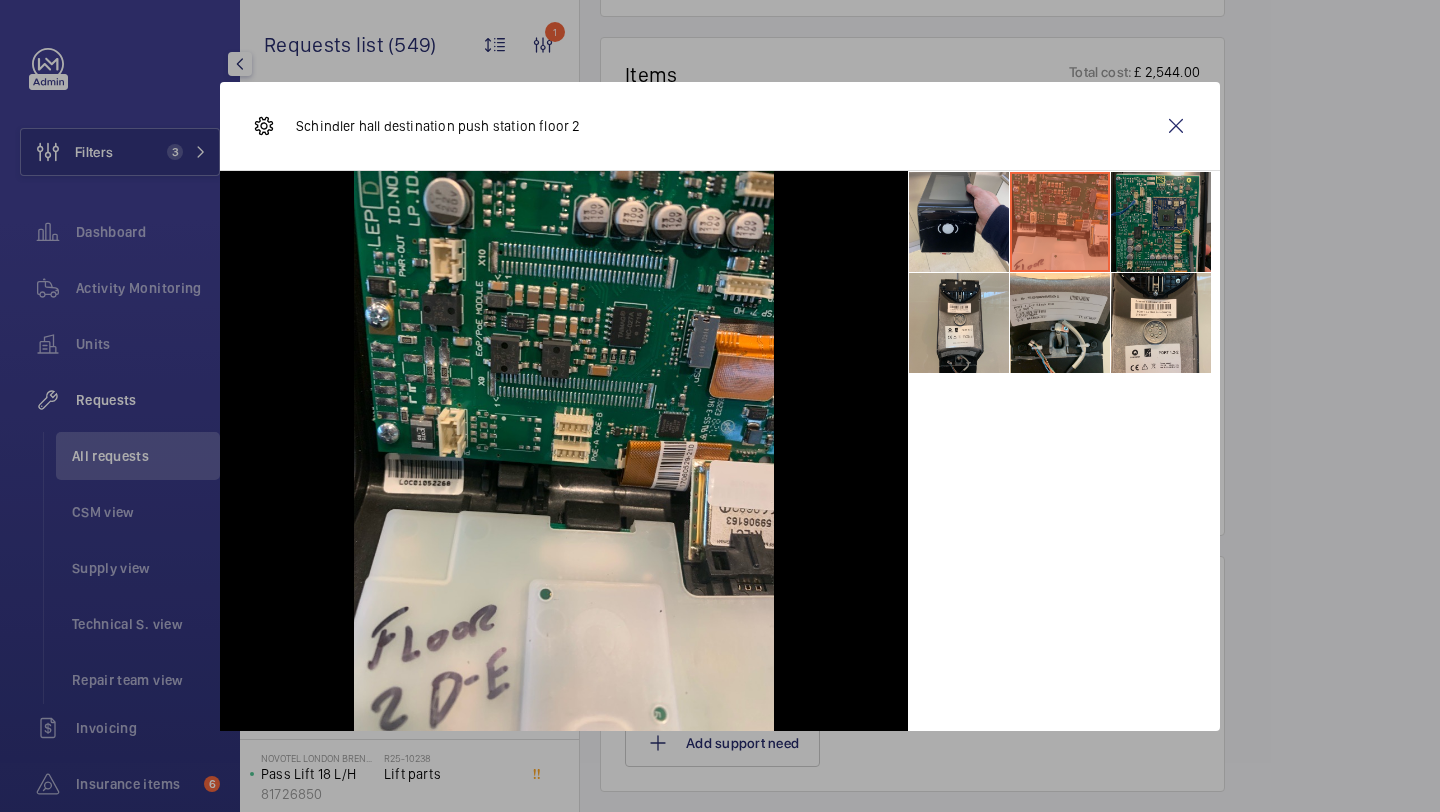 click at bounding box center [1161, 222] 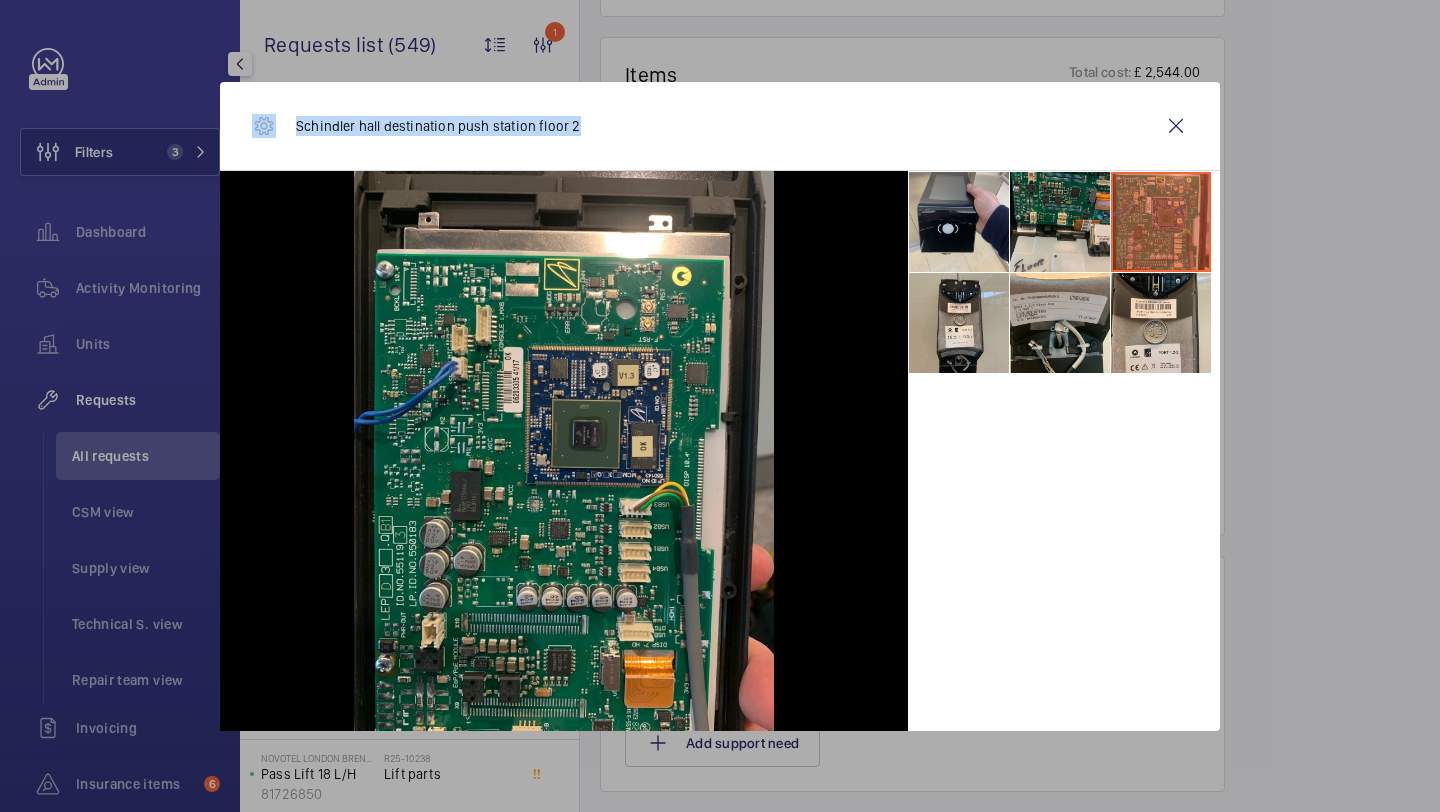 drag, startPoint x: 582, startPoint y: 126, endPoint x: 266, endPoint y: 126, distance: 316 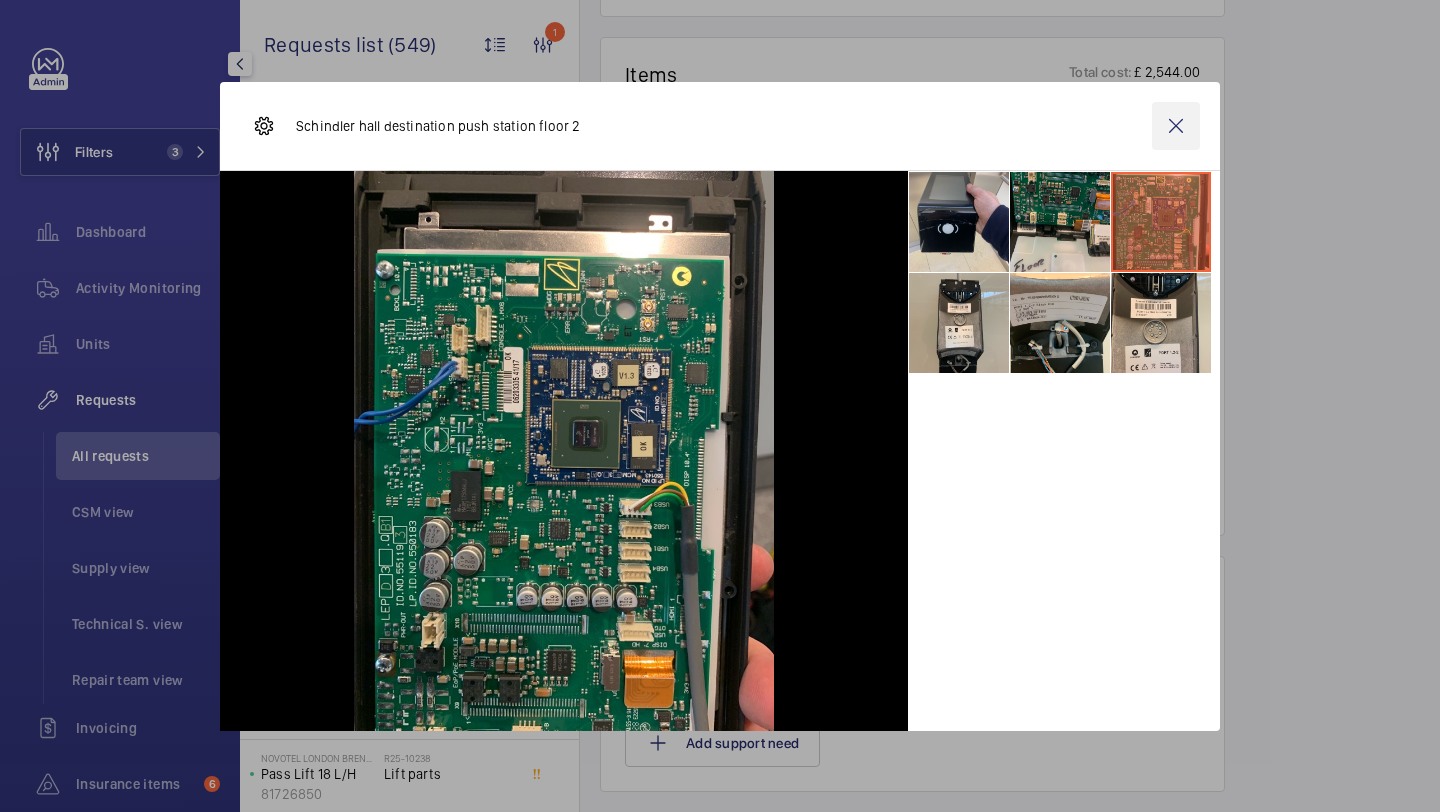 click at bounding box center [1176, 126] 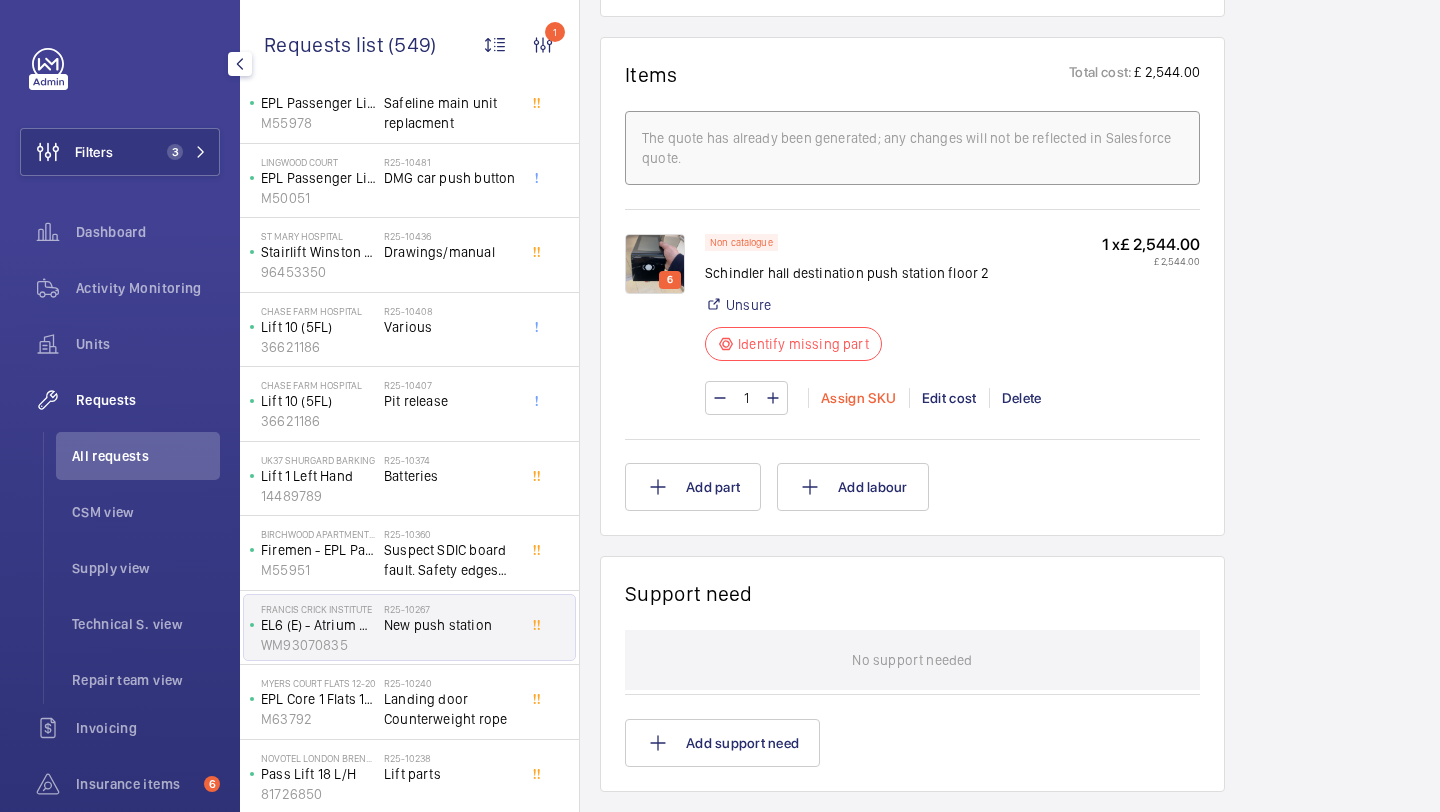 click on "Assign SKU" 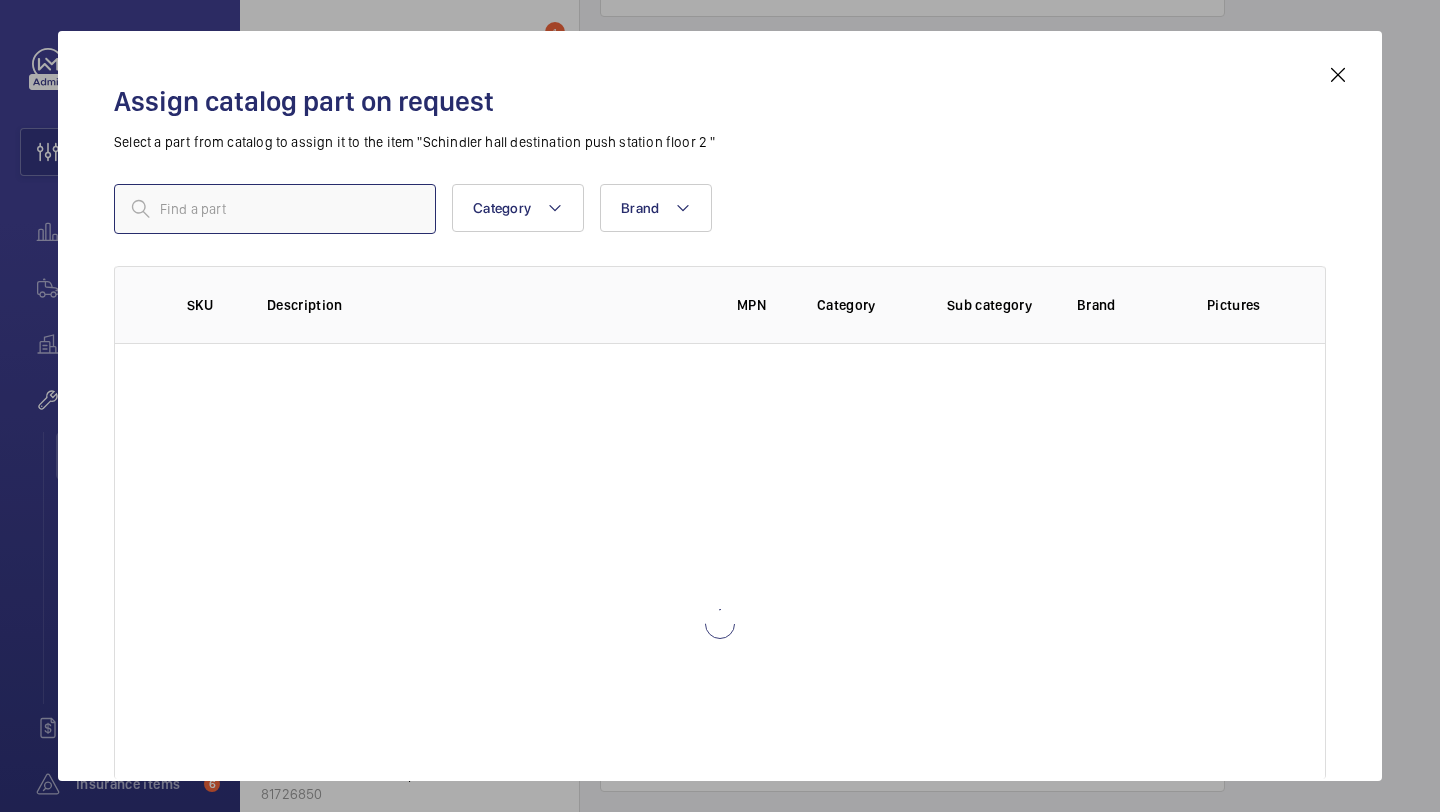 click at bounding box center (275, 209) 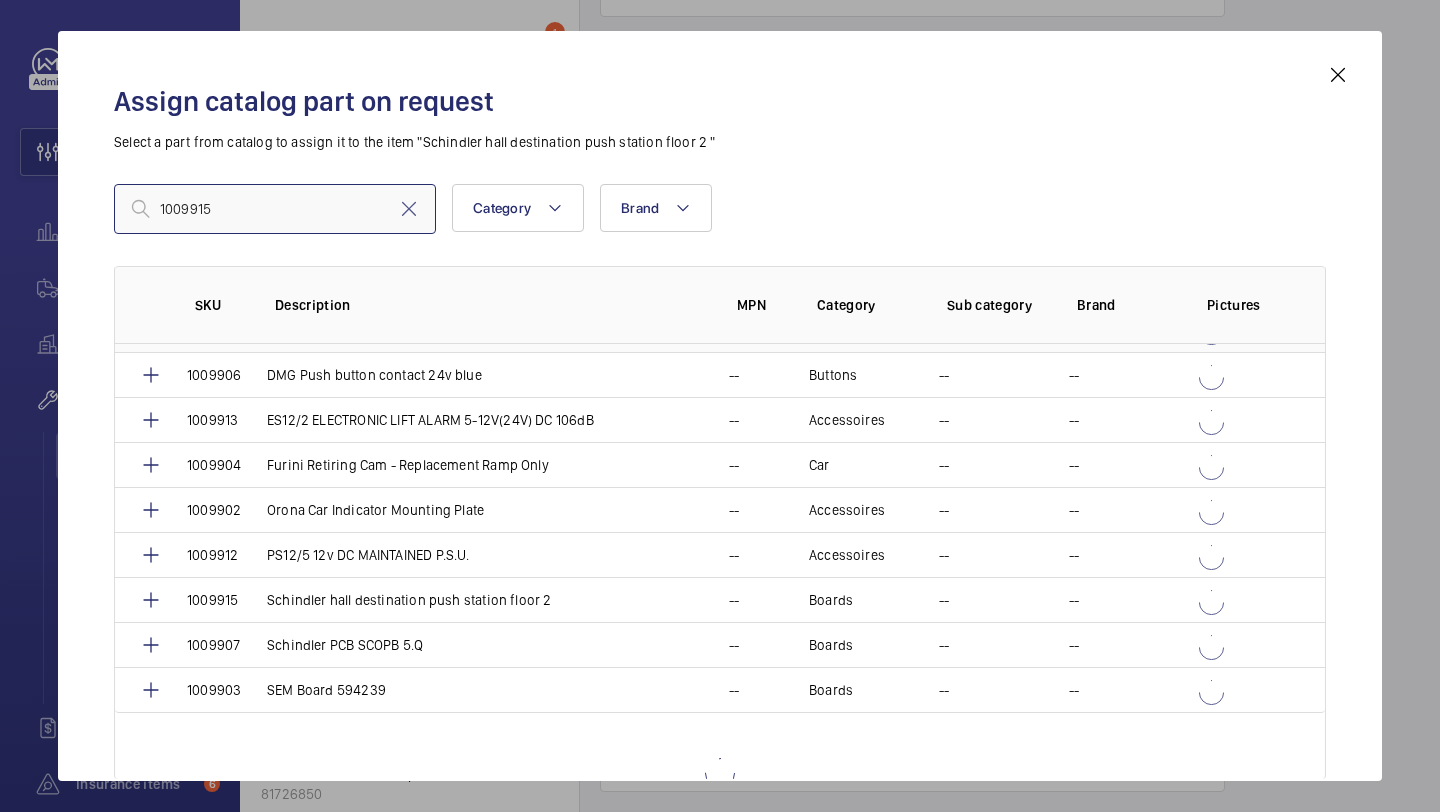 scroll, scrollTop: 195, scrollLeft: 0, axis: vertical 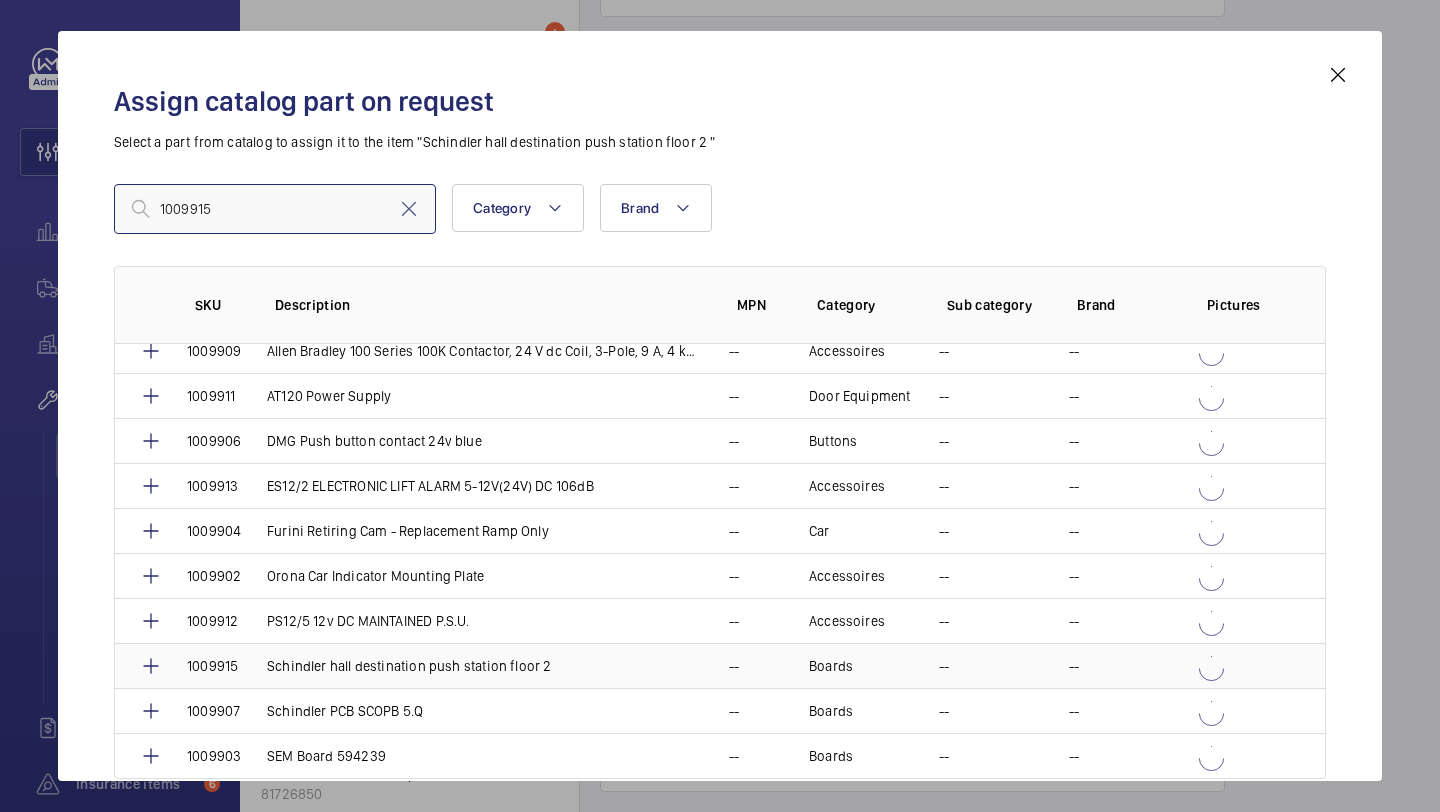 type on "1009915" 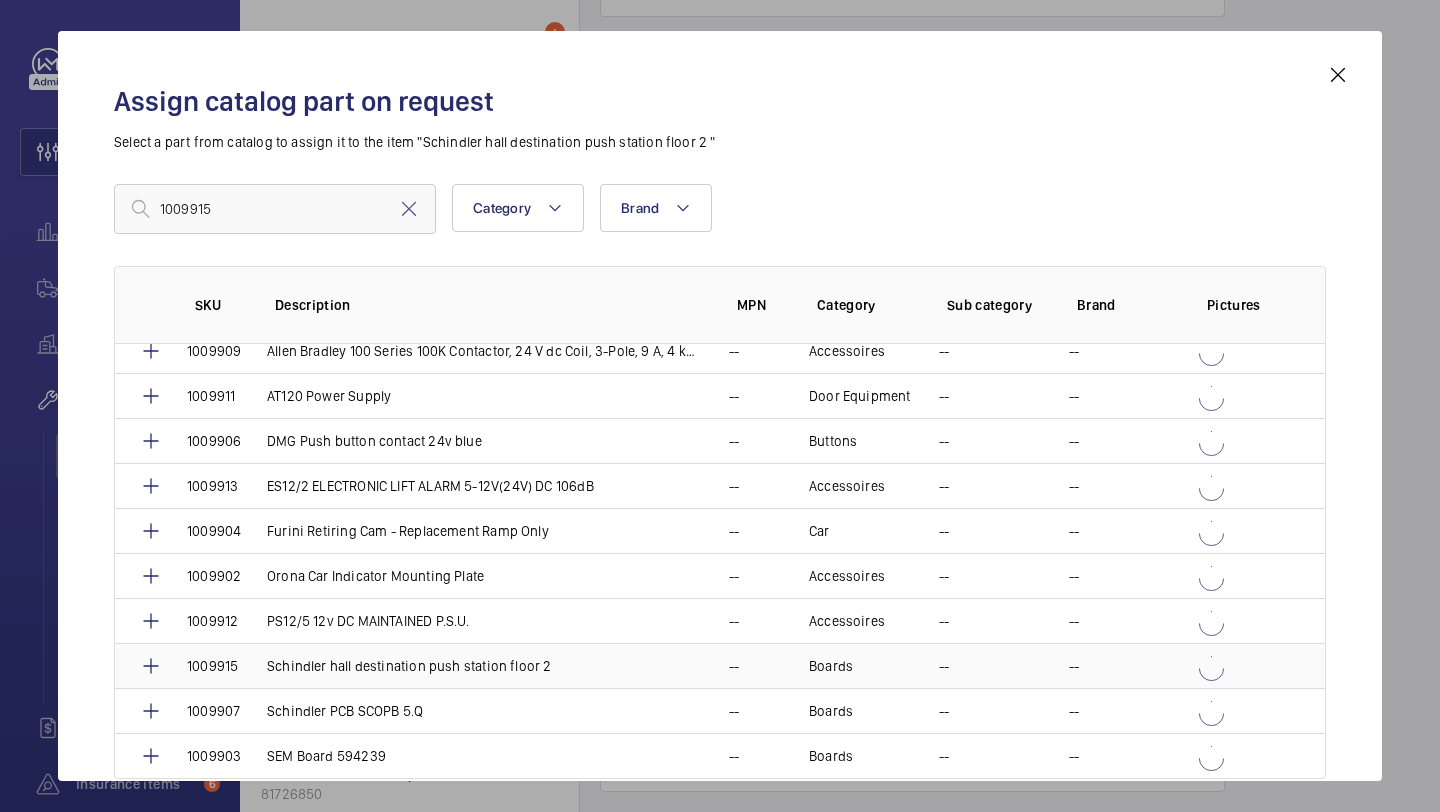 click on "Schindler hall destination push station floor 2" at bounding box center (474, 665) 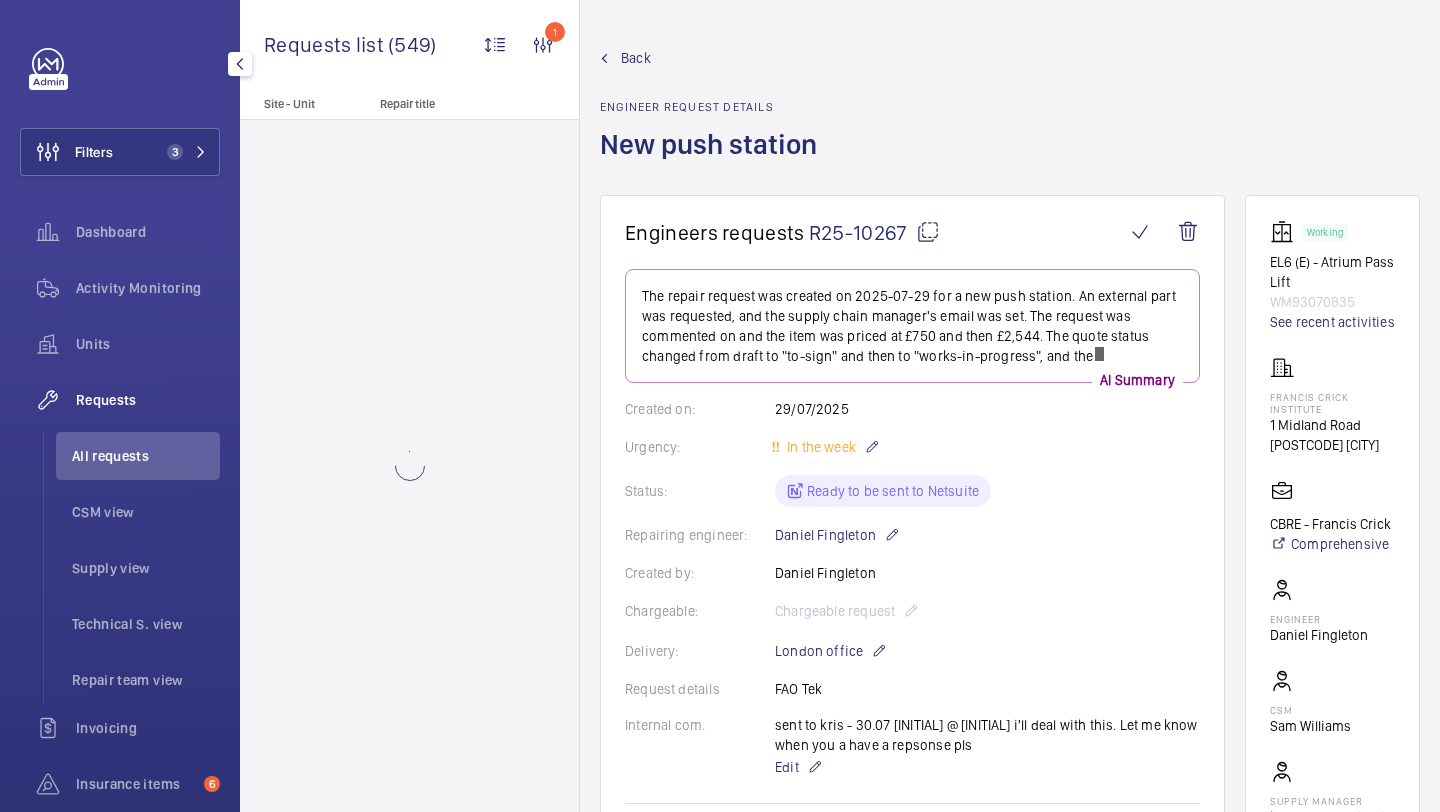 click on "The repair request was created on 2025-07-29 for a new push station. An external part was requested, and the supply chain manager's email was set. The request was commented on and the item was priced at £750 and then £2,544. The quote status changed from draft to "to-sign" and then to "works-in-progress", and the  AI Summary Created on:  29/07/2025  Urgency: In the week Status: Ready to be sent to Netsuite Repairing engineer:  Daniel Fingleton  Created by:  Daniel Fingleton  Chargeable: Chargeable request Delivery:  London office  Request details  FAO Tek  Internal com.  sent to kris - 30.07 Elle
@ ELLE i'll deal with this. Let me know when you a have a repsonse pls
Edit Related insurance item(s)  No insurance items linked  Quote info SF quote link: 00021249 Quote price:  £ 3,794.00  Quote status Quote accepted Sales order info Netsuite link: Send to Netsuite" 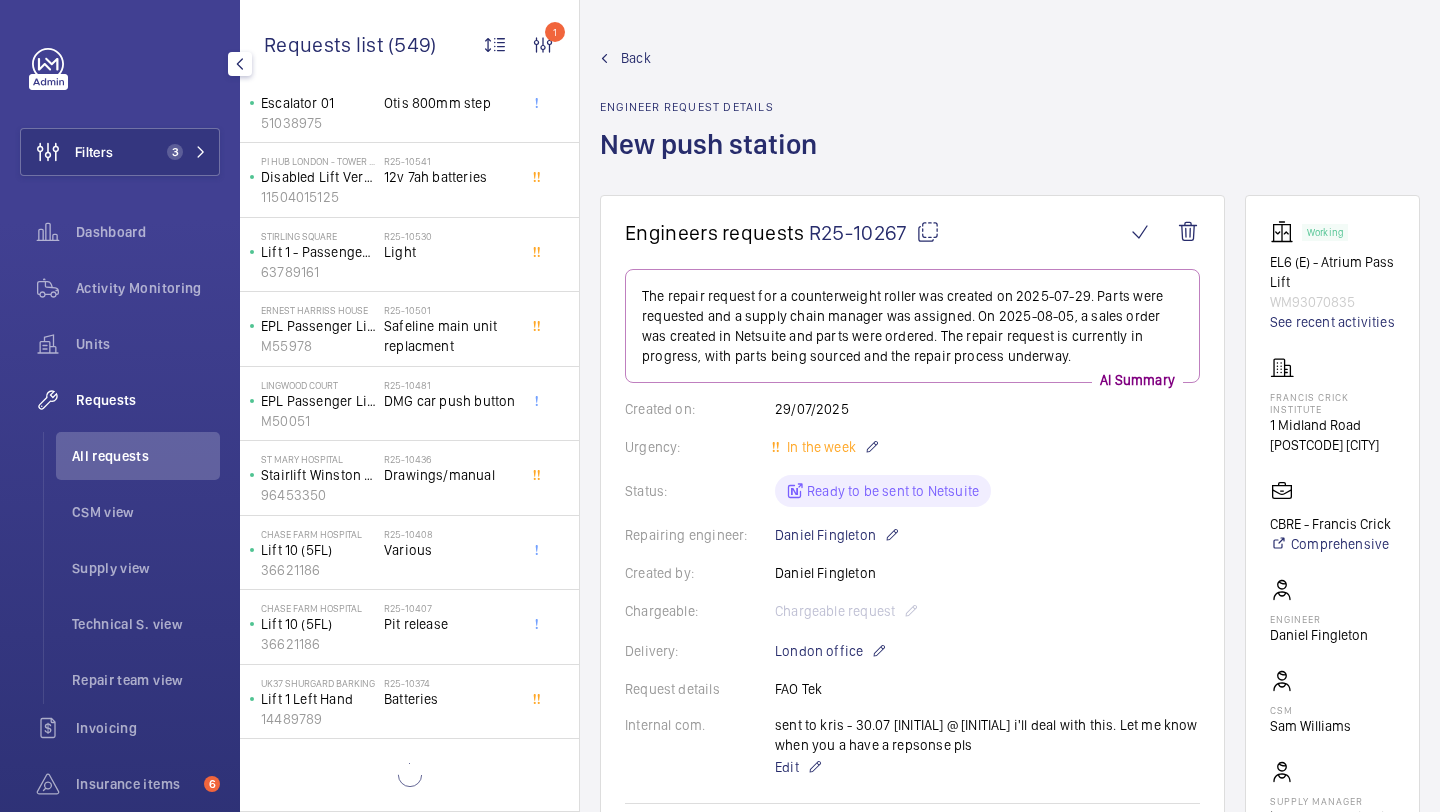 scroll, scrollTop: 0, scrollLeft: 0, axis: both 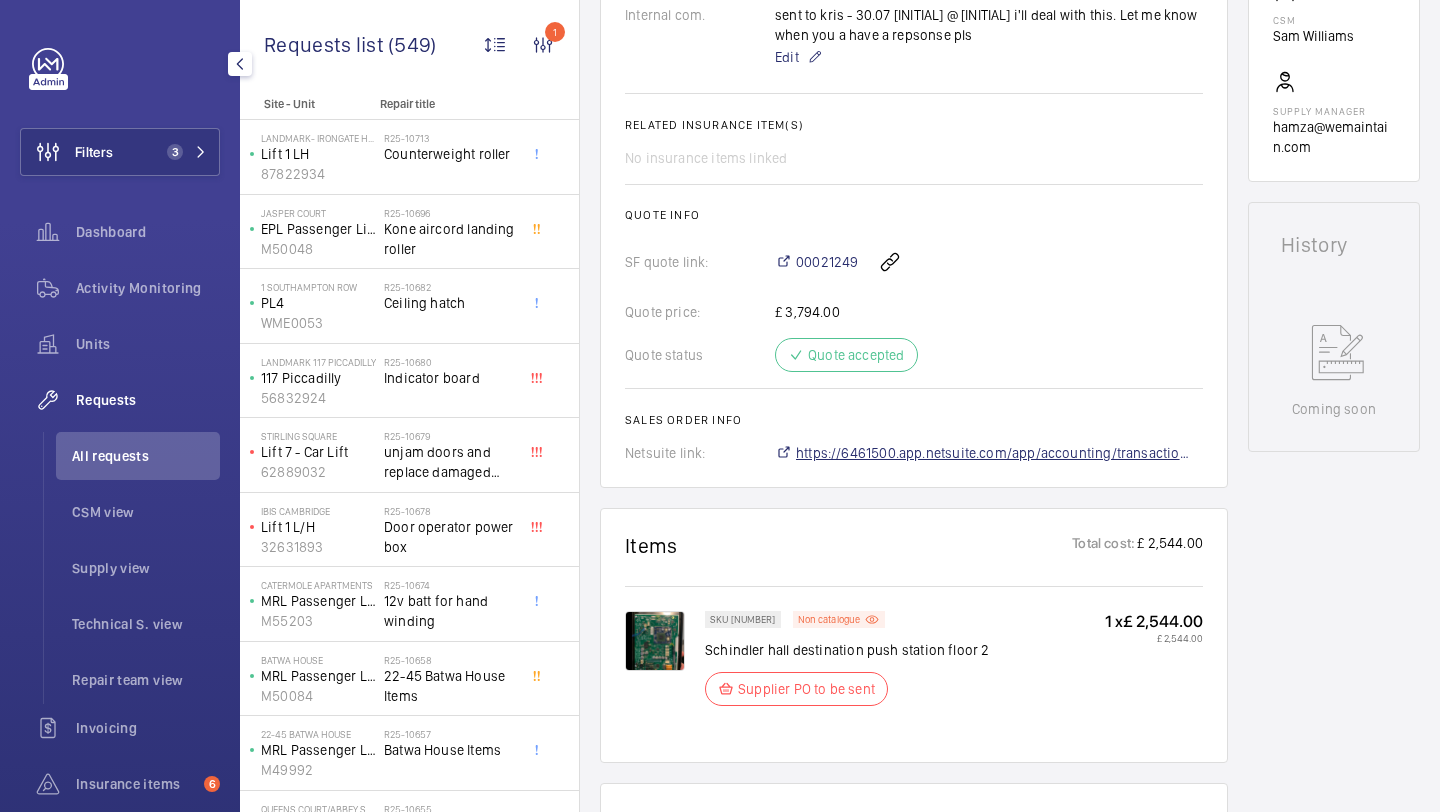 click on "https://6461500.app.netsuite.com/app/accounting/transactions/salesord.nl?id=2890104" 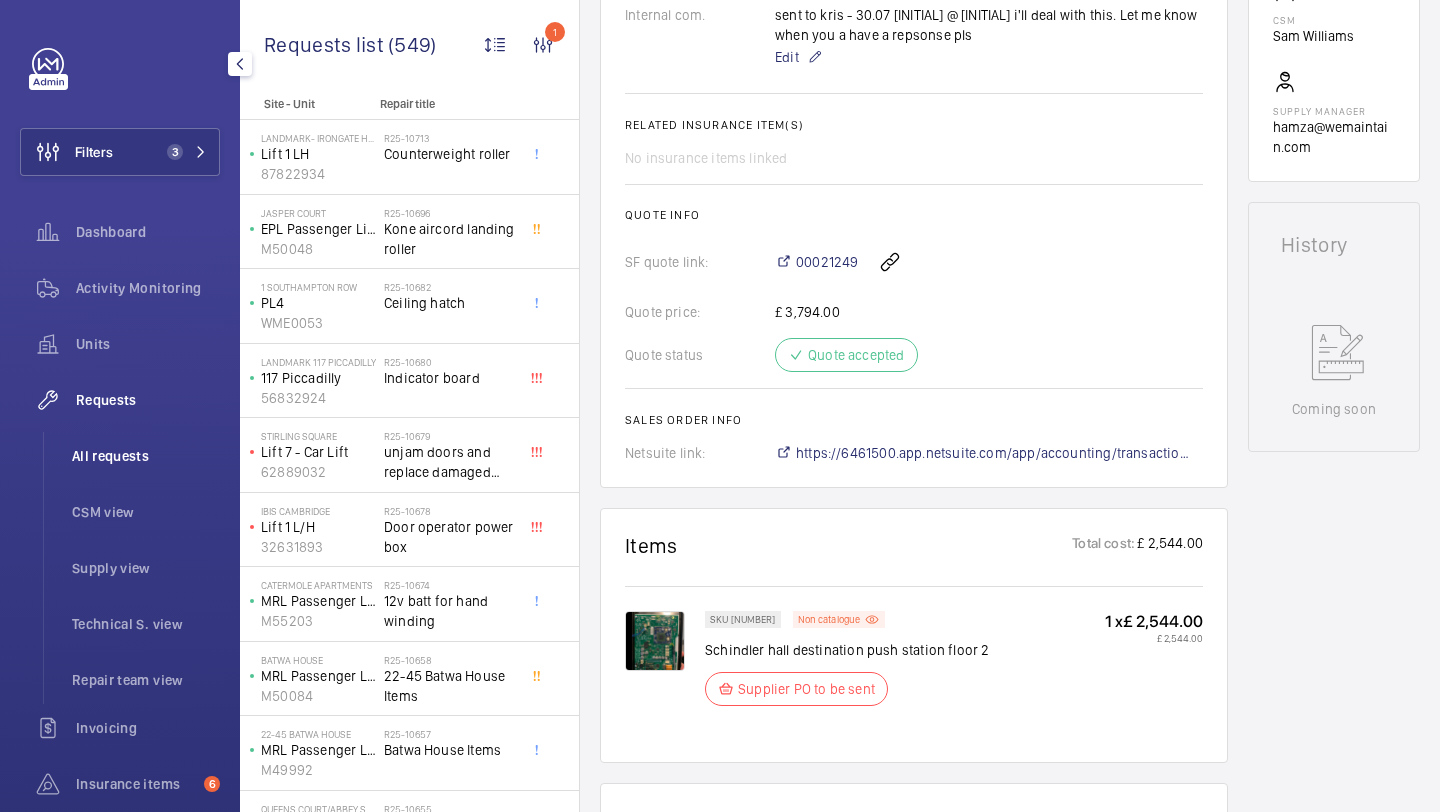 click on "All requests" 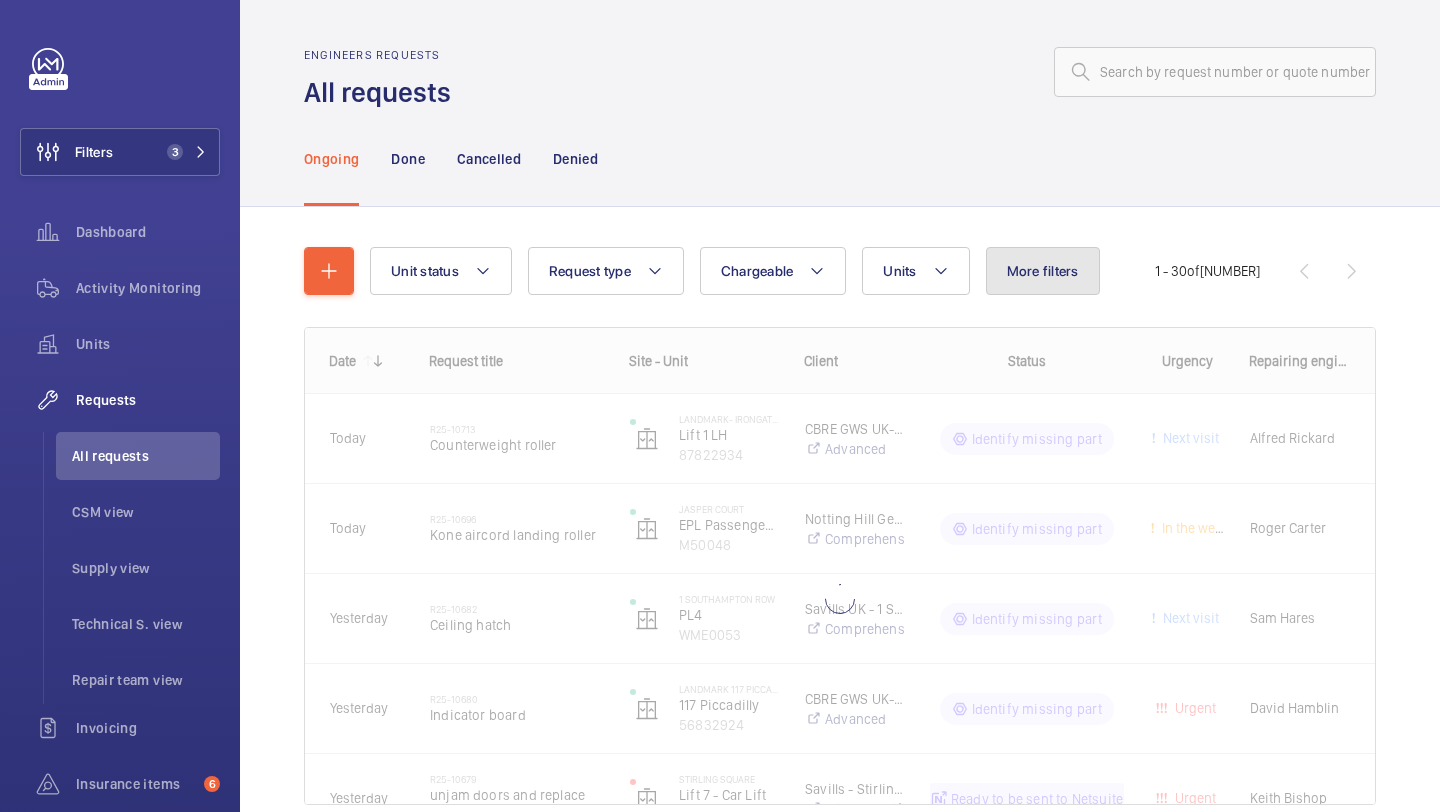 click on "More filters" 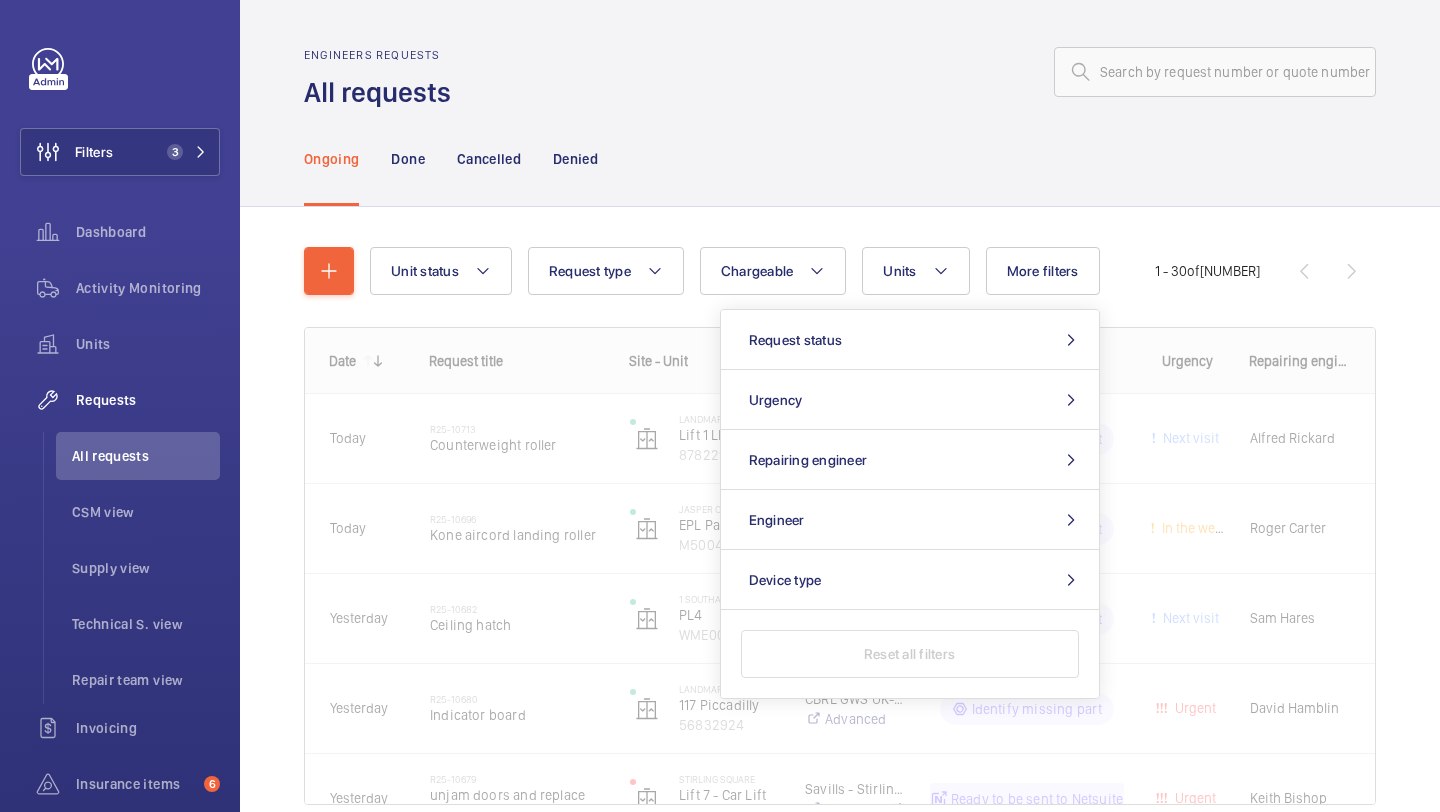 click on "Unit status Request type  Chargeable Units More filters Request status Urgency Repairing engineer Engineer Device type Reset all filters 1 - 30  of  549
Date
Request title
Site - Unit" 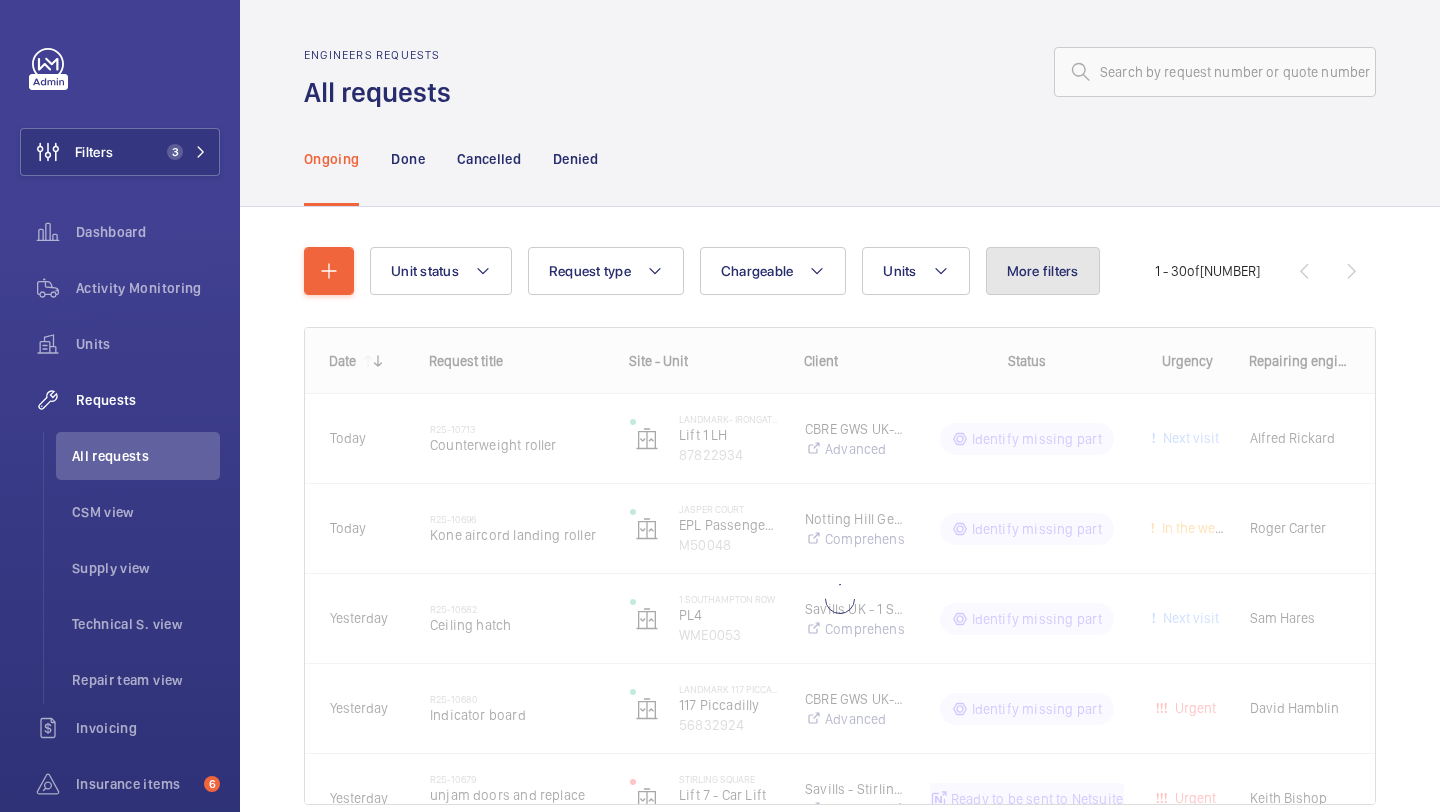 click on "More filters" 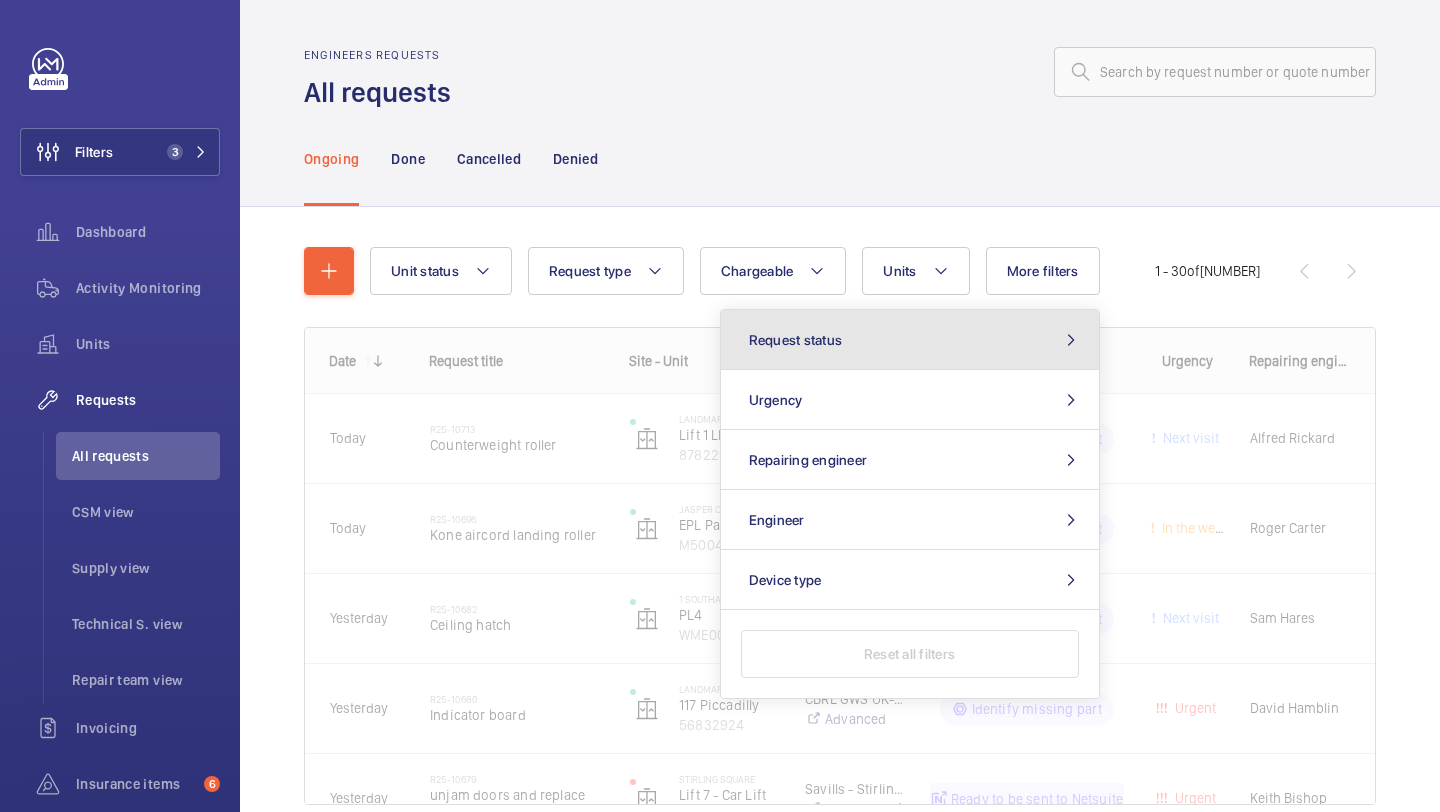 click on "Request status" 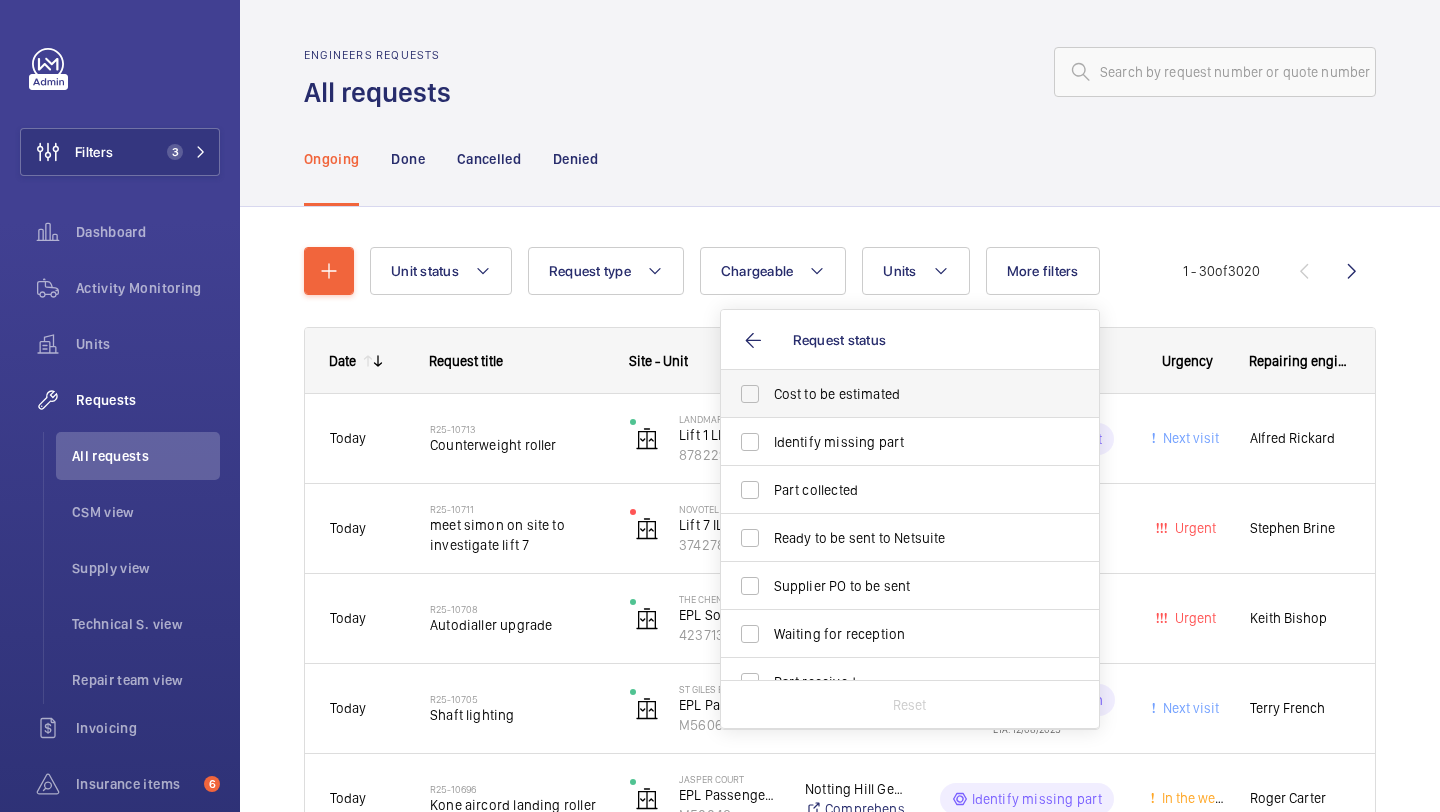 click on "Cost to be estimated" at bounding box center [895, 394] 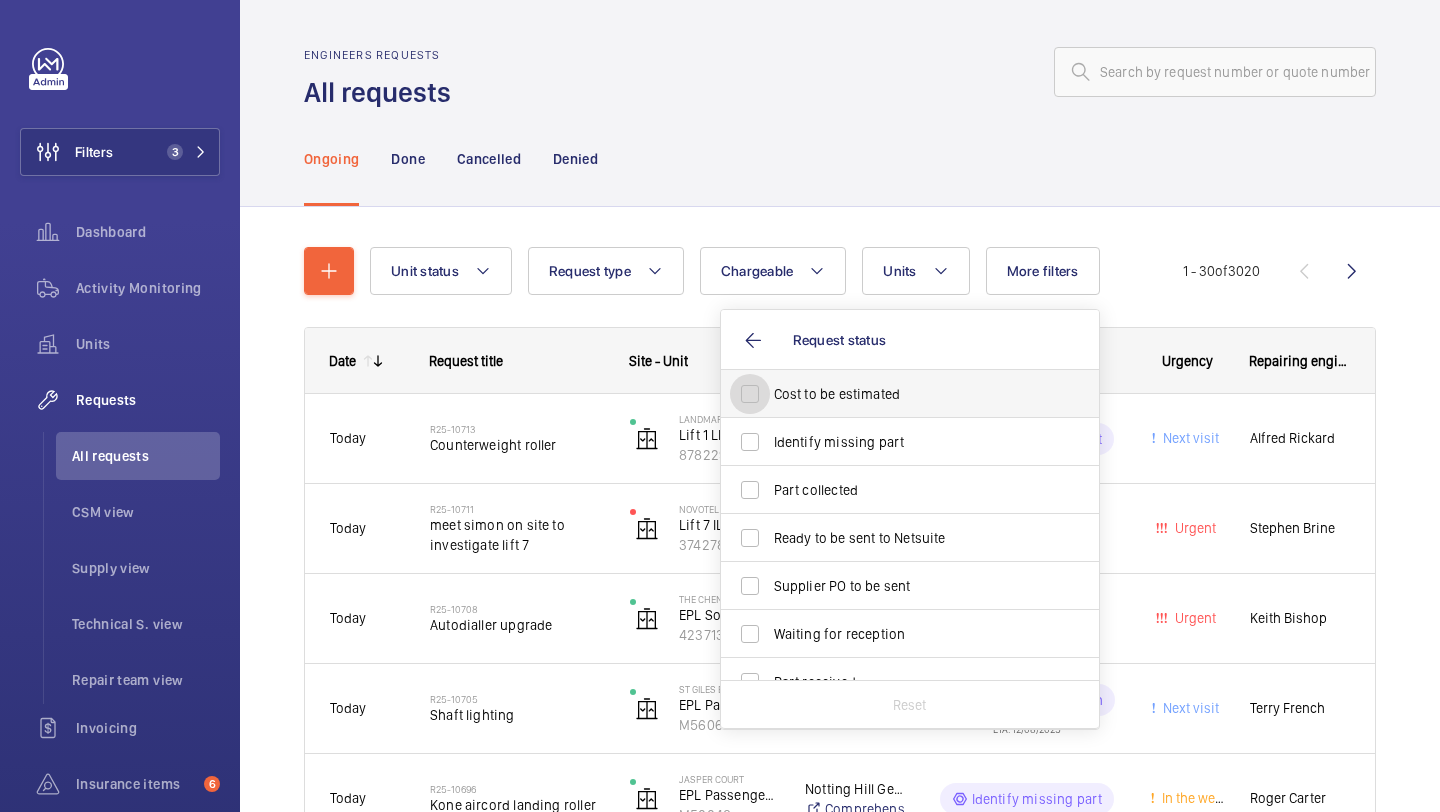 click on "Cost to be estimated" at bounding box center (750, 394) 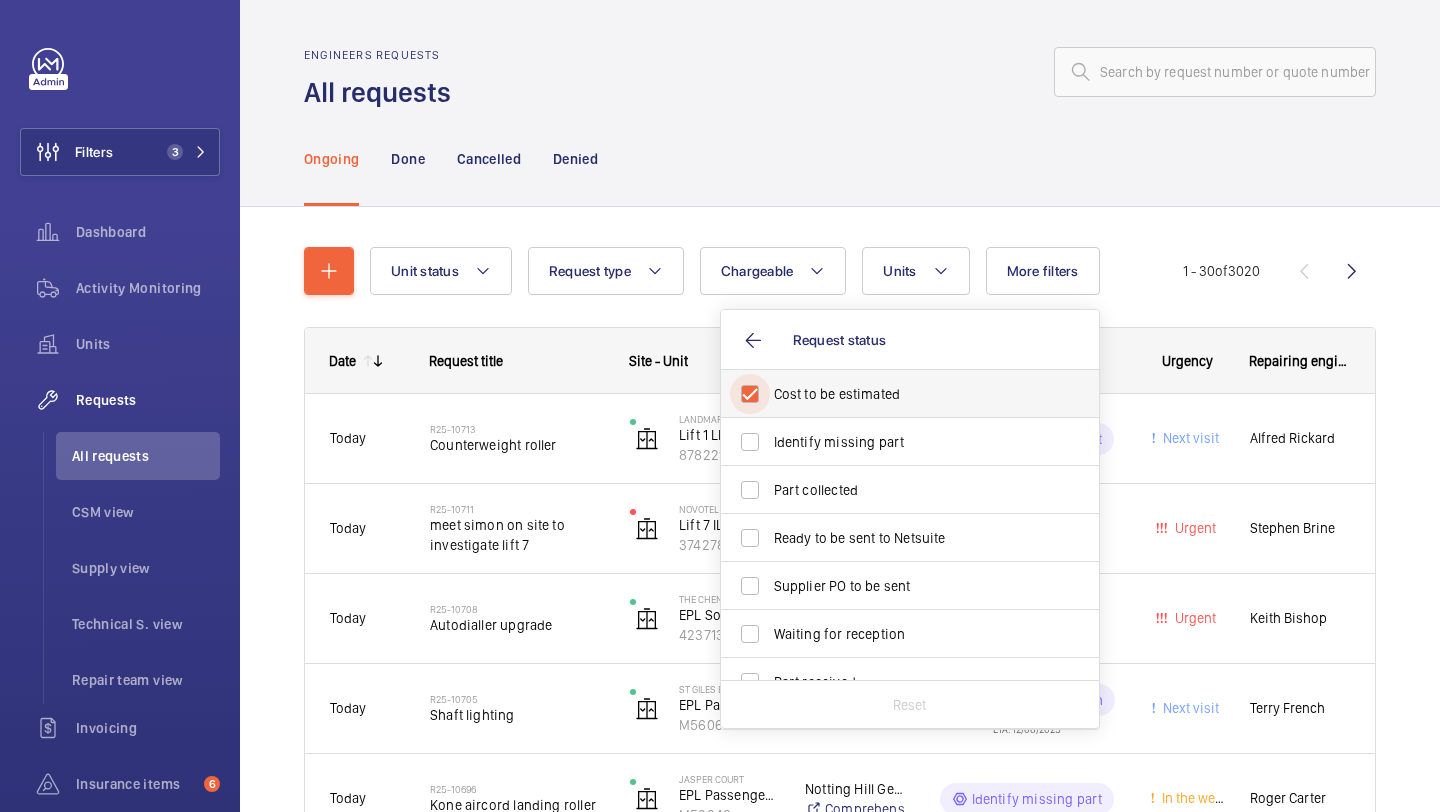 checkbox on "true" 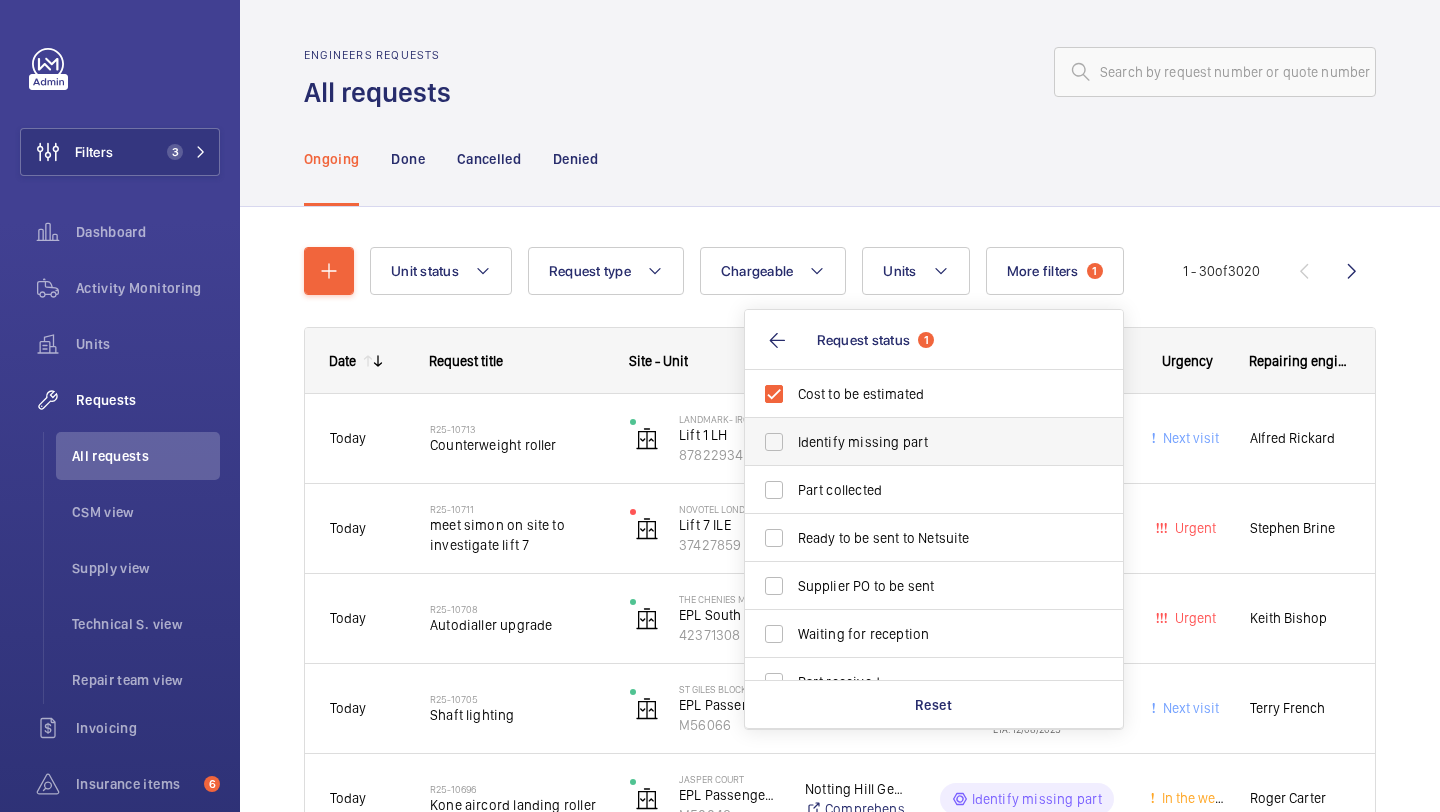 click on "Identify missing part" at bounding box center (935, 442) 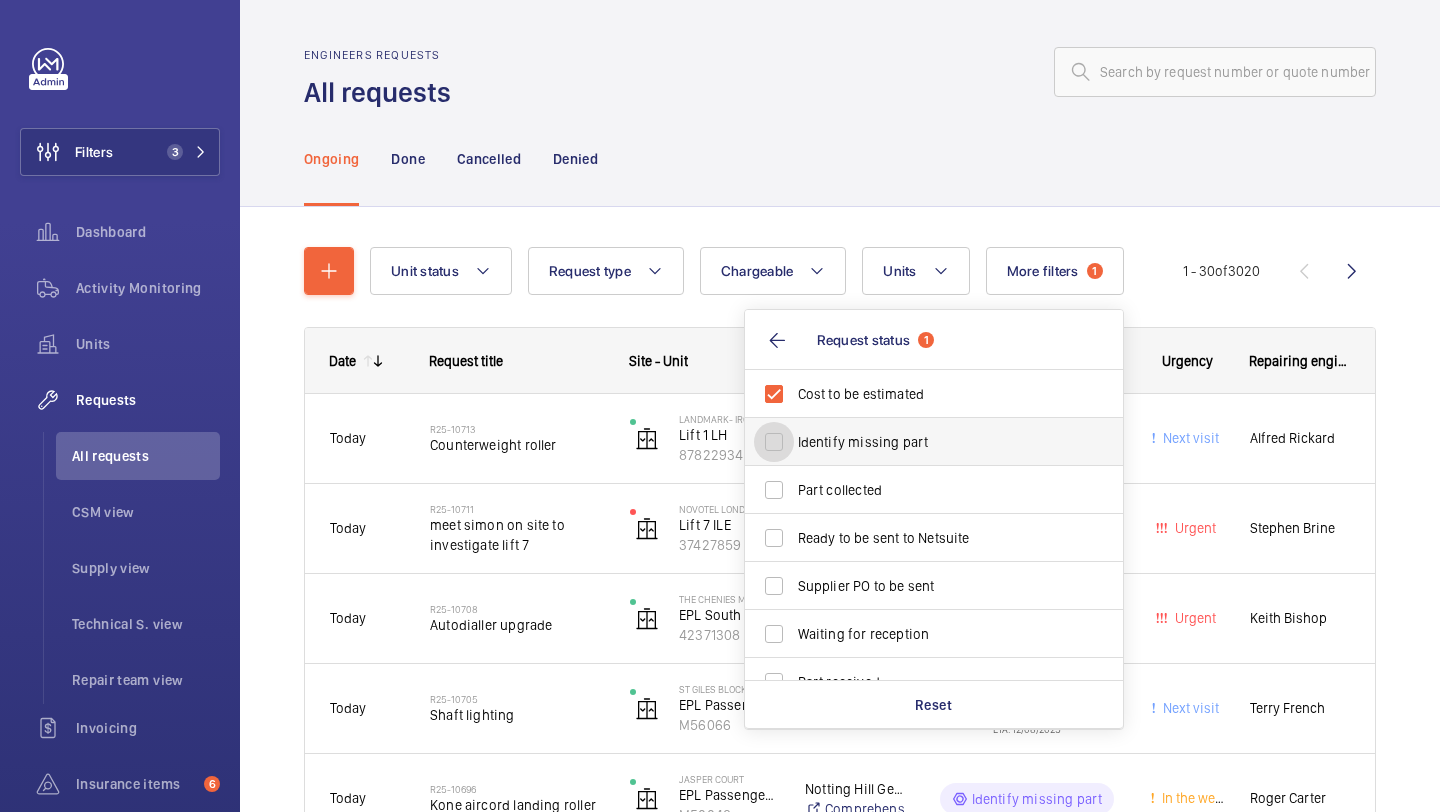 click on "Identify missing part" at bounding box center [774, 442] 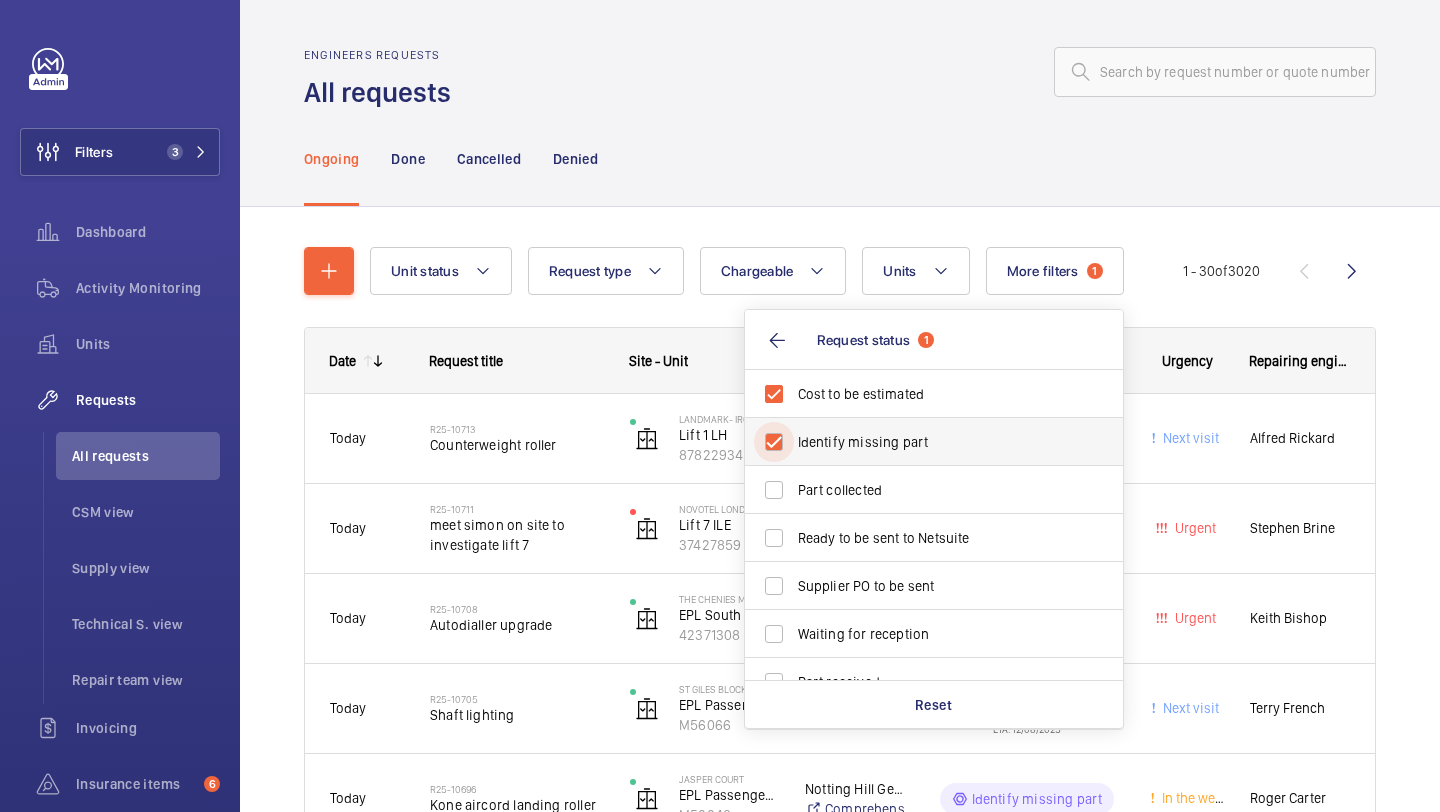 checkbox on "true" 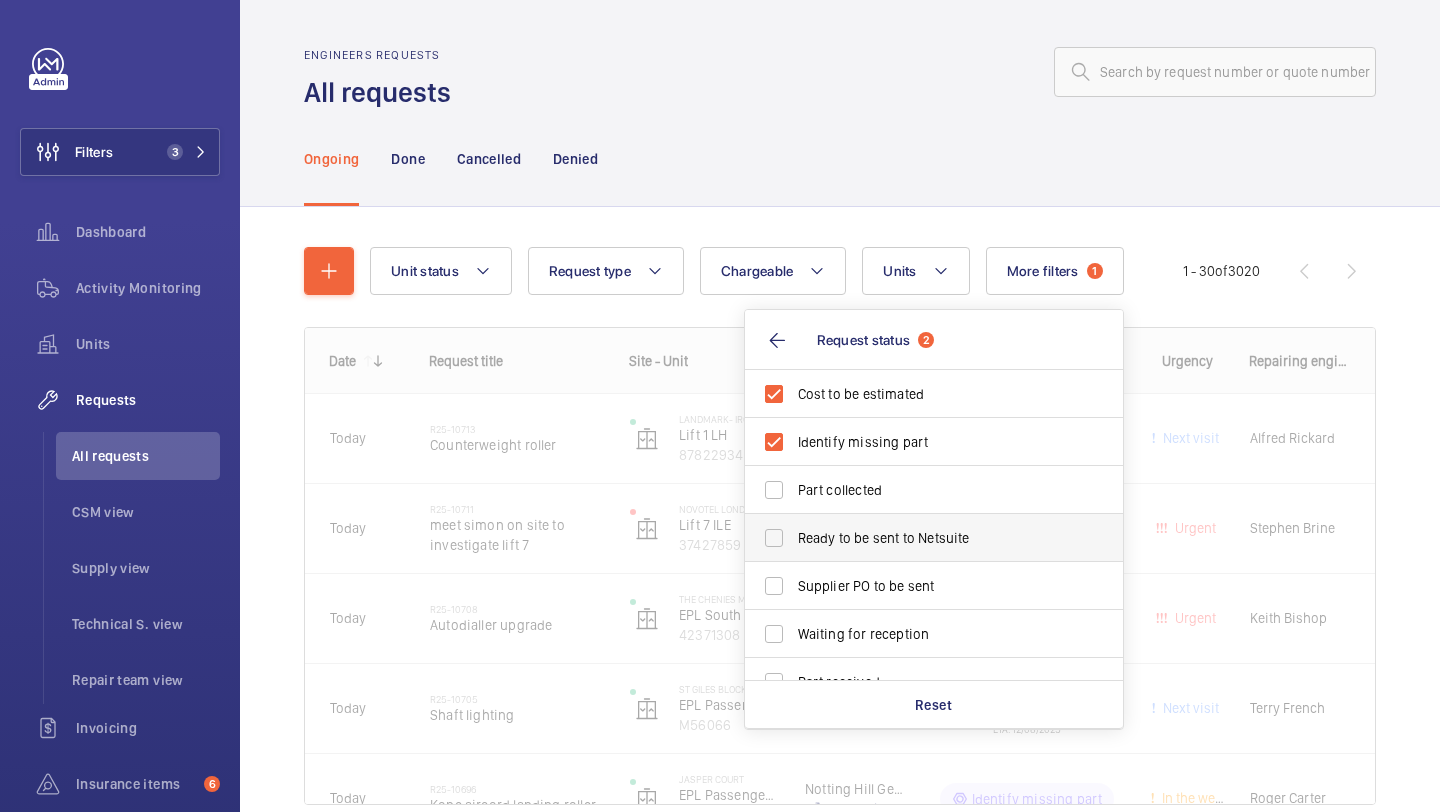 click on "Ready to be sent to Netsuite" at bounding box center [935, 538] 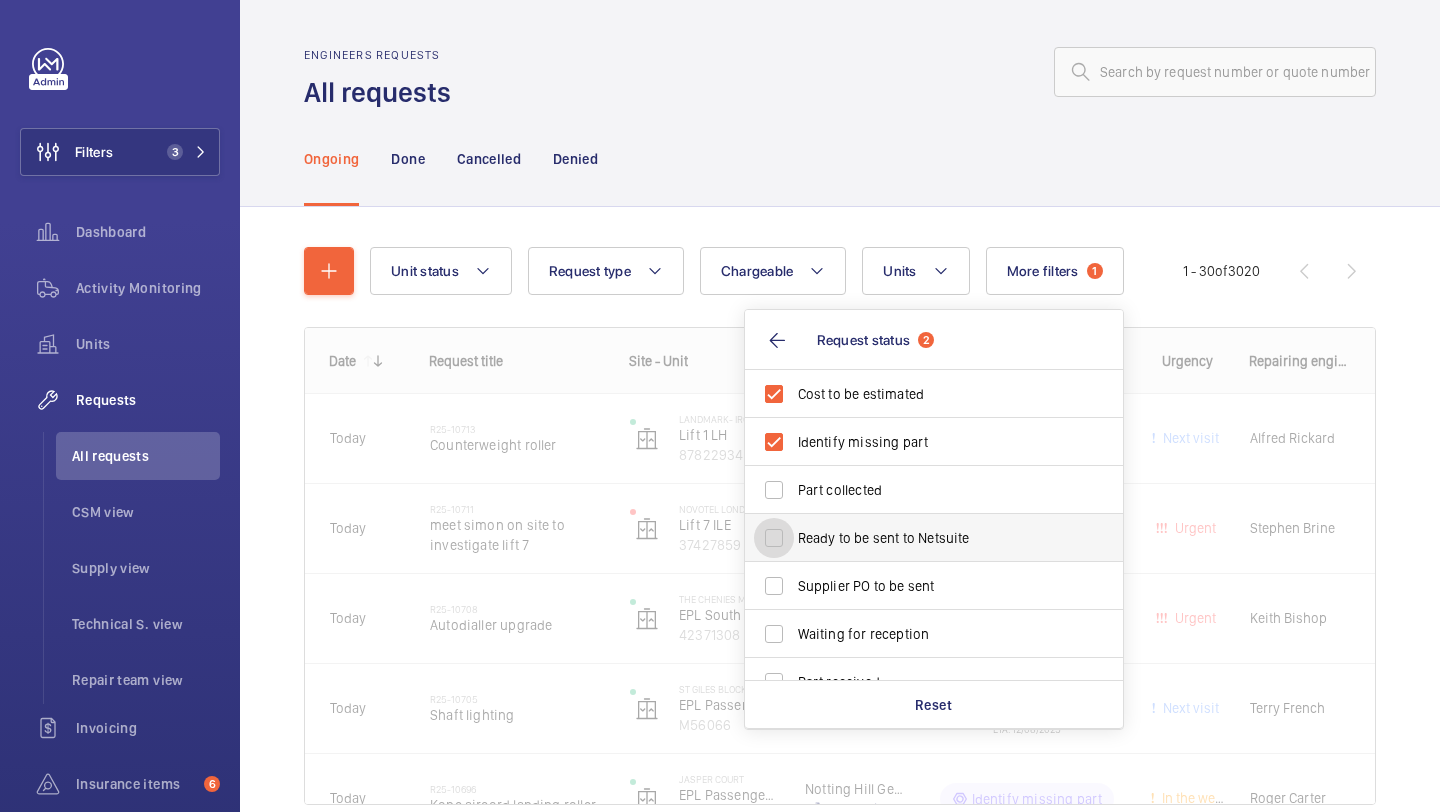 click on "Ready to be sent to Netsuite" at bounding box center [774, 538] 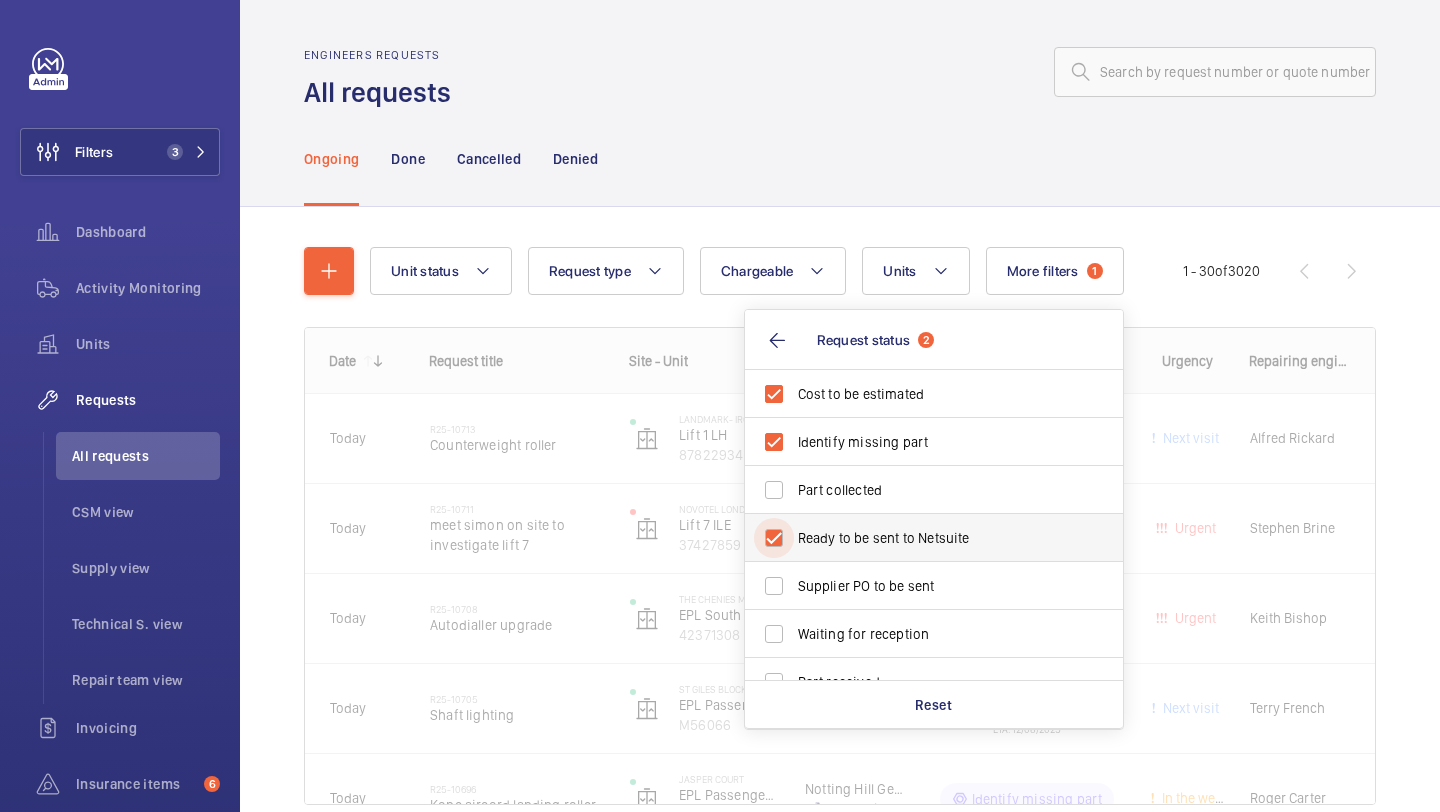 checkbox on "true" 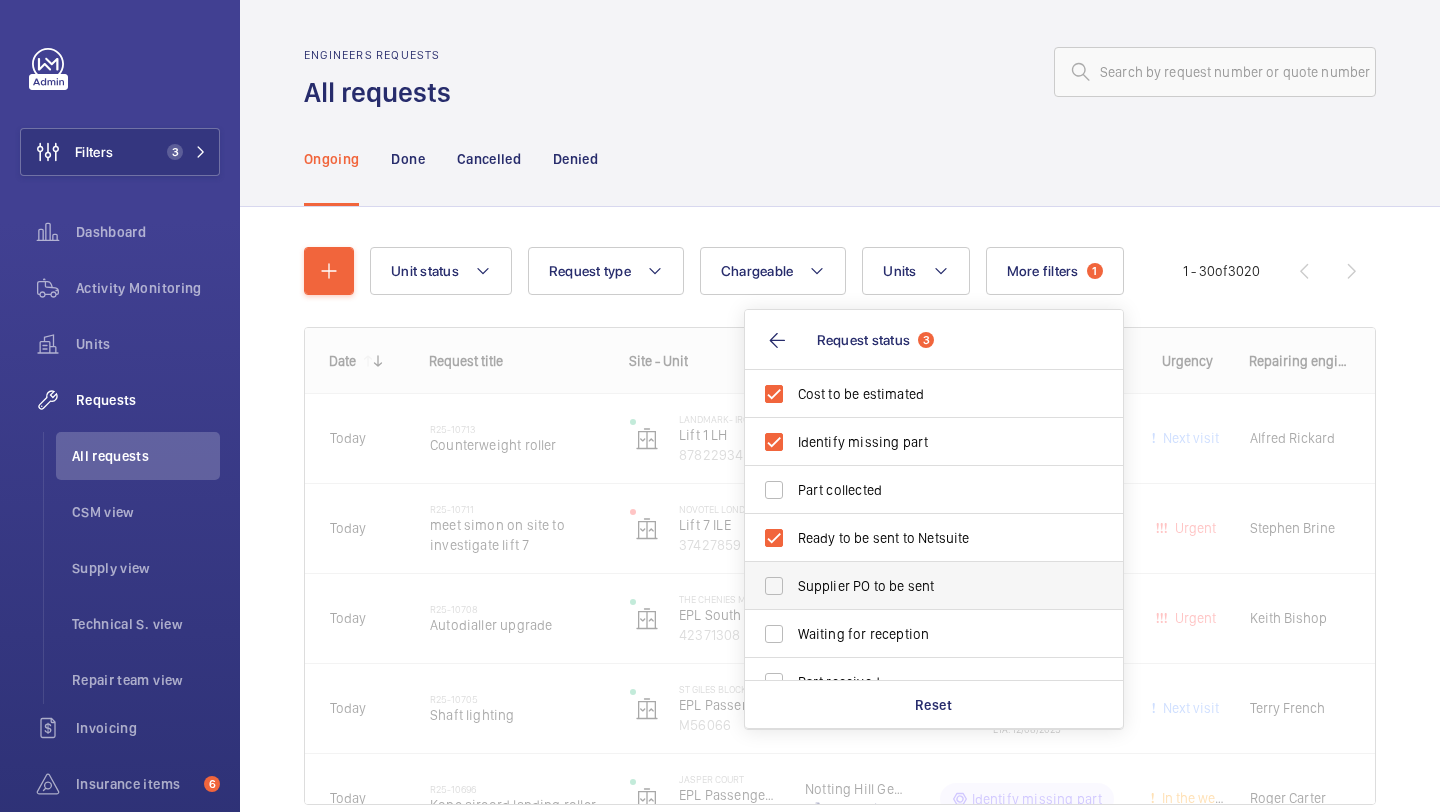 click on "Supplier PO to be sent" at bounding box center (935, 586) 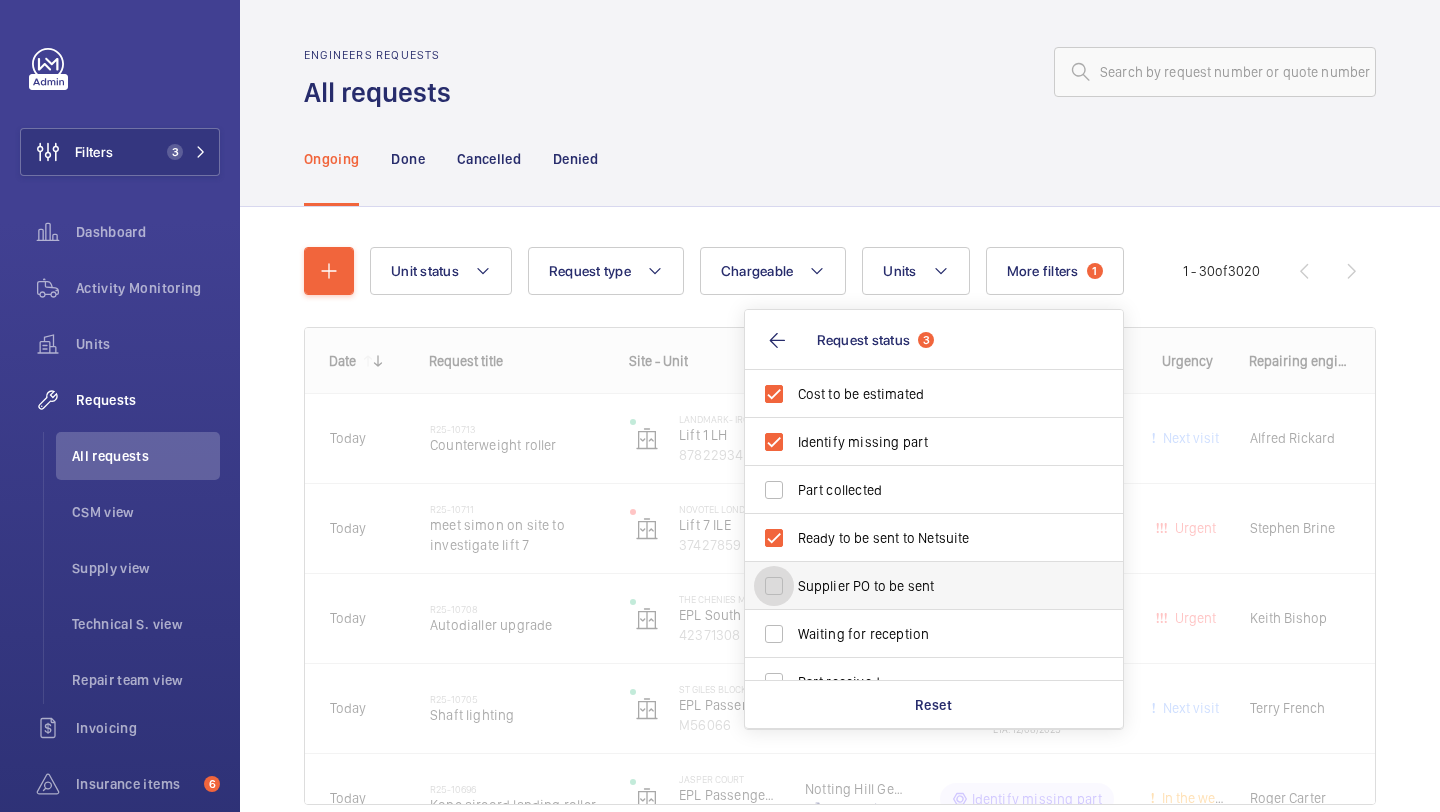 click on "Supplier PO to be sent" at bounding box center (774, 586) 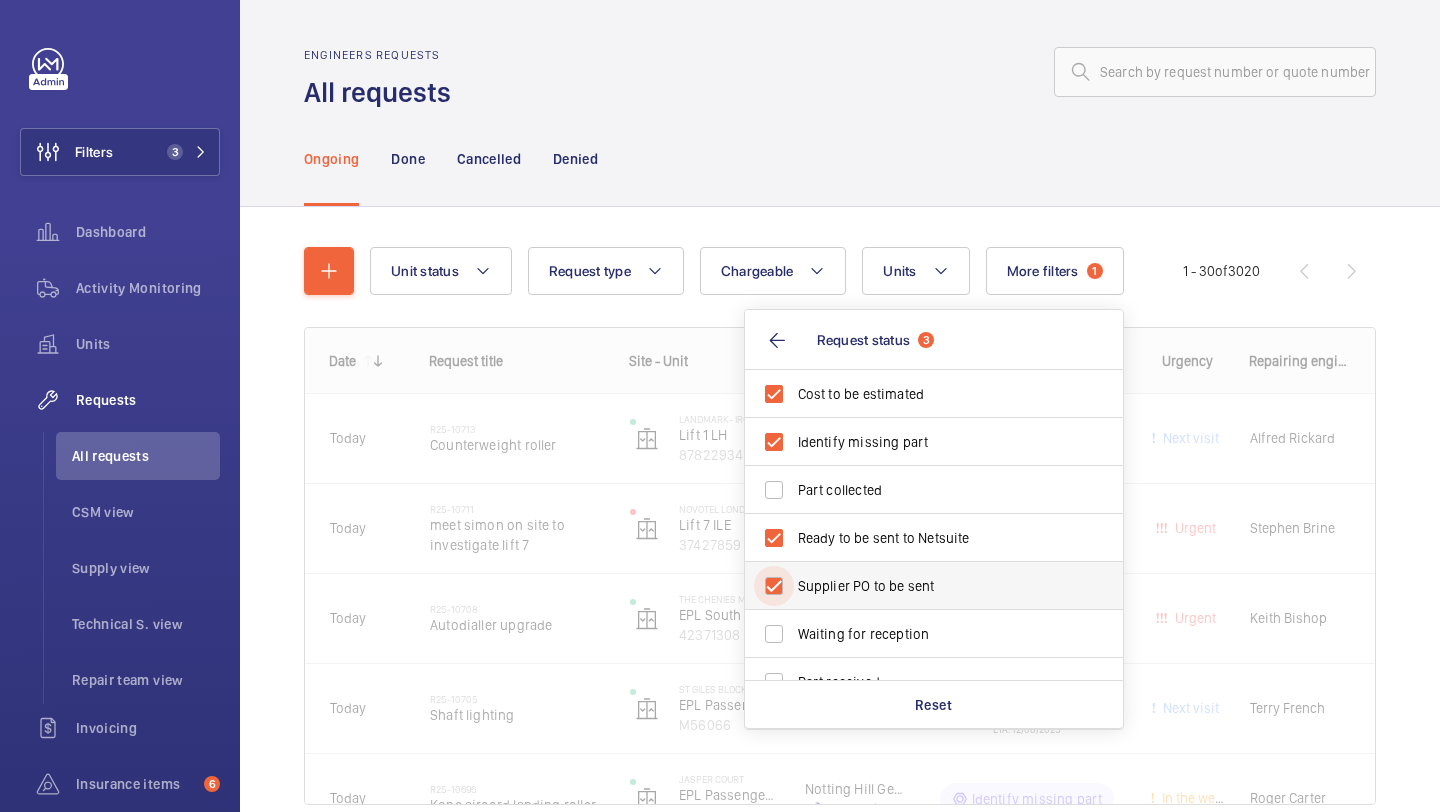 checkbox on "true" 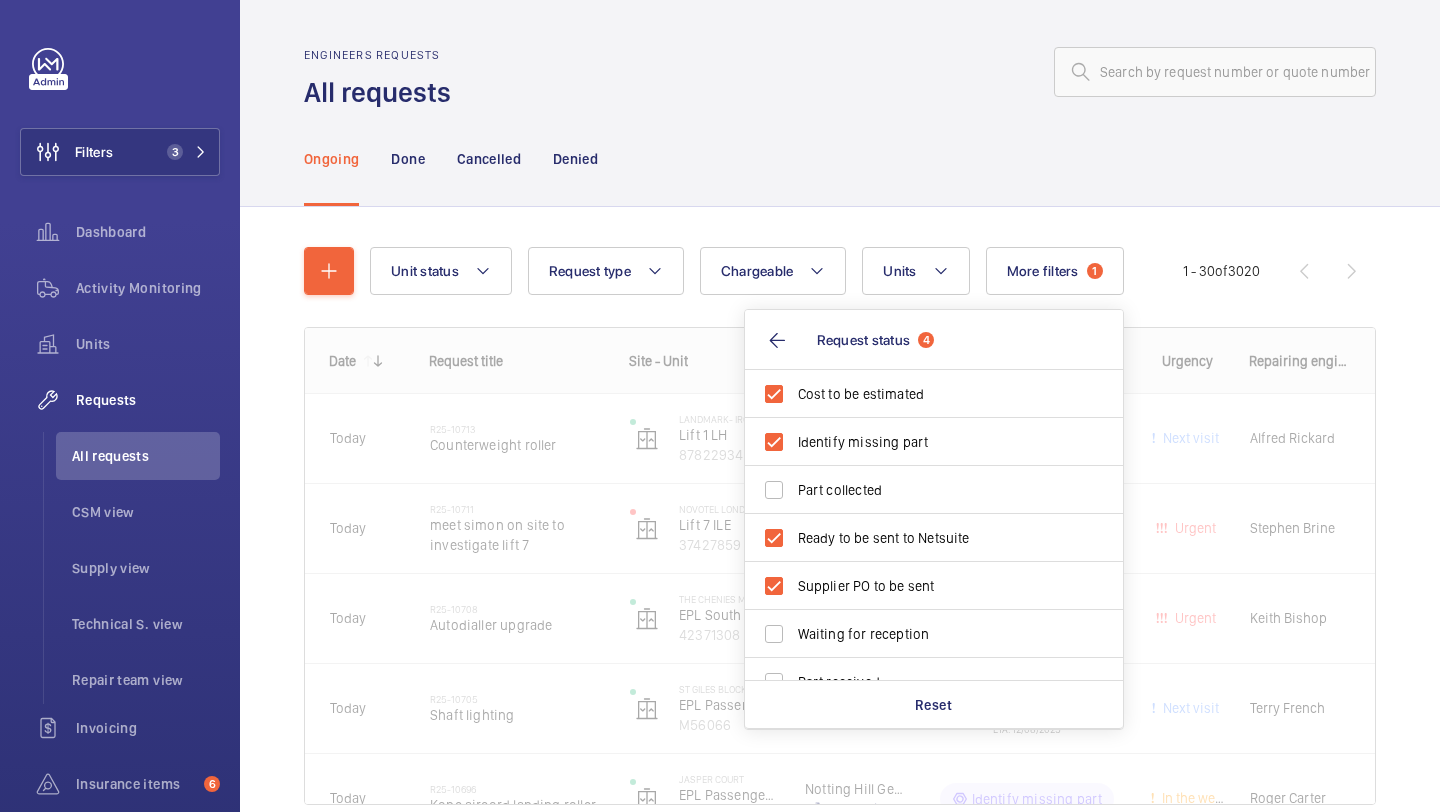 click 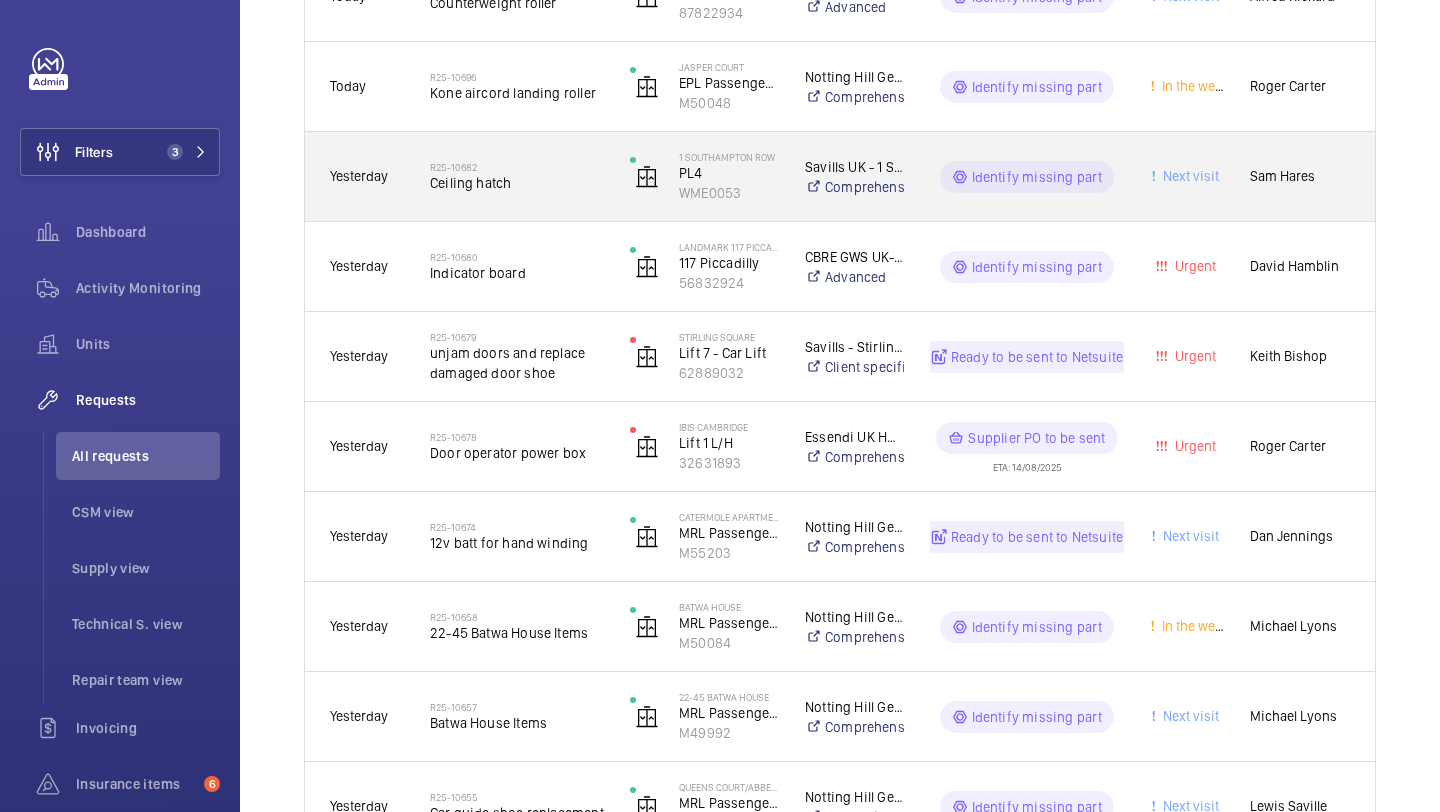 scroll, scrollTop: 0, scrollLeft: 0, axis: both 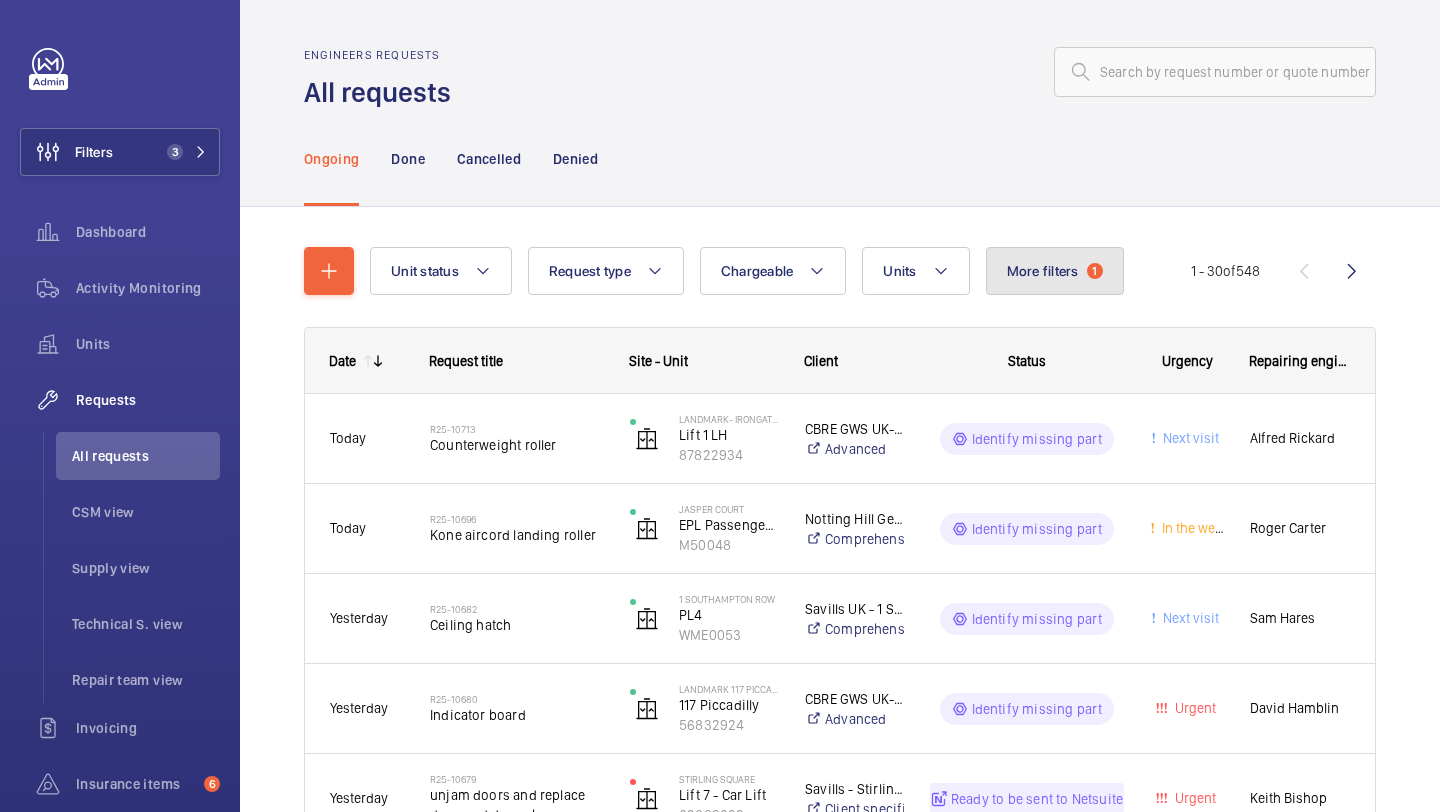 click on "More filters  1" 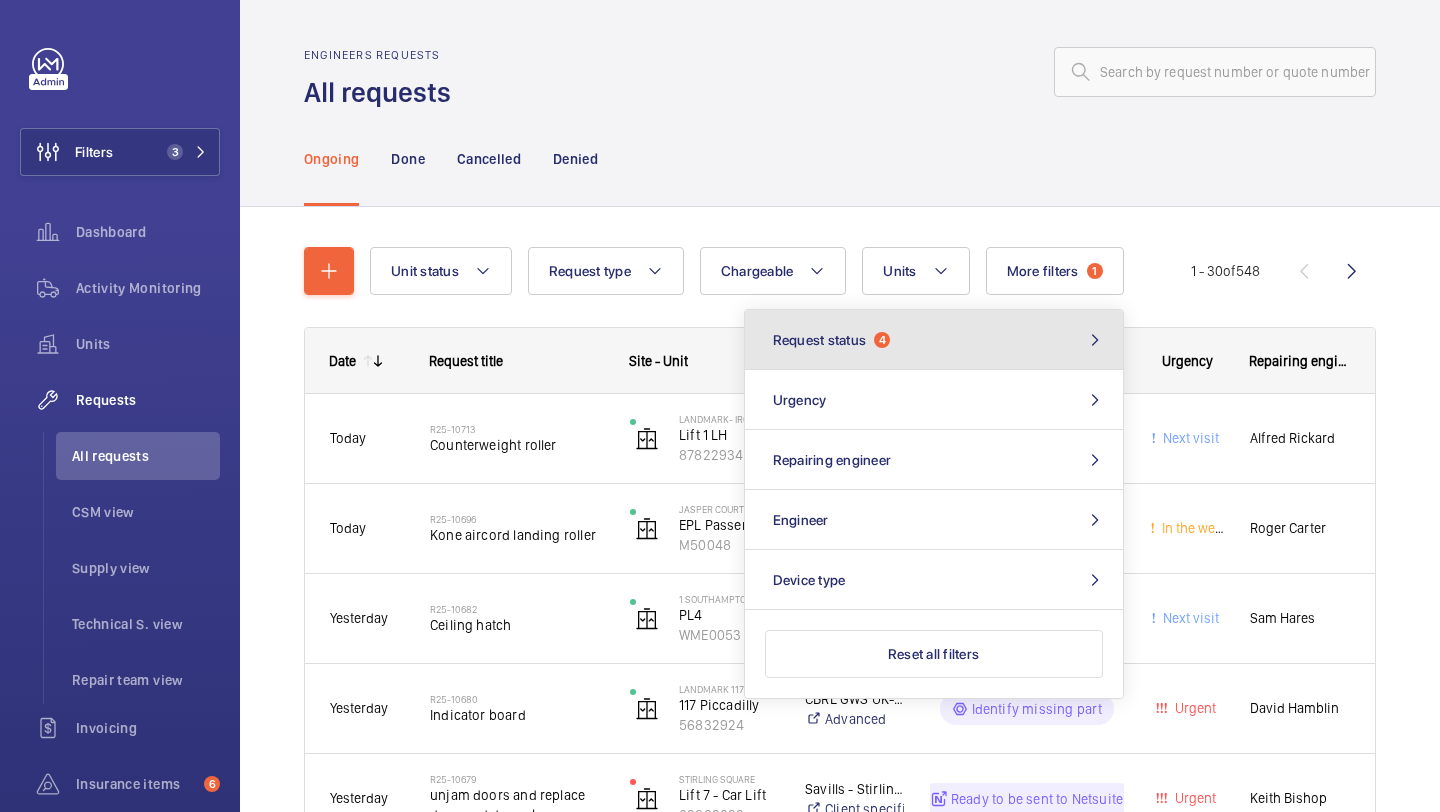 click on "Request status  4" 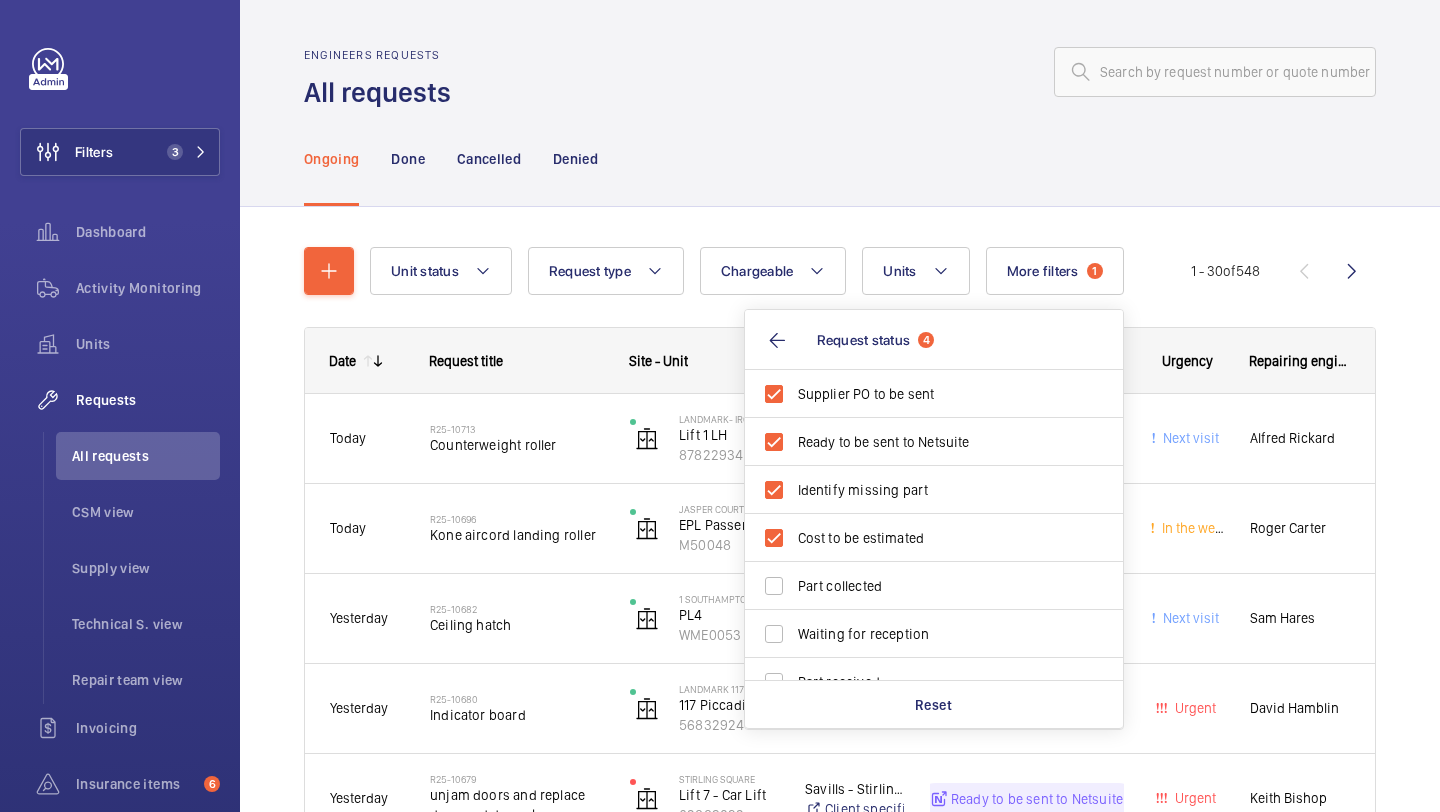 click on "Ongoing Done Cancelled Denied" 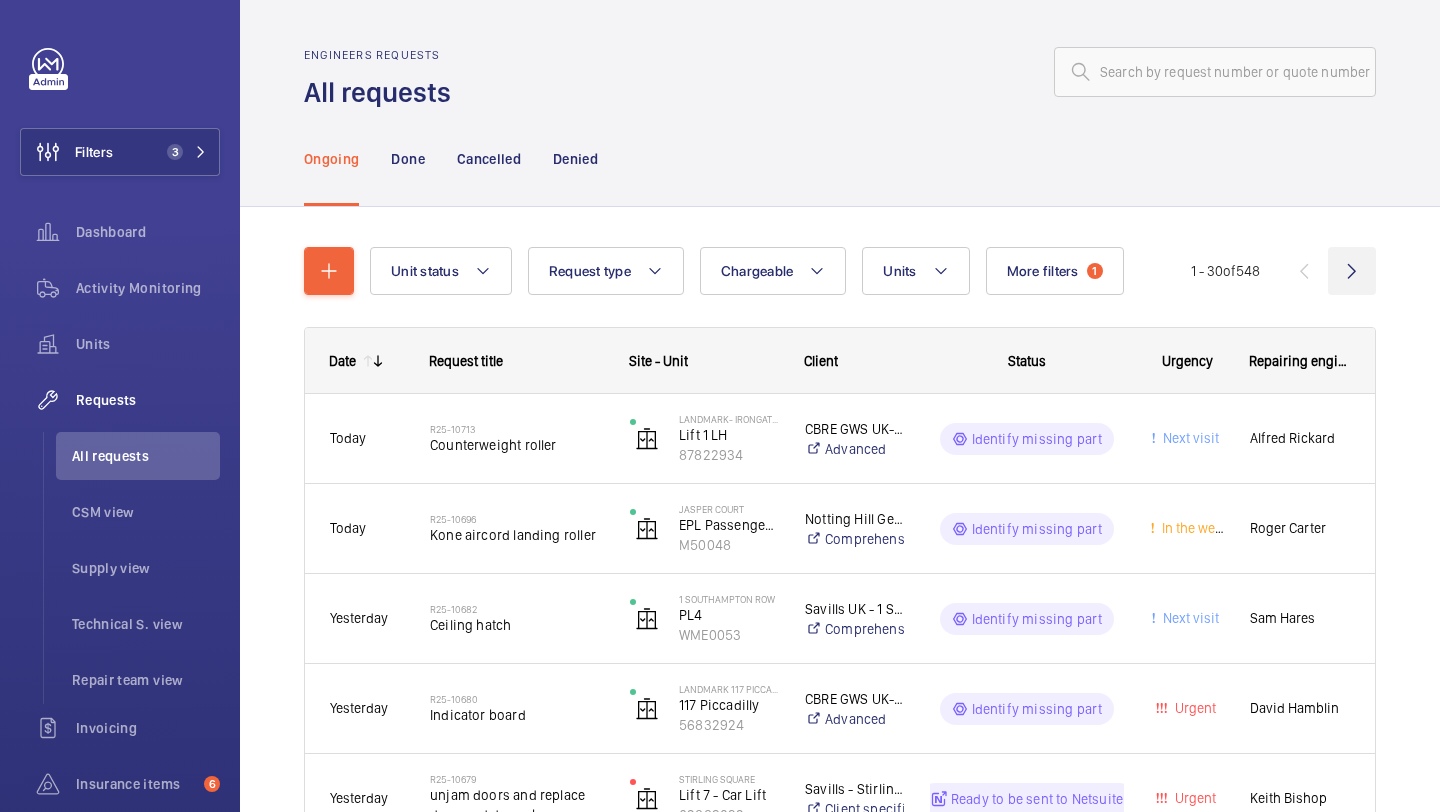 click 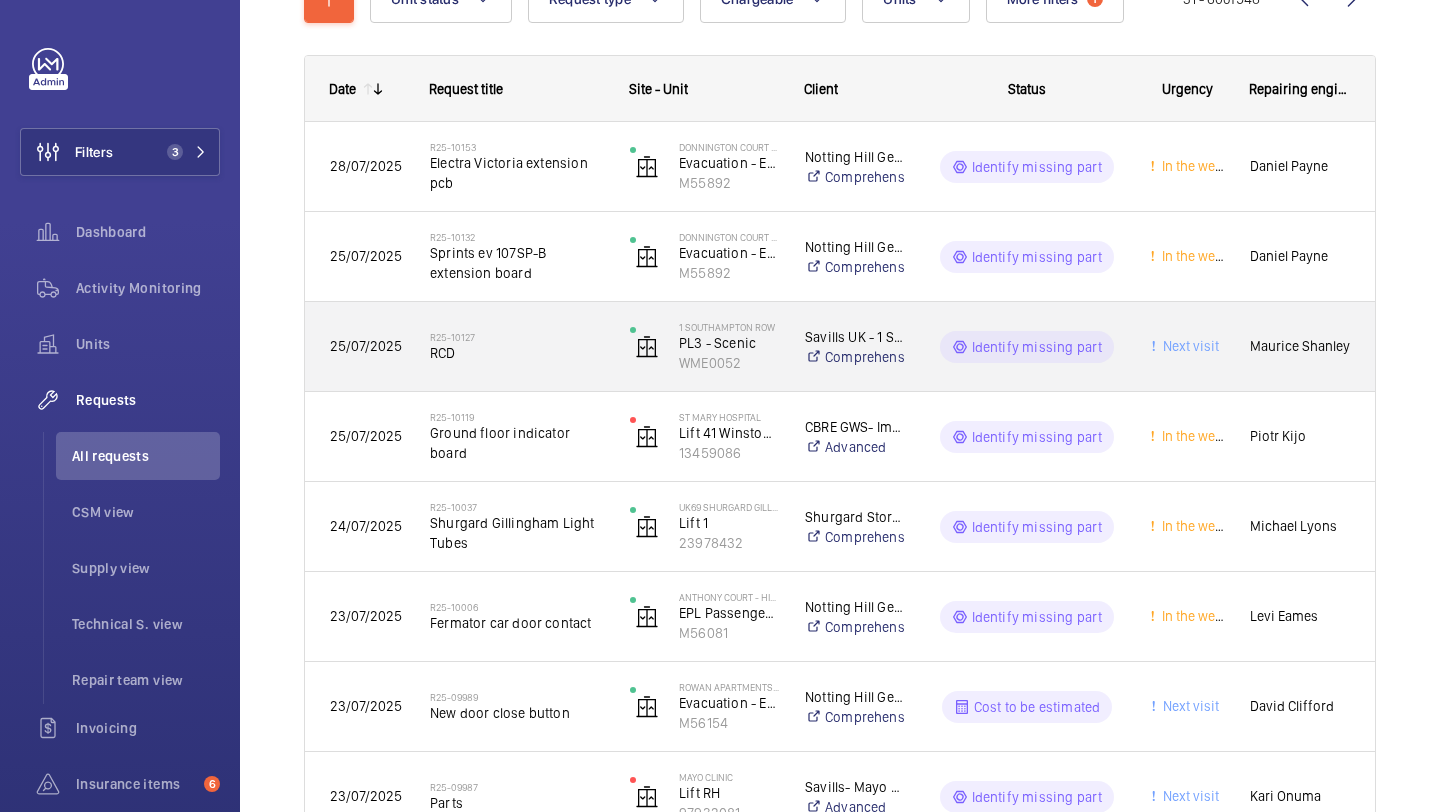 scroll, scrollTop: 274, scrollLeft: 0, axis: vertical 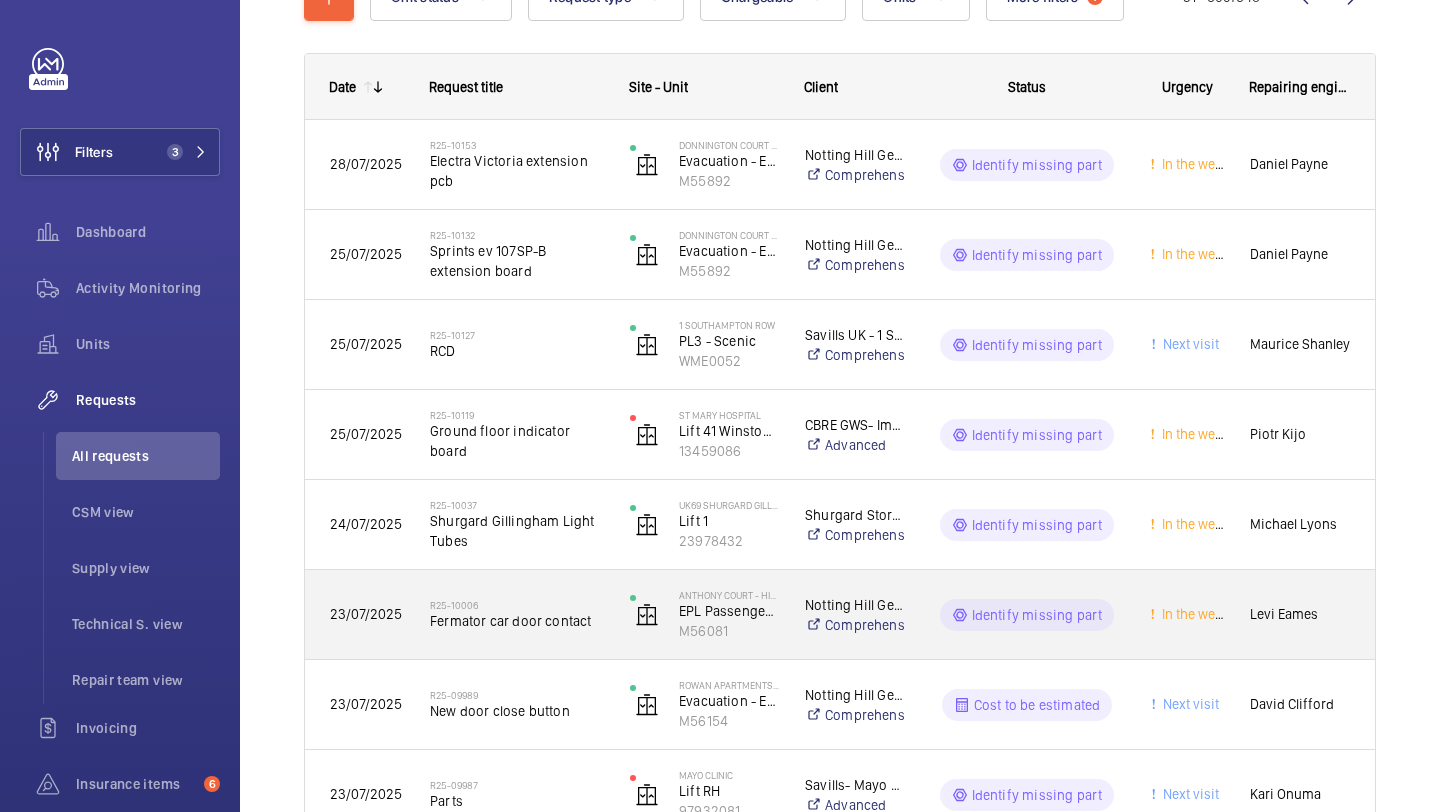 click on "Fermator car door contact" 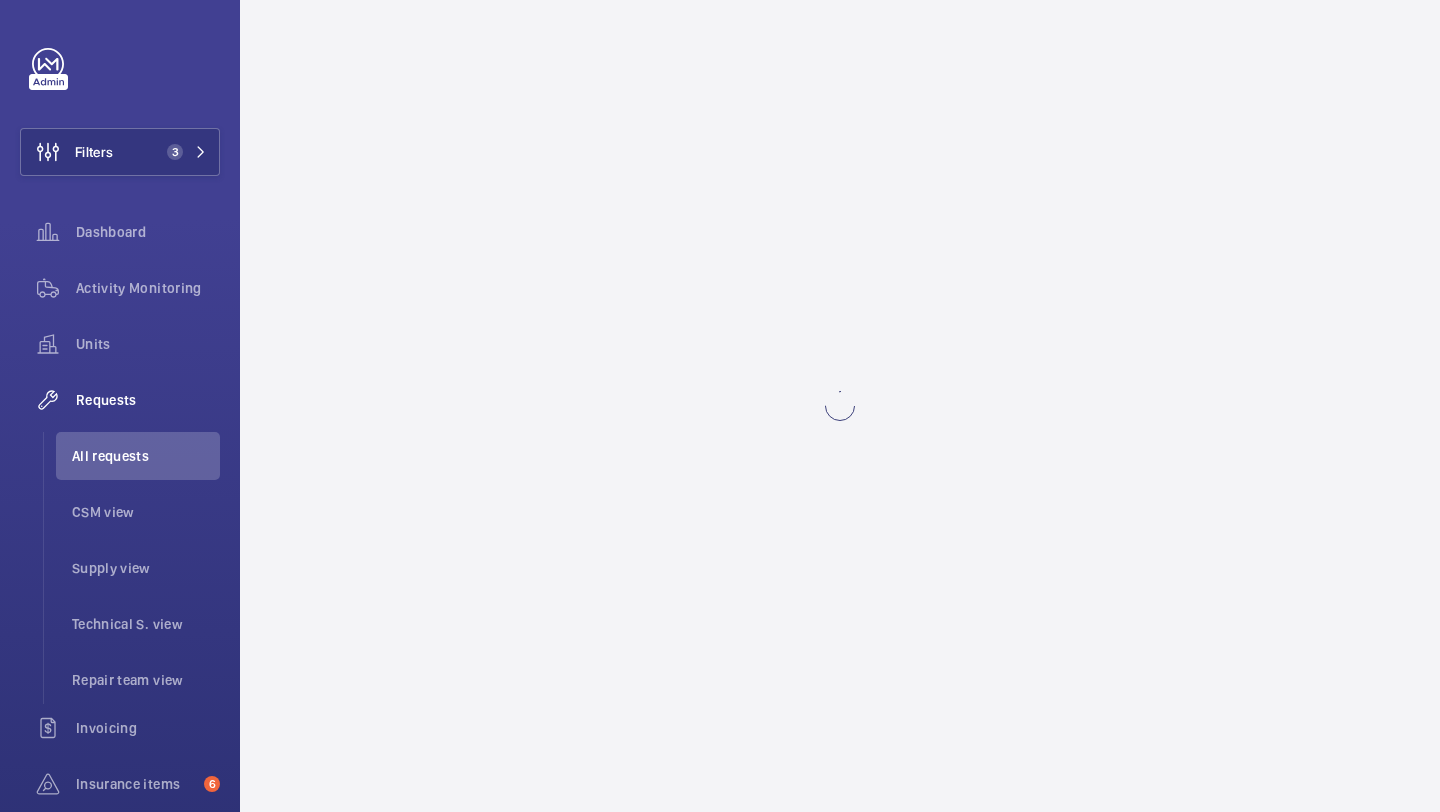 scroll, scrollTop: 0, scrollLeft: 0, axis: both 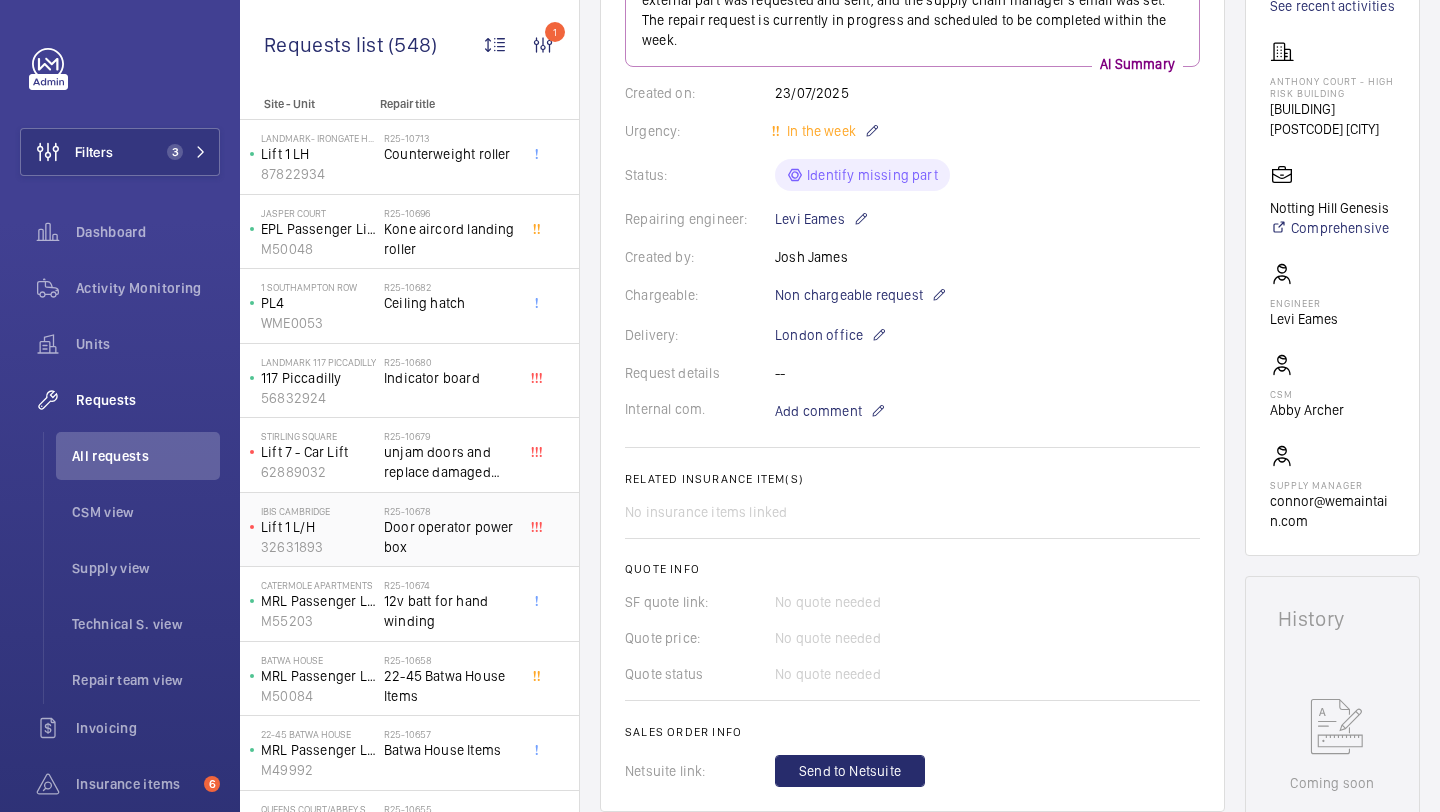 click on "Door operator power box" 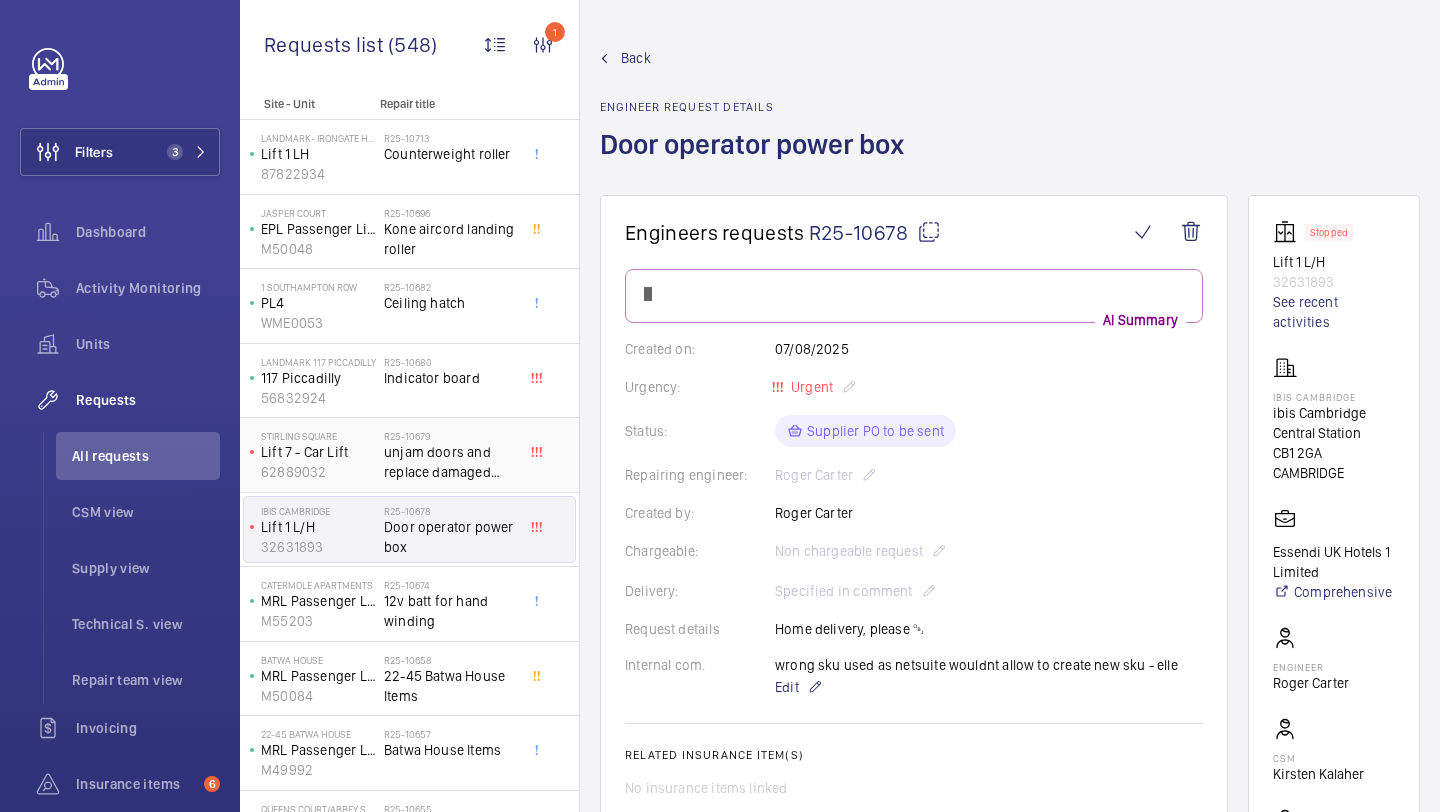 click on "unjam doors and replace damaged door shoe" 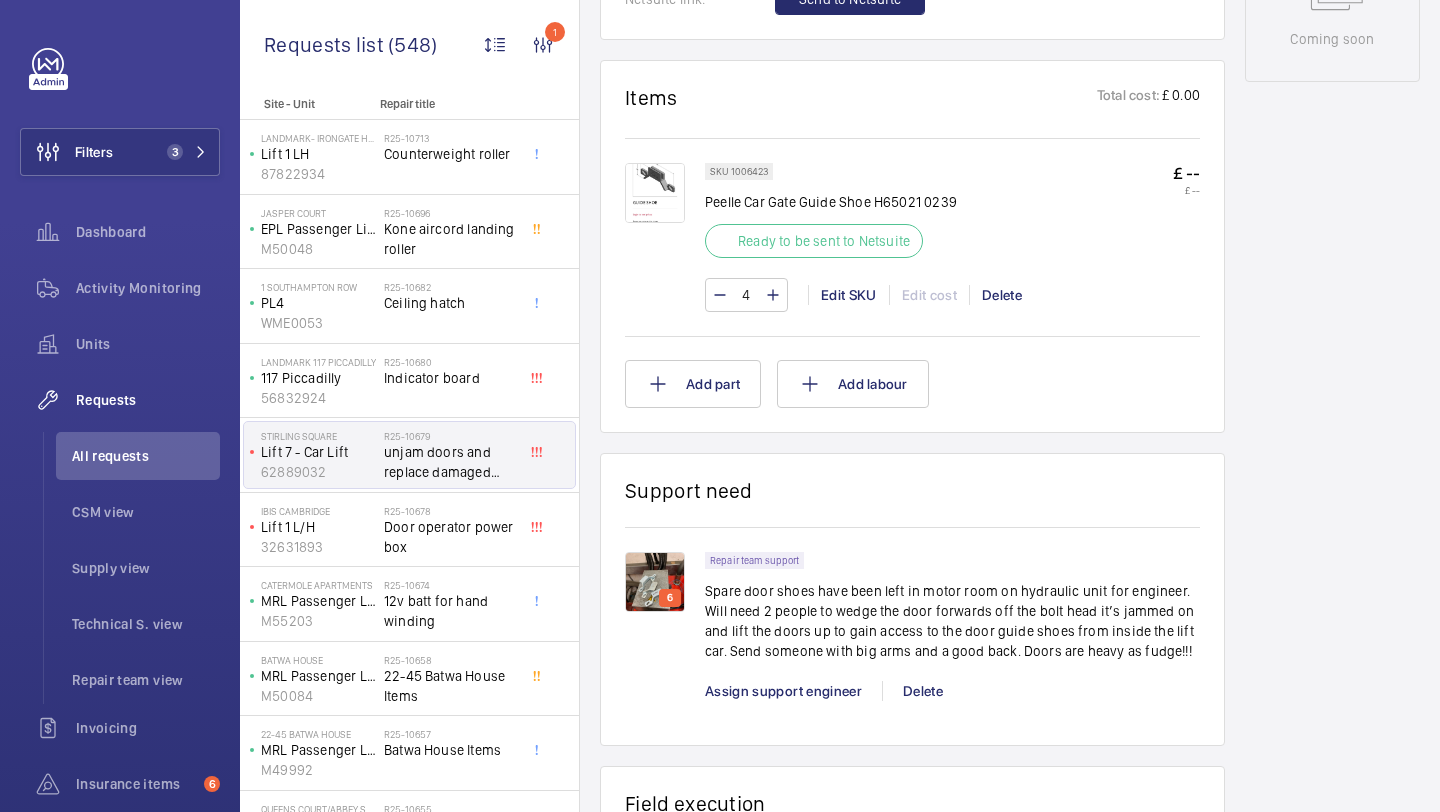 scroll, scrollTop: 1535, scrollLeft: 0, axis: vertical 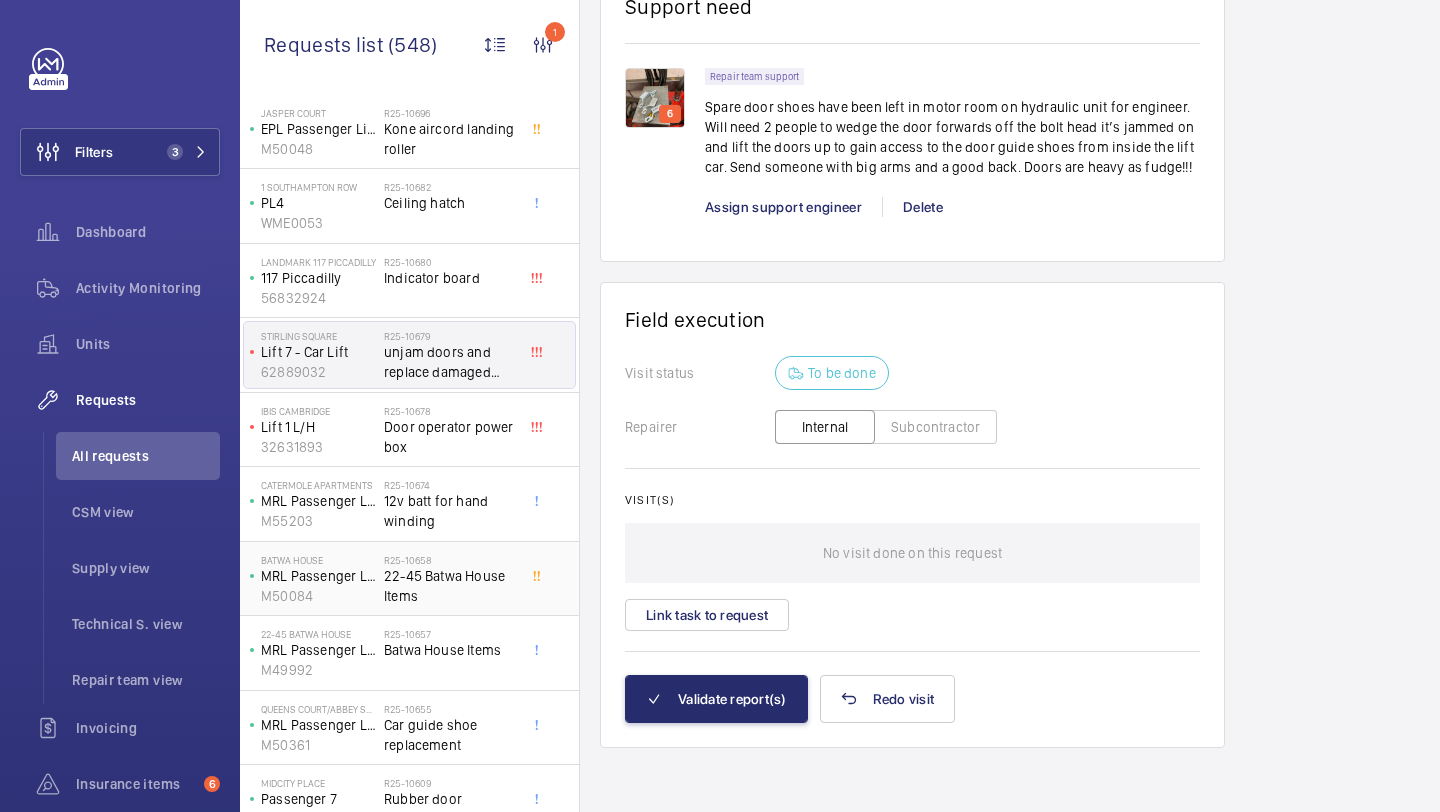 click on "R25-10658   22-45 Batwa House Items" 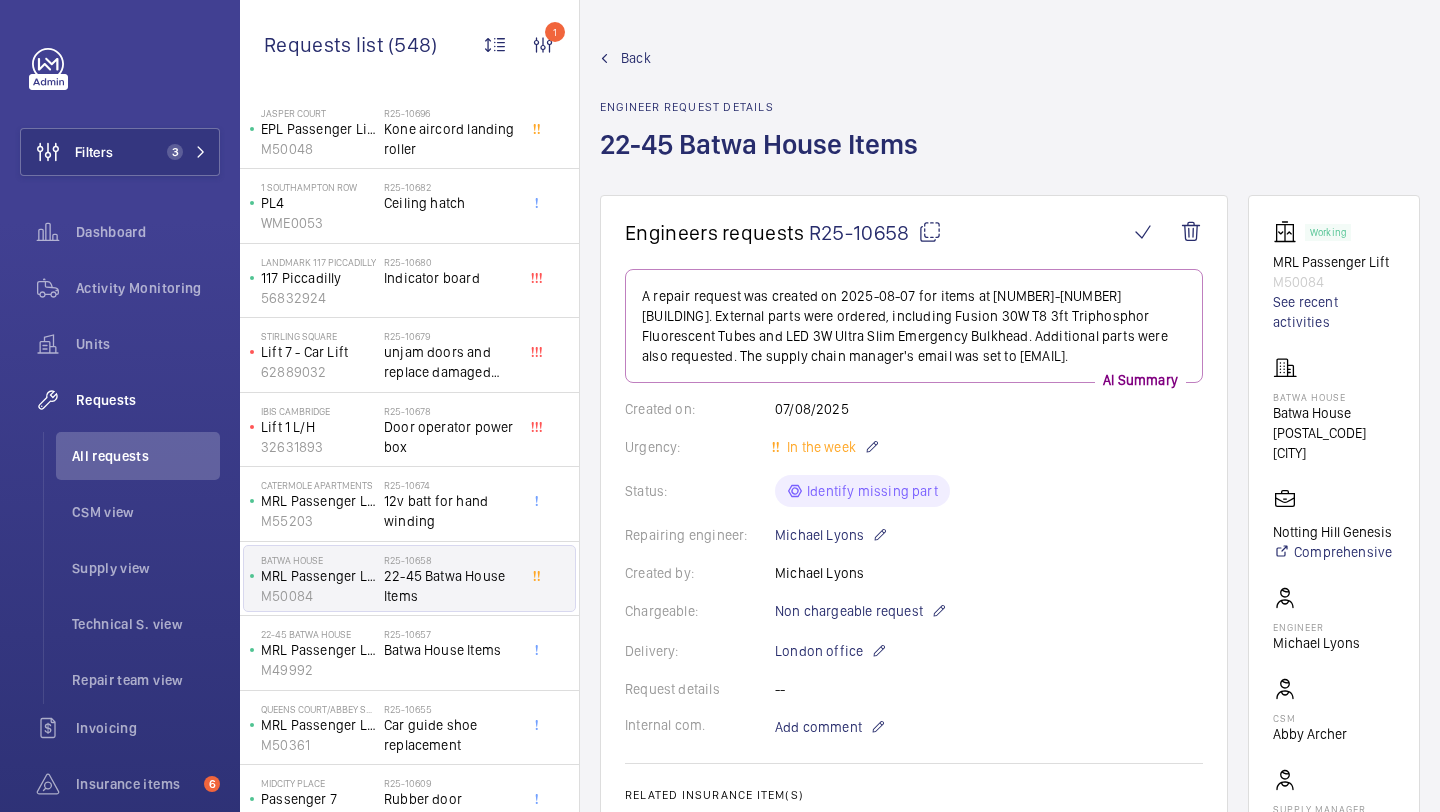 scroll, scrollTop: 657, scrollLeft: 0, axis: vertical 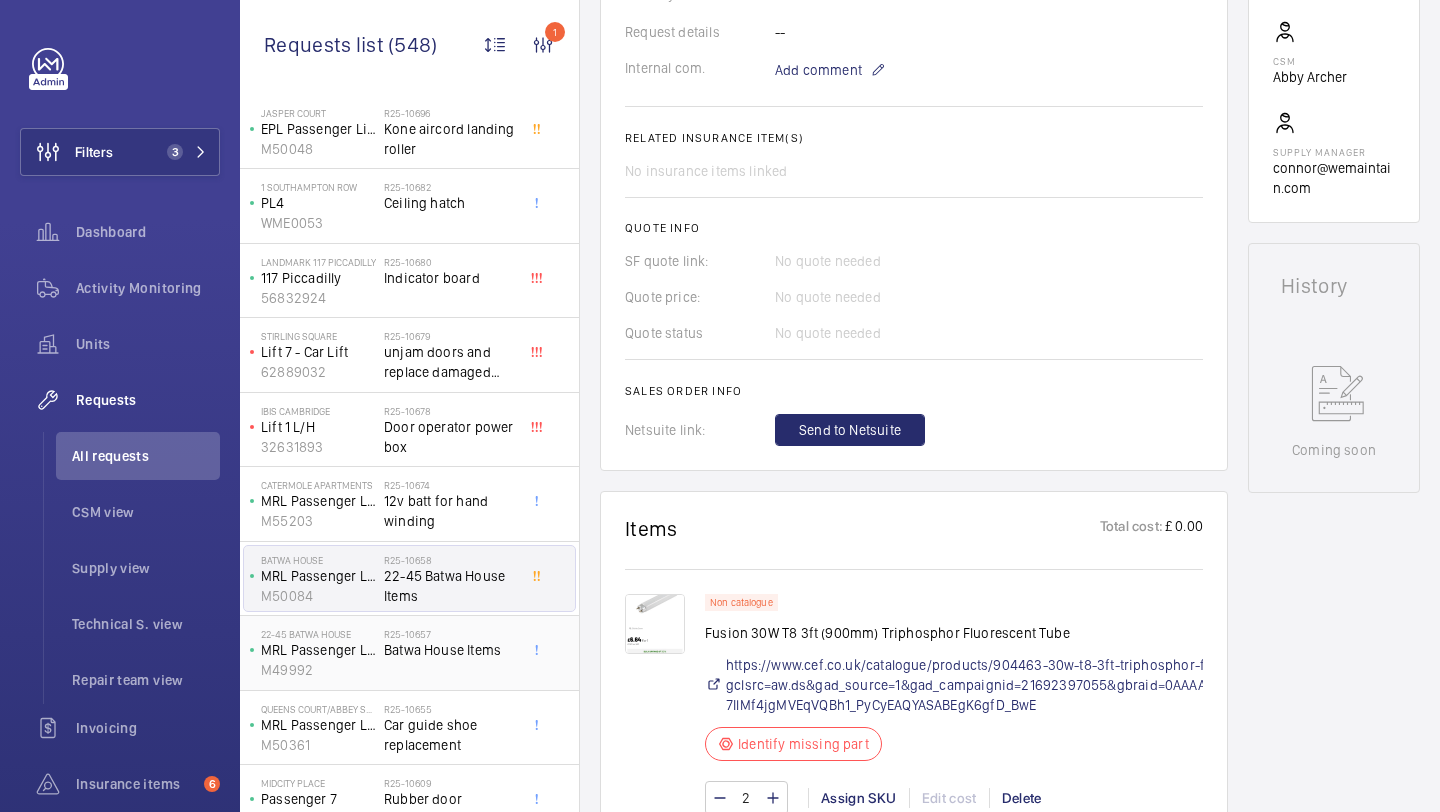 click on "Batwa House Items" 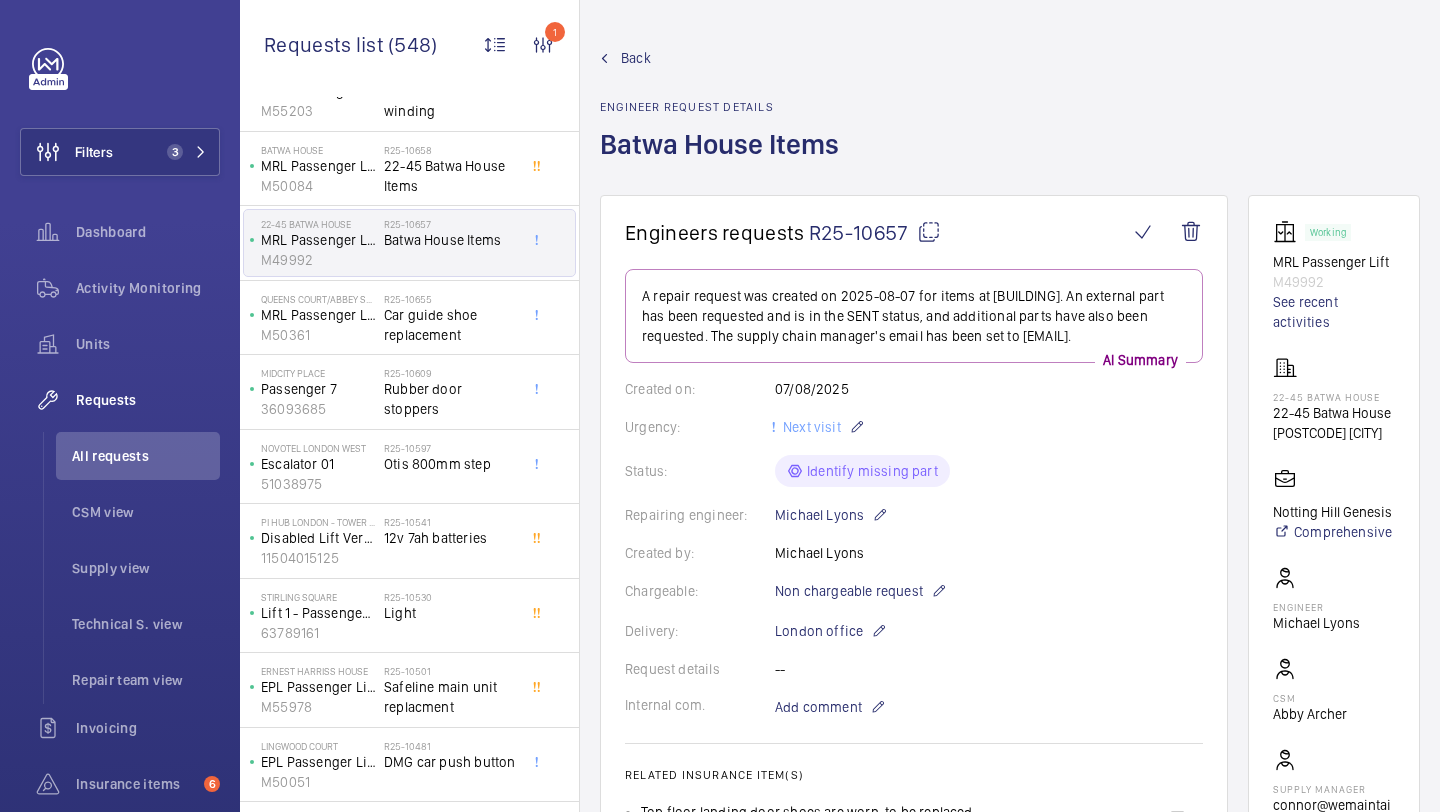 scroll, scrollTop: 549, scrollLeft: 0, axis: vertical 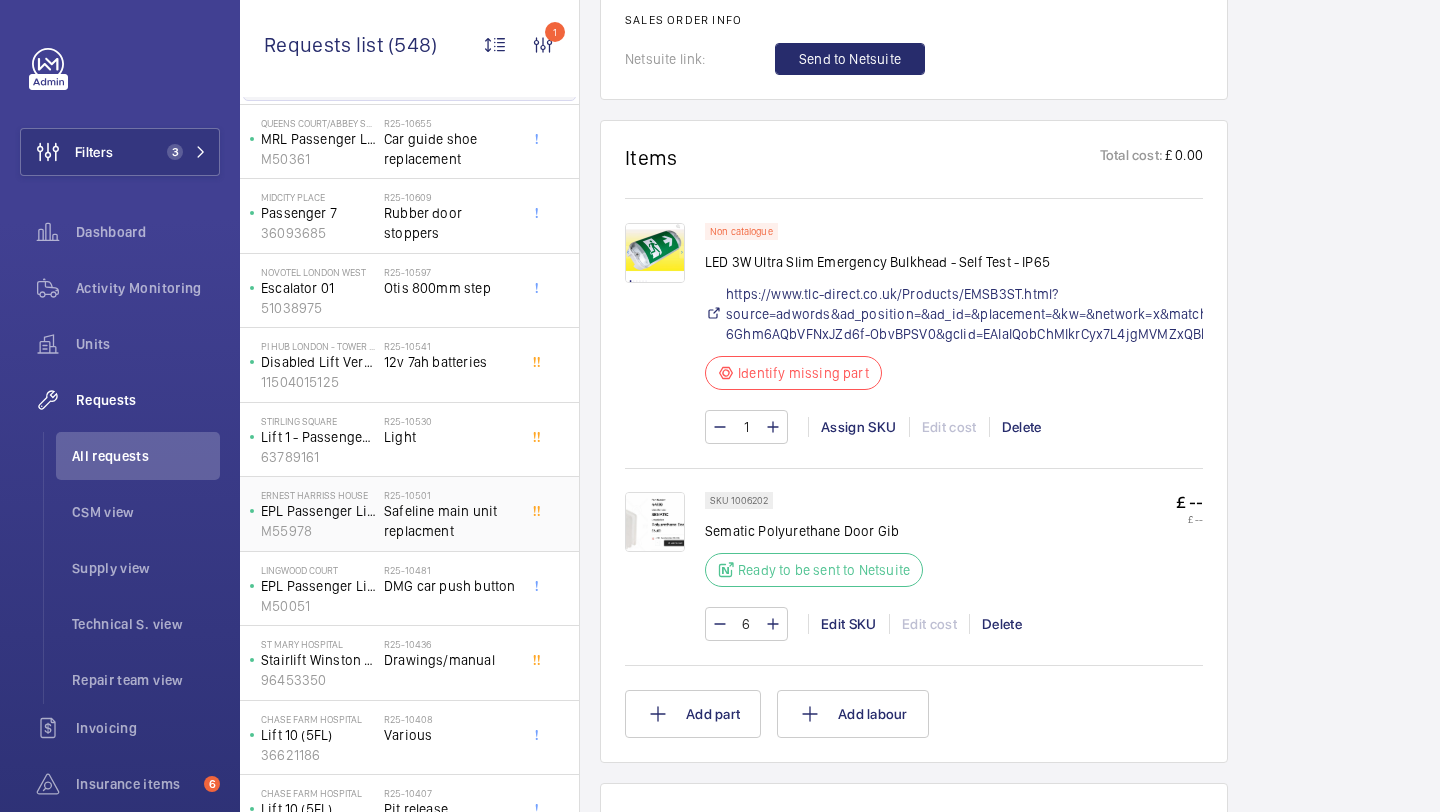 click on "R25-10501   Safeline main unit replacment" 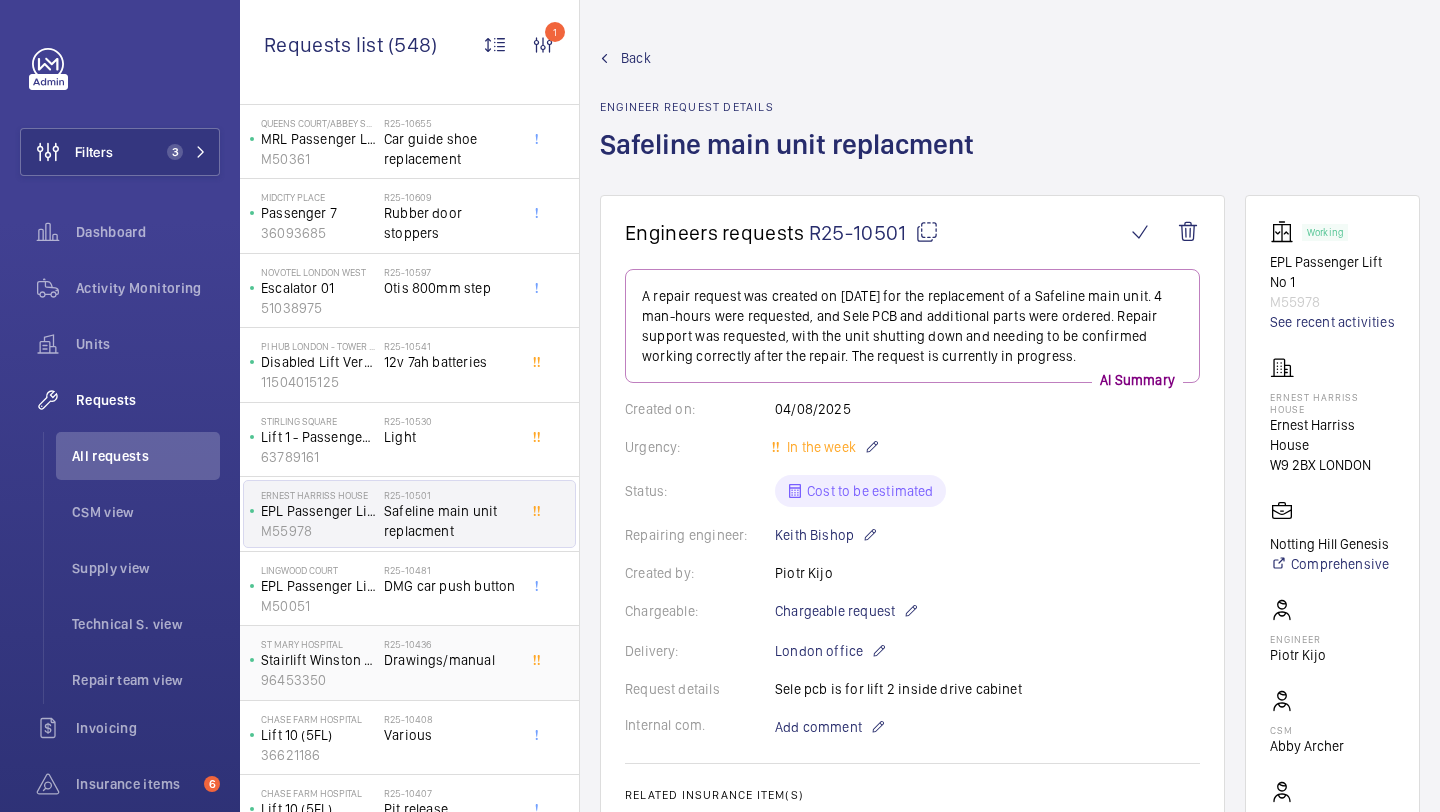 click on "Drawings/manual" 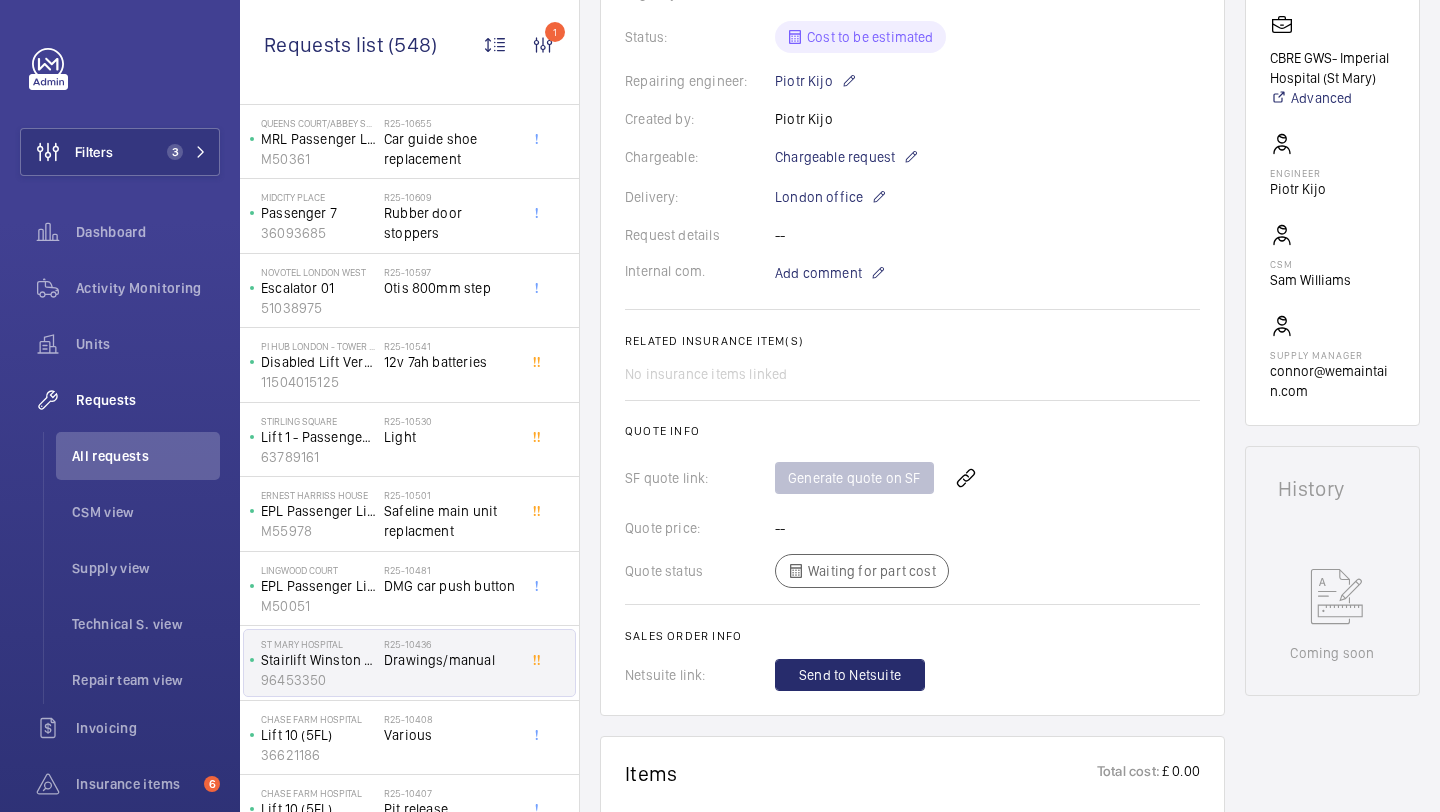scroll, scrollTop: 491, scrollLeft: 0, axis: vertical 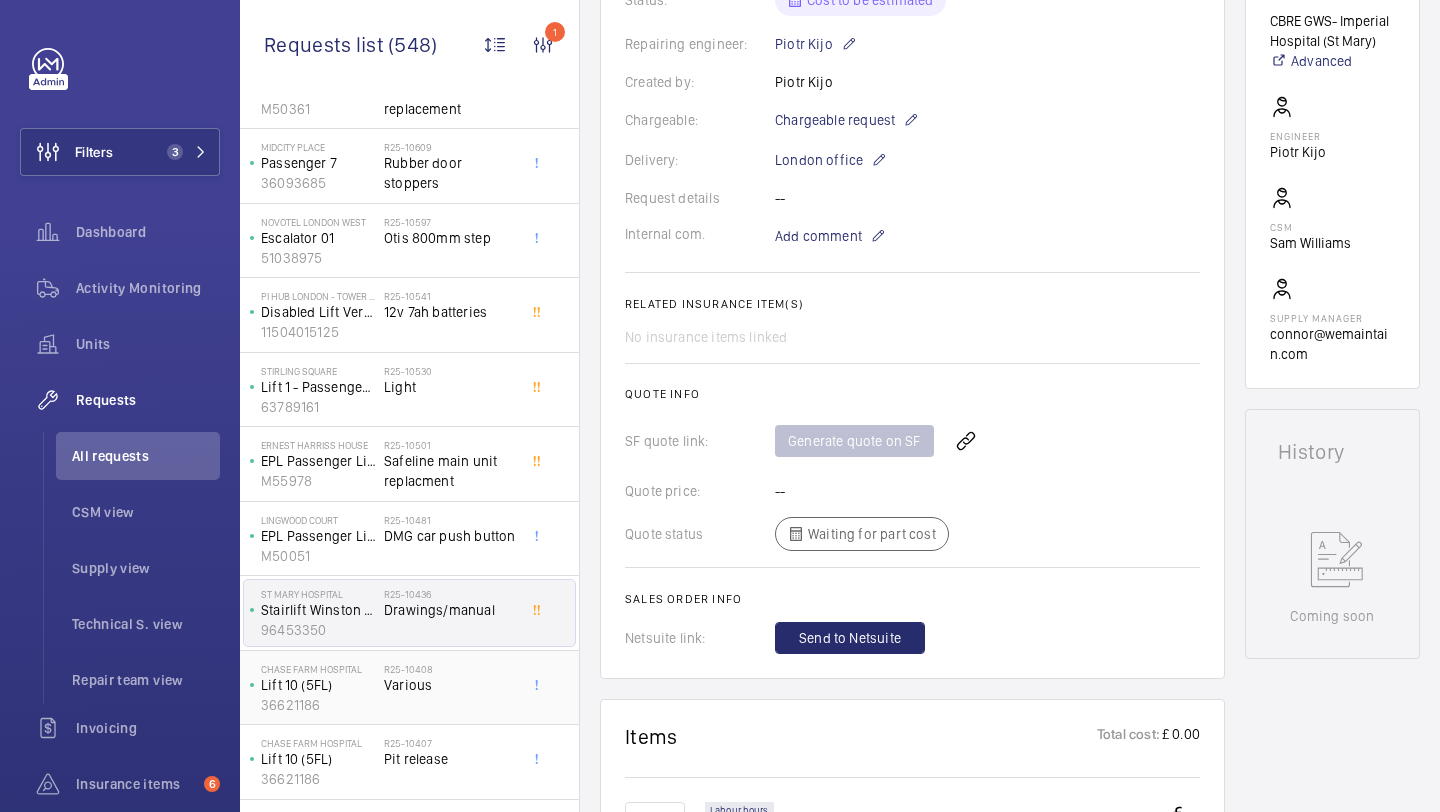 click on "R25-10408   Various" 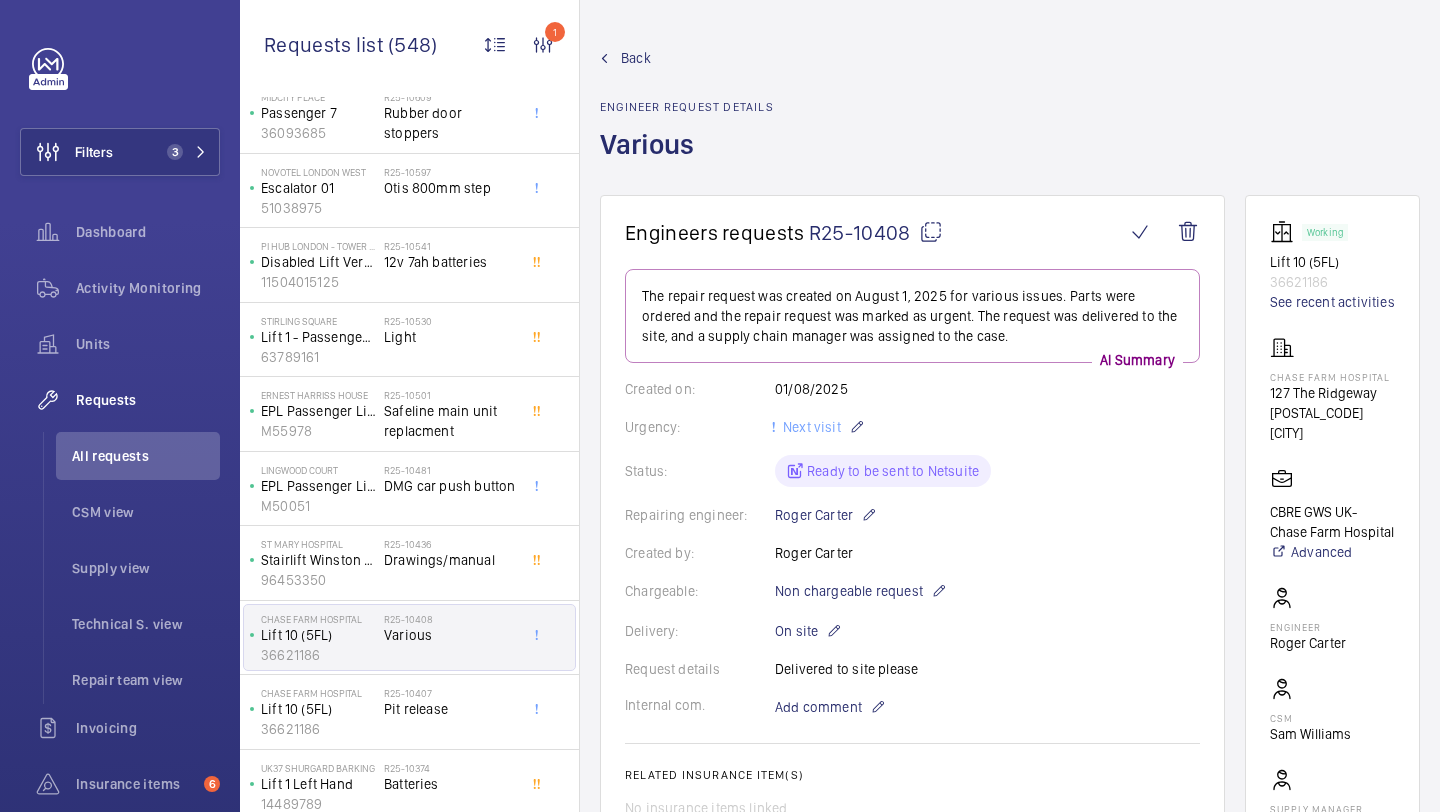 scroll, scrollTop: 787, scrollLeft: 0, axis: vertical 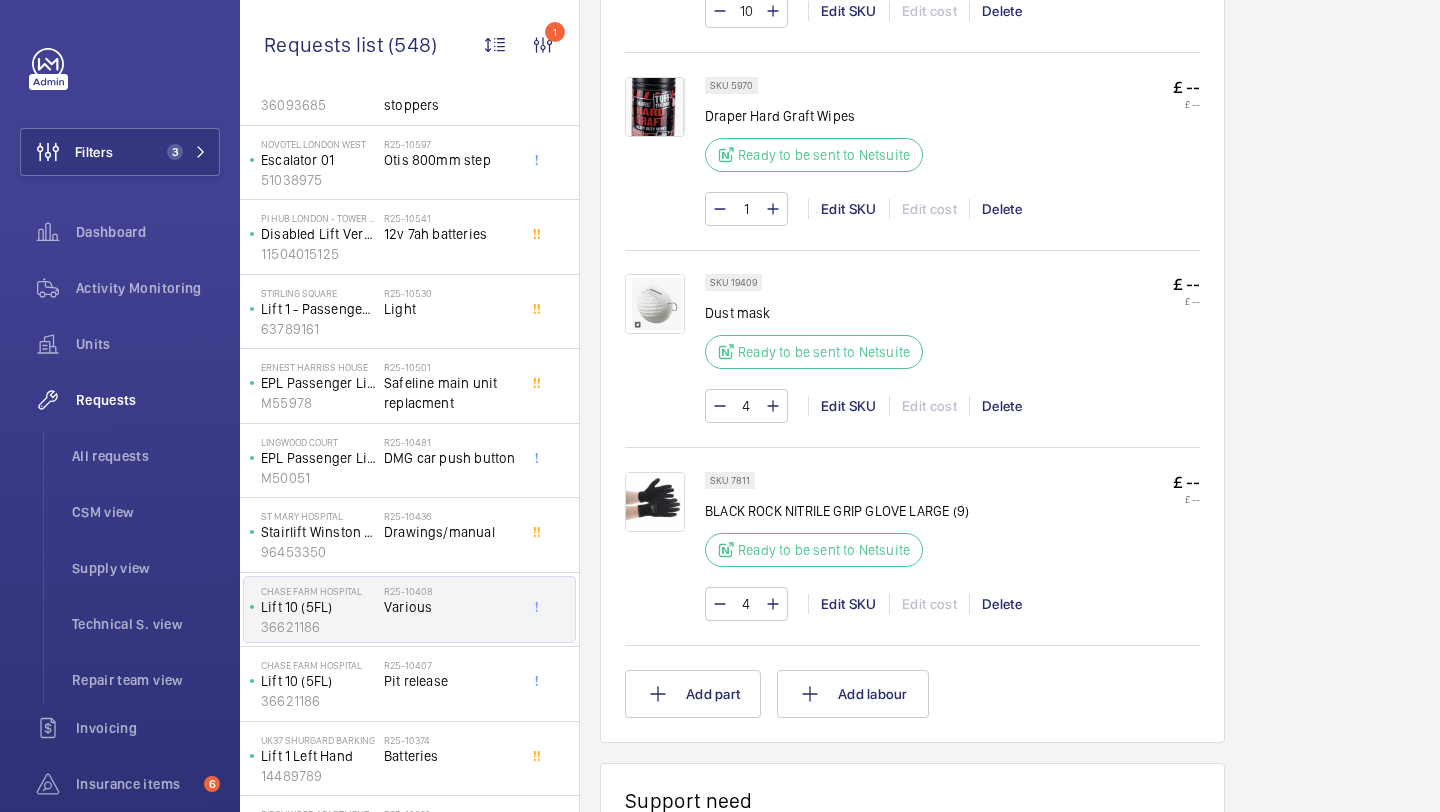 click on "R25-10407" 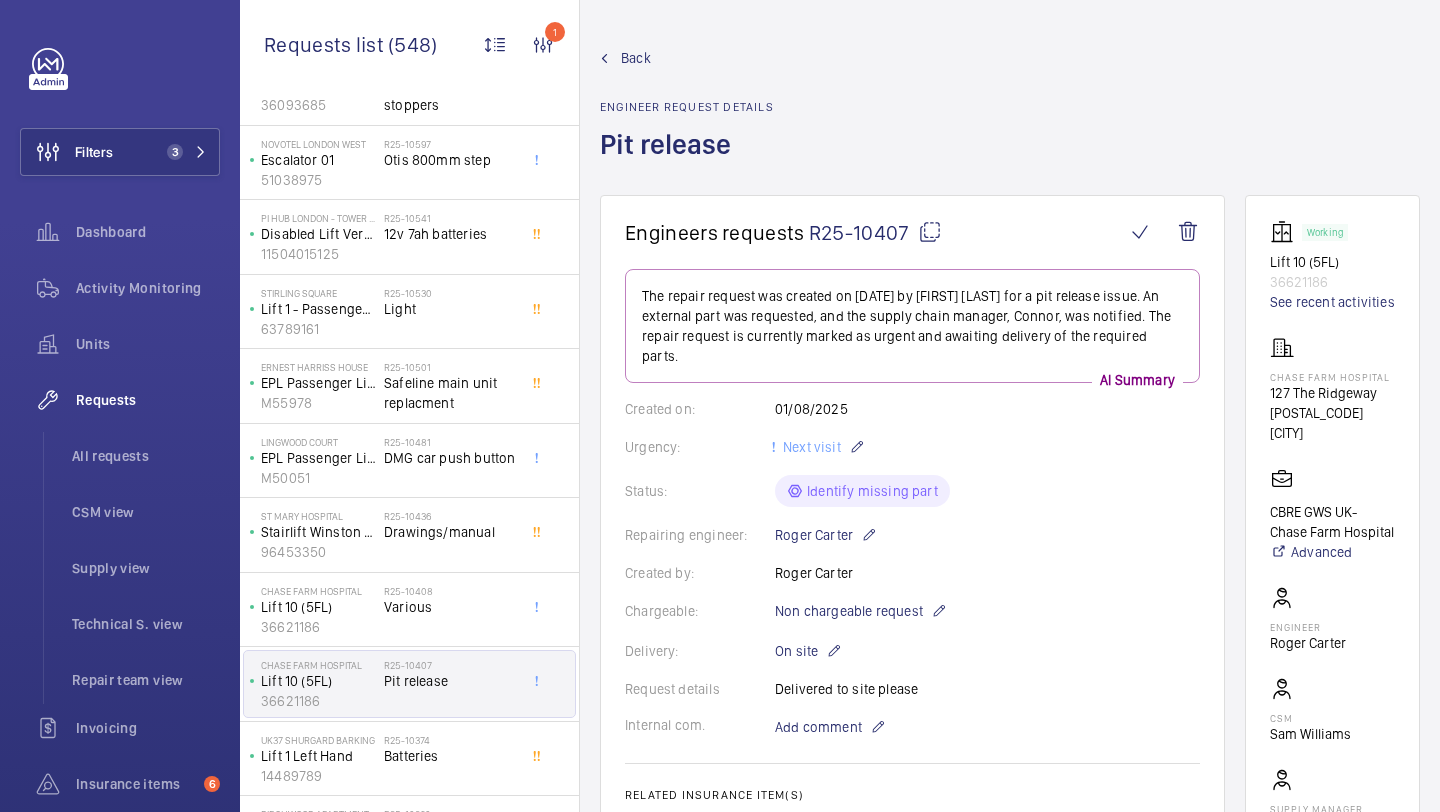 scroll, scrollTop: 986, scrollLeft: 0, axis: vertical 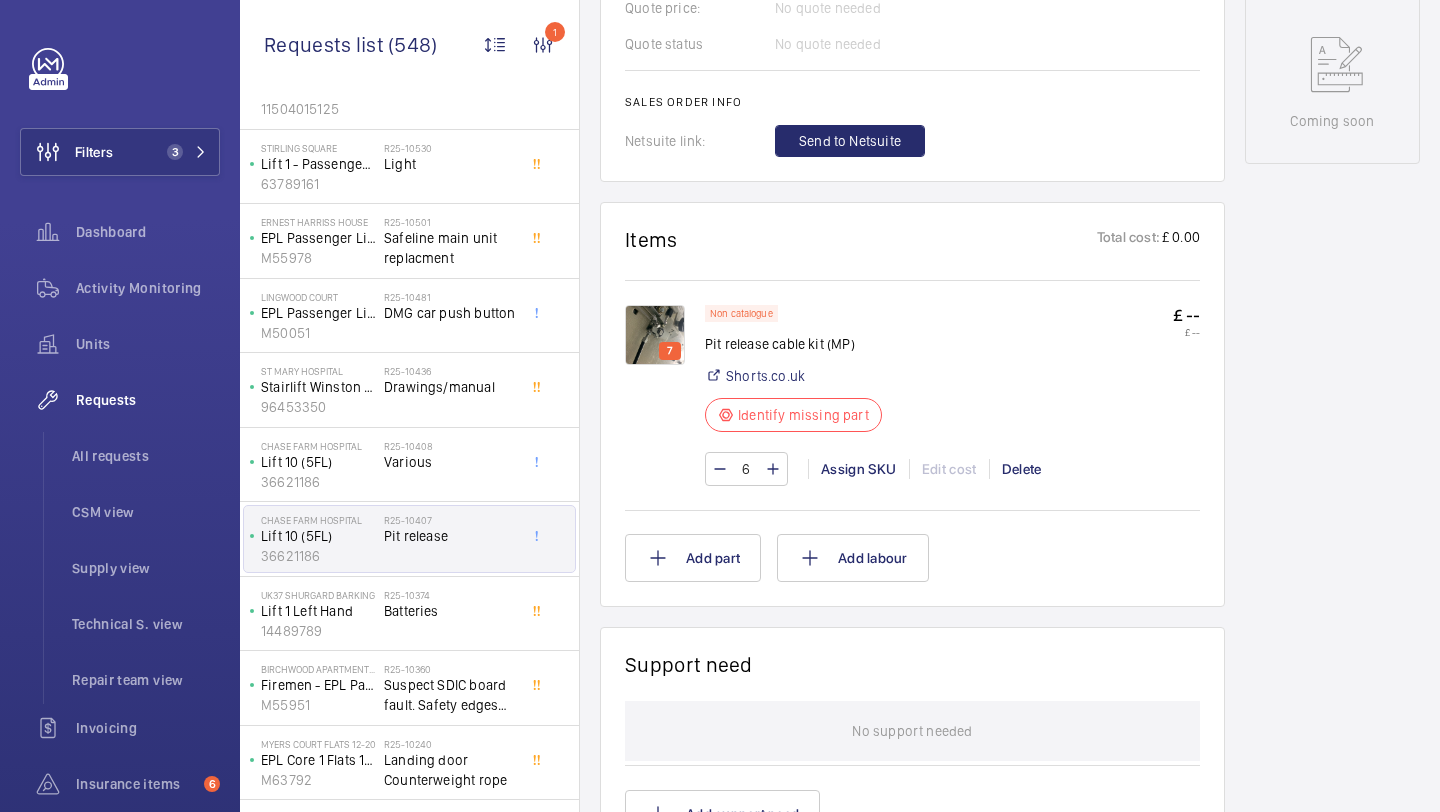 click on "Suspect SDIC board fault. Safety edges replaced already. Spoke to Dan W" 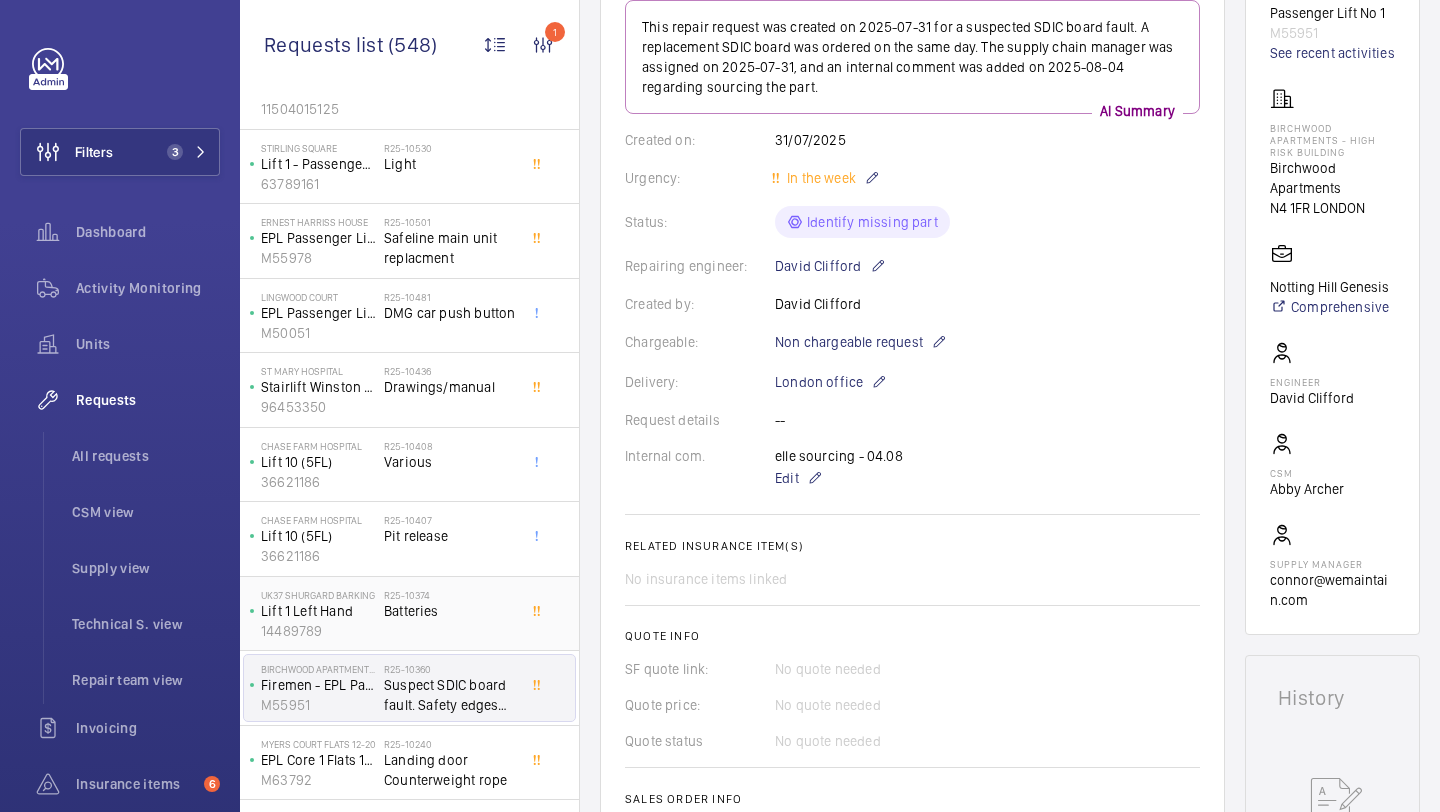 scroll, scrollTop: 882, scrollLeft: 0, axis: vertical 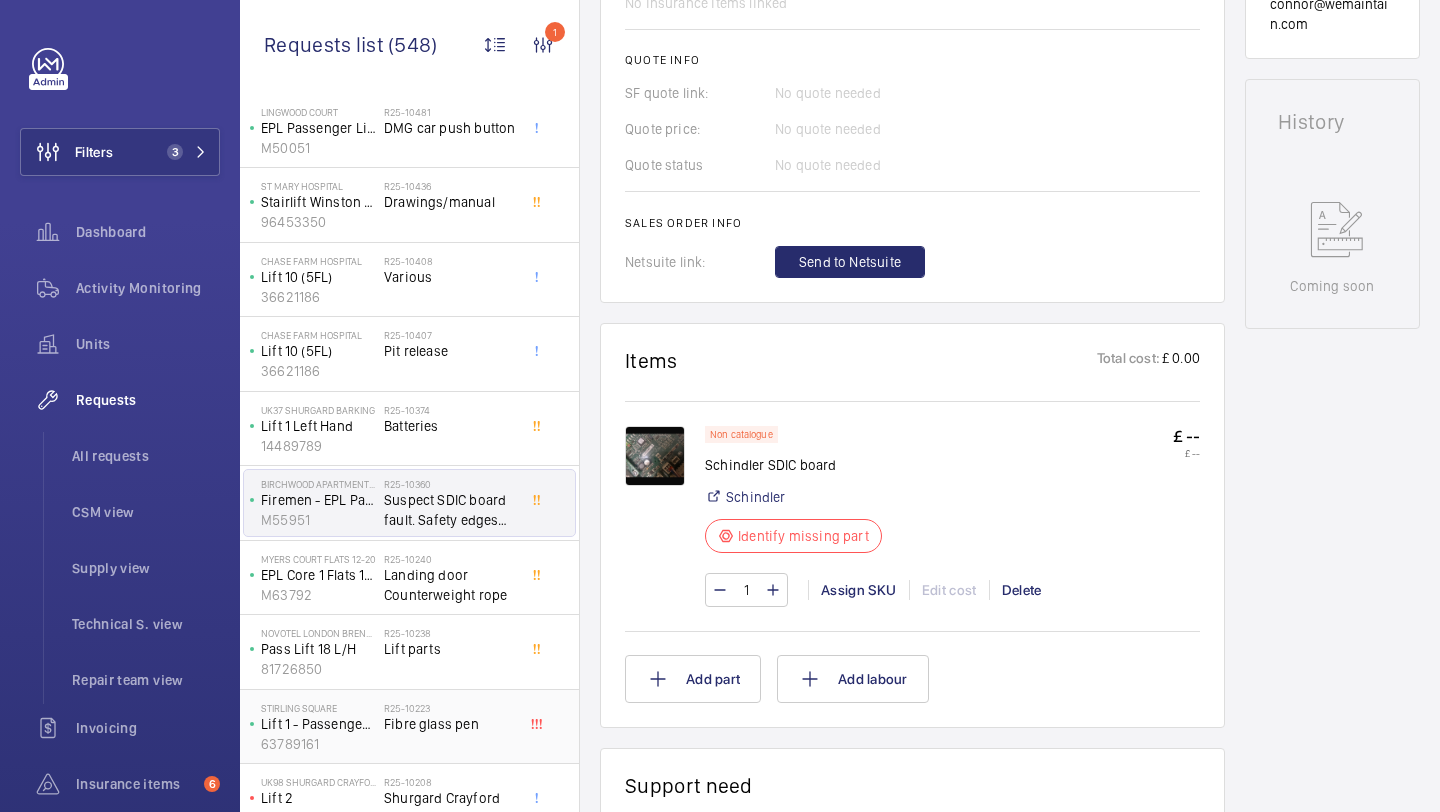 click on "R25-10223   Fibre glass pen" 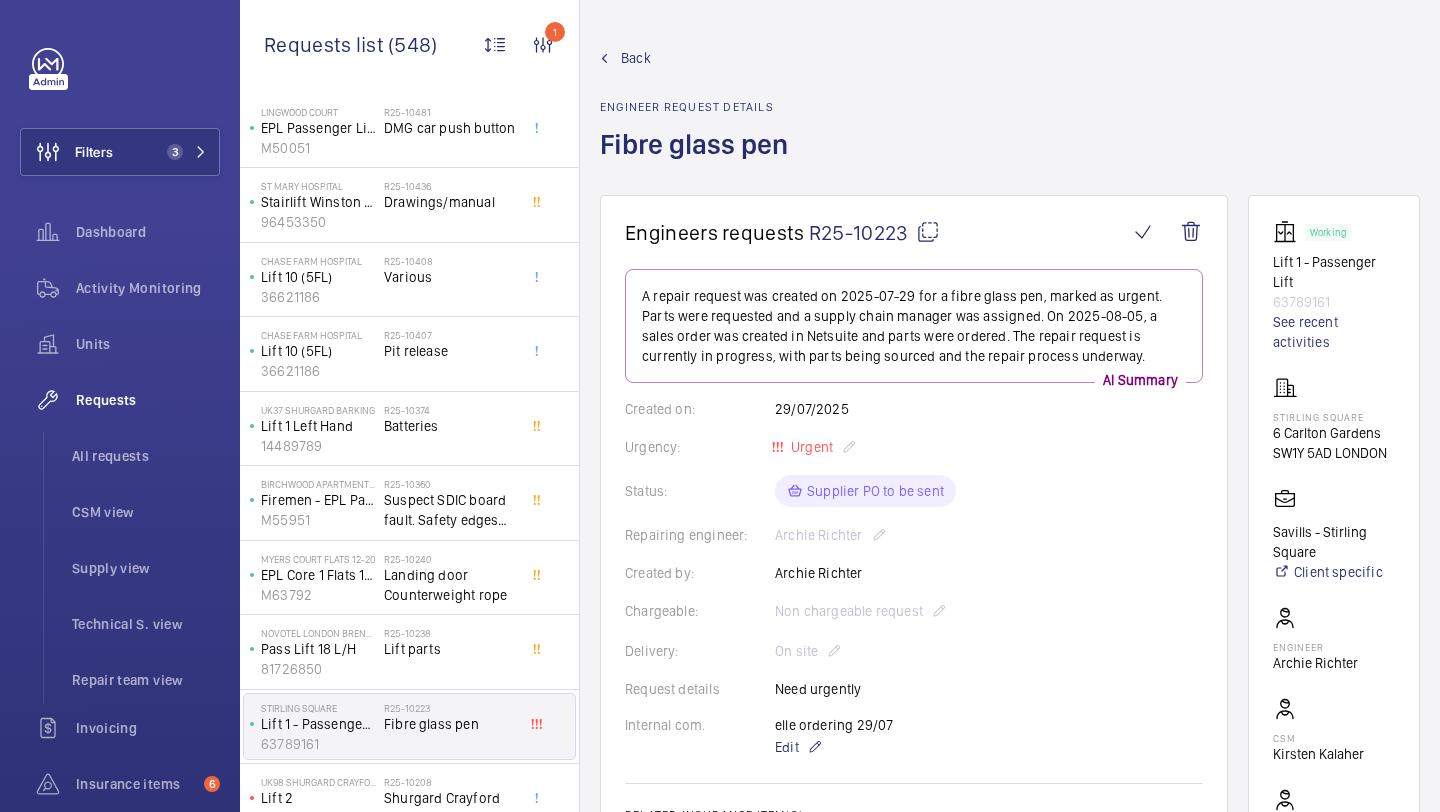 scroll, scrollTop: 929, scrollLeft: 0, axis: vertical 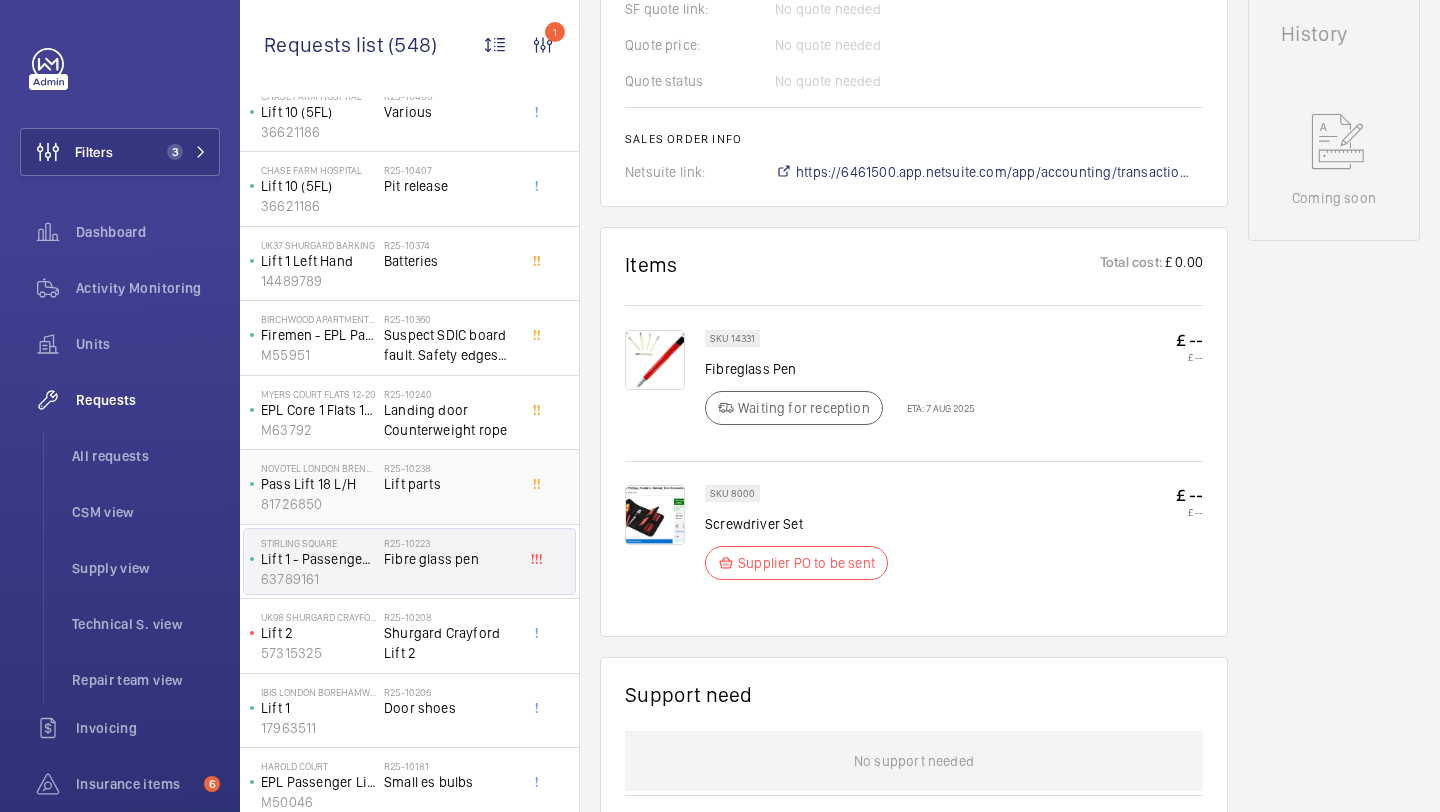 click on "Shurgard Crayford Lift 2" 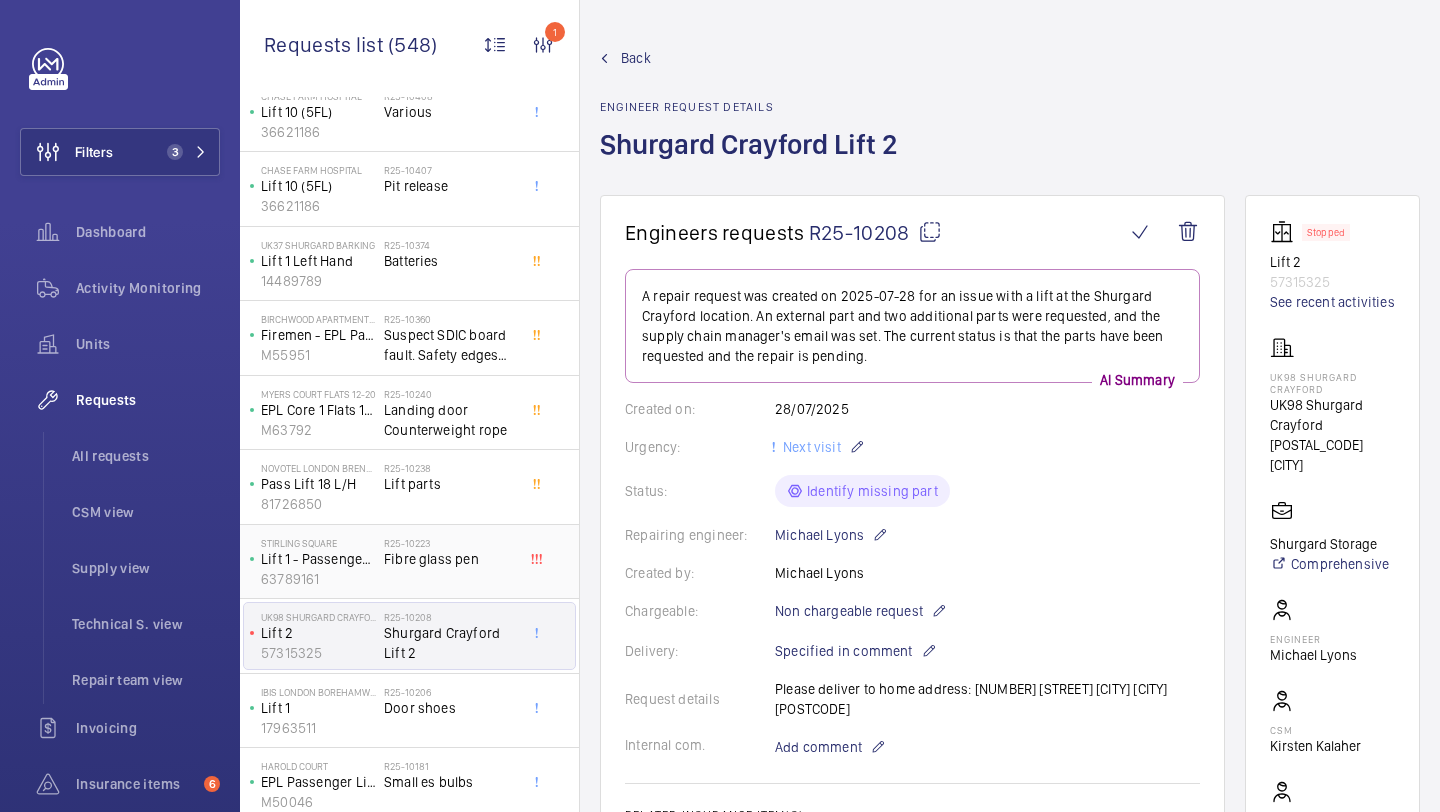 scroll, scrollTop: 913, scrollLeft: 0, axis: vertical 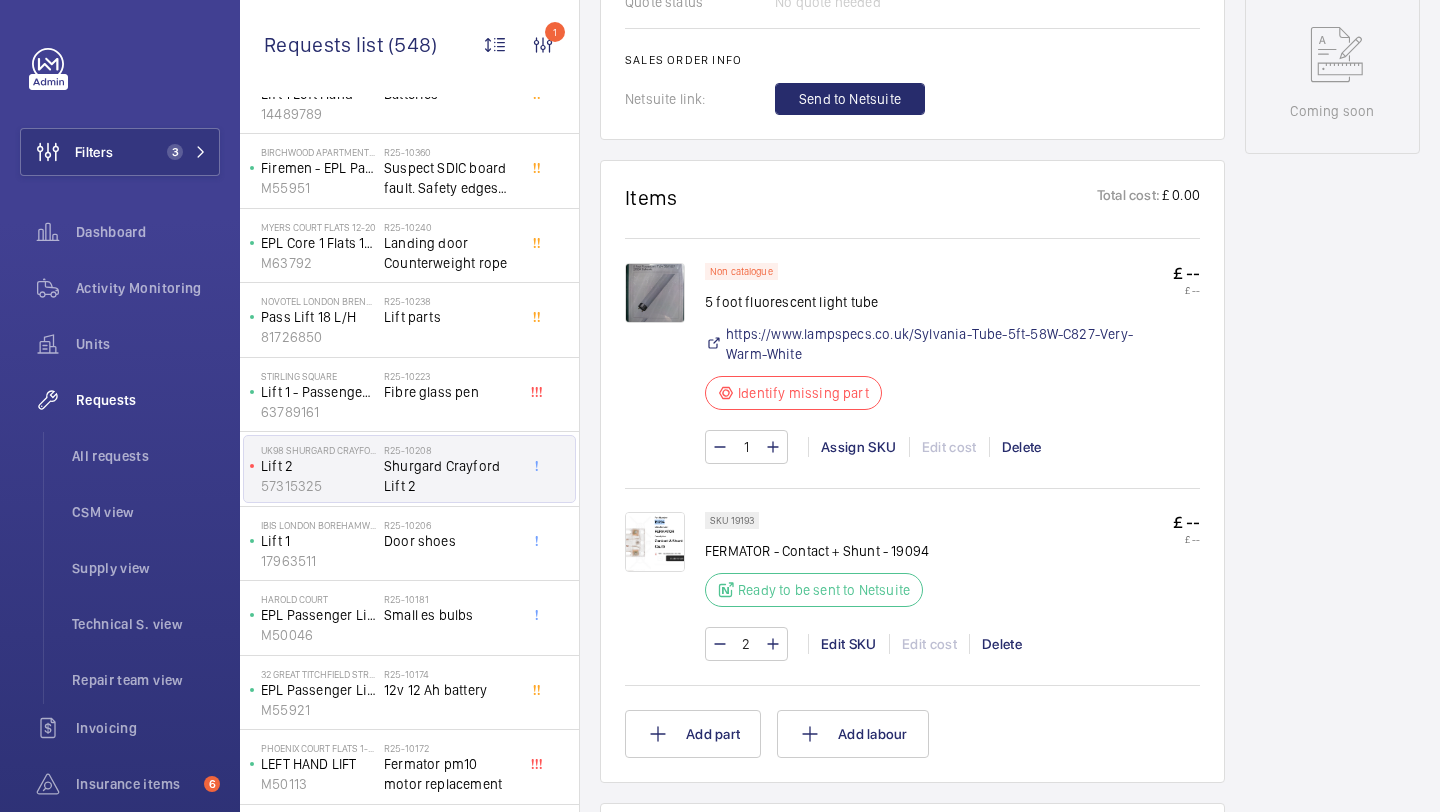 click 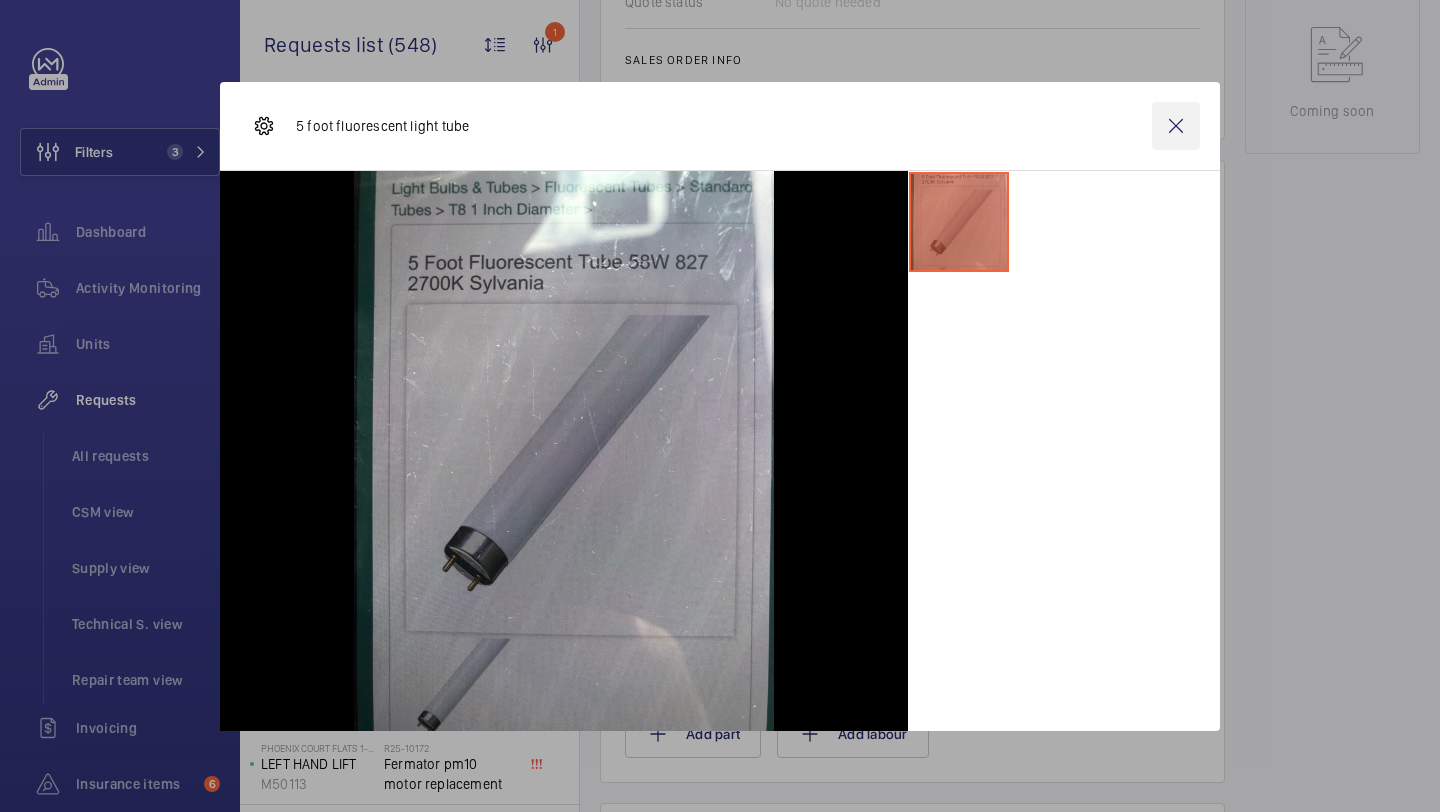 click at bounding box center [1176, 126] 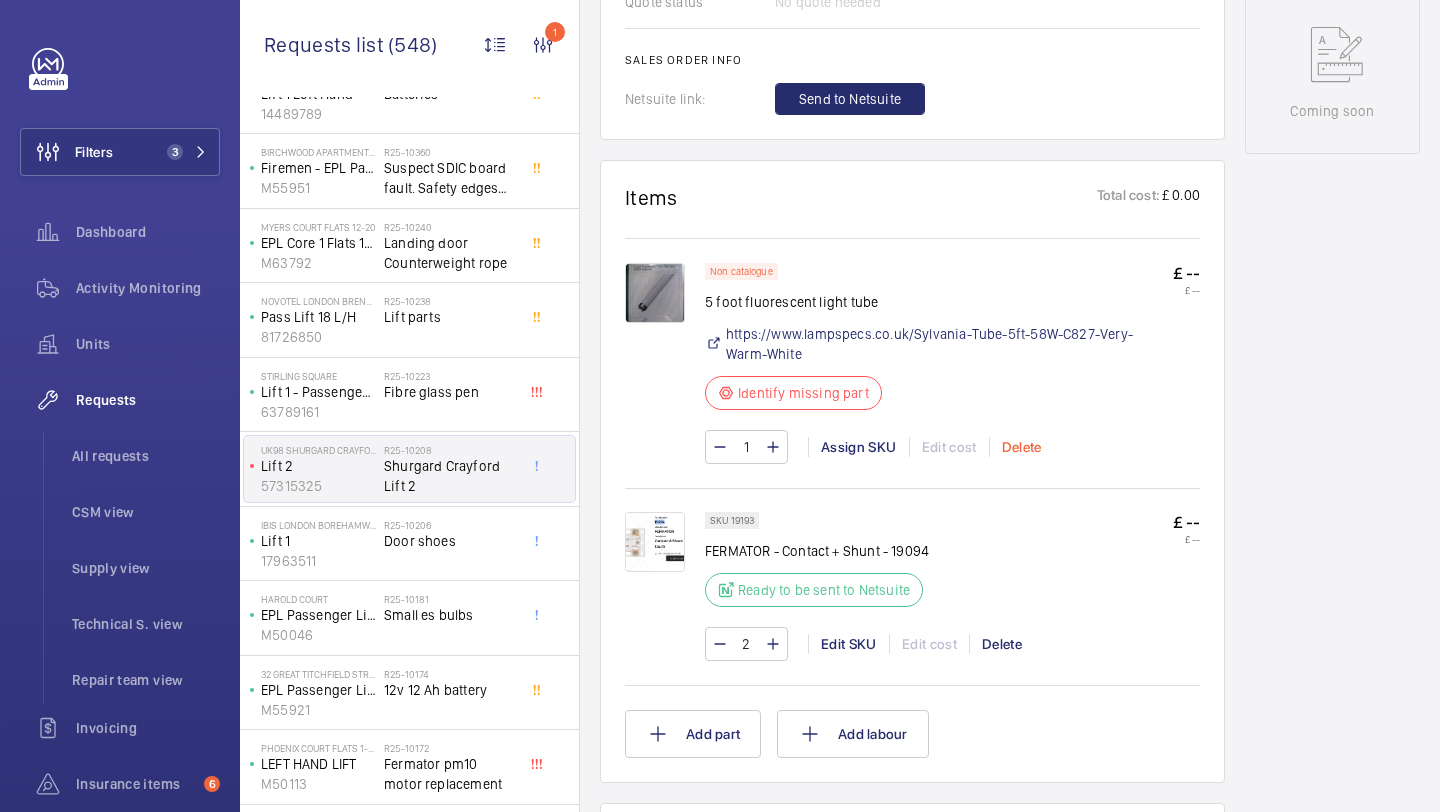 click on "Delete" 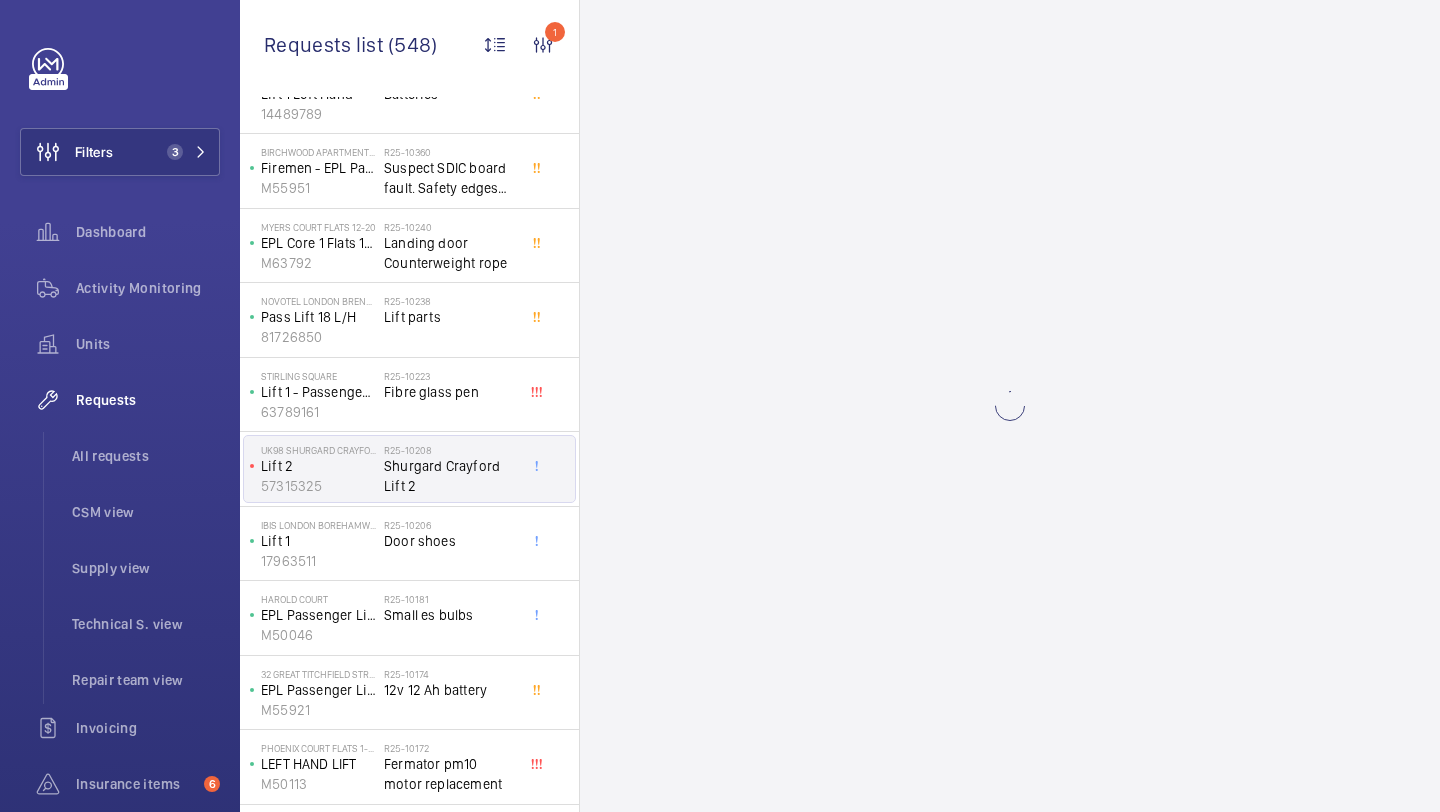 scroll, scrollTop: 0, scrollLeft: 0, axis: both 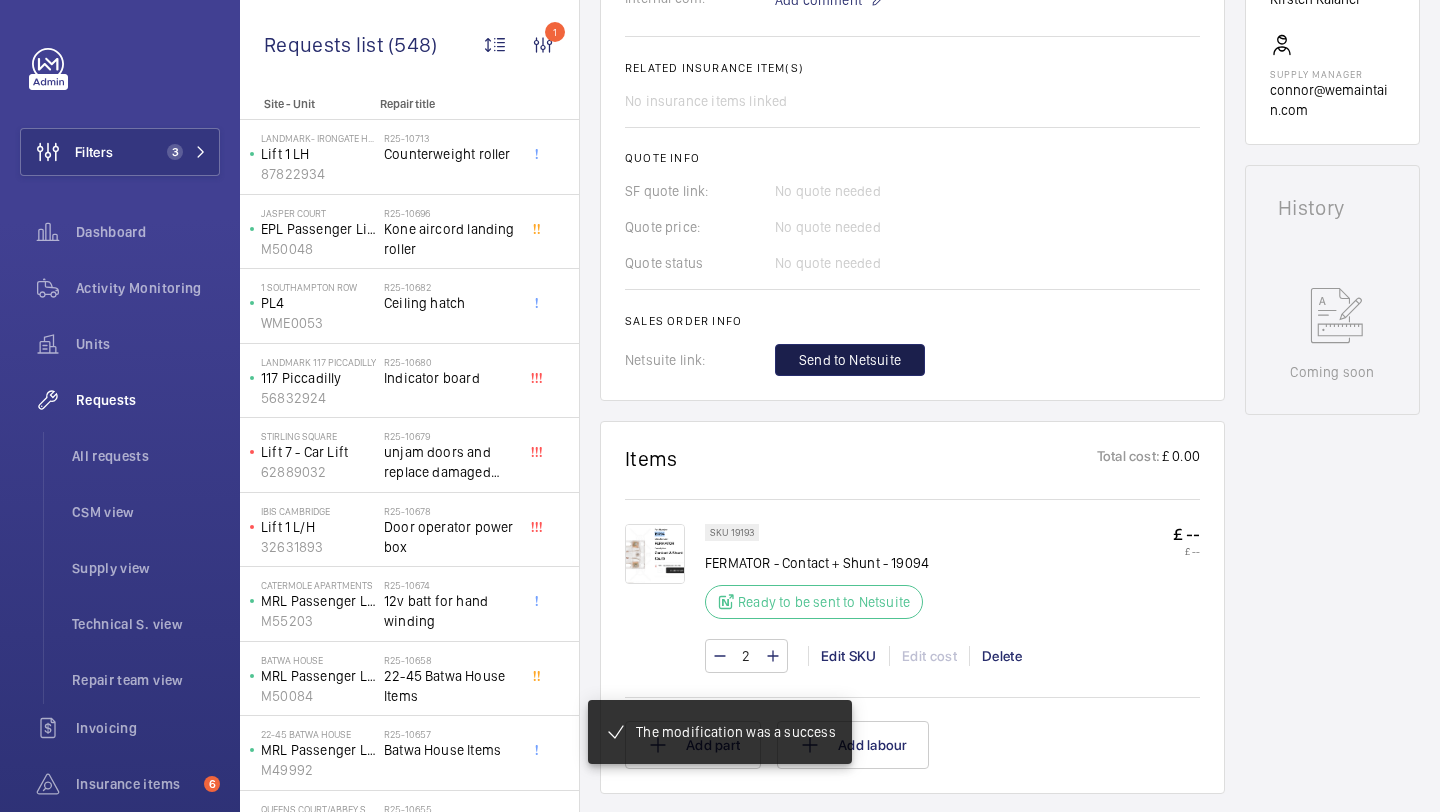 click on "Send to Netsuite" 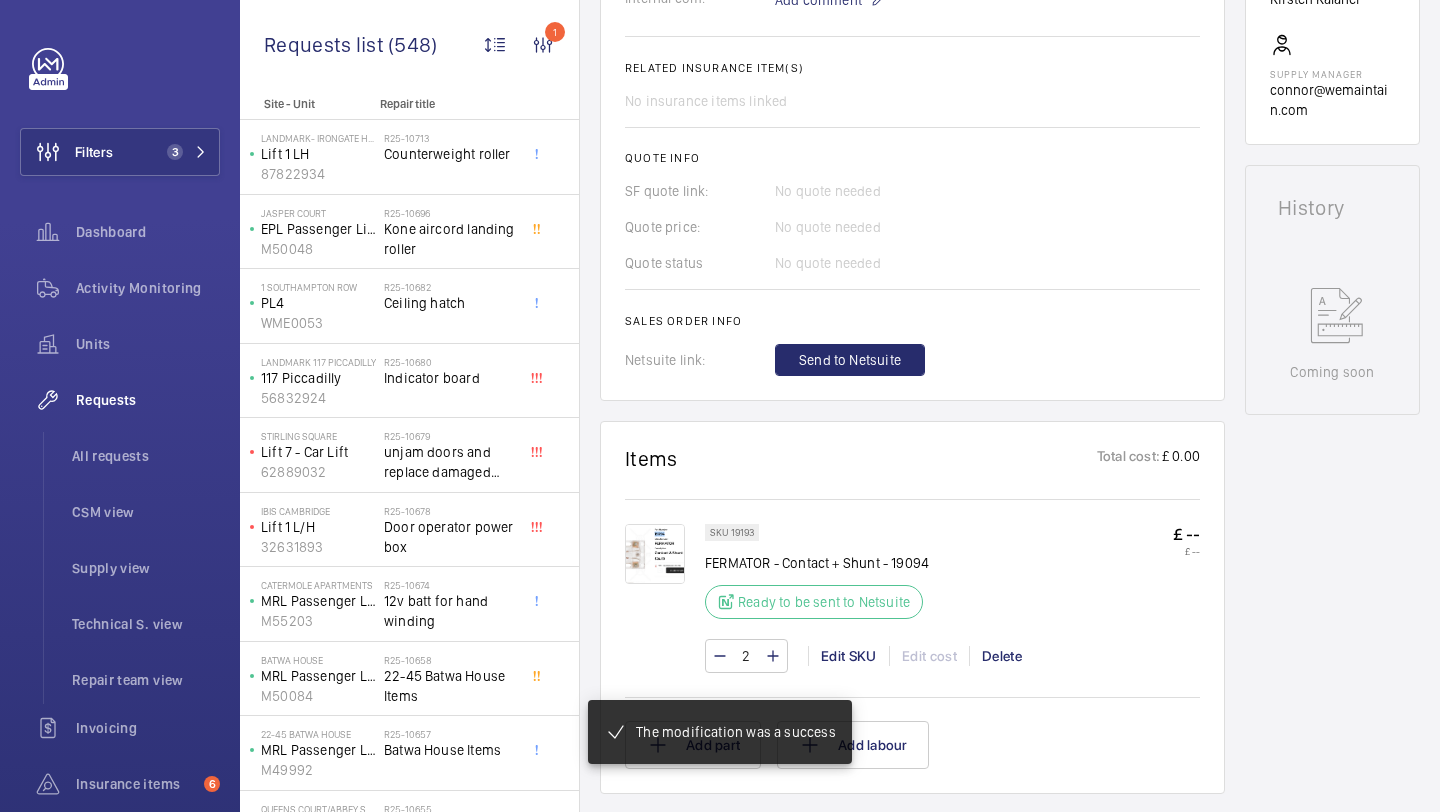 scroll, scrollTop: 767, scrollLeft: 0, axis: vertical 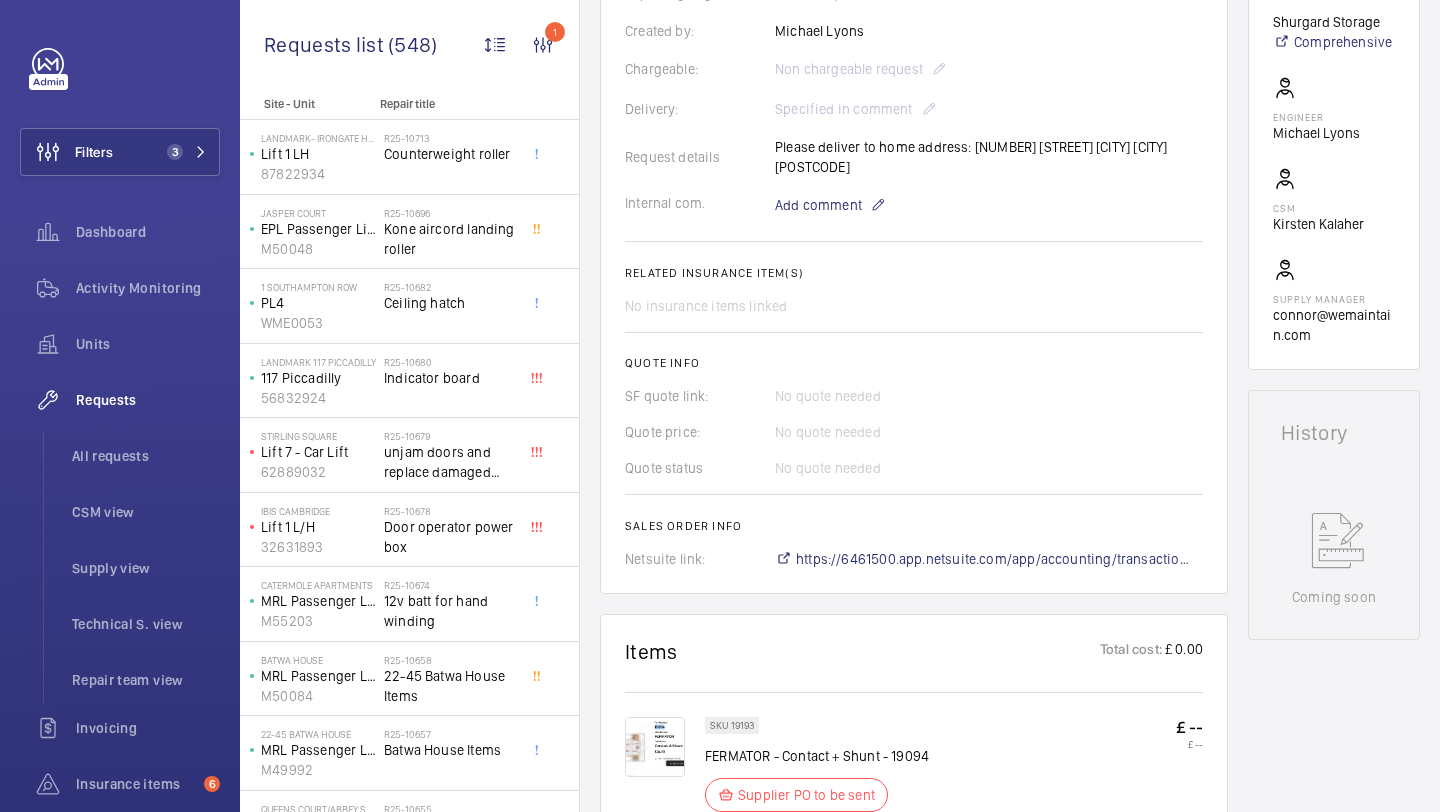 click 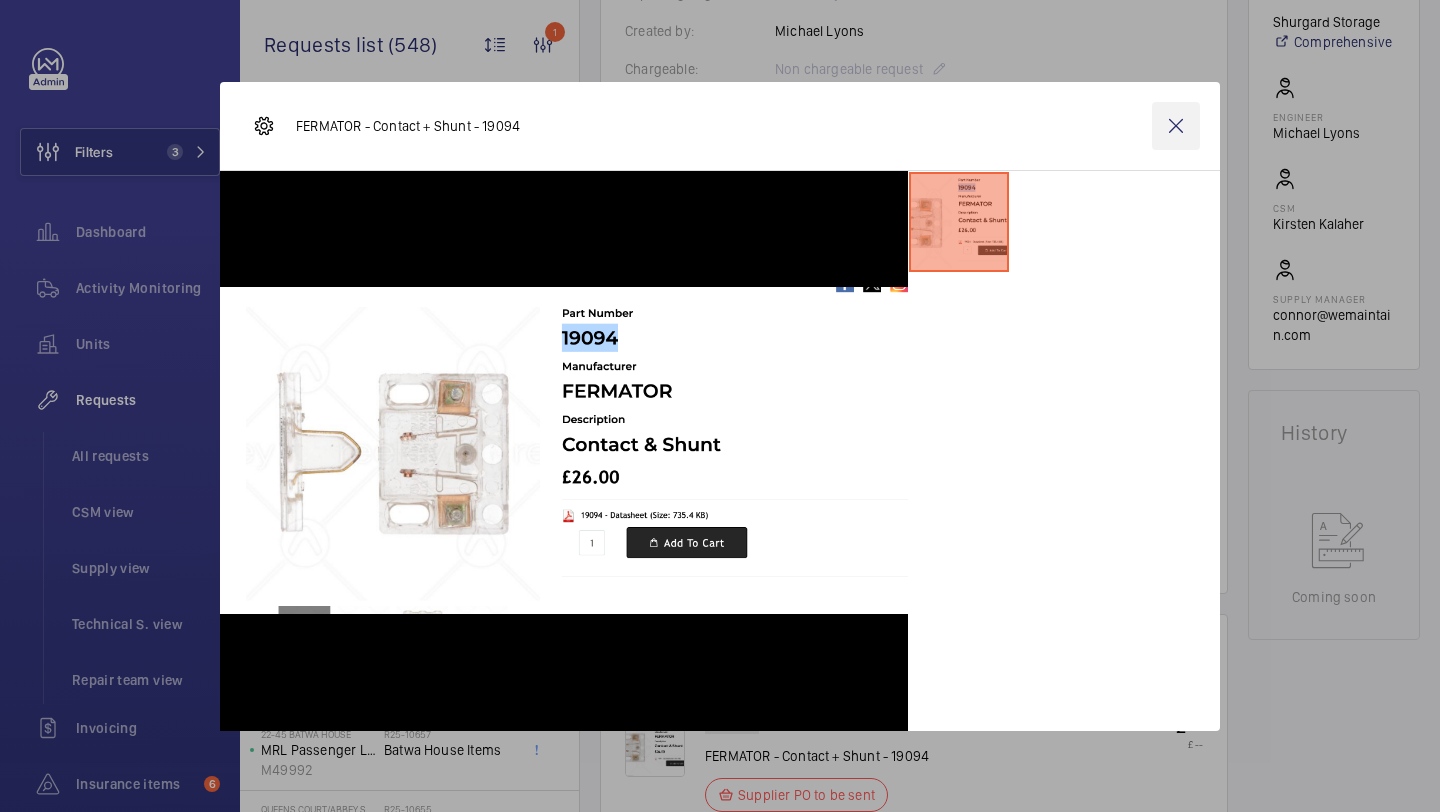 click at bounding box center (1176, 126) 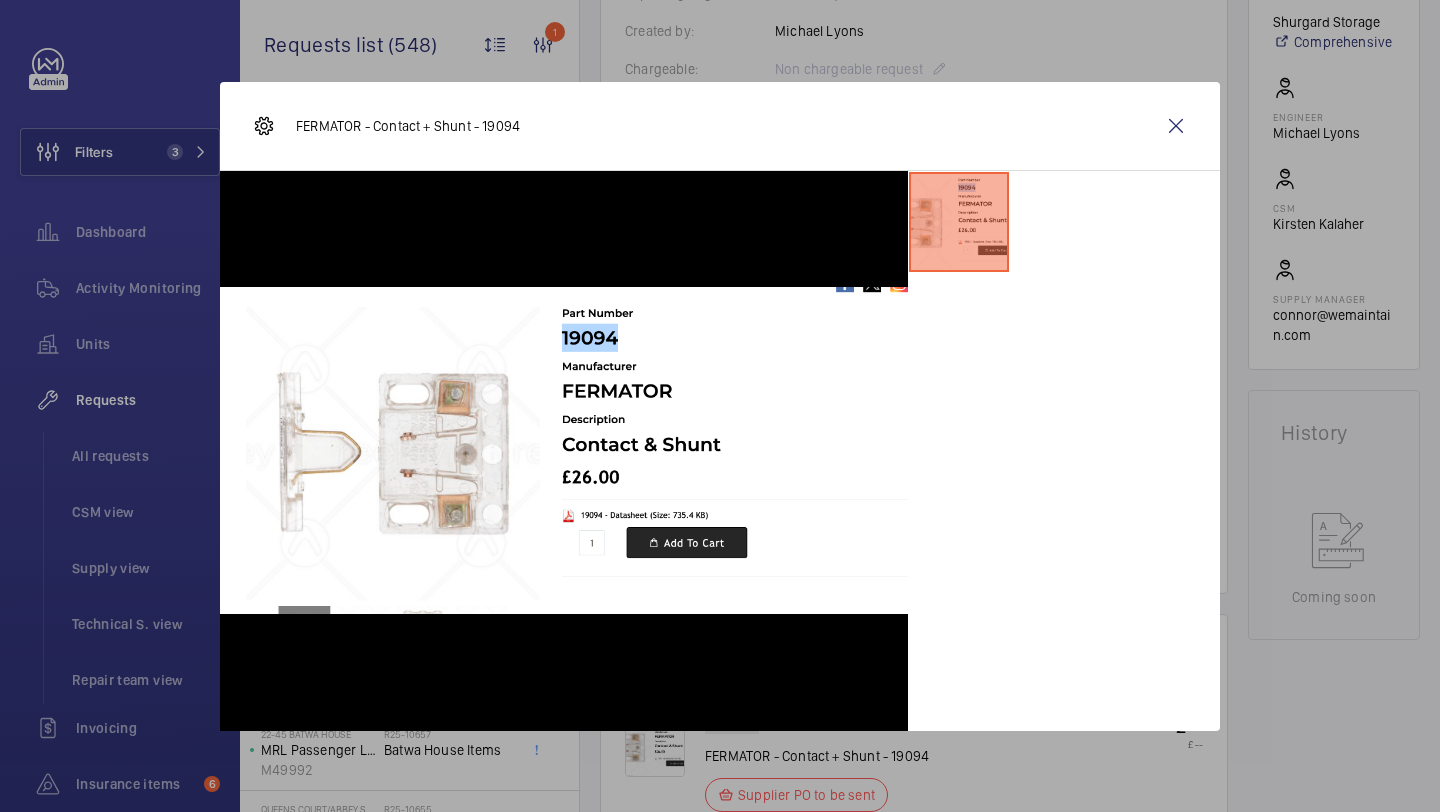 click on "Engineers requests  R25-10208   A repair request was created on 2025-07-28 for a lift issue at the Shurgard Crayford location. External parts were requested, including a 5 foot fluorescent light tube, and a supply chain manager was assigned. On 2025-08-08, one of the requested items was removed from the request, and a sales order was created.  AI Summary Created on:  28/07/2025  Urgency: Next visit Status: Supplier PO to be sent Repairing engineer:  Michael Lyons  Created by:  Michael Lyons  Chargeable: Non chargeable request Delivery:  Specified in comment  Request details  Please deliver to home address:
14 Clay Hill Gardens
Hoo
Rochester
Me3 9fa  Internal com. Add comment Related insurance item(s)  No insurance items linked  Quote info SF quote link: No quote needed Quote price: No quote needed Quote status No quote needed Sales order info Netsuite link: https://6461500.app.netsuite.com/app/accounting/transactions/salesord.nl?id=2890131" 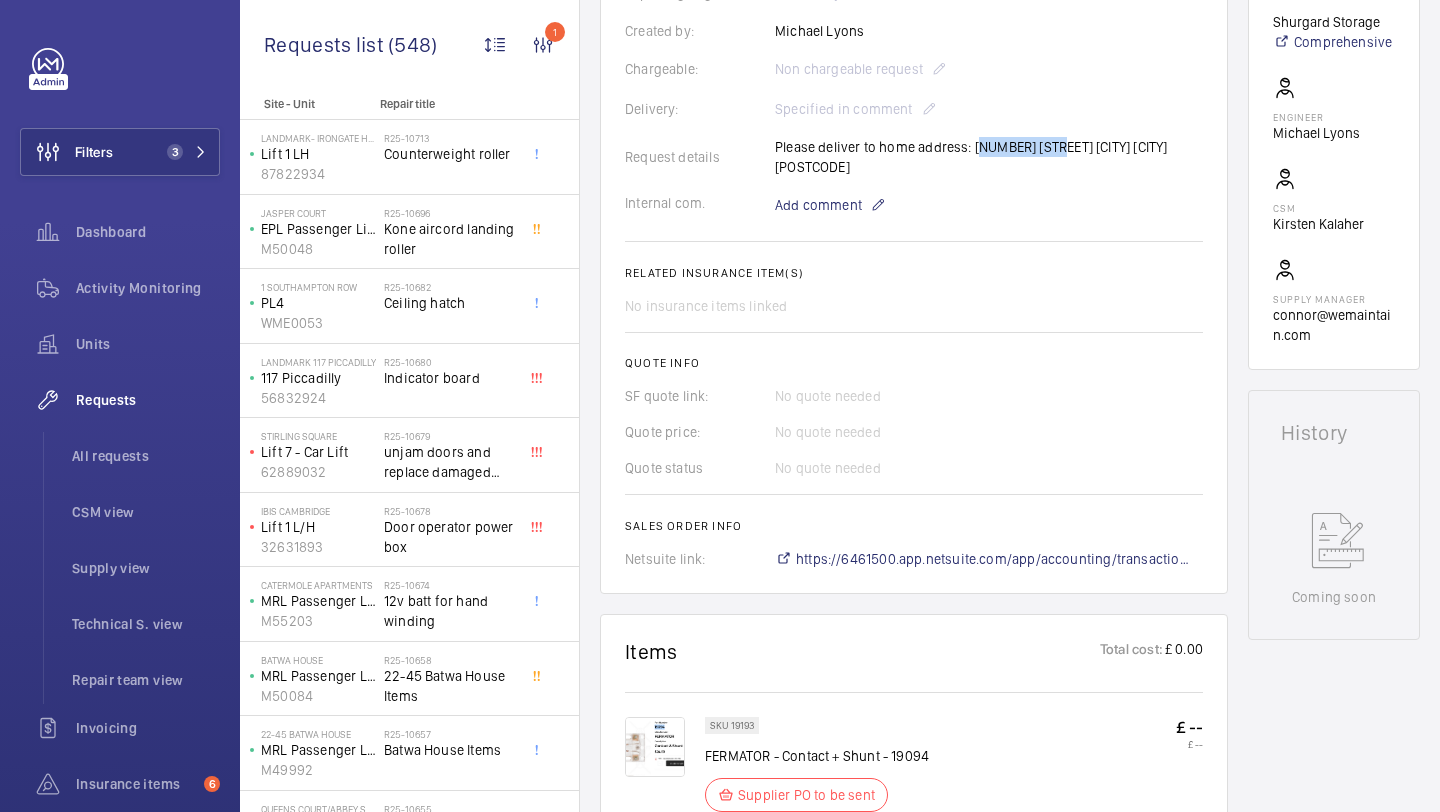 drag, startPoint x: 1040, startPoint y: 150, endPoint x: 974, endPoint y: 149, distance: 66.007576 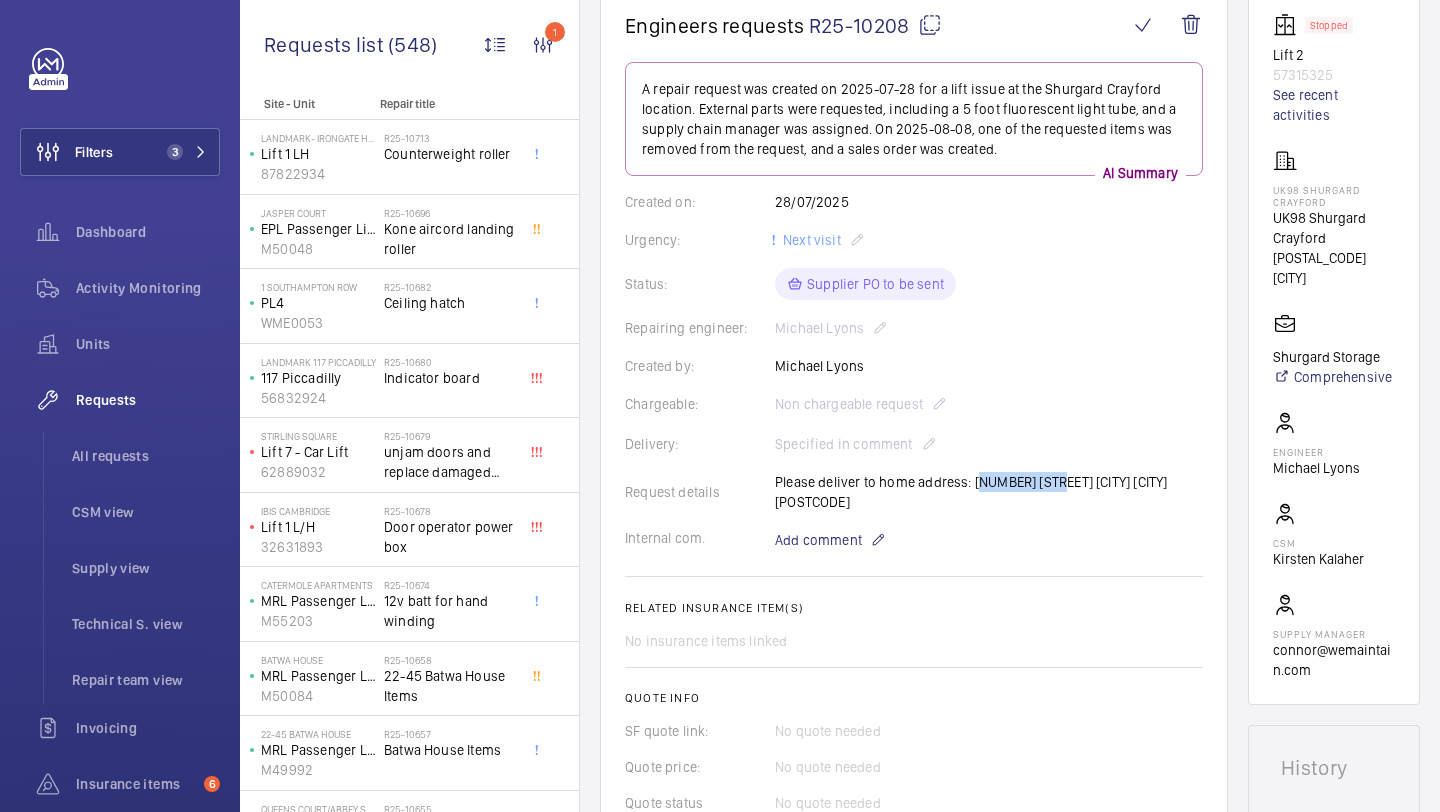 scroll, scrollTop: 0, scrollLeft: 0, axis: both 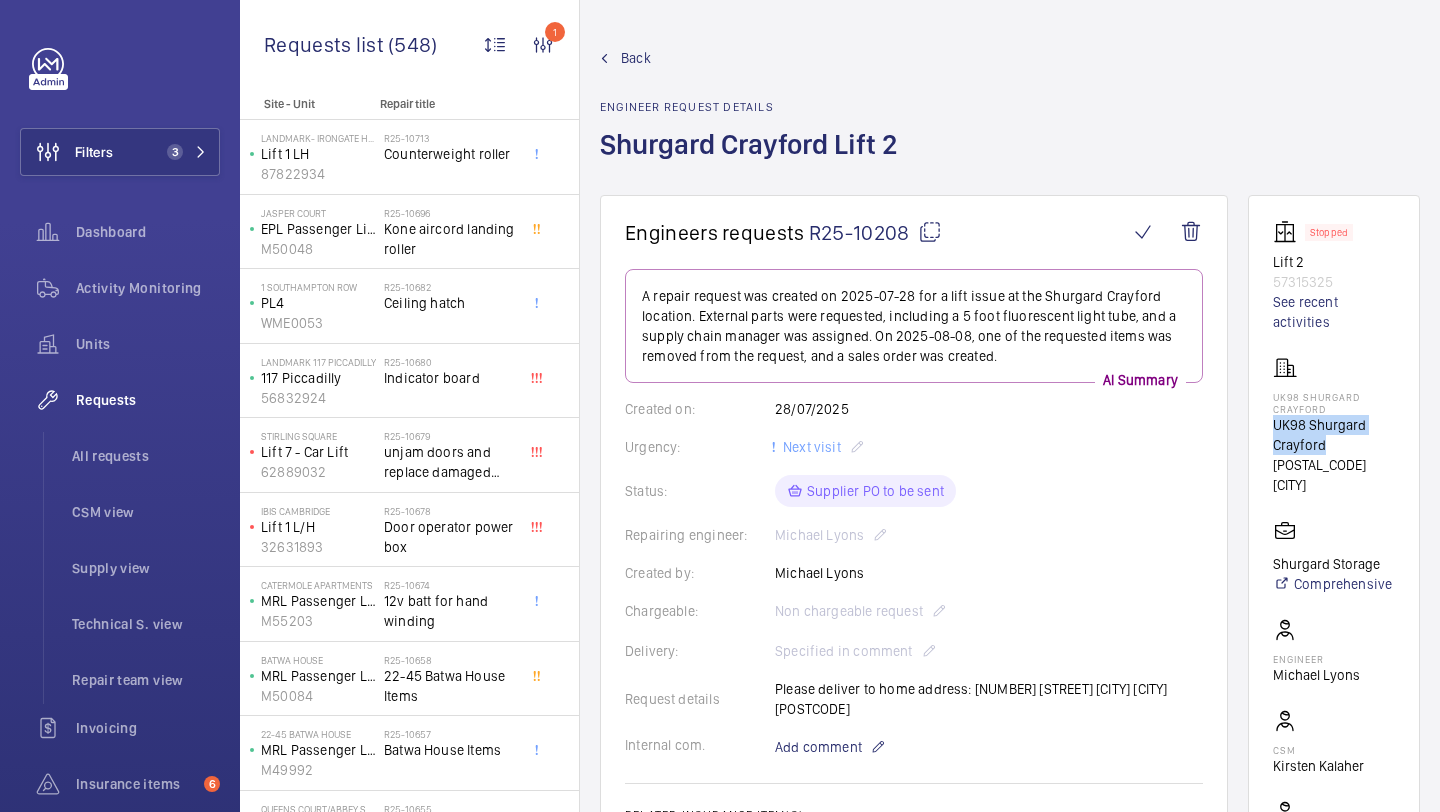 drag, startPoint x: 1328, startPoint y: 443, endPoint x: 1270, endPoint y: 427, distance: 60.166435 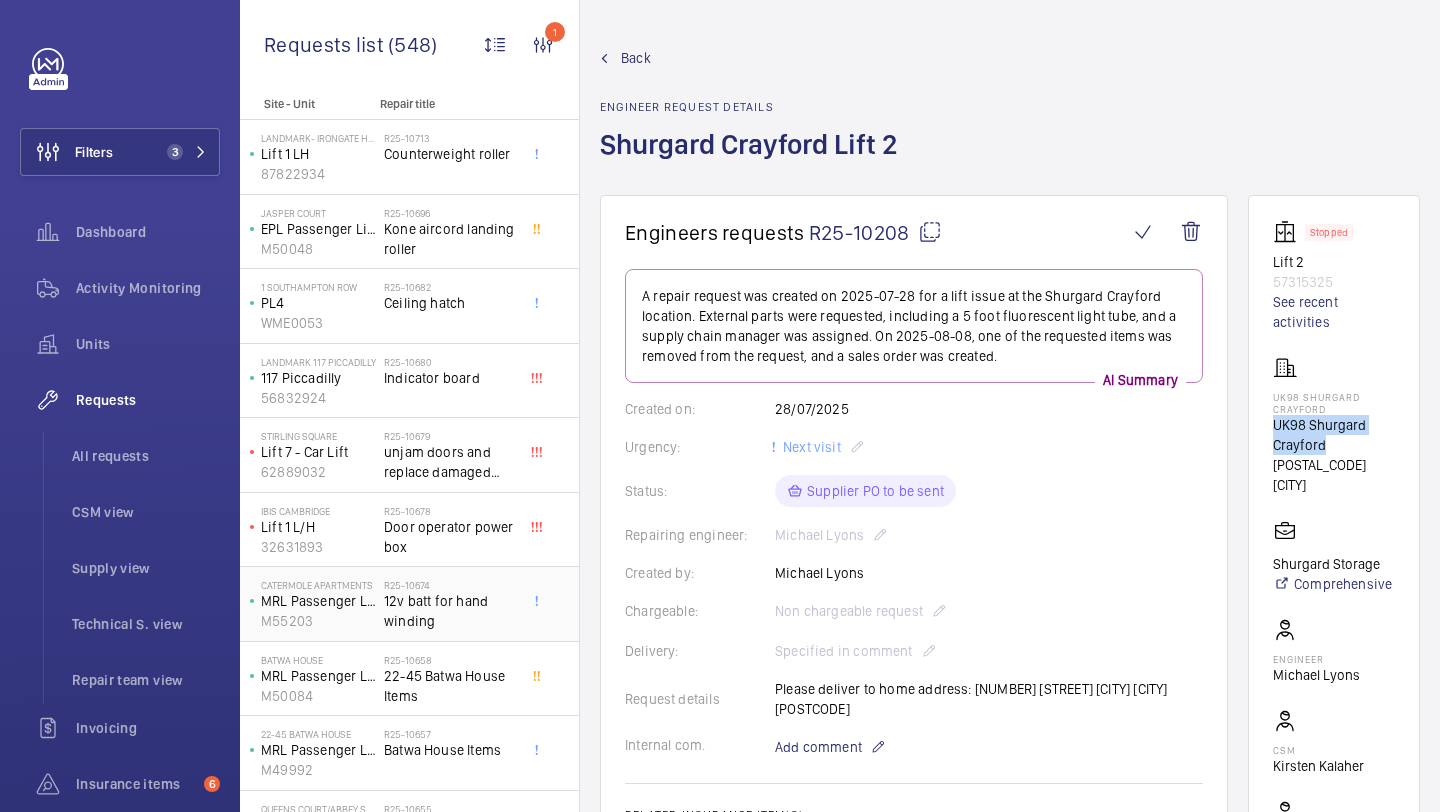 scroll, scrollTop: 204, scrollLeft: 0, axis: vertical 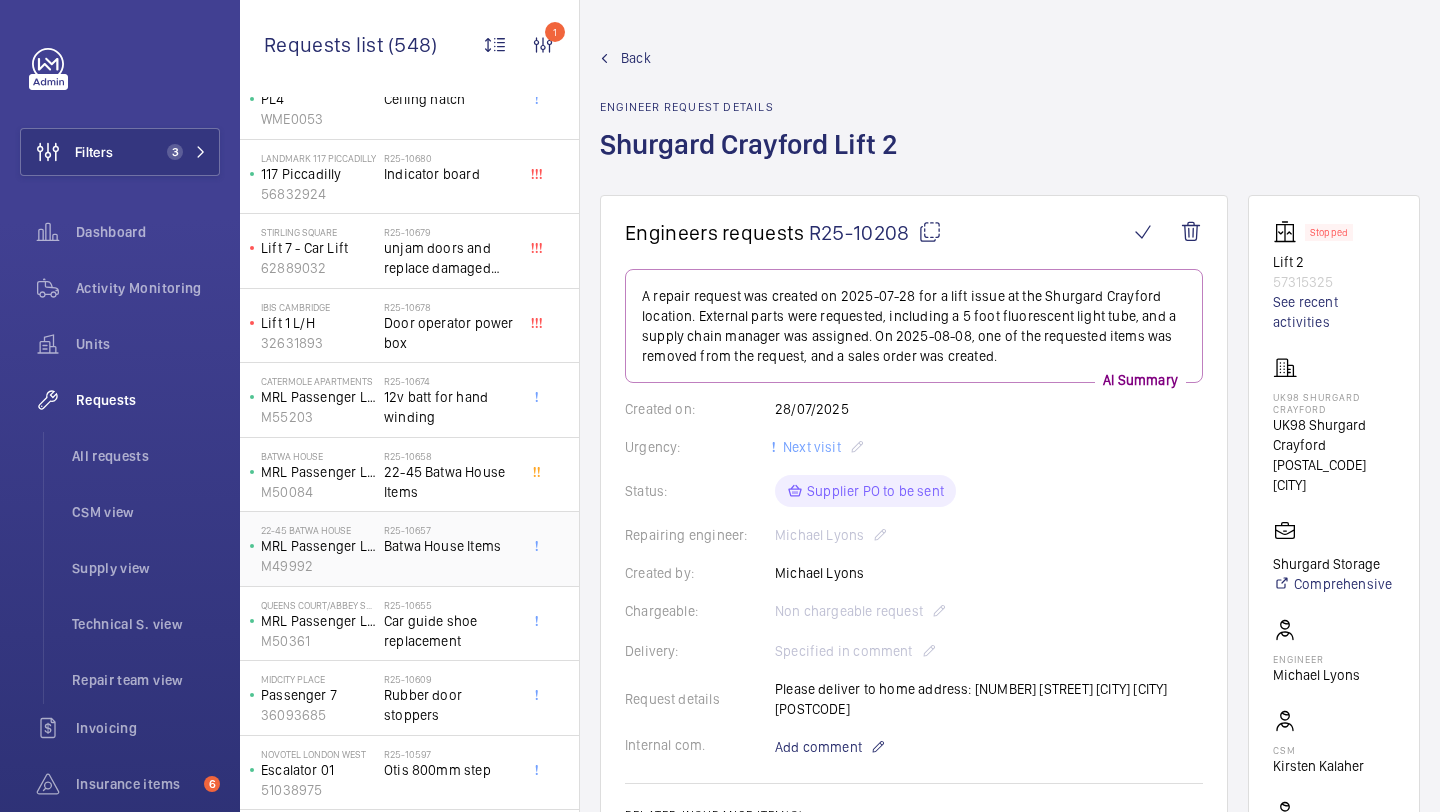 click on "R25-10657   Batwa House Items" 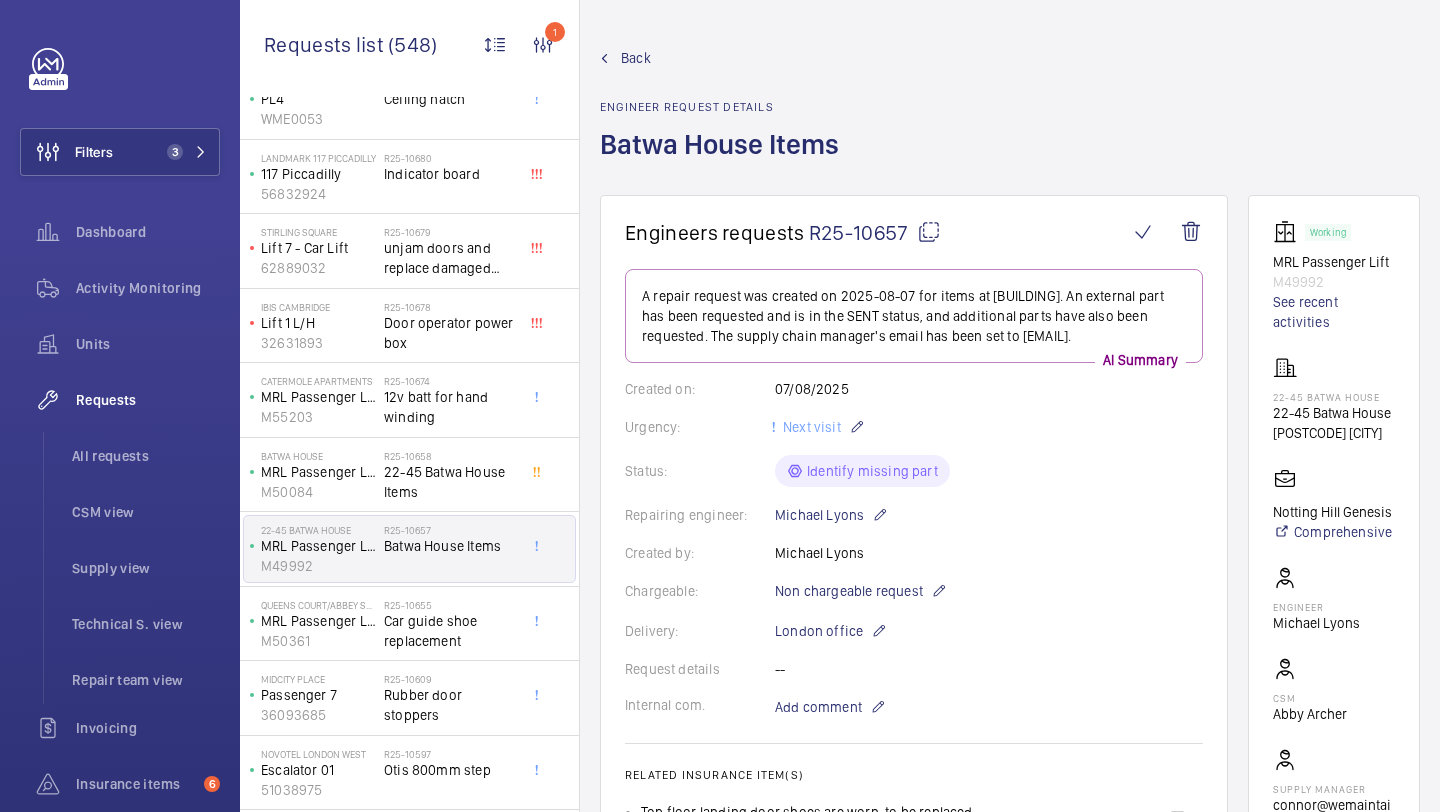 scroll, scrollTop: 315, scrollLeft: 0, axis: vertical 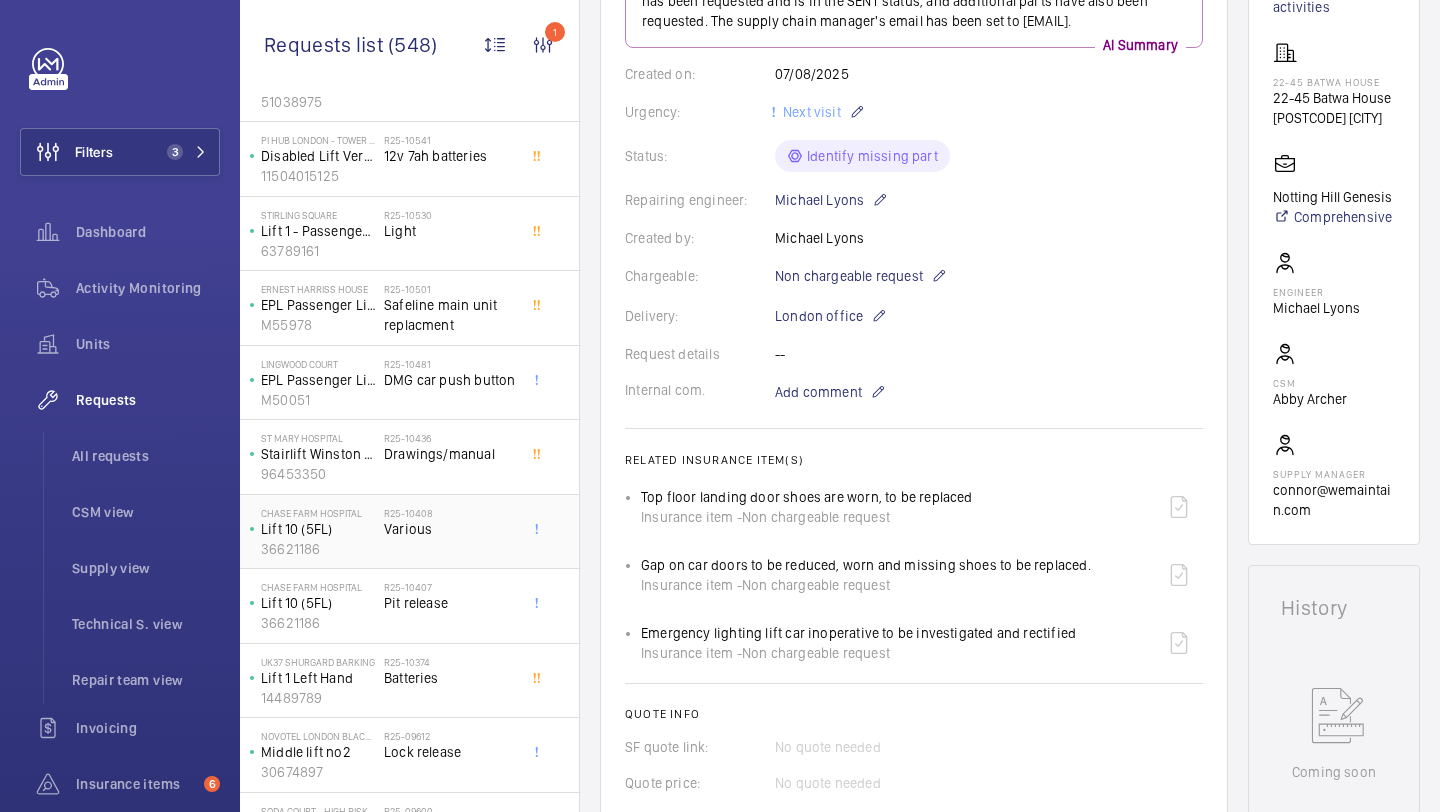 click on "Various" 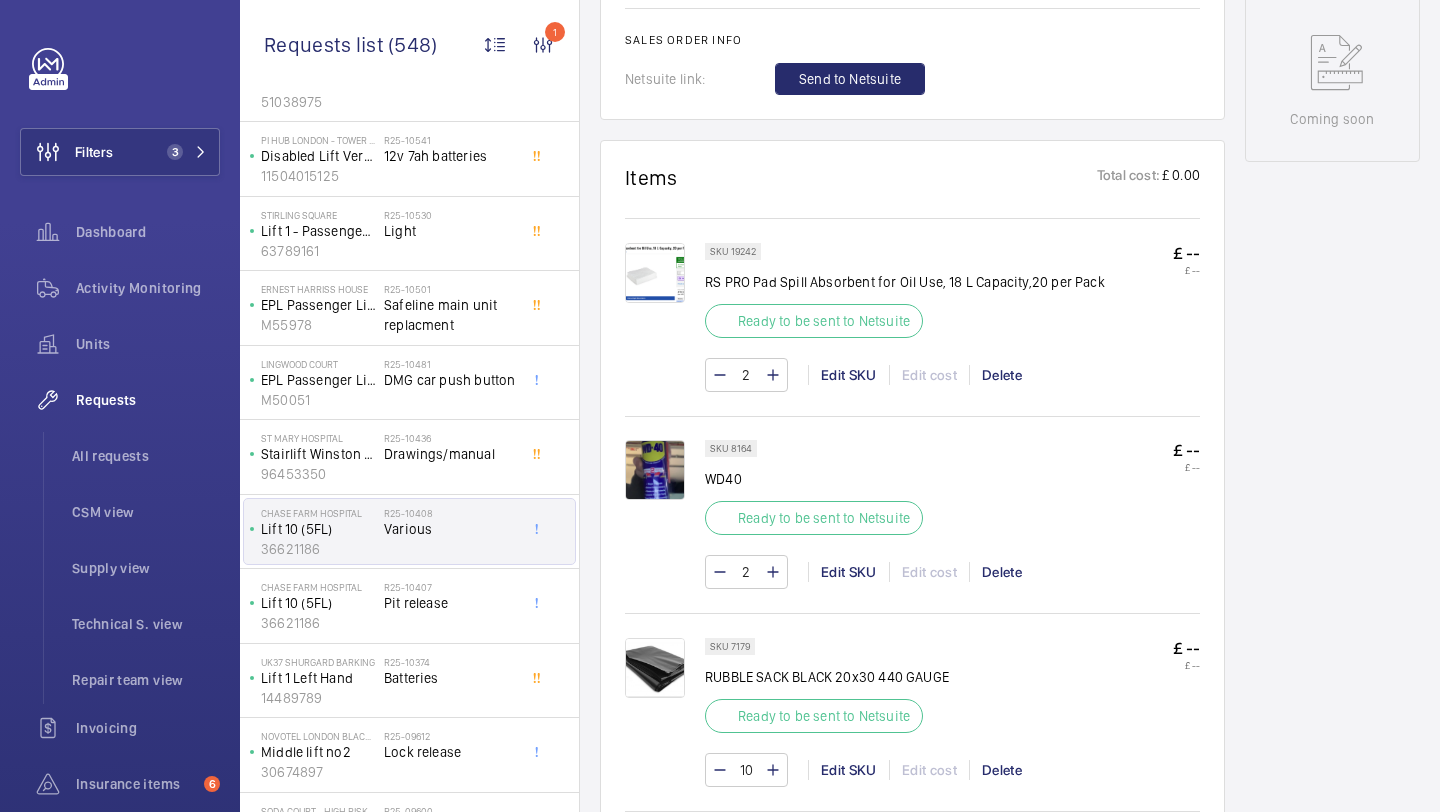 scroll, scrollTop: 1738, scrollLeft: 0, axis: vertical 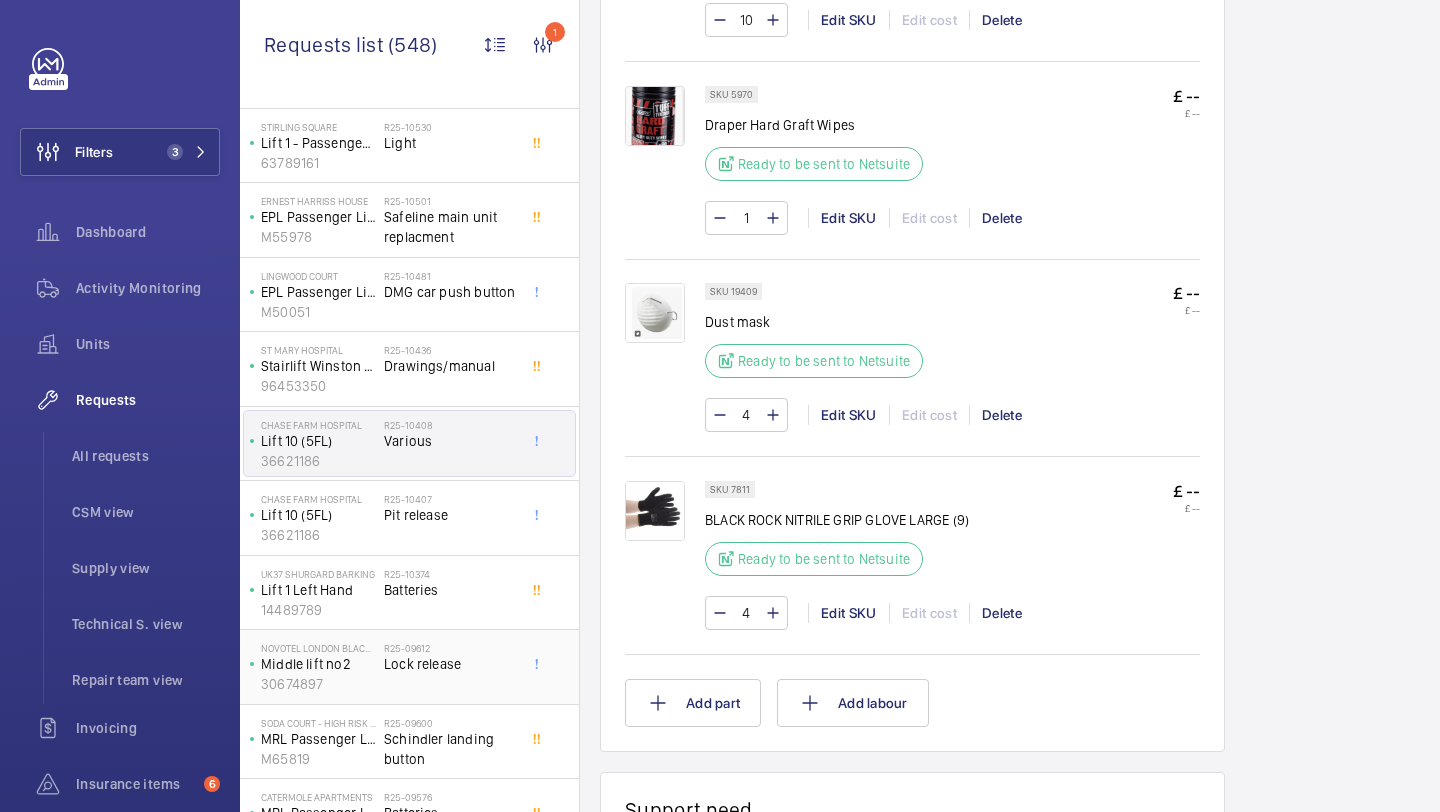 click on "Lock release" 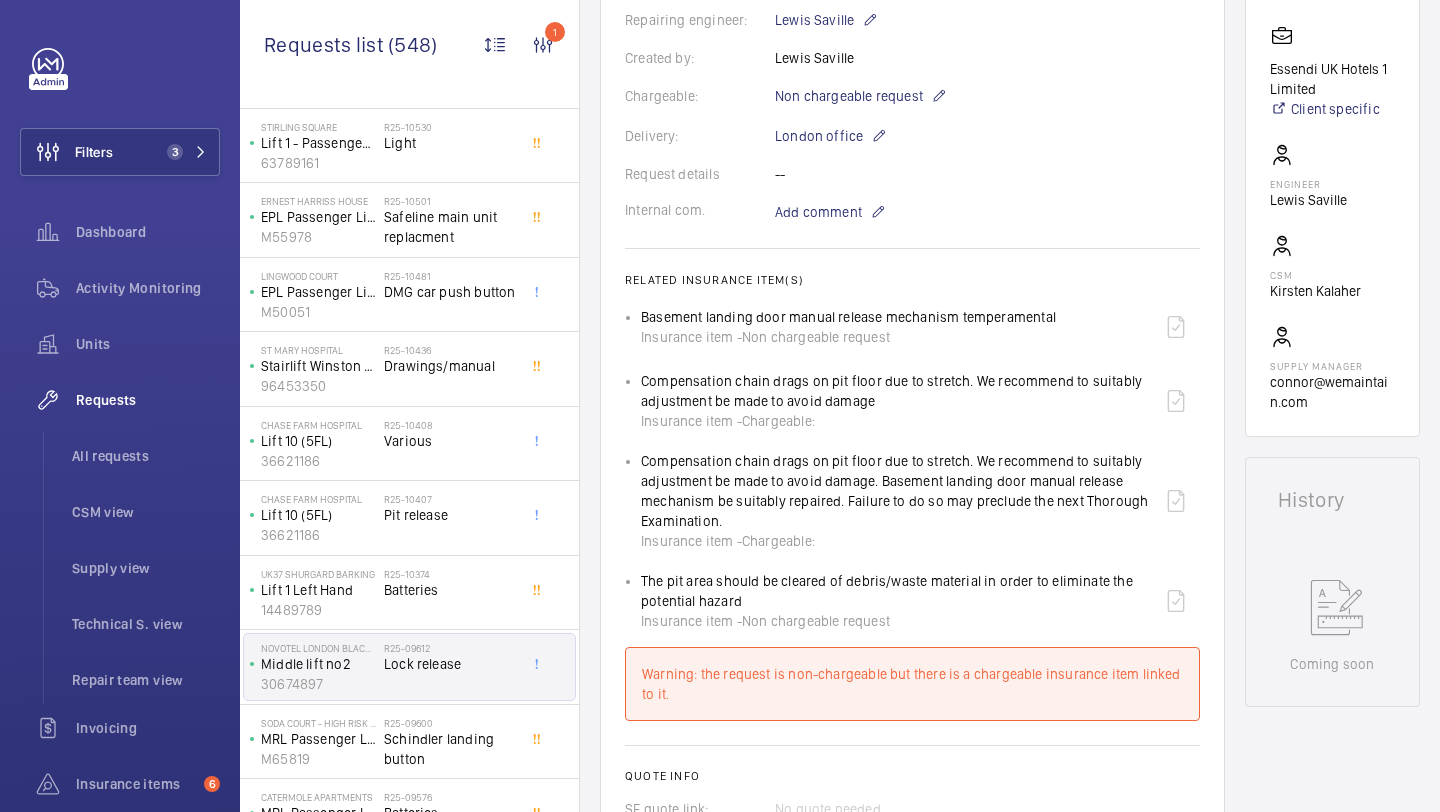 scroll, scrollTop: 838, scrollLeft: 0, axis: vertical 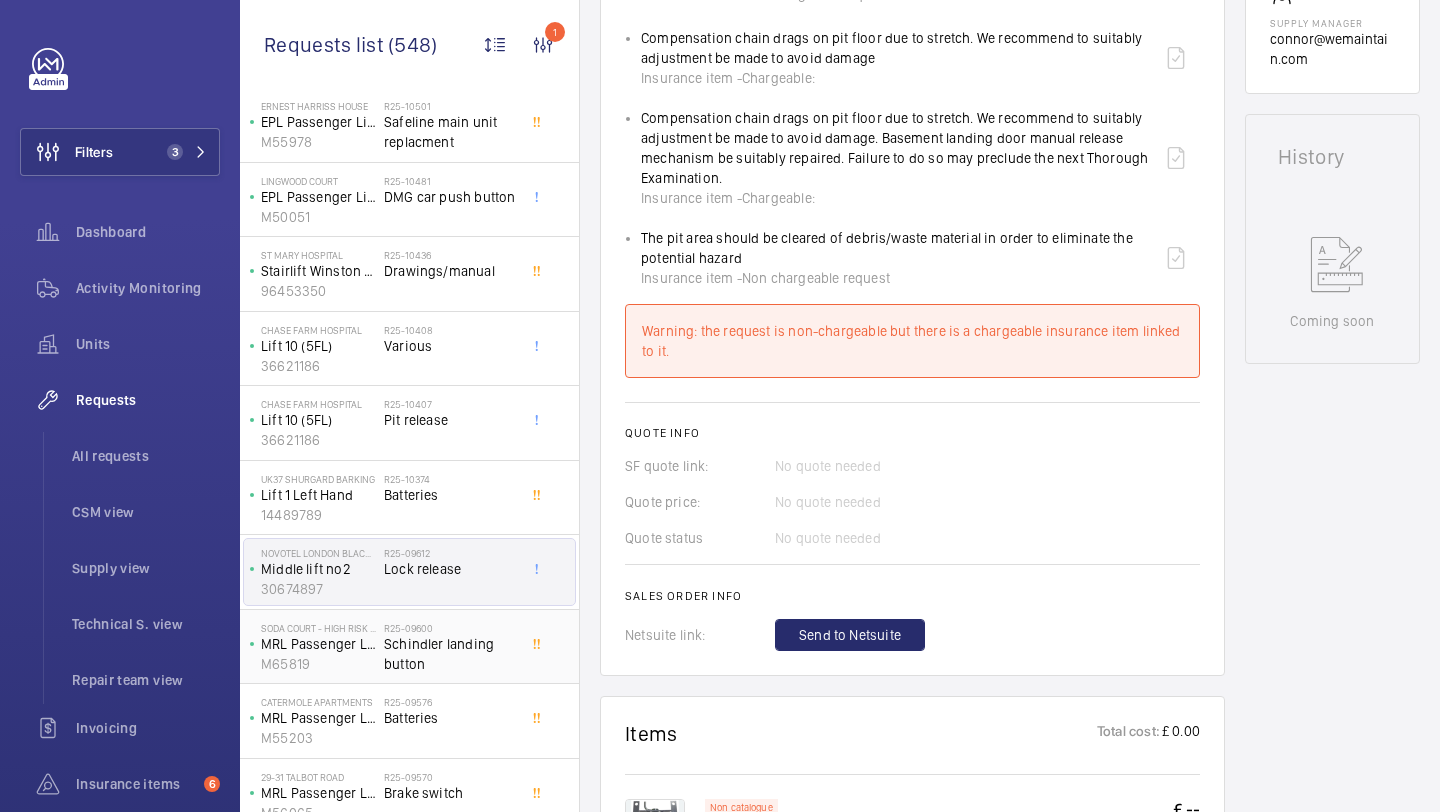 click on "Schindler landing button" 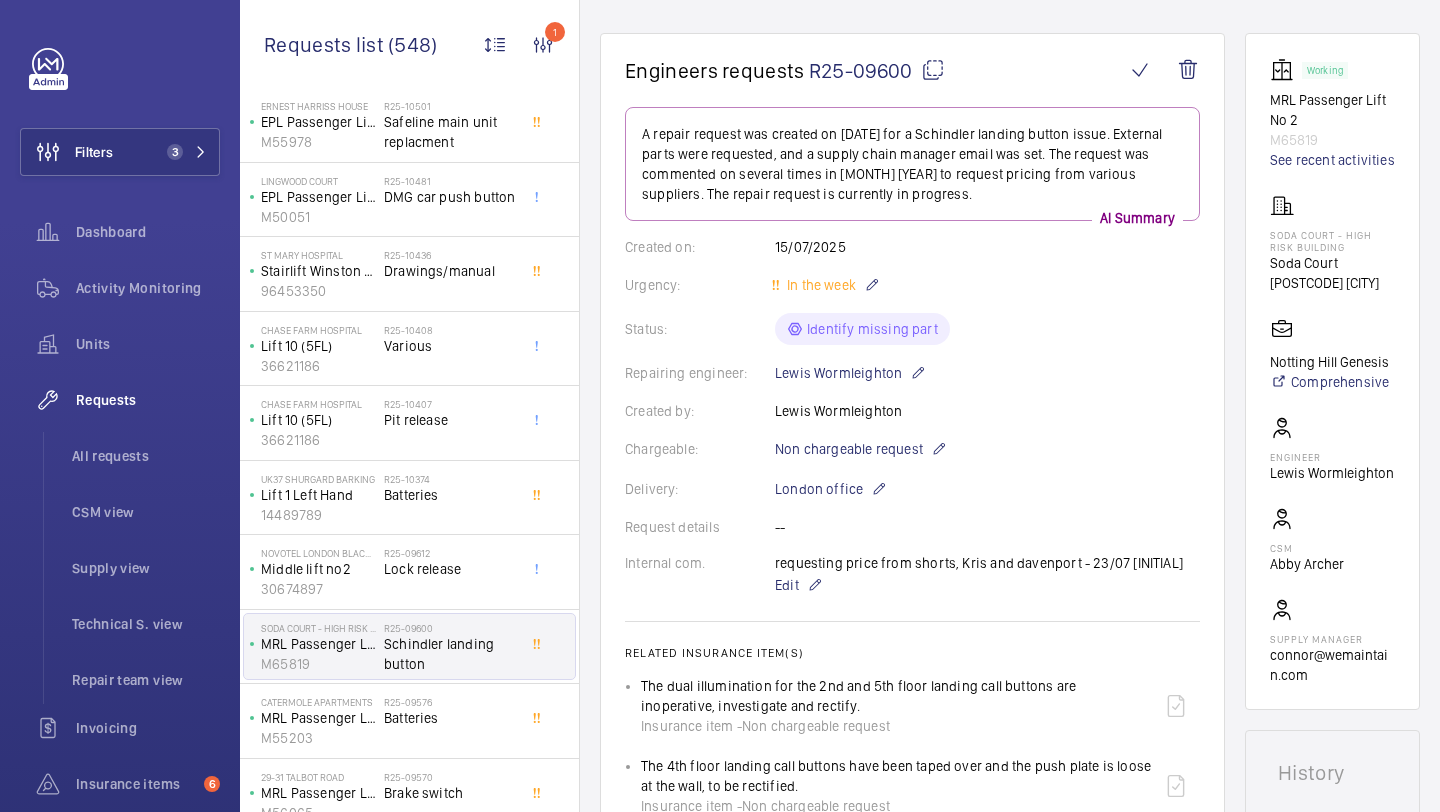 scroll, scrollTop: 115, scrollLeft: 0, axis: vertical 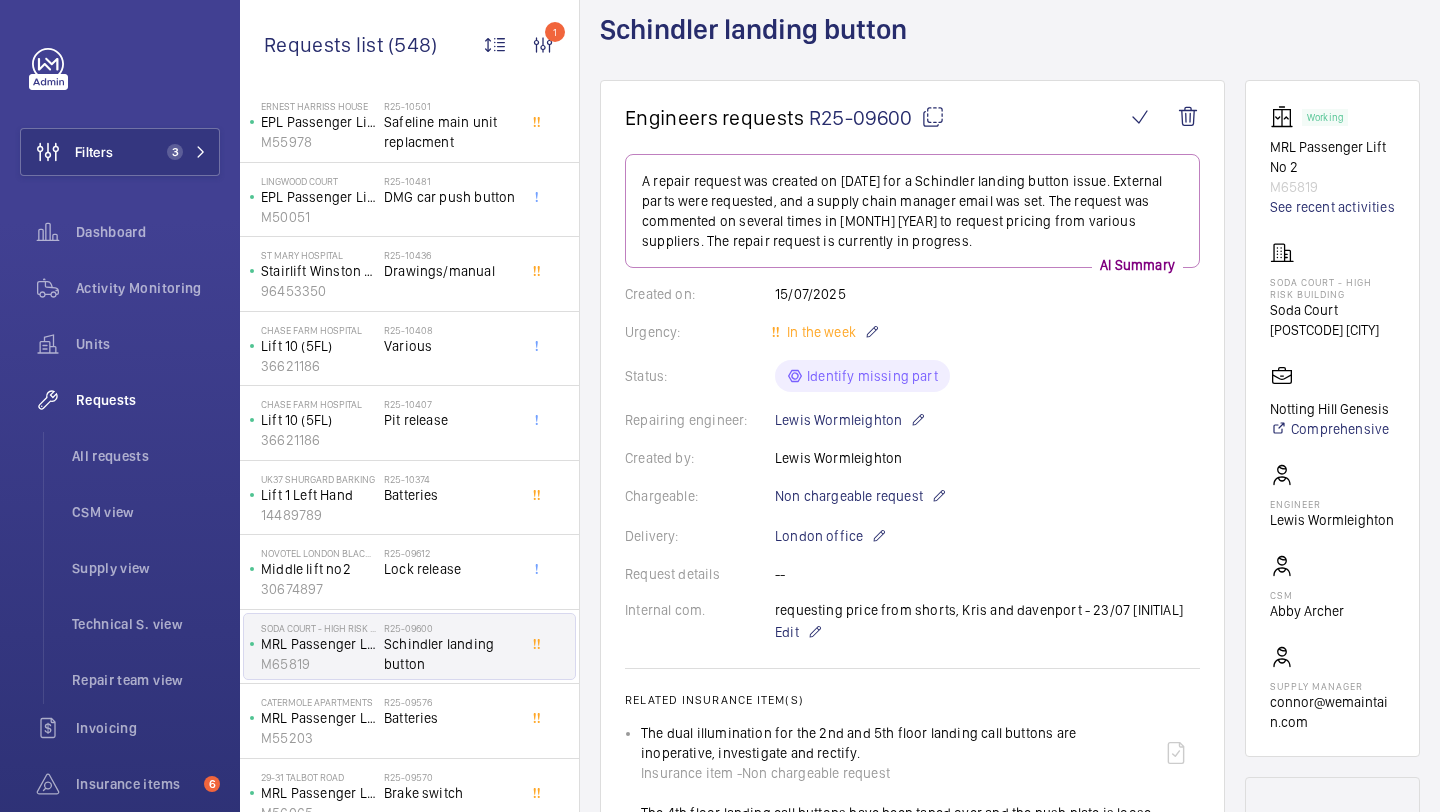drag, startPoint x: 916, startPoint y: 129, endPoint x: 813, endPoint y: 124, distance: 103.121284 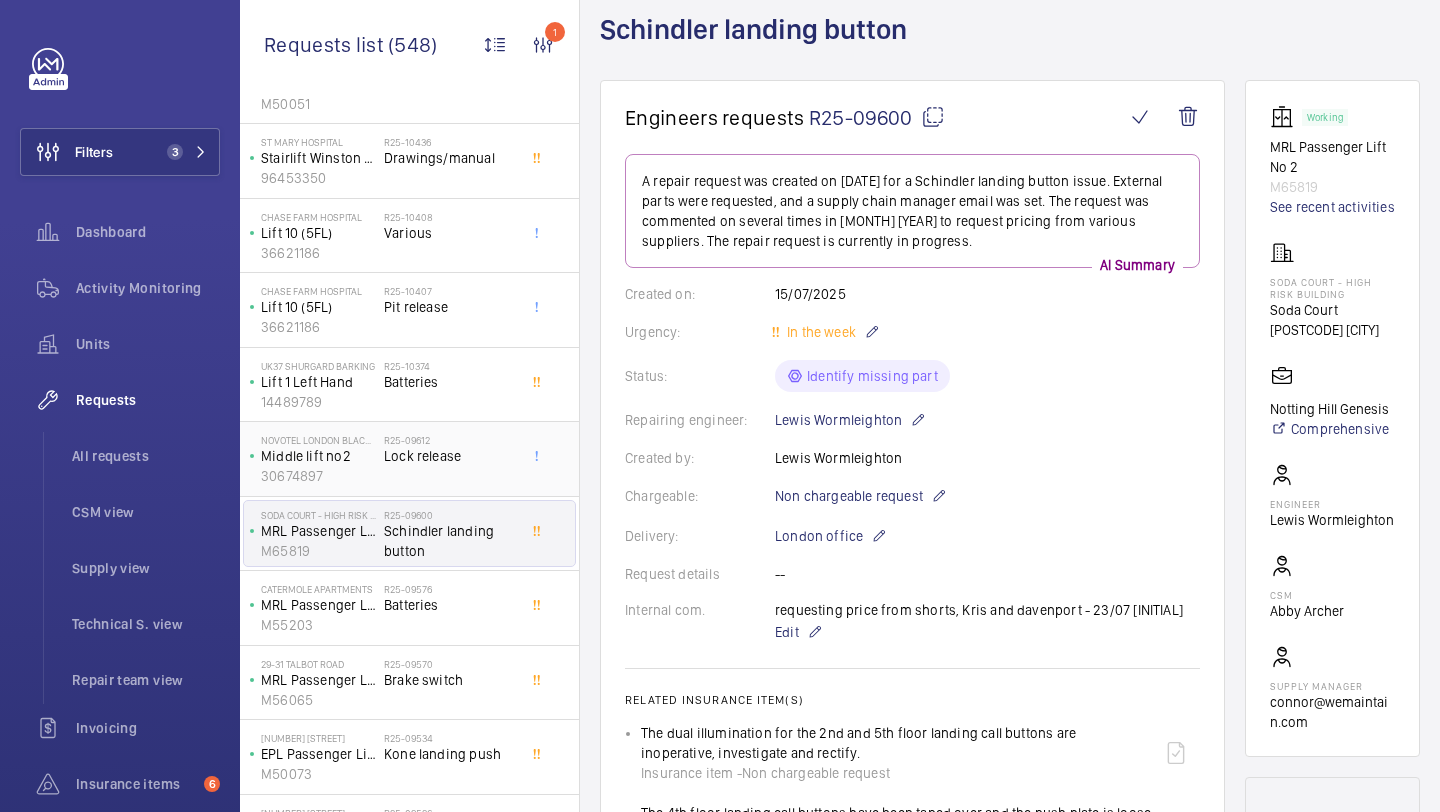 scroll, scrollTop: 1193, scrollLeft: 0, axis: vertical 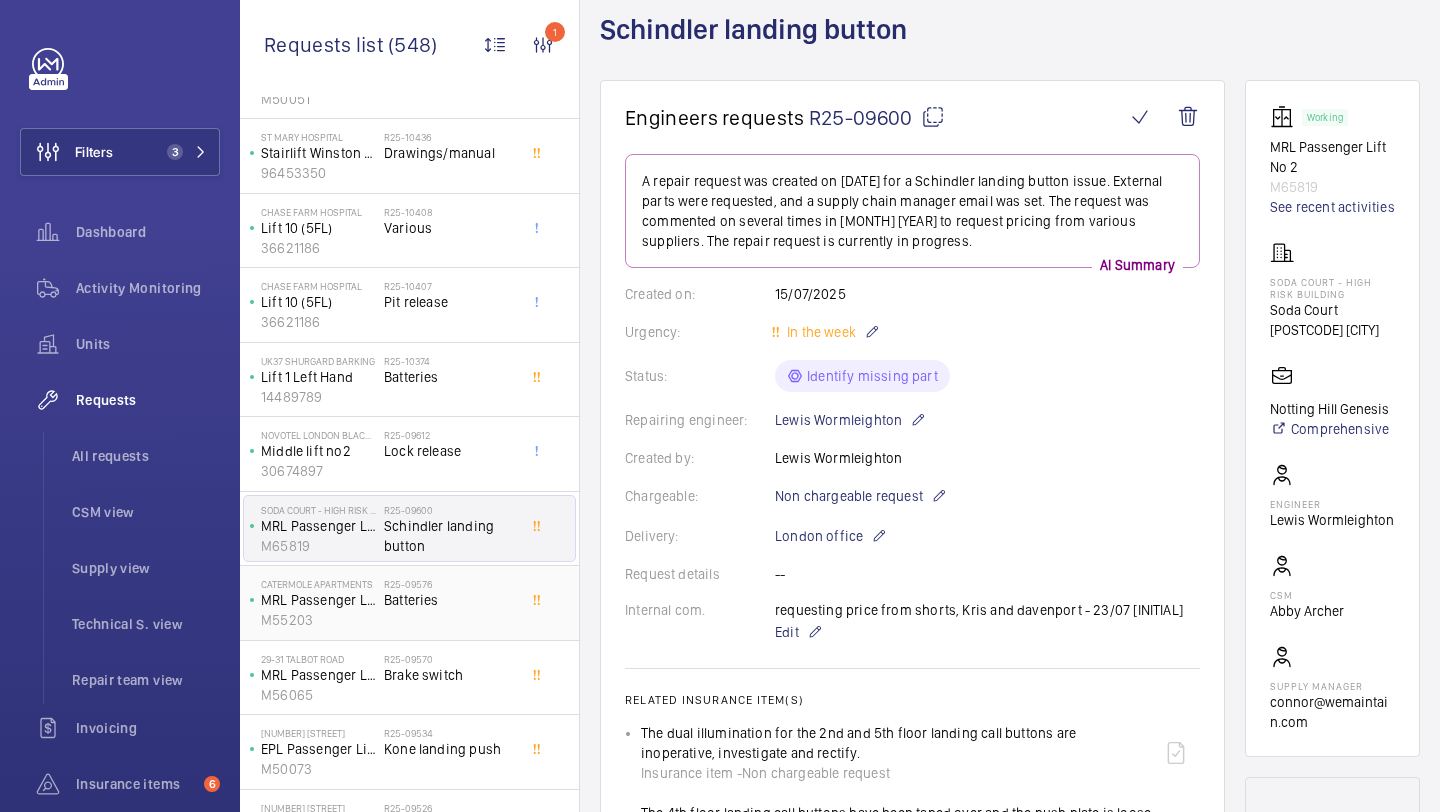 click on "Batteries" 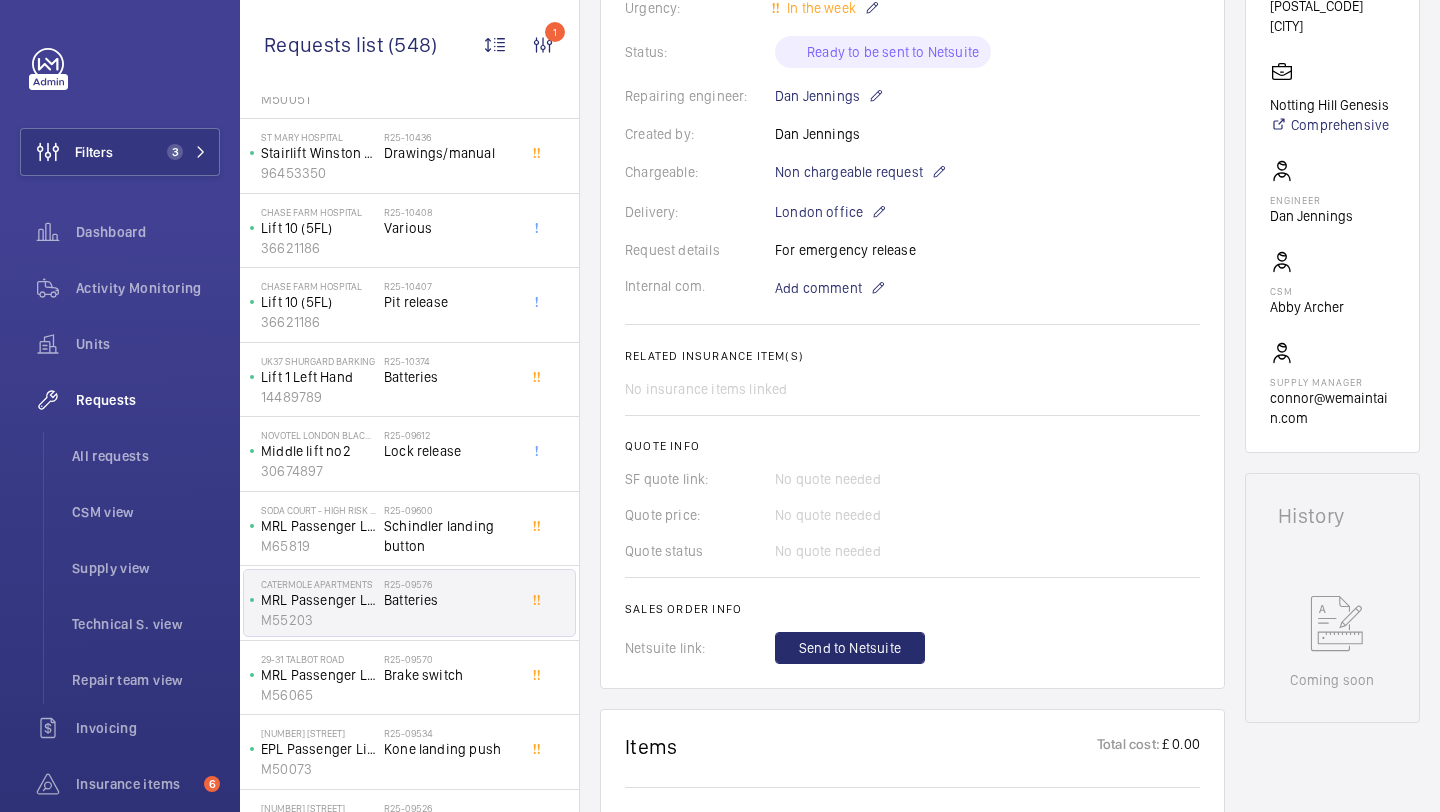 scroll, scrollTop: 1170, scrollLeft: 0, axis: vertical 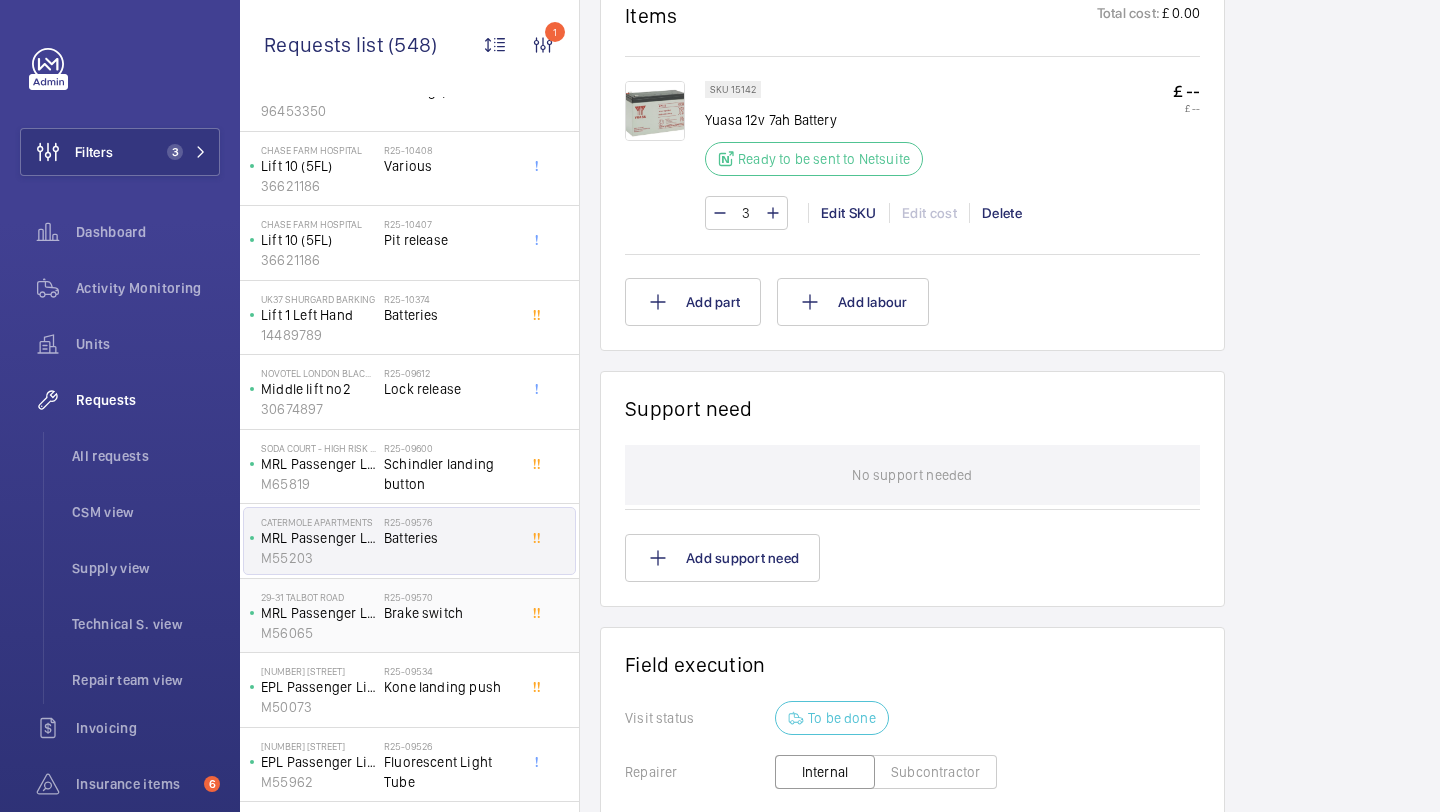 click on "Brake switch" 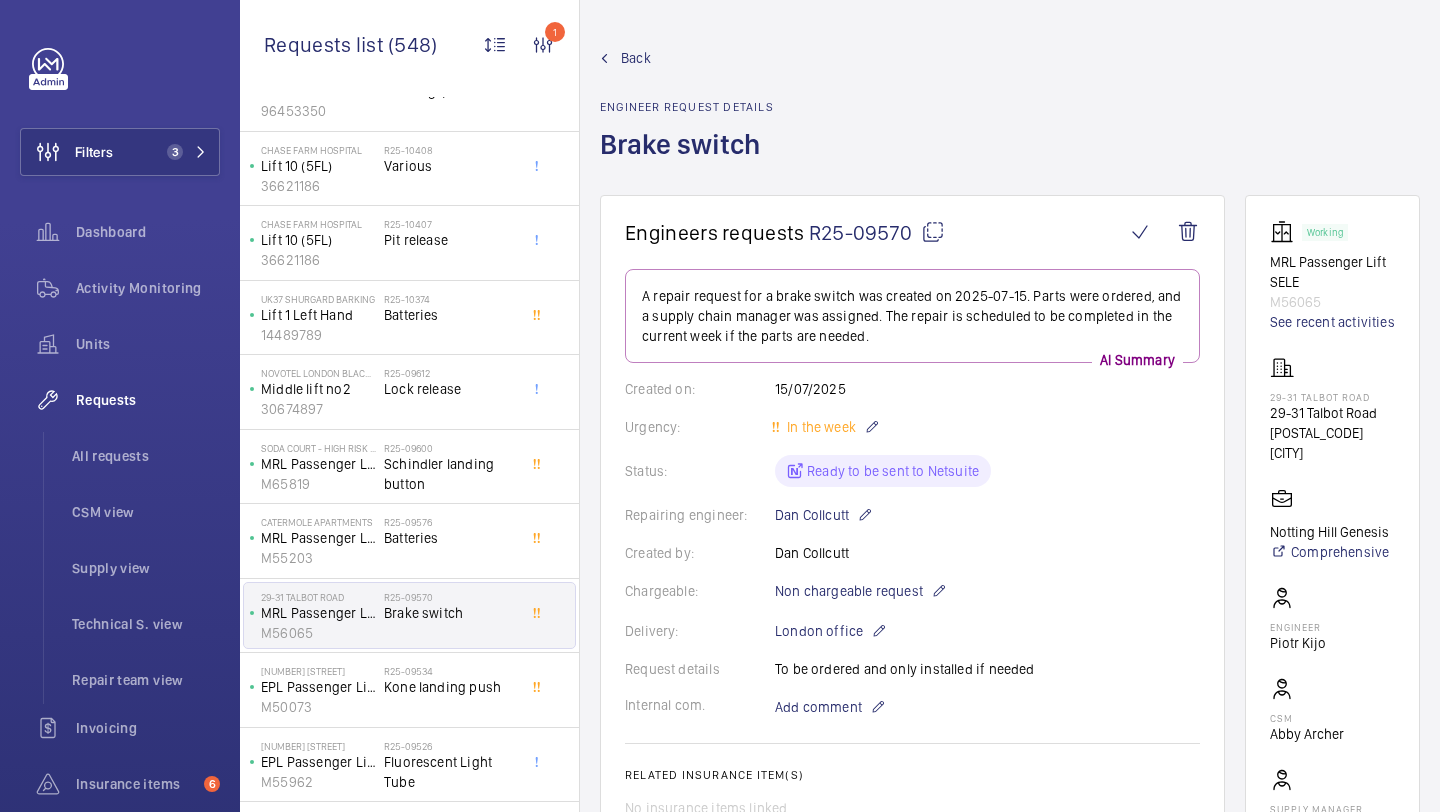 scroll, scrollTop: 753, scrollLeft: 0, axis: vertical 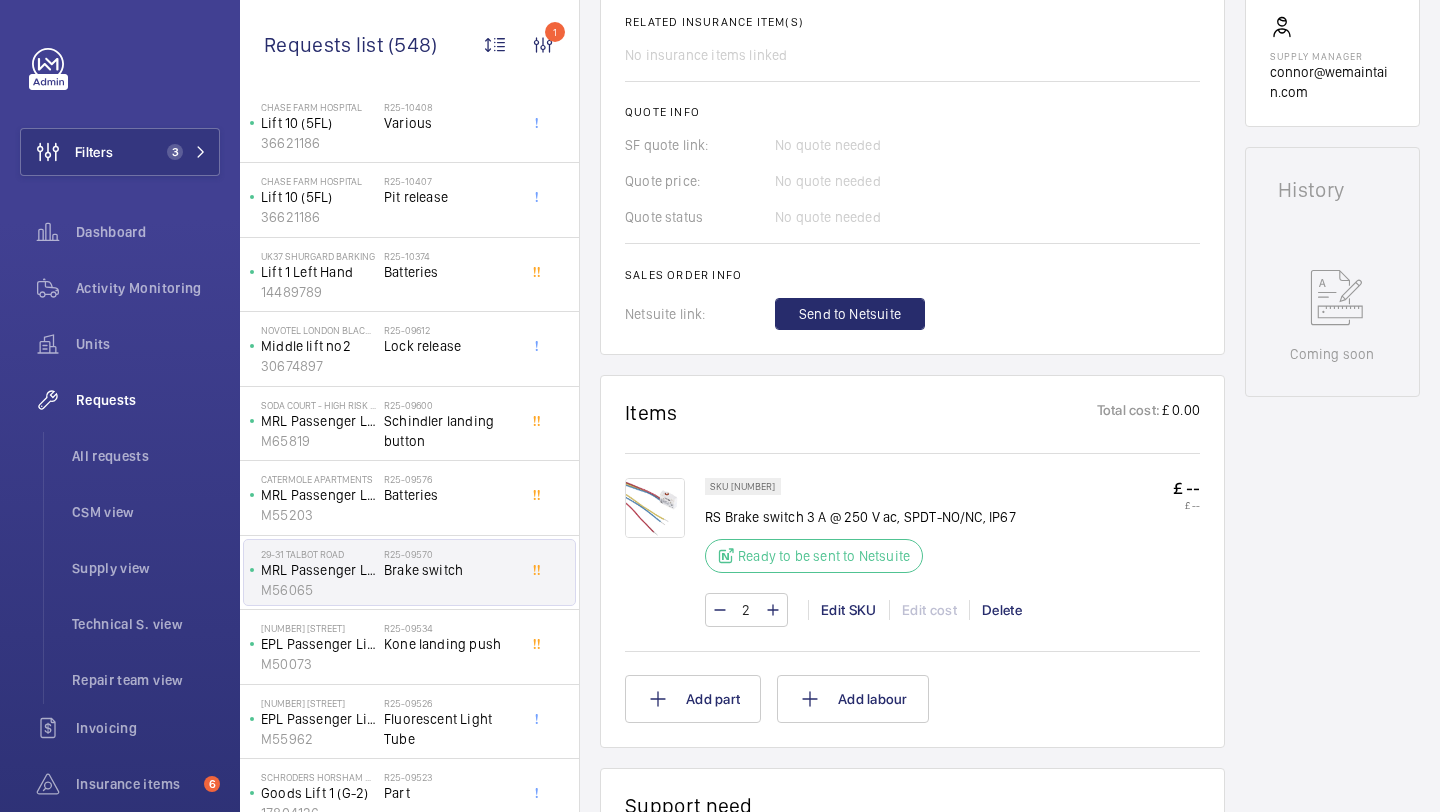 click on "Kone landing push" 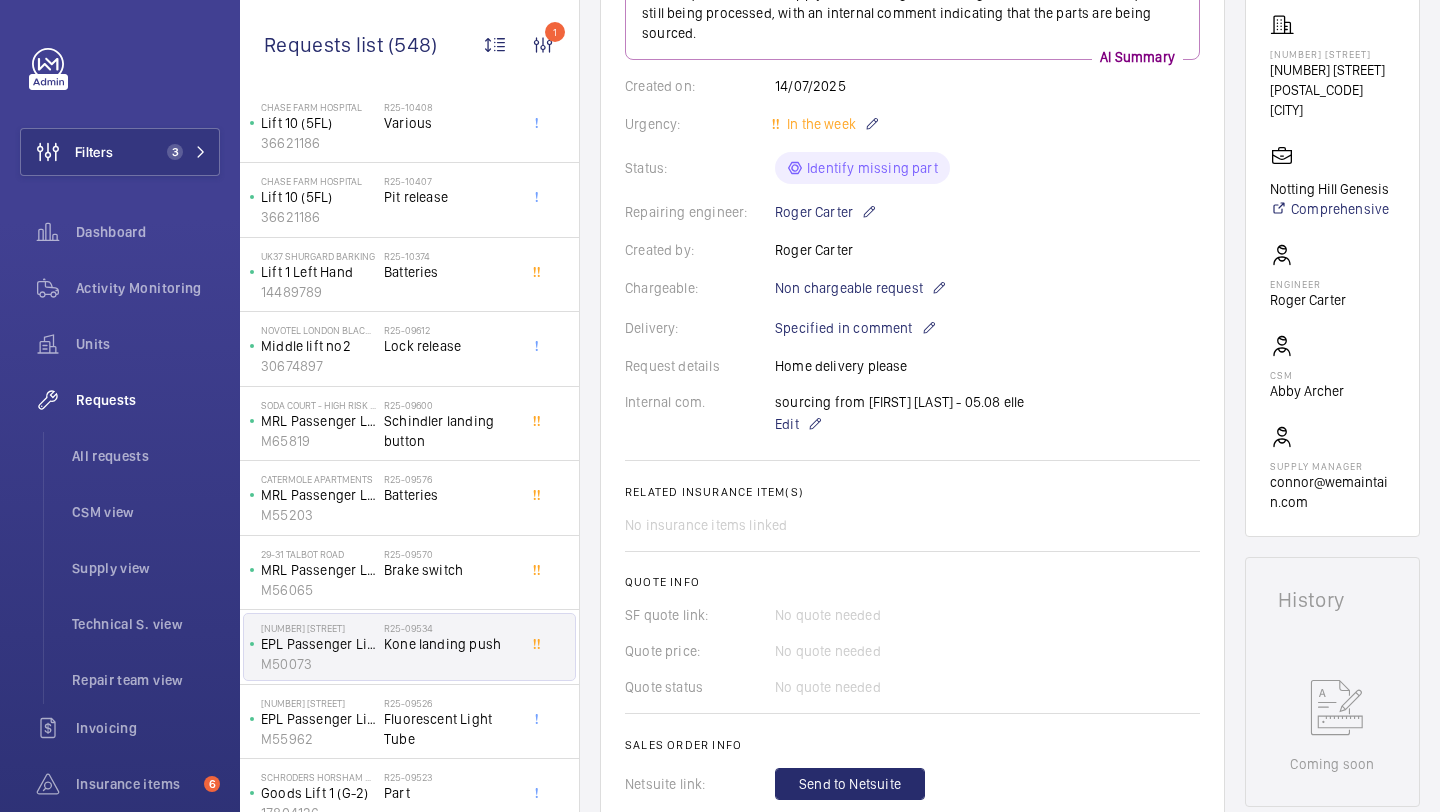 scroll, scrollTop: 236, scrollLeft: 0, axis: vertical 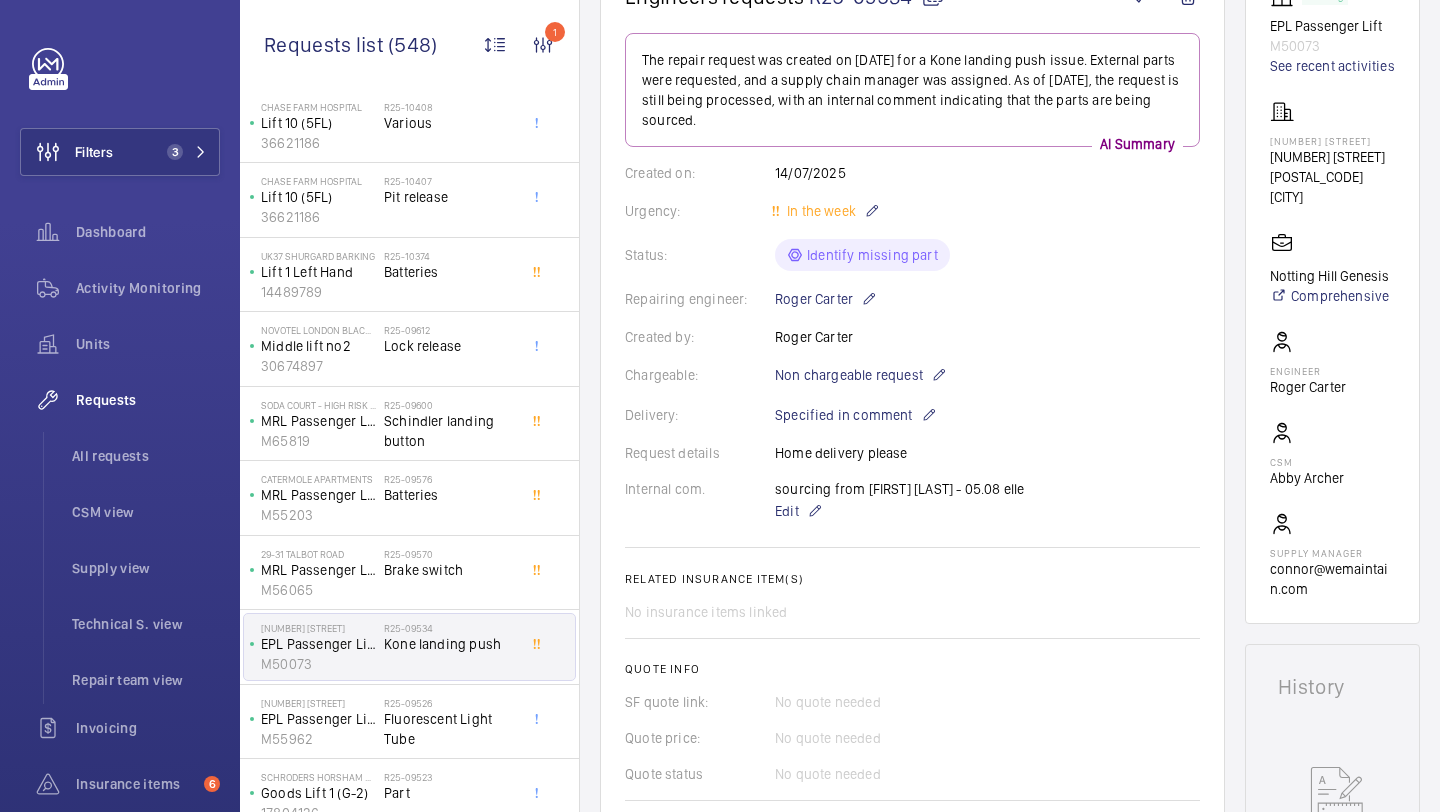 drag, startPoint x: 1300, startPoint y: 188, endPoint x: 1264, endPoint y: 176, distance: 37.94733 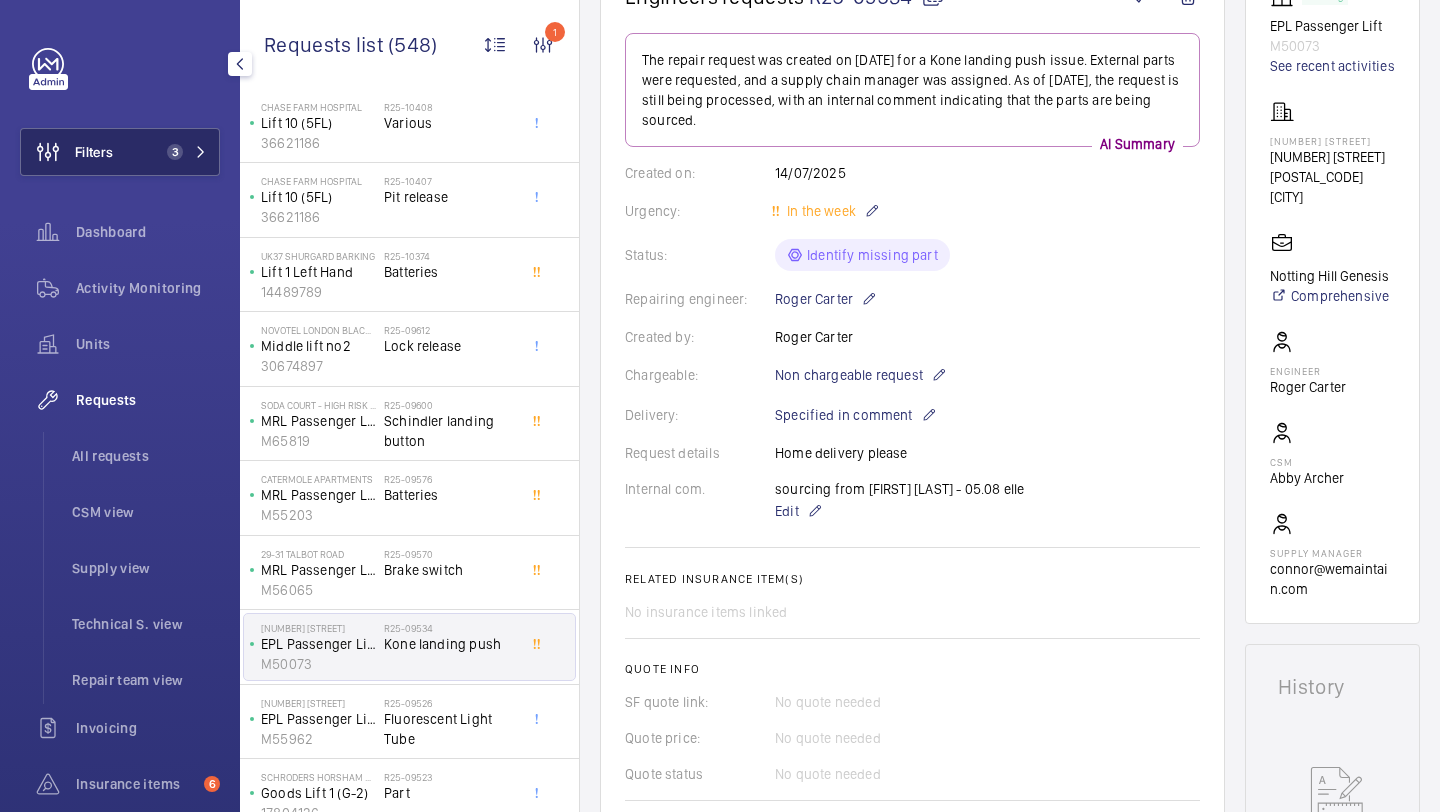 click on "3" 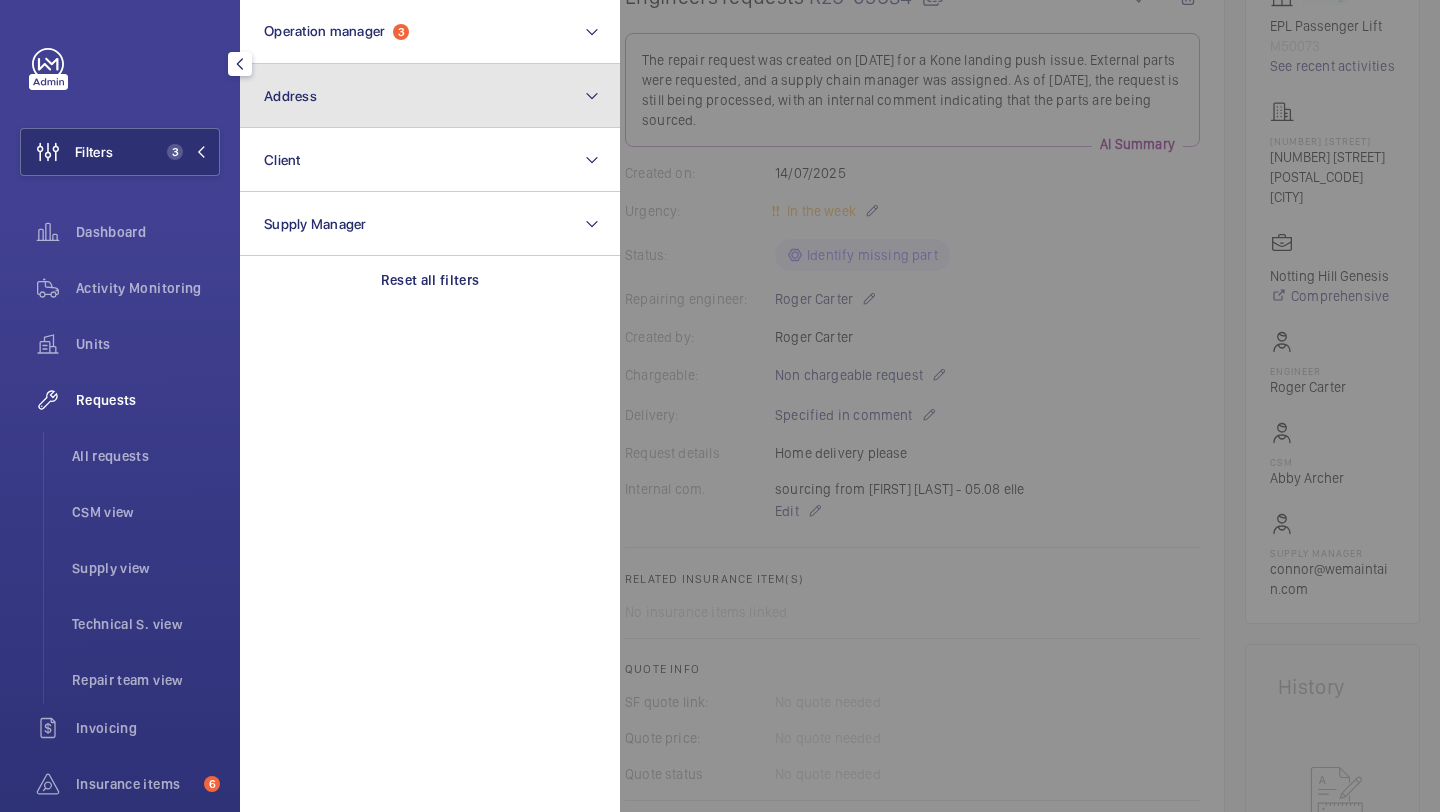 click on "Address" 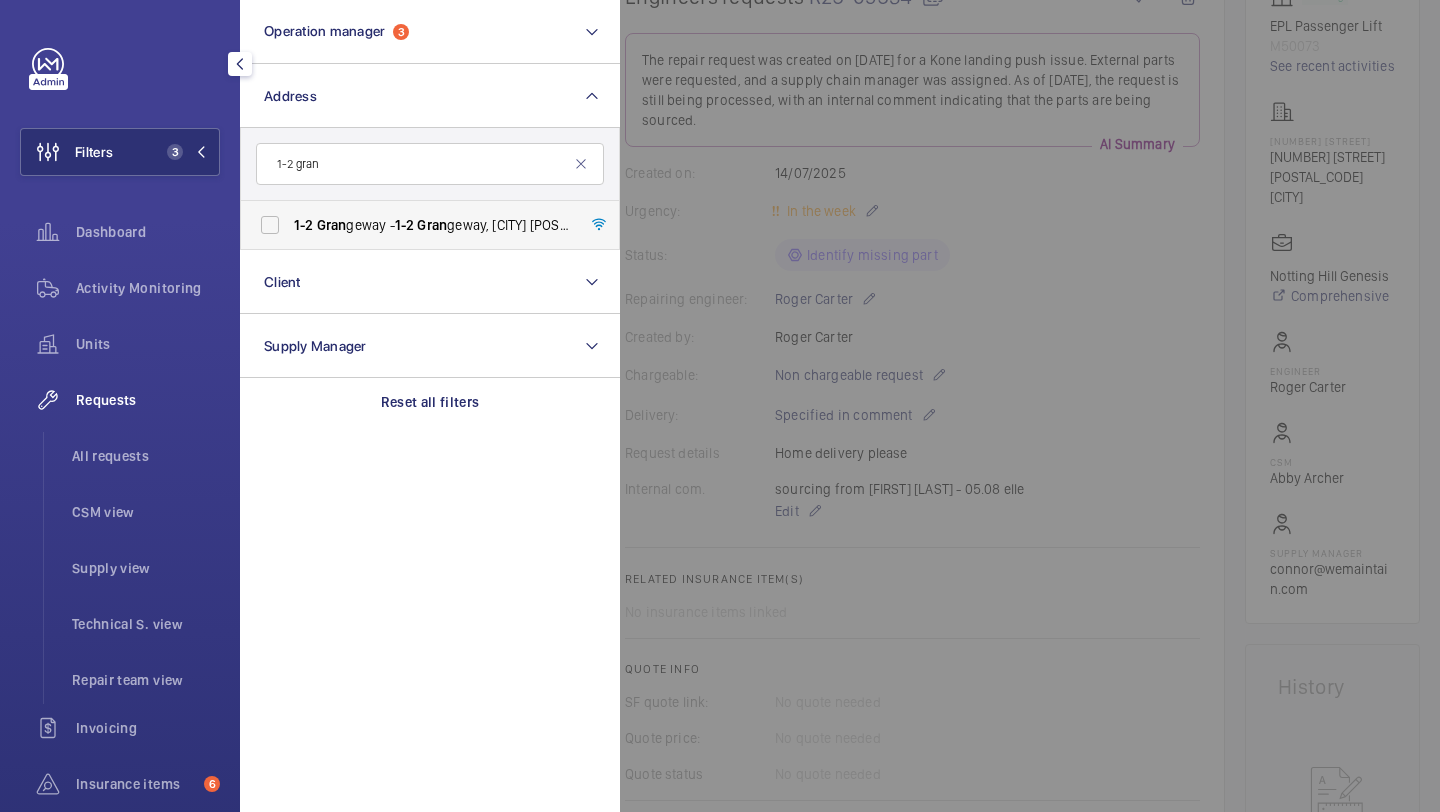 type on "1-2 gran" 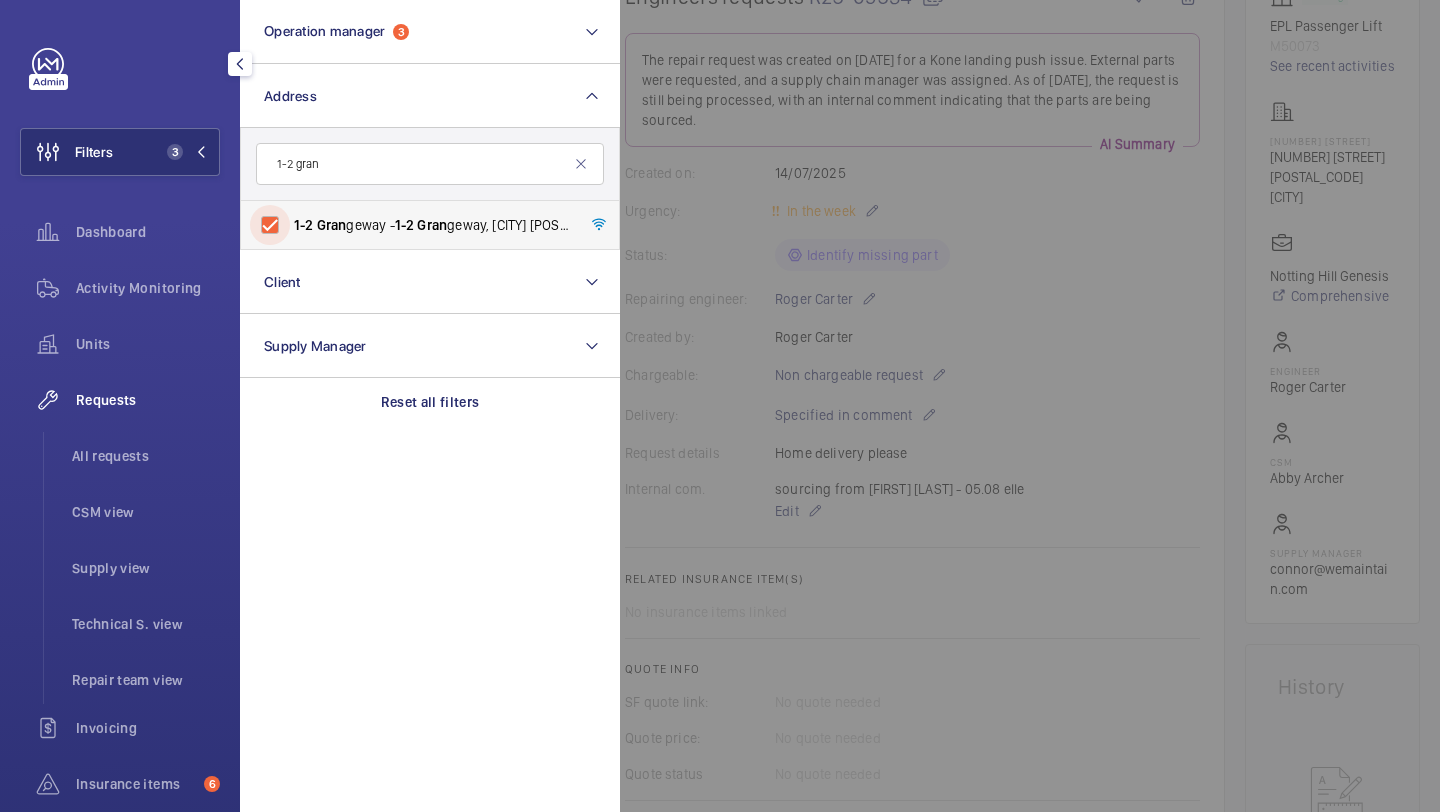 checkbox on "true" 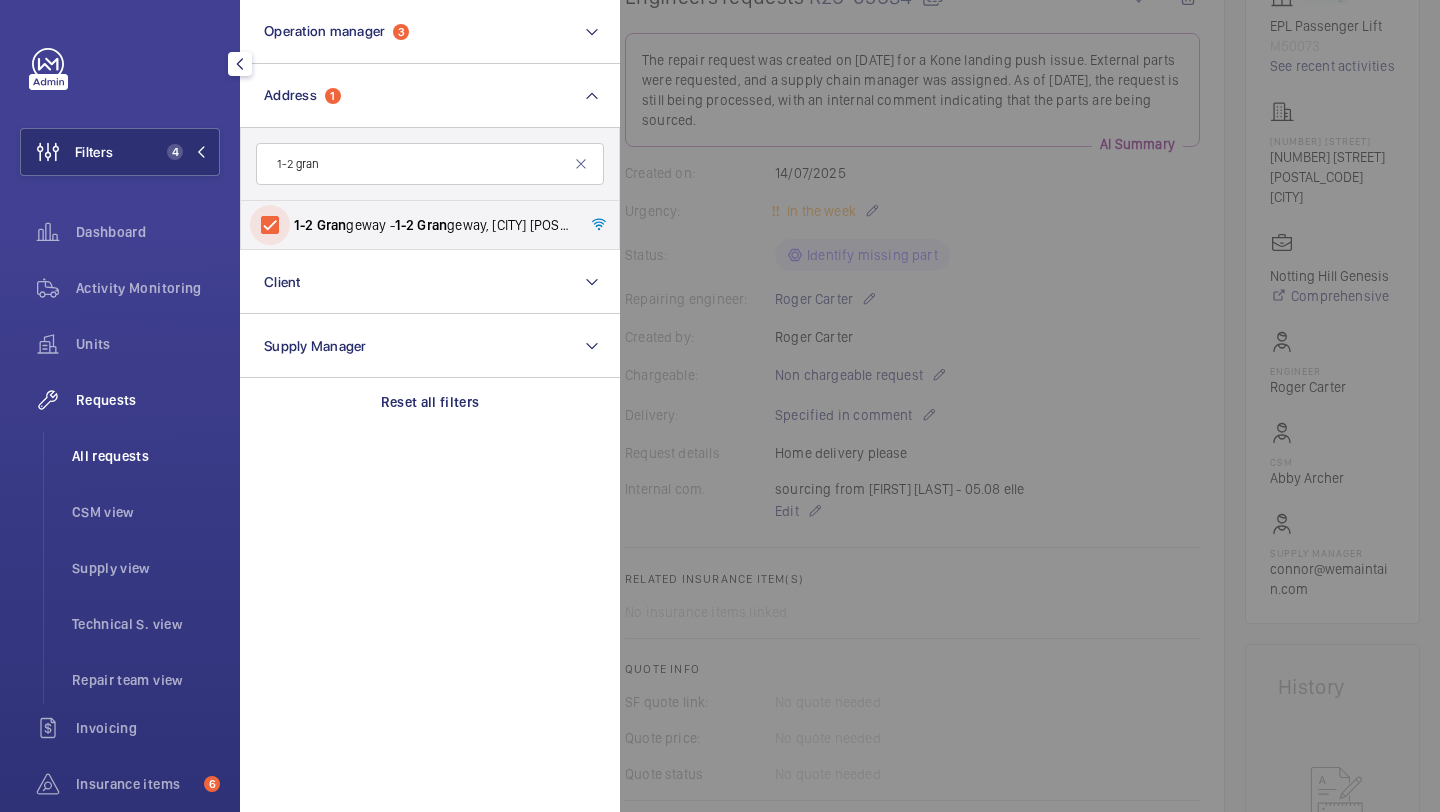 scroll, scrollTop: 0, scrollLeft: 0, axis: both 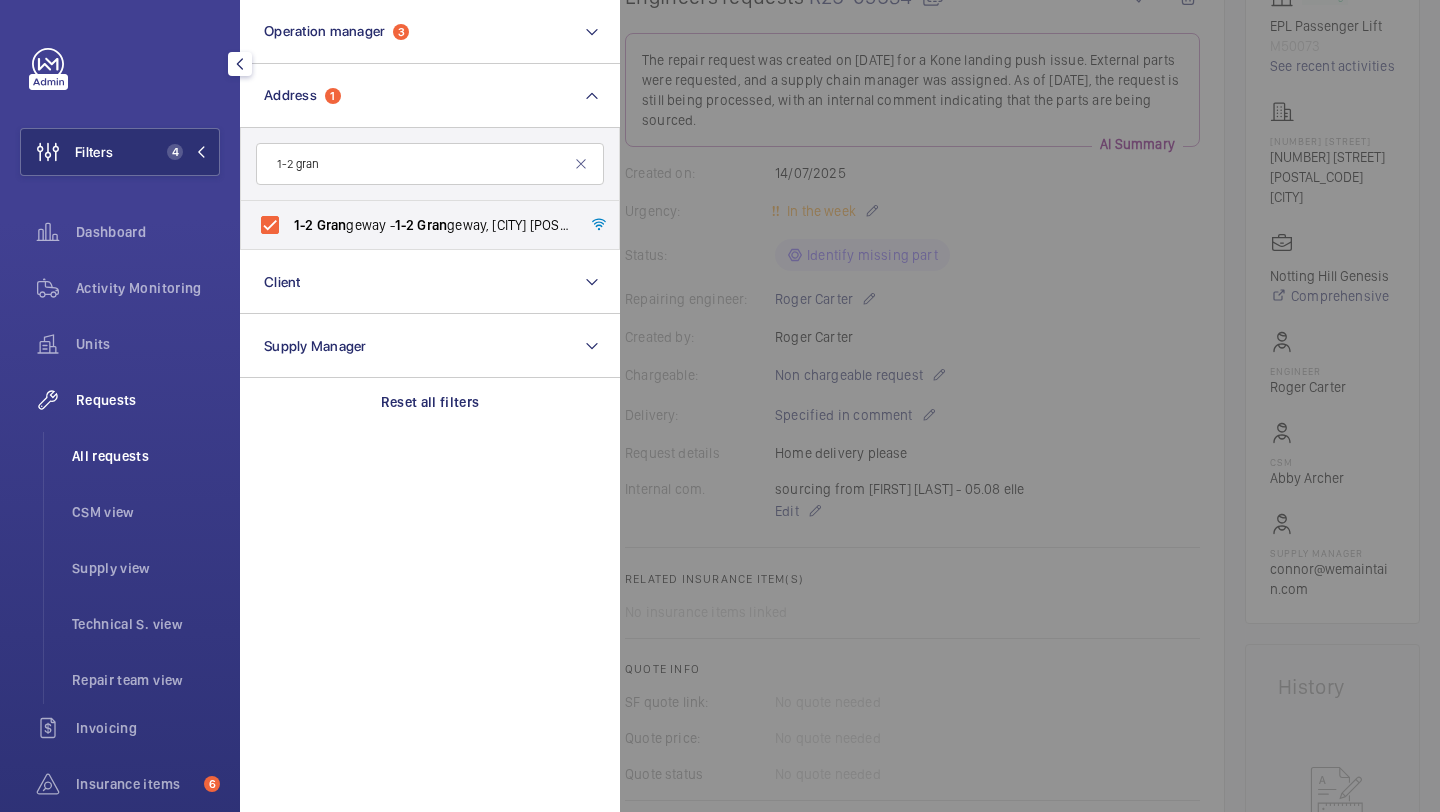 click on "All requests" 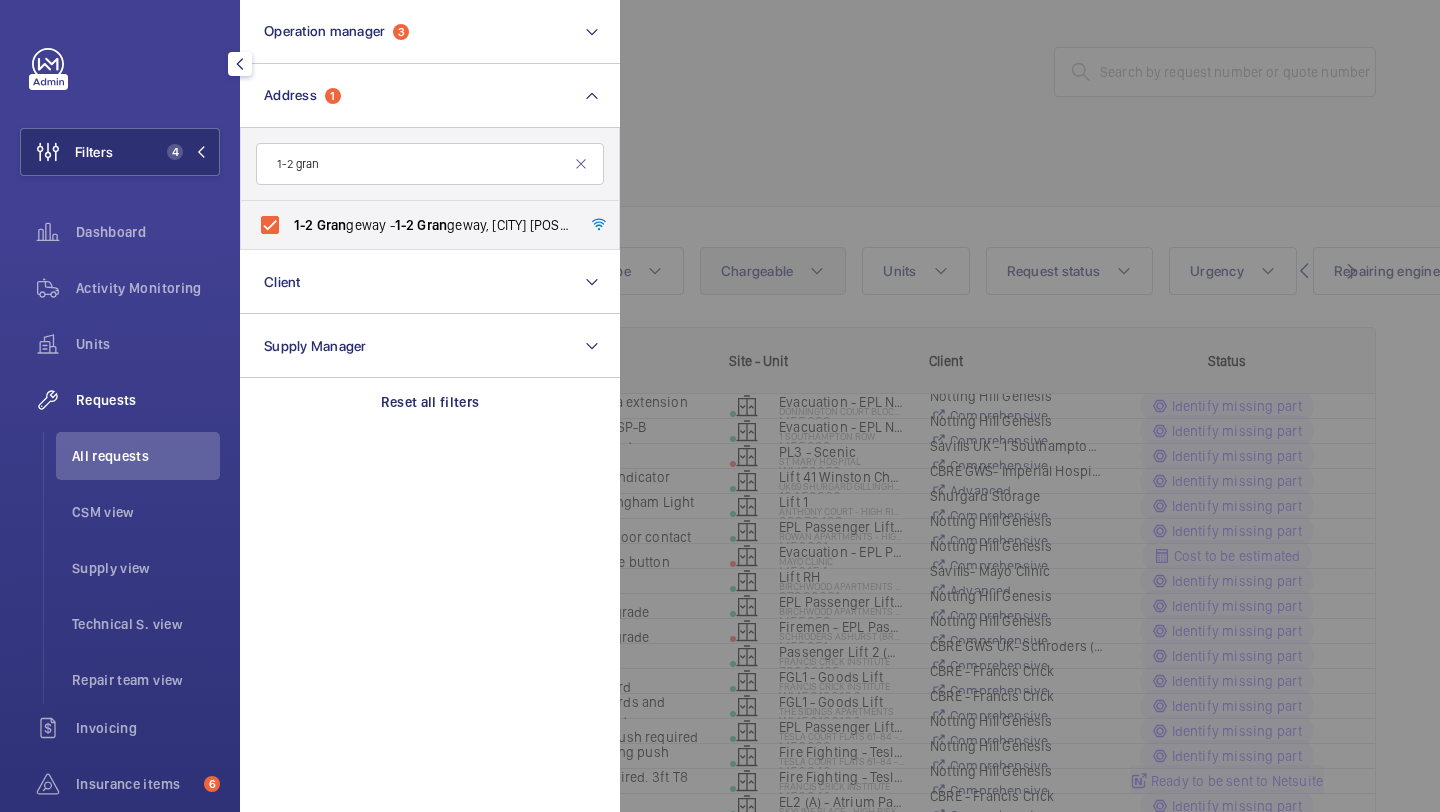click 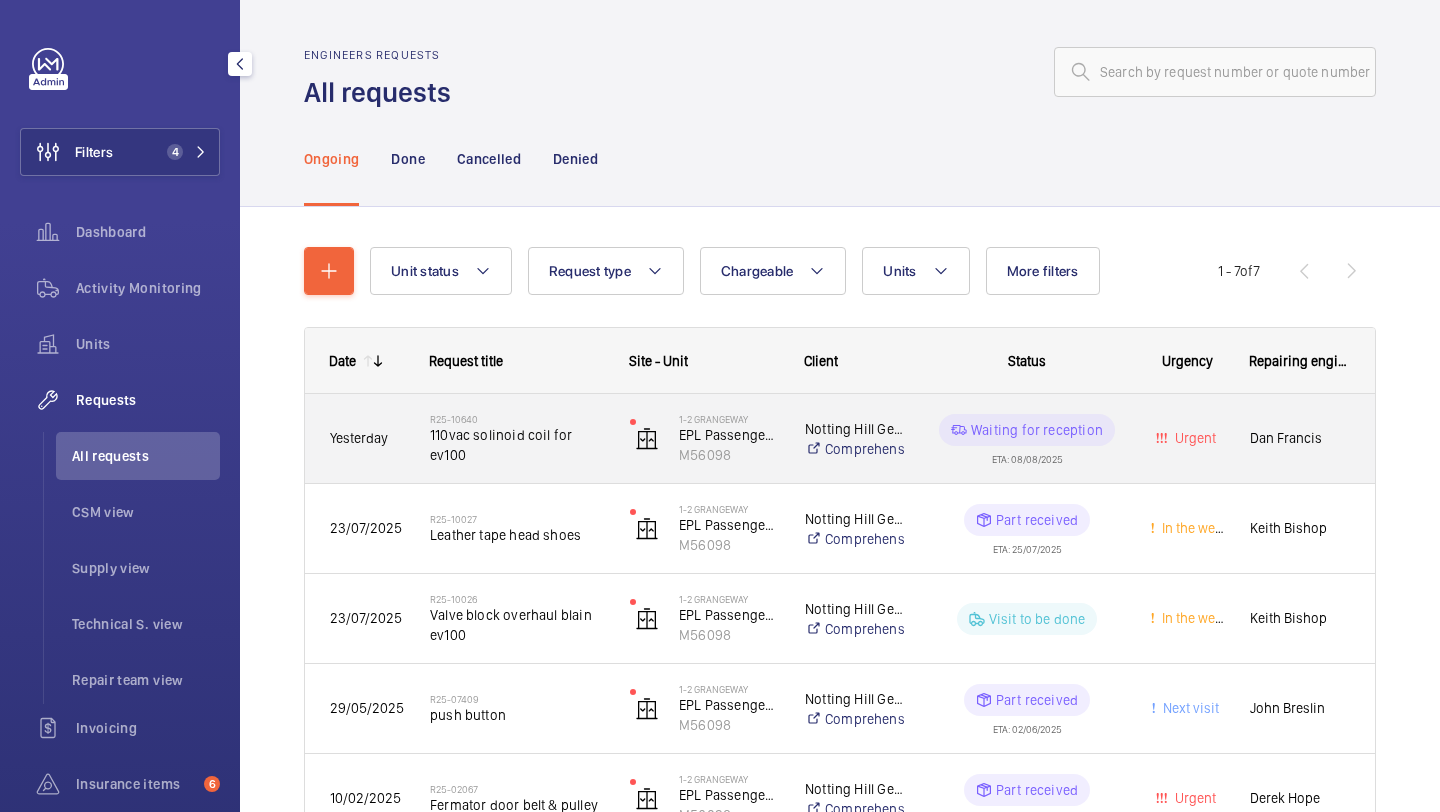 click on "R25-10640   110vac solinoid coil for ev100" 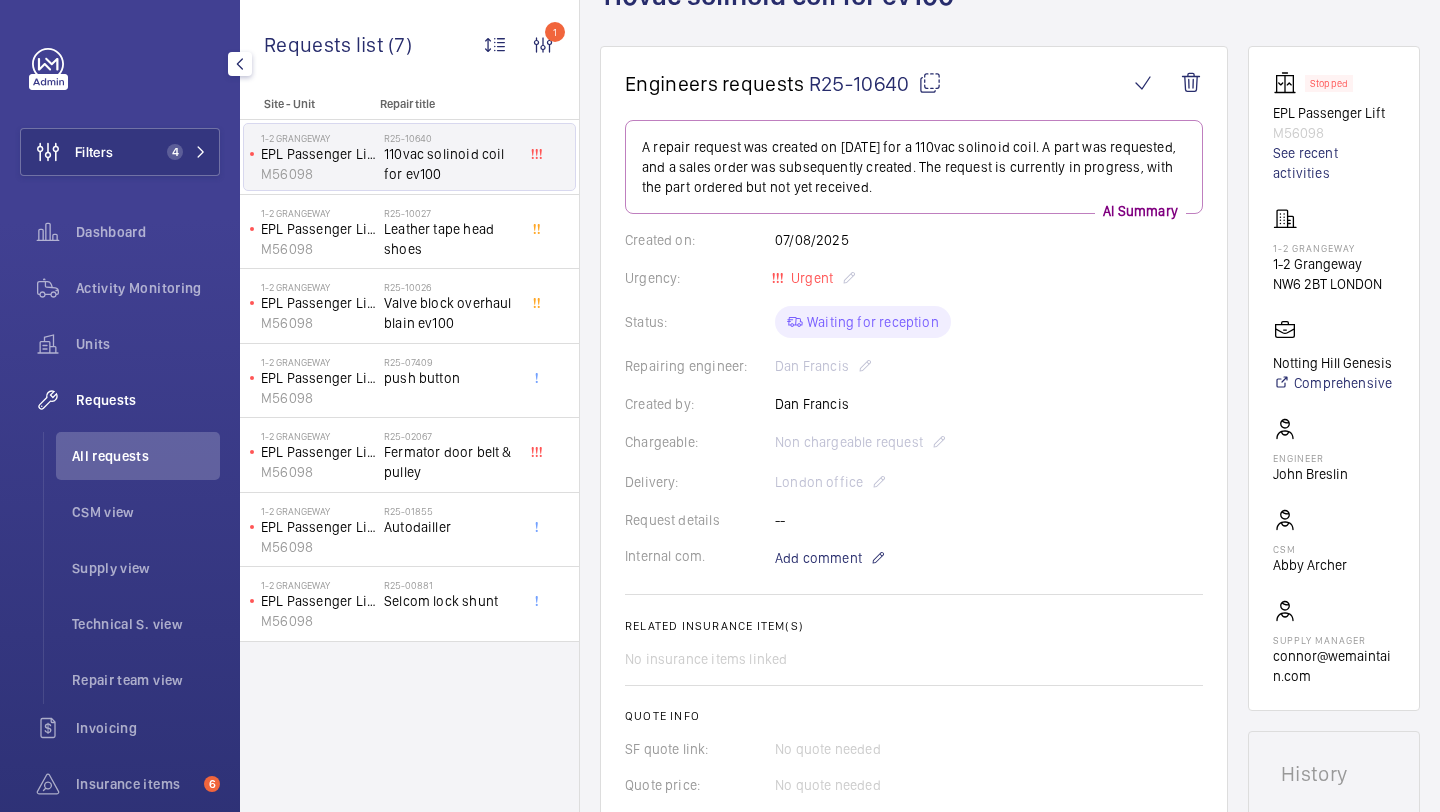 scroll, scrollTop: 50, scrollLeft: 0, axis: vertical 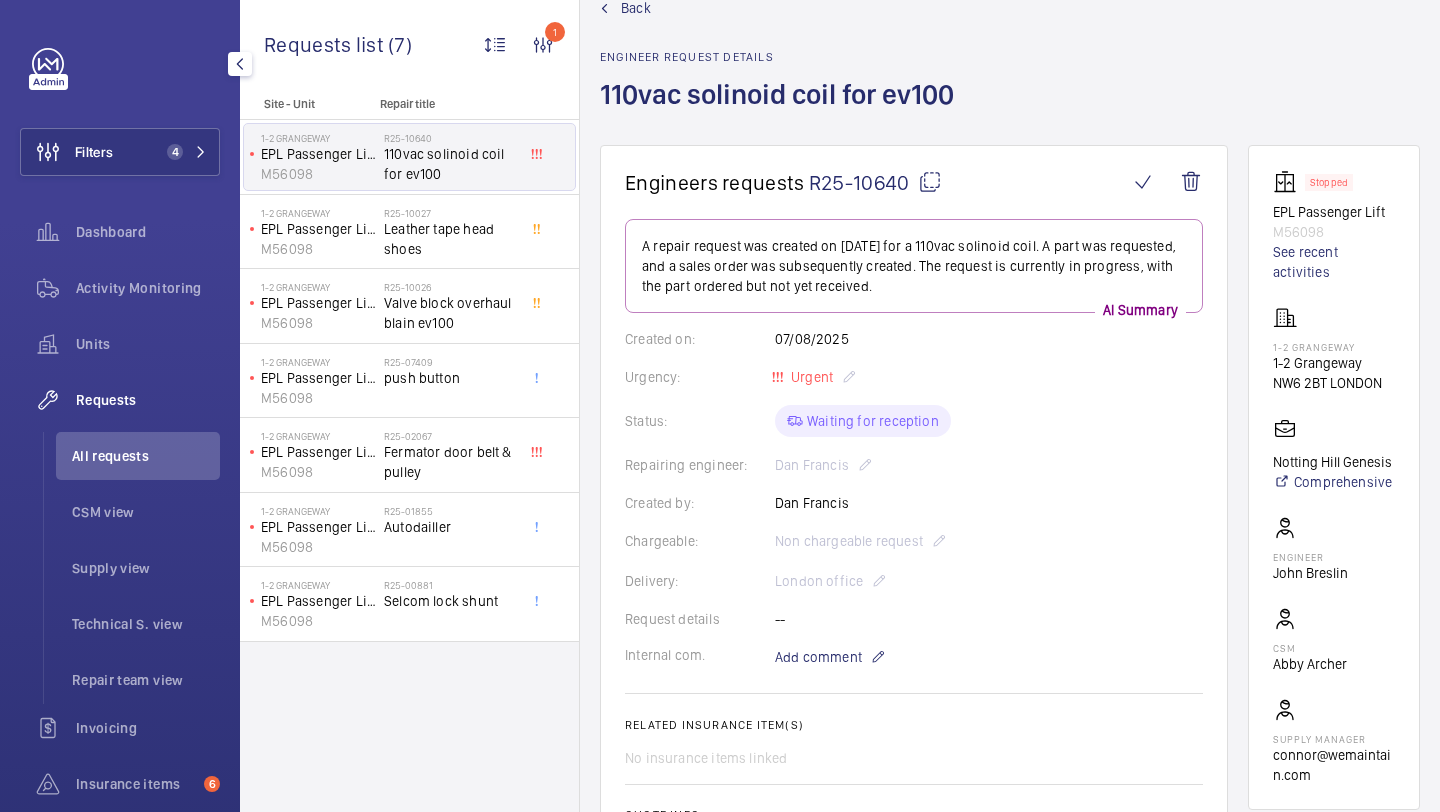 drag, startPoint x: 908, startPoint y: 192, endPoint x: 813, endPoint y: 188, distance: 95.084175 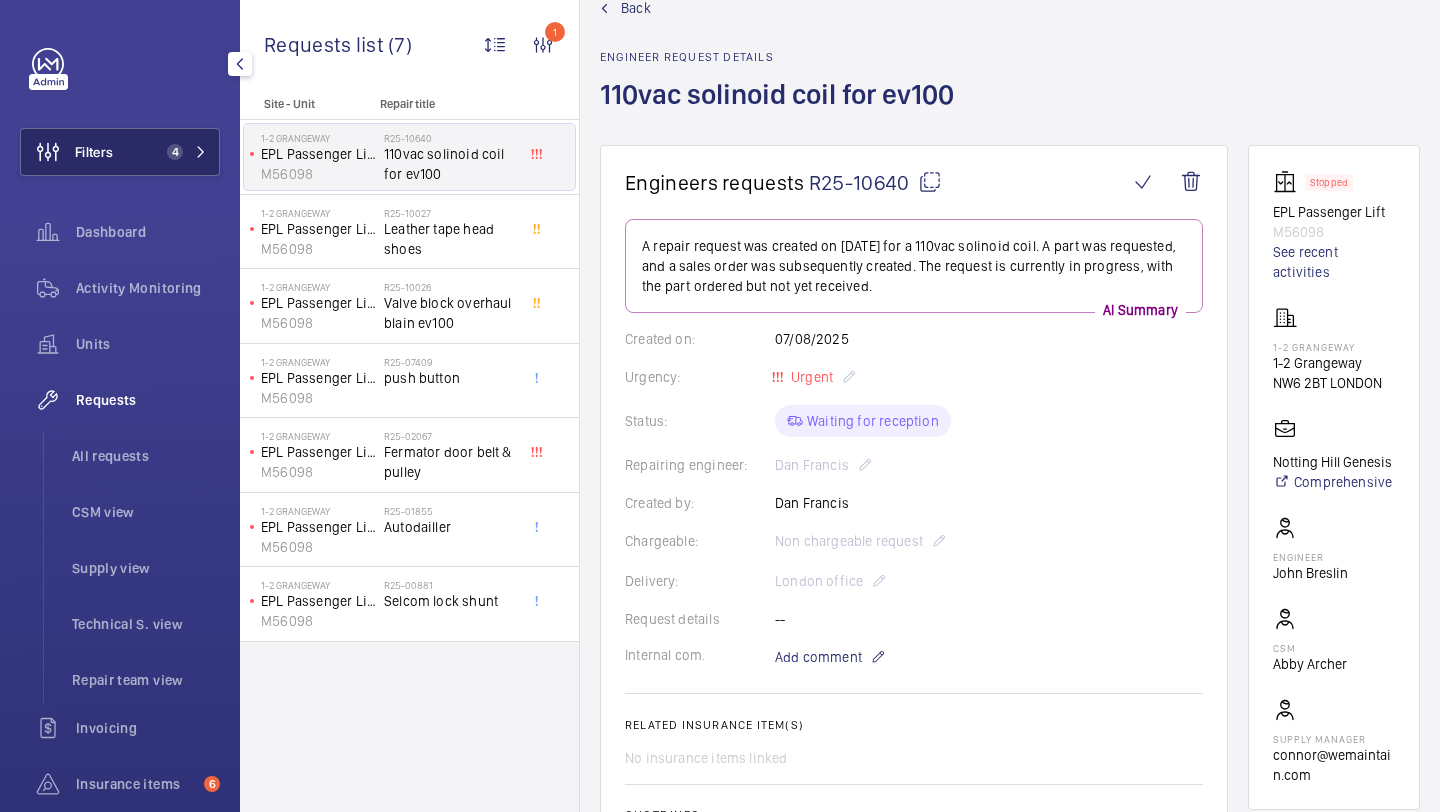 click on "Filters" 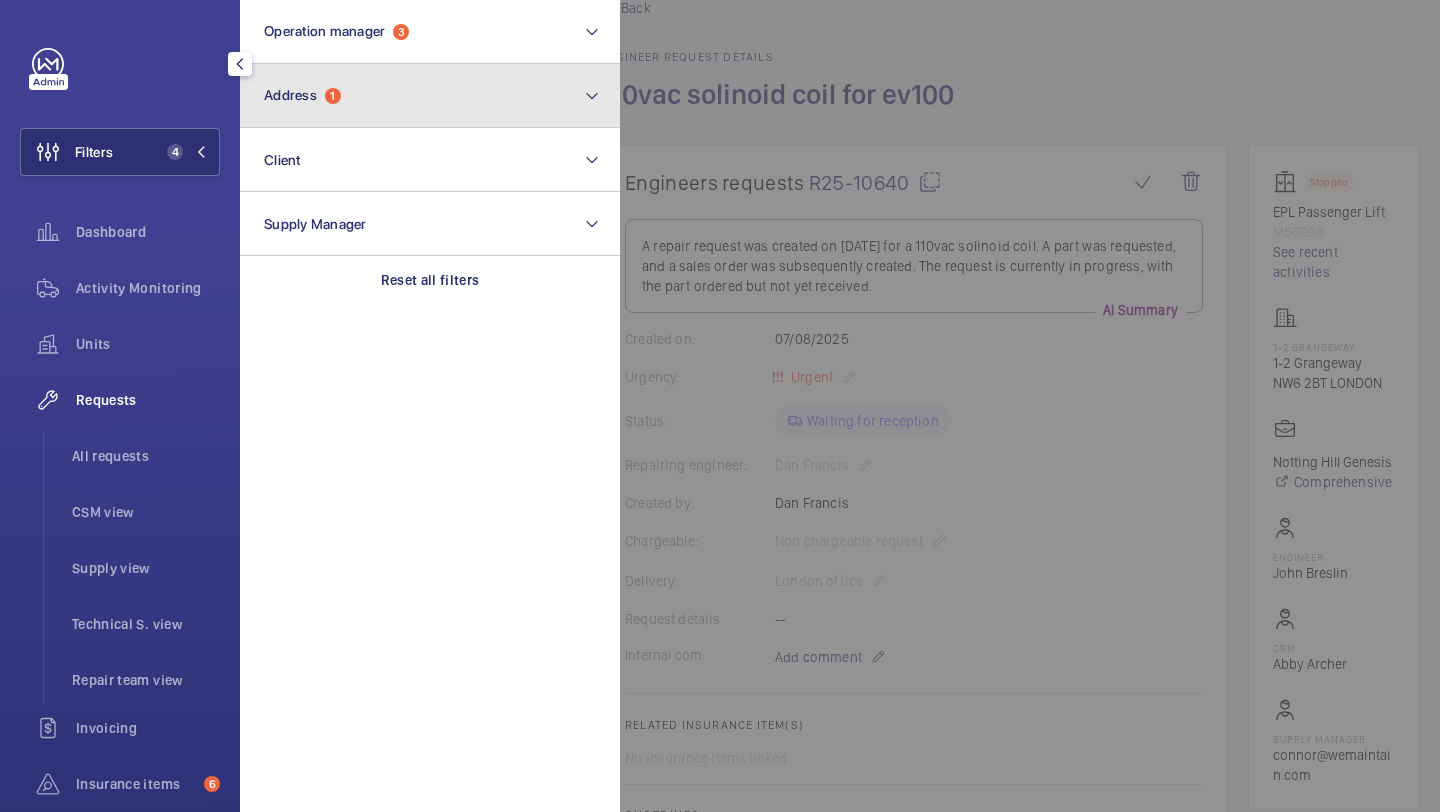click on "Address  1" 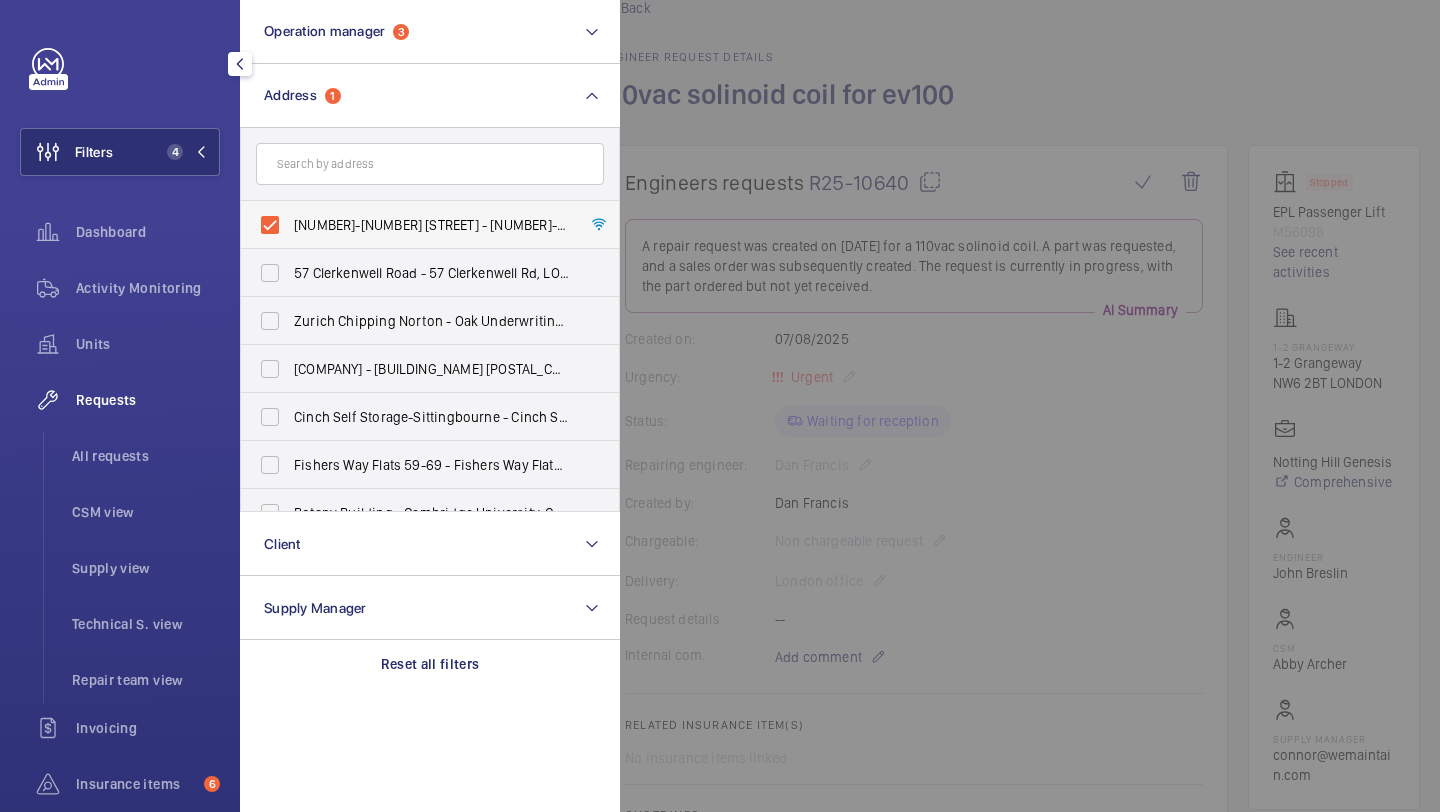 click on "1-2 Grangeway - 1-2 Grangeway, LONDON NW6 2BT" at bounding box center [431, 225] 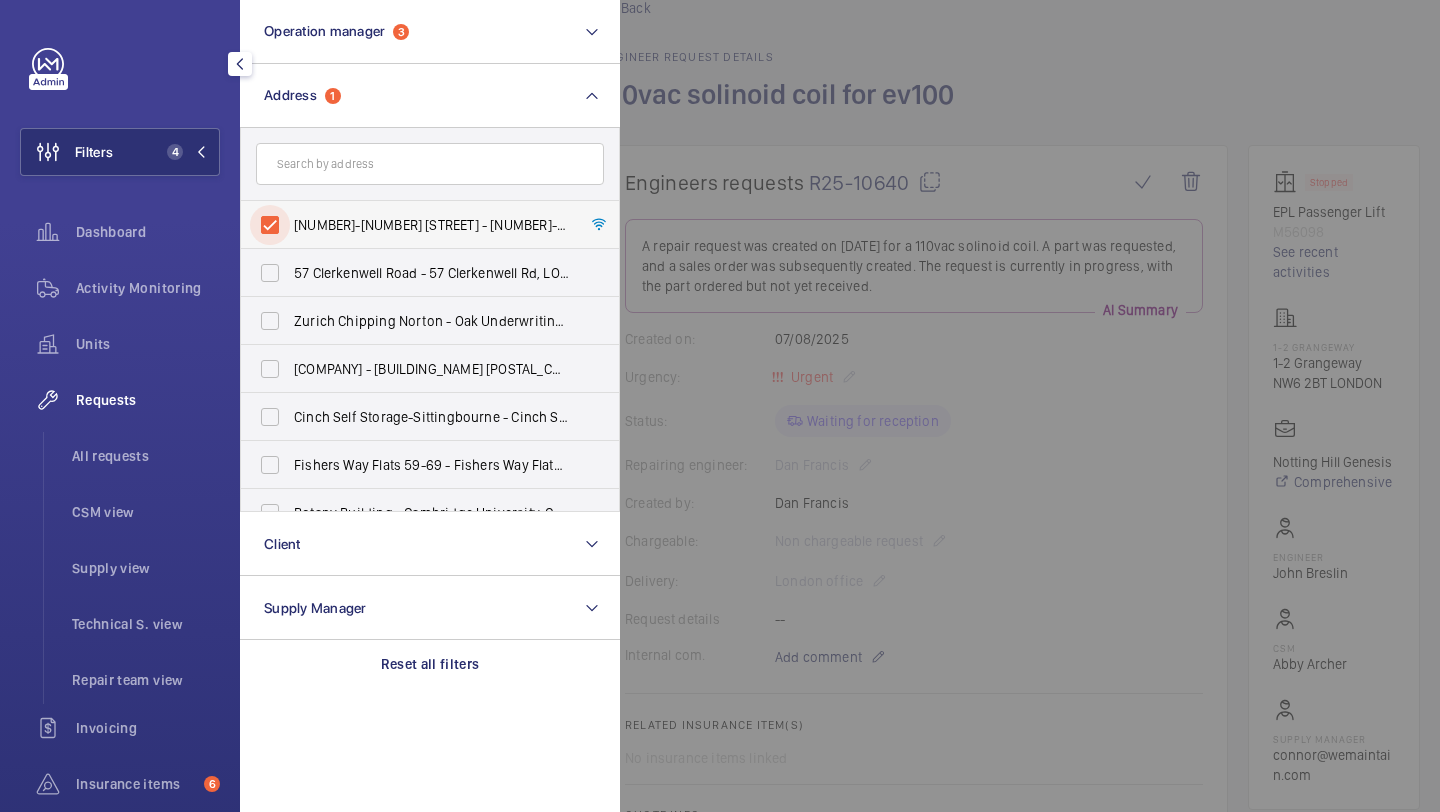 click on "1-2 Grangeway - 1-2 Grangeway, LONDON NW6 2BT" at bounding box center (270, 225) 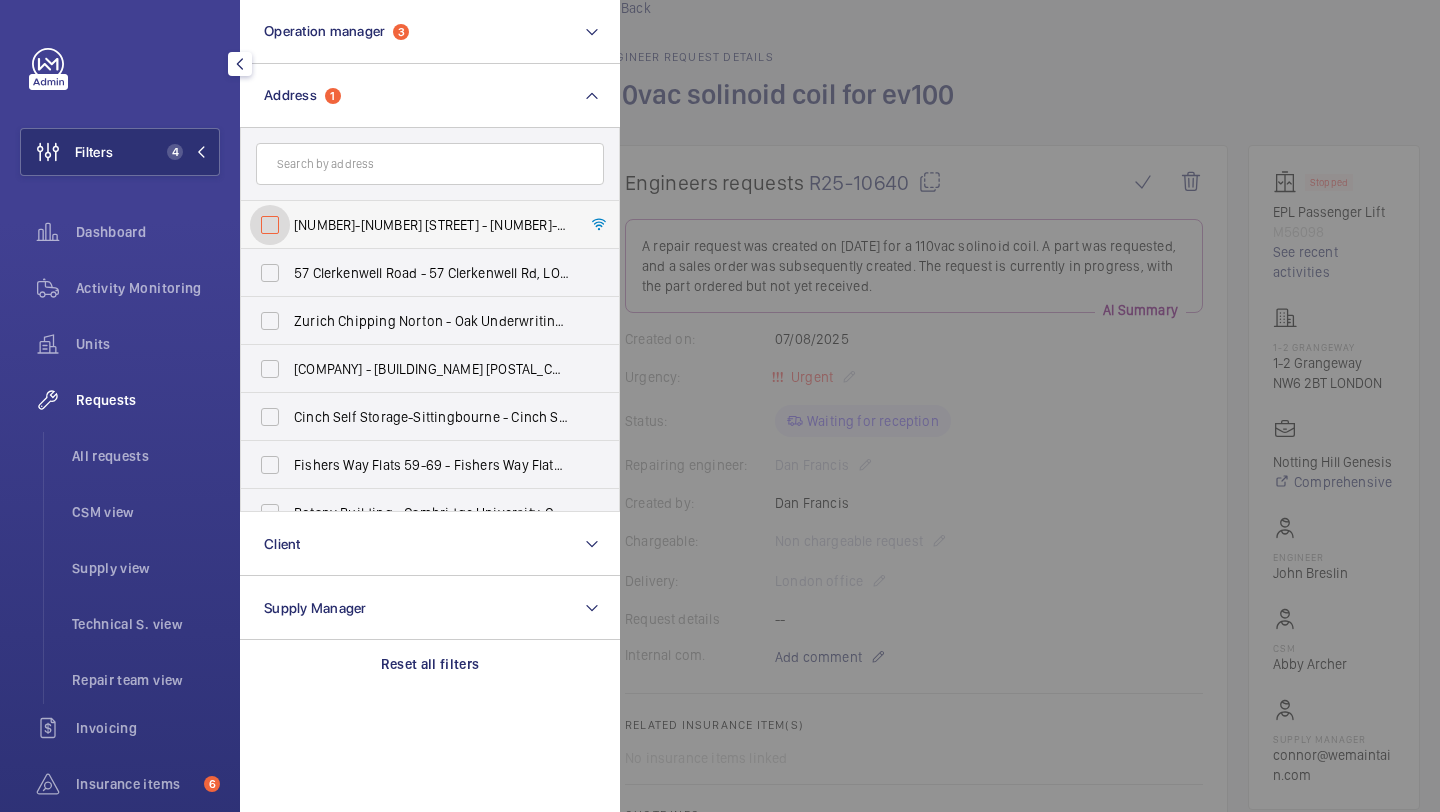 checkbox on "false" 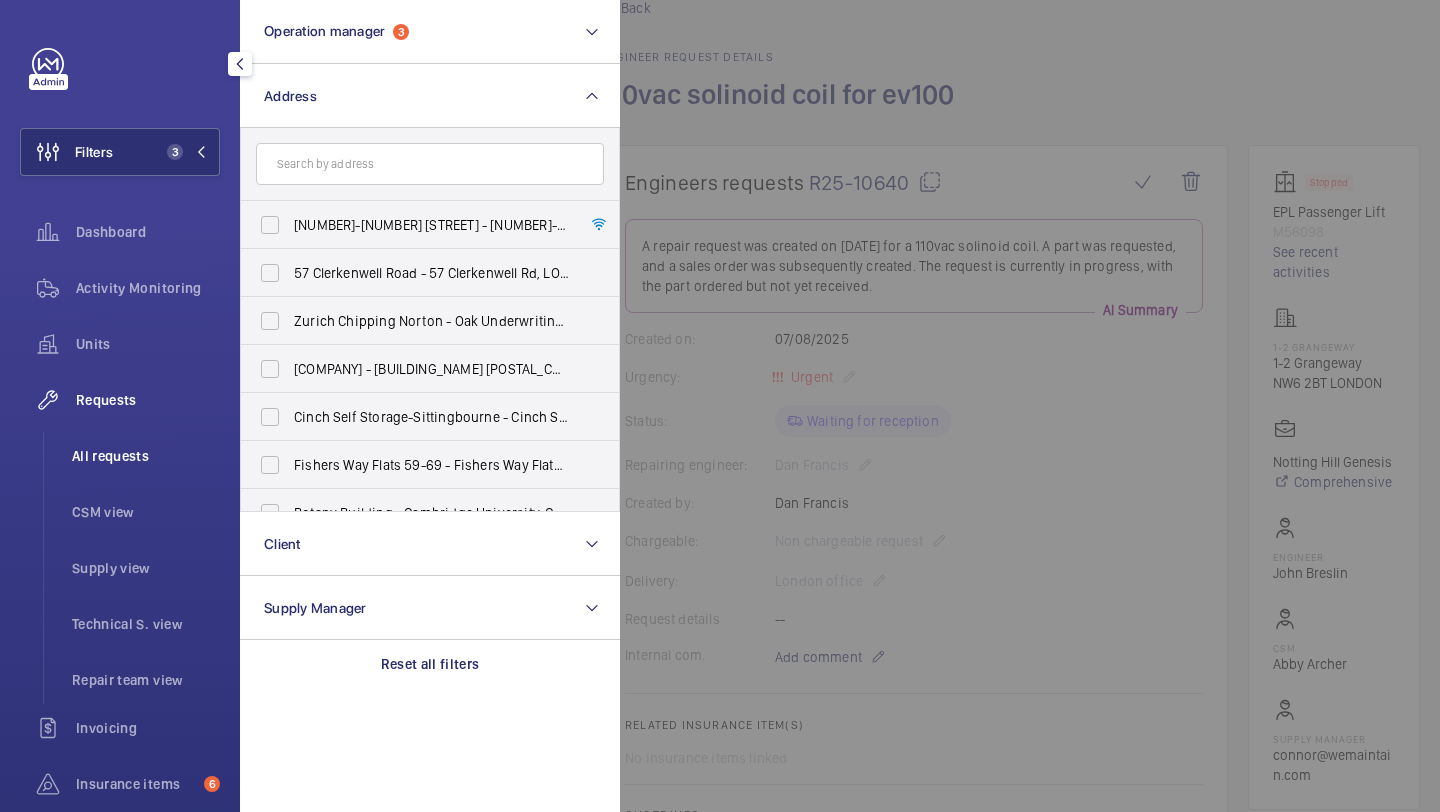 click on "All requests" 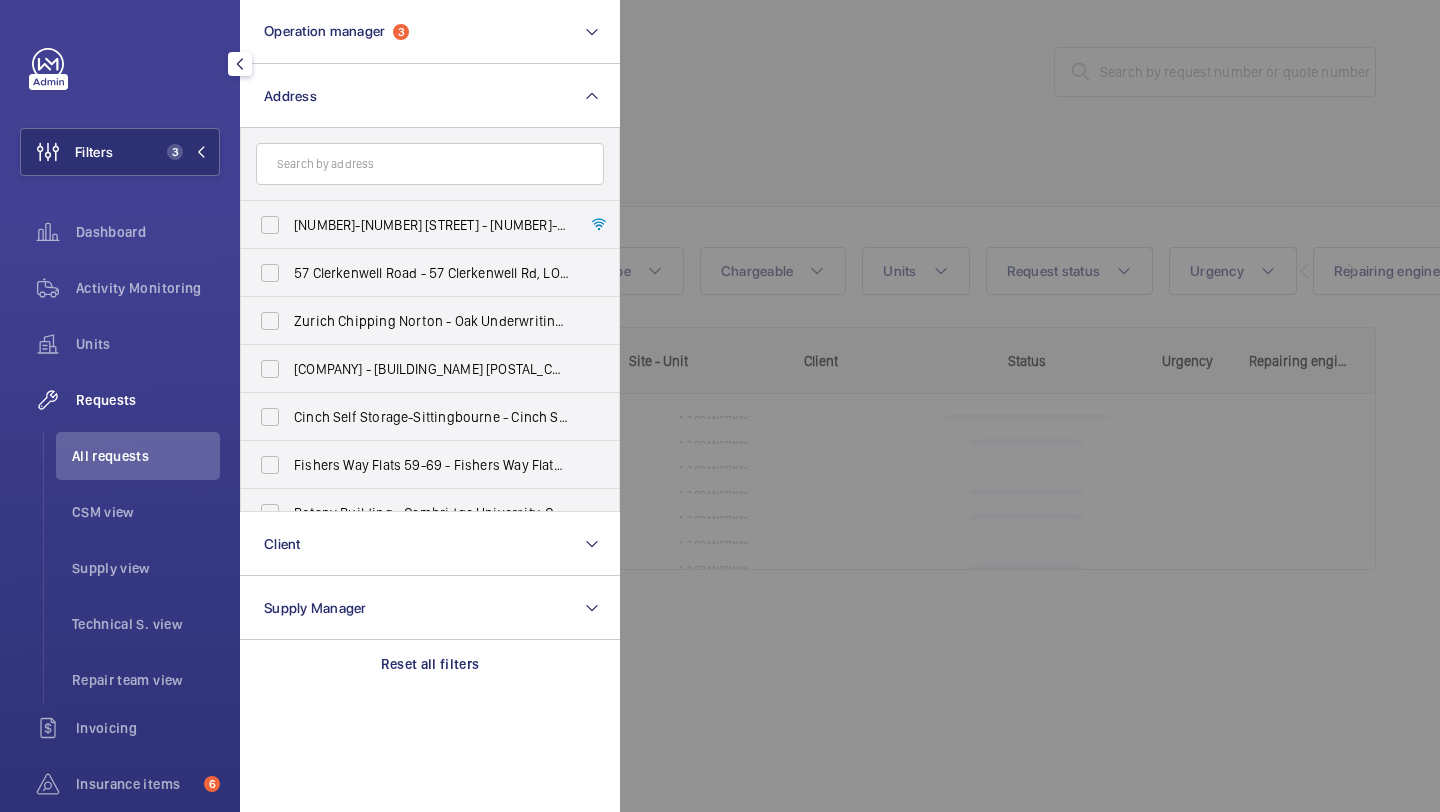 click 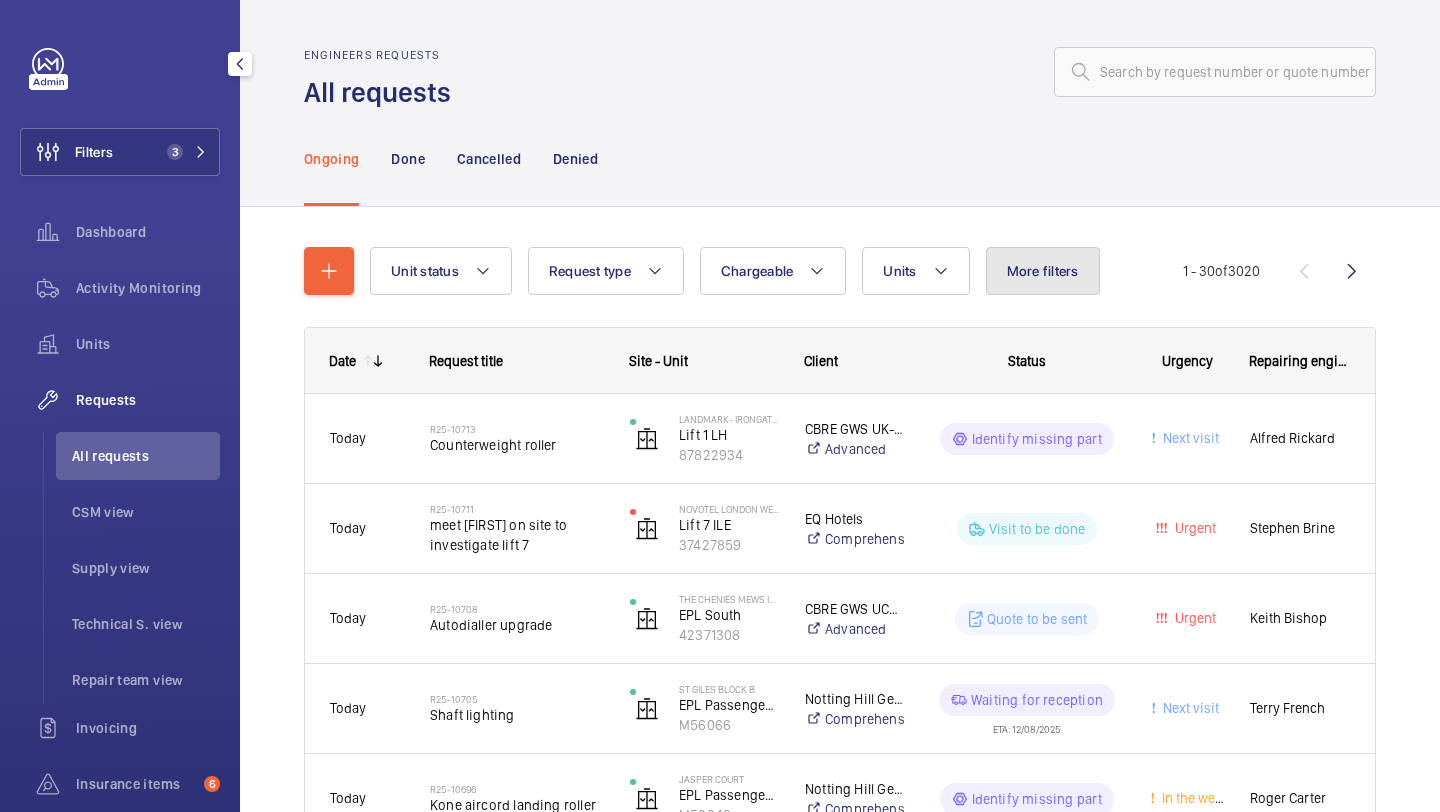 click on "More filters" 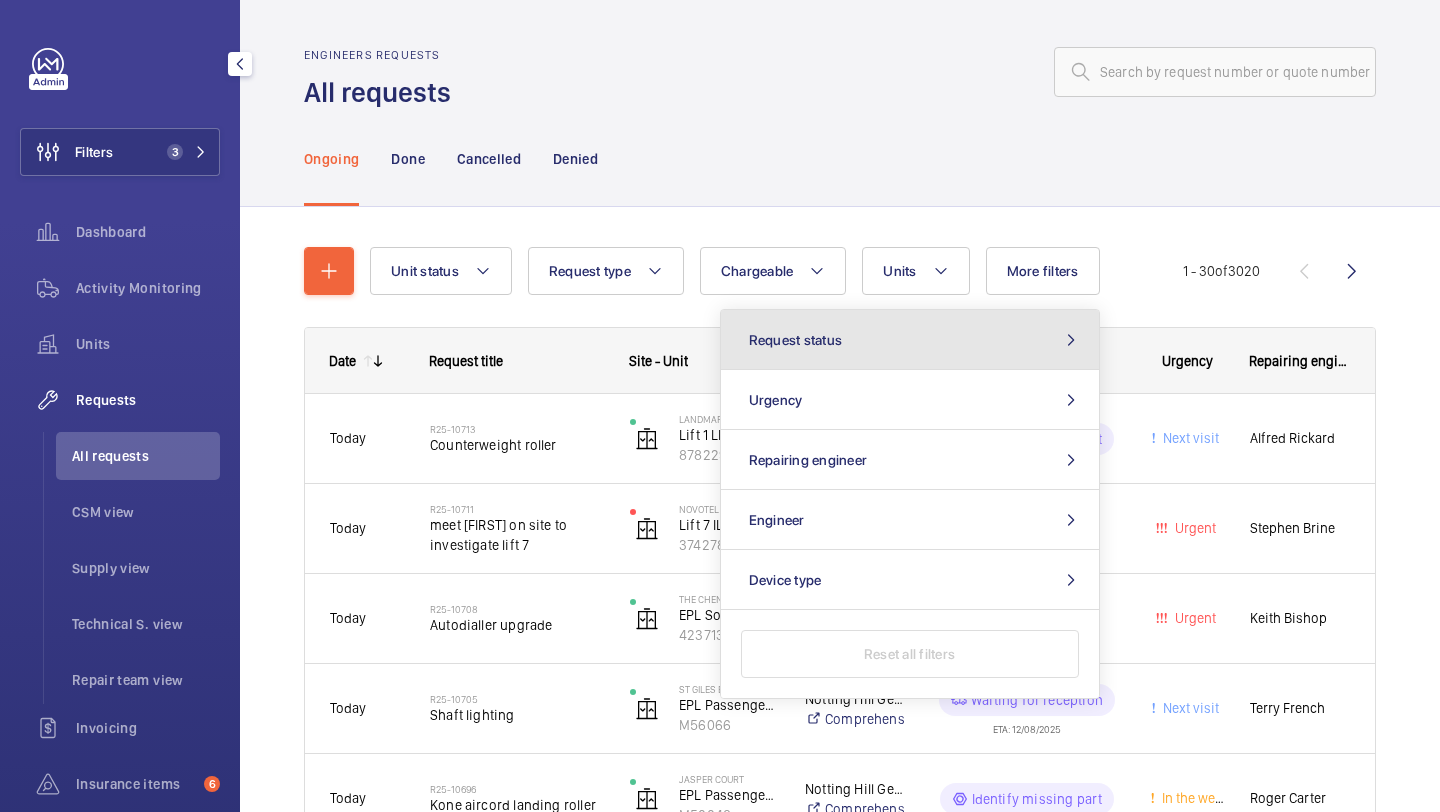 click on "Request status" 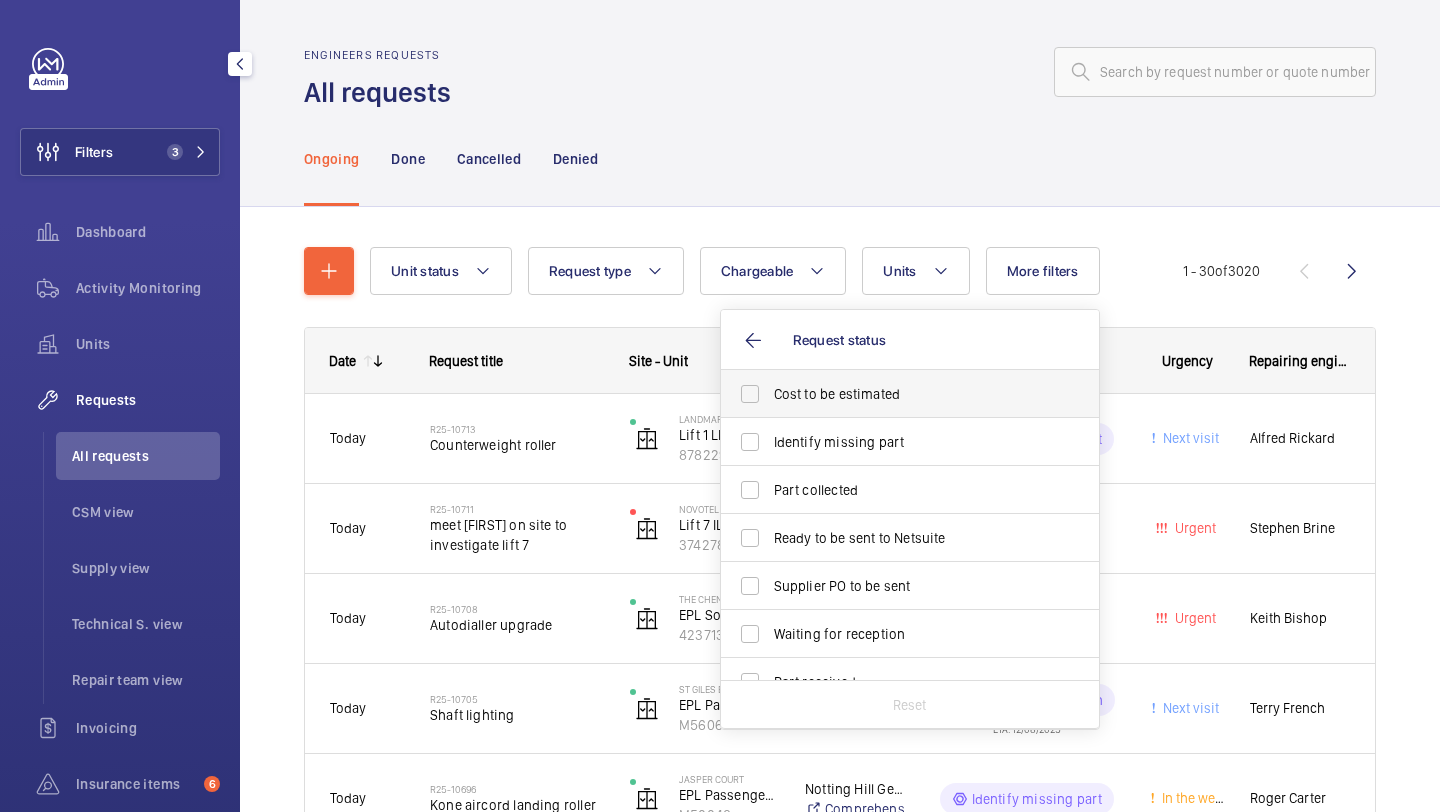 click on "Cost to be estimated" at bounding box center [911, 394] 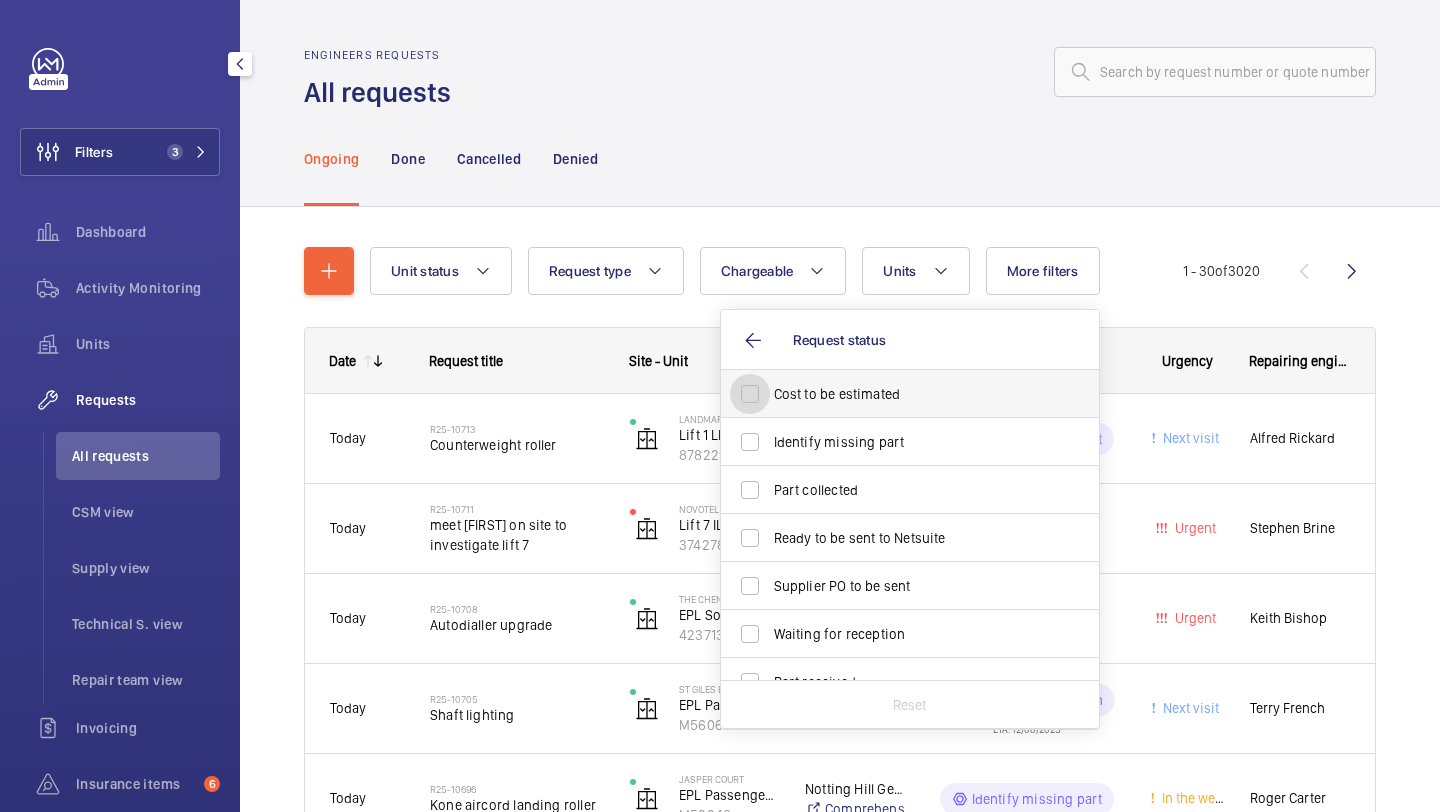 click on "Cost to be estimated" at bounding box center (750, 394) 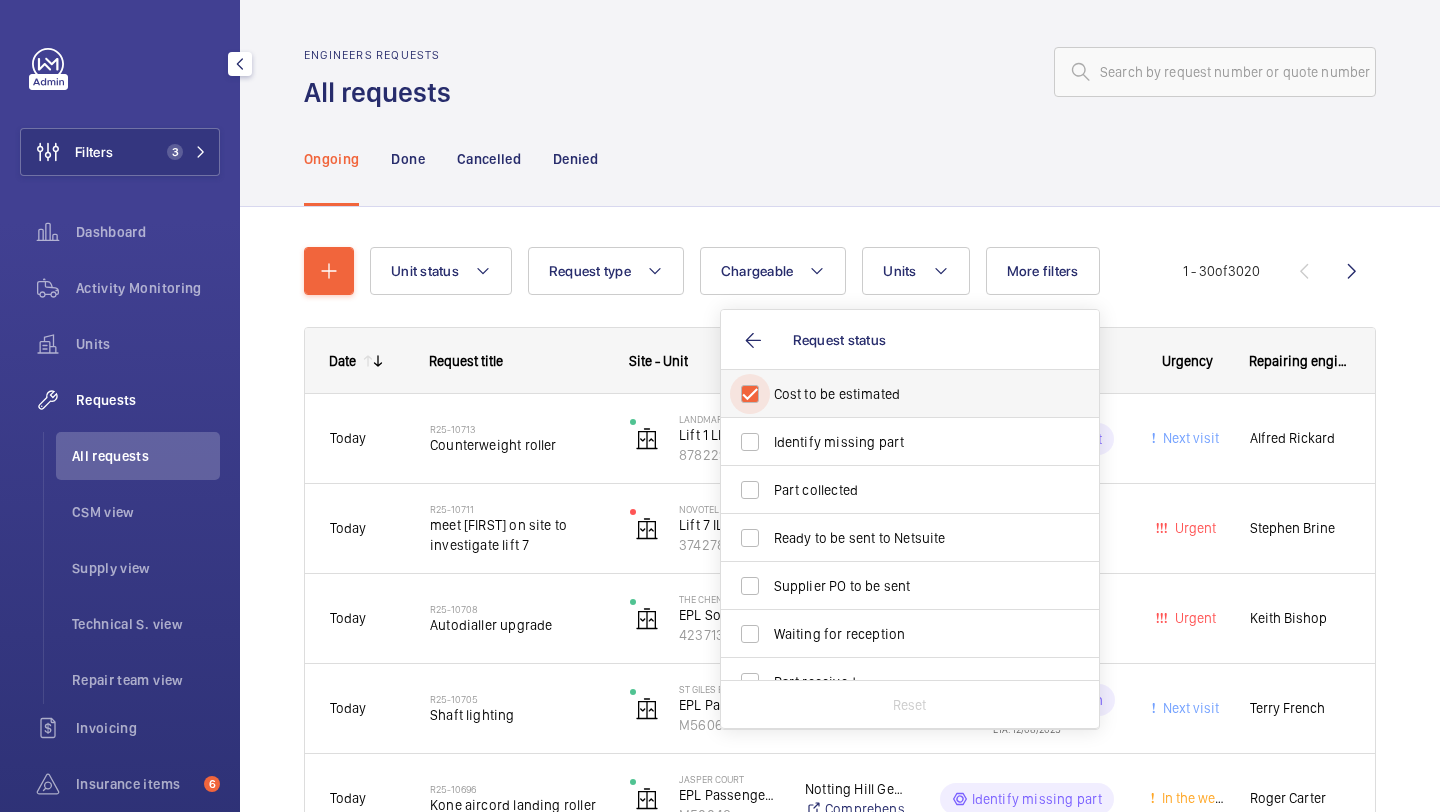 checkbox on "true" 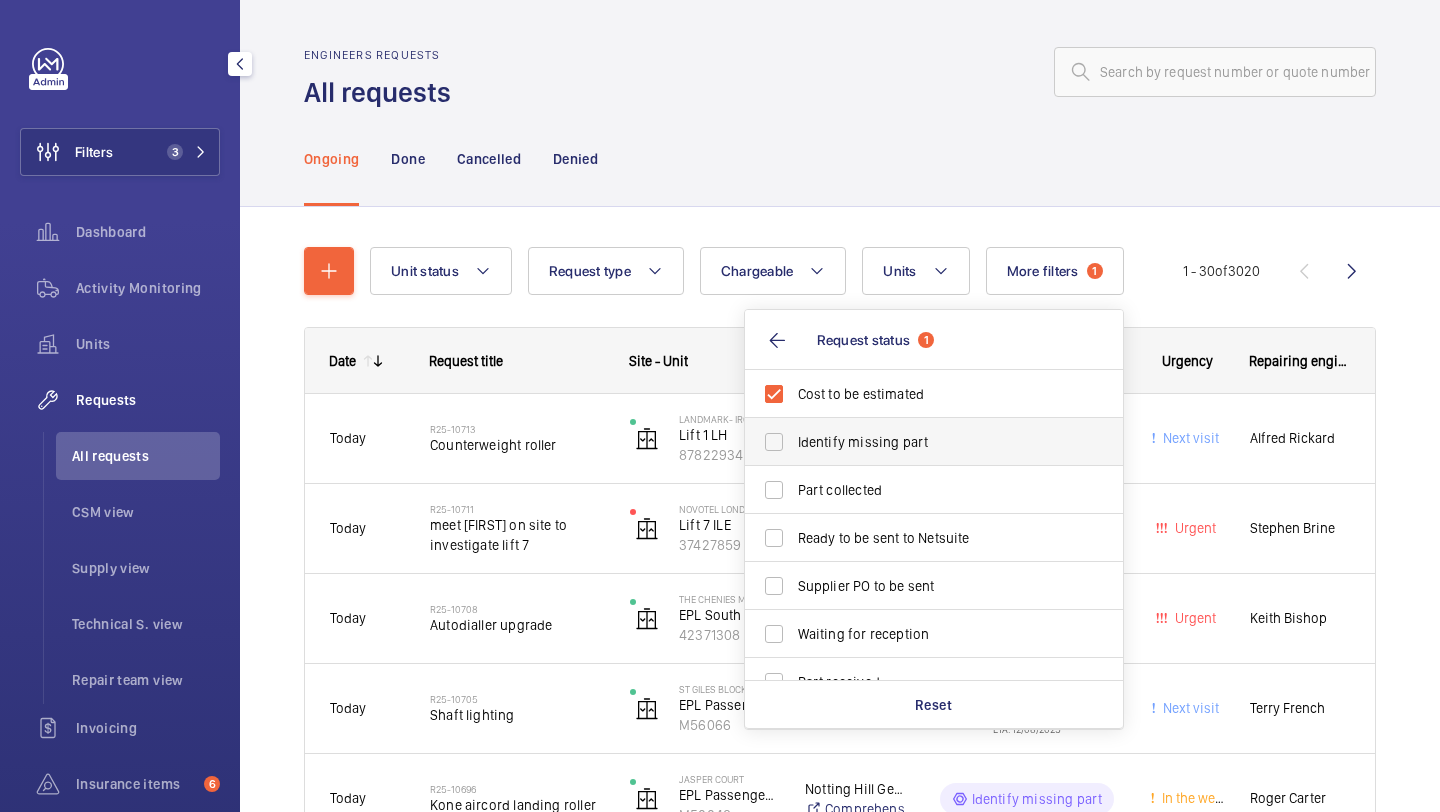 click on "Identify missing part" at bounding box center (919, 442) 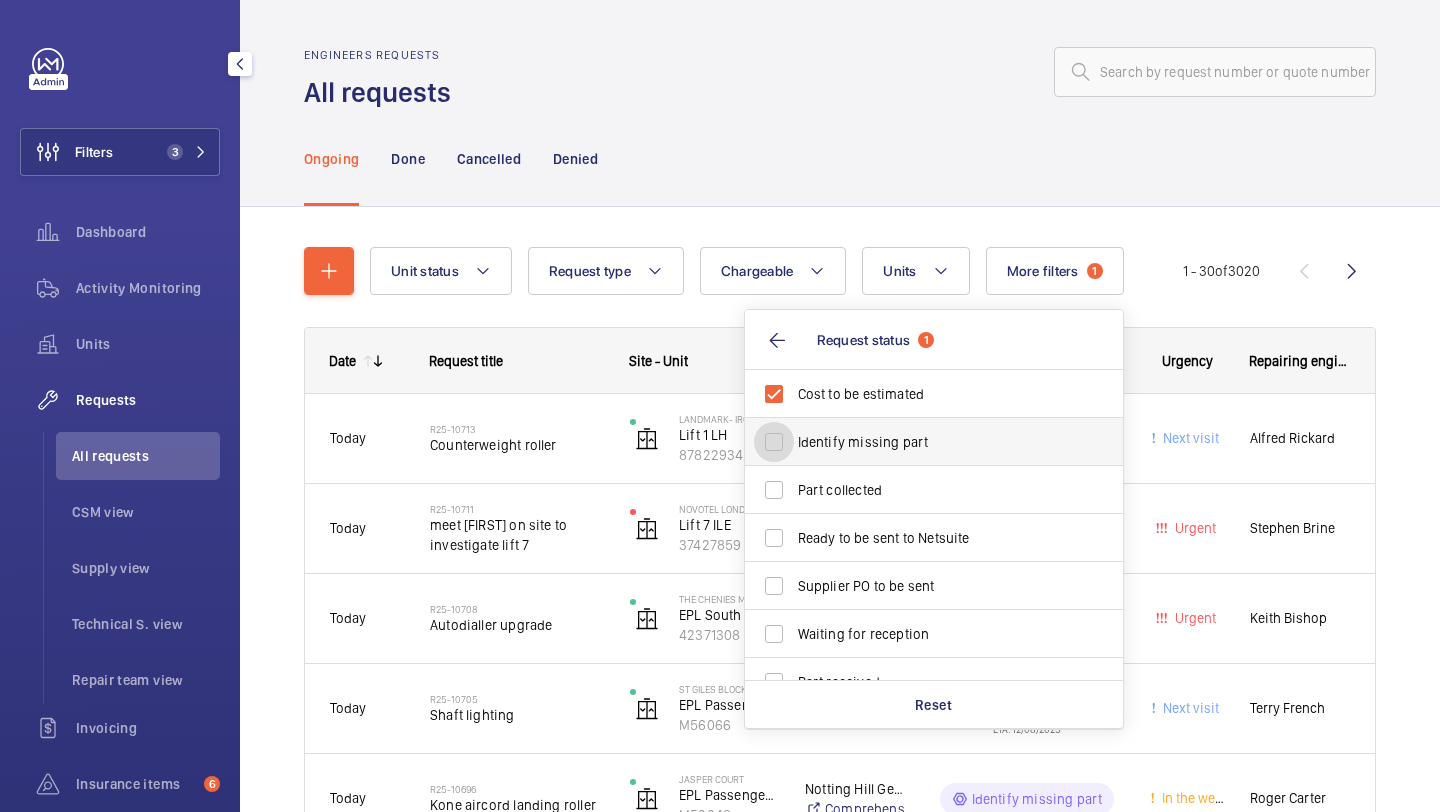 click on "Identify missing part" at bounding box center (774, 442) 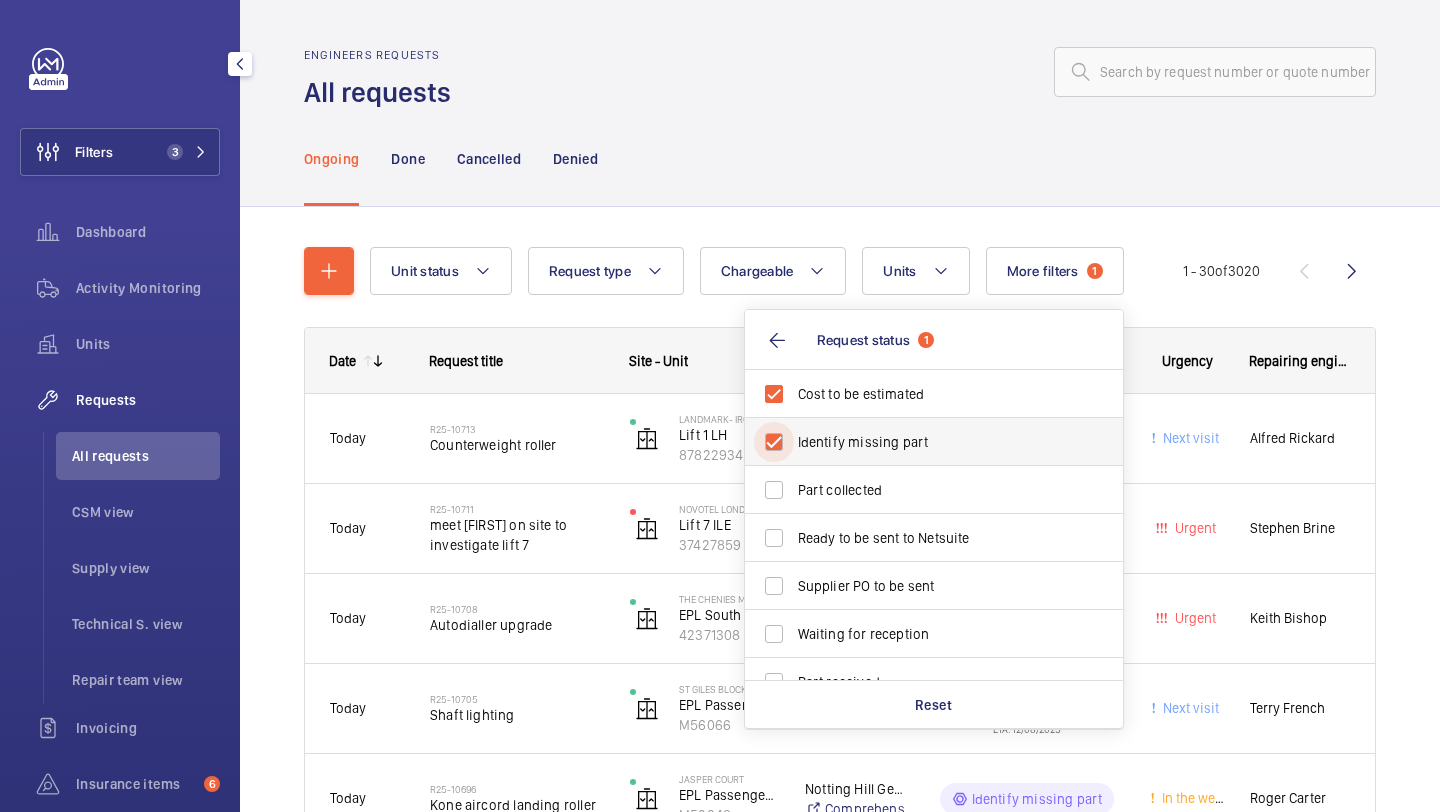 checkbox on "true" 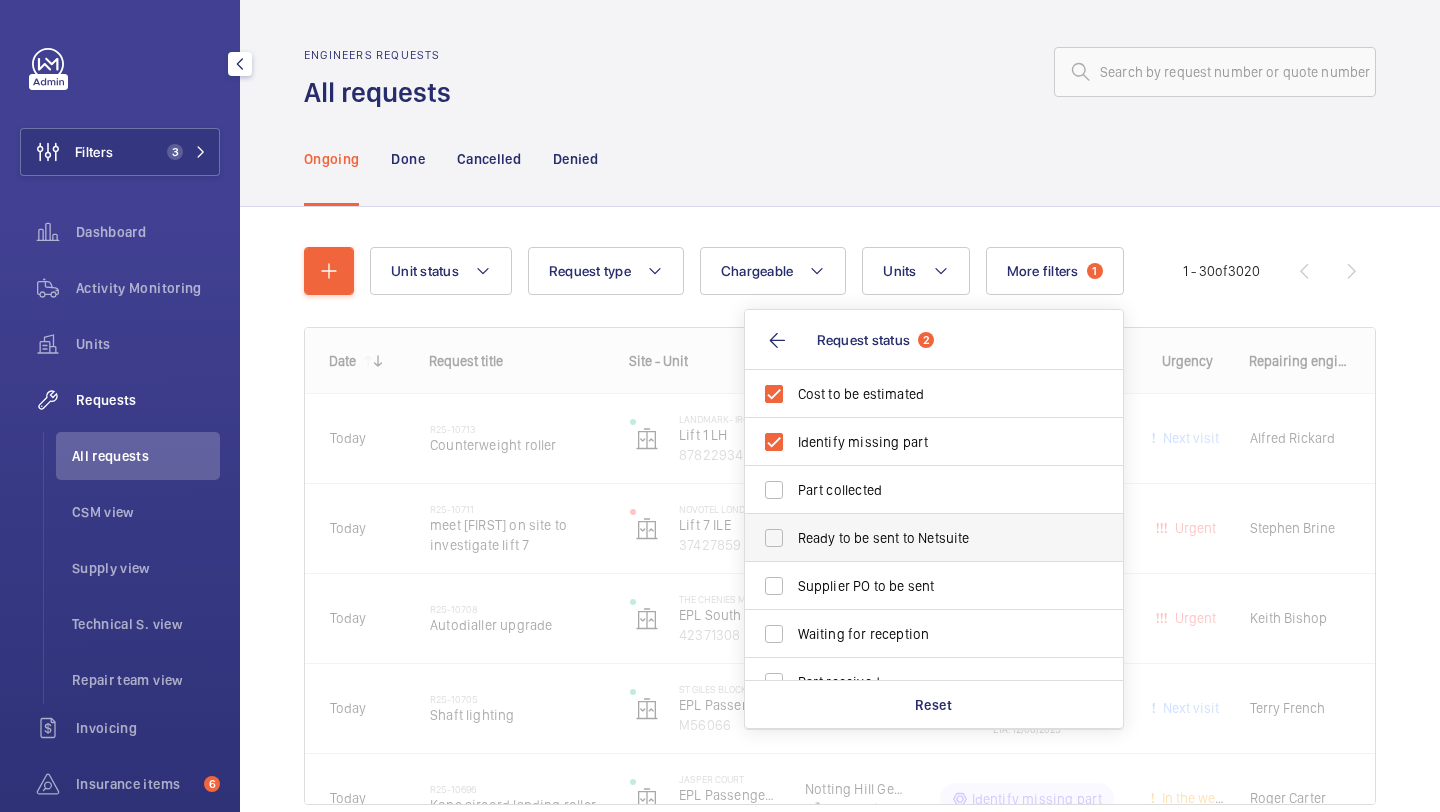 click on "Ready to be sent to Netsuite" at bounding box center (935, 538) 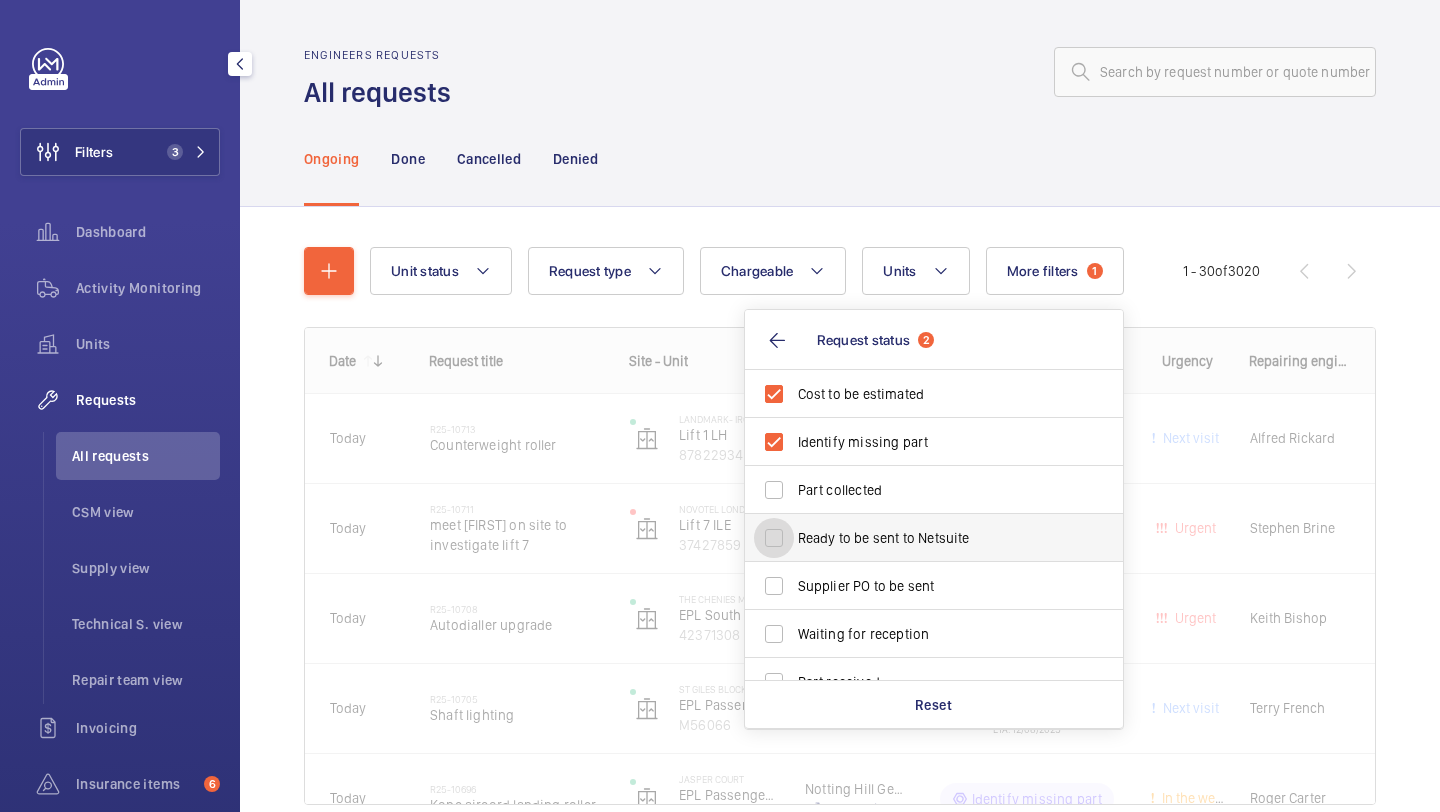 click on "Ready to be sent to Netsuite" at bounding box center (774, 538) 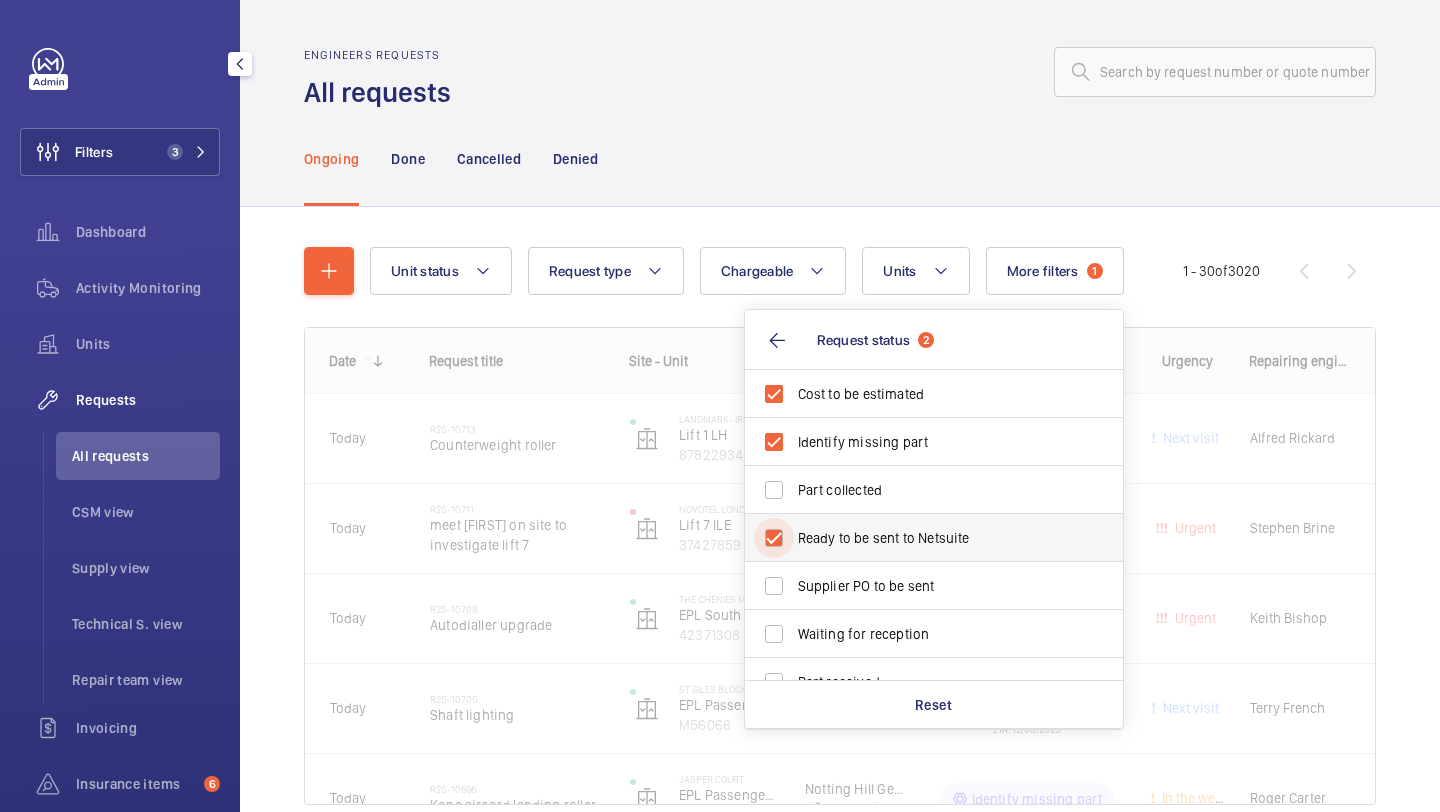 checkbox on "true" 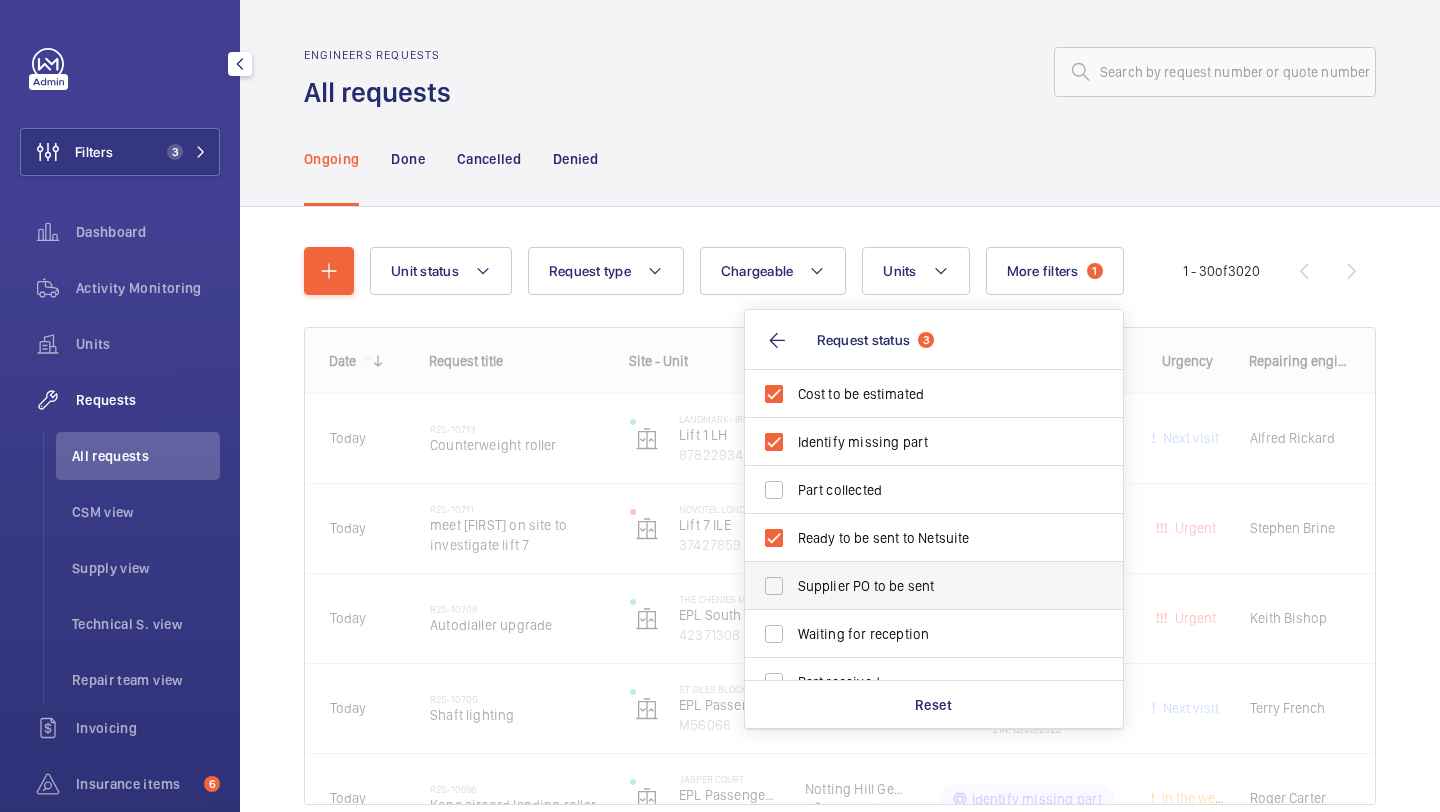 click on "Supplier PO to be sent" at bounding box center [919, 586] 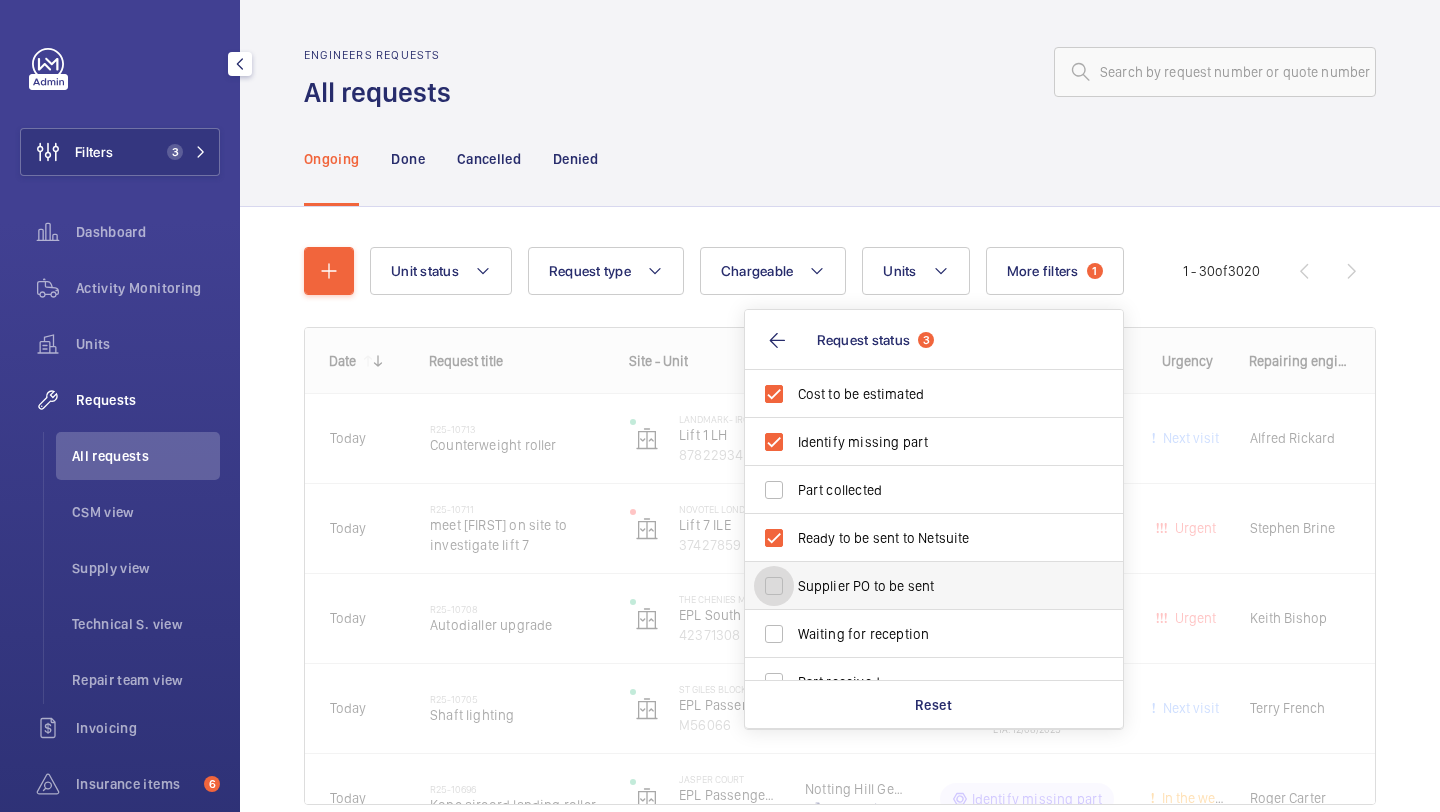 click on "Supplier PO to be sent" at bounding box center [774, 586] 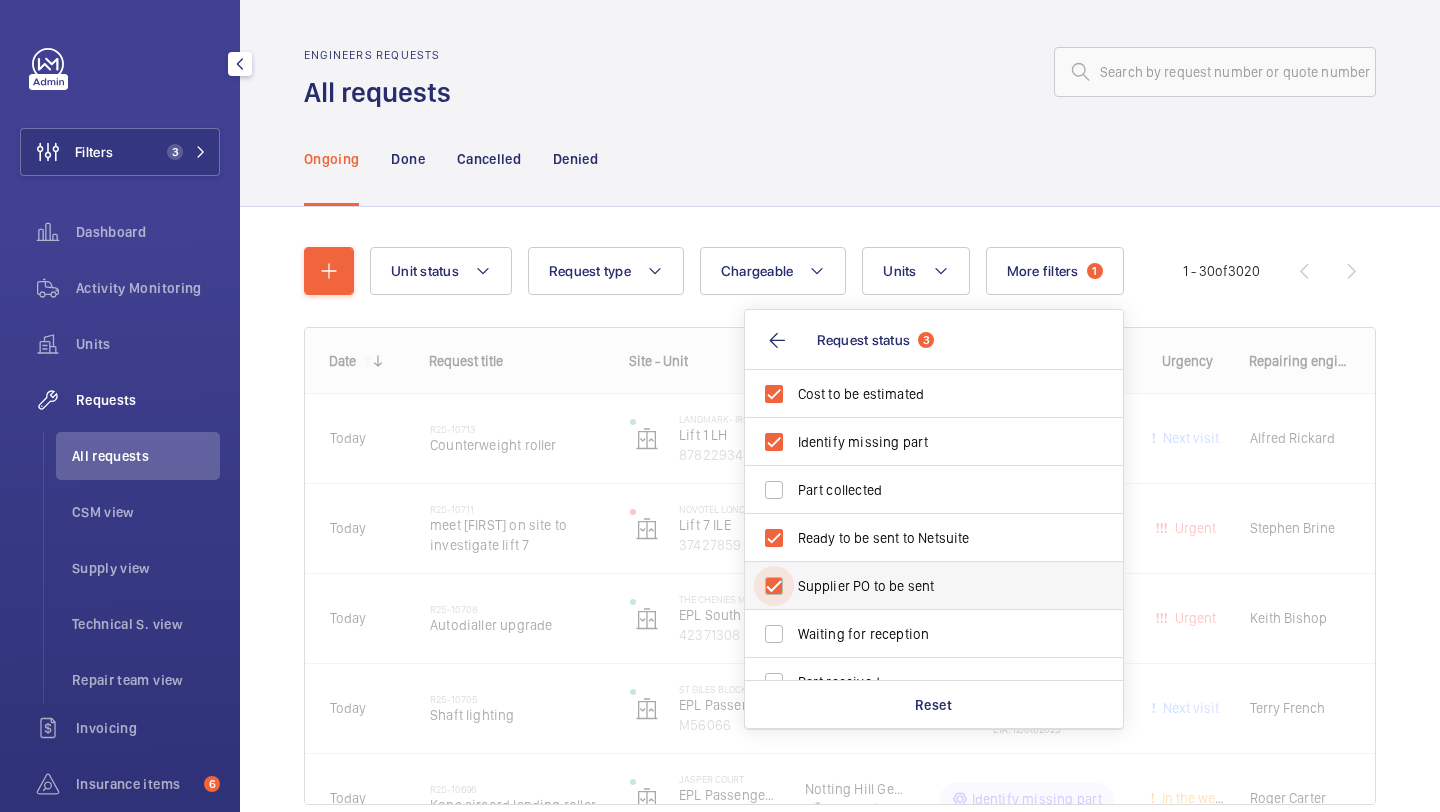 checkbox on "true" 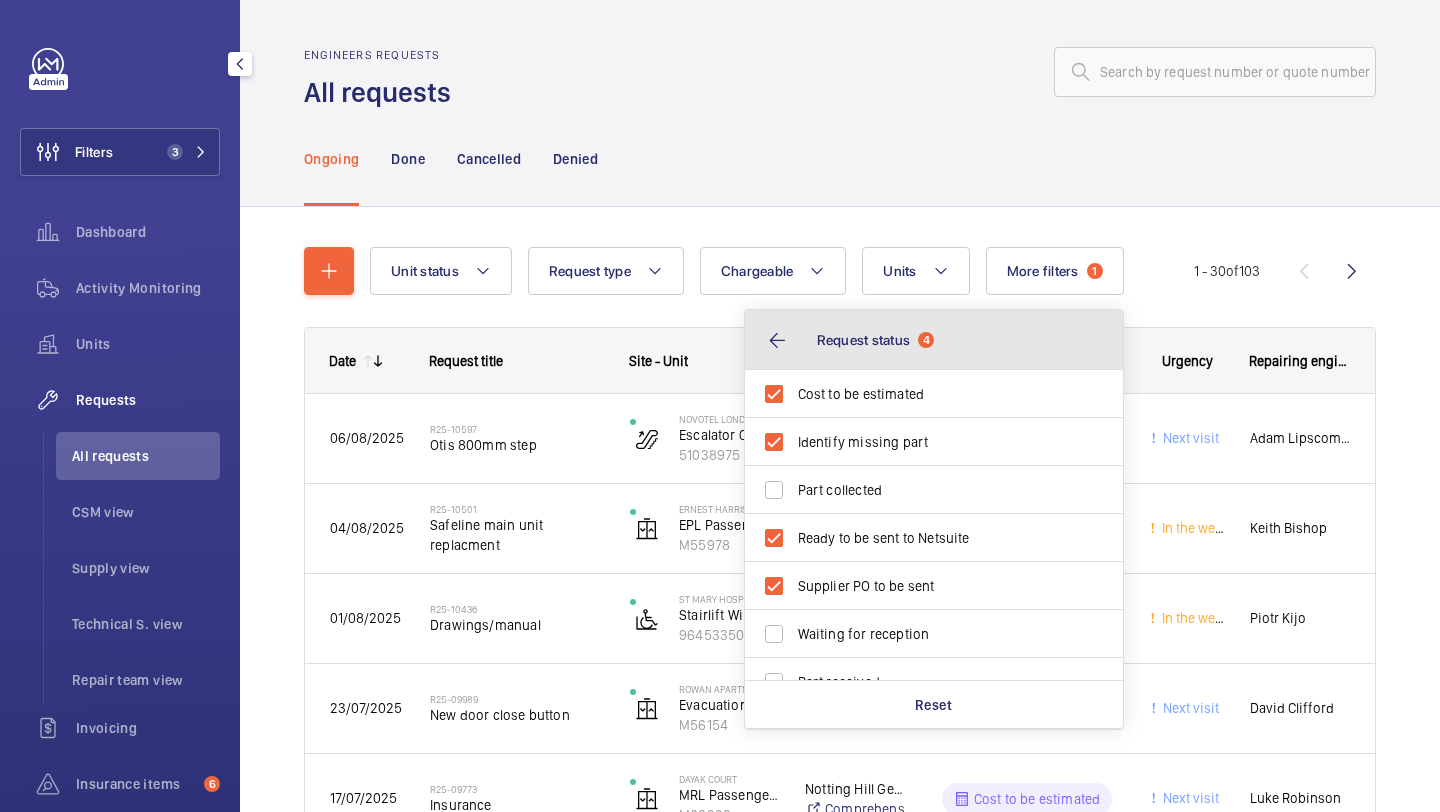 click on "Request status  4" 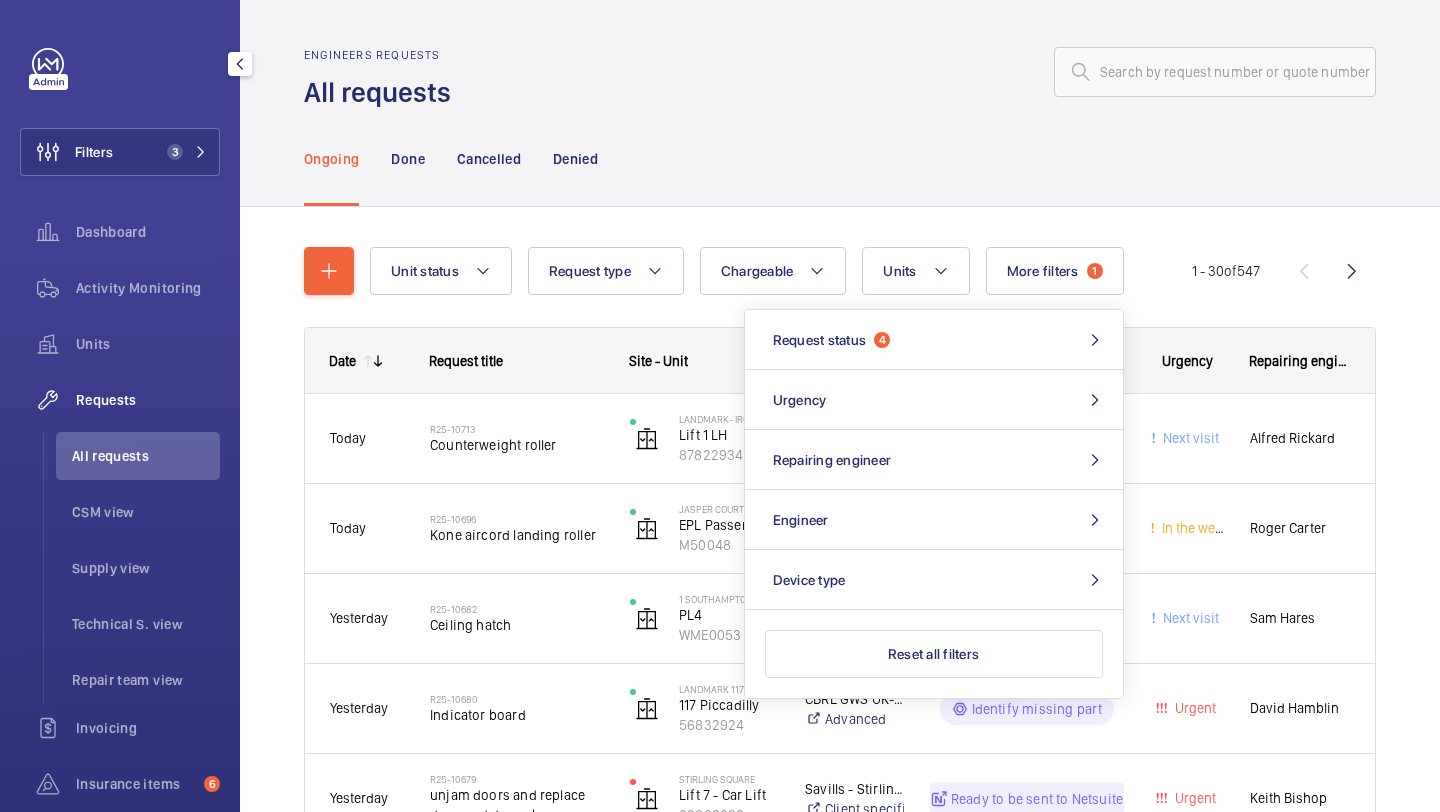 click on "Ongoing Done Cancelled Denied" 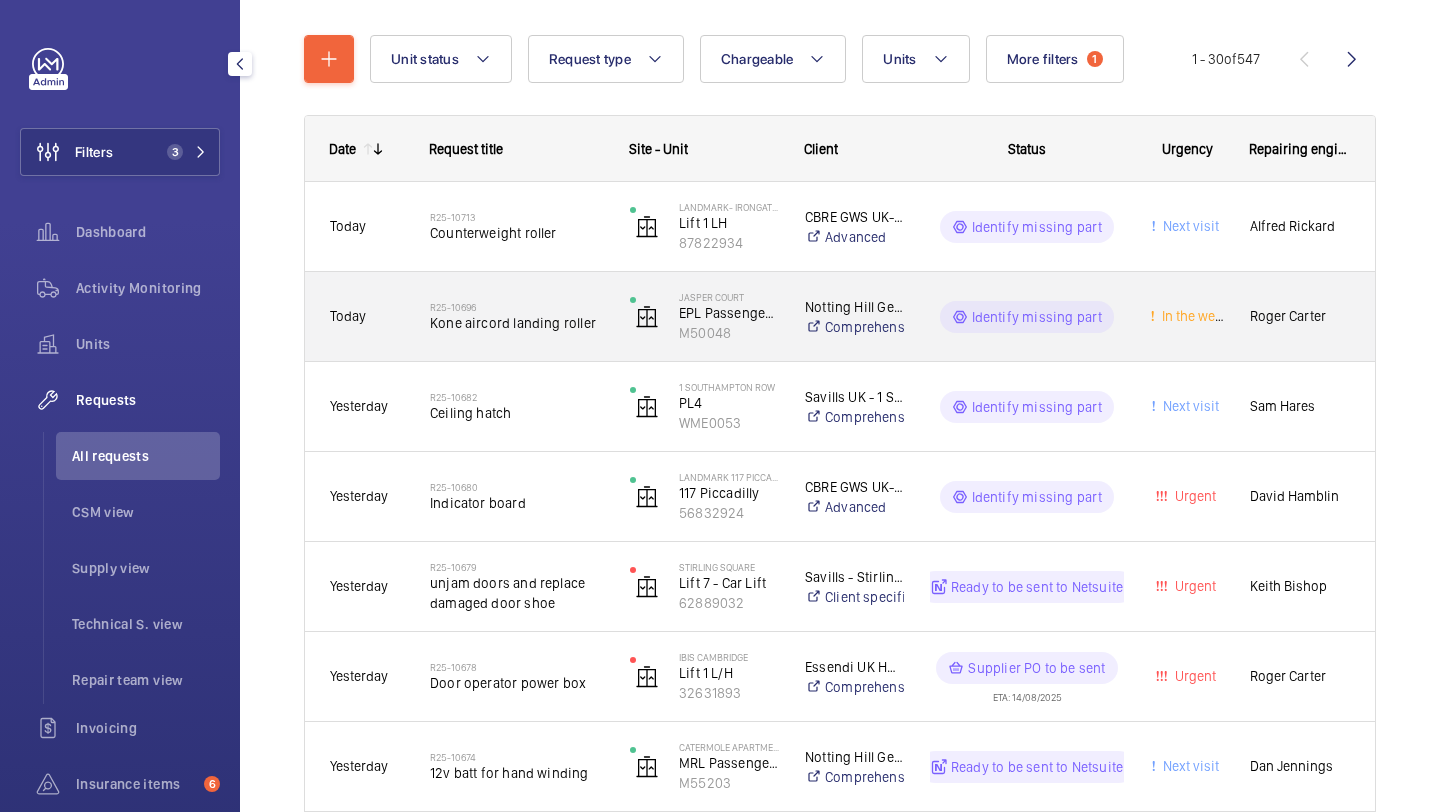 scroll, scrollTop: 234, scrollLeft: 0, axis: vertical 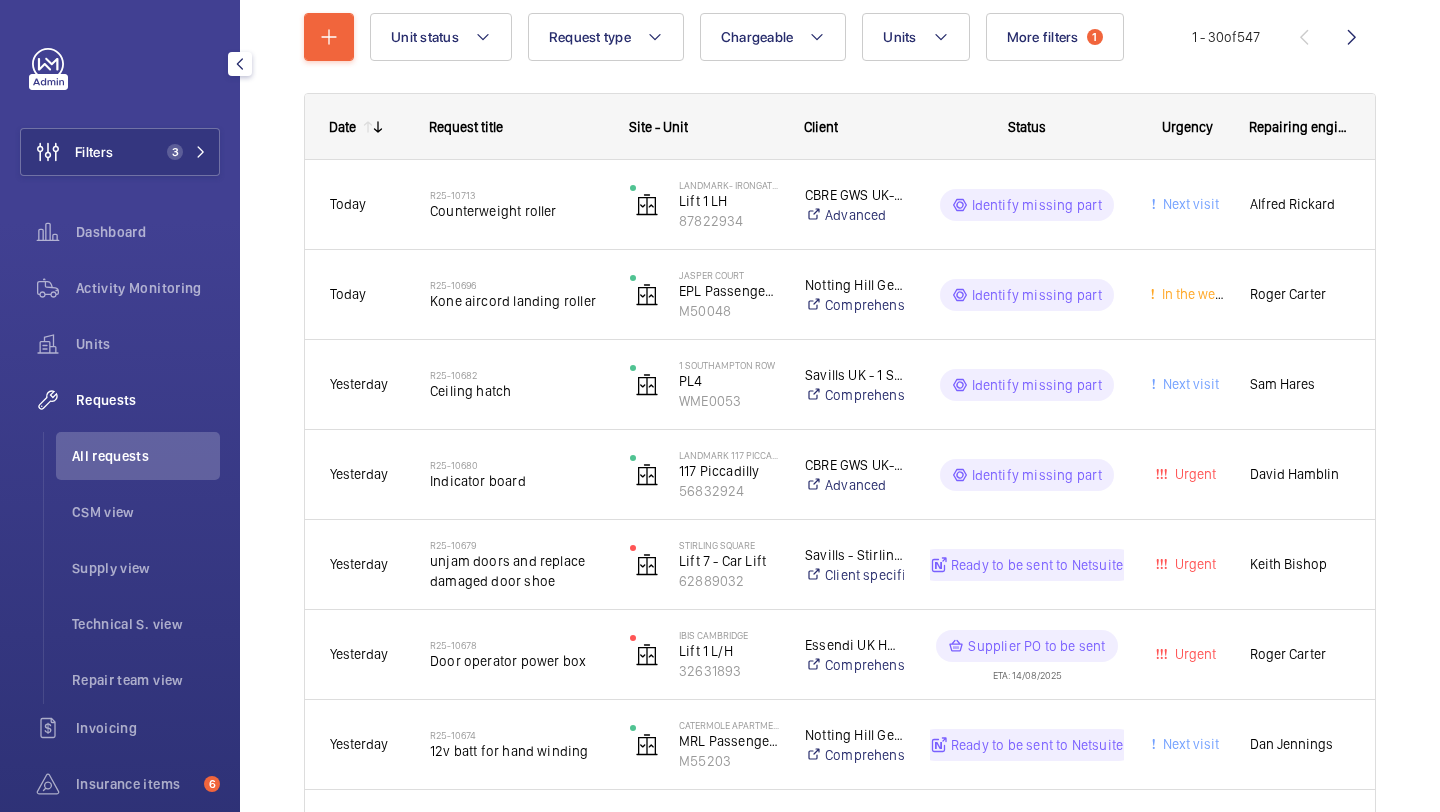 click on "Unit status Request type  Chargeable Units More filters  1  Request status  4 Urgency Repairing engineer Engineer Device type Reset all filters 1 - 30  of  547
Date
Request title
Site - Unit
to" 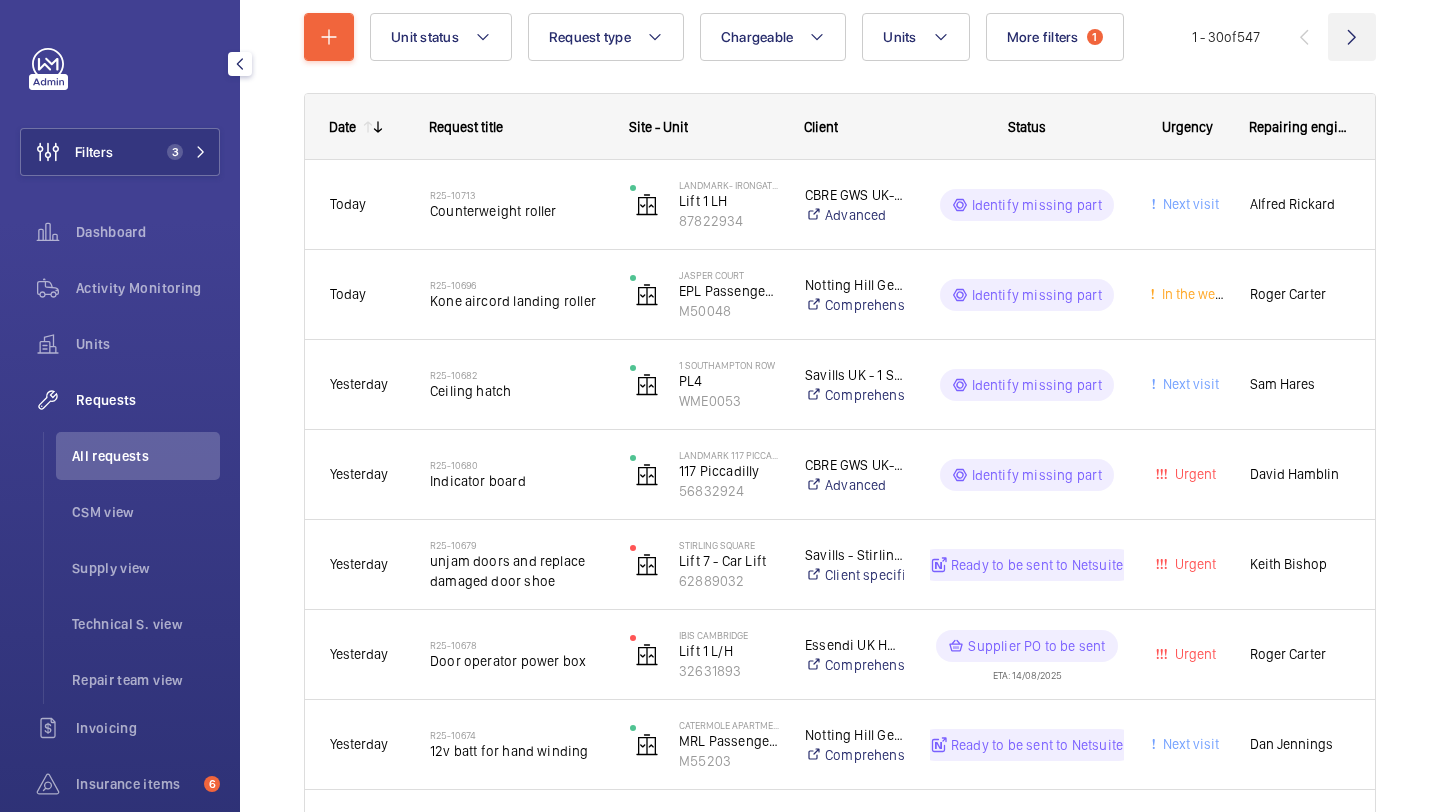 click 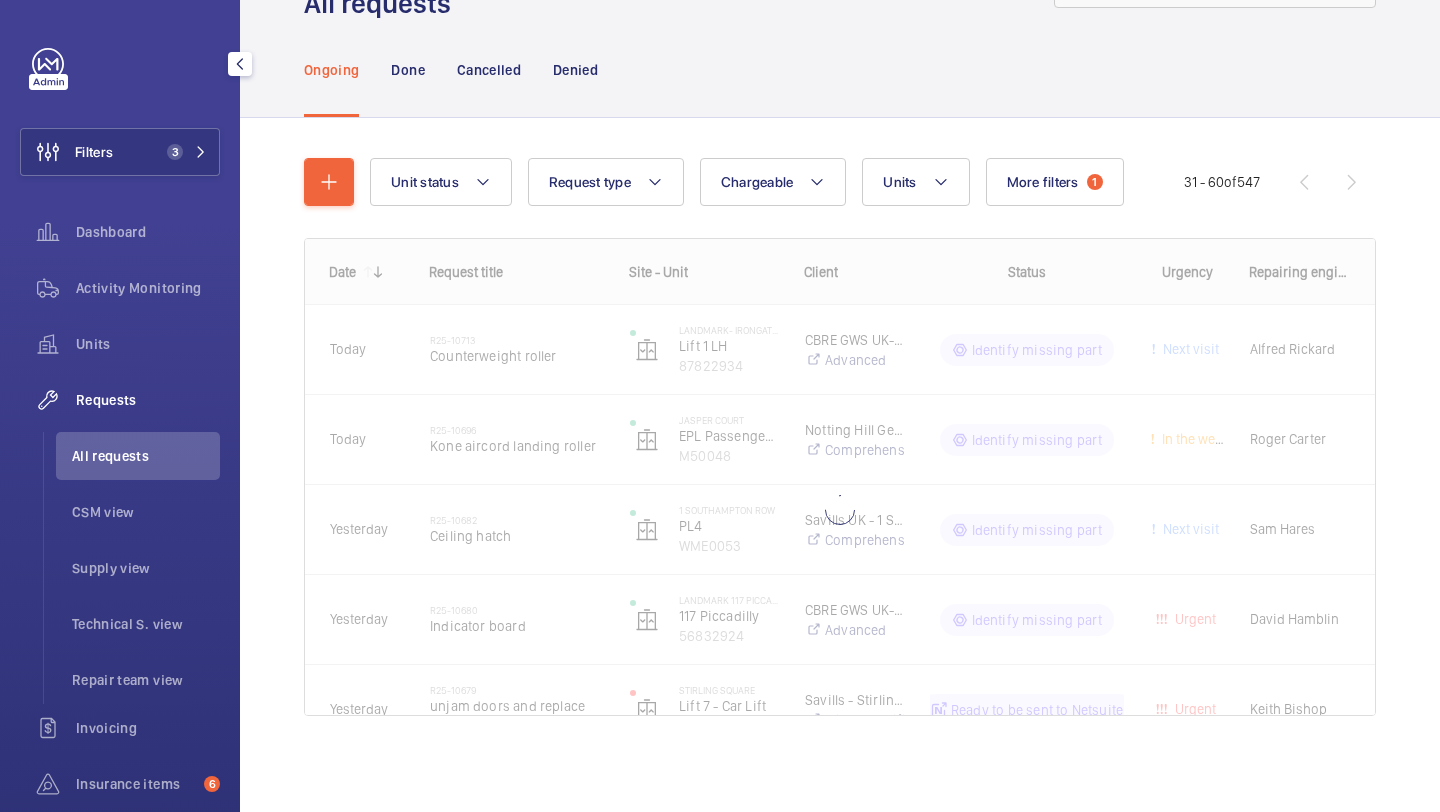 scroll, scrollTop: 89, scrollLeft: 0, axis: vertical 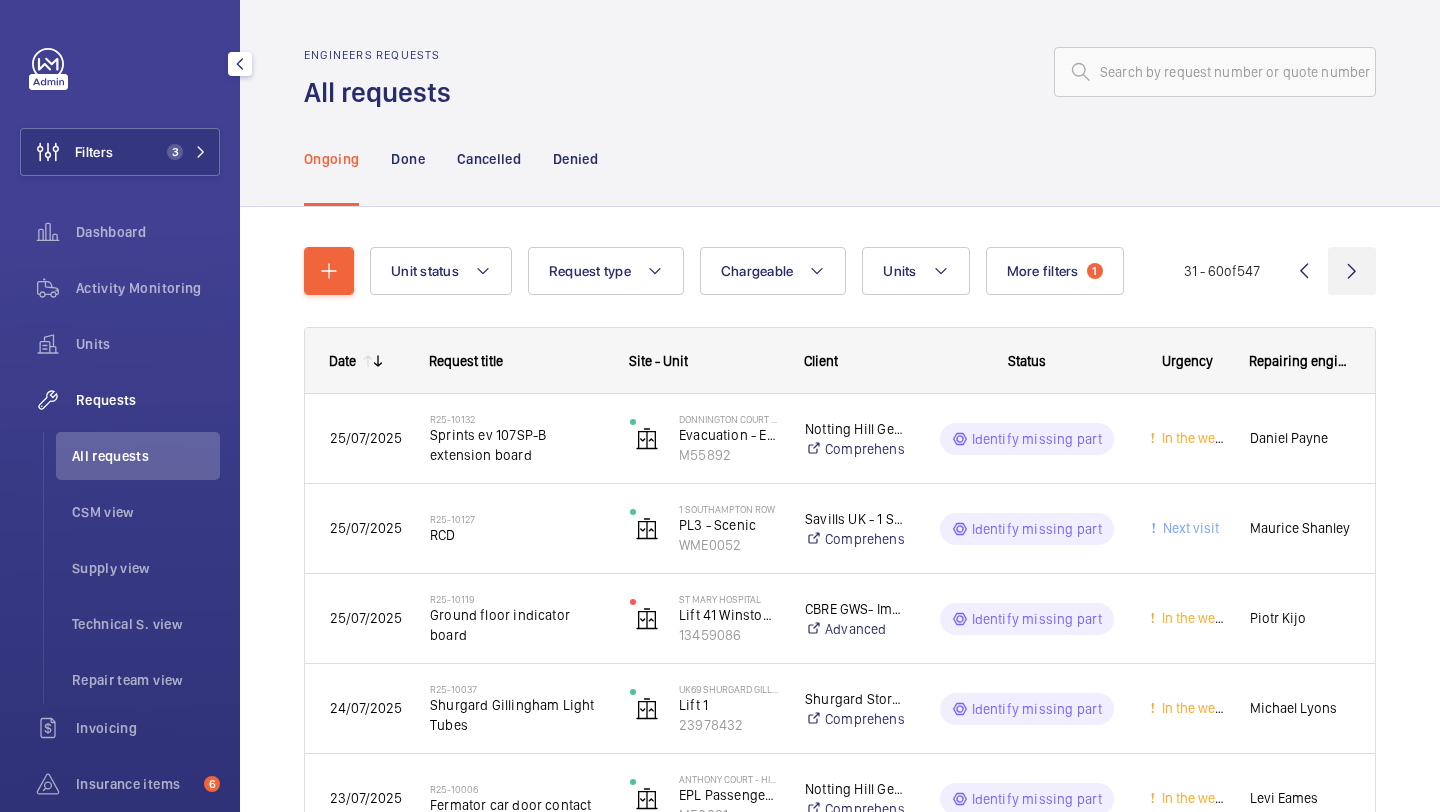 click 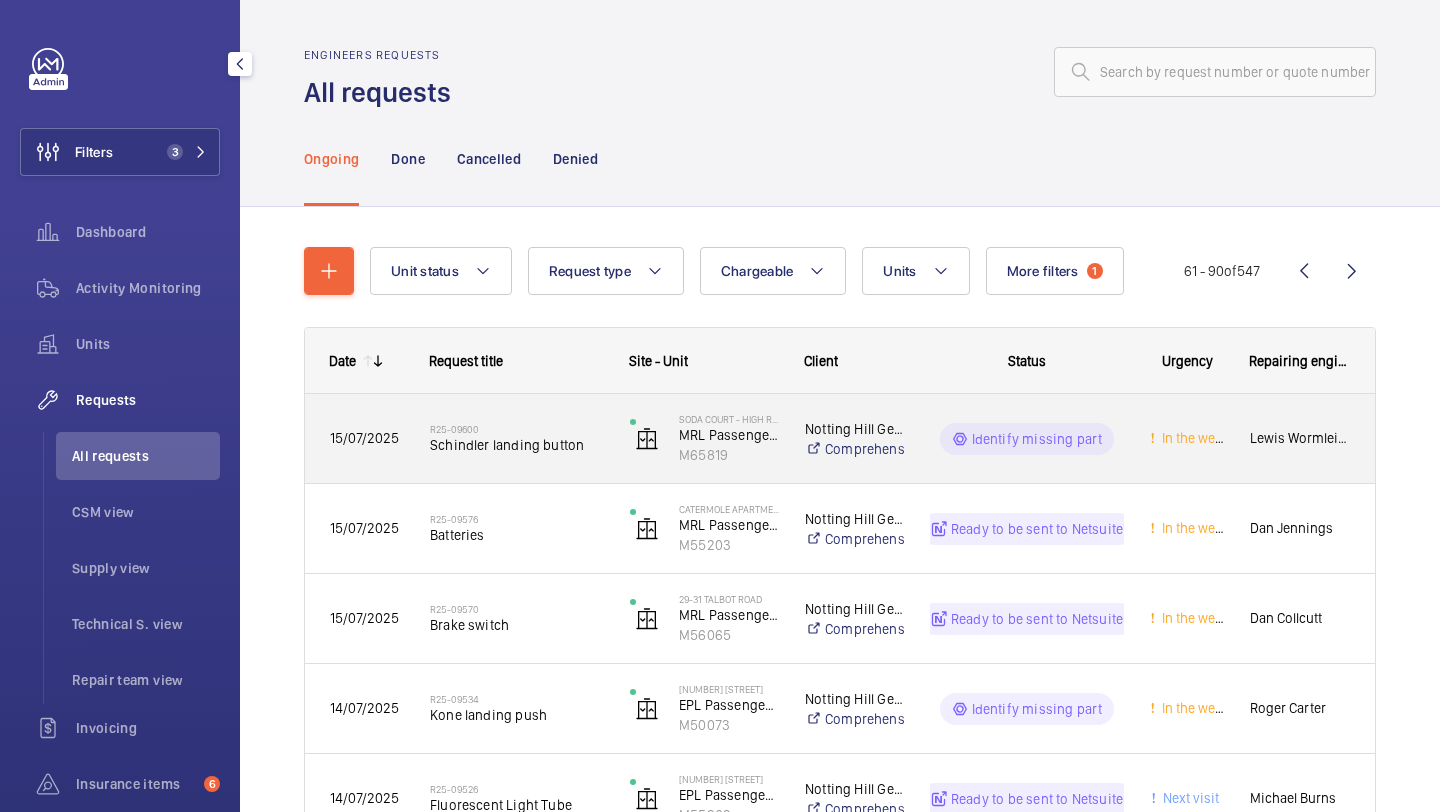 click on "R25-09600   Schindler landing button" 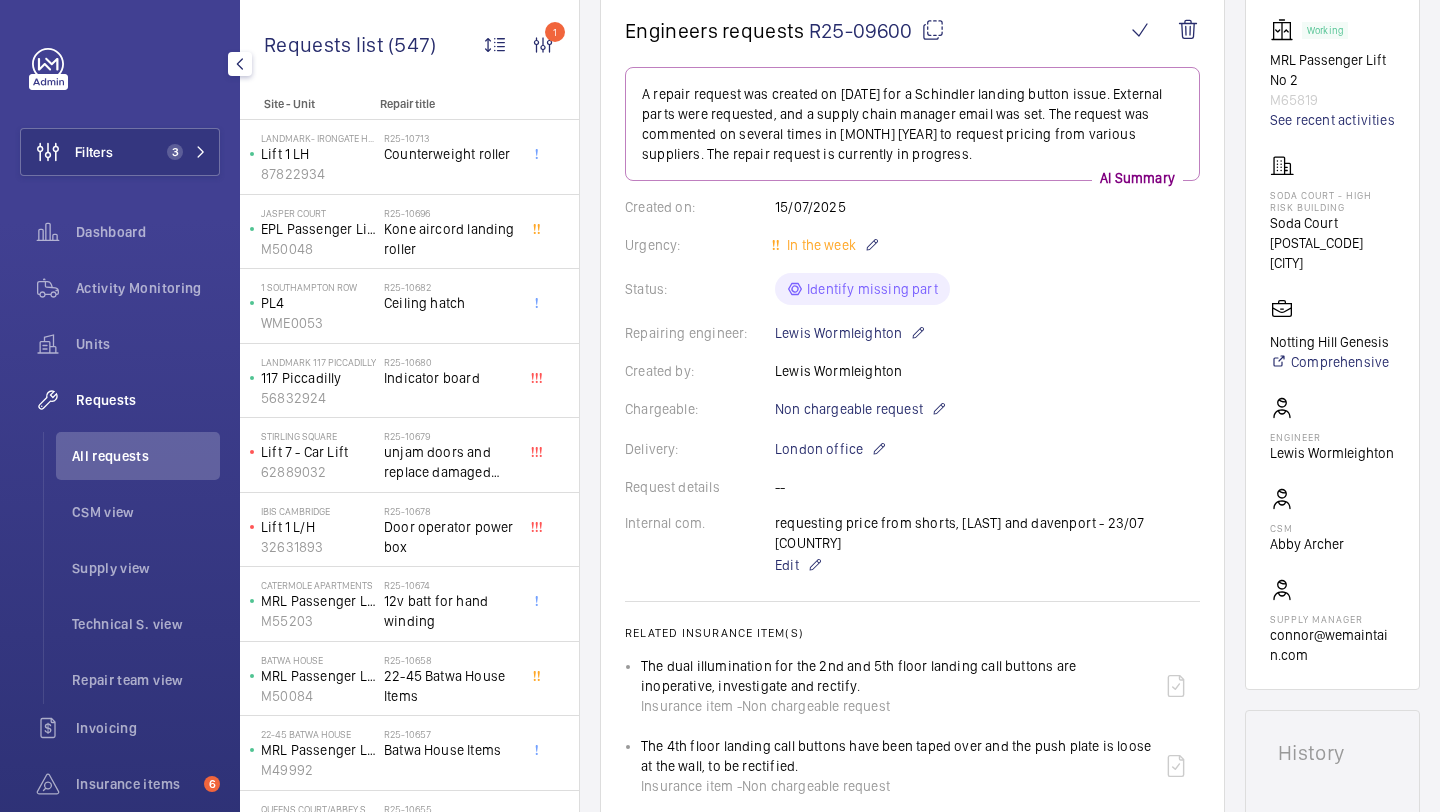 scroll, scrollTop: 208, scrollLeft: 0, axis: vertical 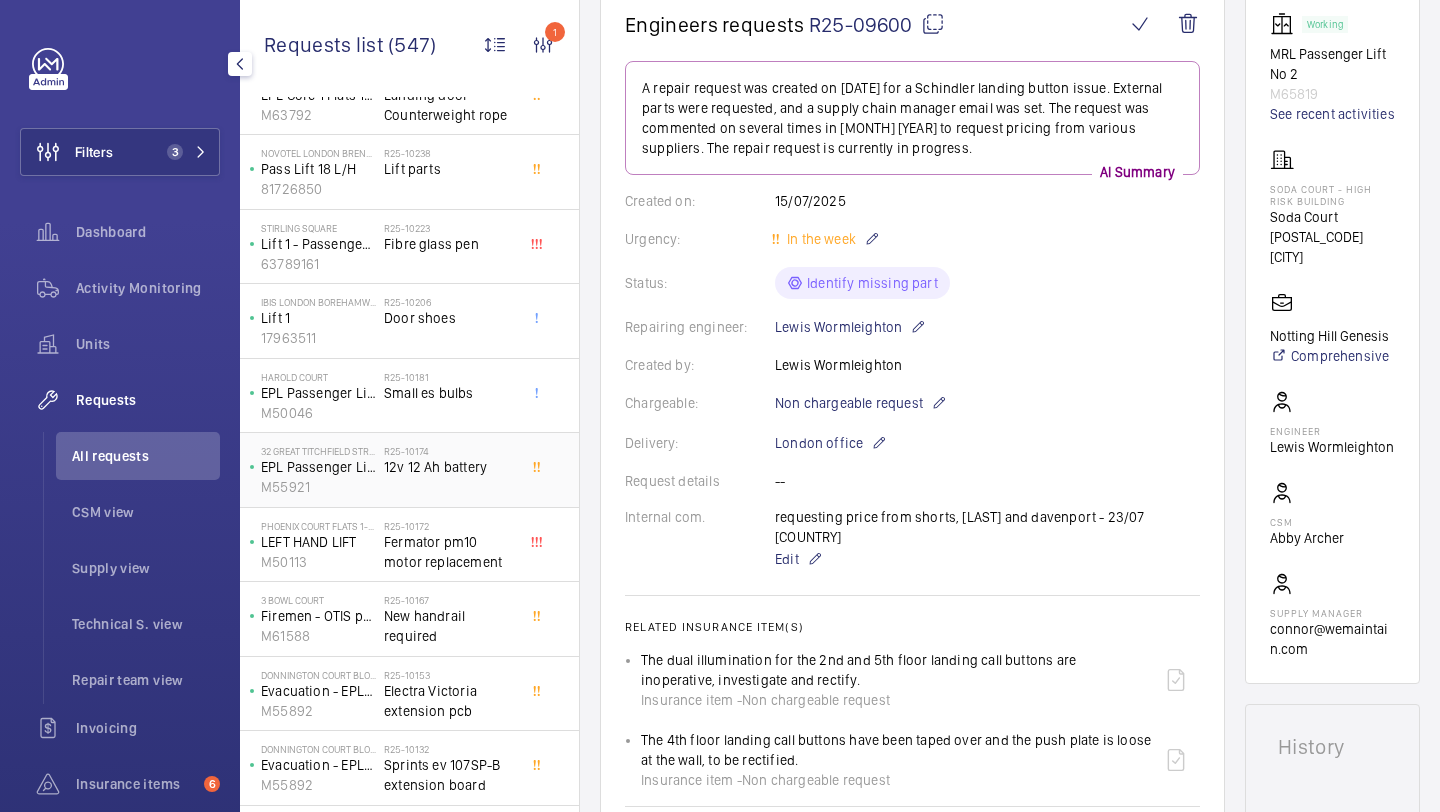 click on "R25-10174   12v 12 Ah battery" 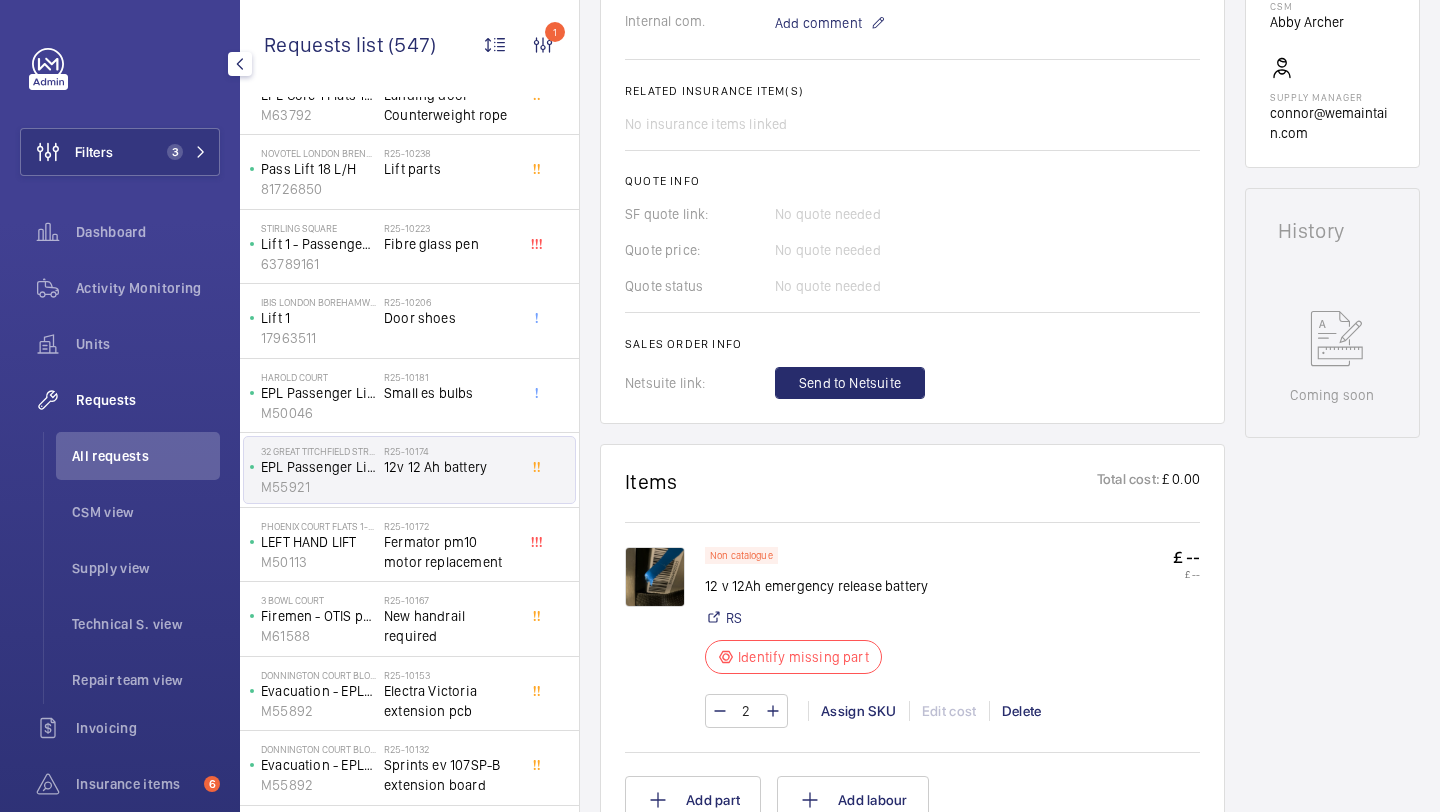 scroll, scrollTop: 715, scrollLeft: 0, axis: vertical 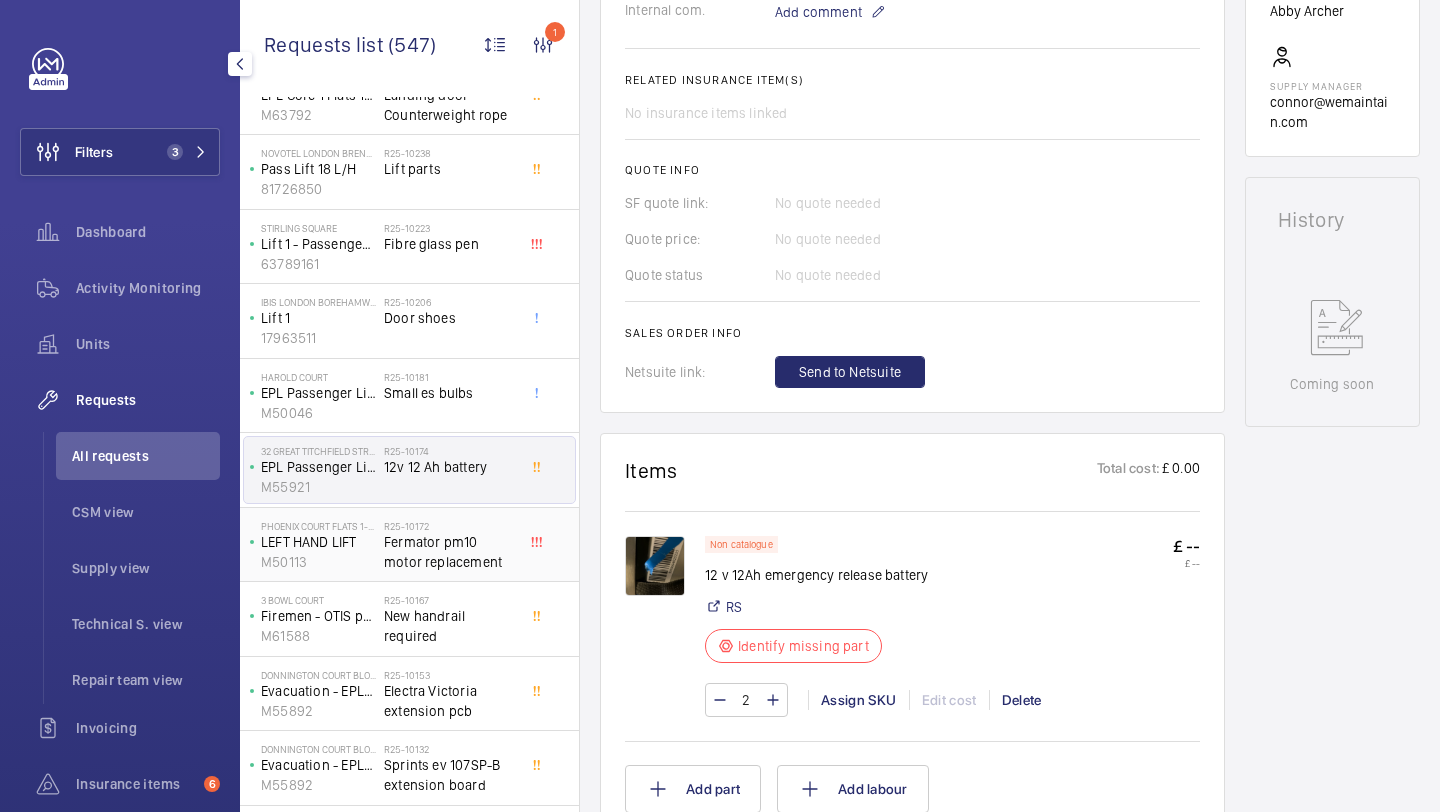 click on "R25-10172" 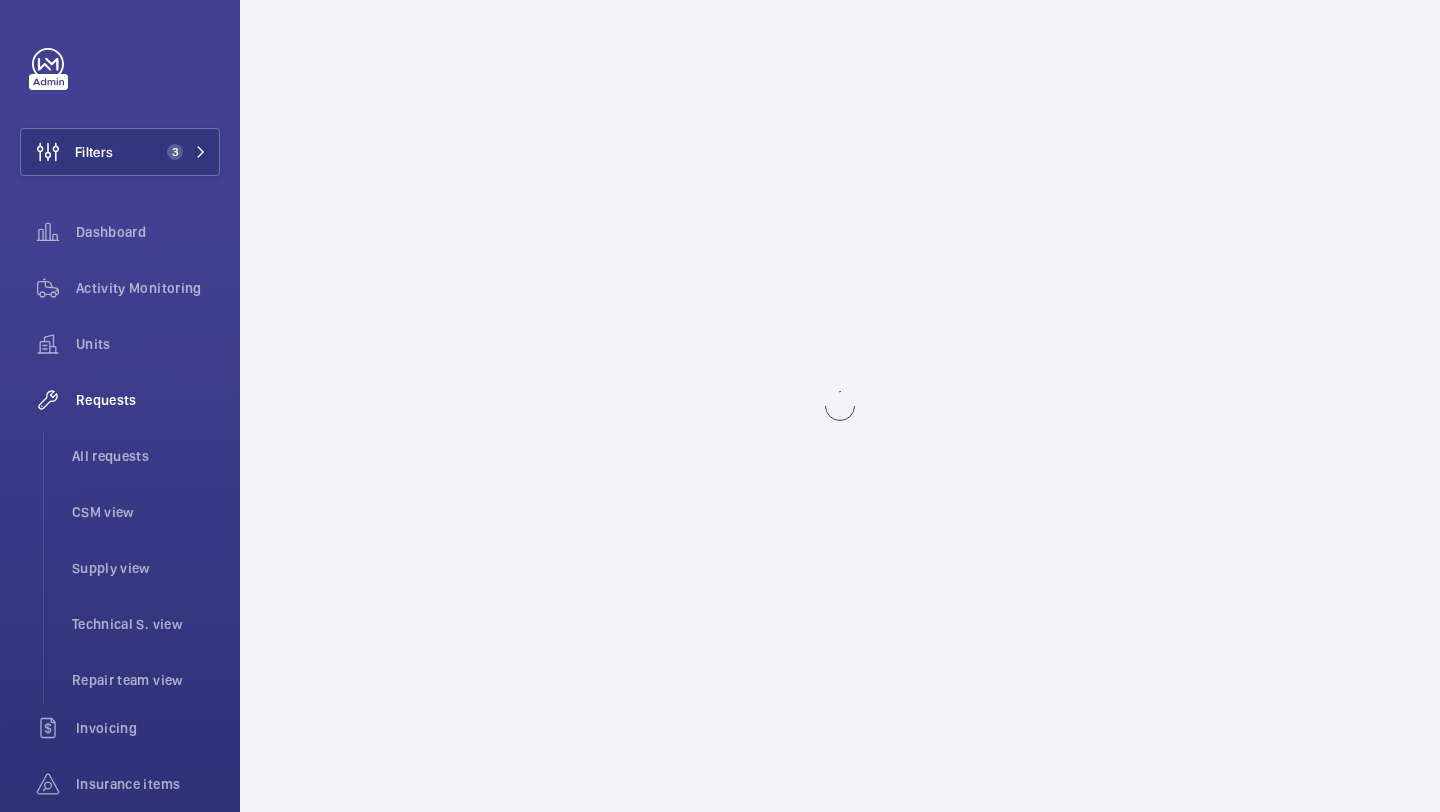 scroll, scrollTop: 0, scrollLeft: 0, axis: both 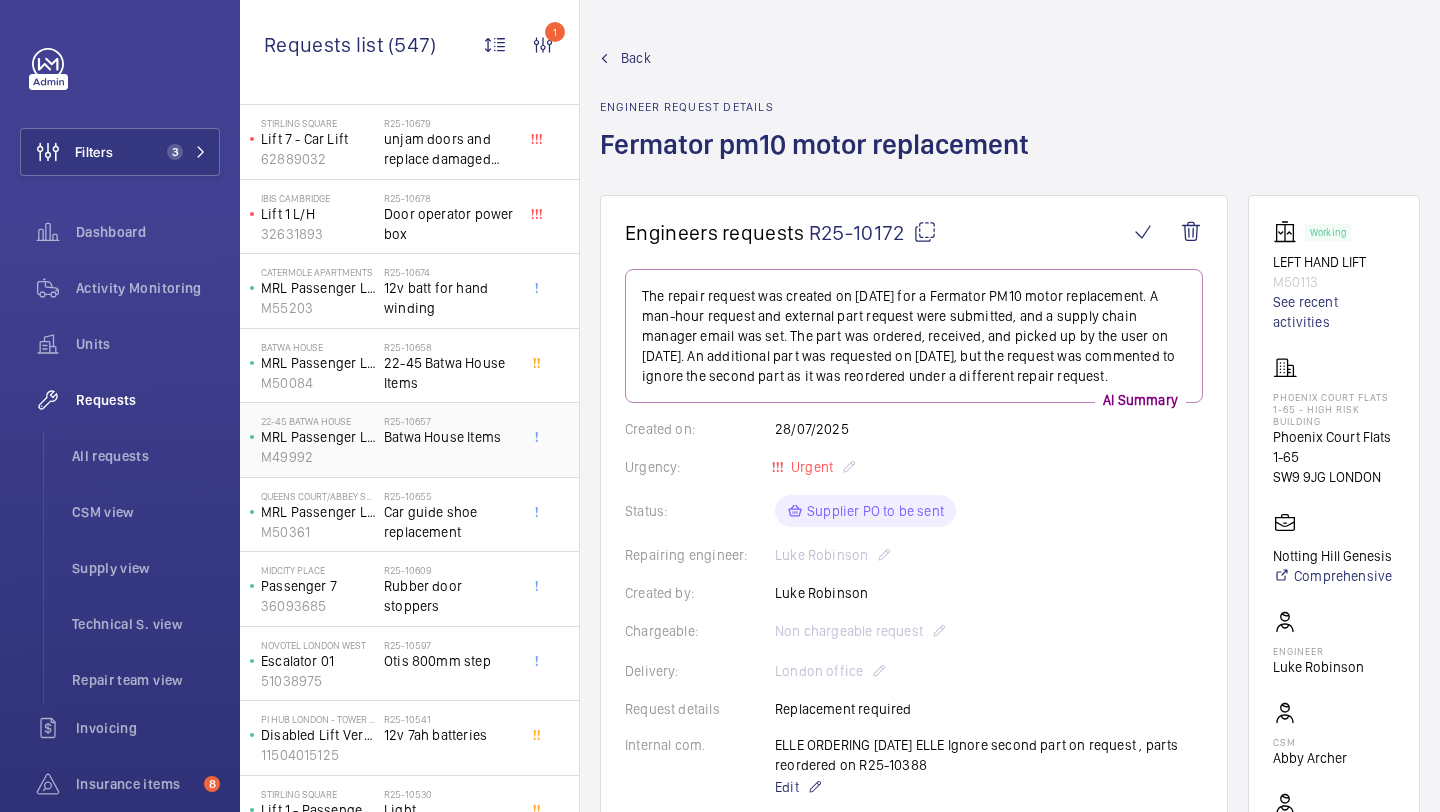 click on "Car guide shoe replacement" 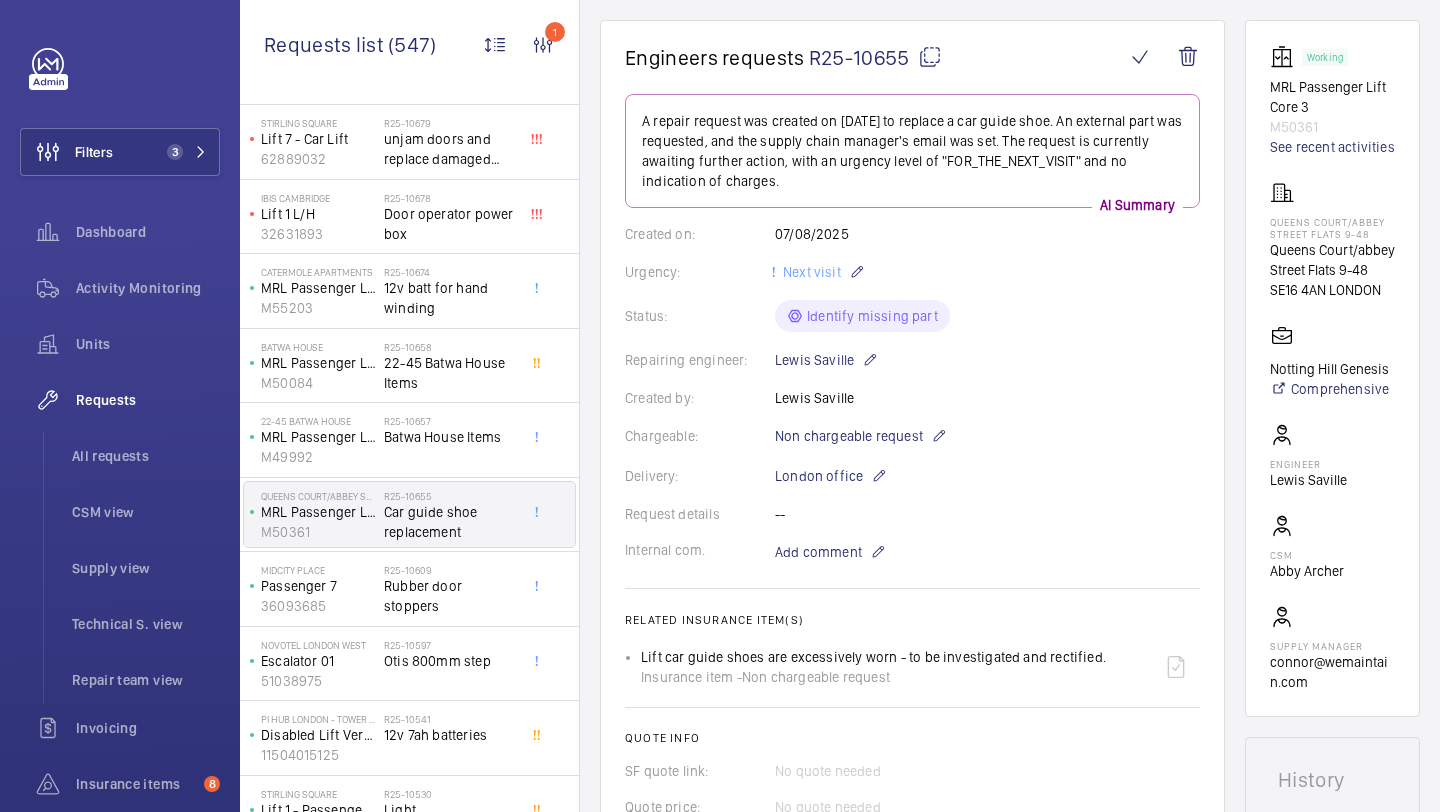 scroll, scrollTop: 628, scrollLeft: 0, axis: vertical 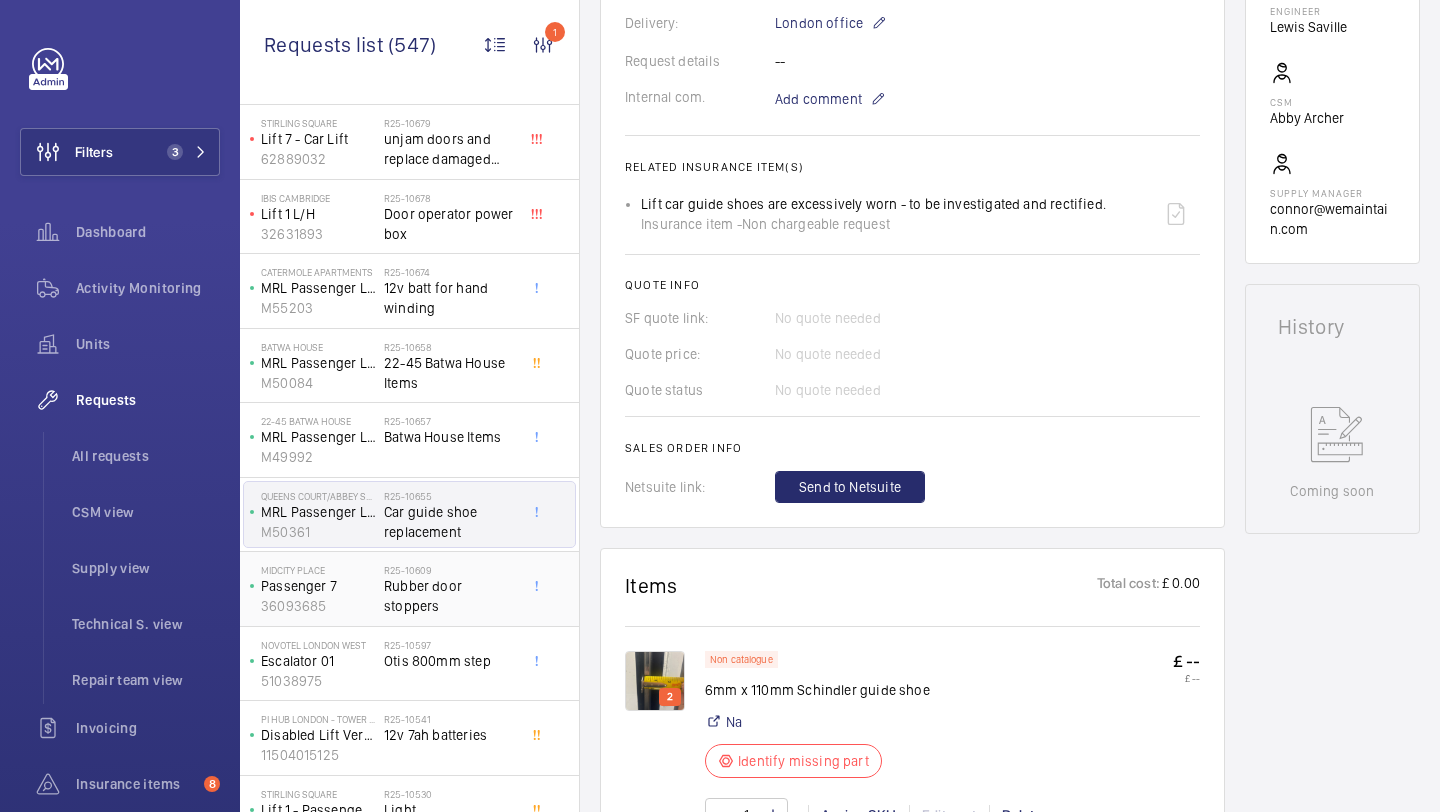 click on "Rubber door stoppers" 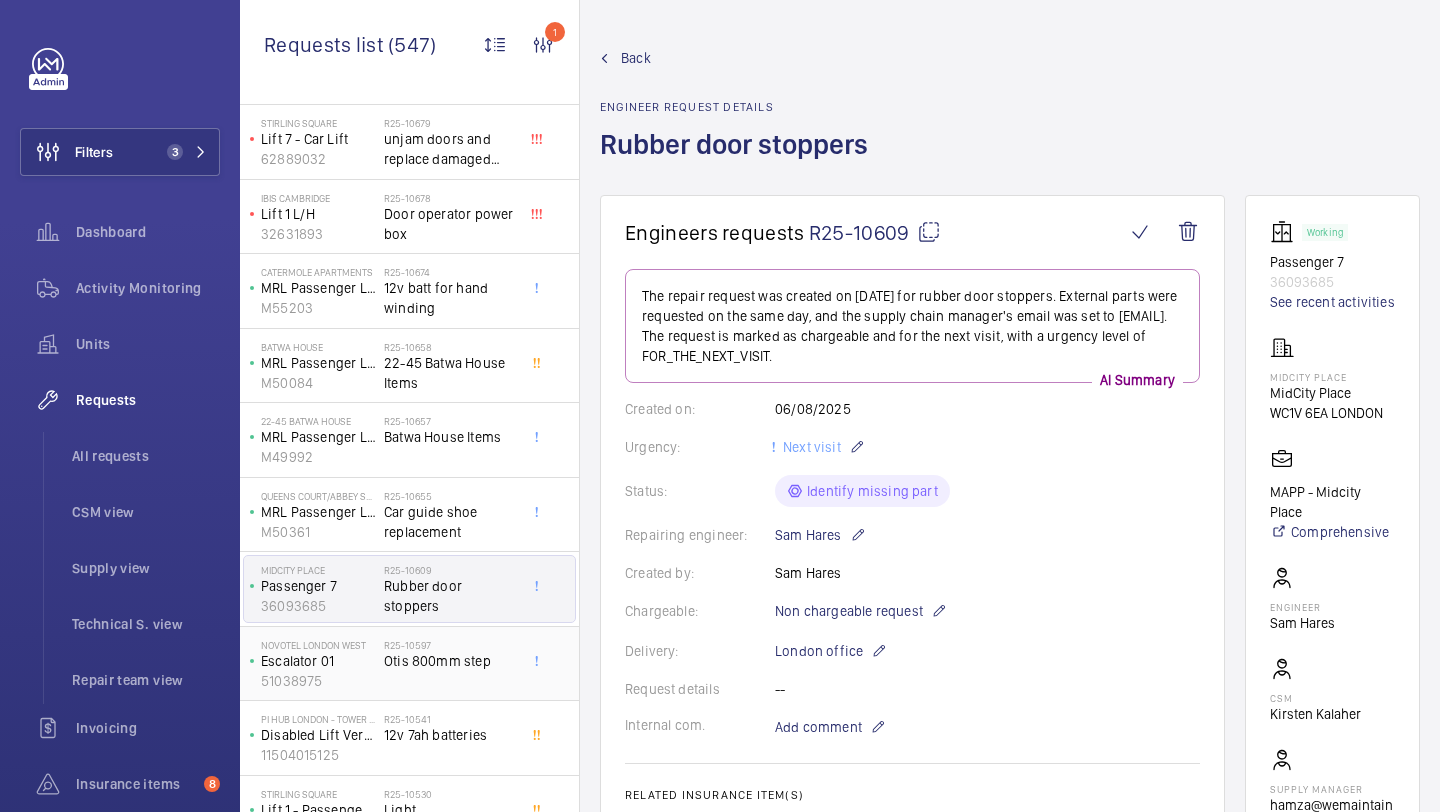 click on "Otis 800mm step" 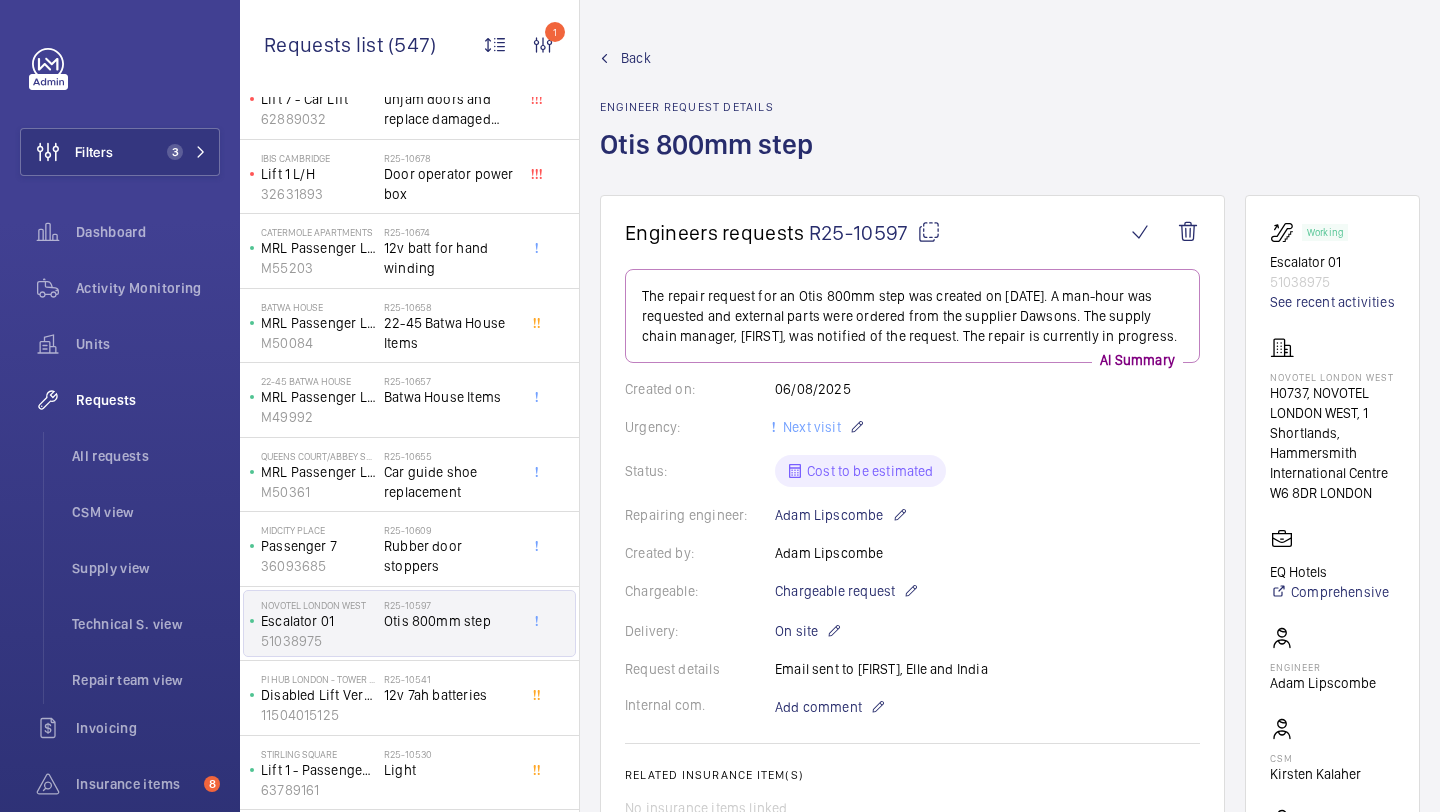scroll, scrollTop: 360, scrollLeft: 0, axis: vertical 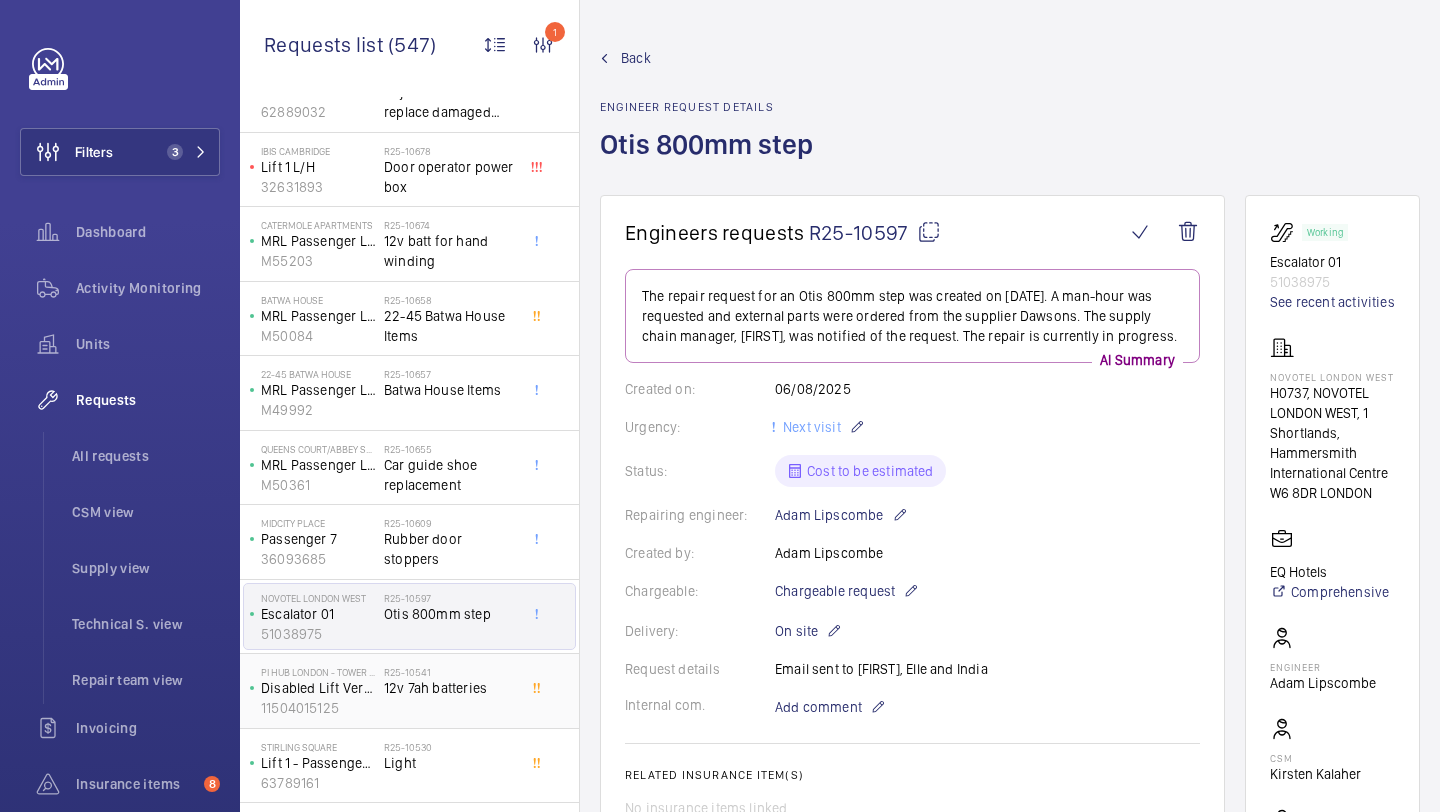 click on "12v 7ah batteries" 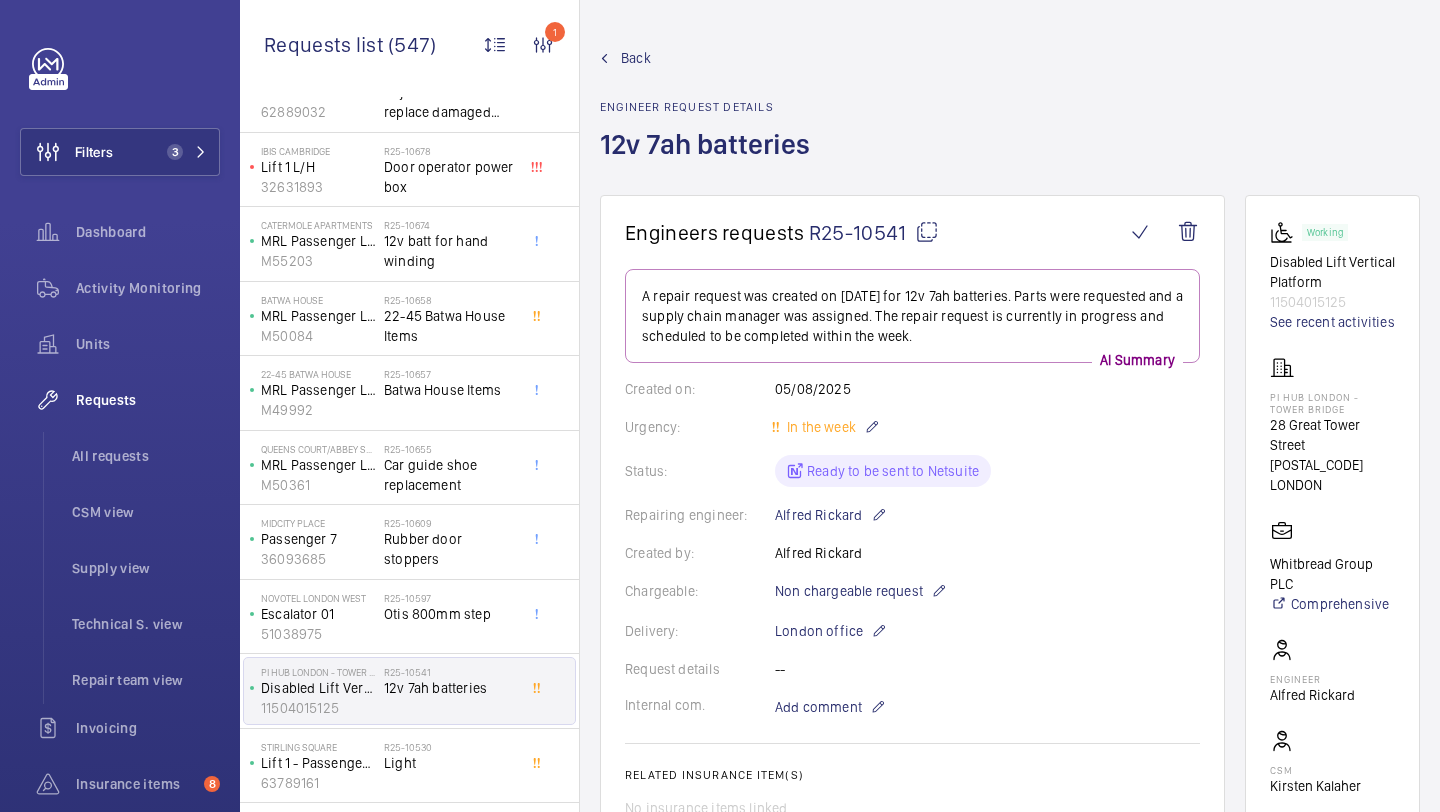 scroll, scrollTop: 288, scrollLeft: 0, axis: vertical 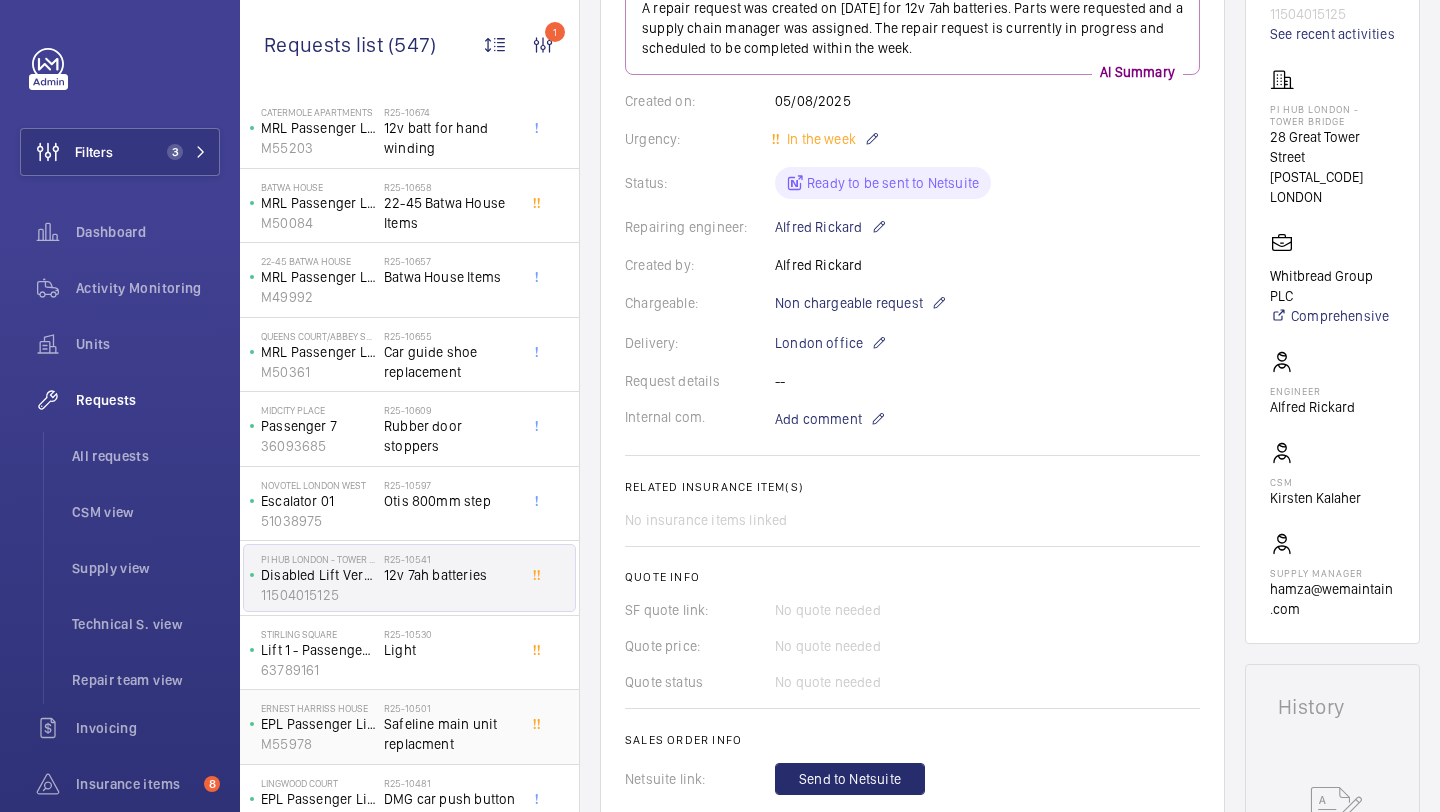 click on "Safeline main unit replacment" 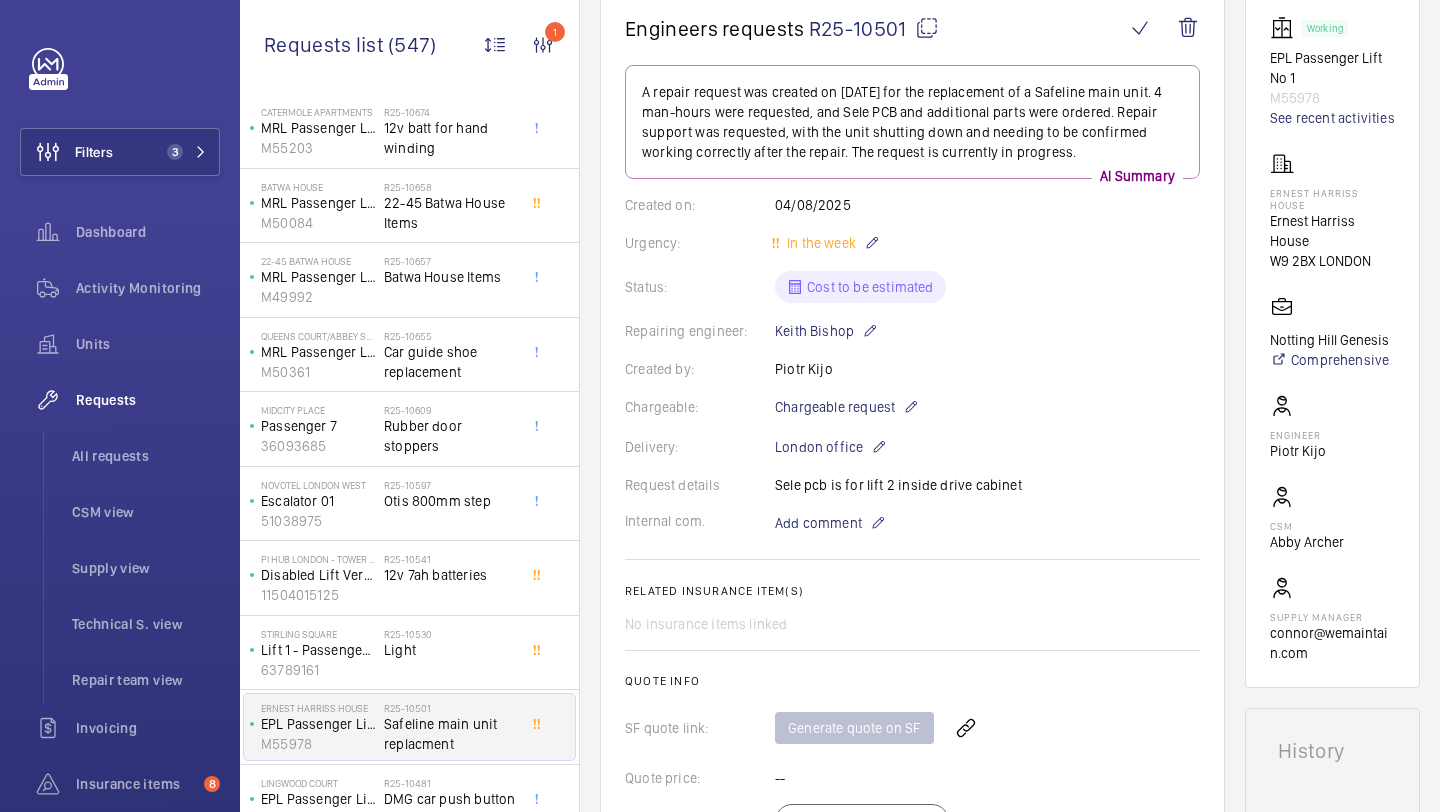 scroll, scrollTop: 797, scrollLeft: 0, axis: vertical 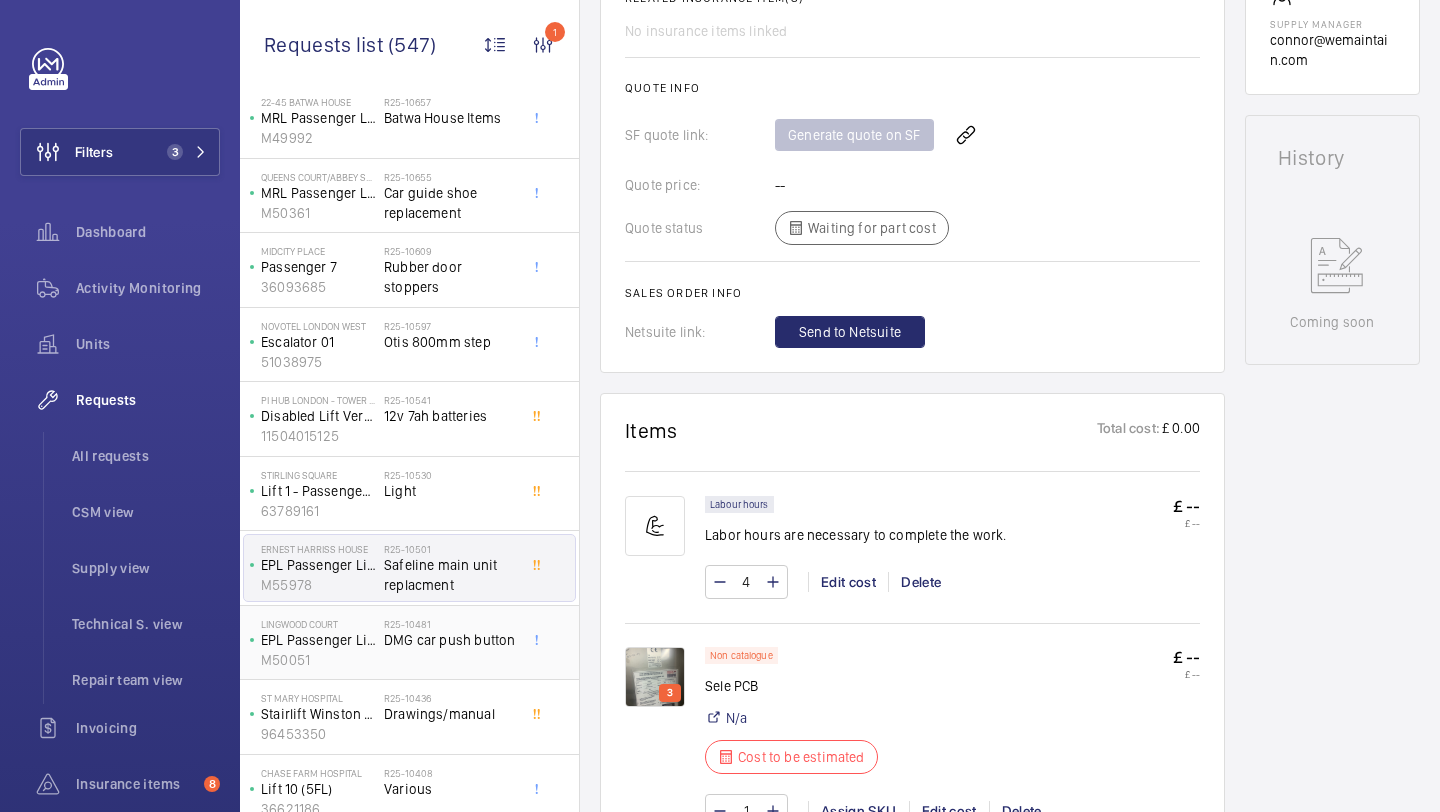 click on "[NUMBER] DMG car push button" 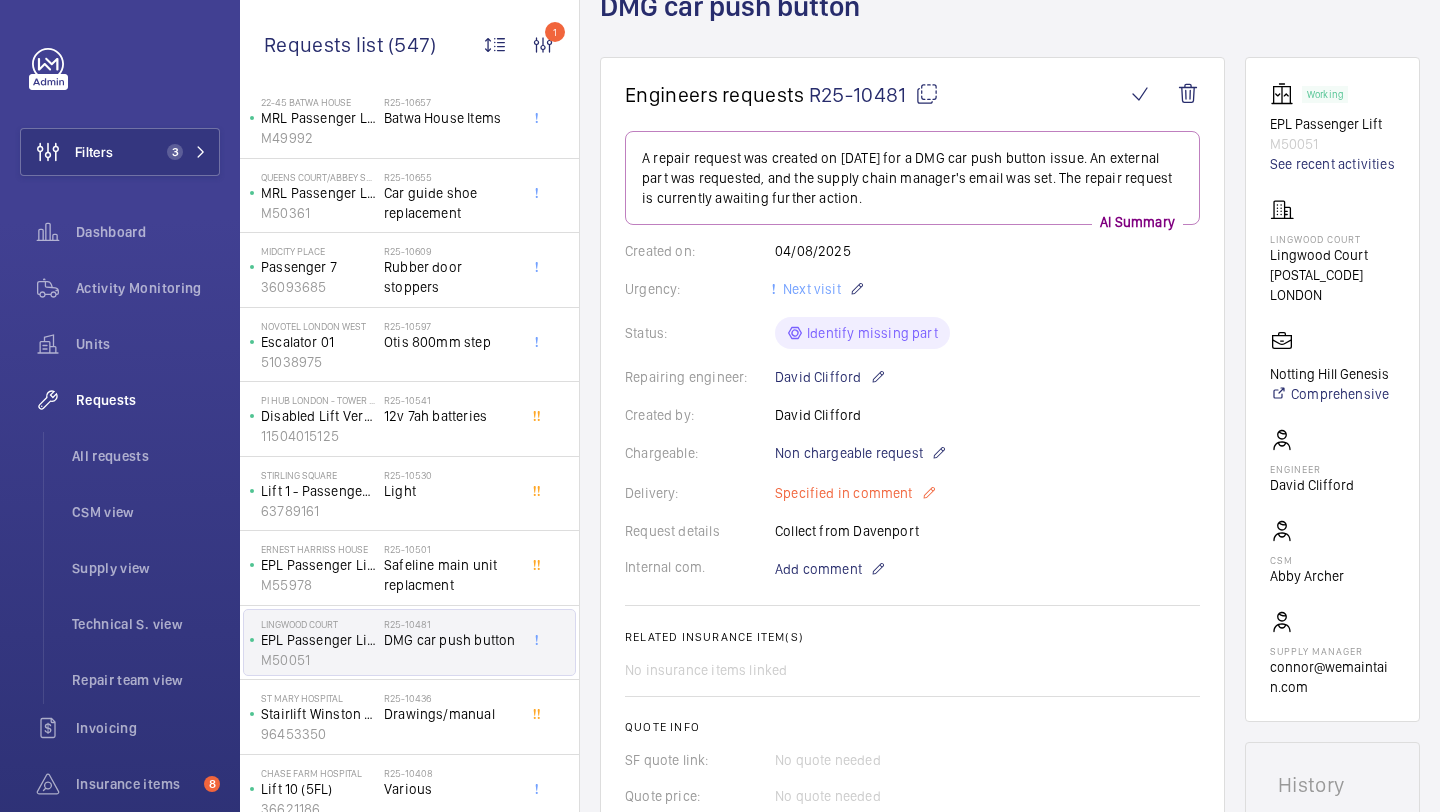 scroll, scrollTop: 500, scrollLeft: 0, axis: vertical 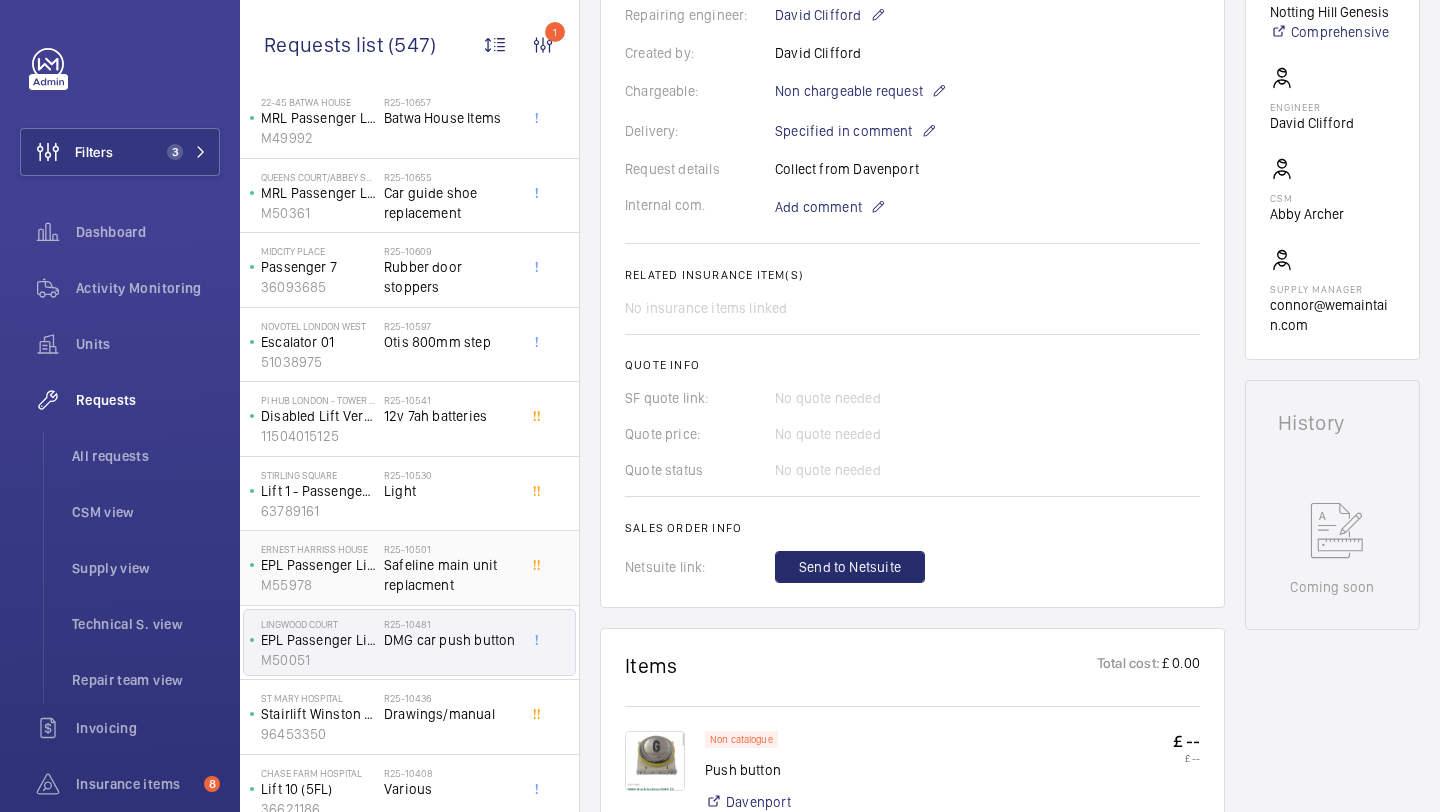 click on "Safeline main unit replacment" 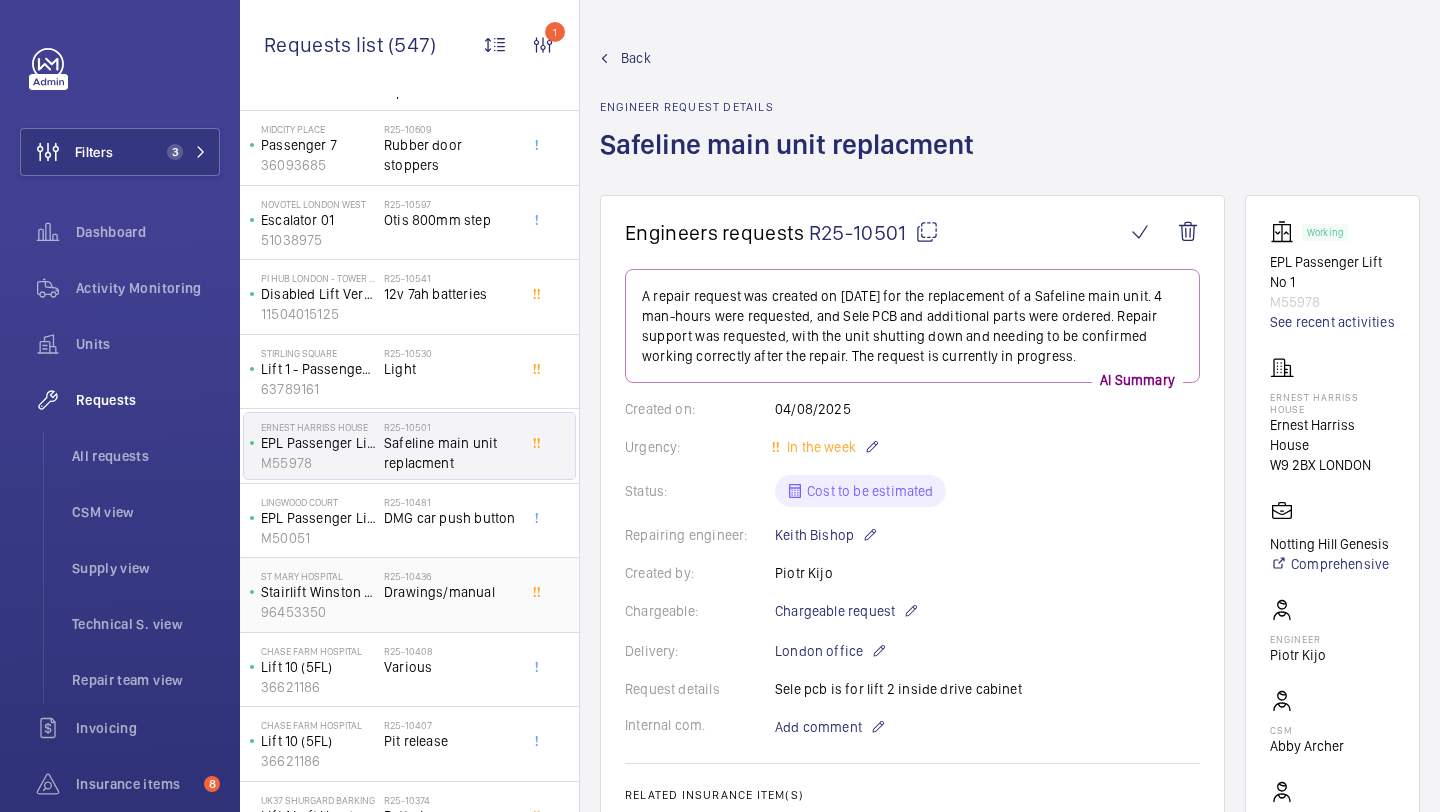 scroll, scrollTop: 769, scrollLeft: 0, axis: vertical 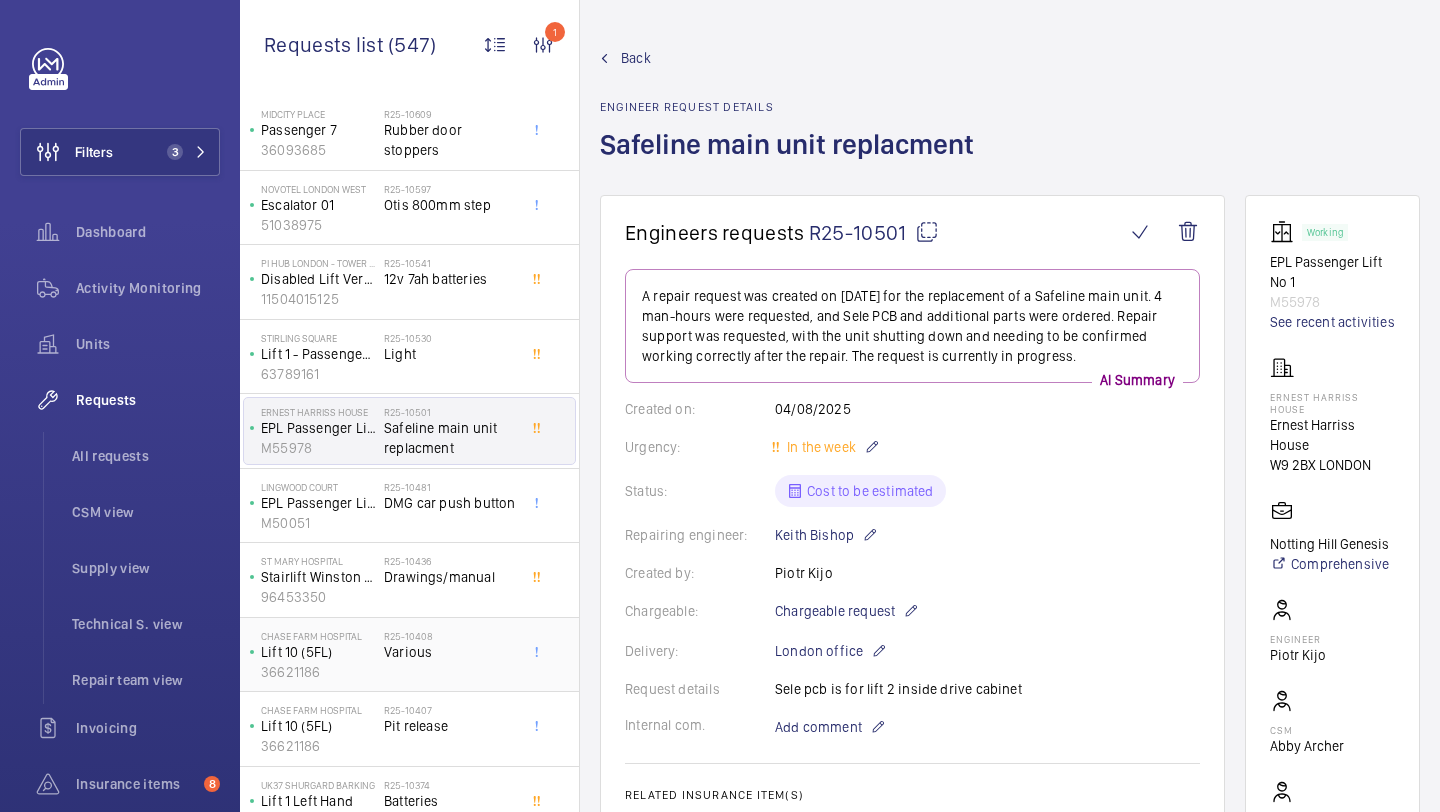 click on "Various" 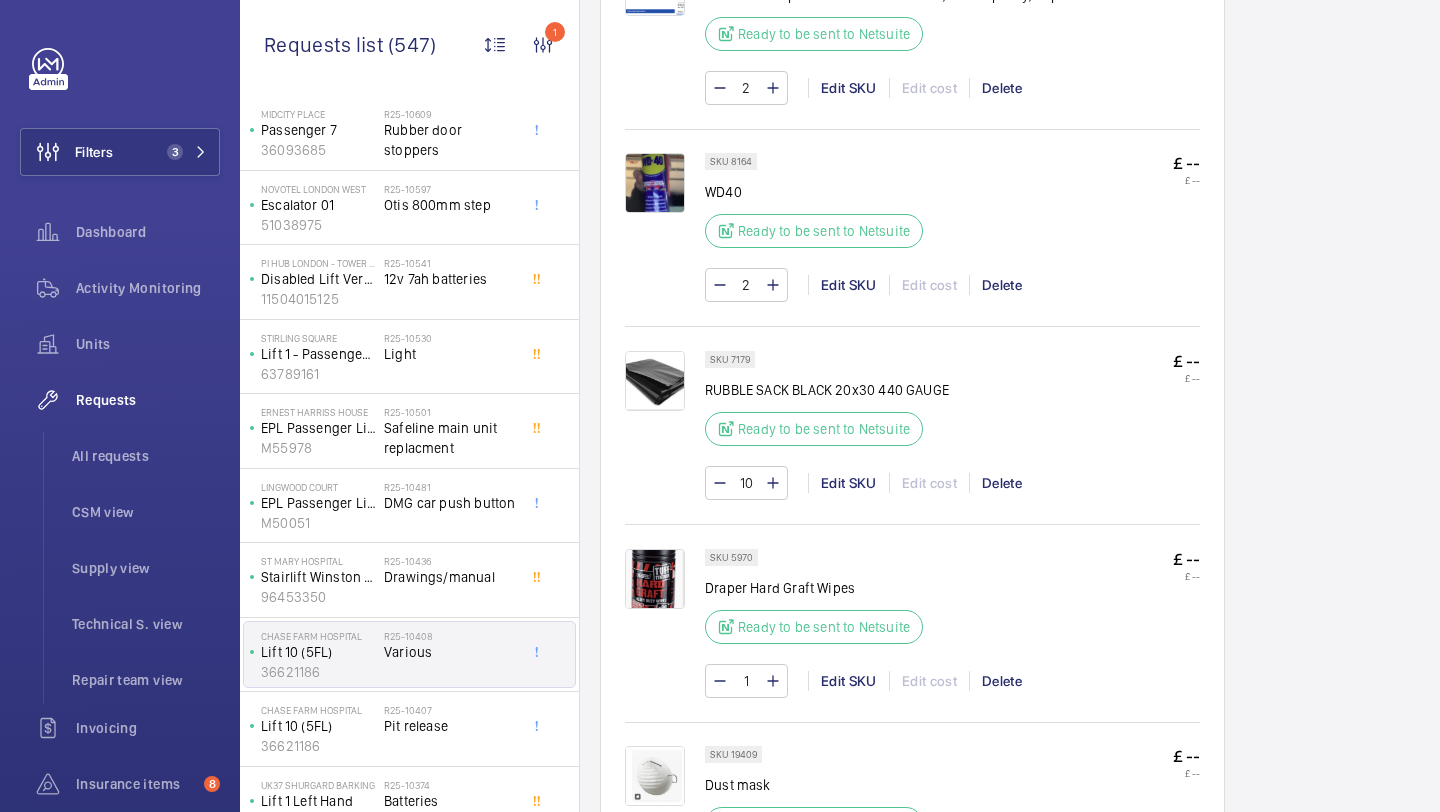 scroll, scrollTop: 1551, scrollLeft: 0, axis: vertical 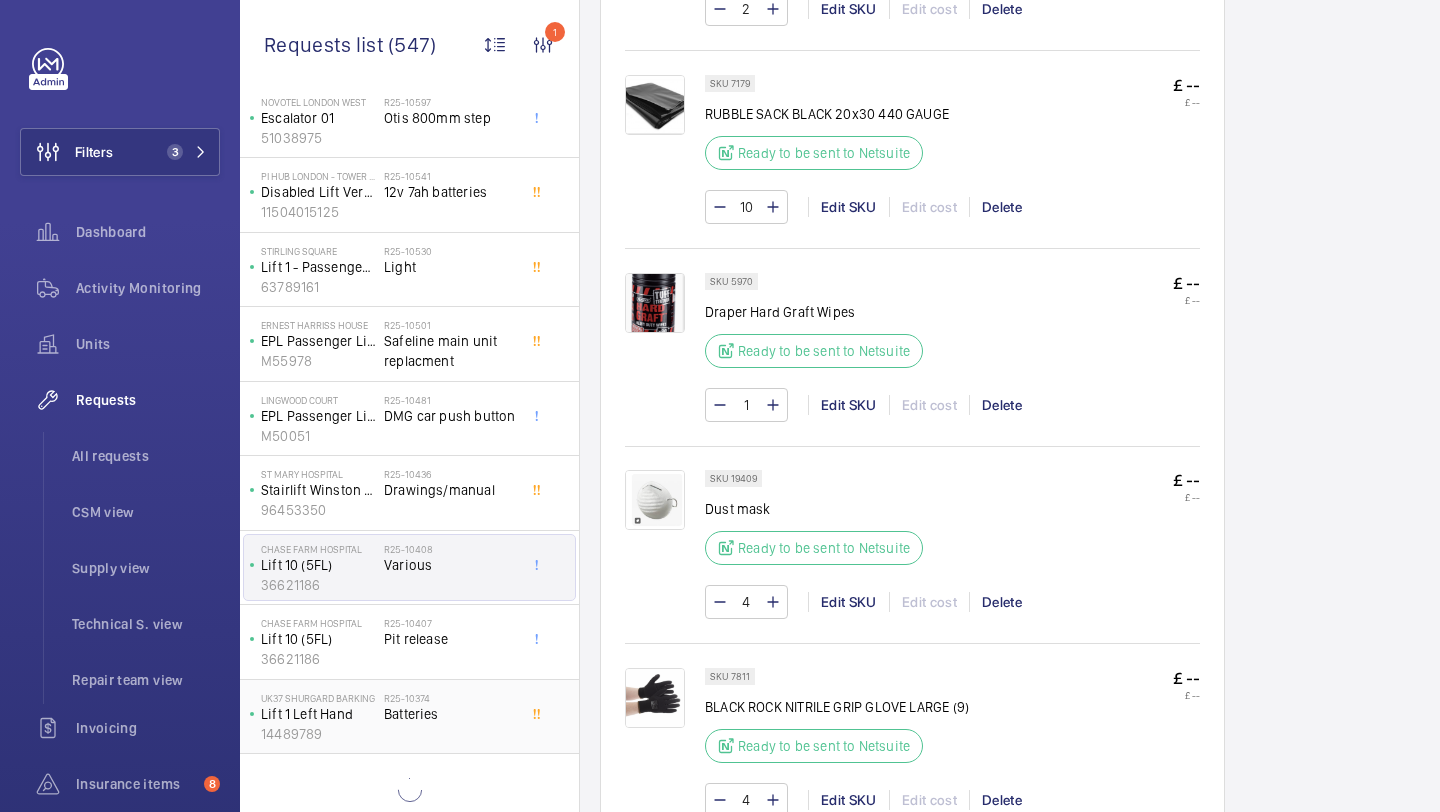 click on "R25-10374" 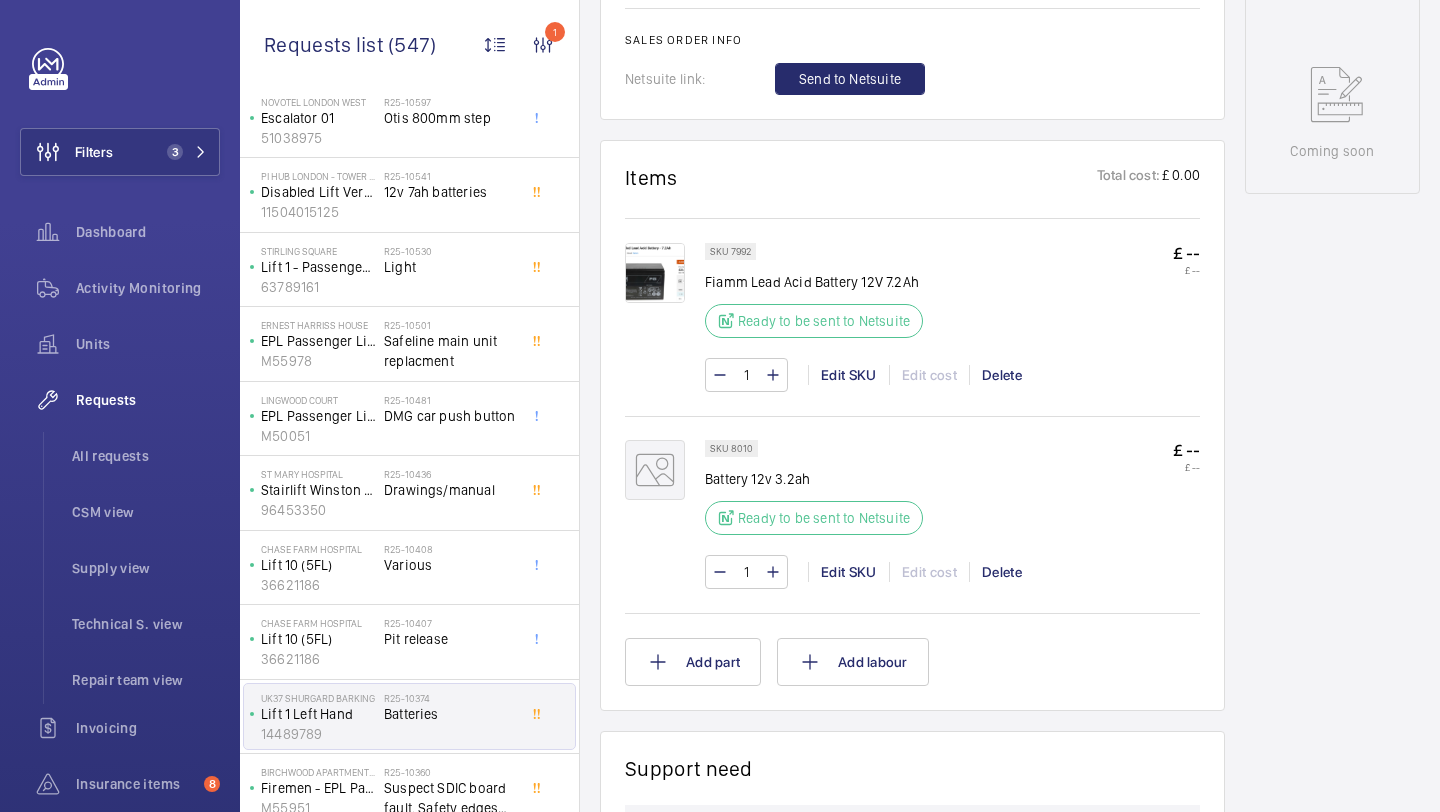 scroll, scrollTop: 1137, scrollLeft: 0, axis: vertical 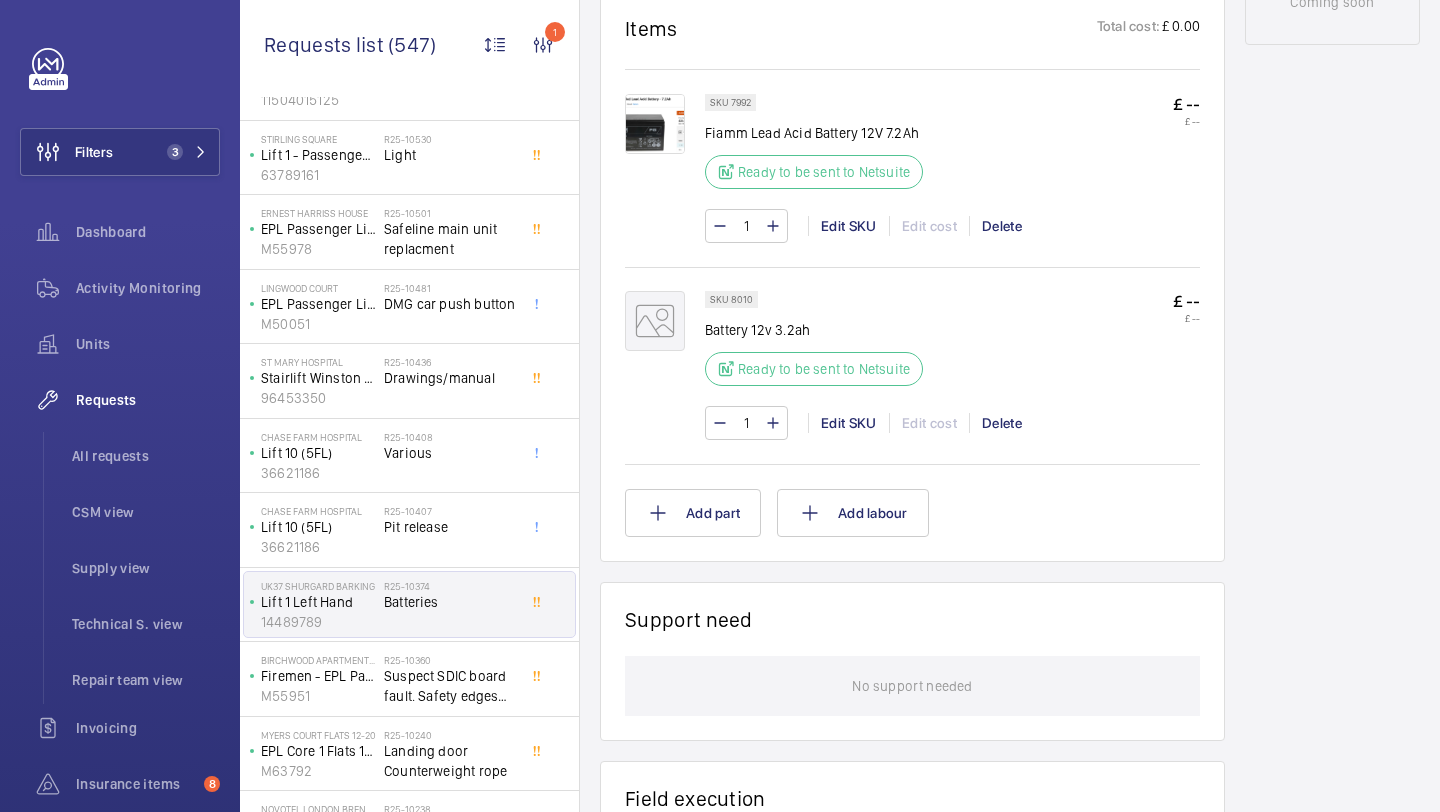 click on "Suspect SDIC board fault. Safety edges replaced already. Spoke to Dan W" 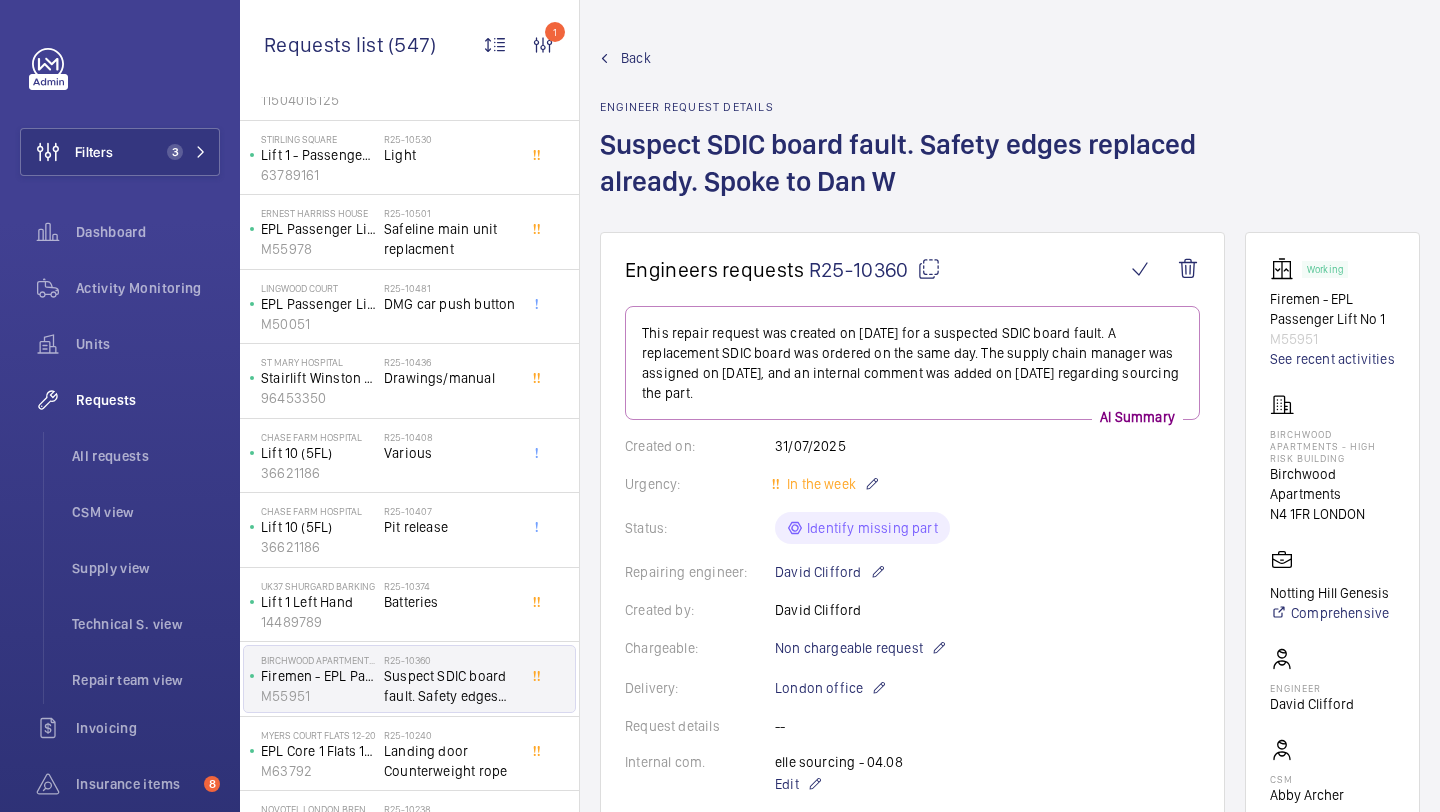 scroll, scrollTop: 782, scrollLeft: 0, axis: vertical 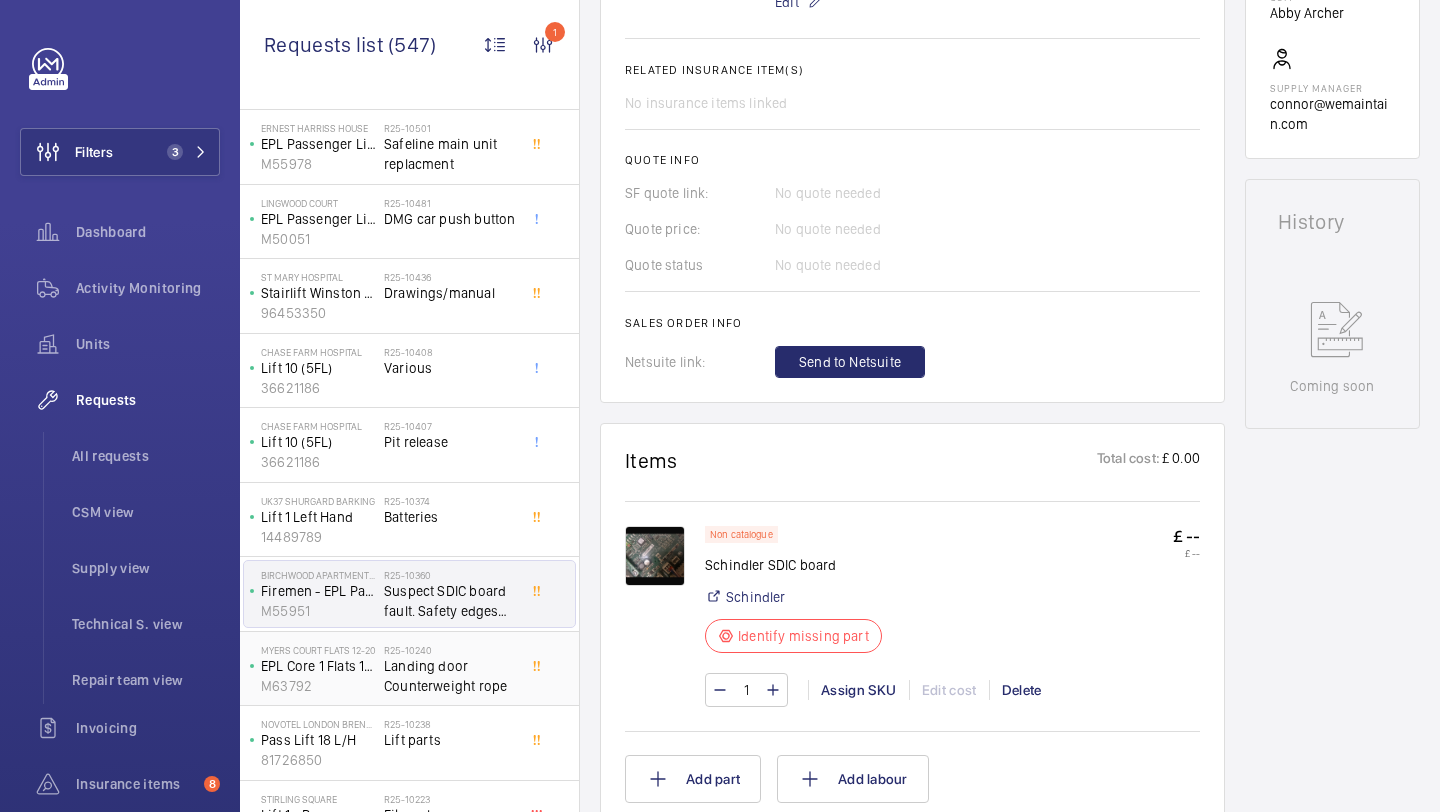 click on "Landing door Counterweight rope" 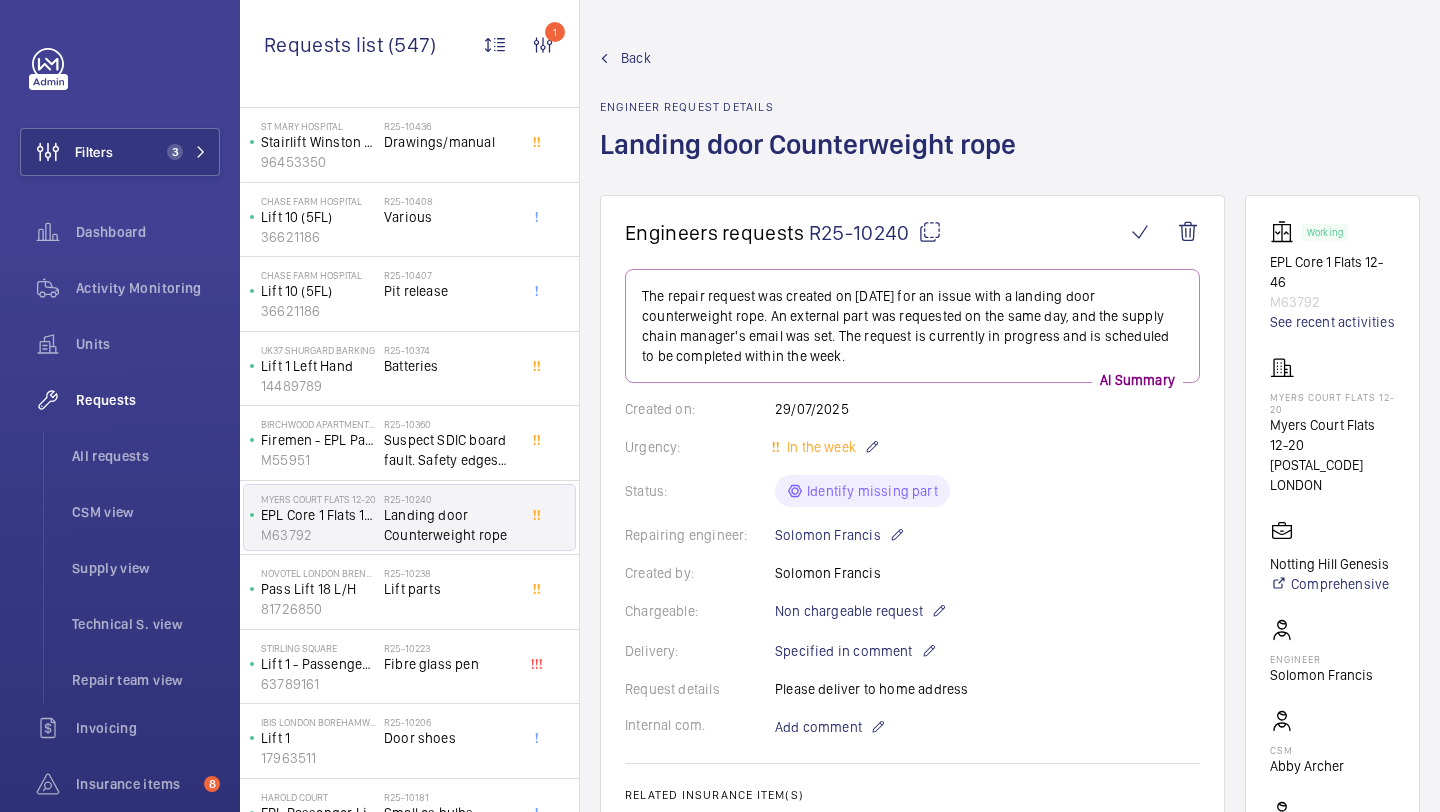scroll, scrollTop: 1216, scrollLeft: 0, axis: vertical 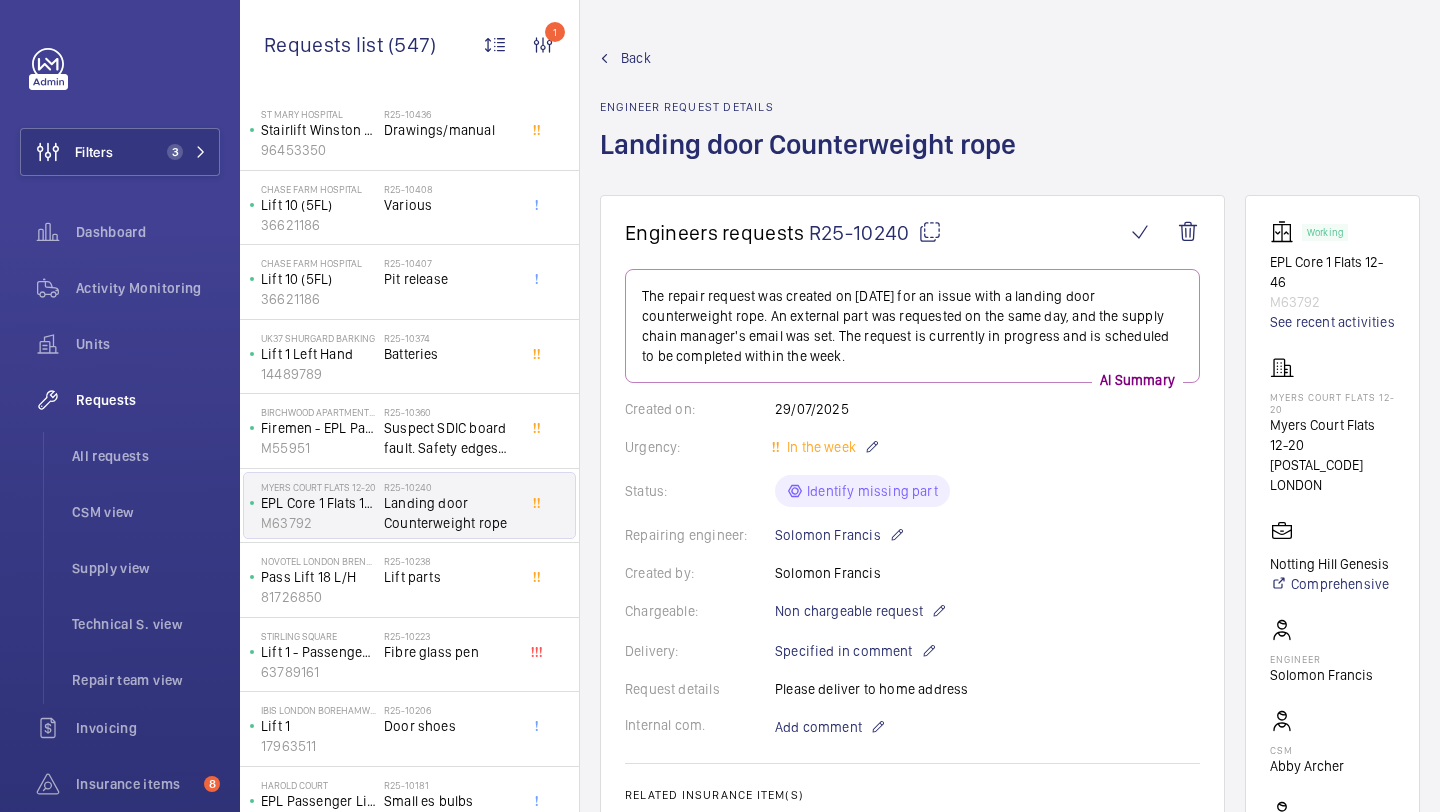 click on "R25-10223   Fibre glass pen" 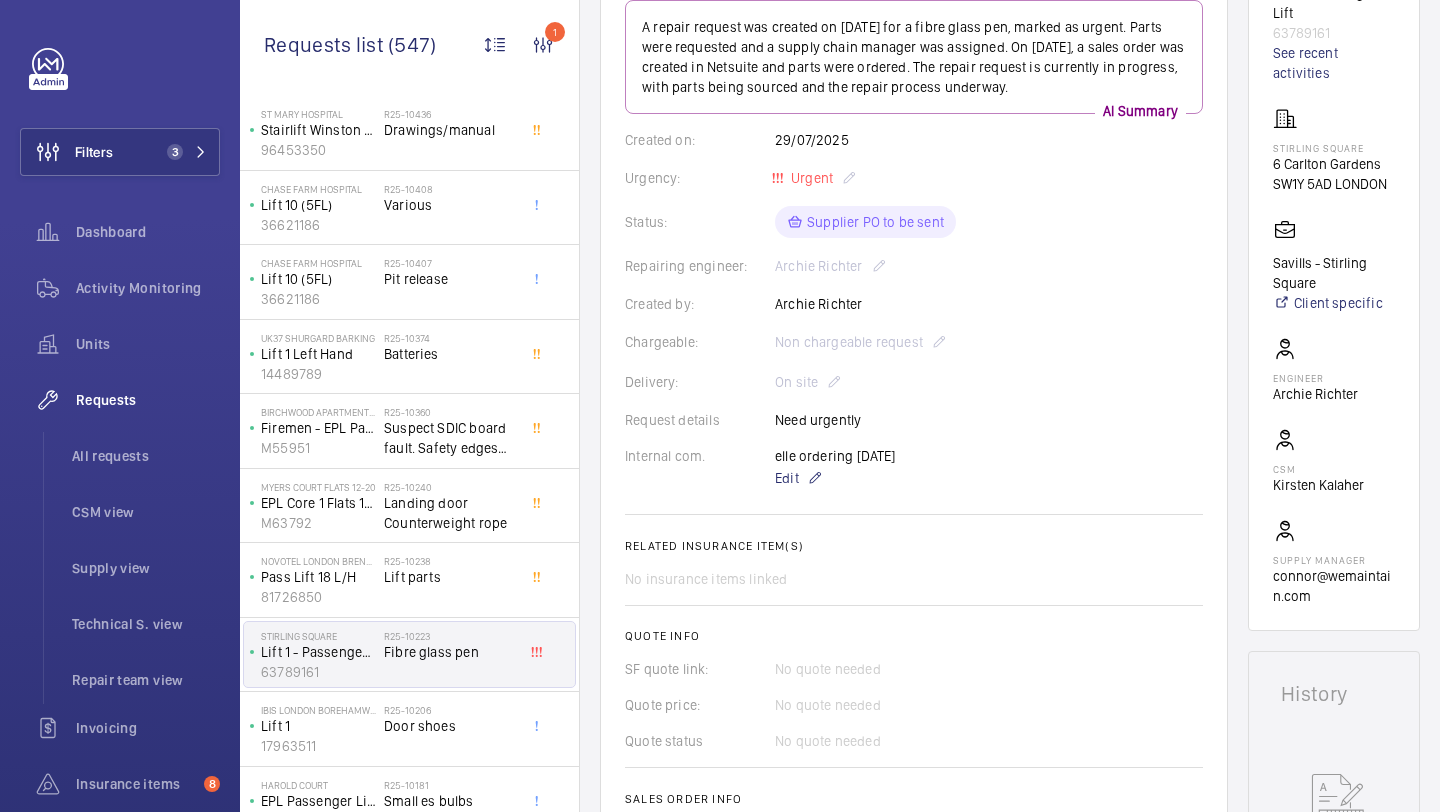 scroll, scrollTop: 602, scrollLeft: 0, axis: vertical 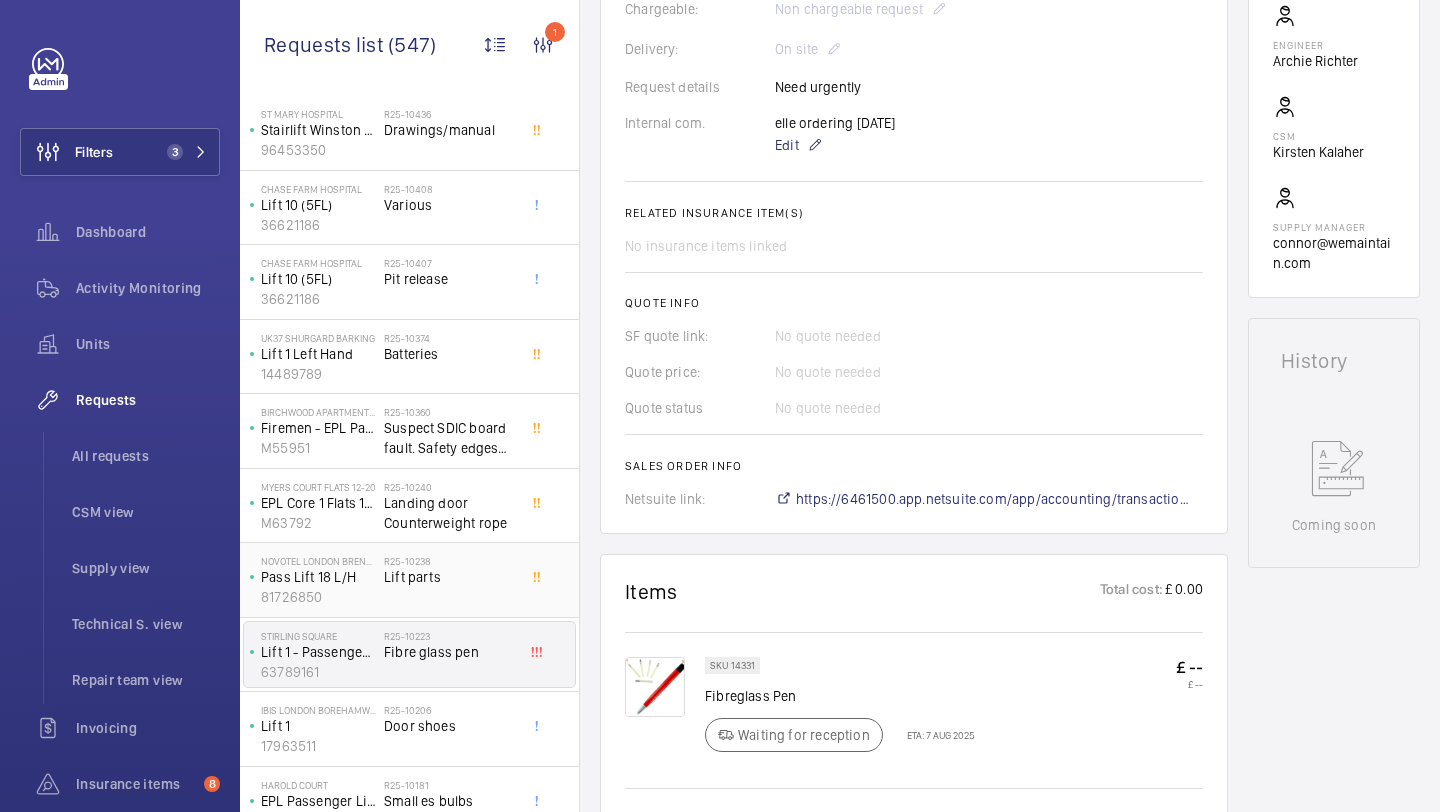click on "R25-10238" 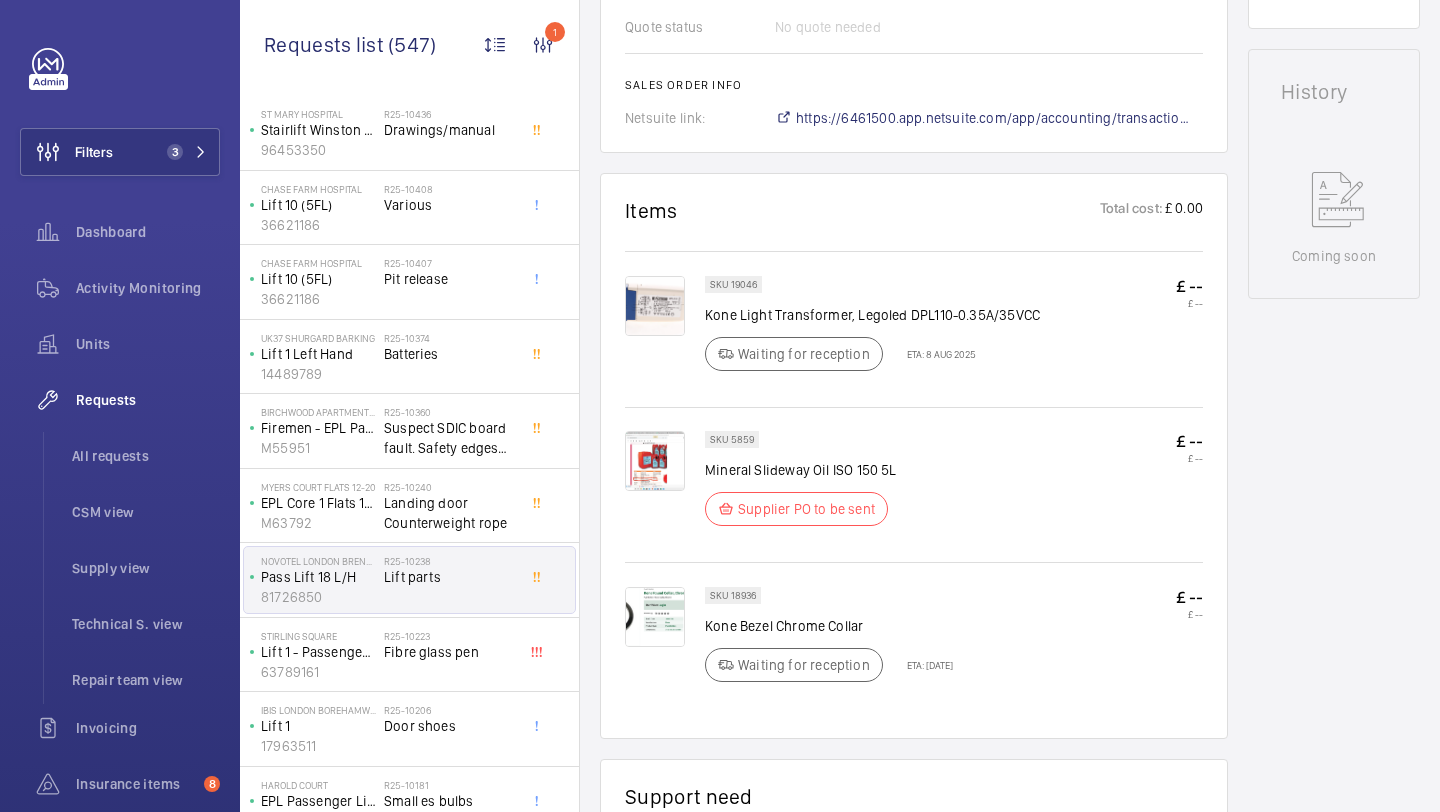 scroll, scrollTop: 947, scrollLeft: 0, axis: vertical 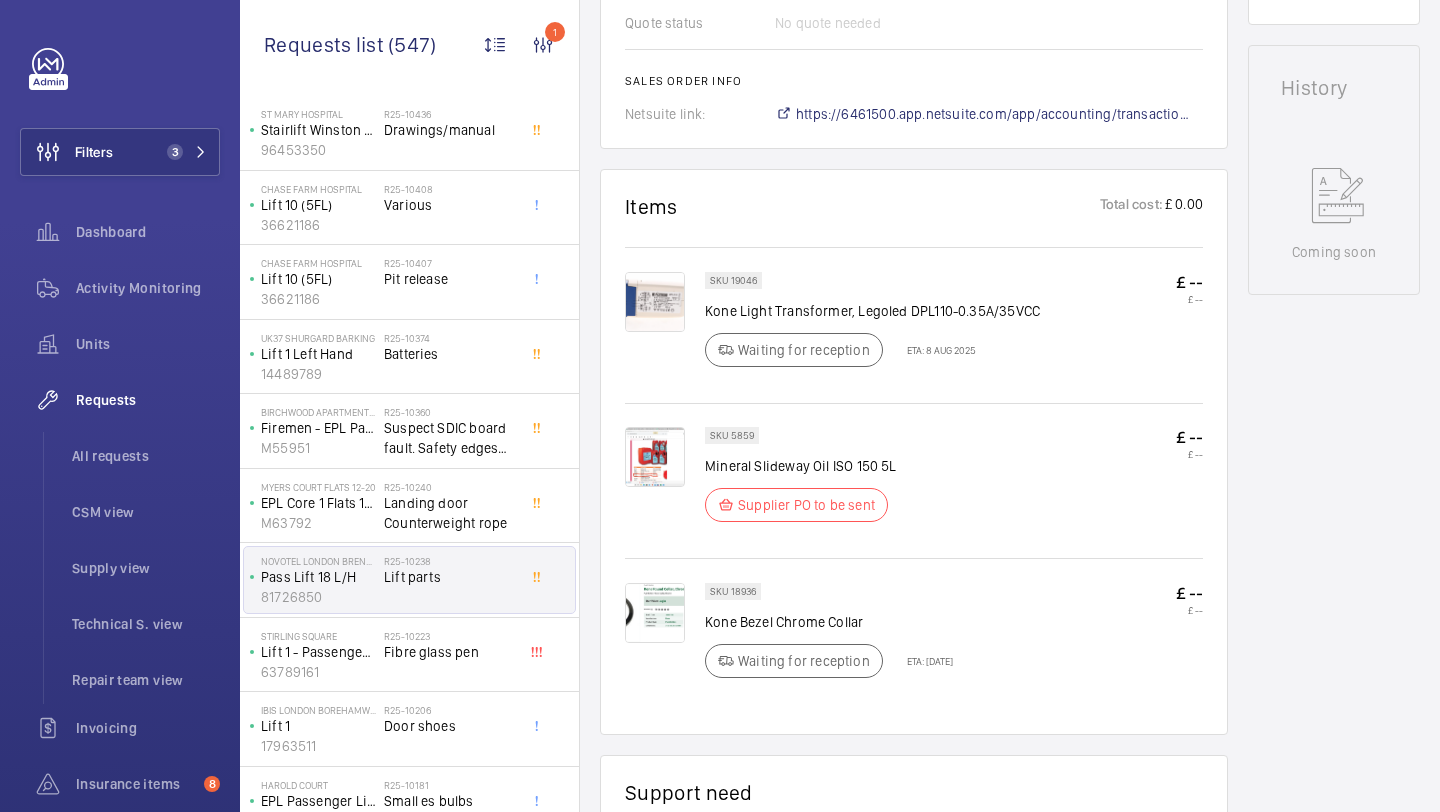 click on "Engineers requests  R25-10238   A repair request was created on July 29, 2025 for lift parts. Multiple parts were ordered, with a NetSuite sales order created on July 30. As of August 5, the parts have been ordered but not yet received or fulfilled, and the repair is ongoing.  AI Summary Created on:  29/07/2025  Urgency: In the week Status: Supplier PO to be sent Repairing engineer:  Solomon Francis  Created by:  Solomon Francis  Chargeable: Non chargeable request Delivery:  On site  Request details  Please deliver on site FAO Solomon Francis   Internal com. Add comment Related insurance item(s)  No insurance items linked  Quote info SF quote link: No quote needed Quote price: No quote needed Quote status No quote needed Sales order info Netsuite link: https://6461500.app.netsuite.com/app/accounting/transactions/salesord.nl?id=2860313" 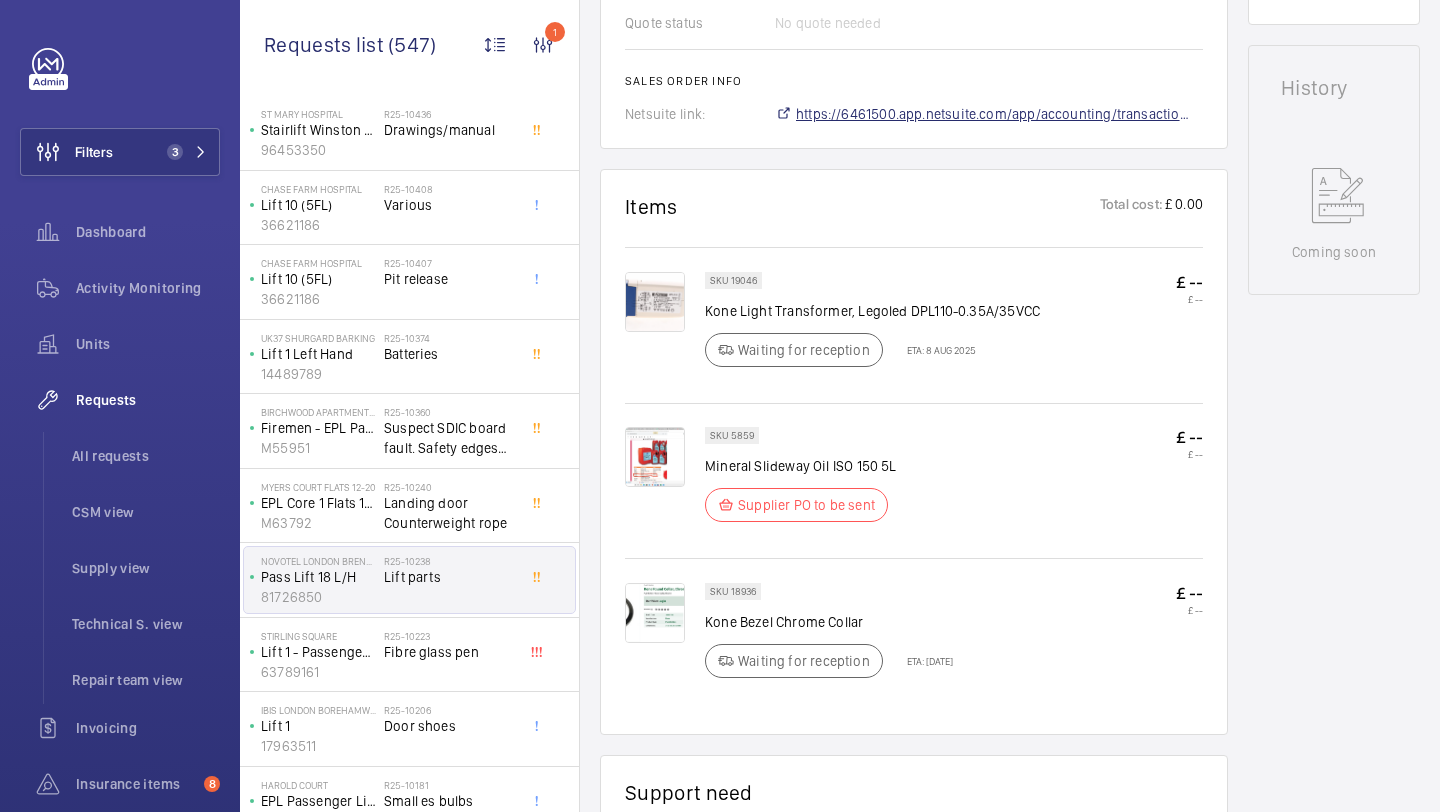 click on "Engineers requests  R25-10238   A repair request was created on July 29, 2025 for lift parts. Multiple parts were ordered, with a NetSuite sales order created on July 30. As of August 5, the parts have been ordered but not yet received or fulfilled, and the repair is ongoing.  AI Summary Created on:  29/07/2025  Urgency: In the week Status: Supplier PO to be sent Repairing engineer:  Solomon Francis  Created by:  Solomon Francis  Chargeable: Non chargeable request Delivery:  On site  Request details  Please deliver on site FAO Solomon Francis   Internal com. Add comment Related insurance item(s)  No insurance items linked  Quote info SF quote link: No quote needed Quote price: No quote needed Quote status No quote needed Sales order info Netsuite link: https://6461500.app.netsuite.com/app/accounting/transactions/salesord.nl?id=2860313" 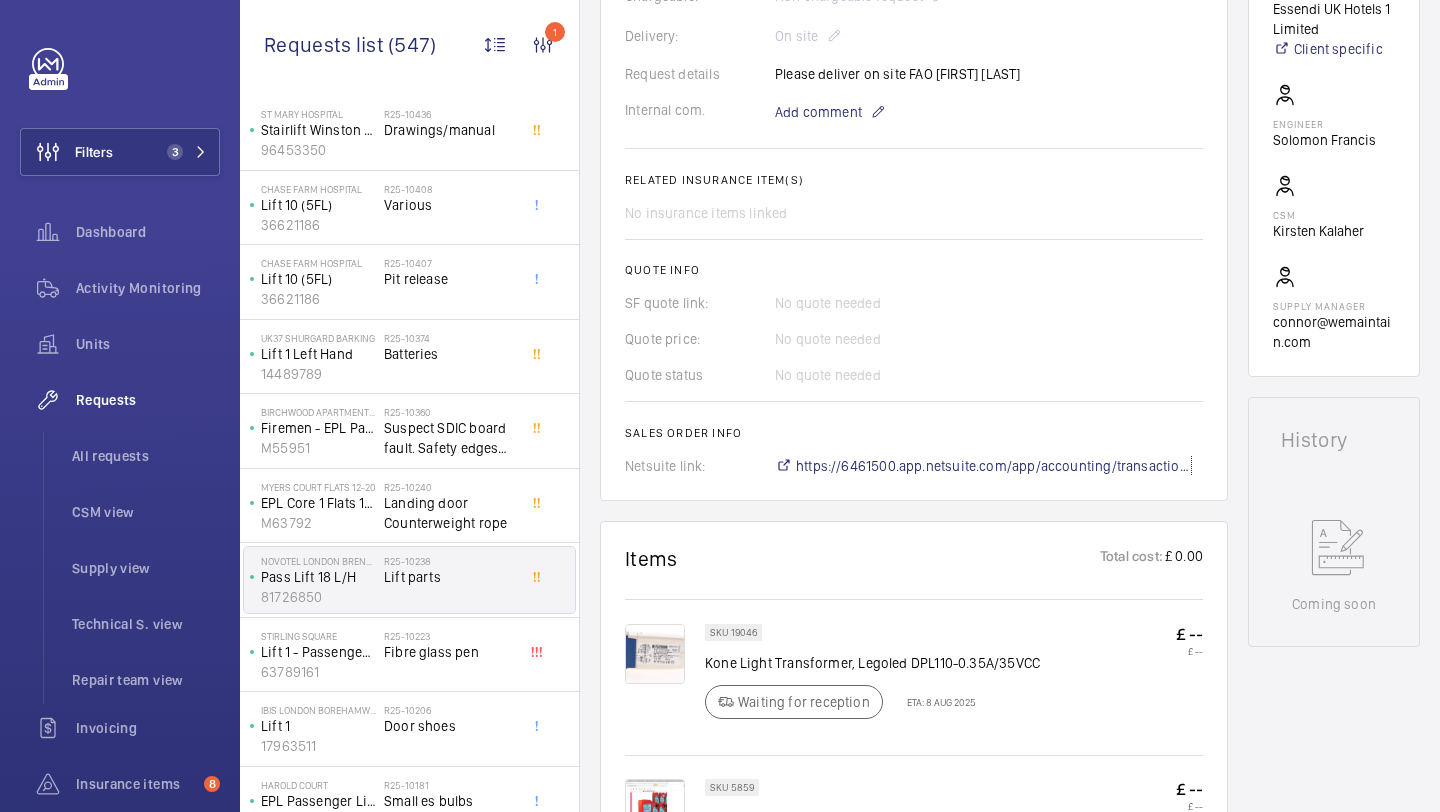 scroll, scrollTop: 72, scrollLeft: 0, axis: vertical 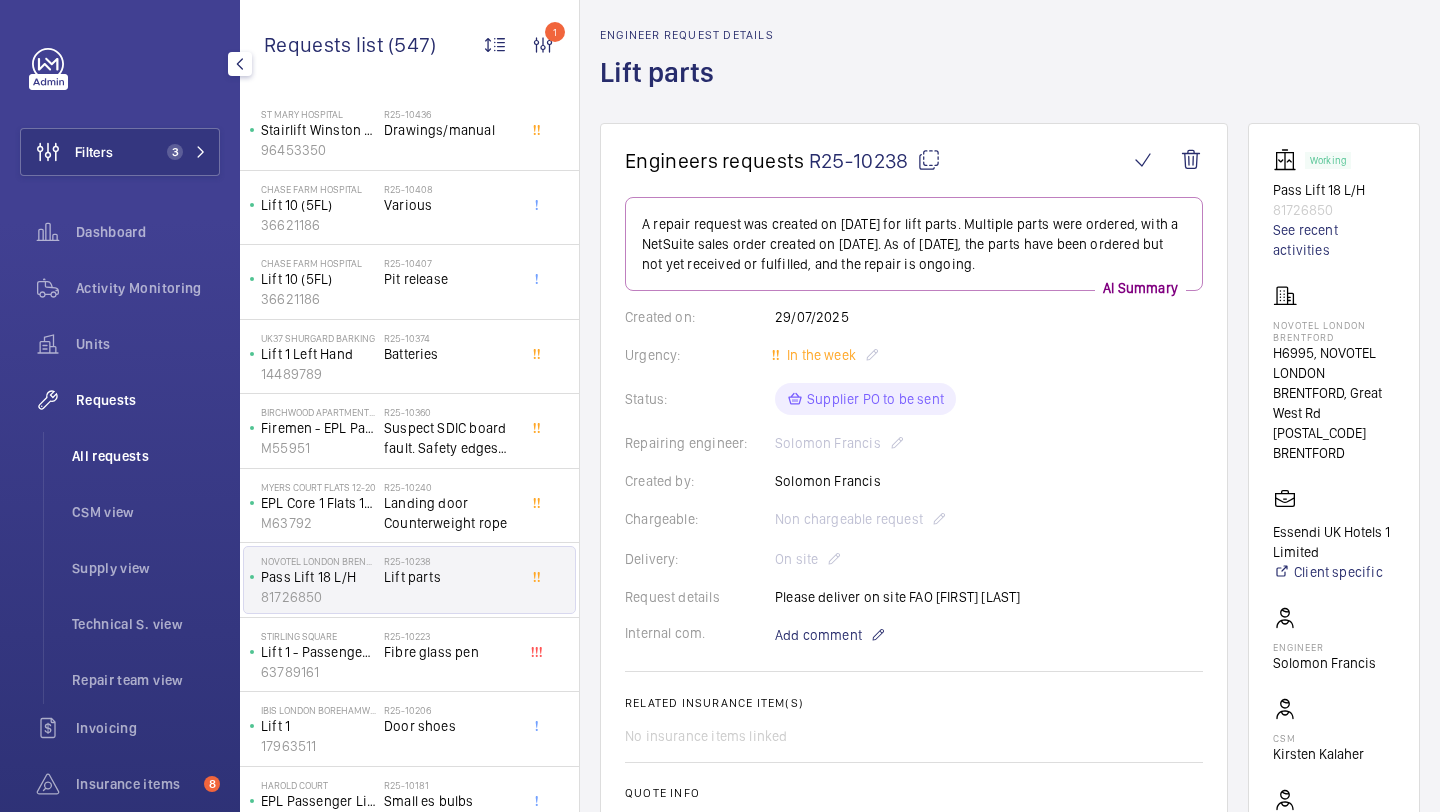 click on "All requests" 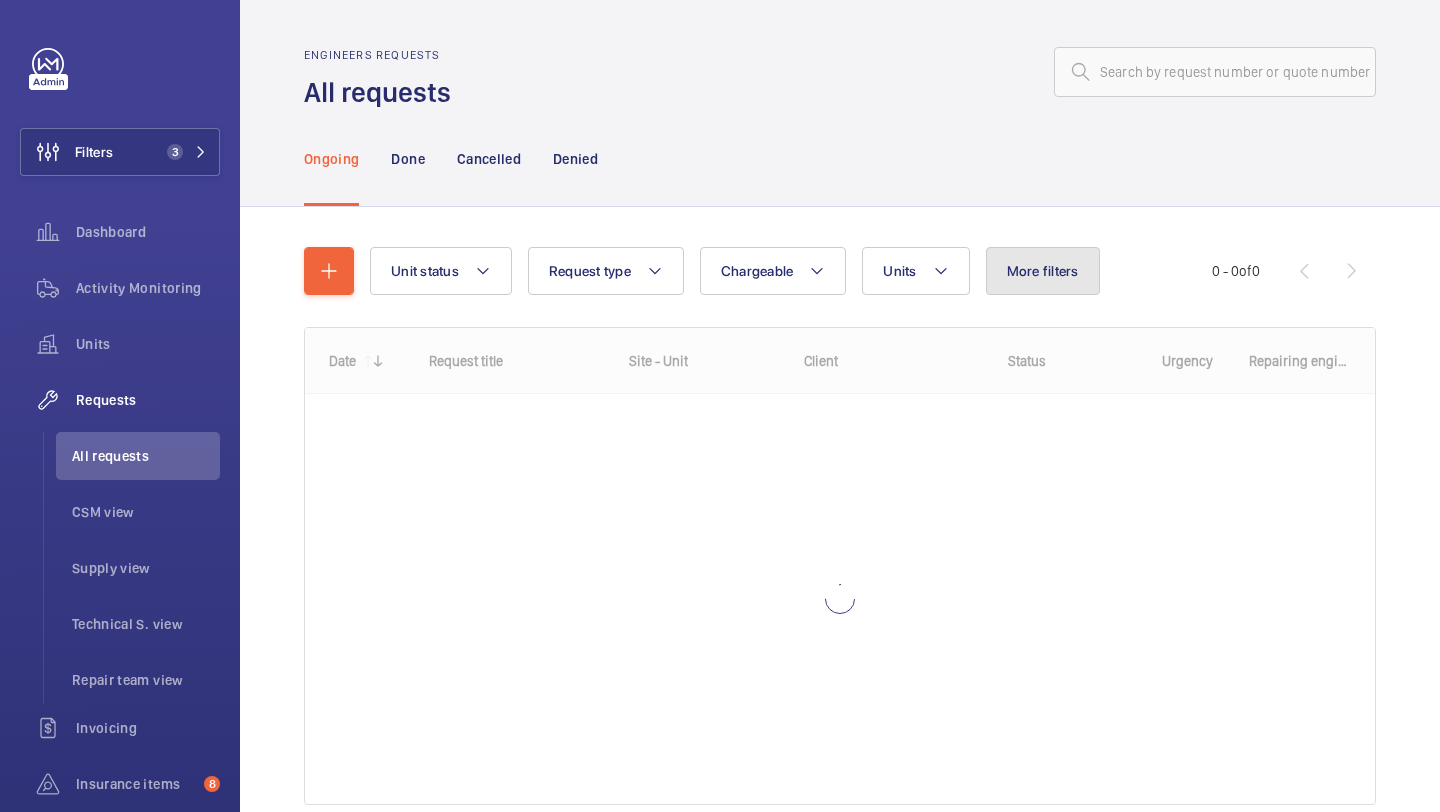 click on "More filters" 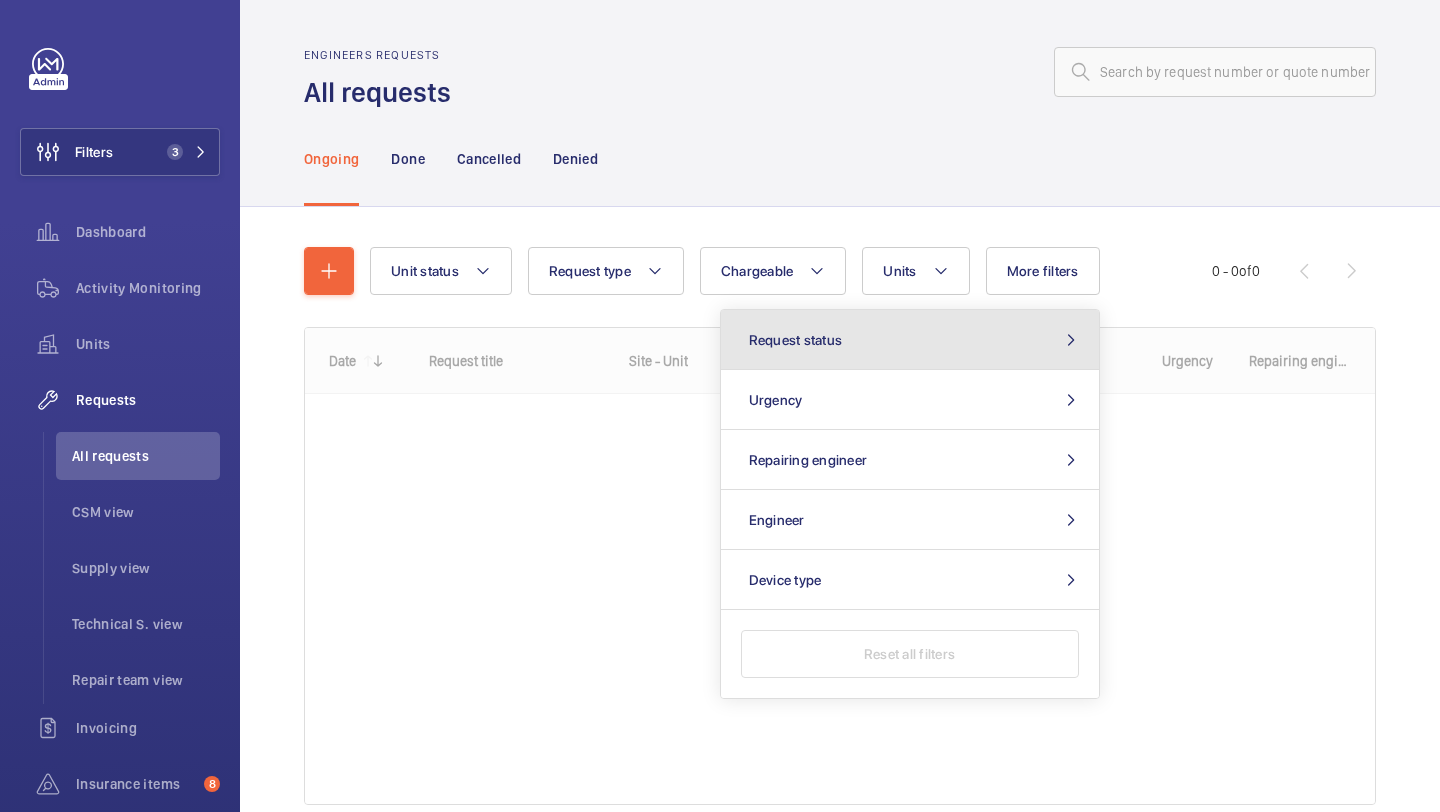 click on "Request status" 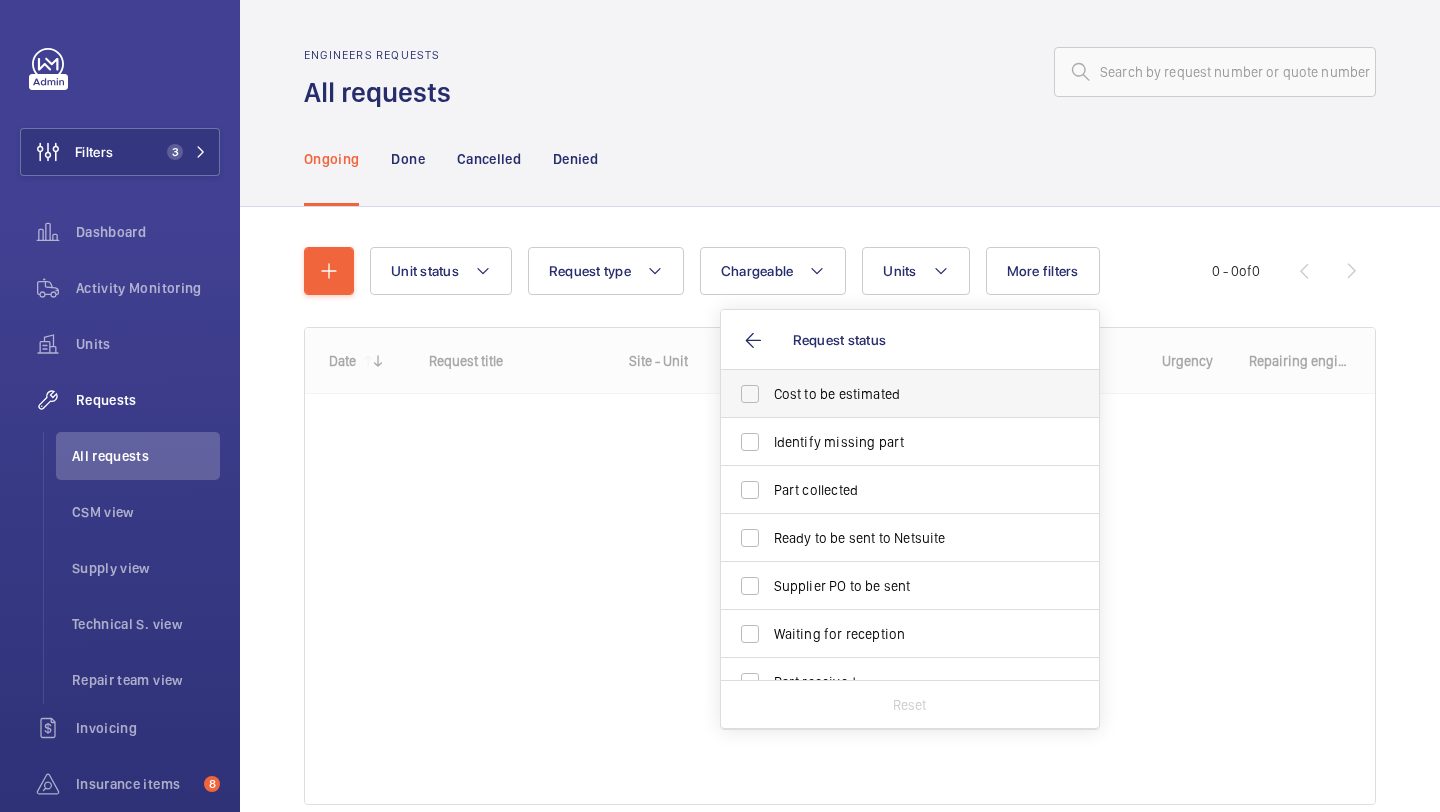 click on "Cost to be estimated" at bounding box center (895, 394) 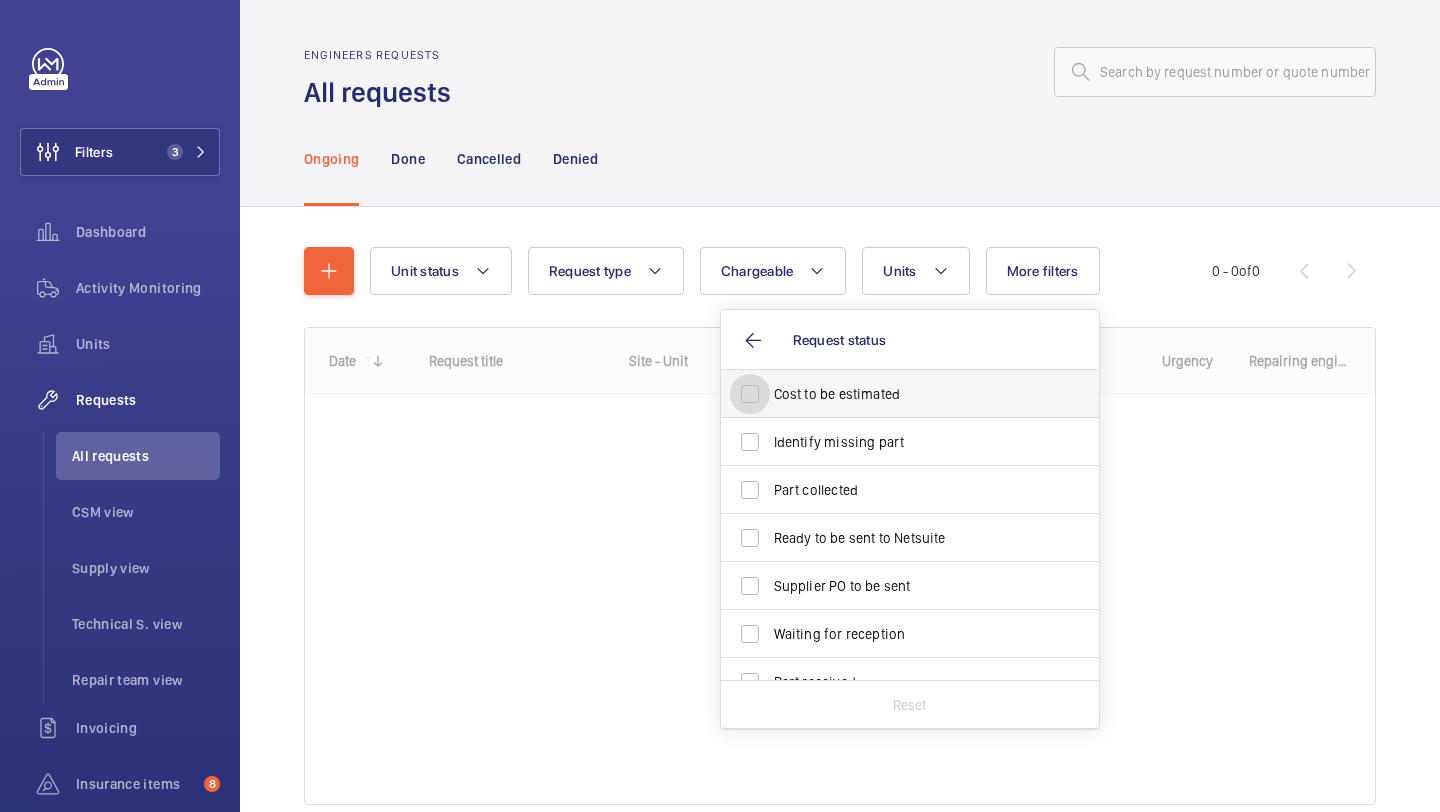 click on "Cost to be estimated" at bounding box center [750, 394] 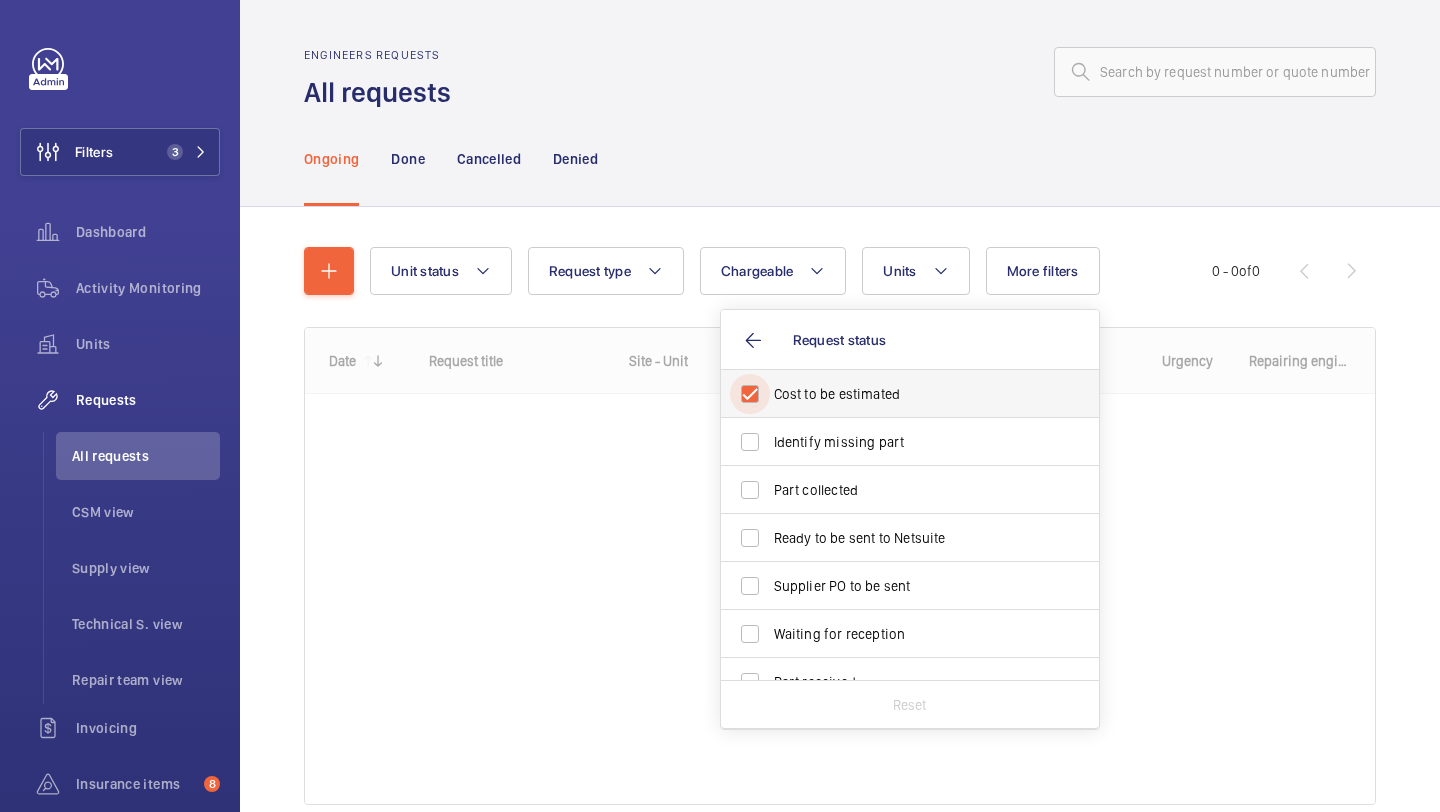 checkbox on "true" 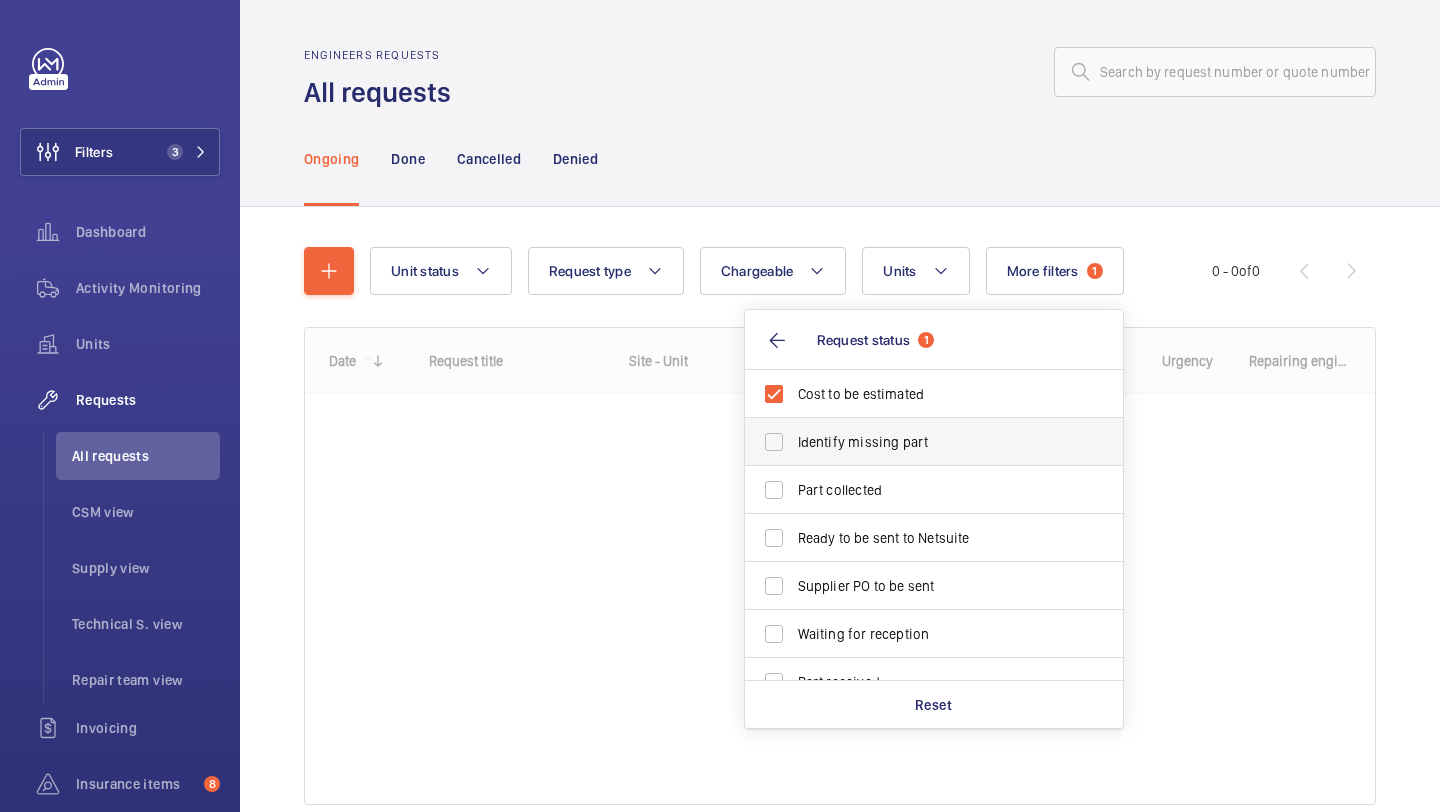 click on "Identify missing part" at bounding box center [919, 442] 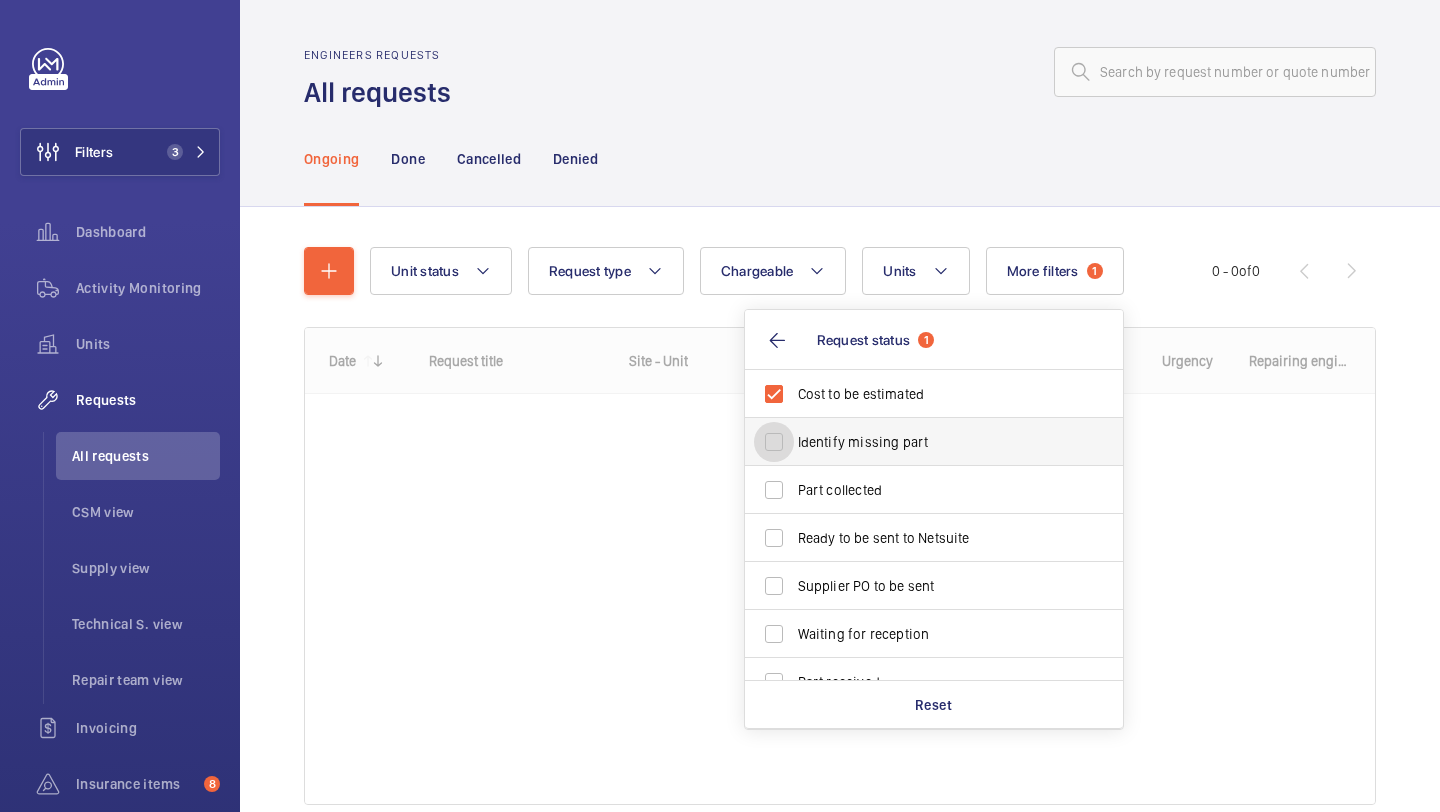 click on "Identify missing part" at bounding box center (774, 442) 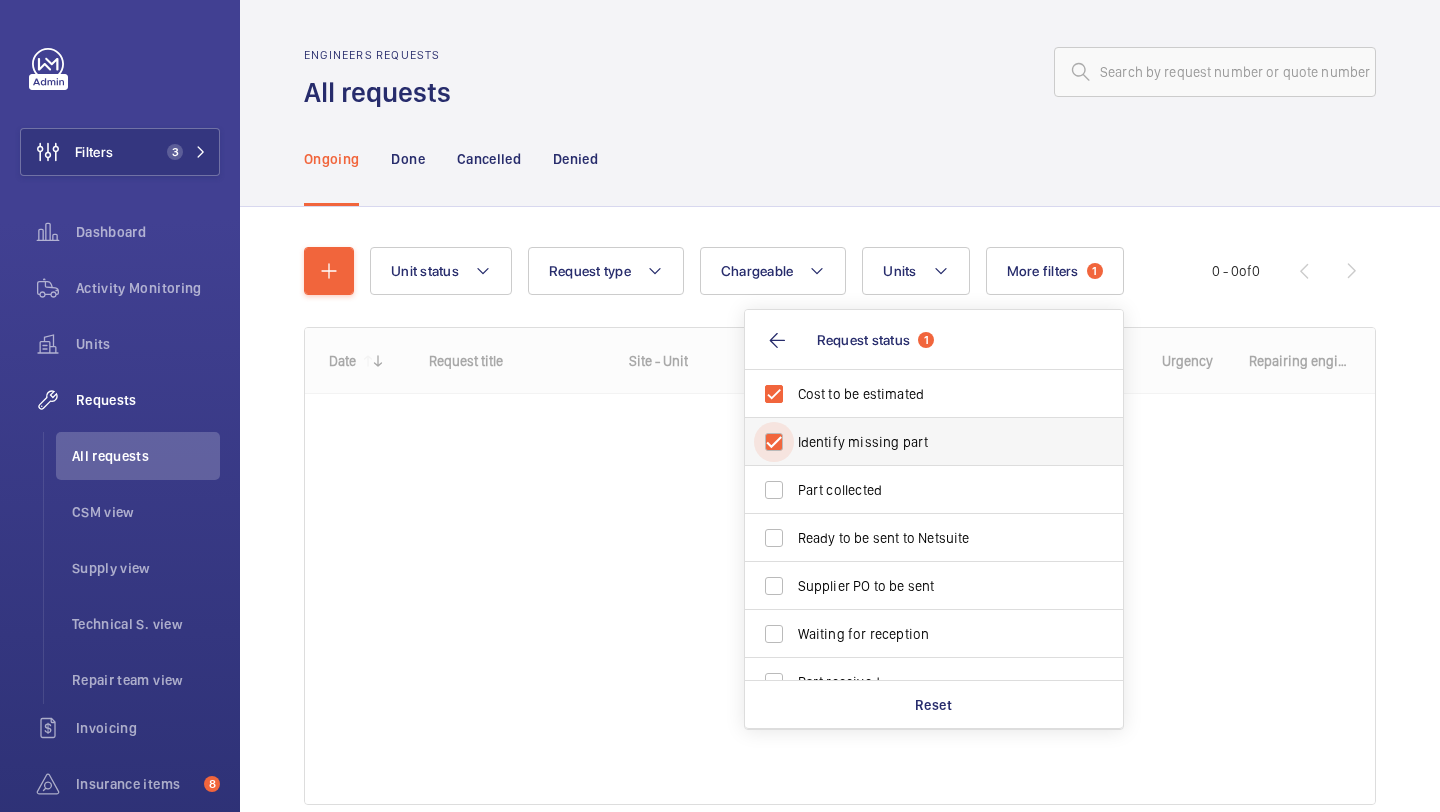 checkbox on "true" 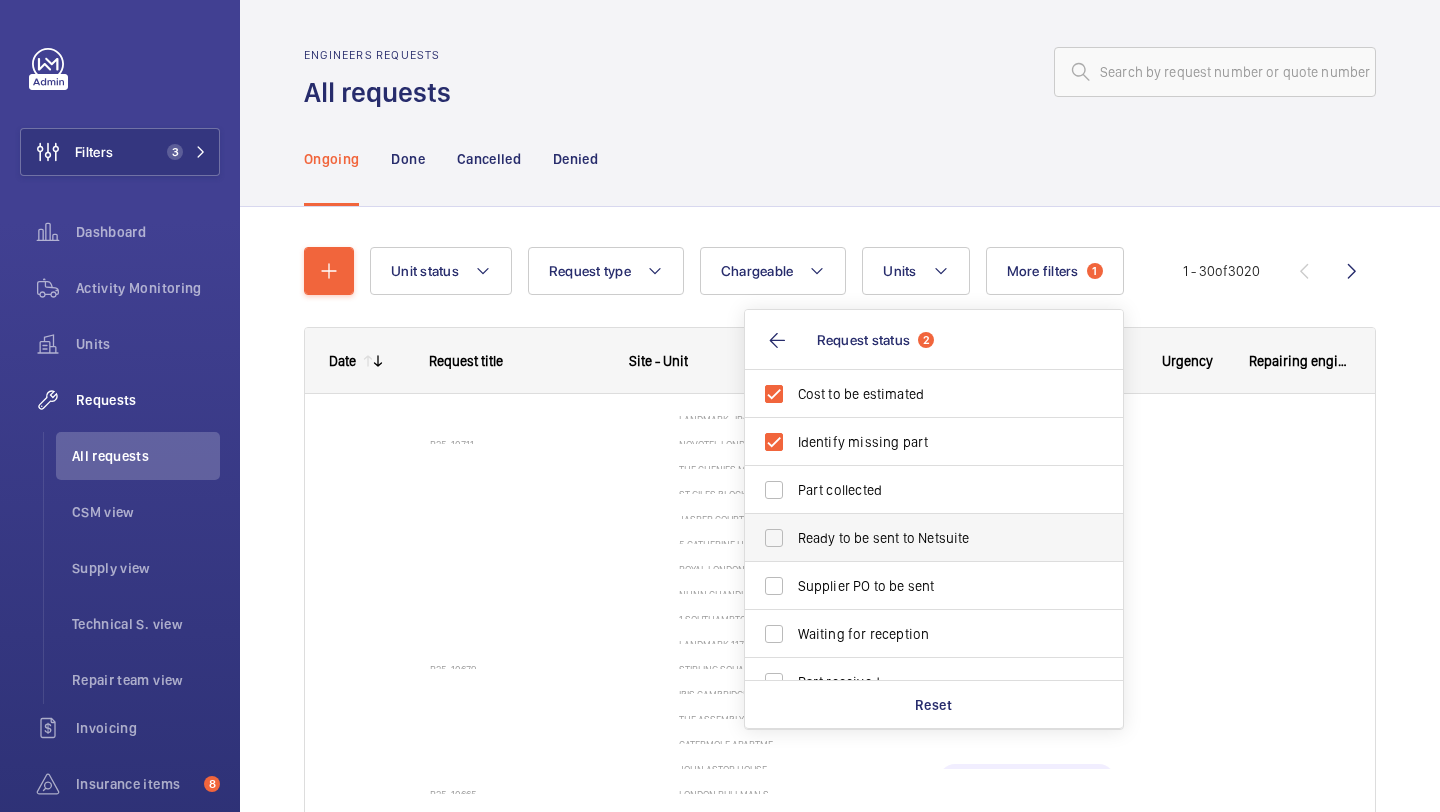 click on "Ready to be sent to Netsuite" at bounding box center [919, 538] 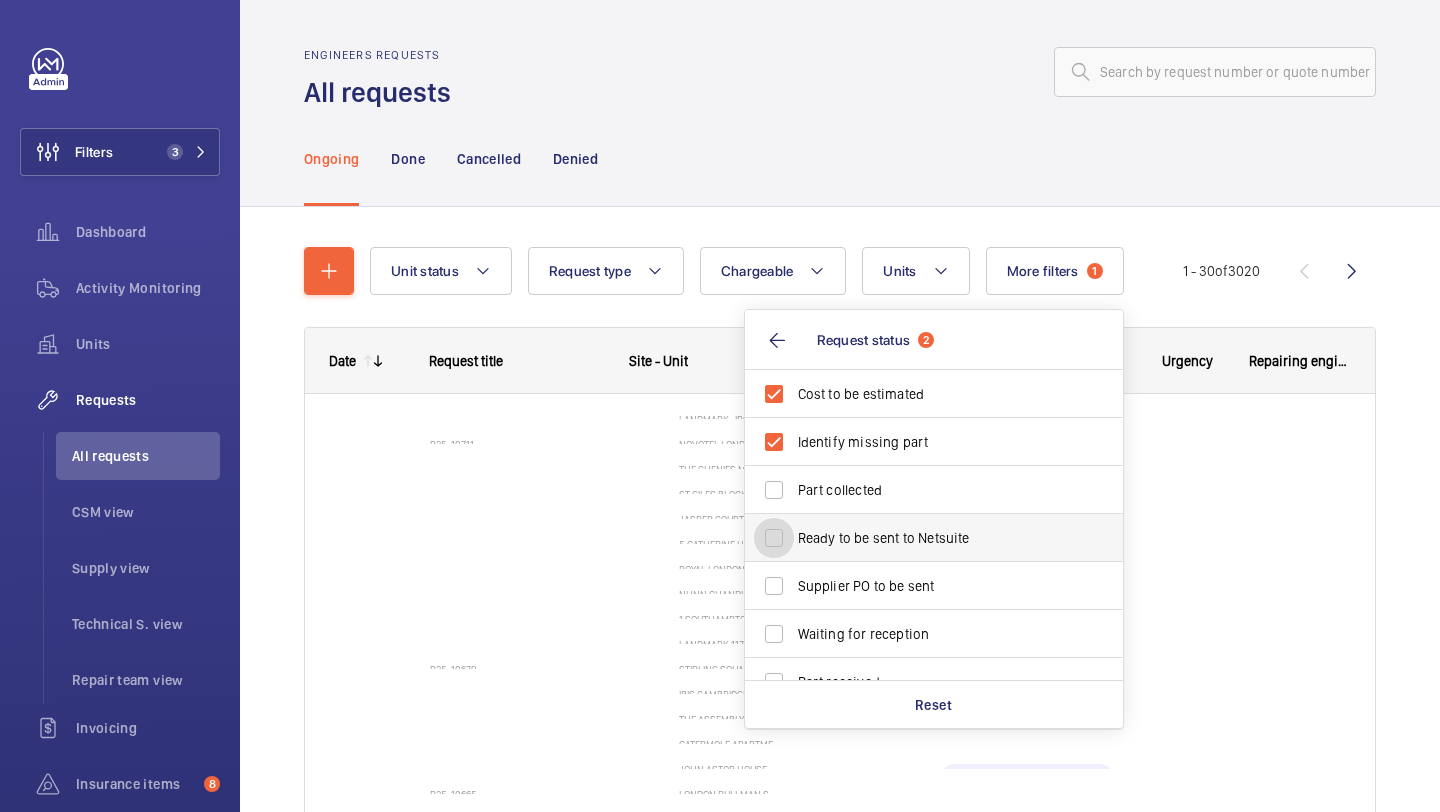 click on "Ready to be sent to Netsuite" at bounding box center [774, 538] 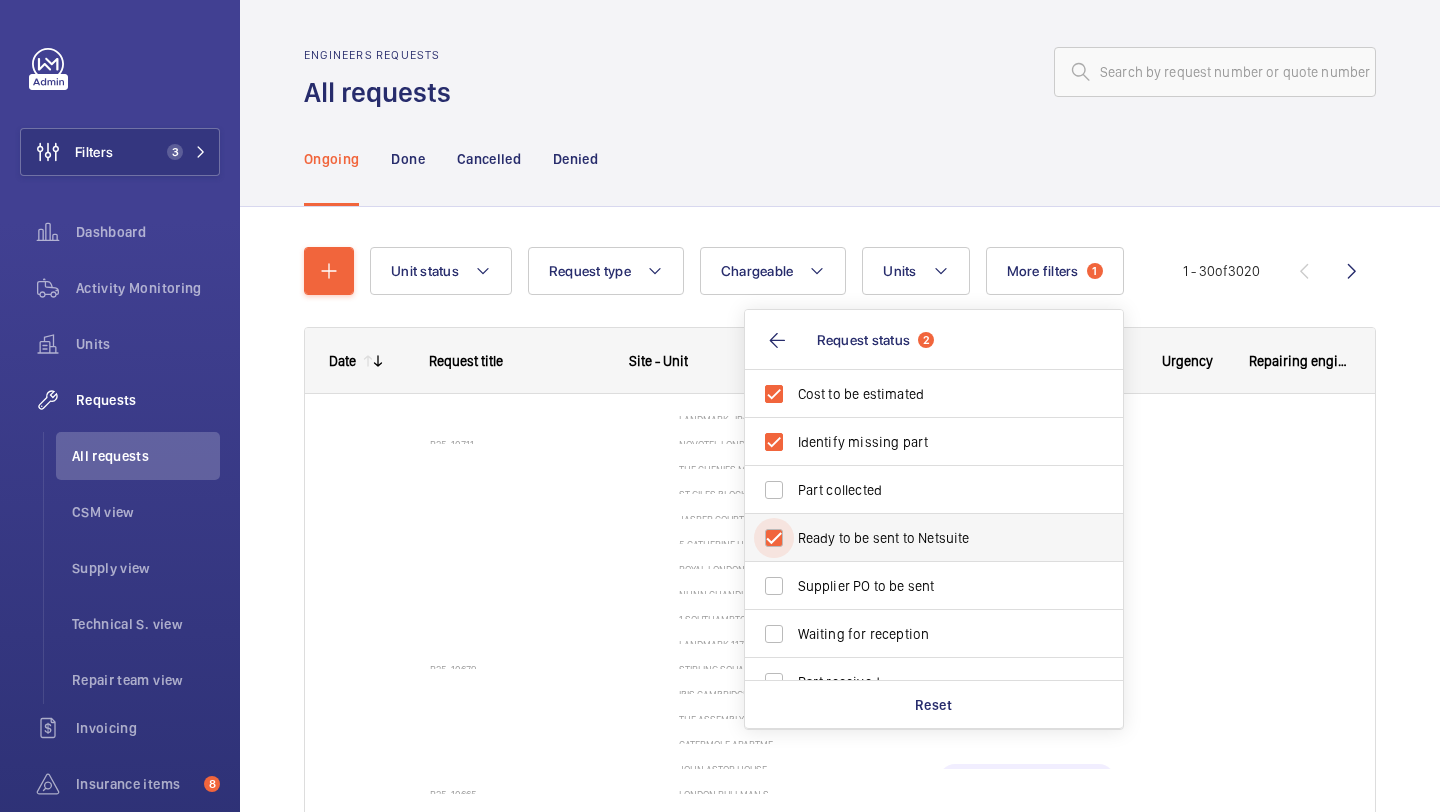 checkbox on "true" 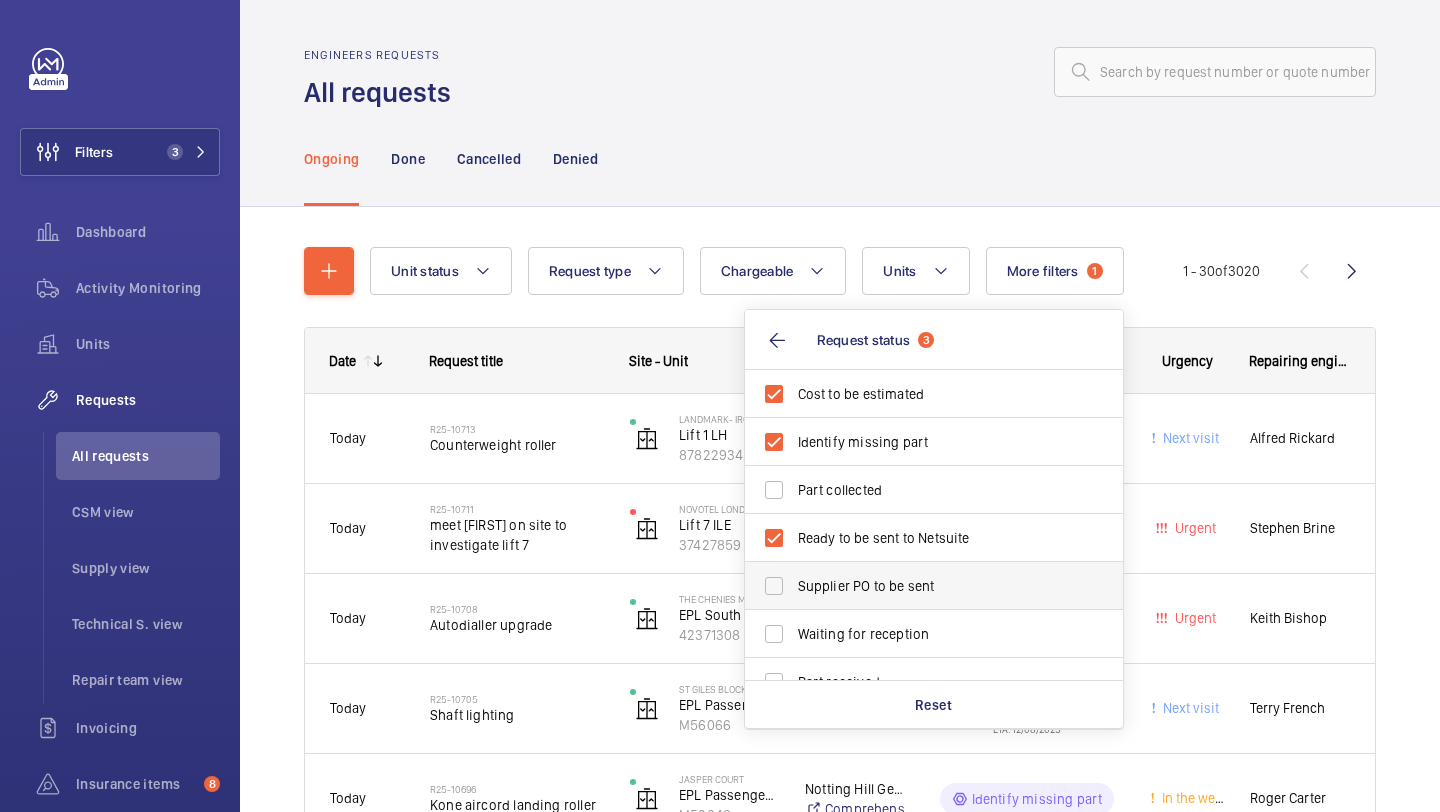 click on "Supplier PO to be sent" at bounding box center [935, 586] 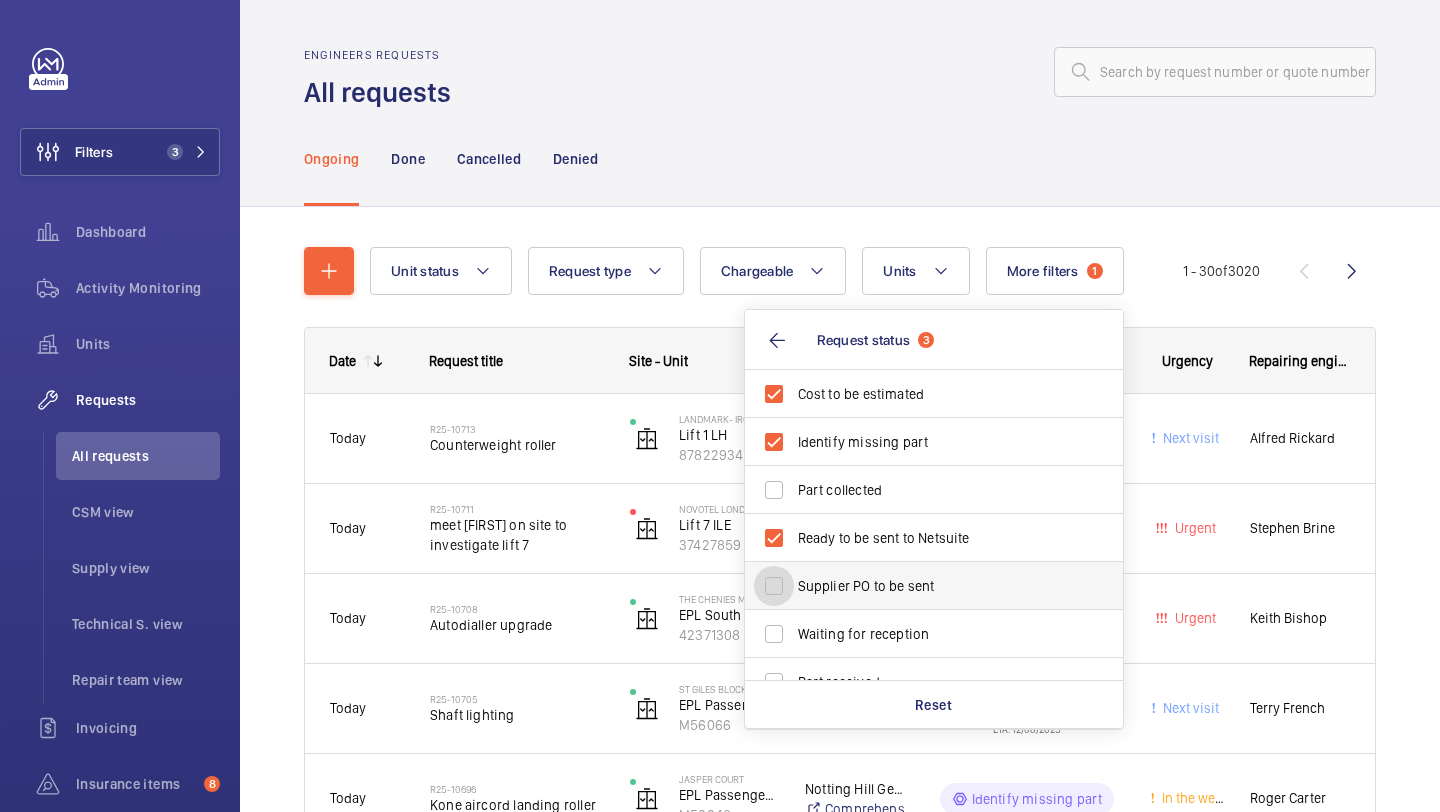 click on "Supplier PO to be sent" at bounding box center (774, 586) 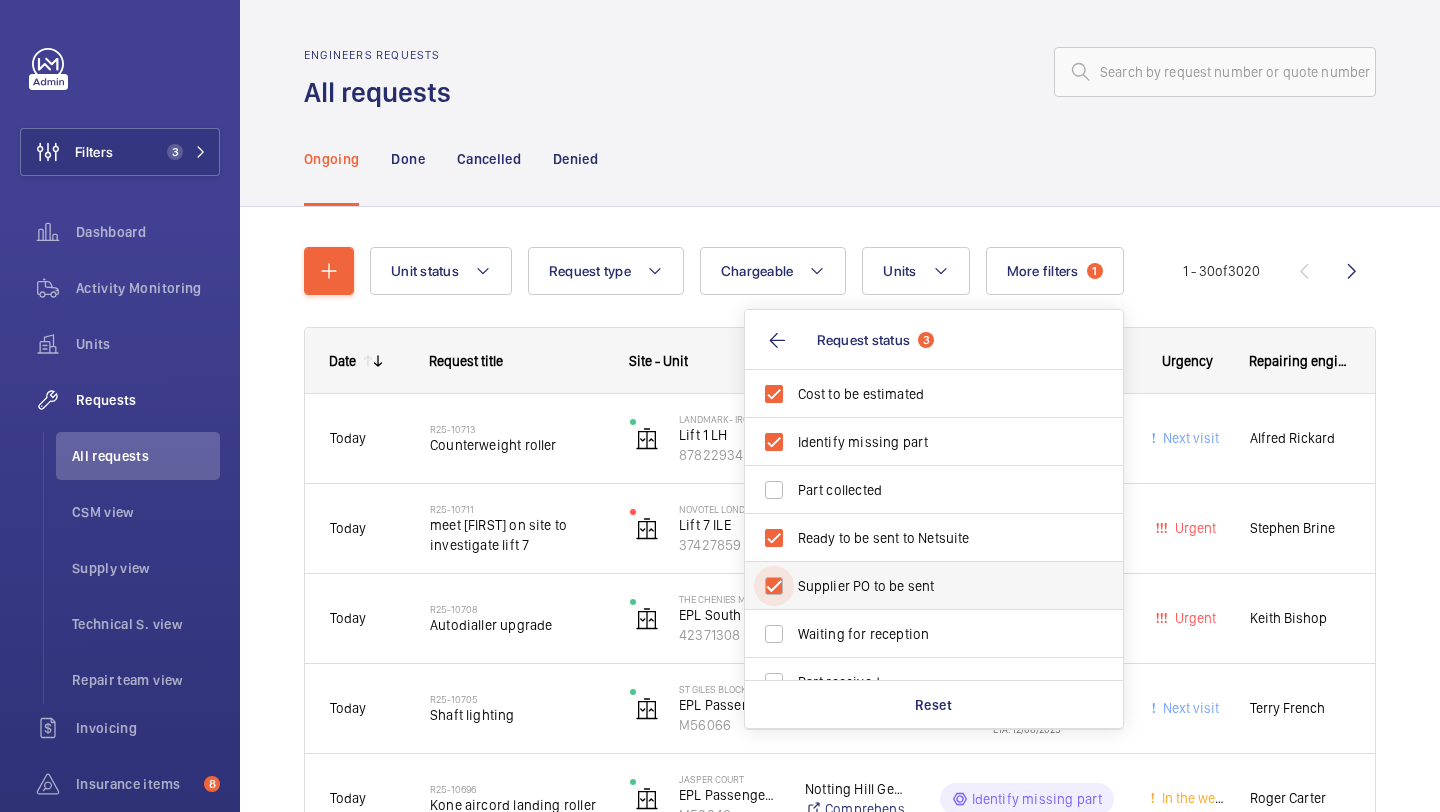 checkbox on "true" 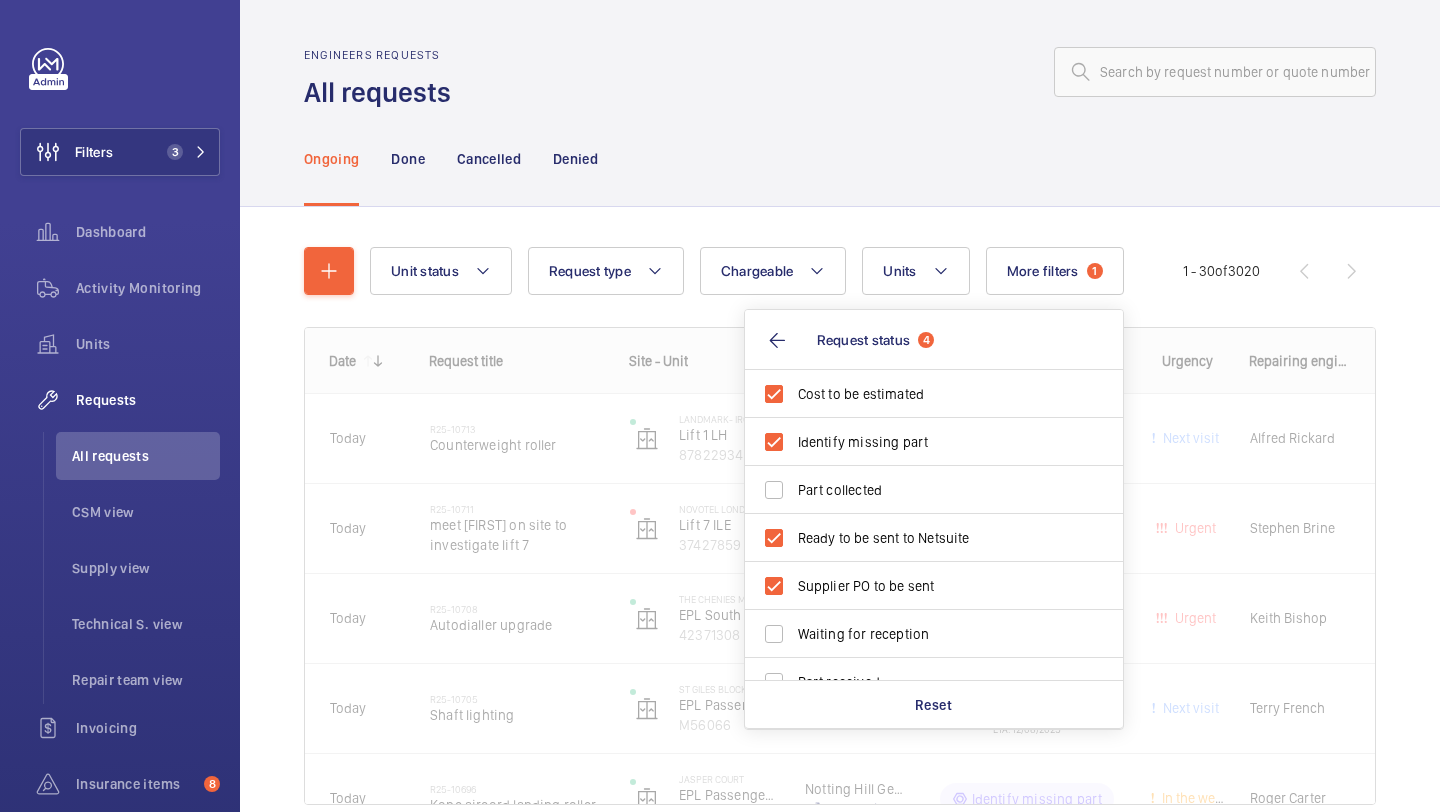 click on "Ongoing Done Cancelled Denied" 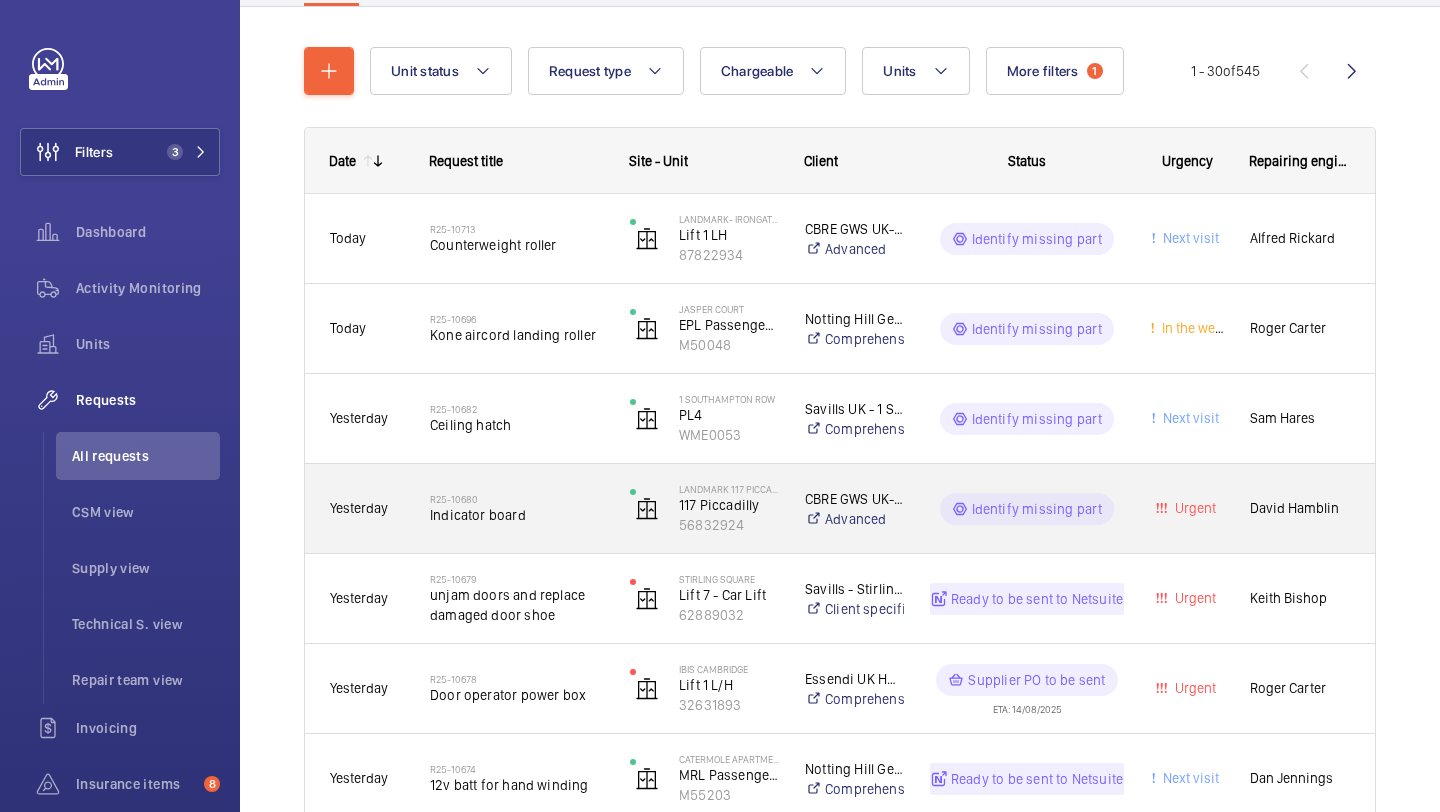 scroll, scrollTop: 197, scrollLeft: 0, axis: vertical 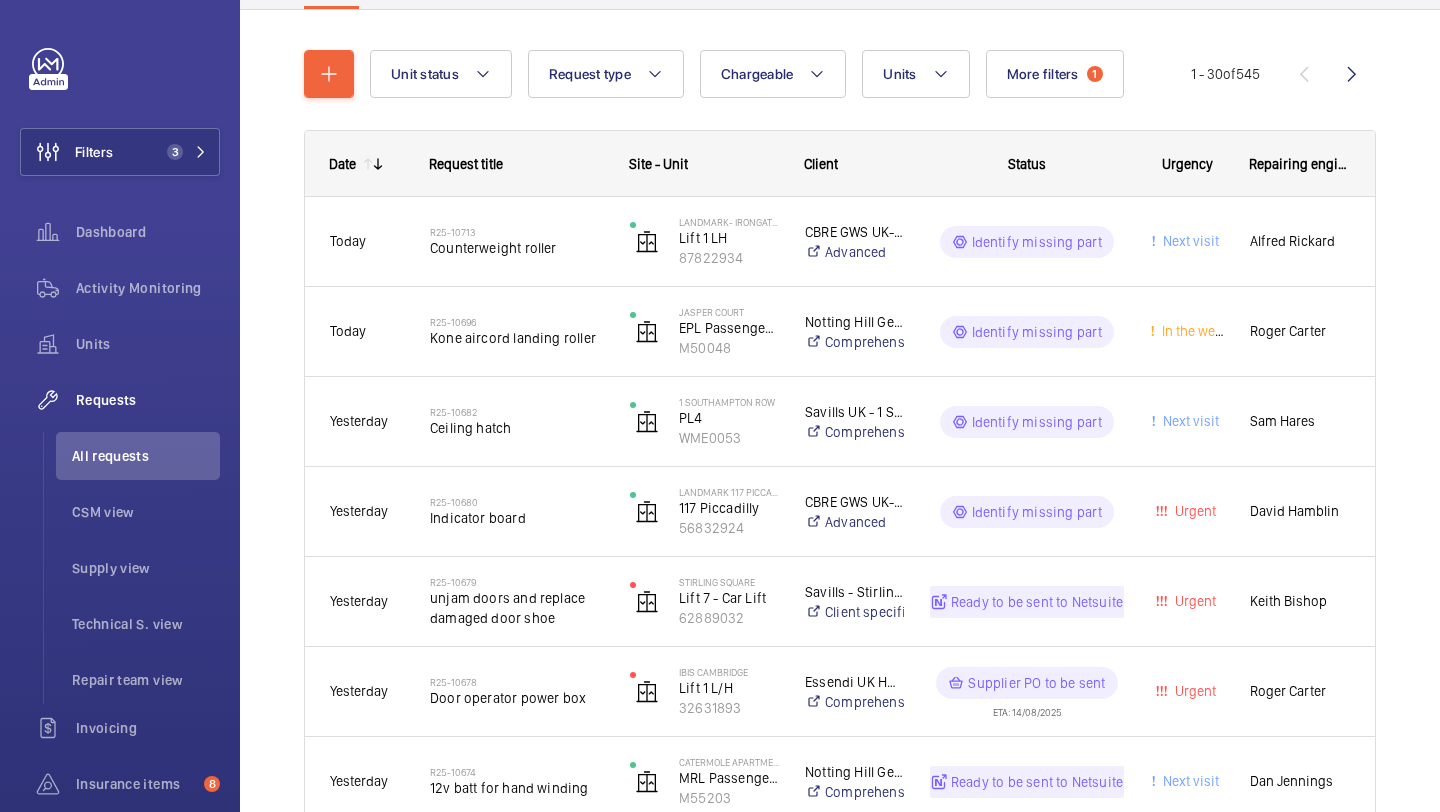 click on "Unit status Request type  Chargeable Units More filters  1  Request status  4 Urgency Repairing engineer Engineer Device type Reset all filters 1 - 30  of  545
Date
Request title
Site - Unit
to" 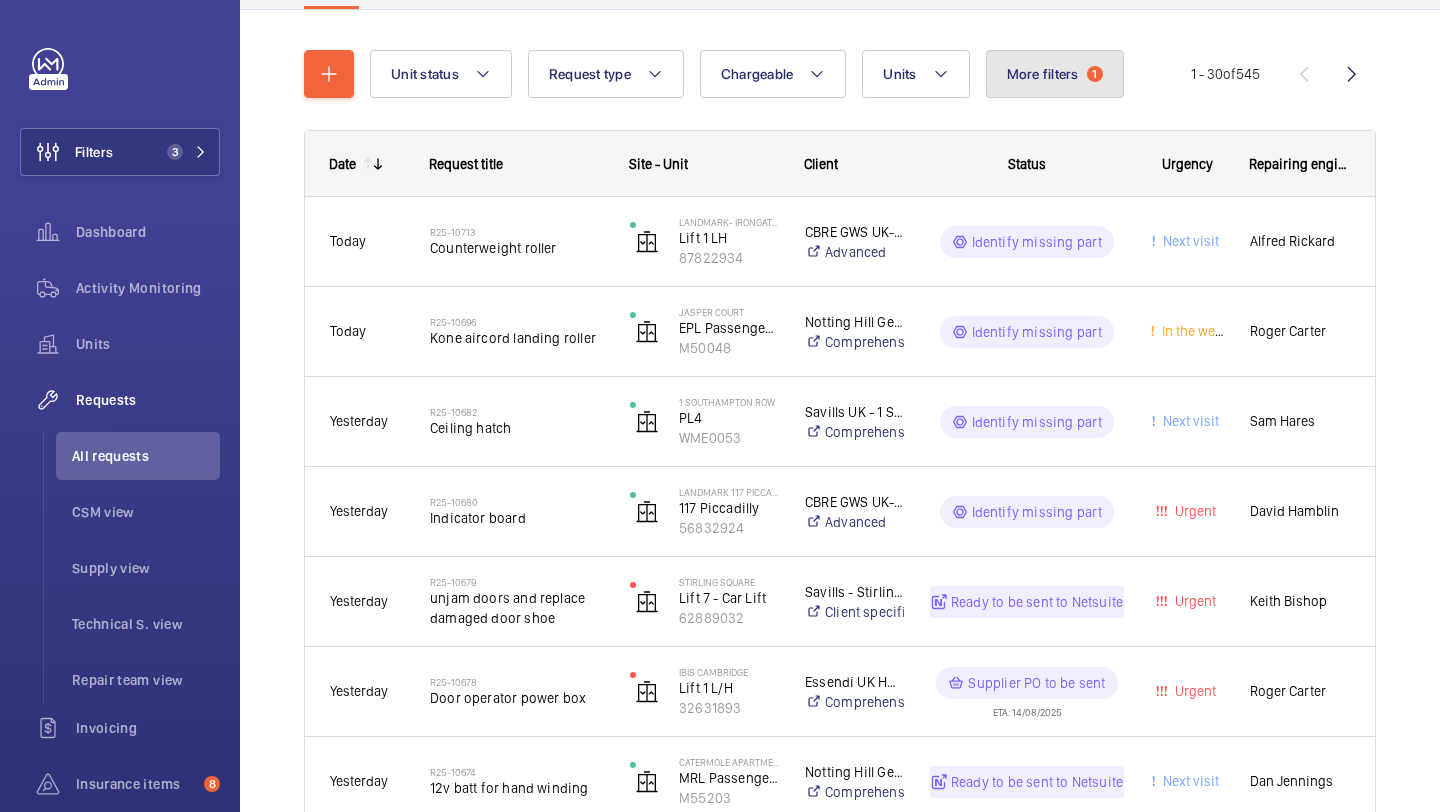 click on "More filters  1" 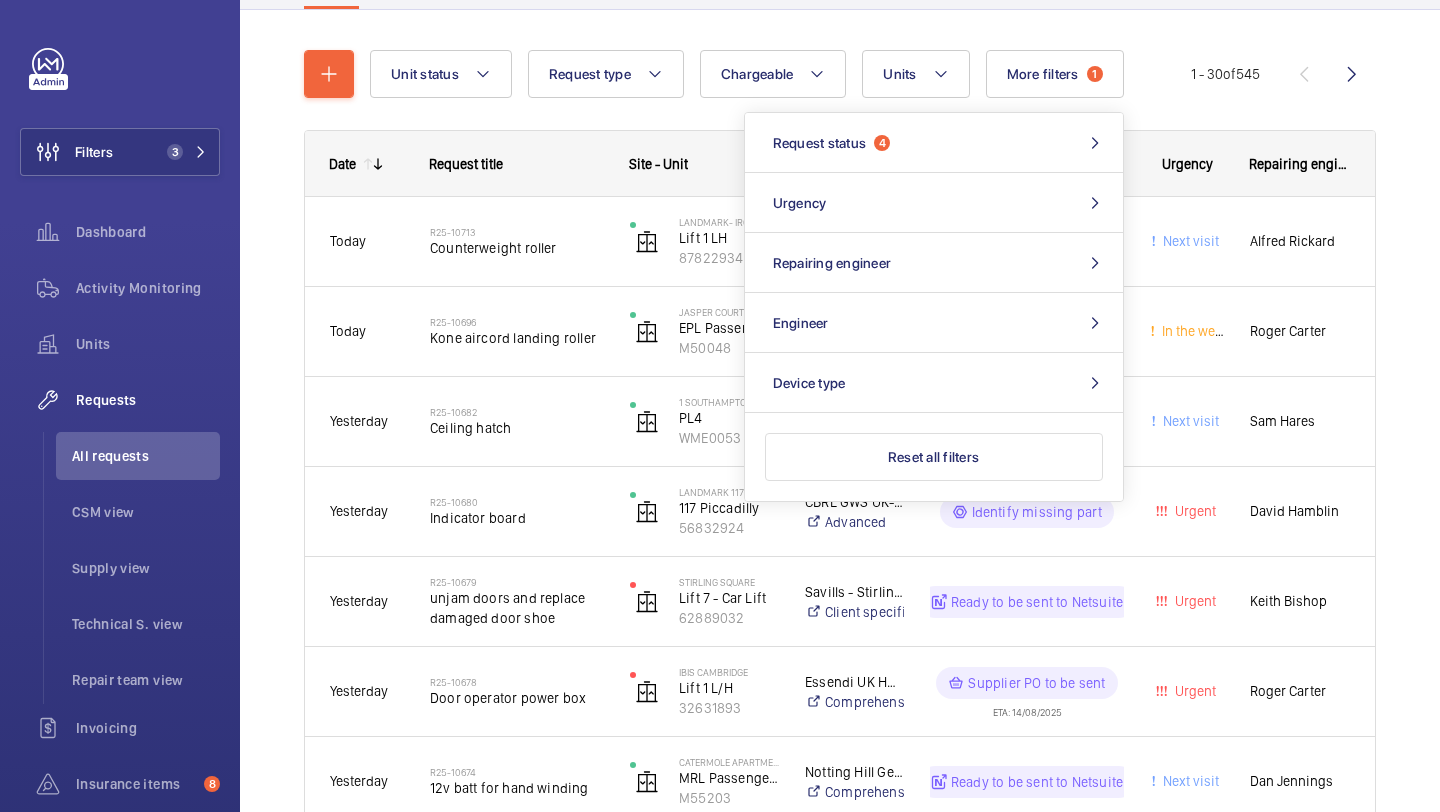 click on "Unit status Request type  Chargeable Units More filters  1  Request status  4 Urgency Repairing engineer Engineer Device type Reset all filters" 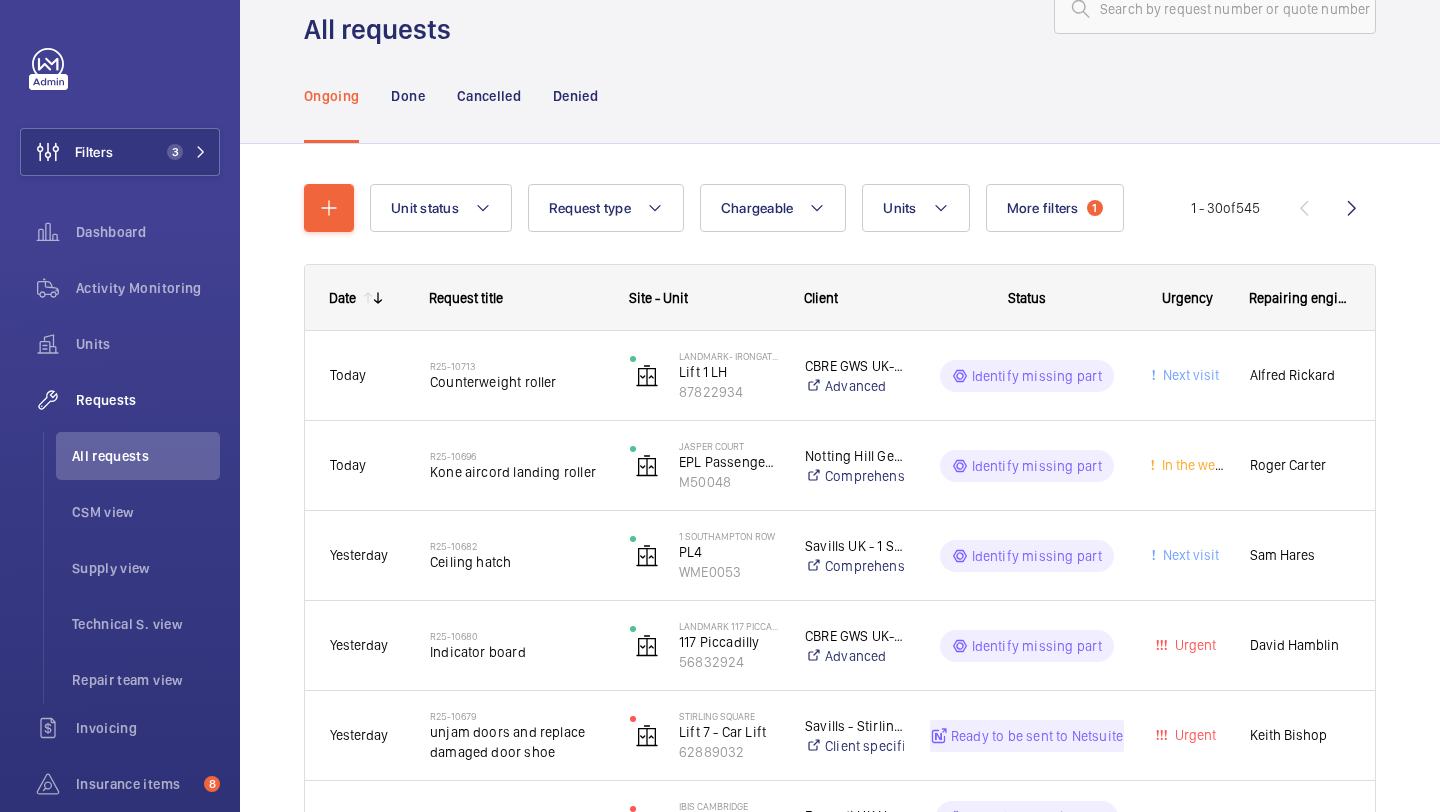 scroll, scrollTop: 0, scrollLeft: 0, axis: both 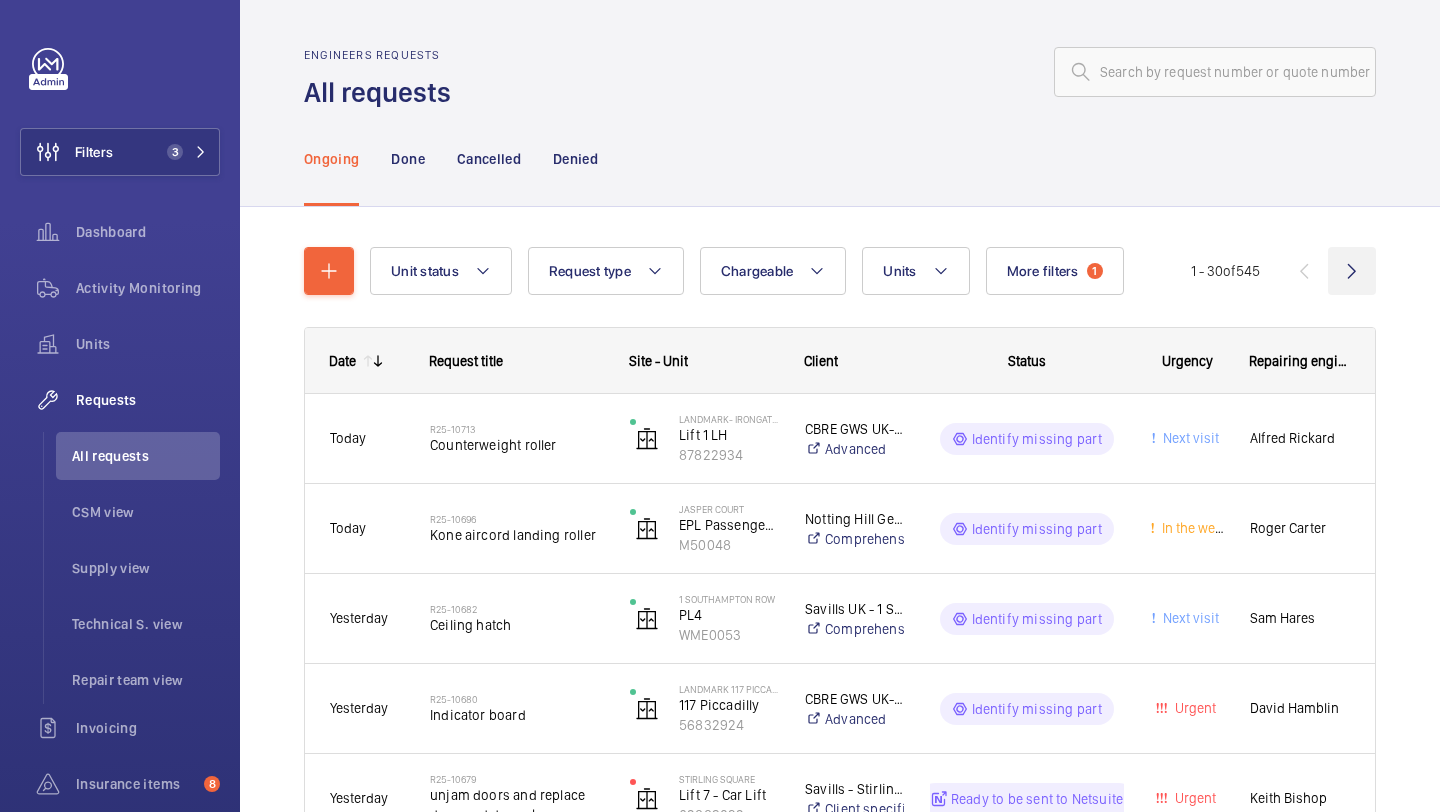 click 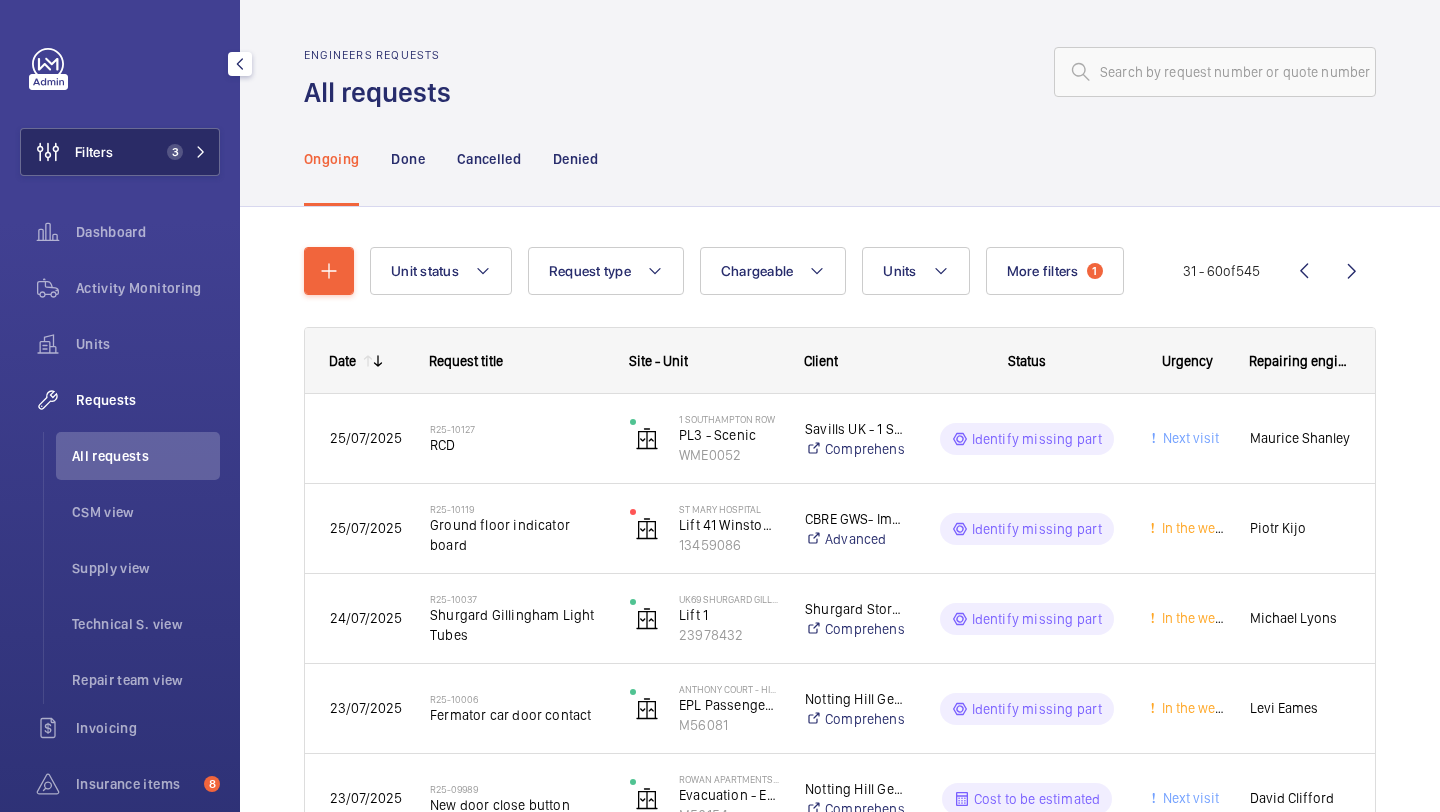 click on "Filters" 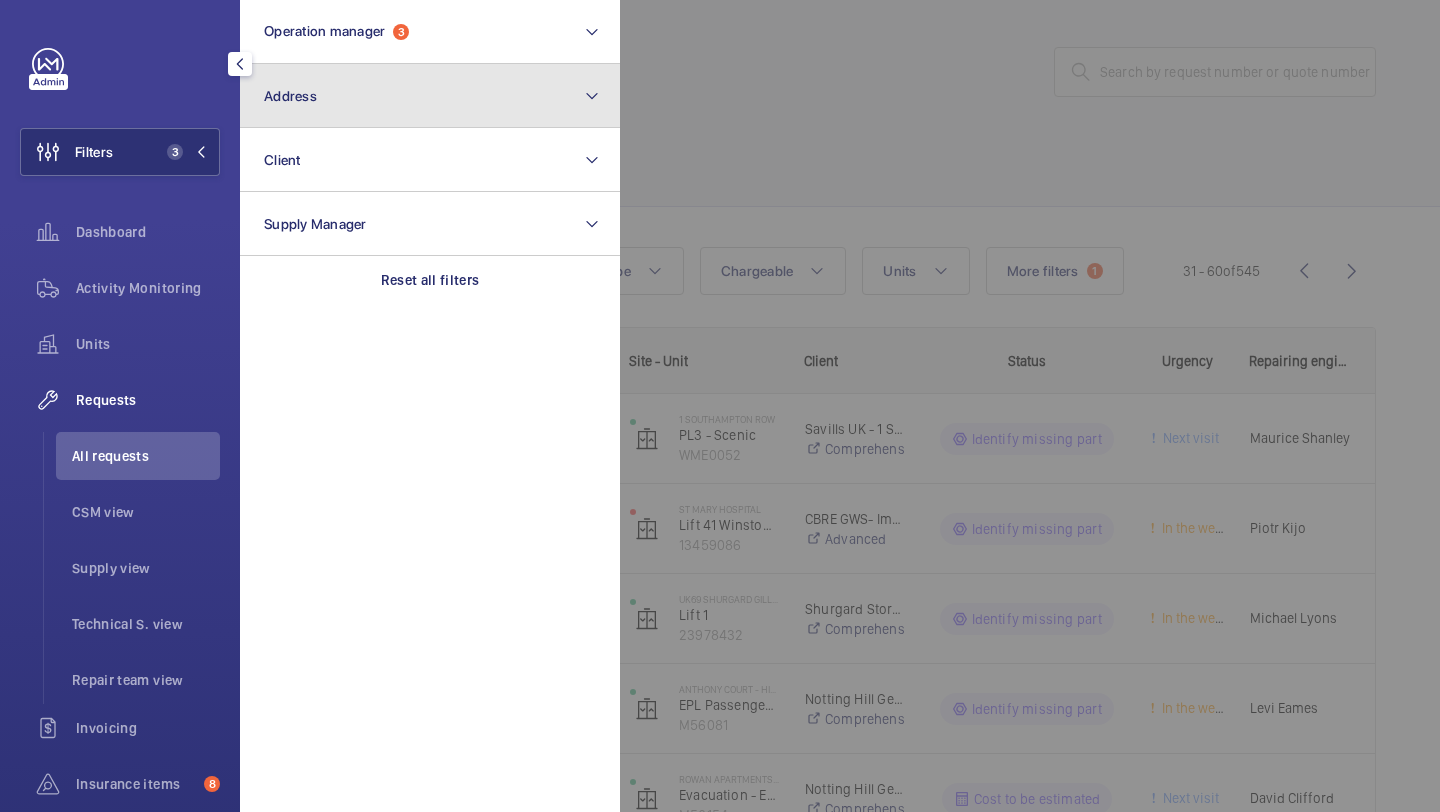 click on "Address" 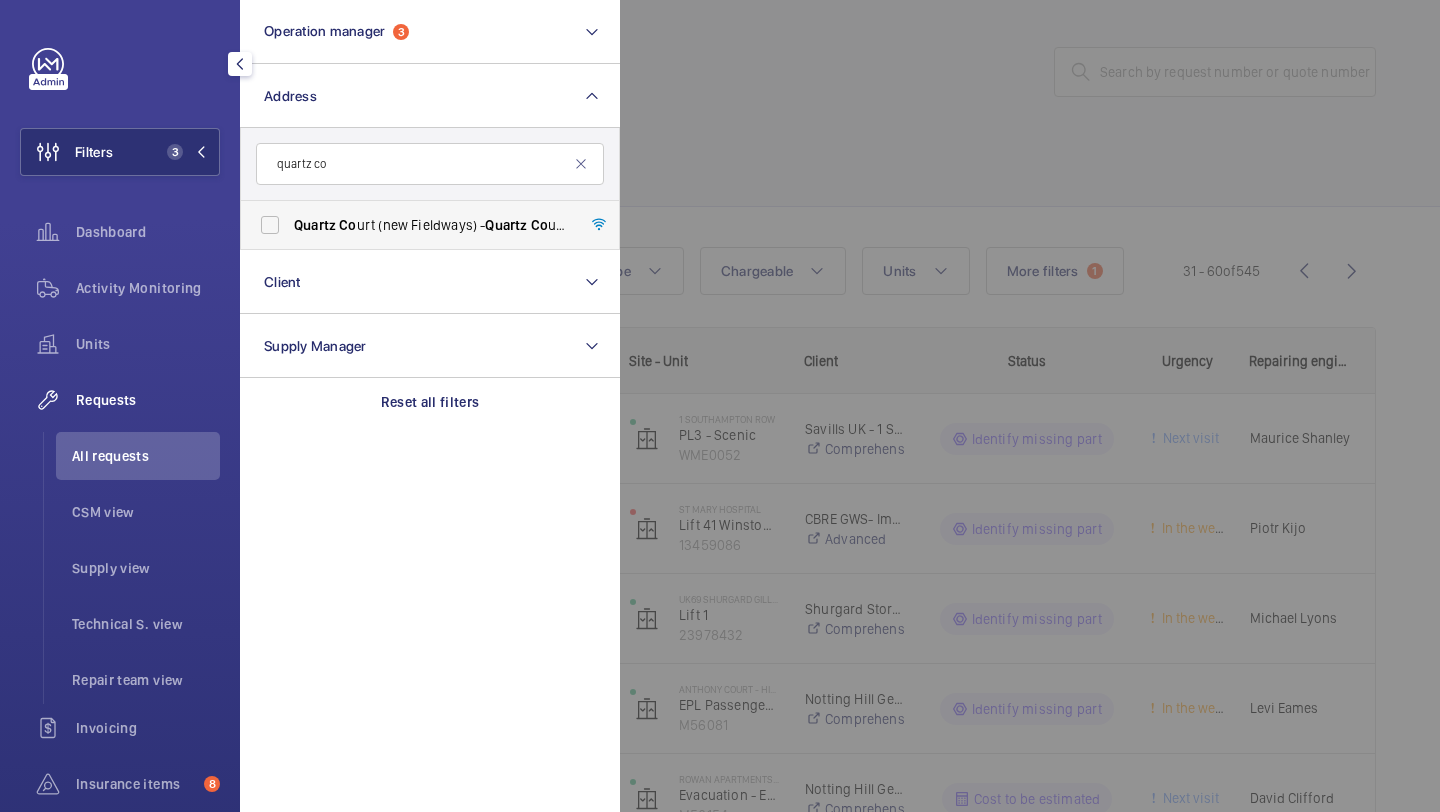 type on "quartz co" 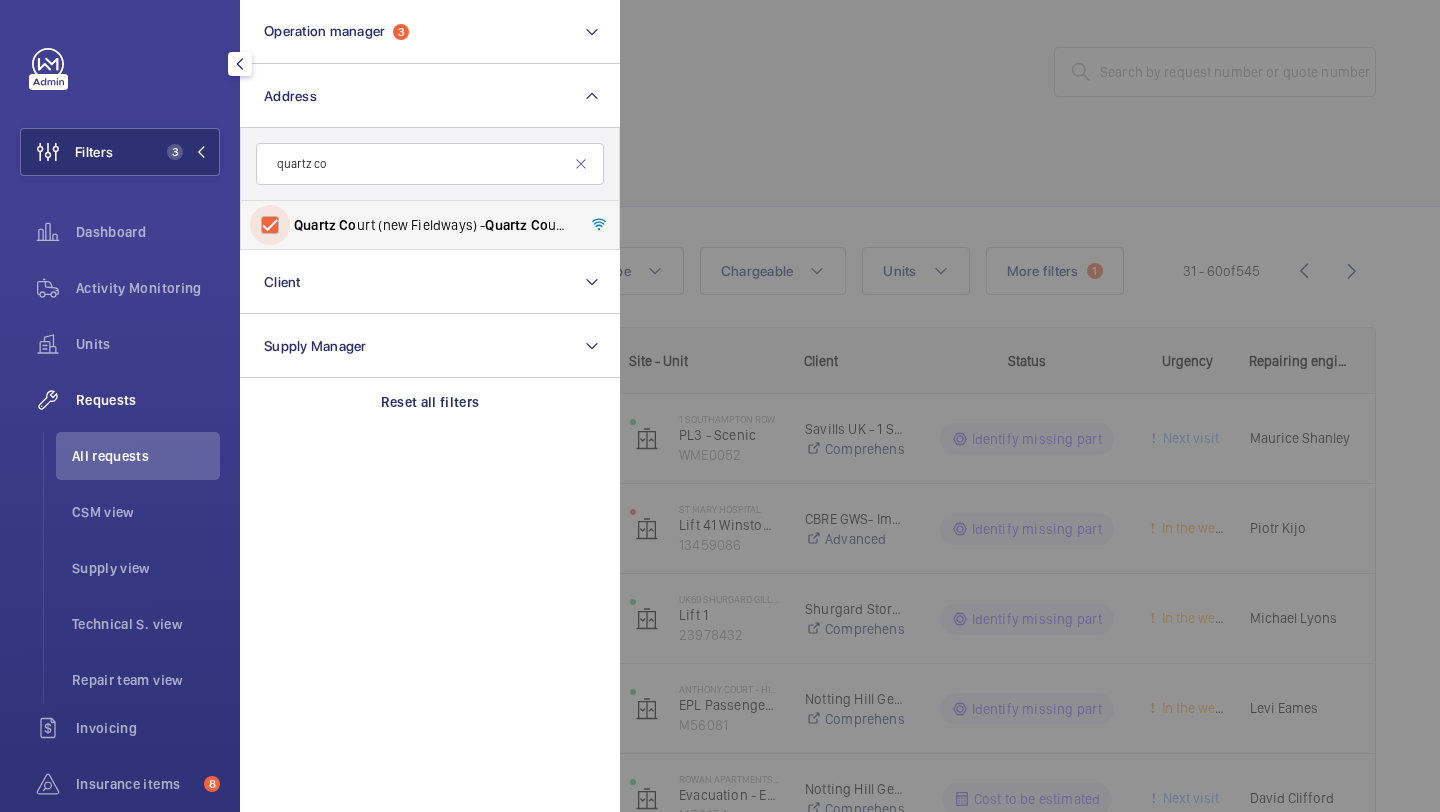 checkbox on "true" 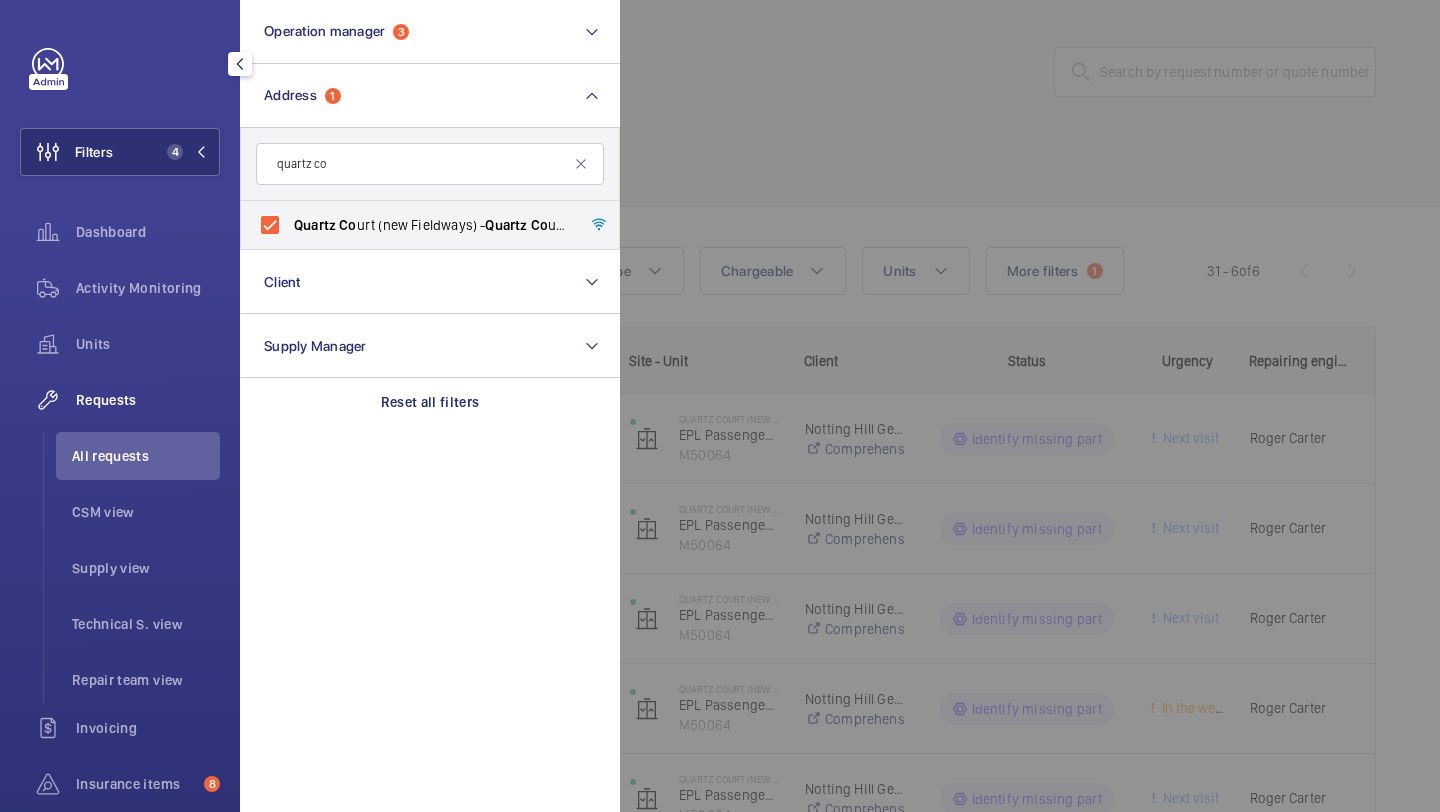 click 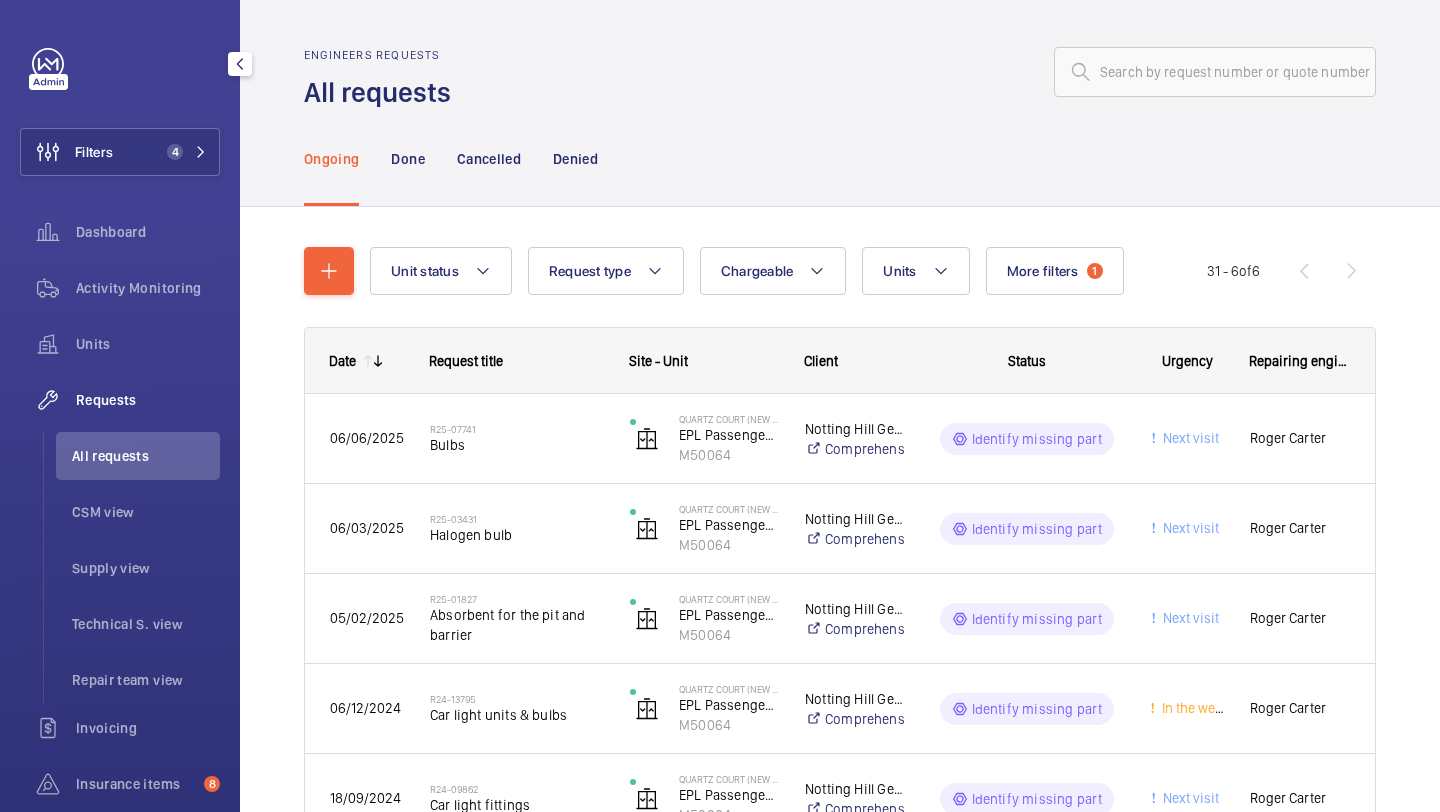 click on "Filters 4  Dashboard   Activity Monitoring   Units   Requests   All requests   CSM view   Supply view   Technical S. view   Repair team view   Invoicing   Insurance items  8  Reports   Contacts   IoT  Beta" 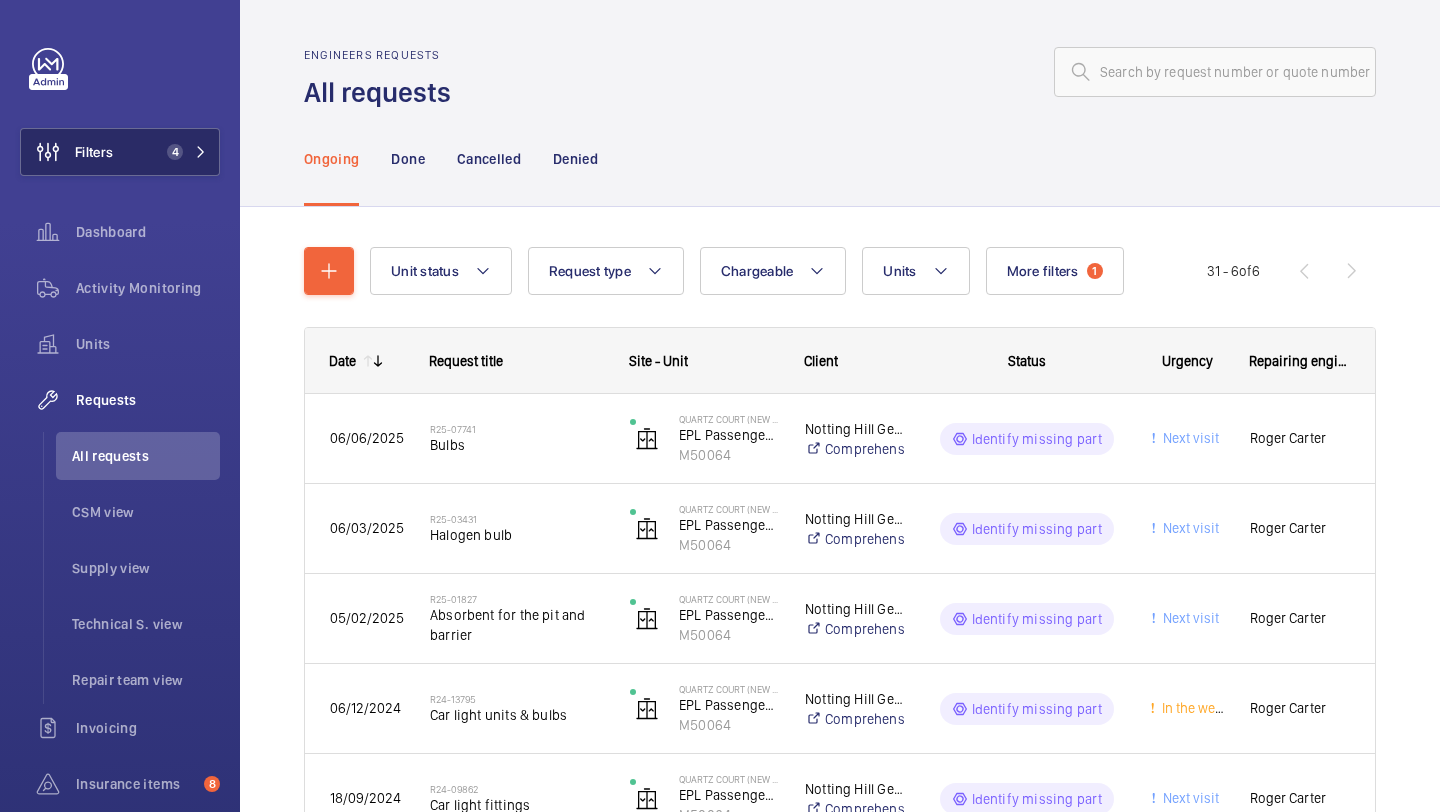 click on "Filters 4" 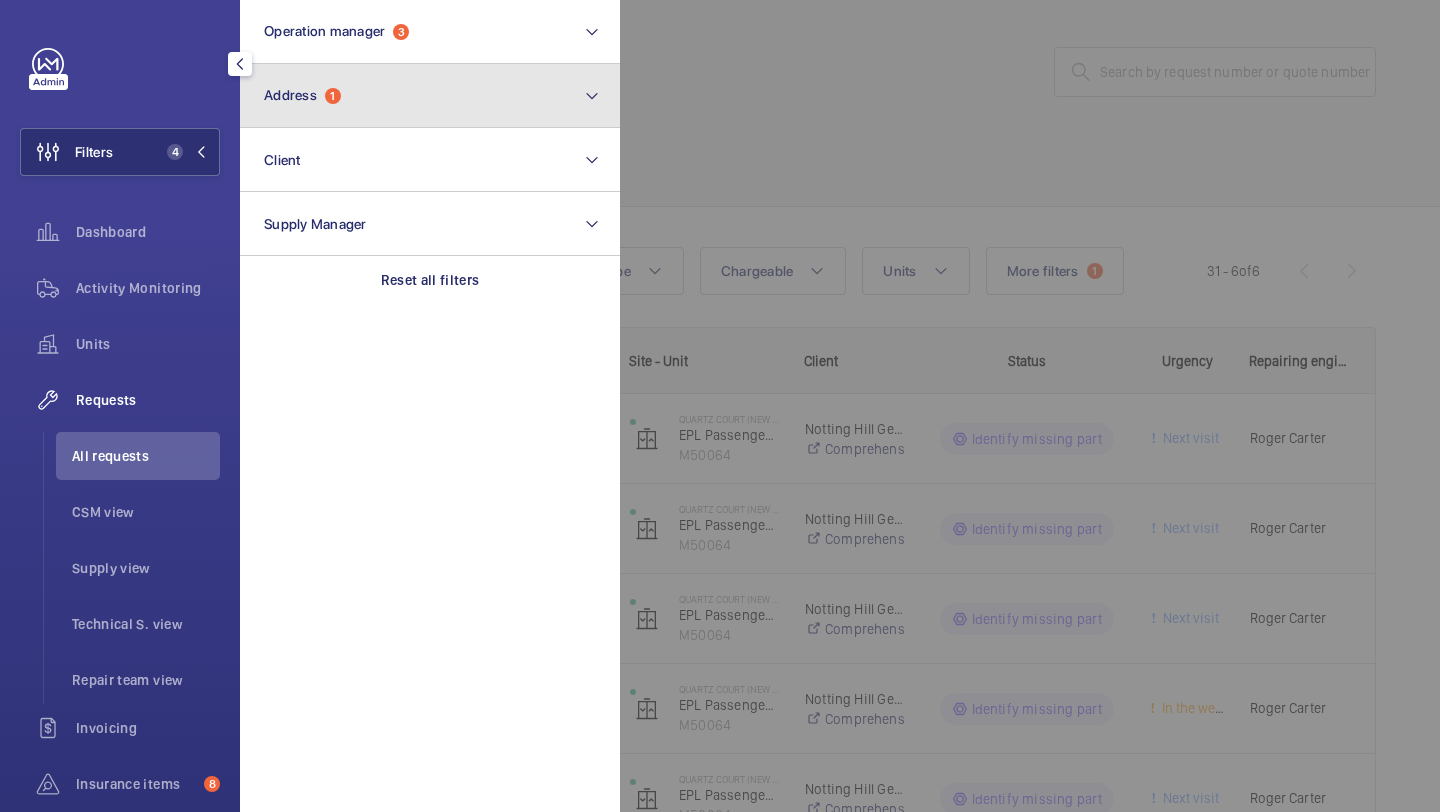 click on "Address  1" 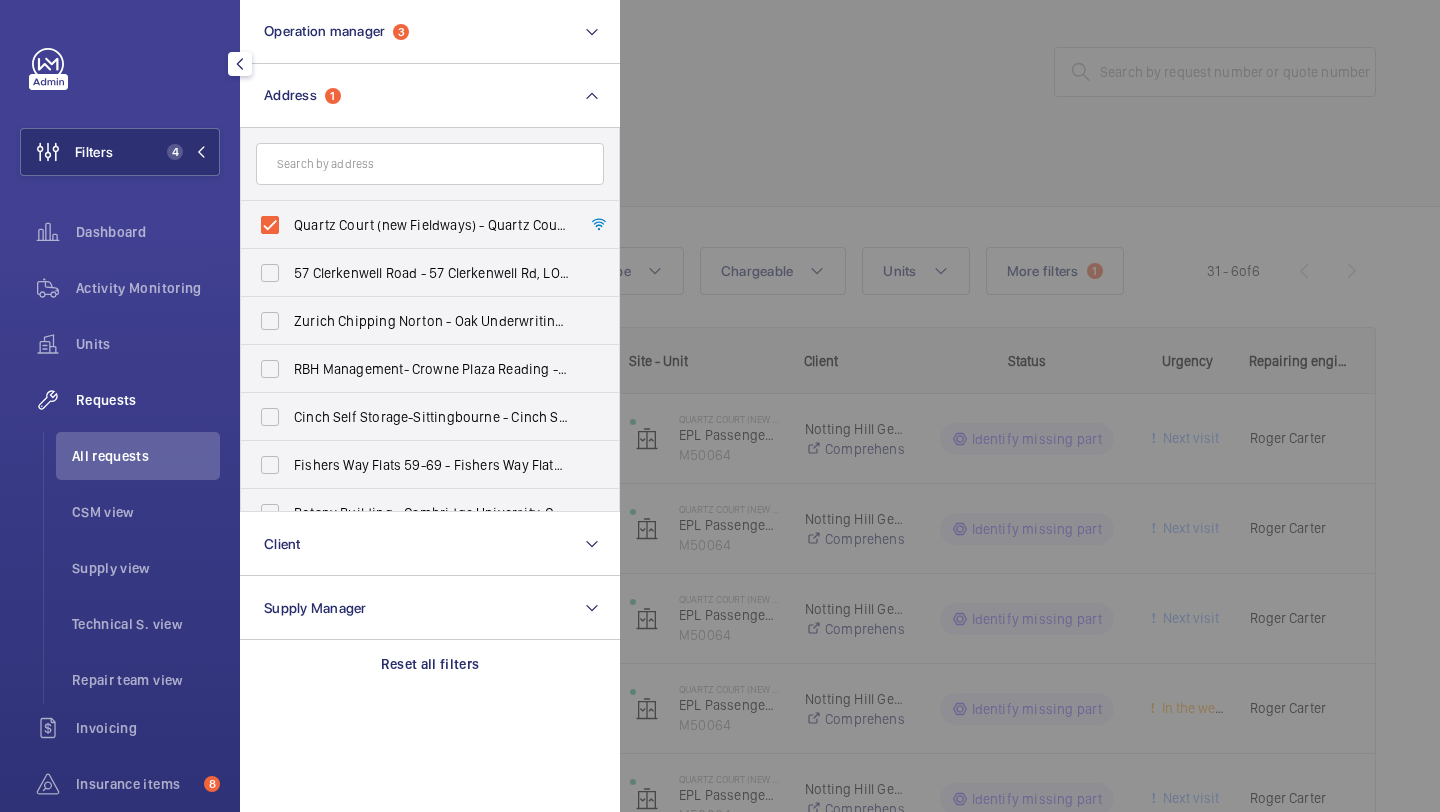 click 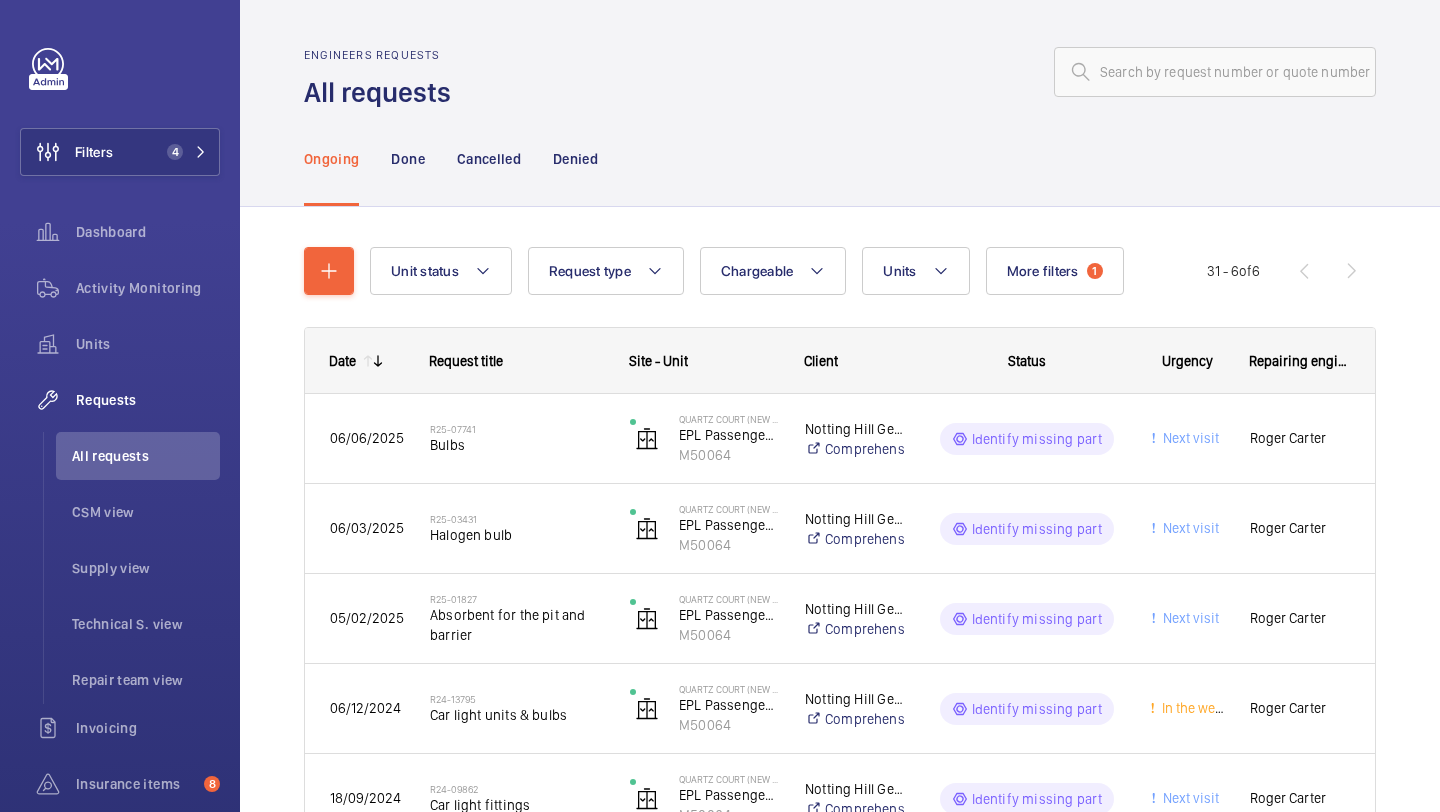 click on "Ongoing Done Cancelled Denied" 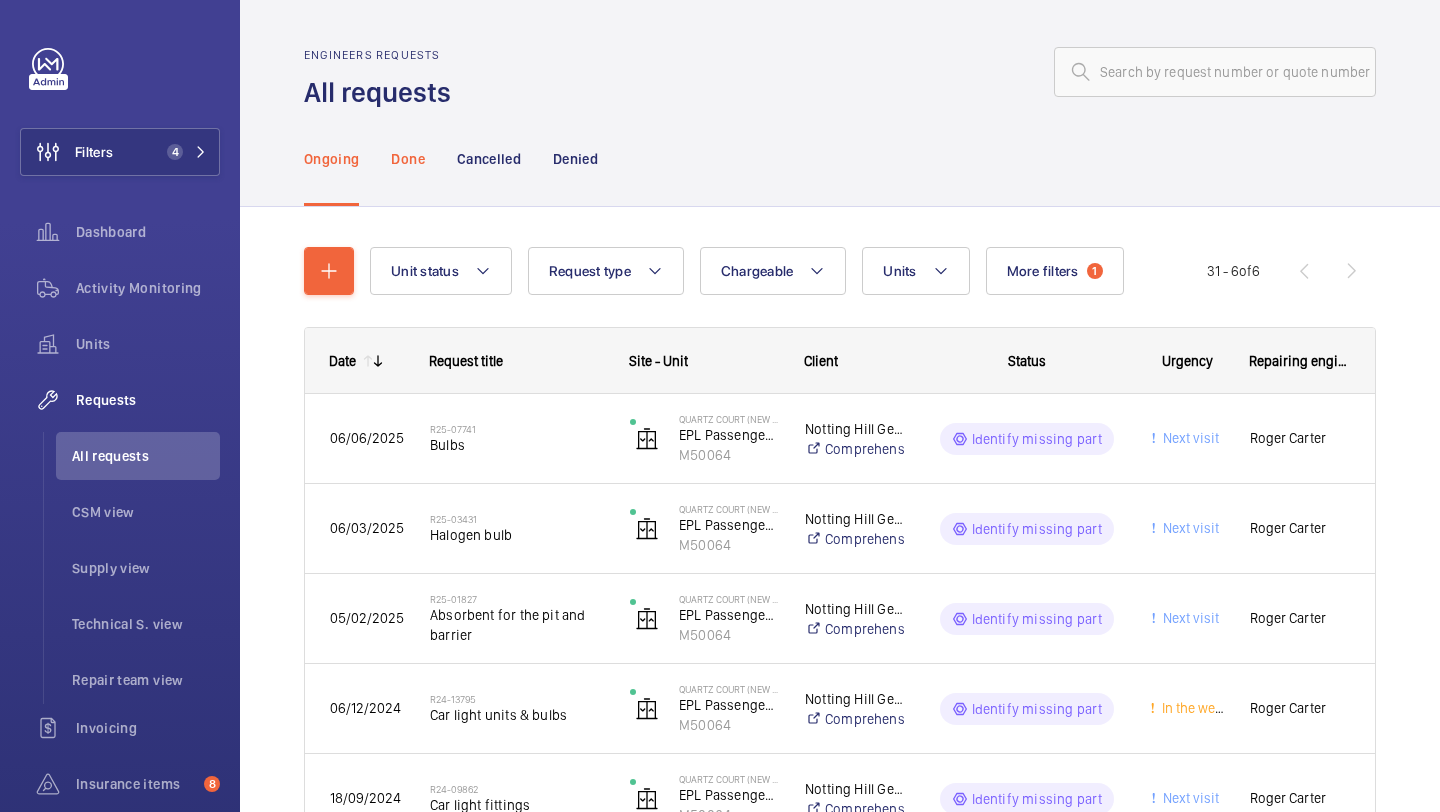 click on "Done" 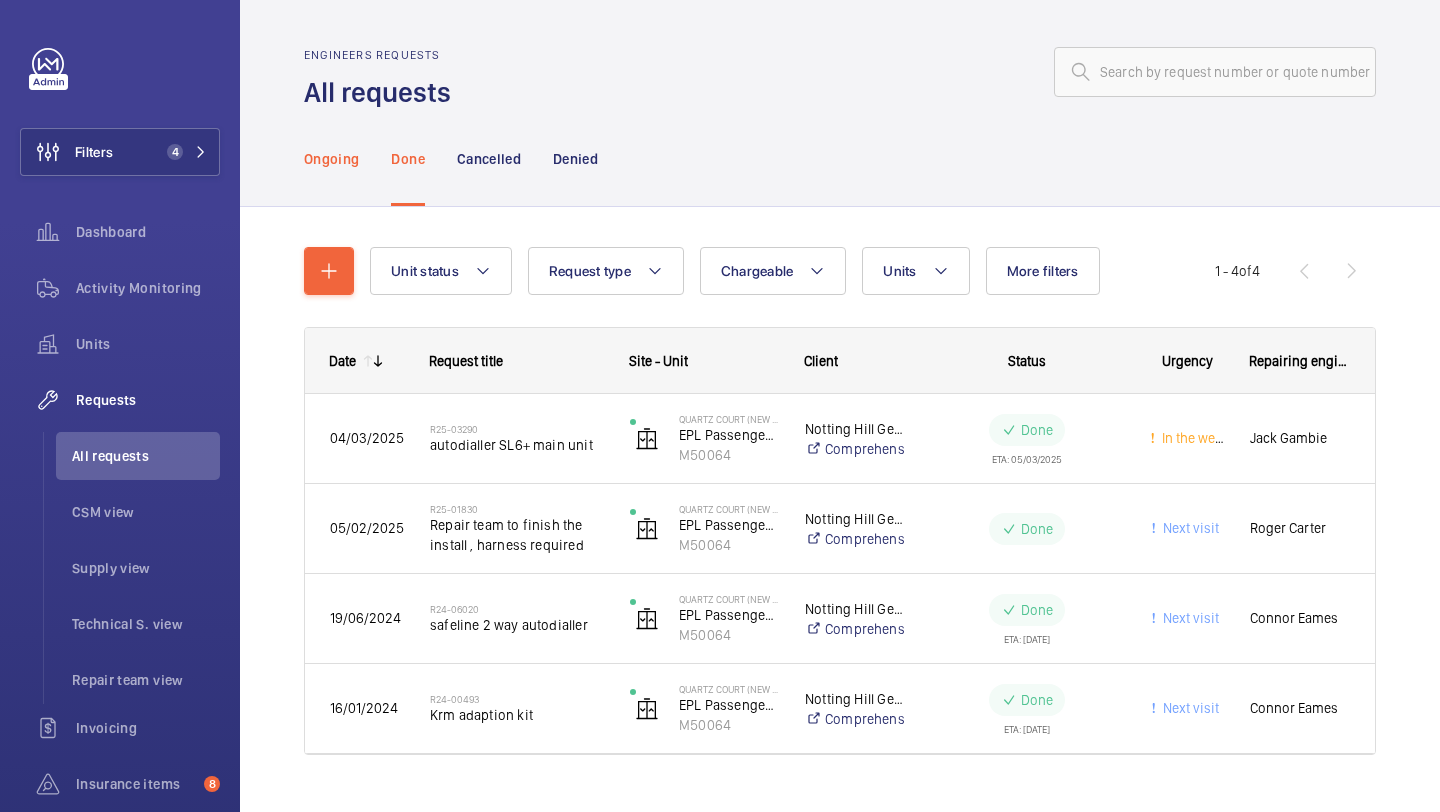 click on "Ongoing" 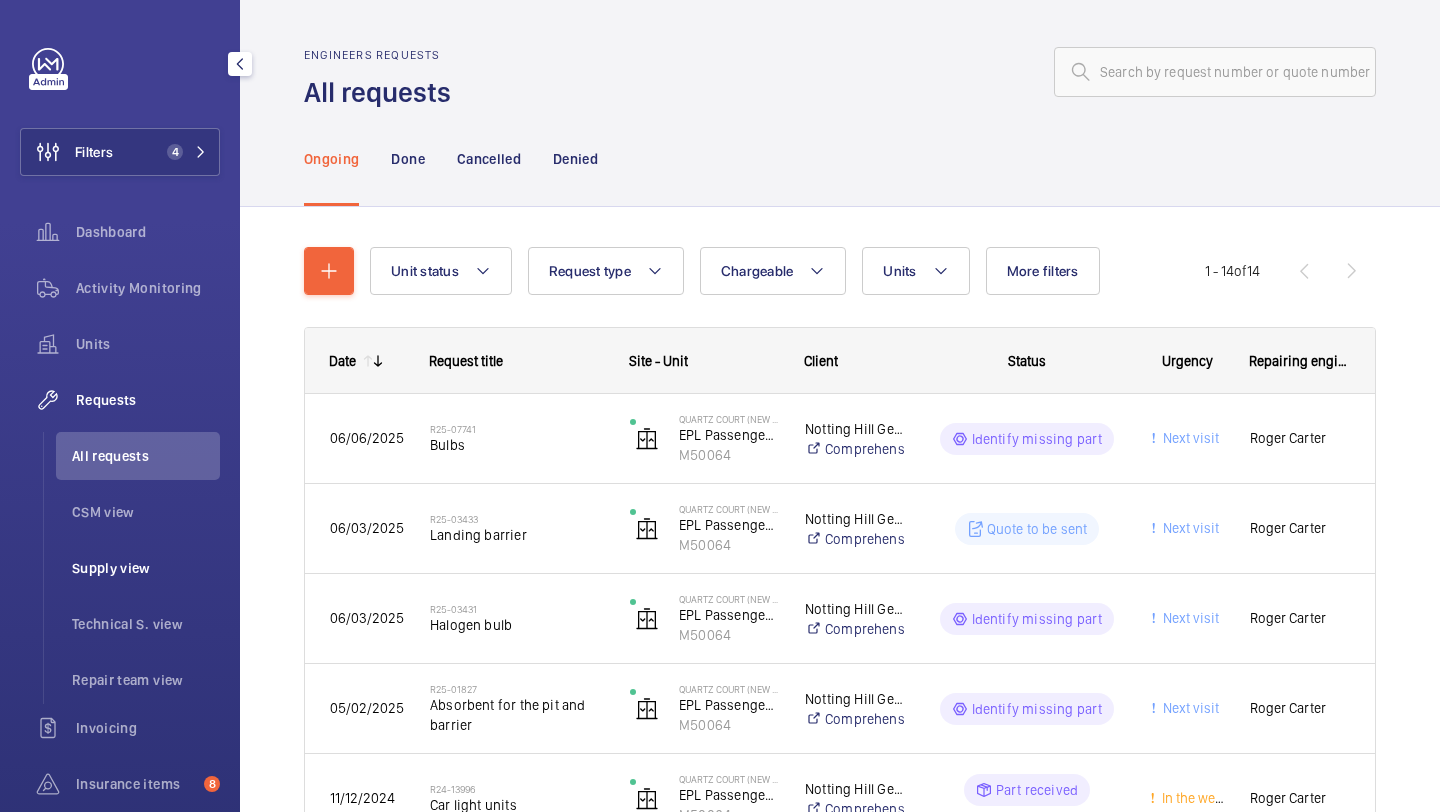 click on "Supply view" 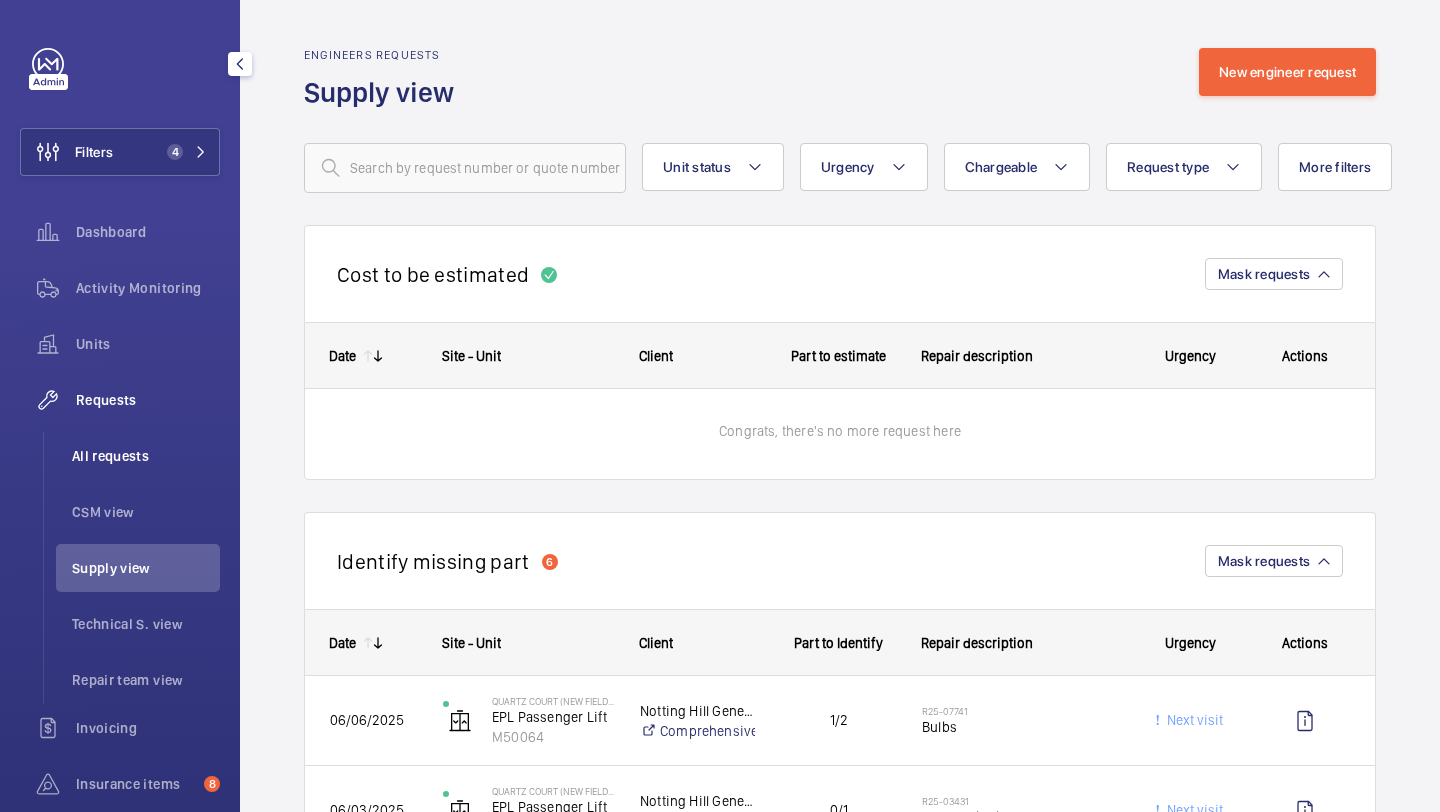 click on "All requests" 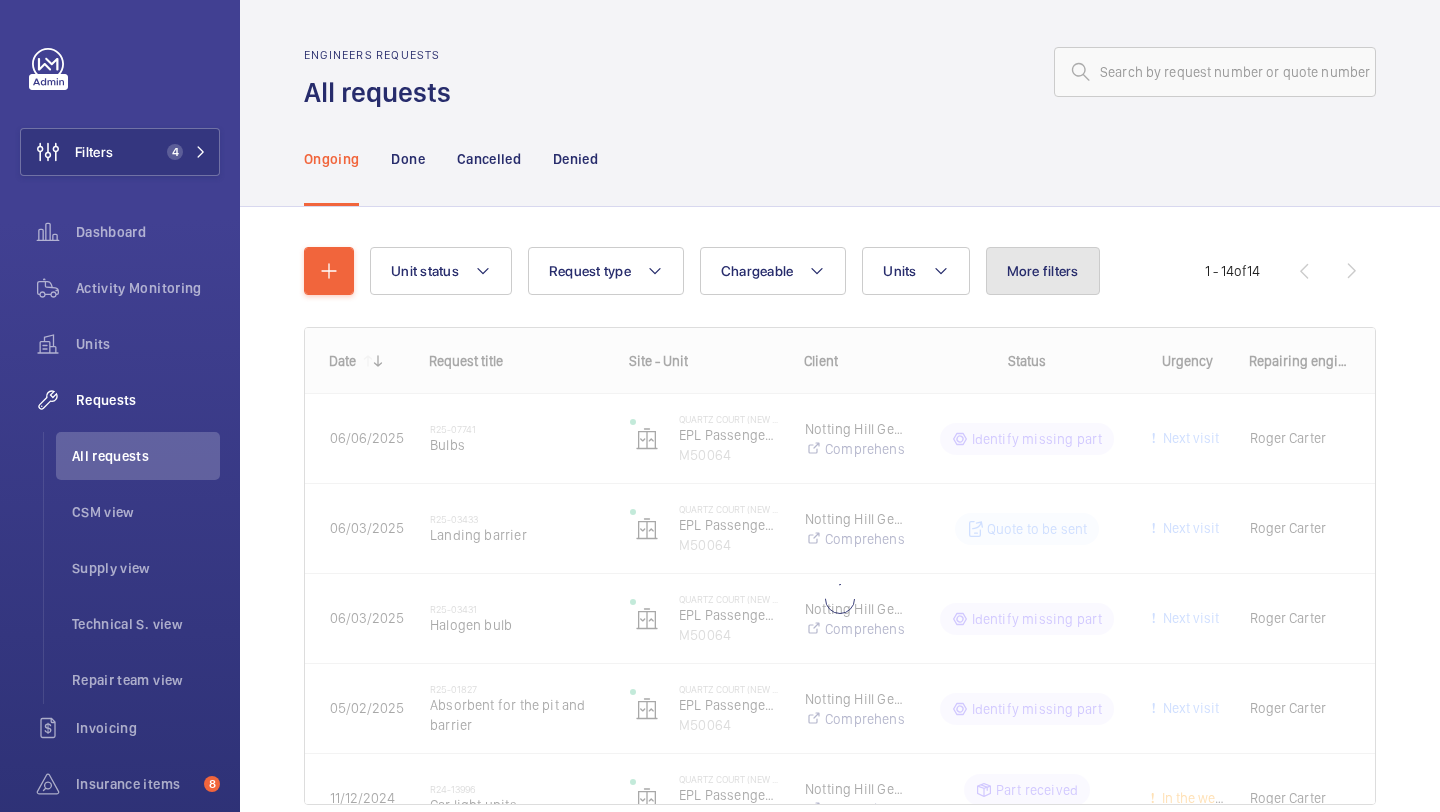 click on "More filters" 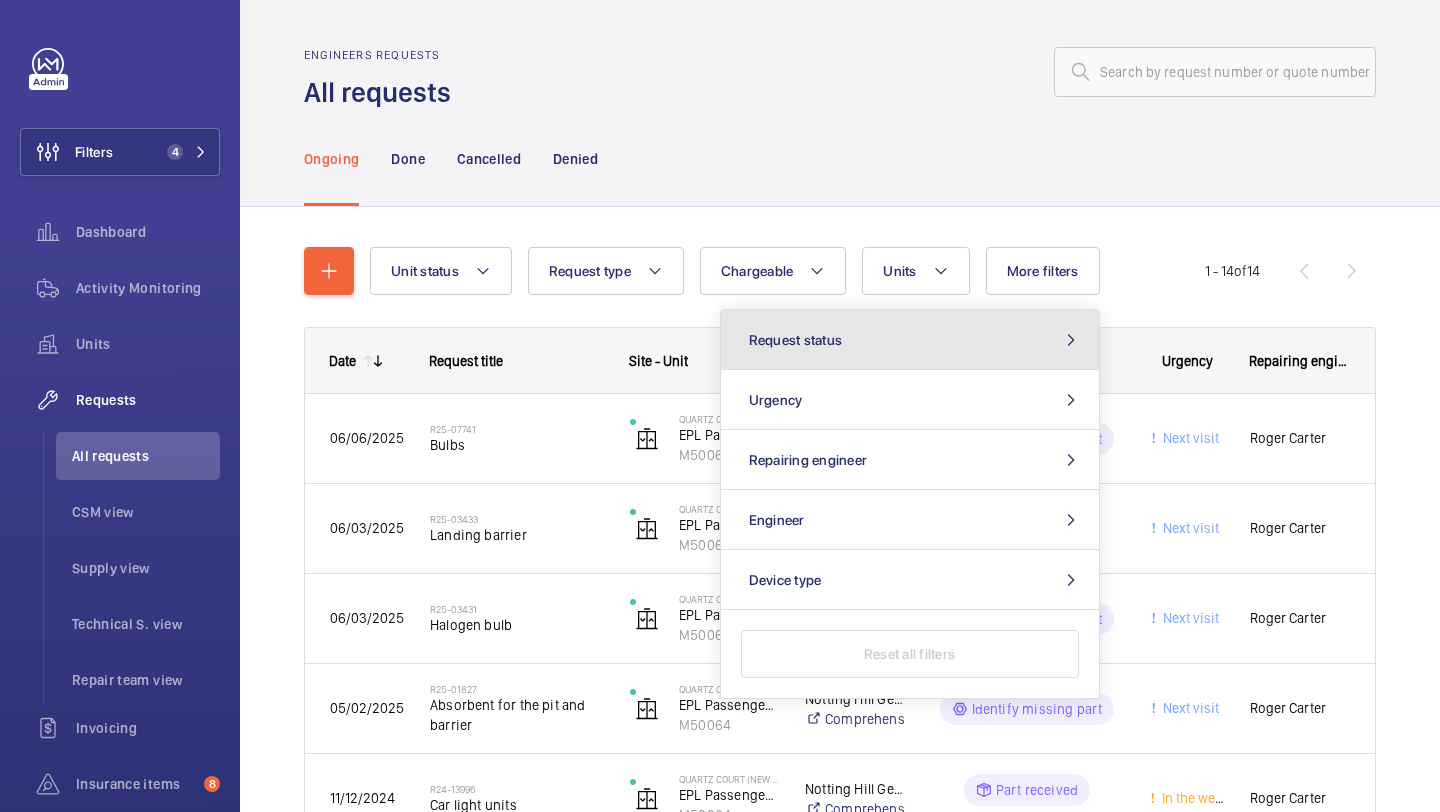 click on "Request status" 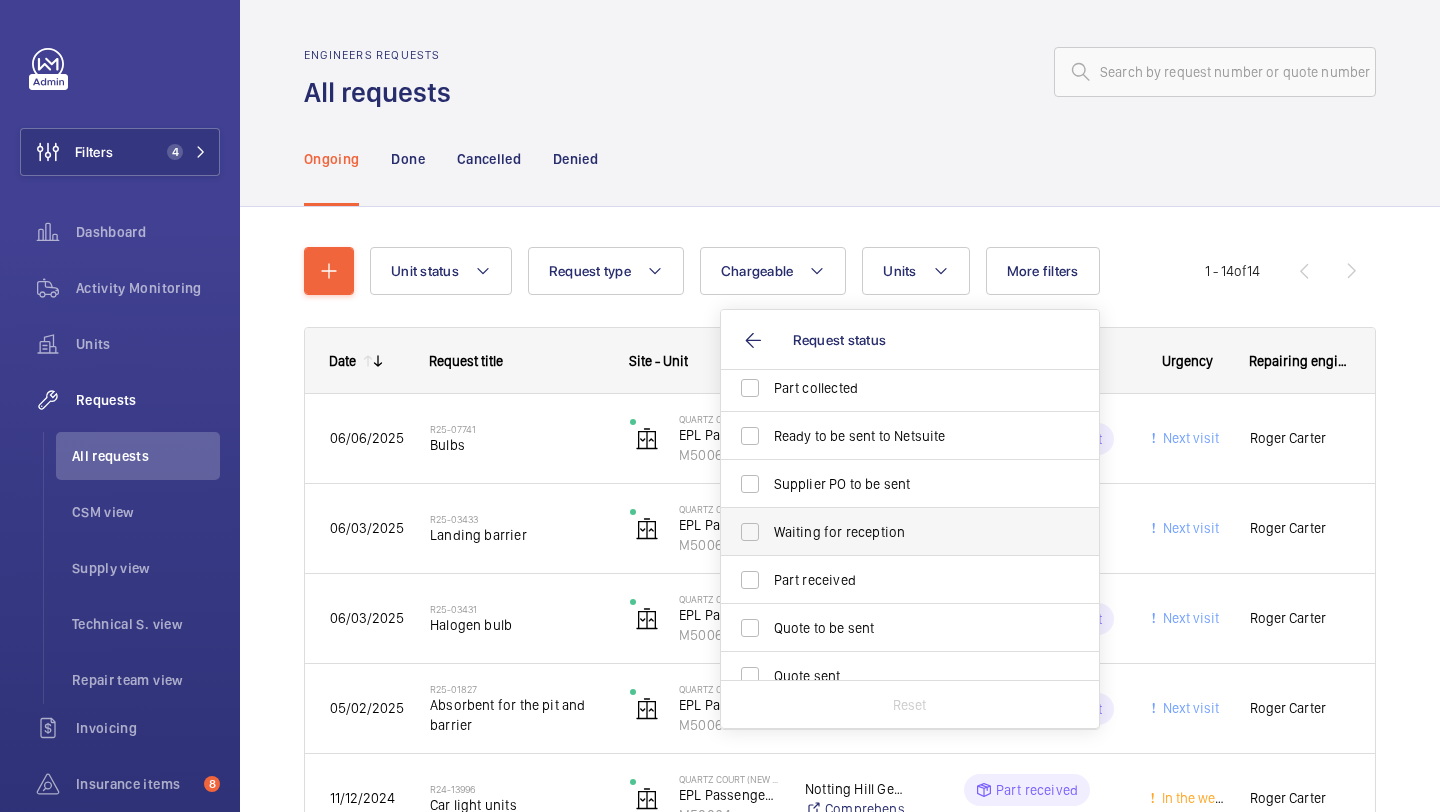 scroll, scrollTop: 108, scrollLeft: 0, axis: vertical 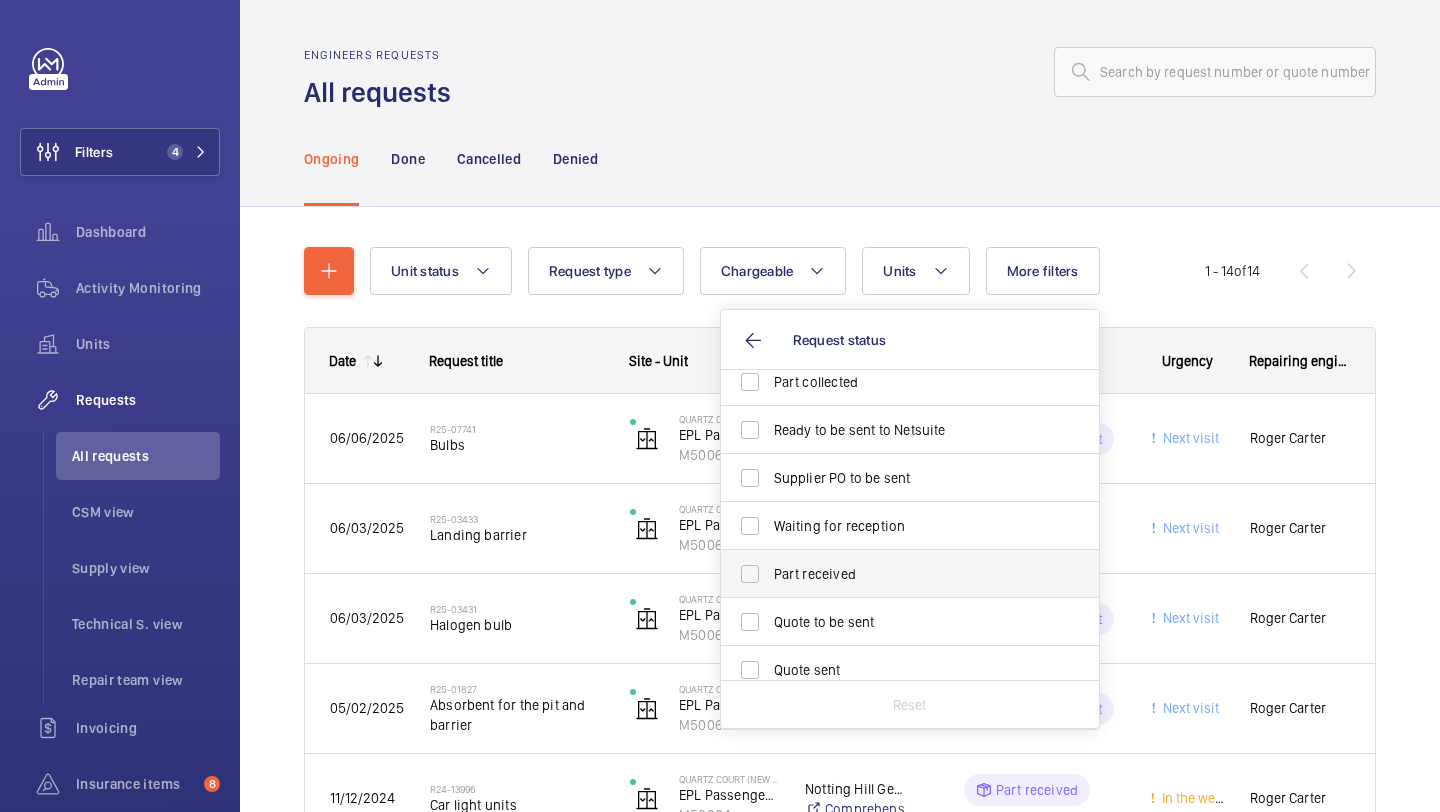 click on "Part received" at bounding box center [911, 574] 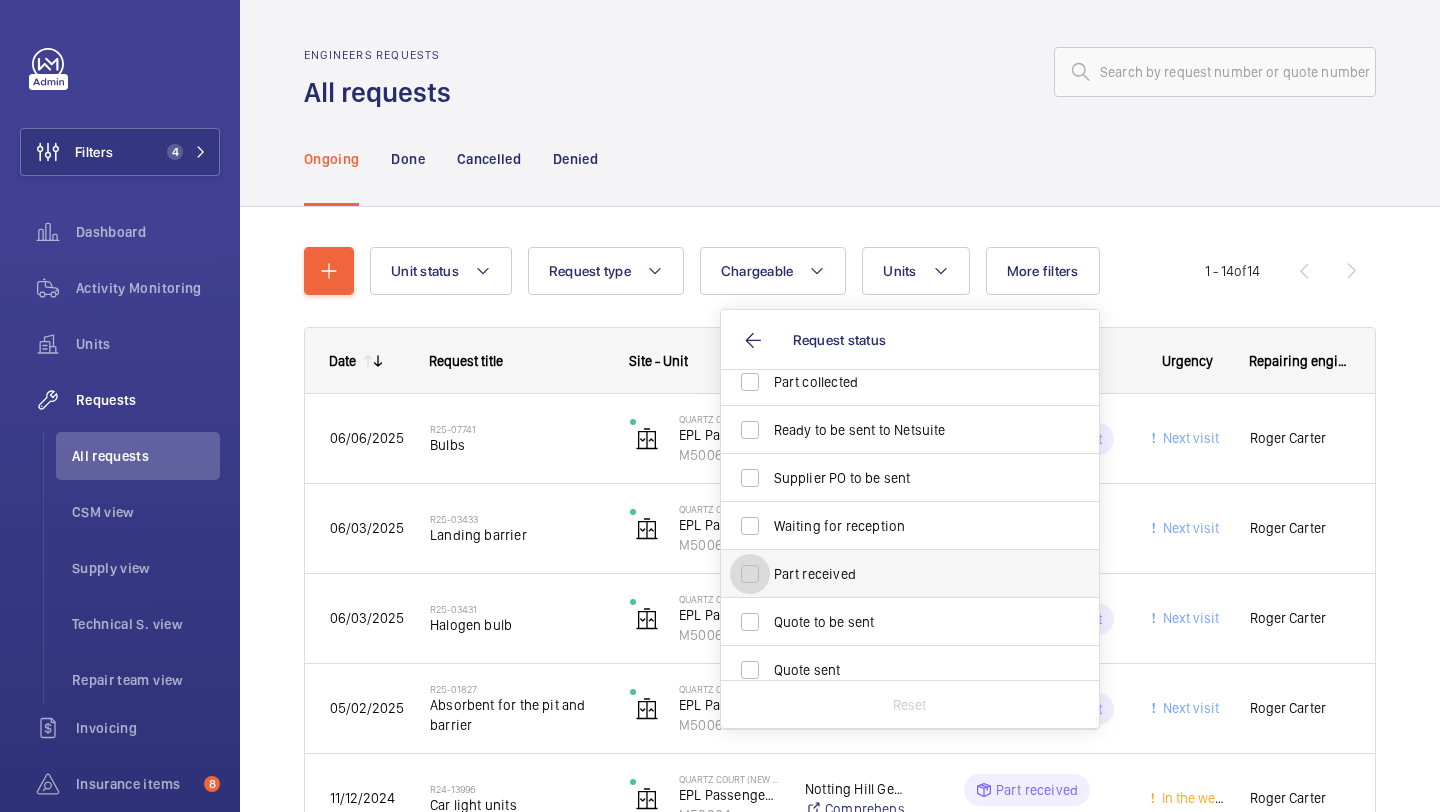 click on "Part received" at bounding box center (750, 574) 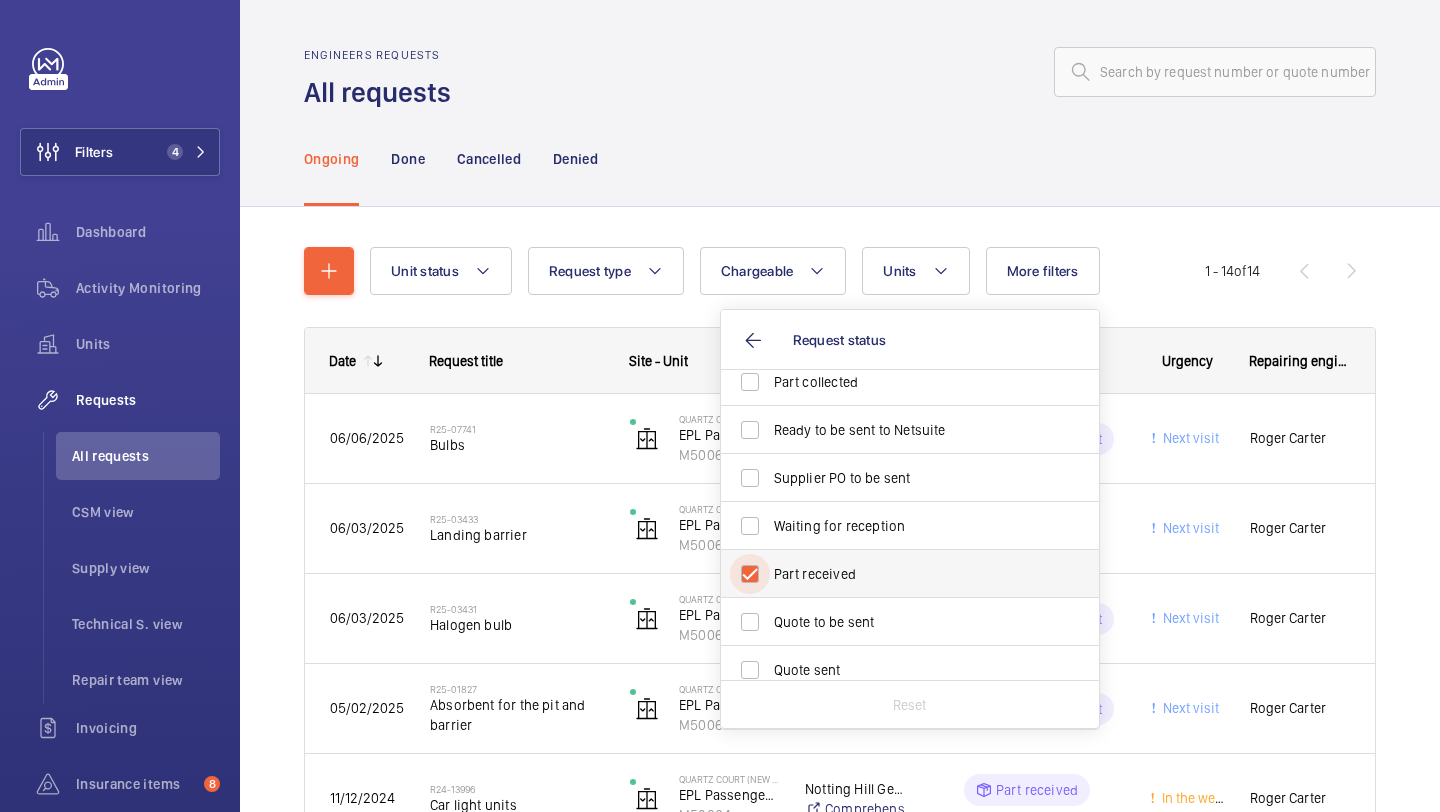 checkbox on "true" 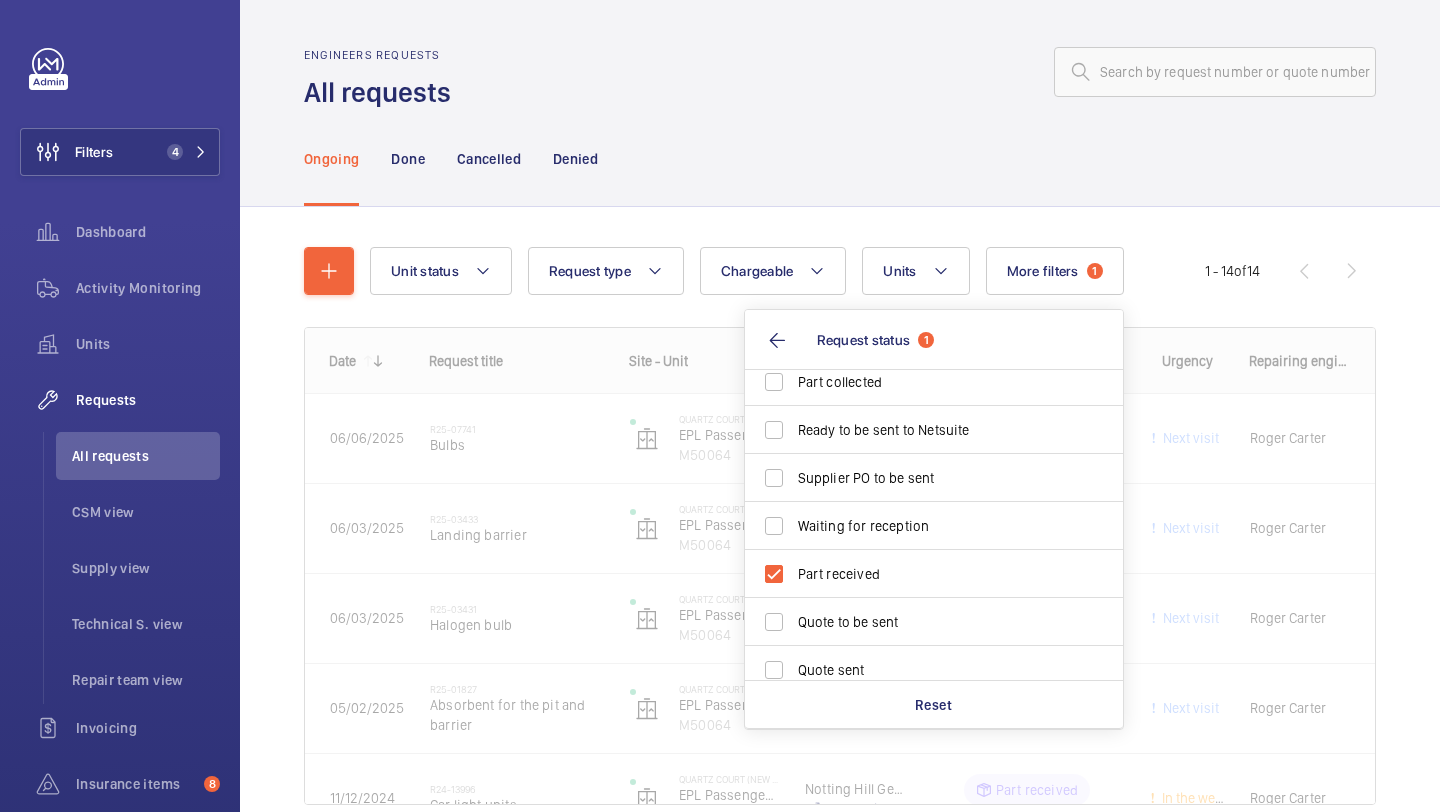 click on "Engineers requests All requests" 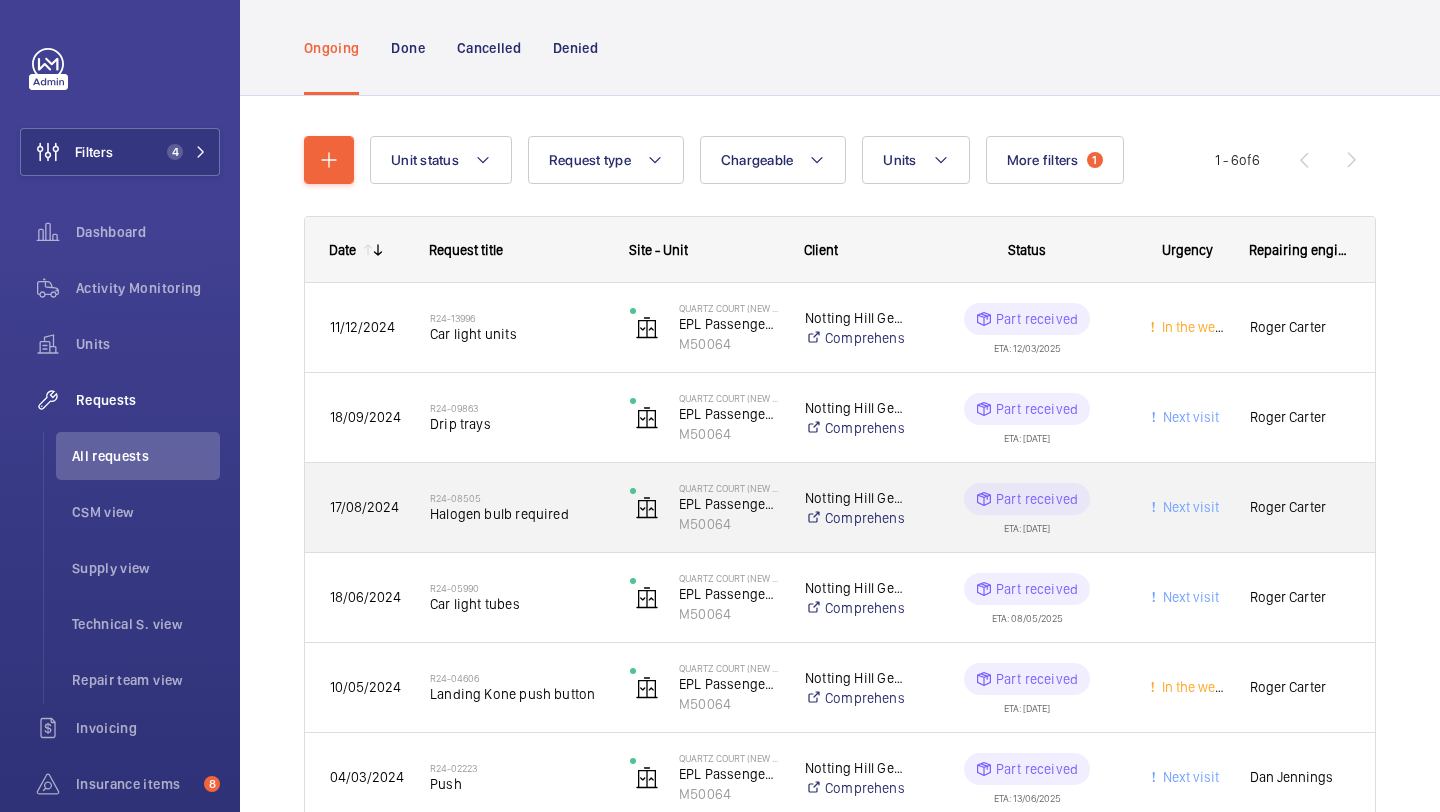 scroll, scrollTop: 129, scrollLeft: 0, axis: vertical 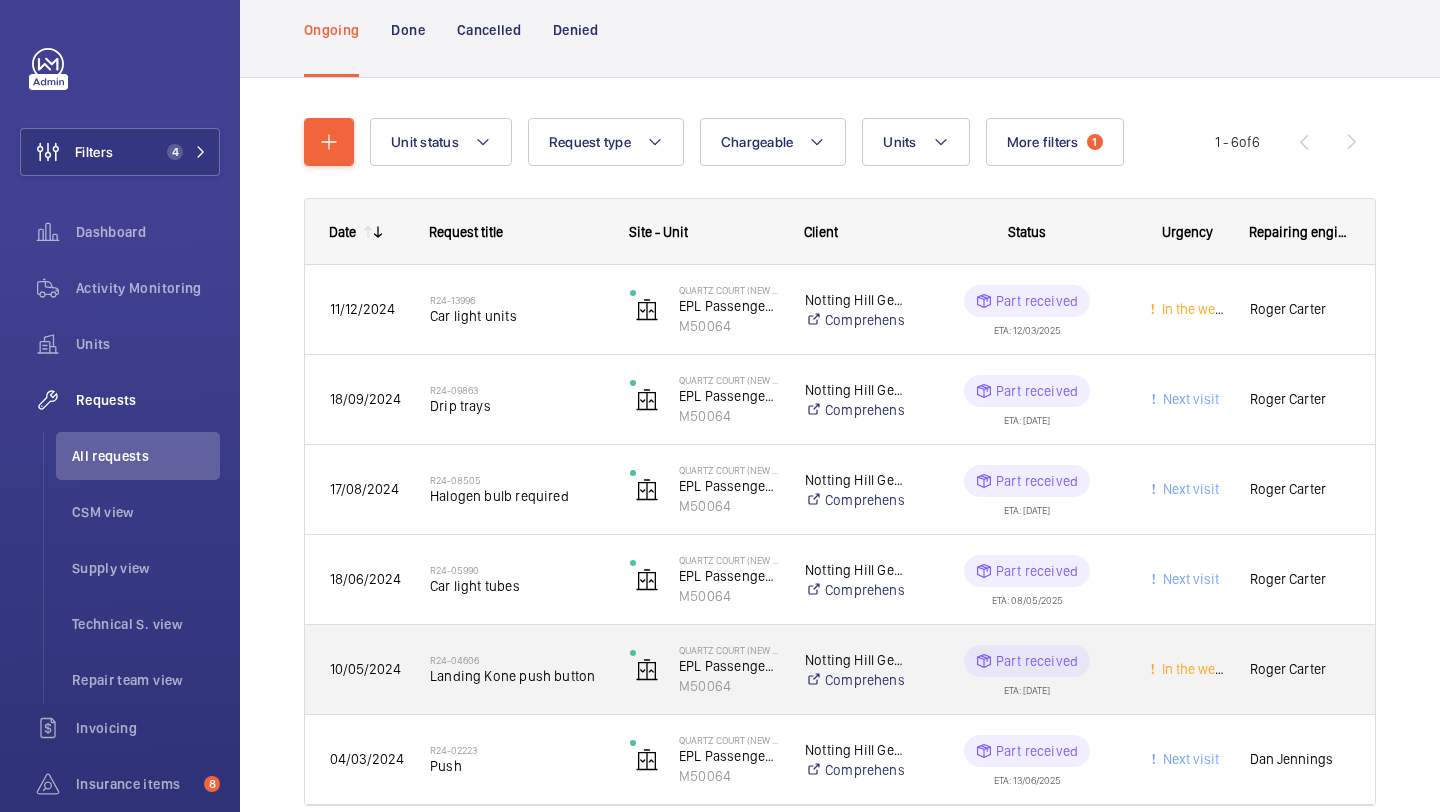 click on "Landing Kone push button" 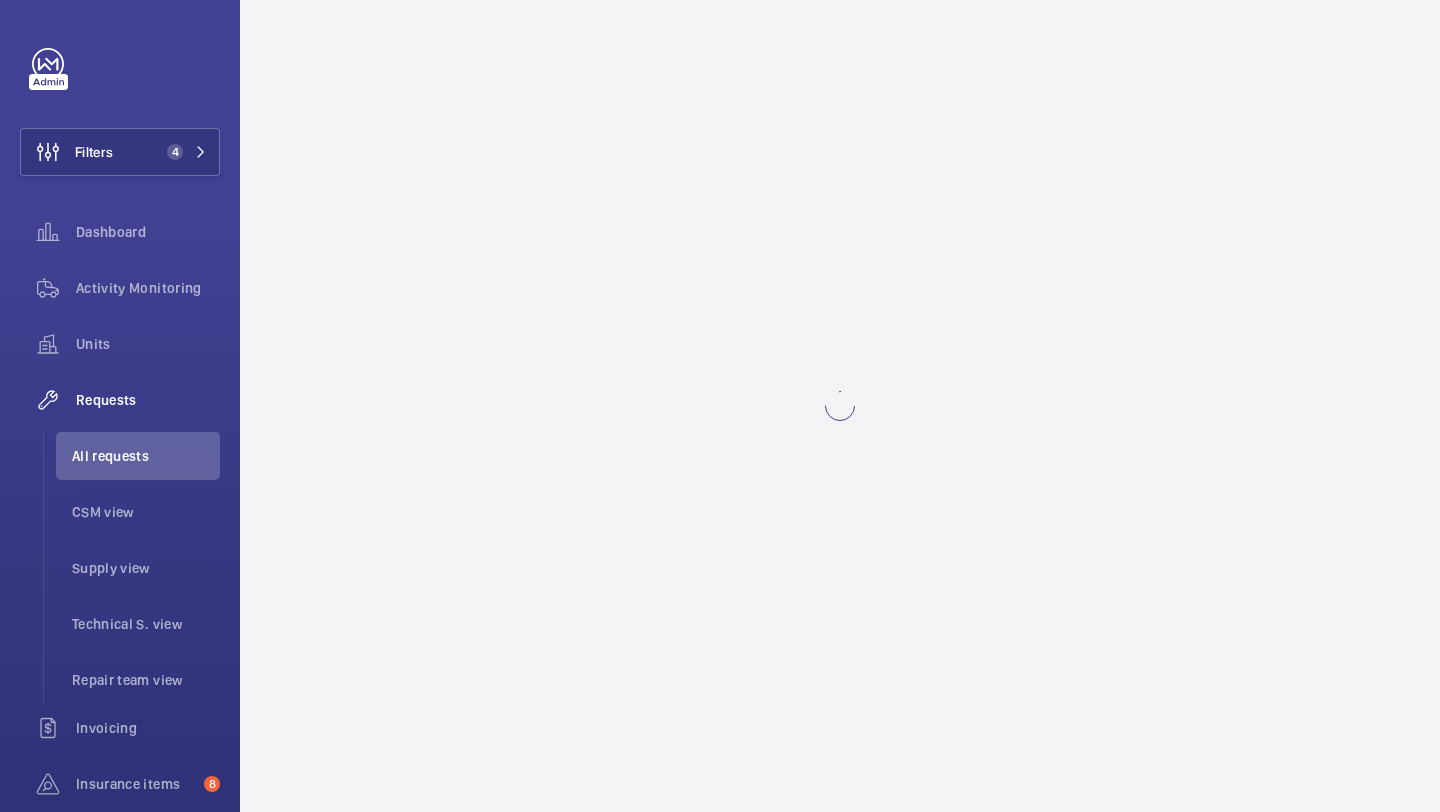 scroll, scrollTop: 0, scrollLeft: 0, axis: both 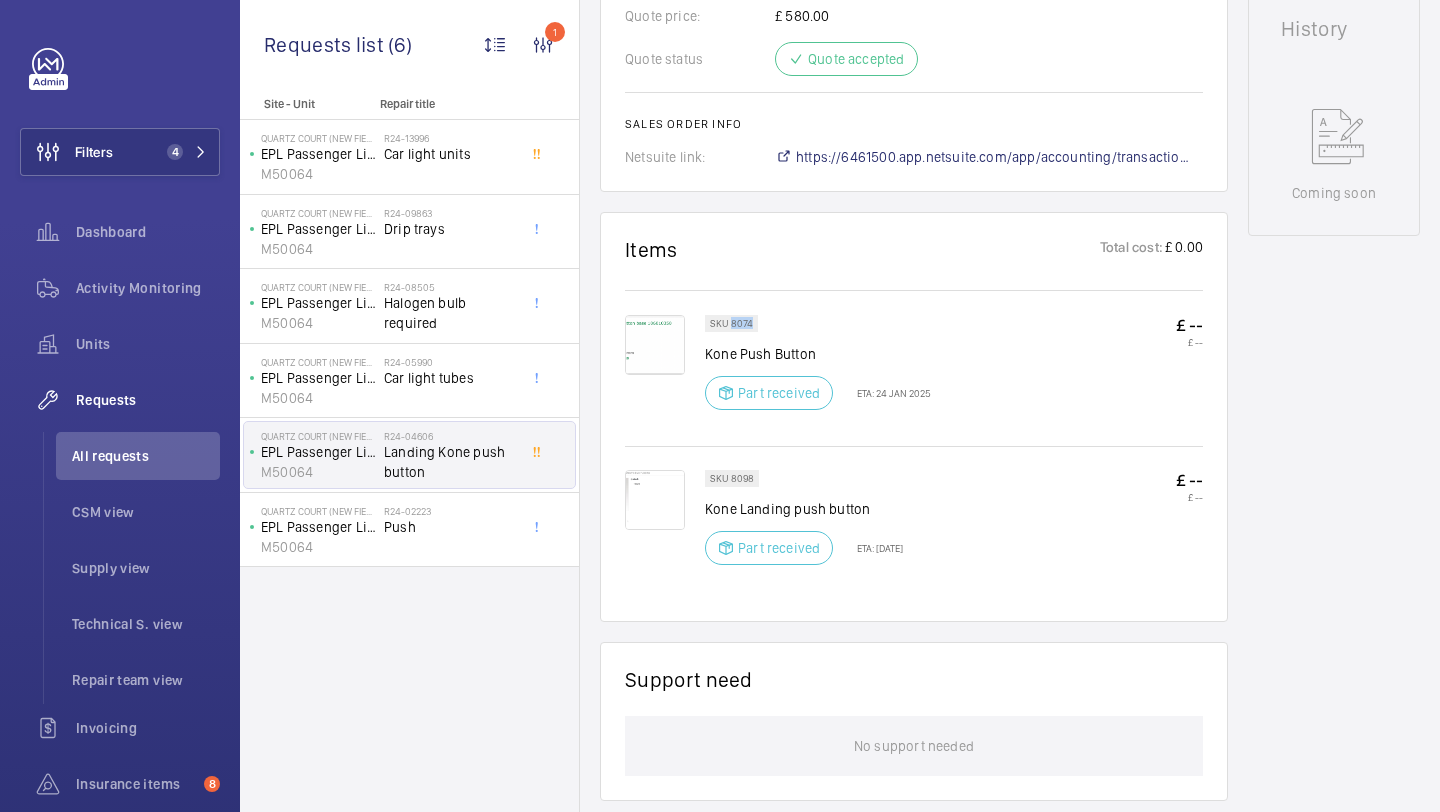 drag, startPoint x: 752, startPoint y: 328, endPoint x: 731, endPoint y: 327, distance: 21.023796 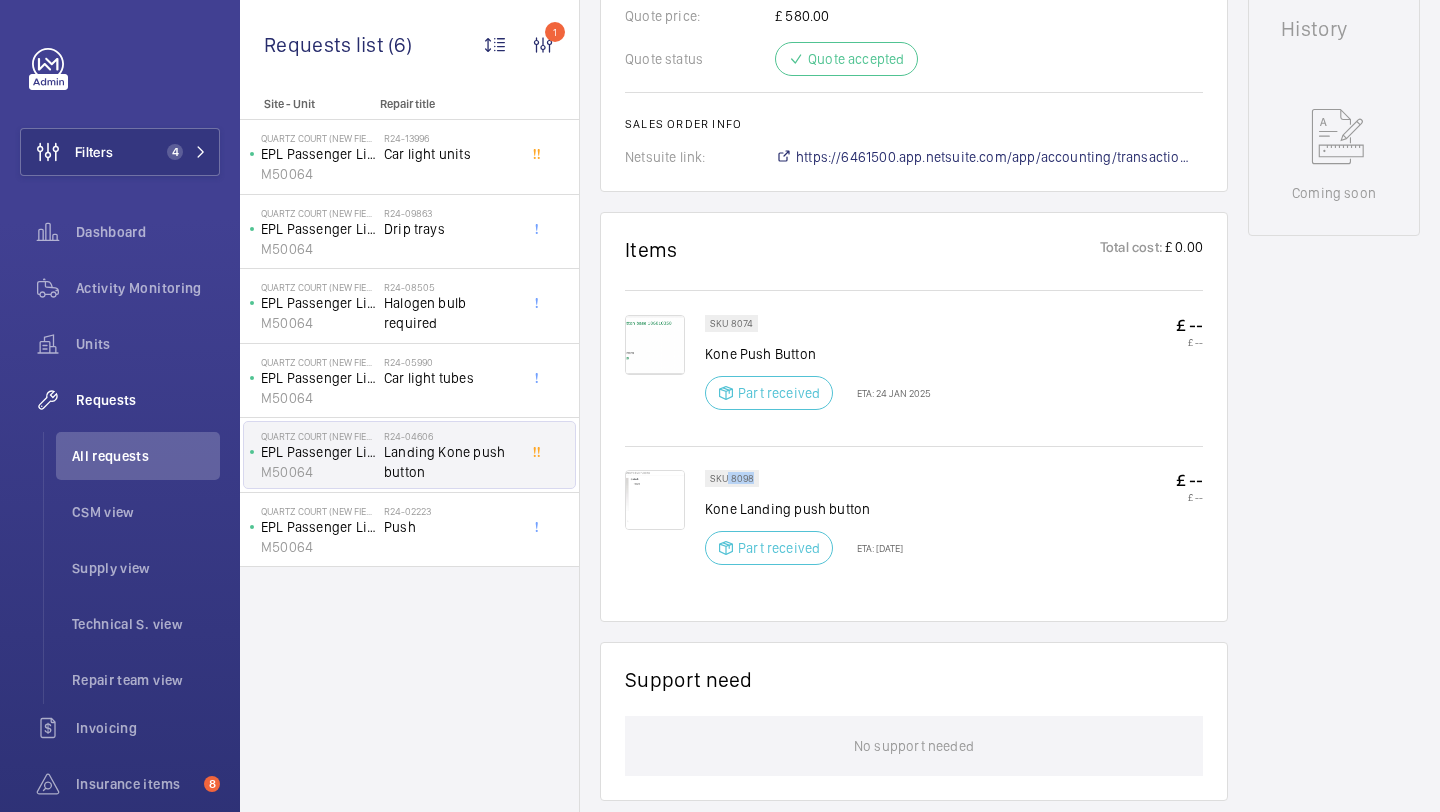 drag, startPoint x: 754, startPoint y: 483, endPoint x: 726, endPoint y: 483, distance: 28 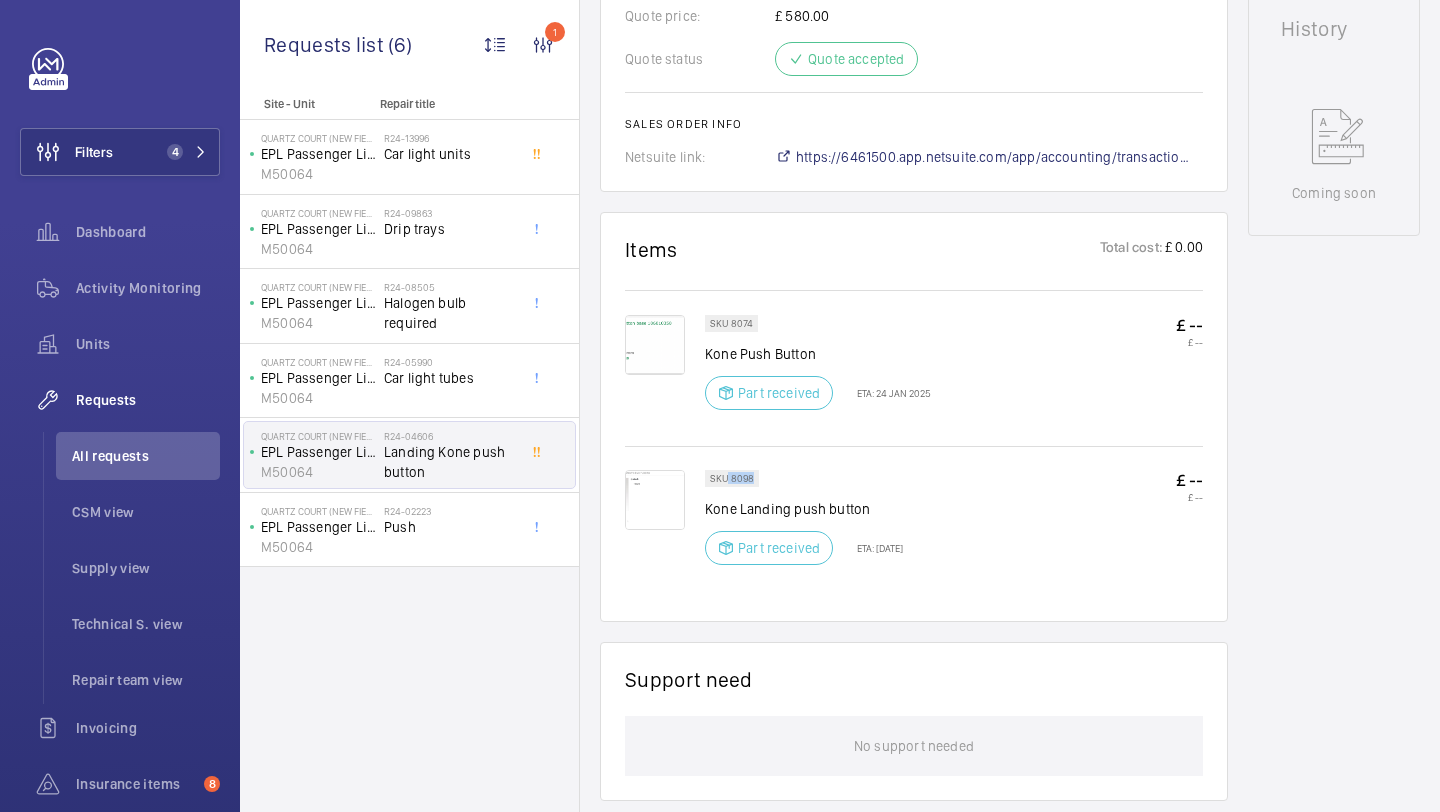 copy on "8098" 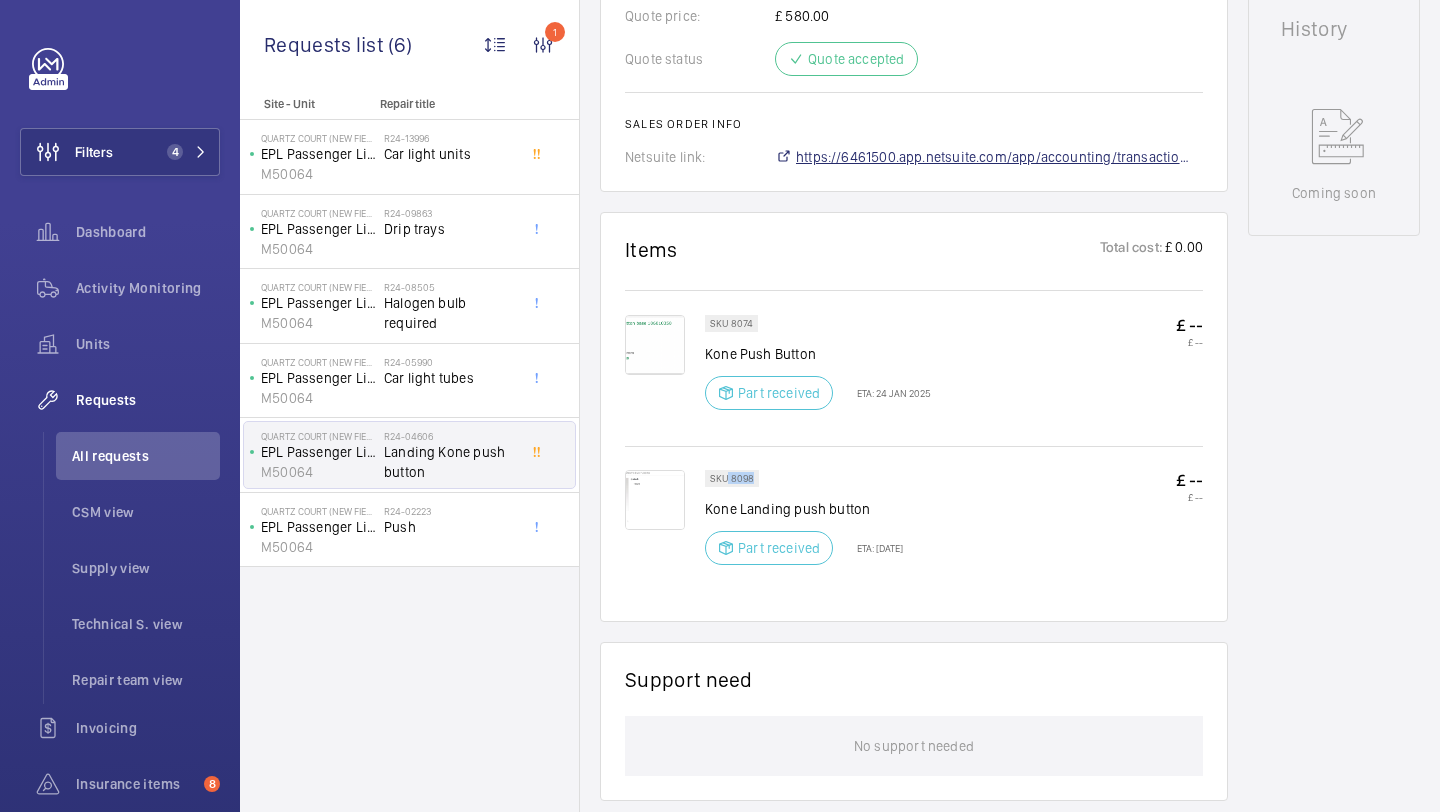 click on "https://6461500.app.netsuite.com/app/accounting/transactions/salesord.nl?id=2258545" 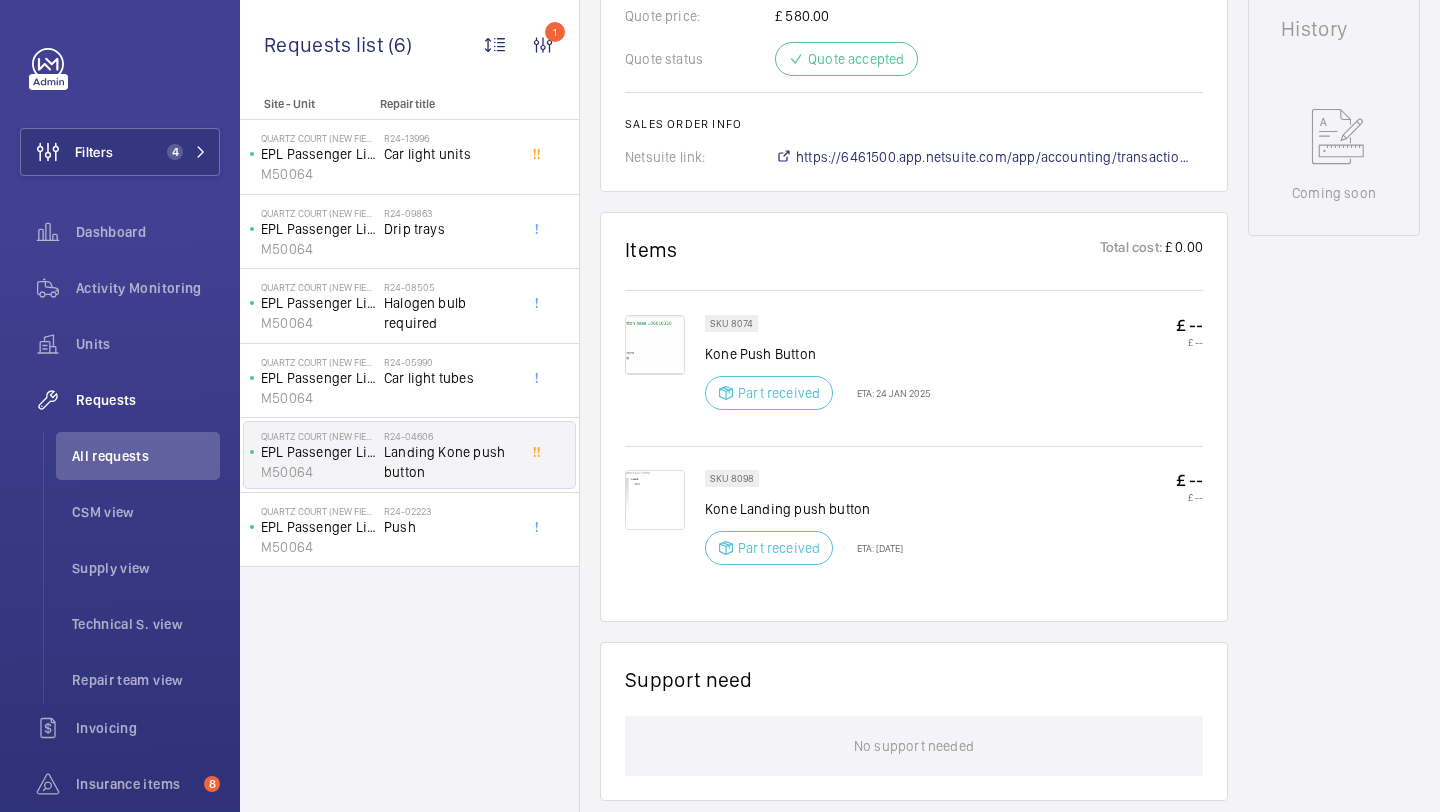 click on "Working EPL Passenger Lift M50064 See recent activities Quartz Court (new Fieldways) Quartz Court (new Fieldways)  EN5 2UP LONDON   Notting Hill Genesis   Comprehensive  Engineer  Roger Carter  CSM  Abby Archer  Supply manager  connor@wemaintain.com  History Coming soon" 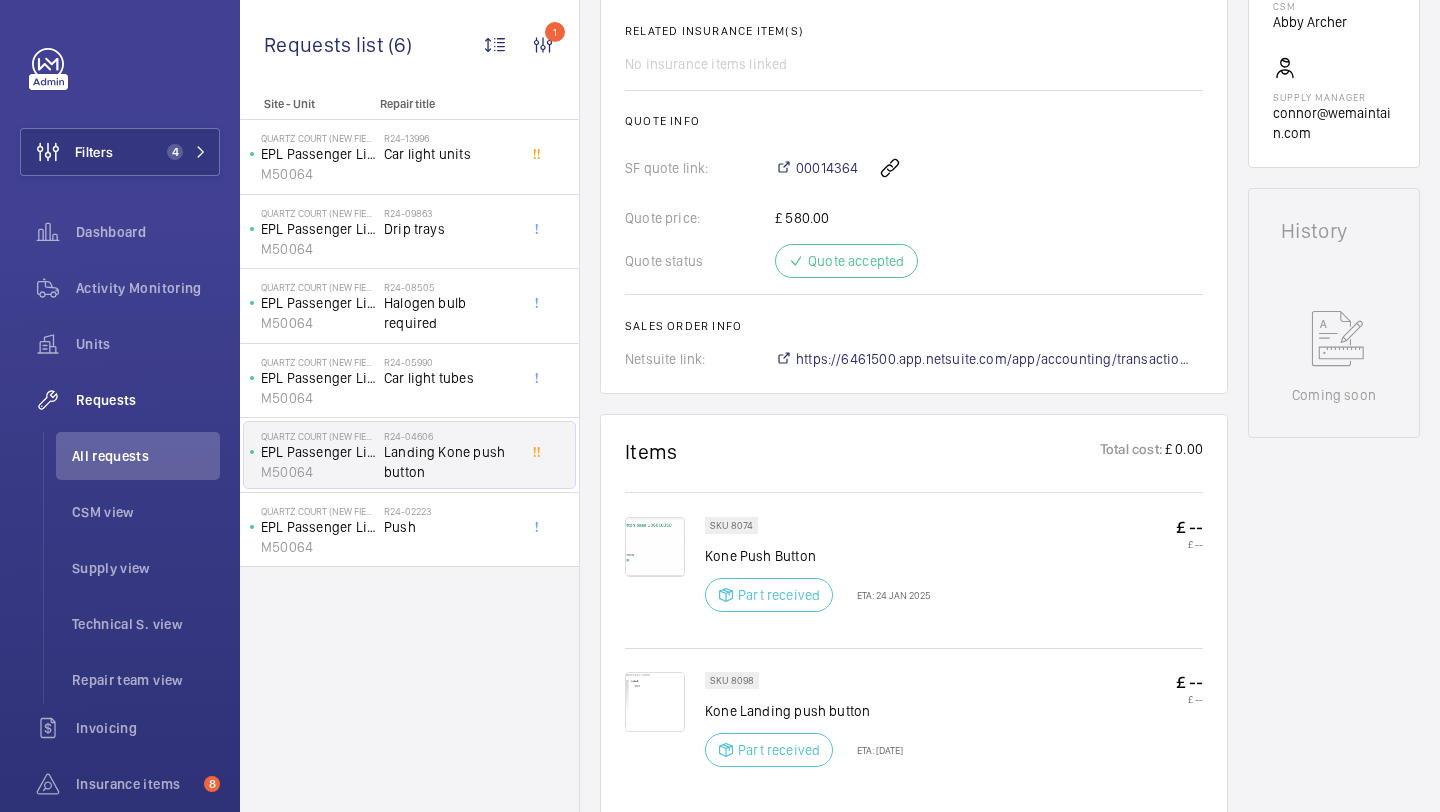 scroll, scrollTop: 591, scrollLeft: 0, axis: vertical 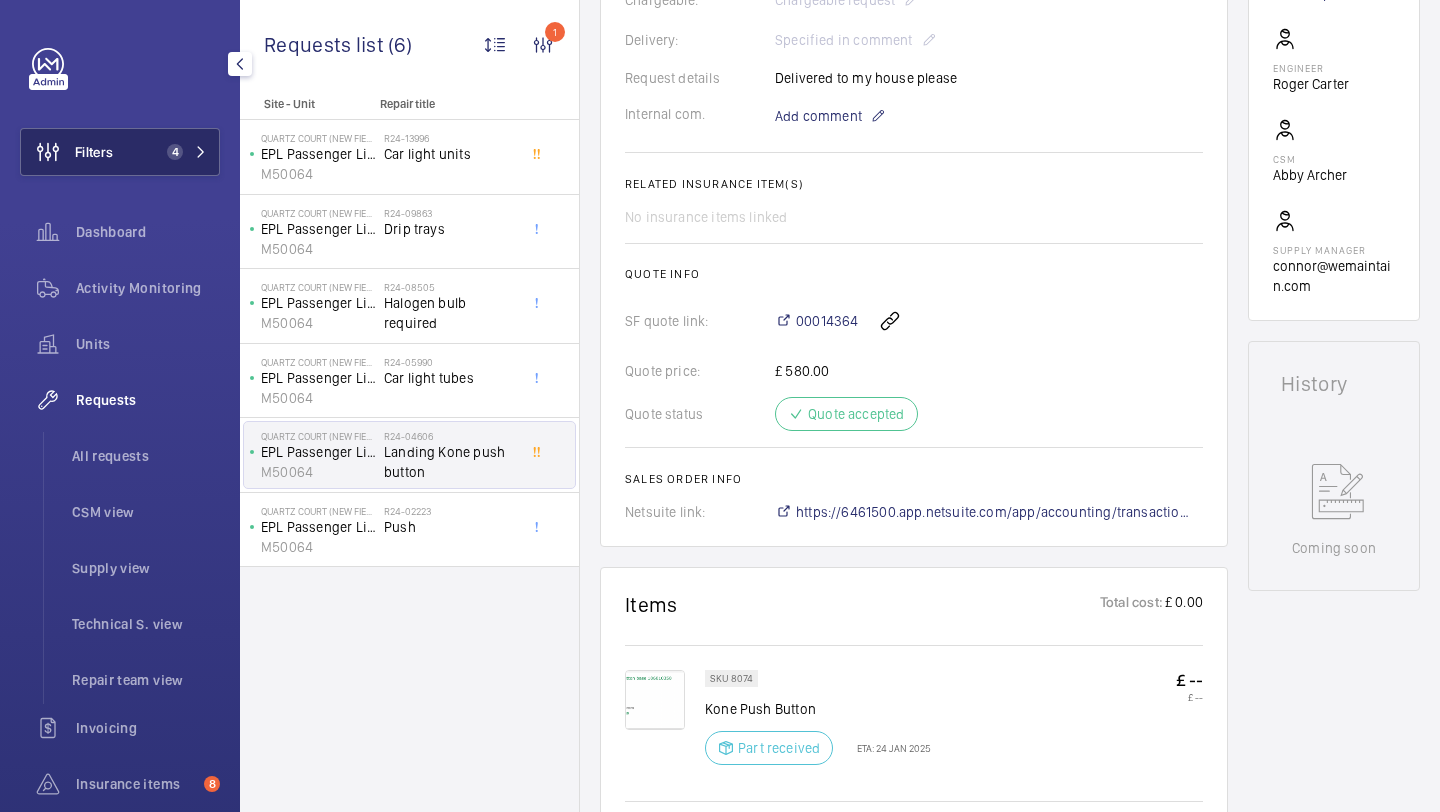 click on "Filters 4" 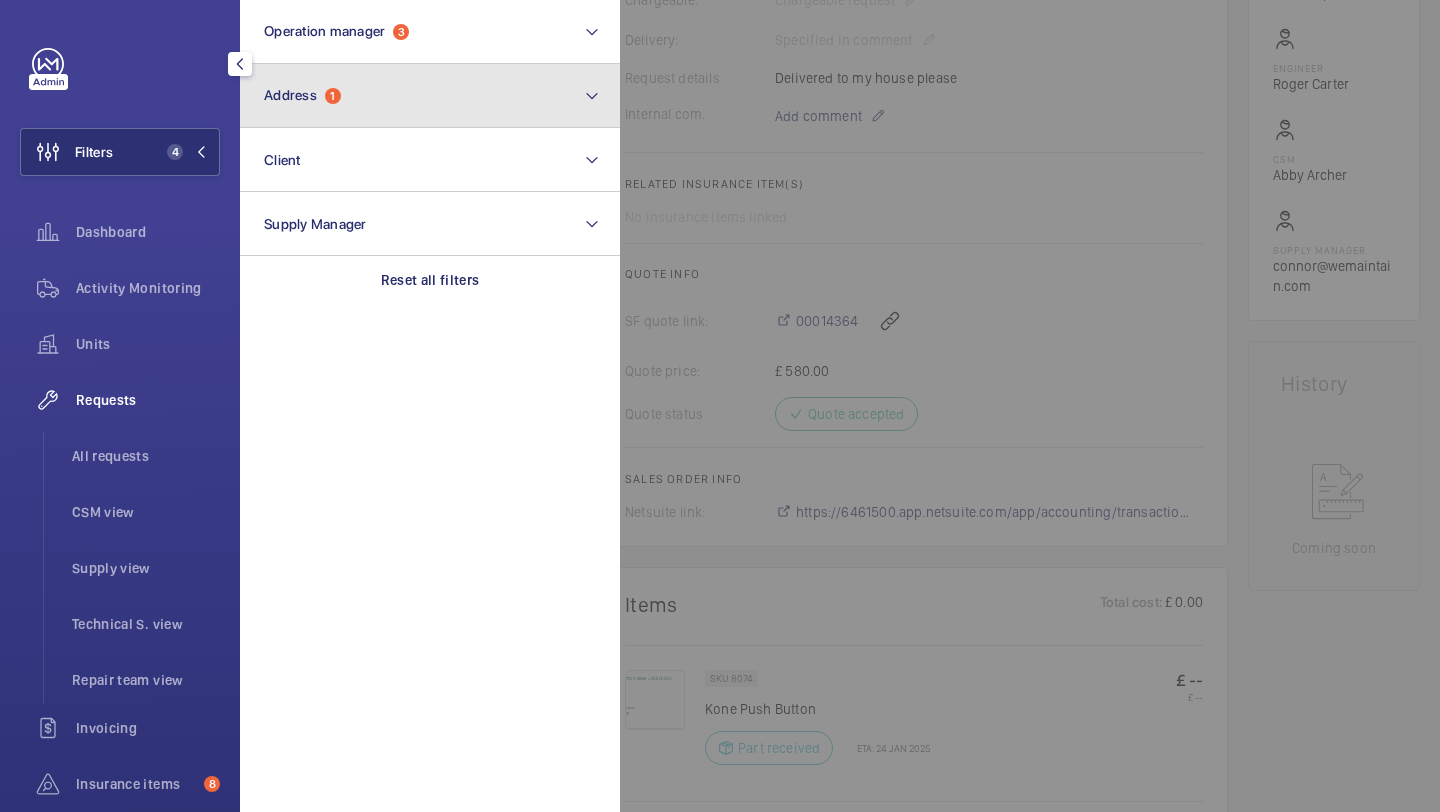 click on "Address  1" 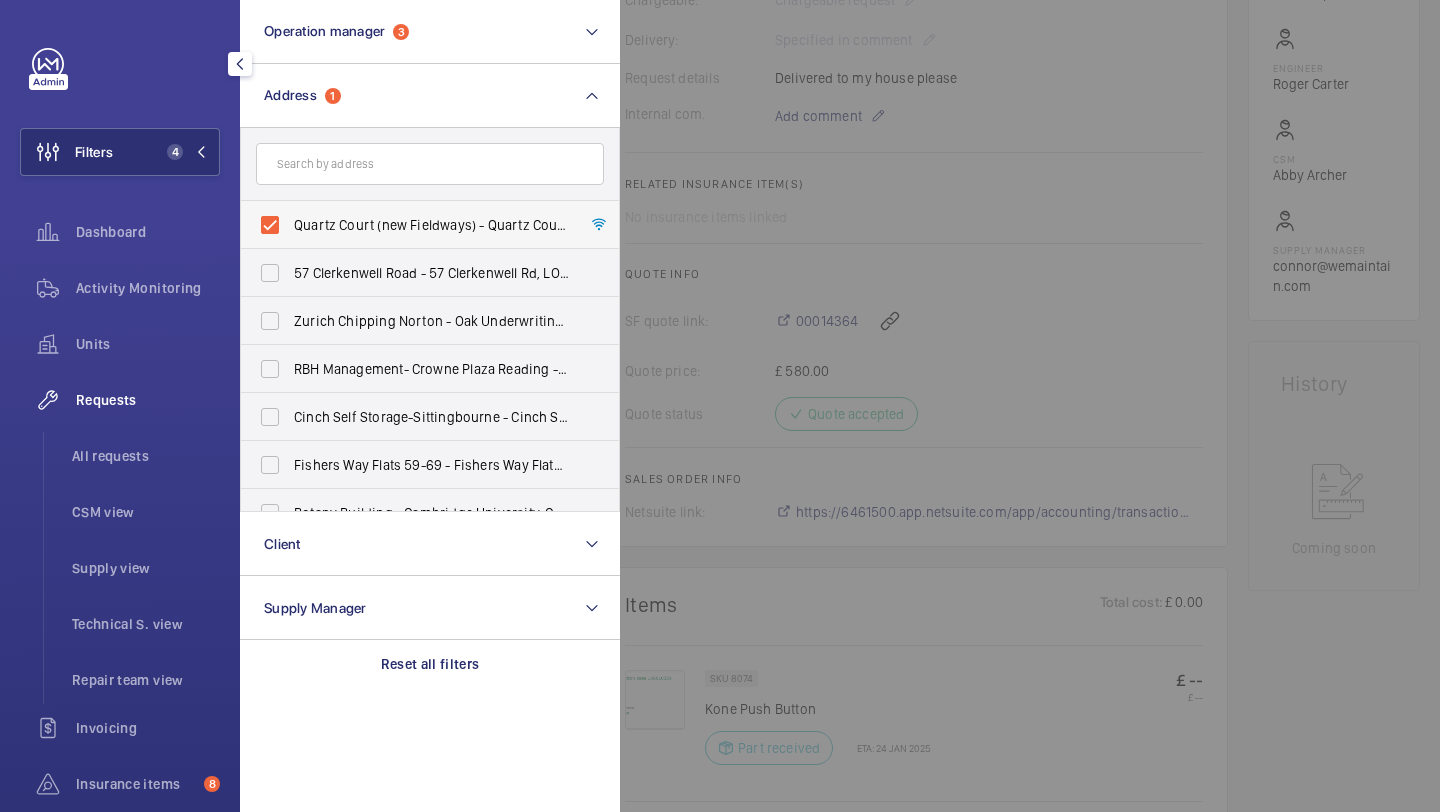 click on "Quartz Court (new Fieldways) - Quartz Court (new Fieldways), LONDON EN5 2UP" at bounding box center (431, 225) 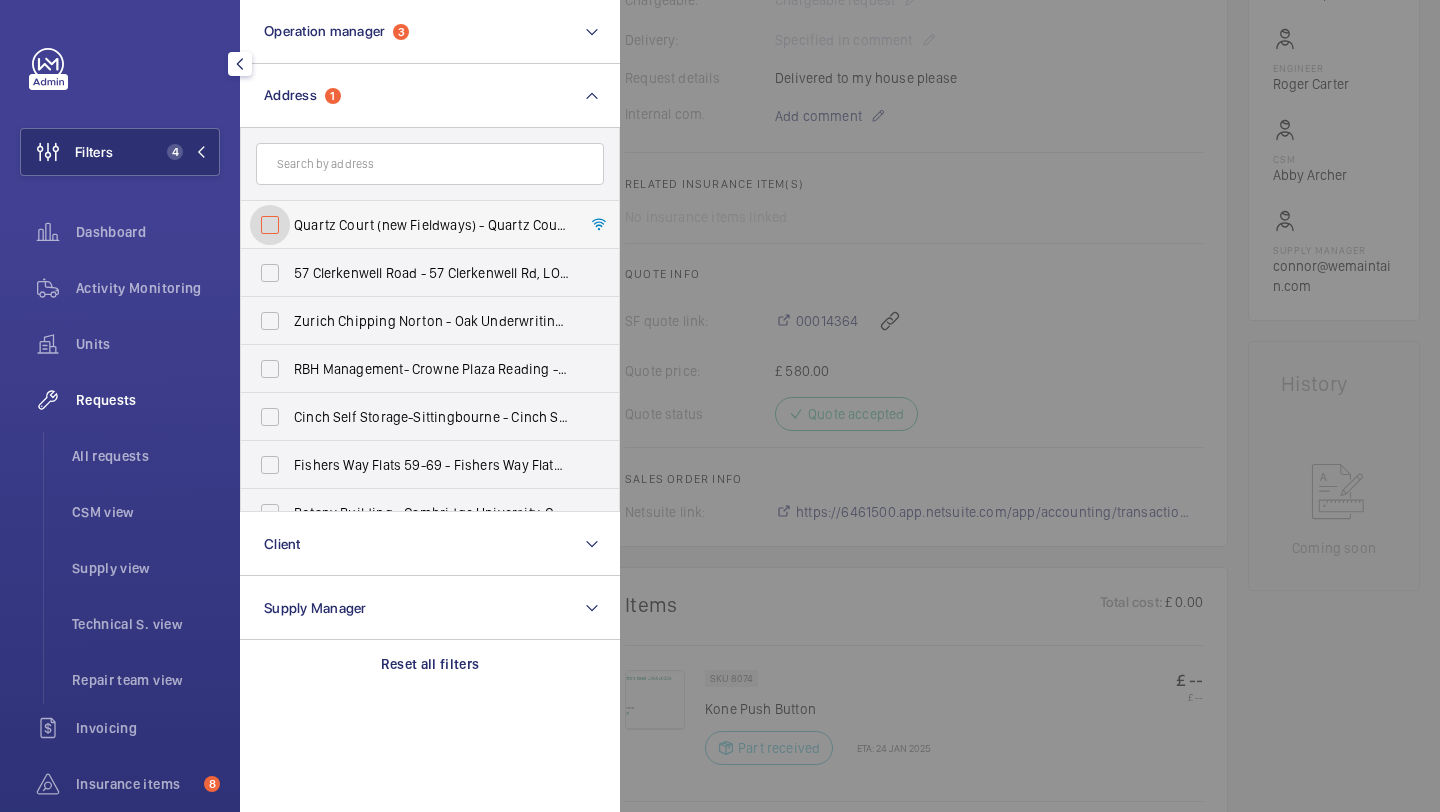 checkbox on "false" 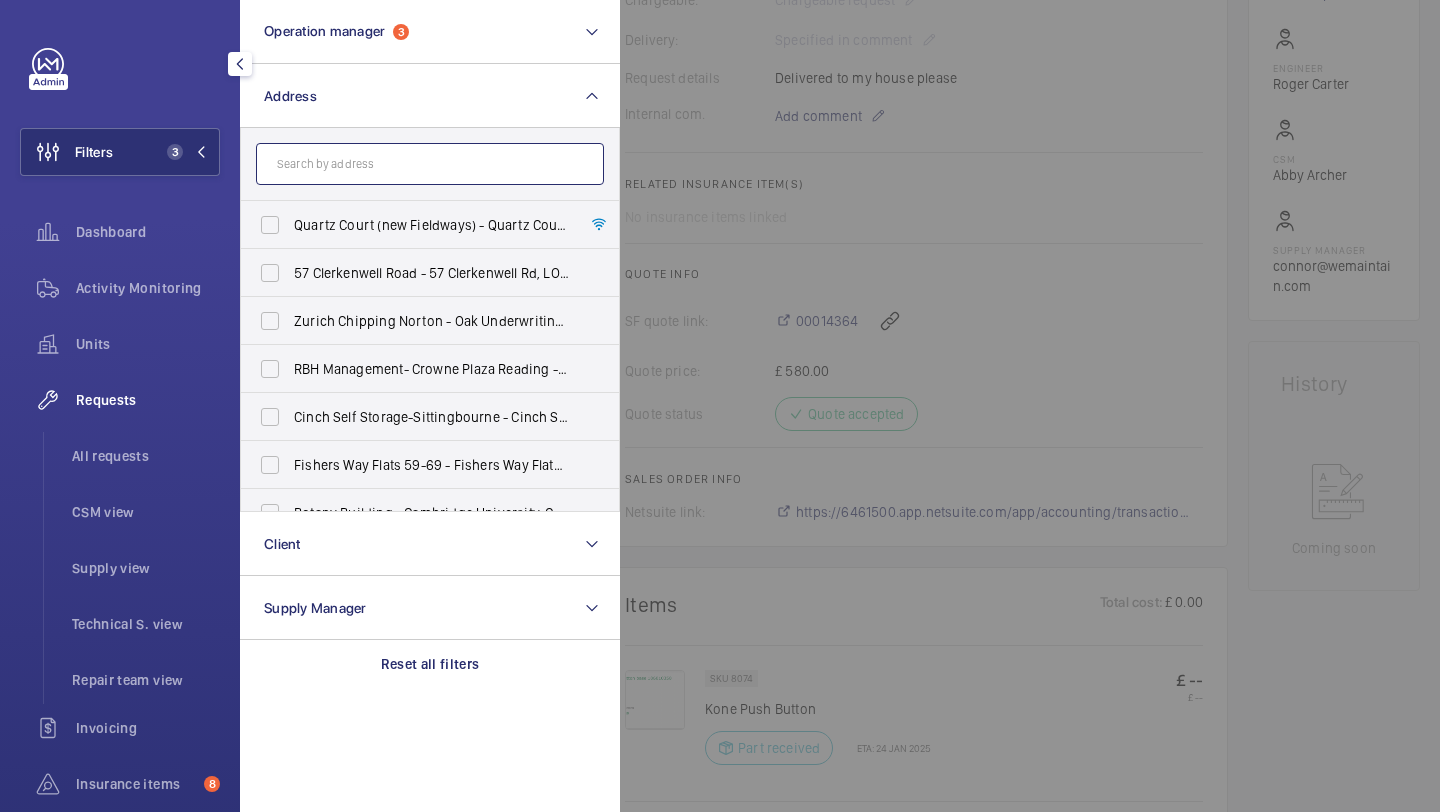 click 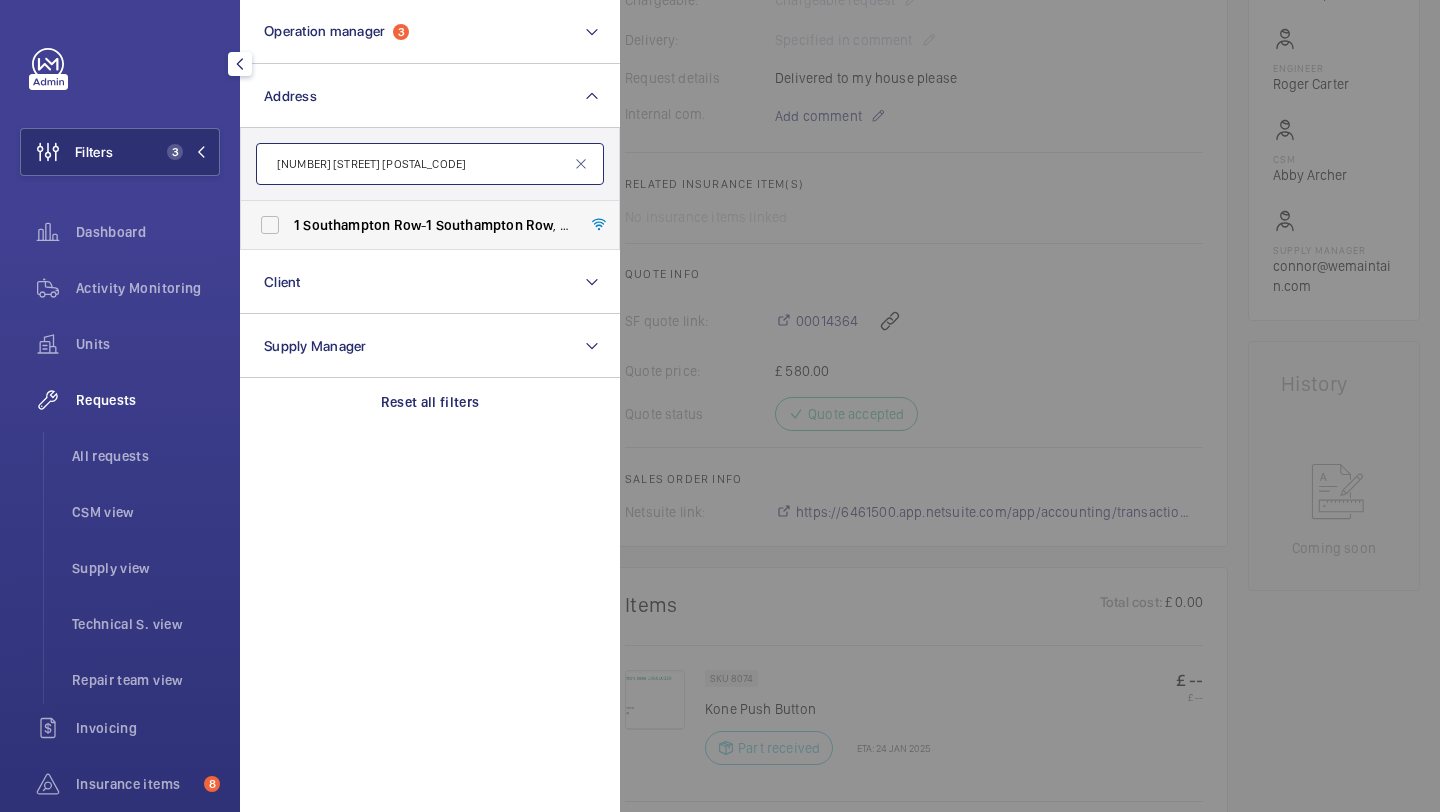 type on "1 southampton row" 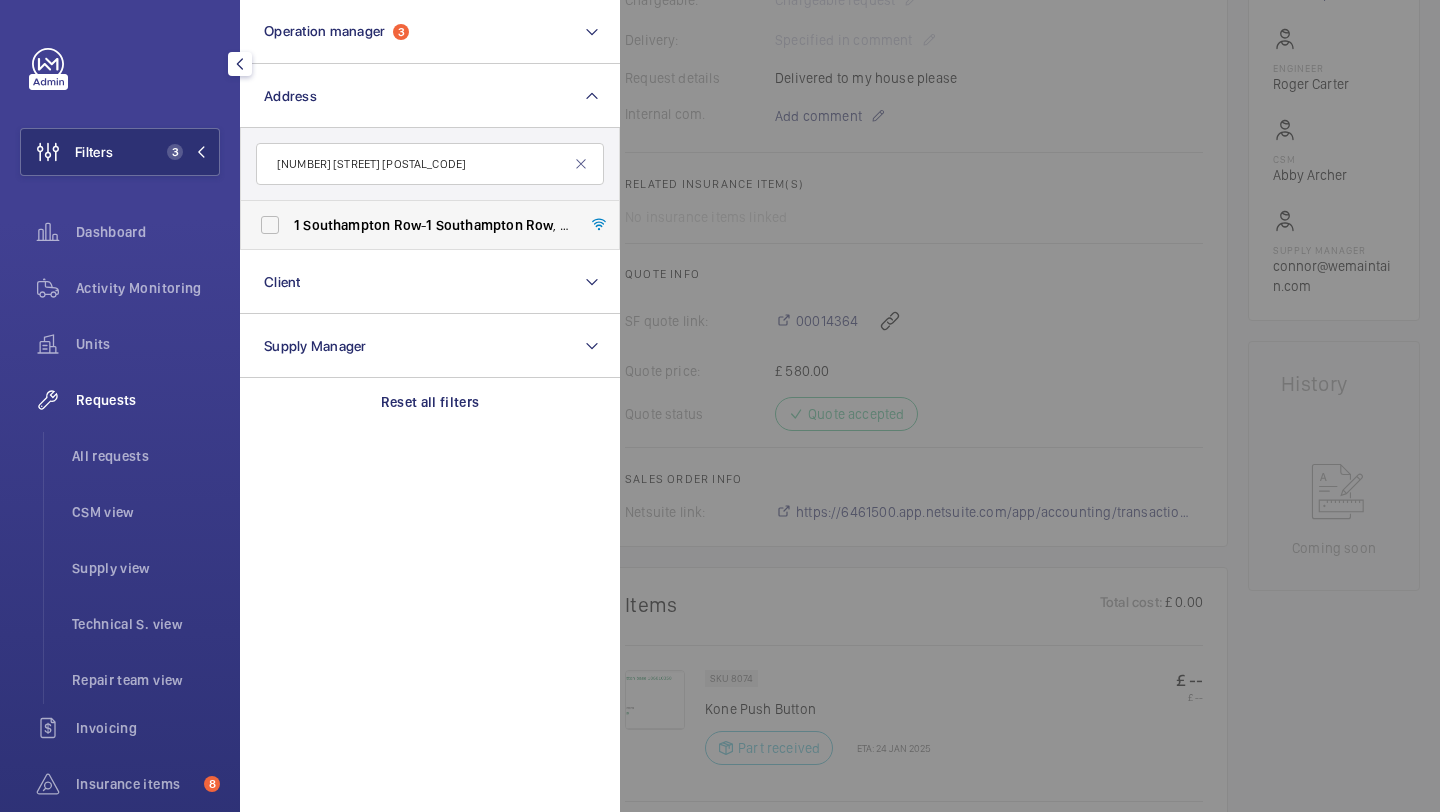 click on "Southampton" at bounding box center [346, 225] 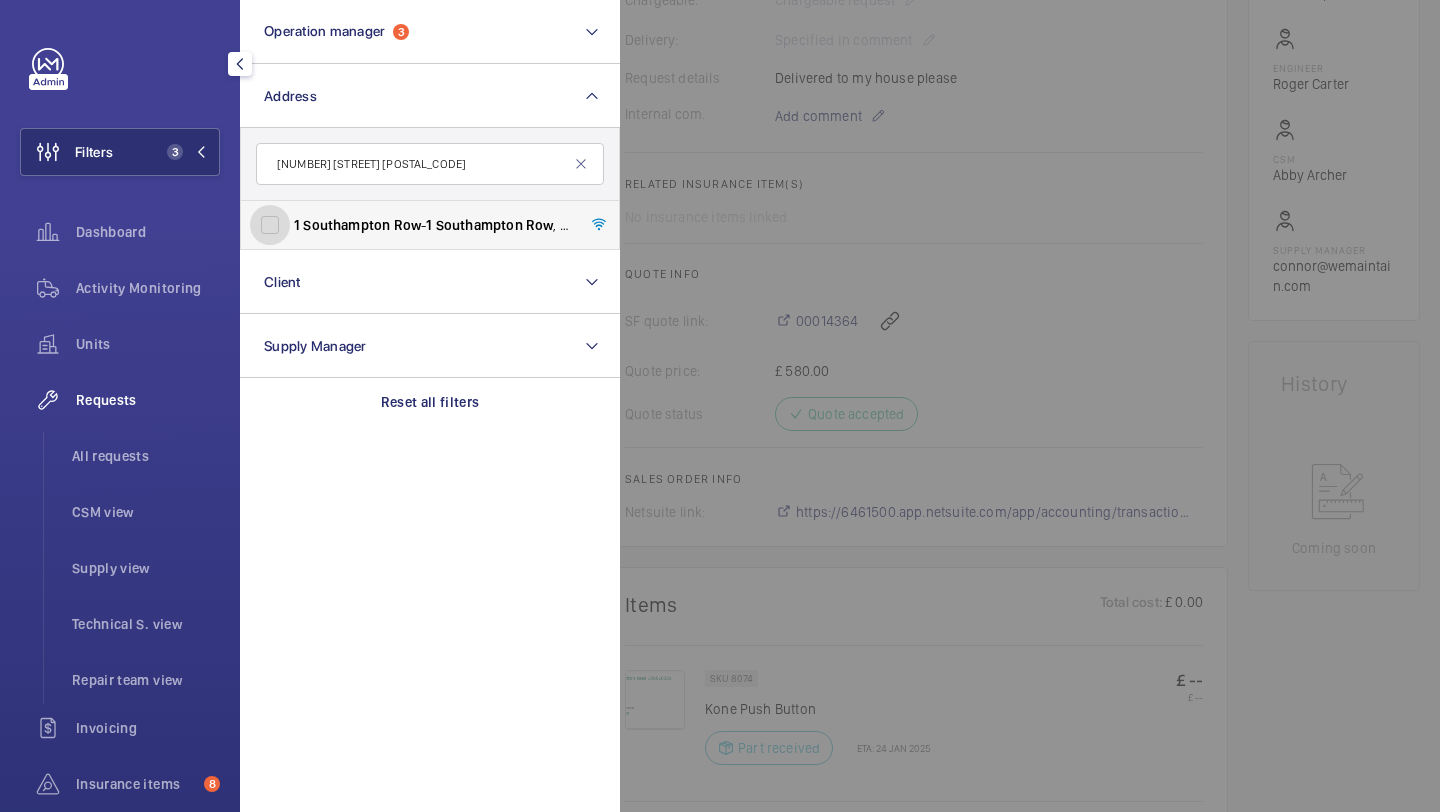 click on "1   Southampton   Row  -  1   Southampton   Row , LONDON WC 1 B 5HA" at bounding box center (270, 225) 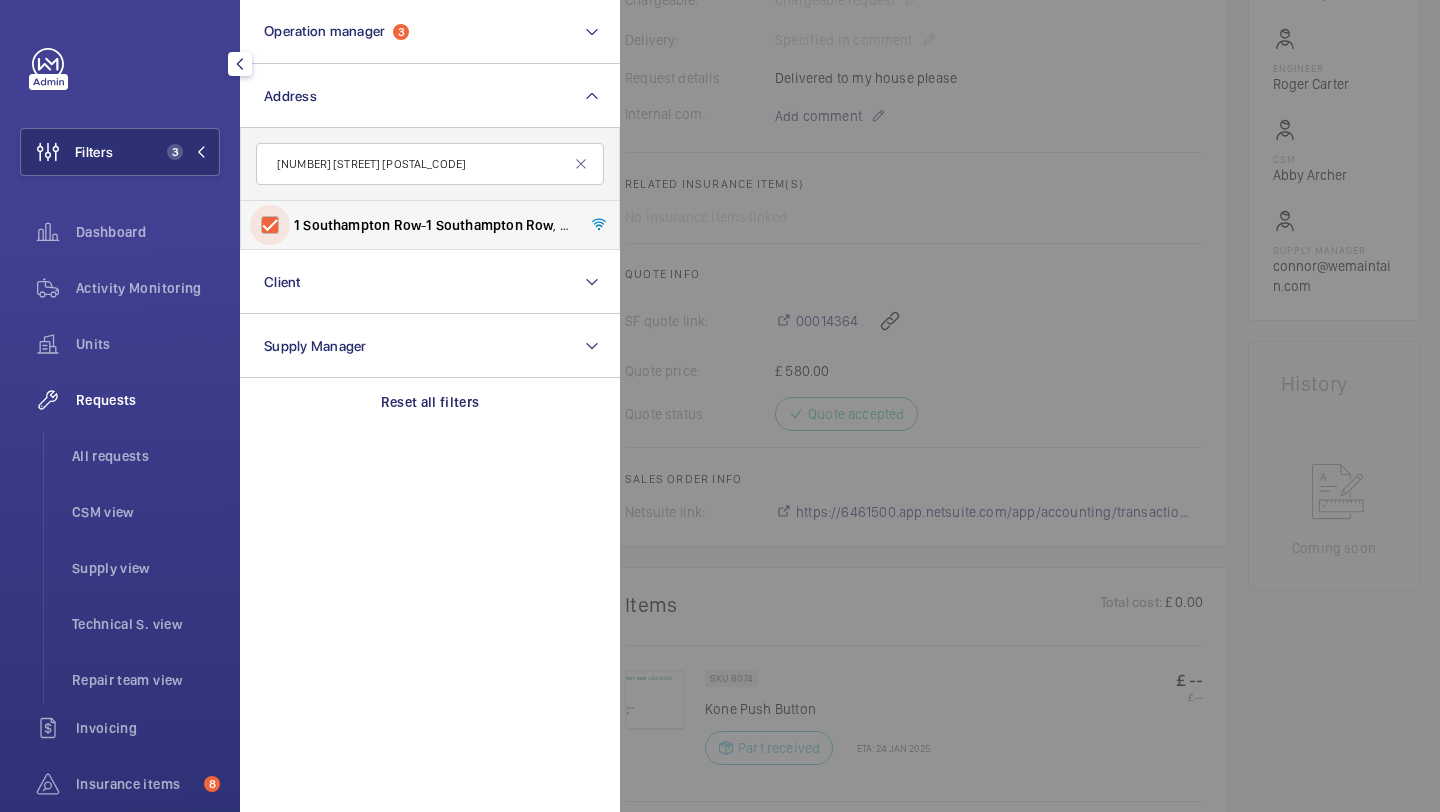 checkbox on "true" 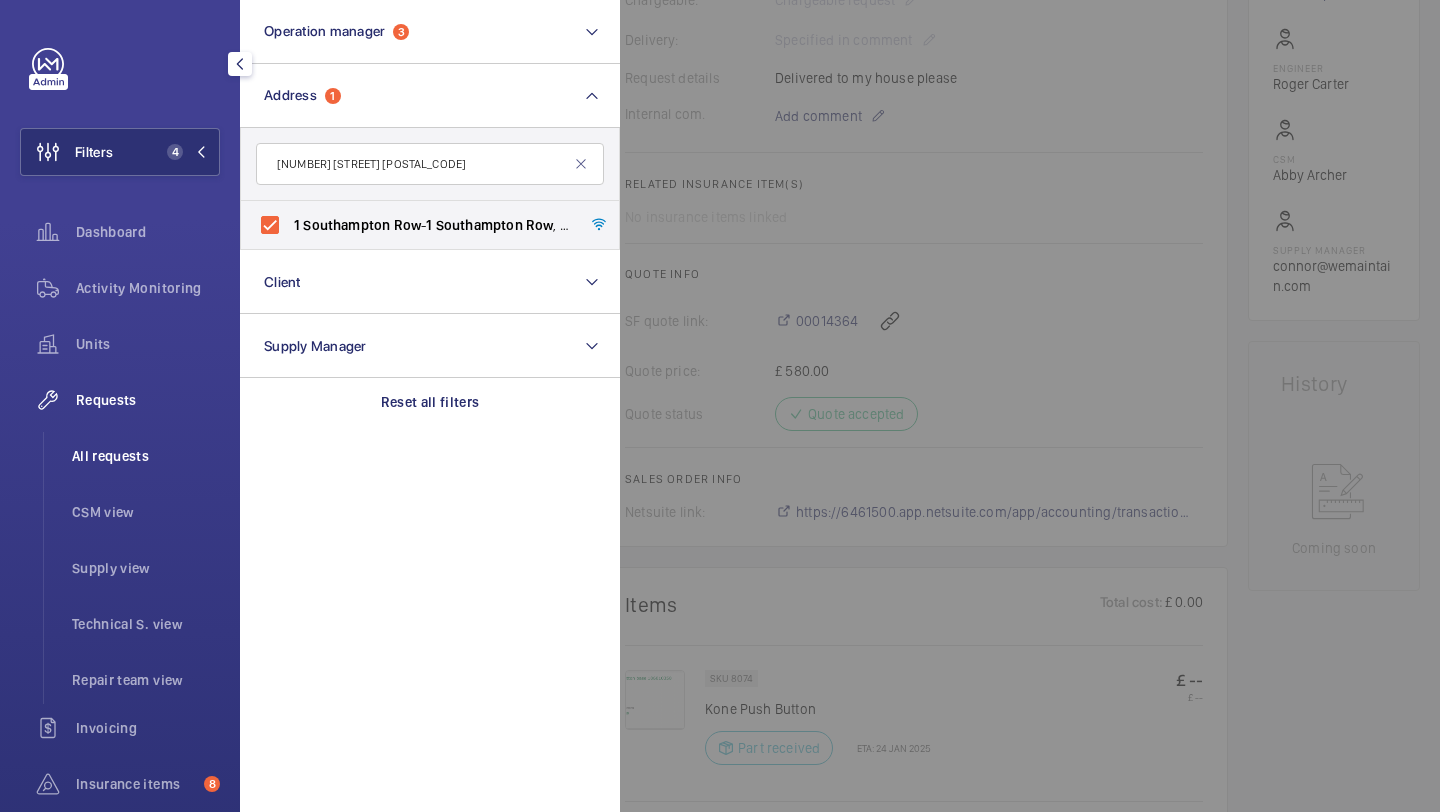 click on "All requests" 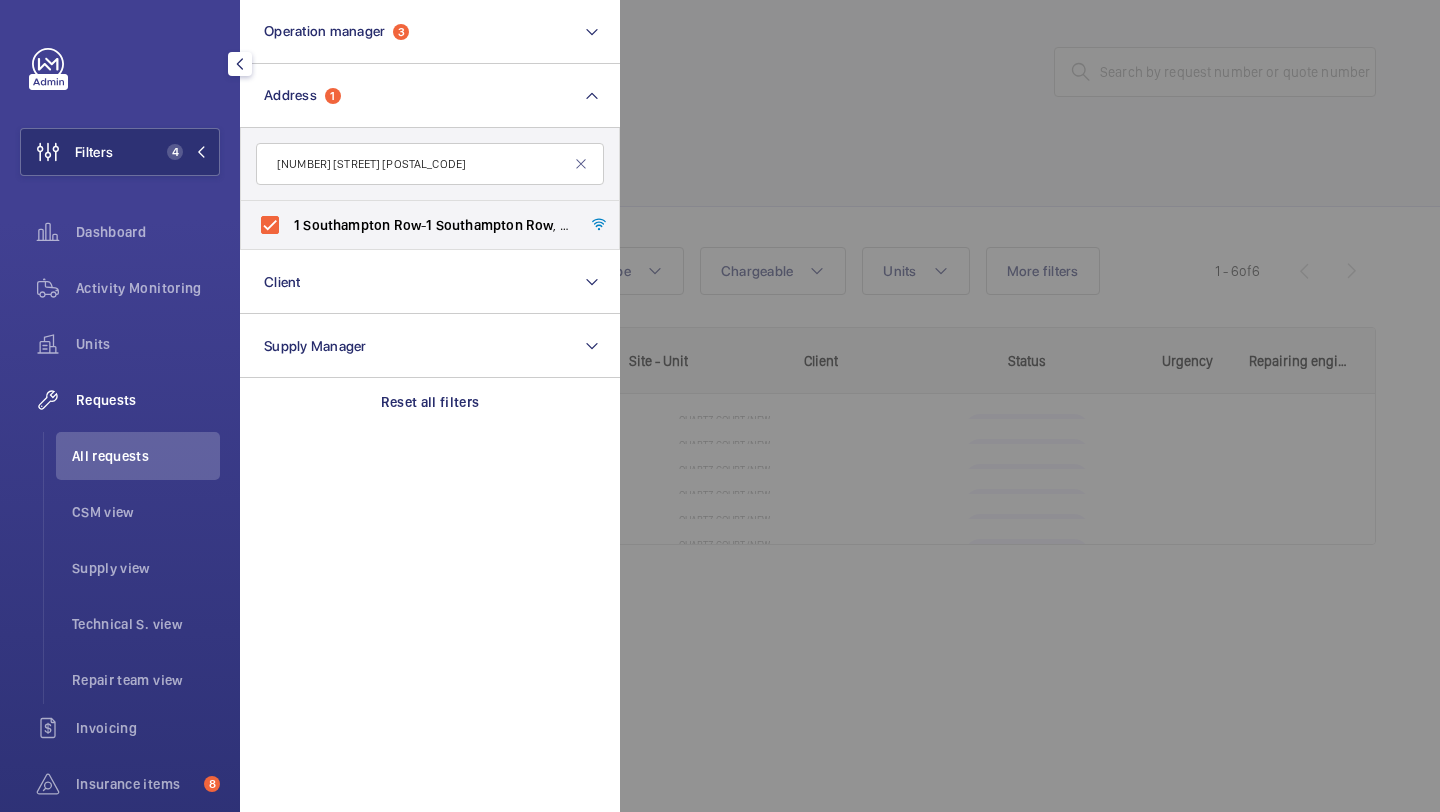 click 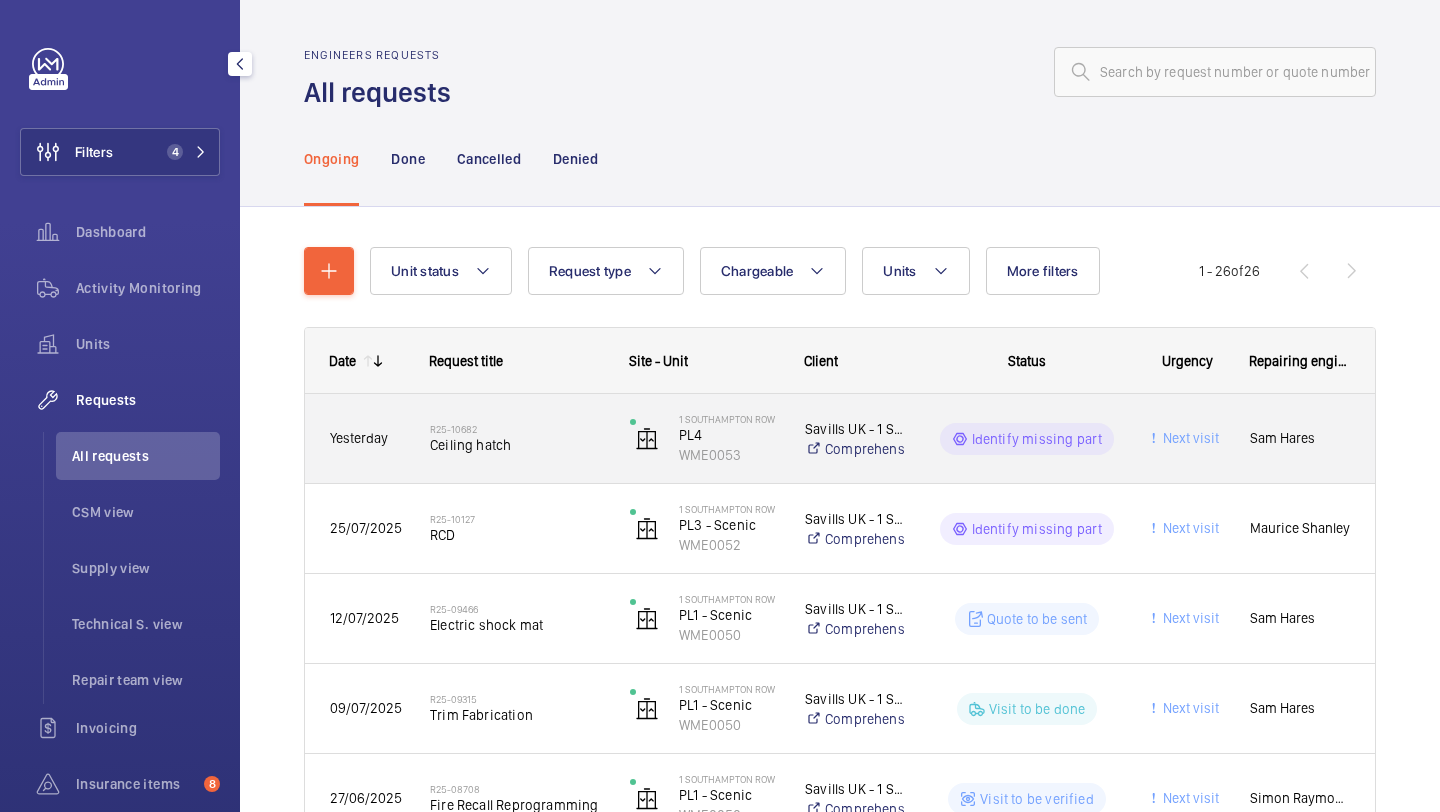 click on "Ceiling hatch" 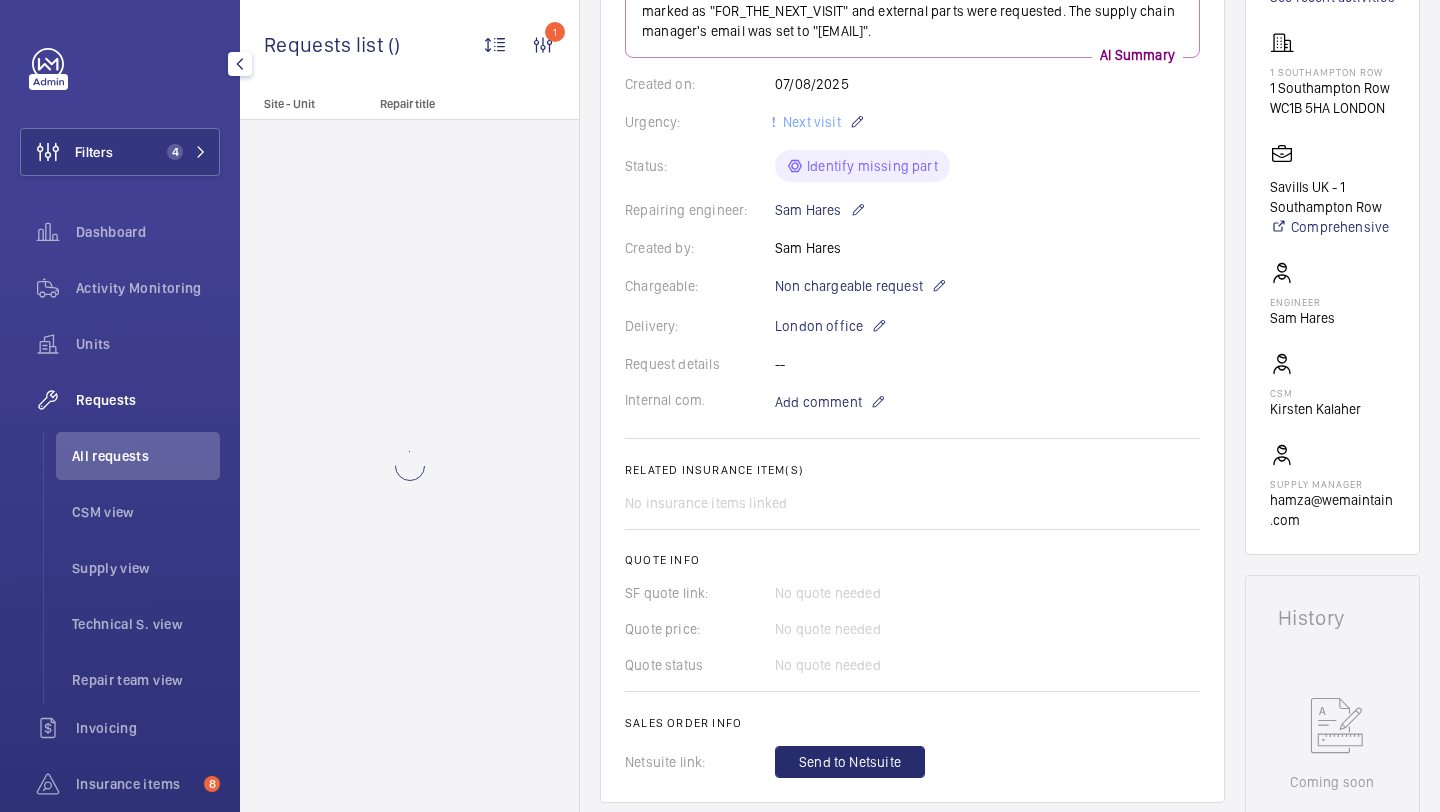 scroll, scrollTop: 886, scrollLeft: 0, axis: vertical 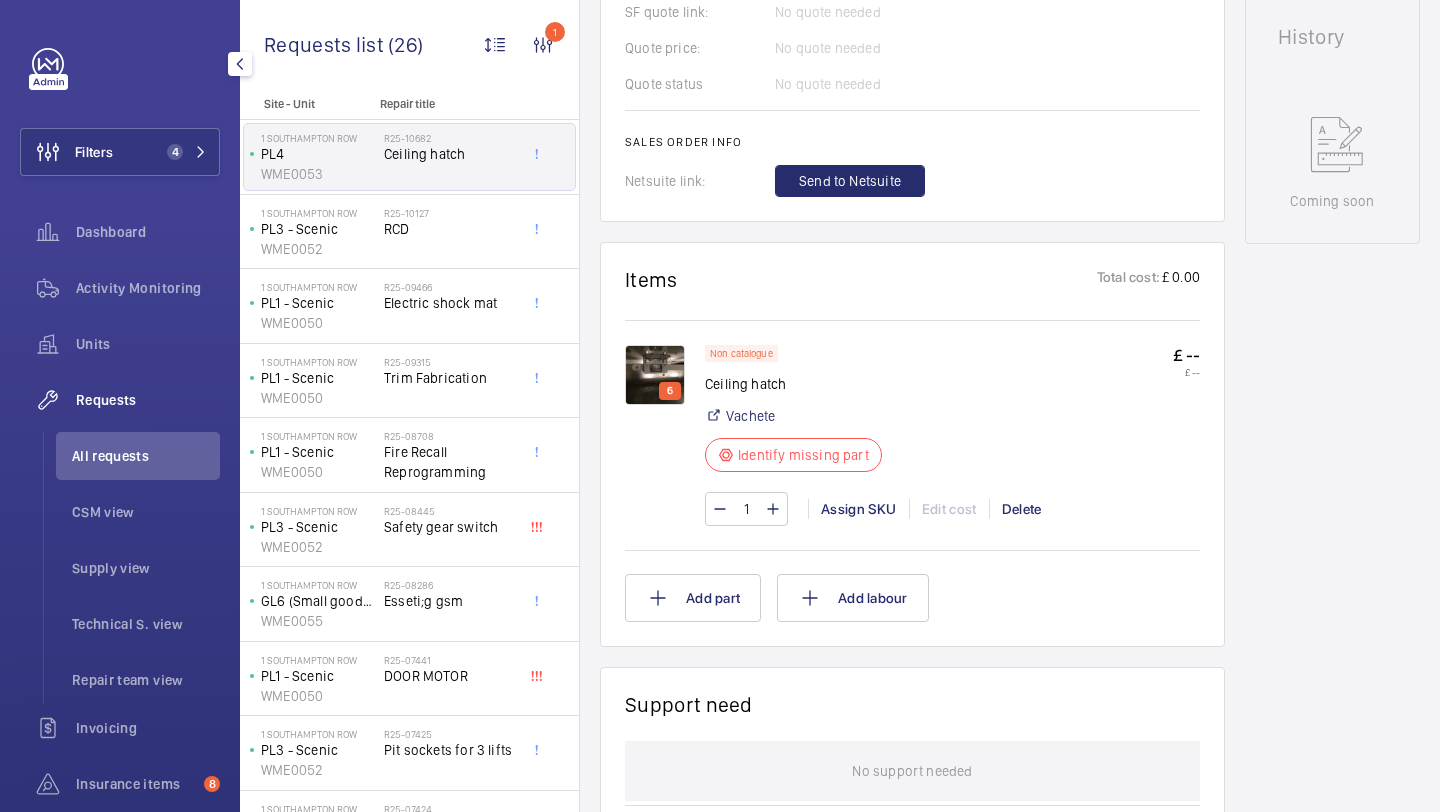 click 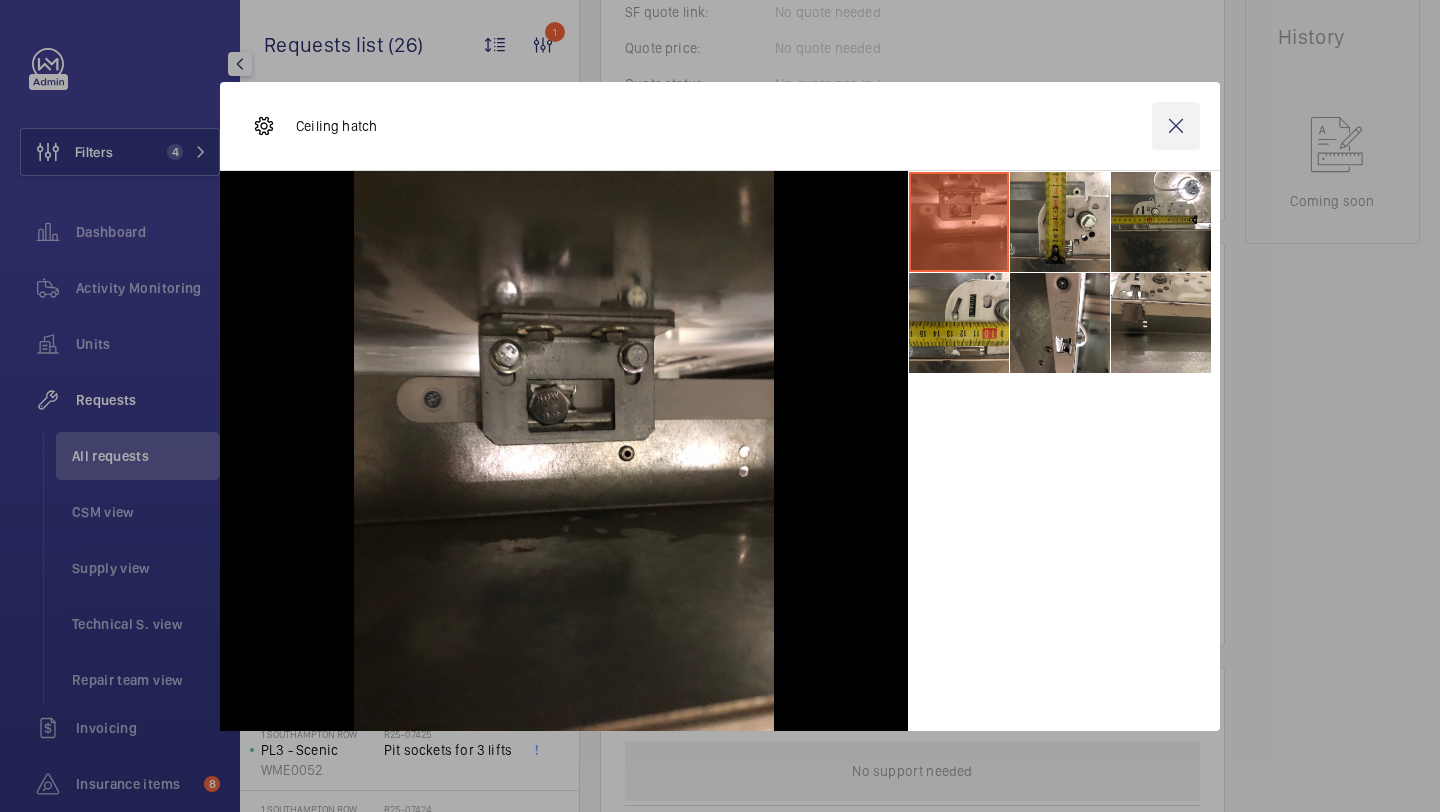 click at bounding box center [1176, 126] 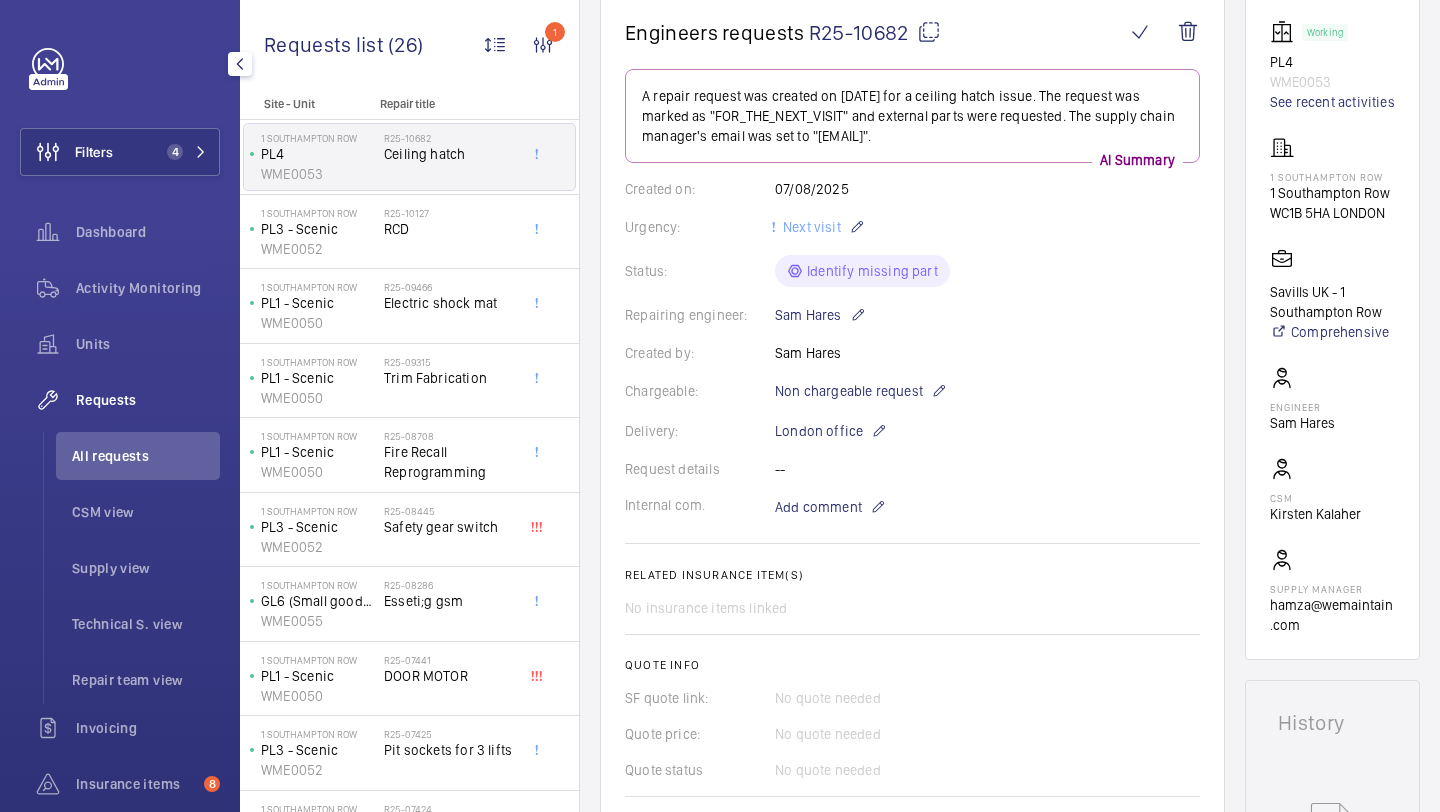 scroll, scrollTop: 57, scrollLeft: 0, axis: vertical 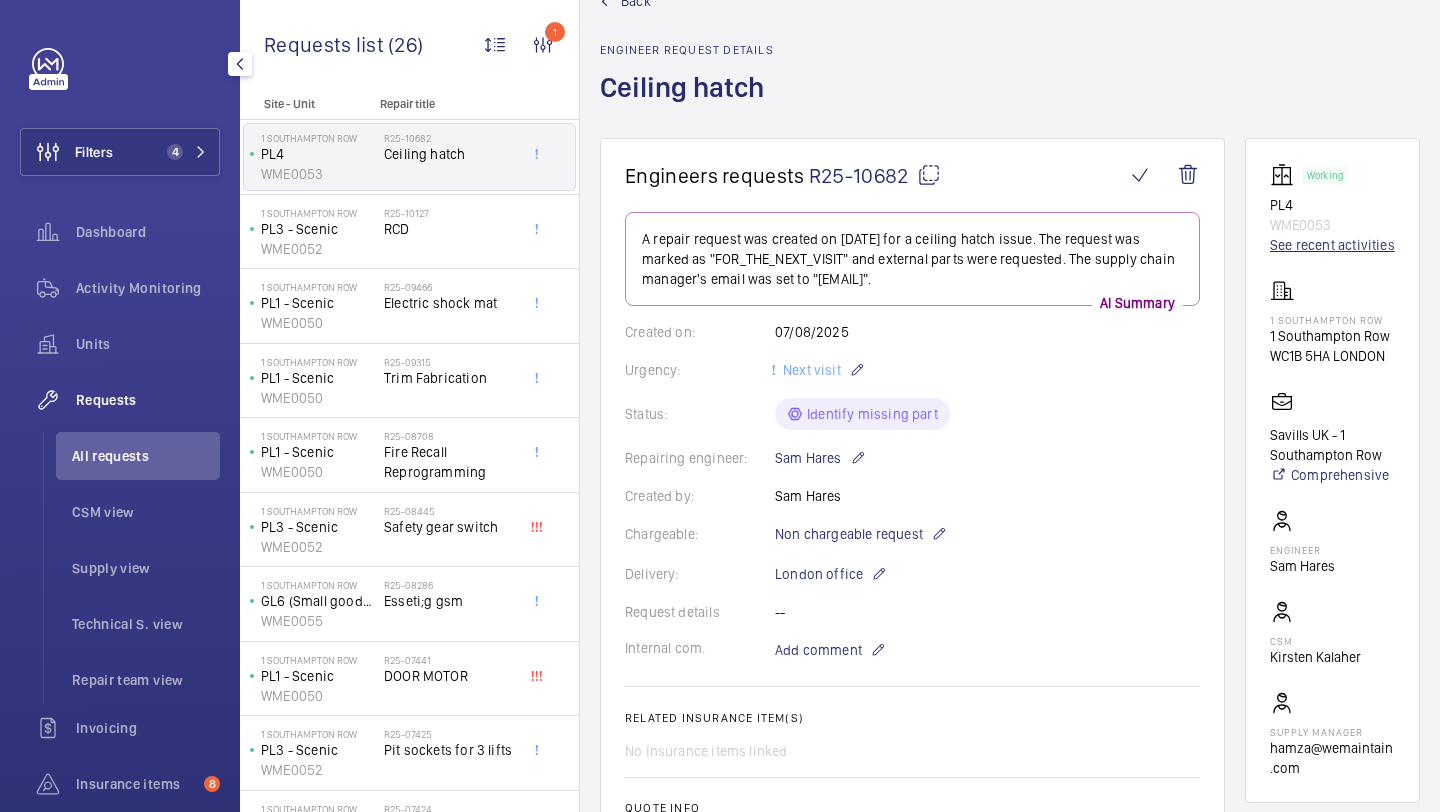click on "See recent activities" 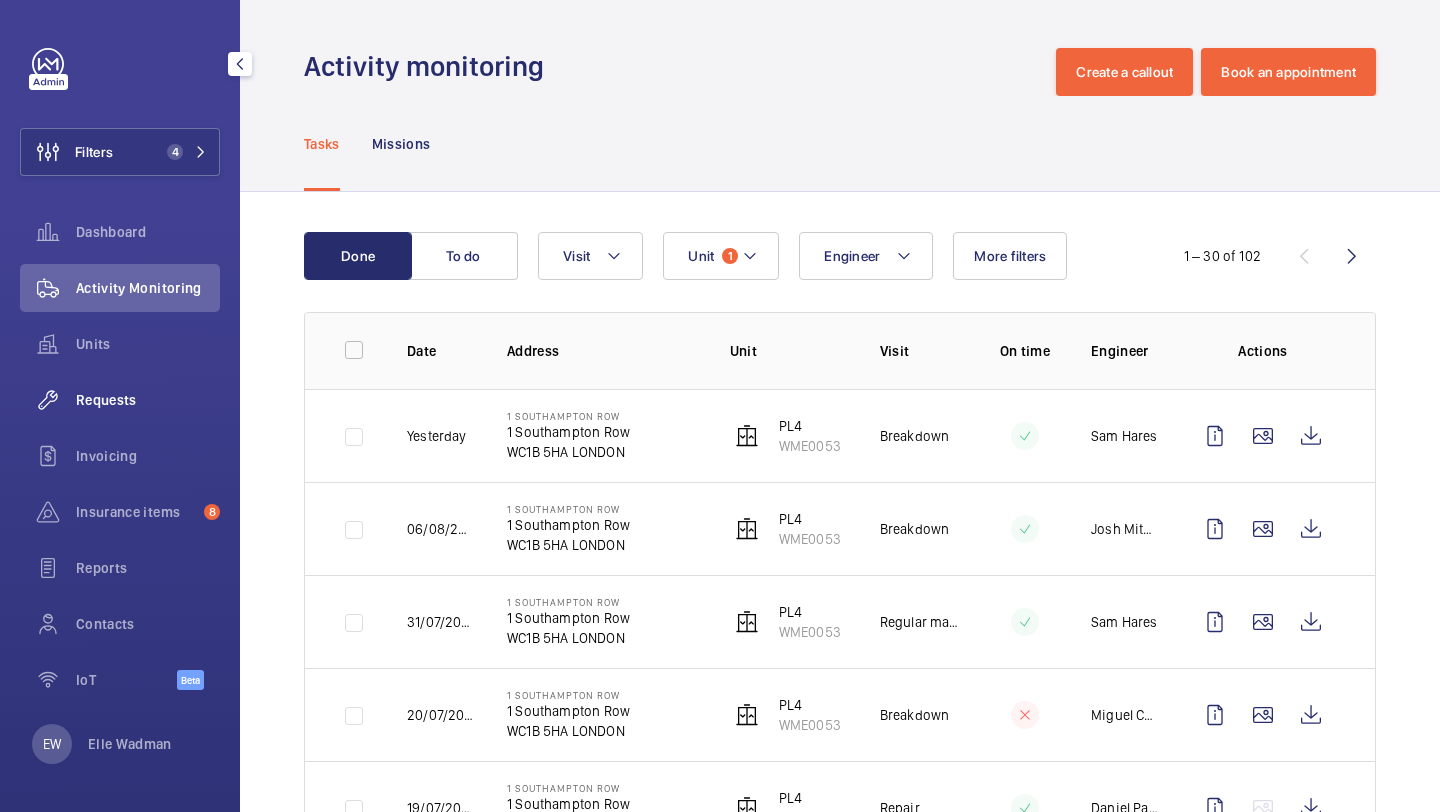 click on "Requests" 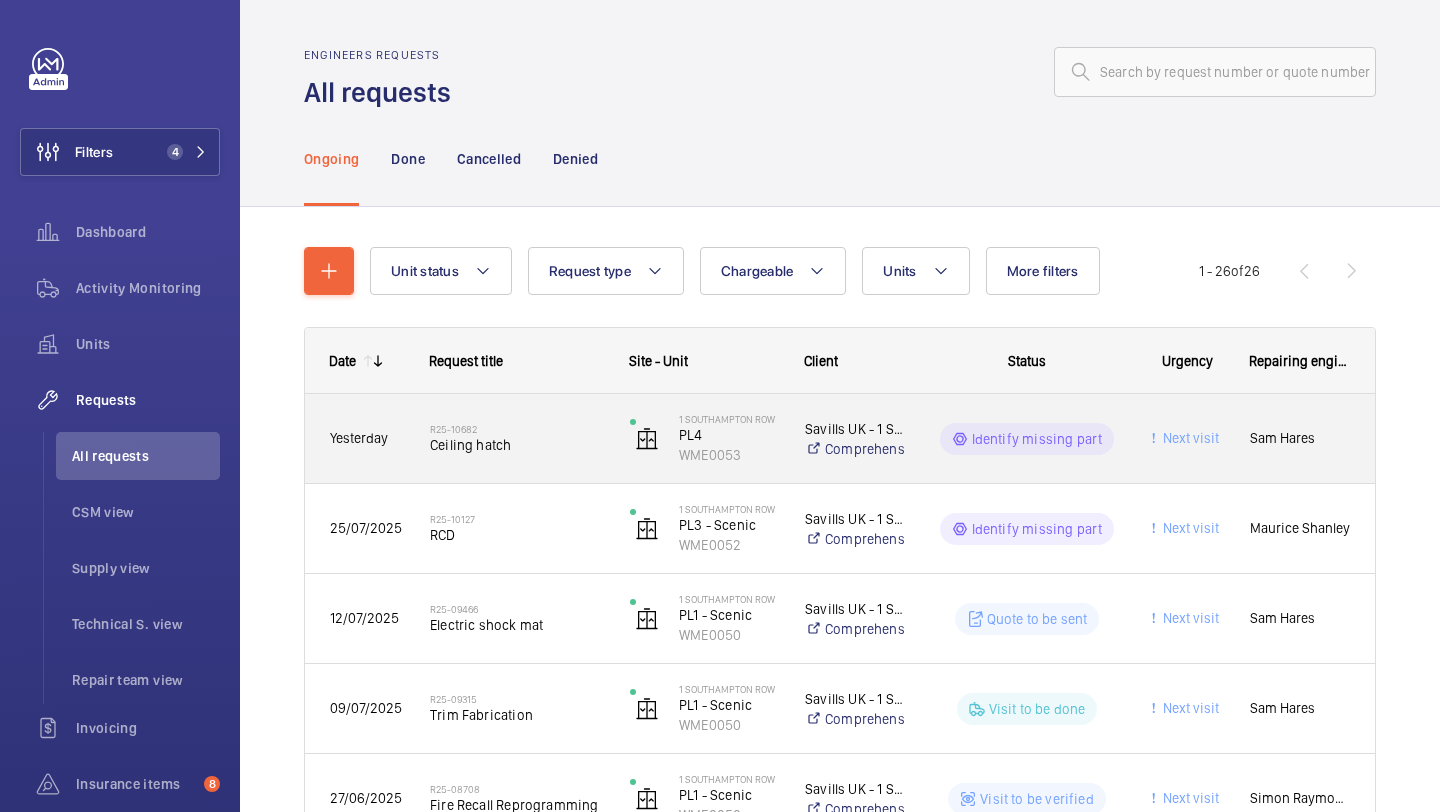 click on "R25-10682   Ceiling hatch" 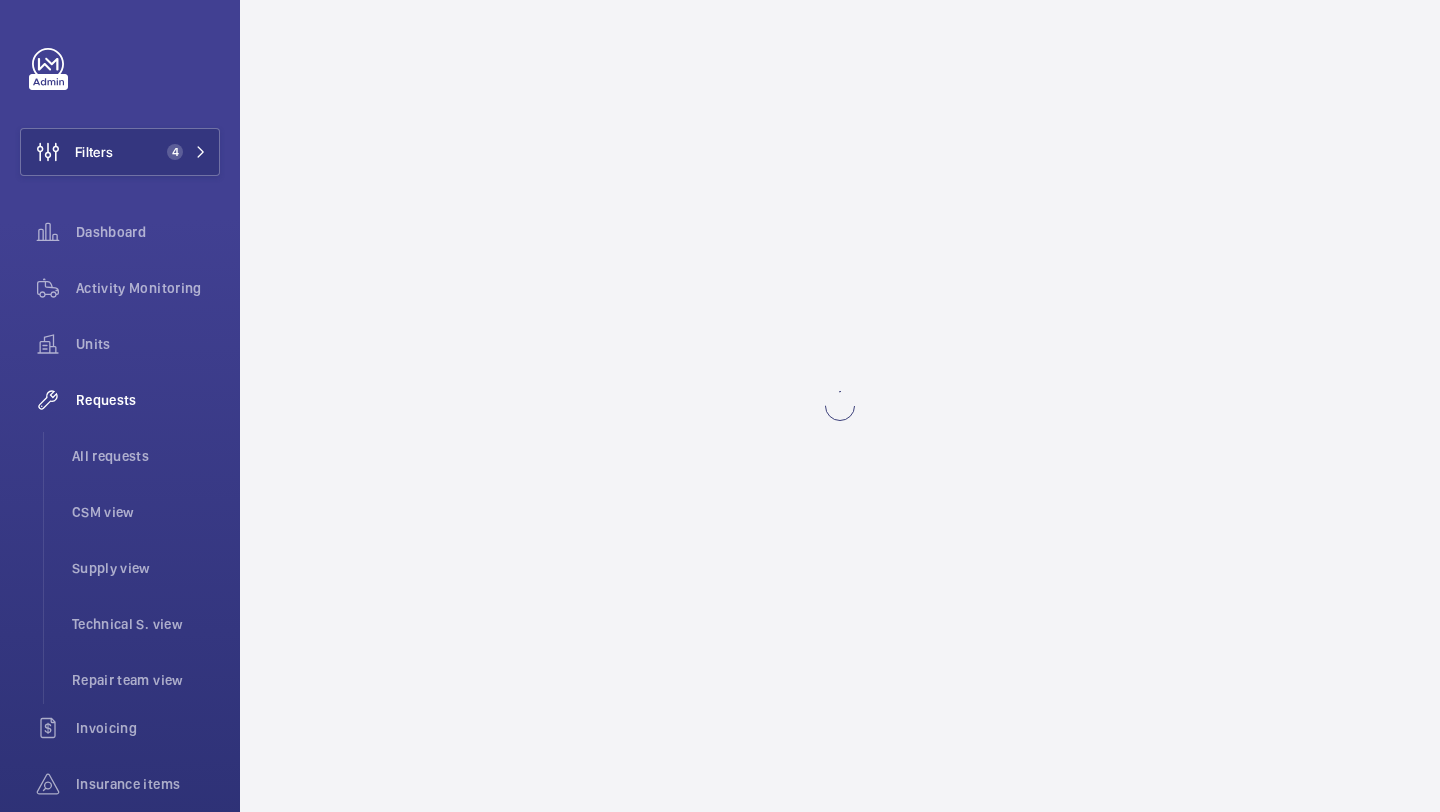 scroll, scrollTop: 0, scrollLeft: 0, axis: both 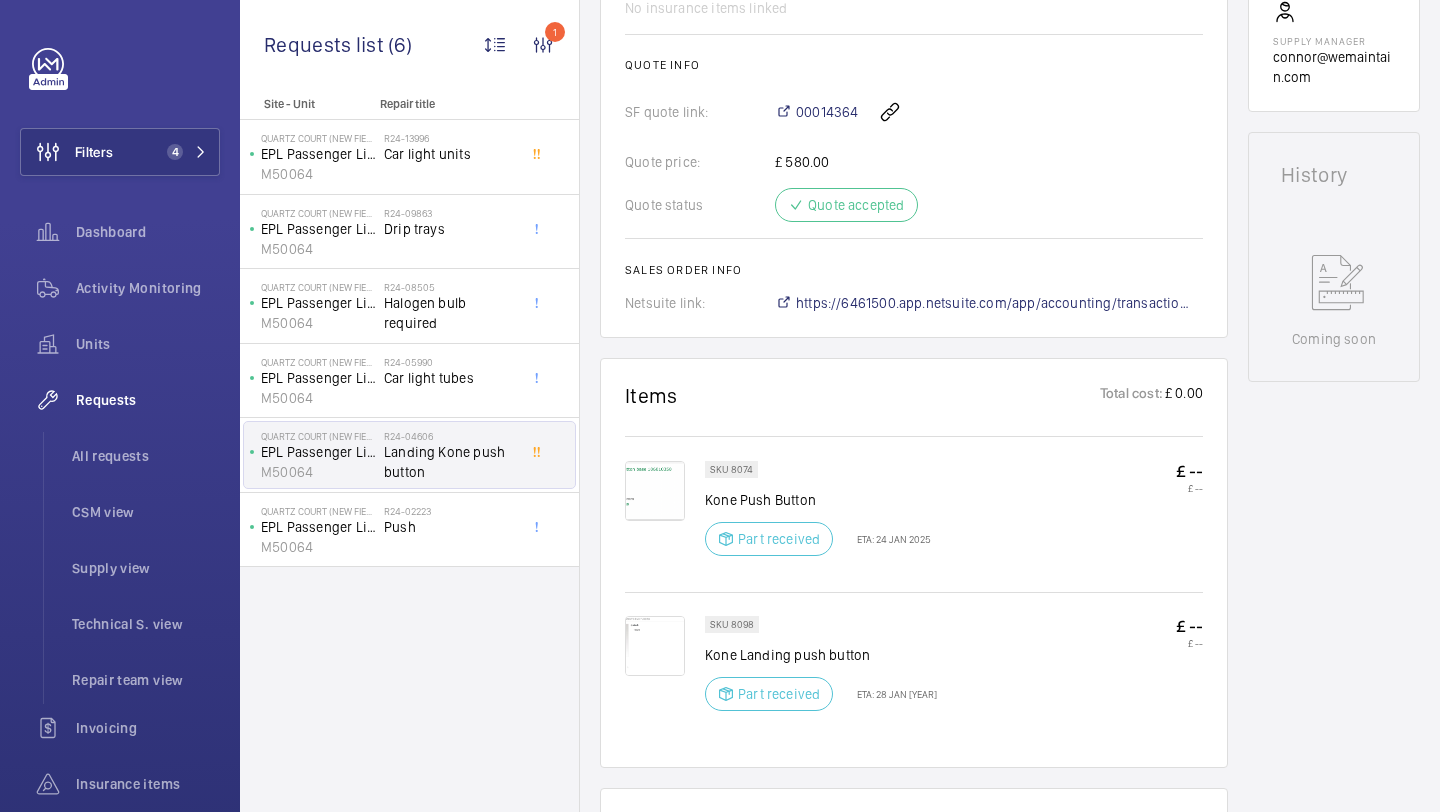 click 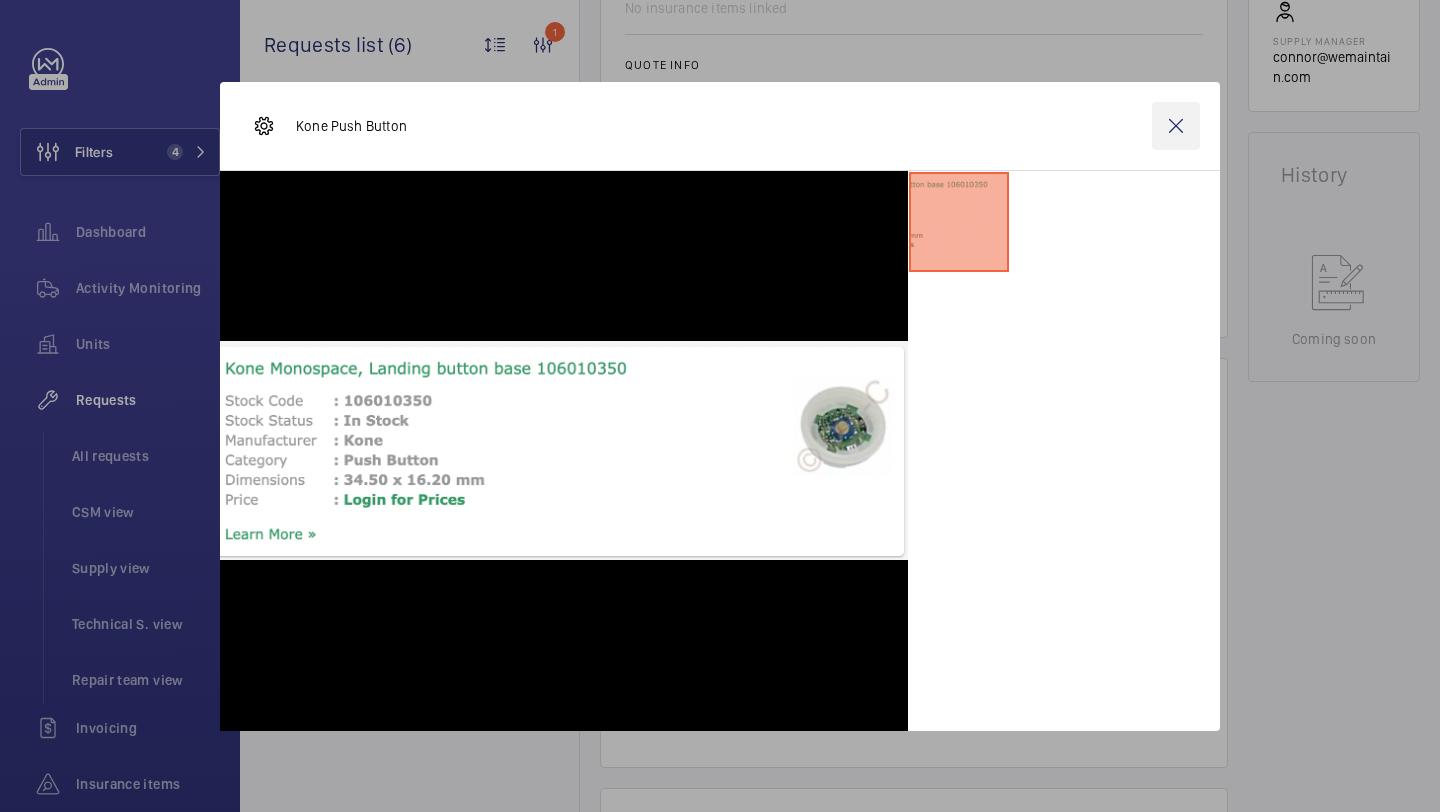 click at bounding box center (1176, 126) 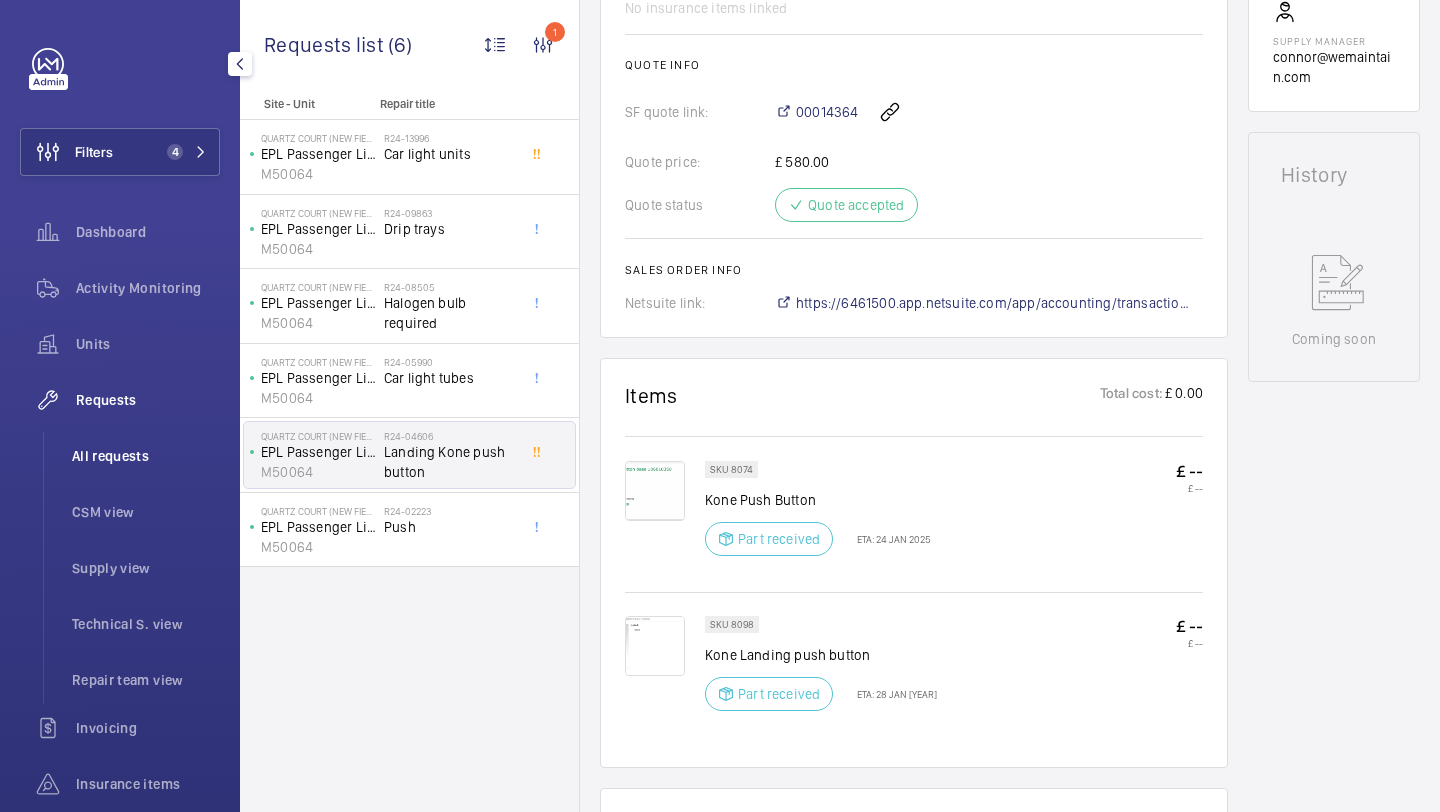 click on "All requests" 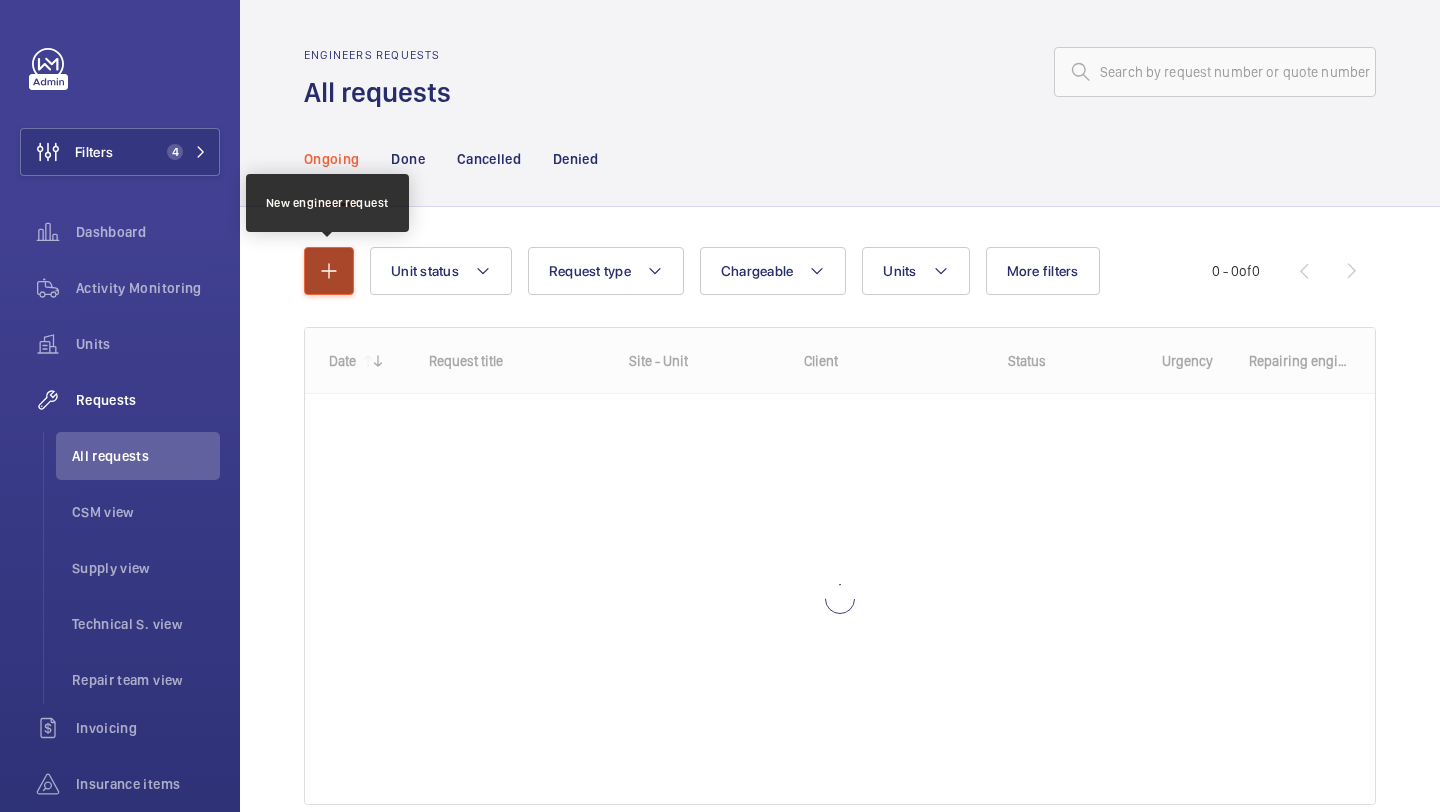 click 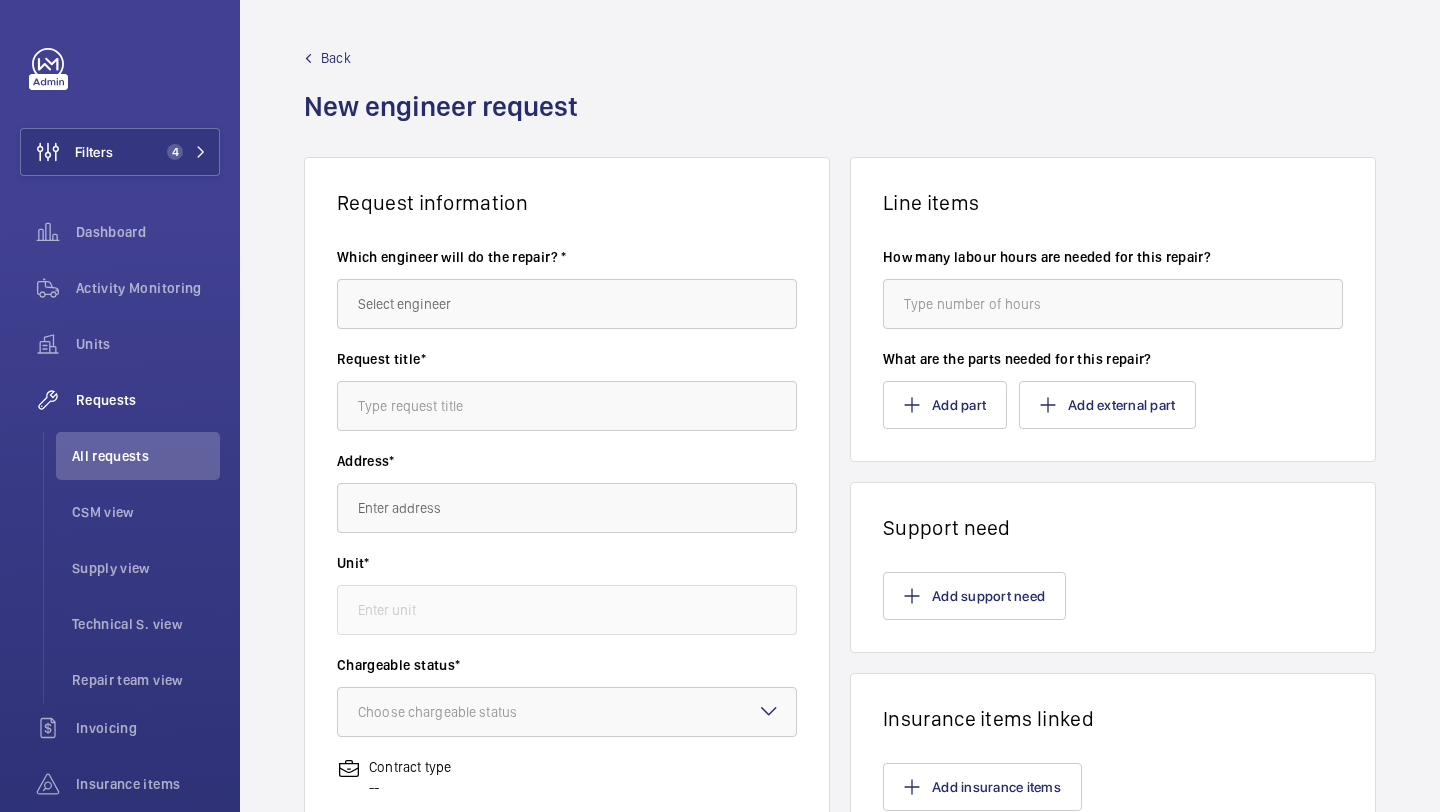 click on "Which engineer will do the repair? *" at bounding box center [567, 288] 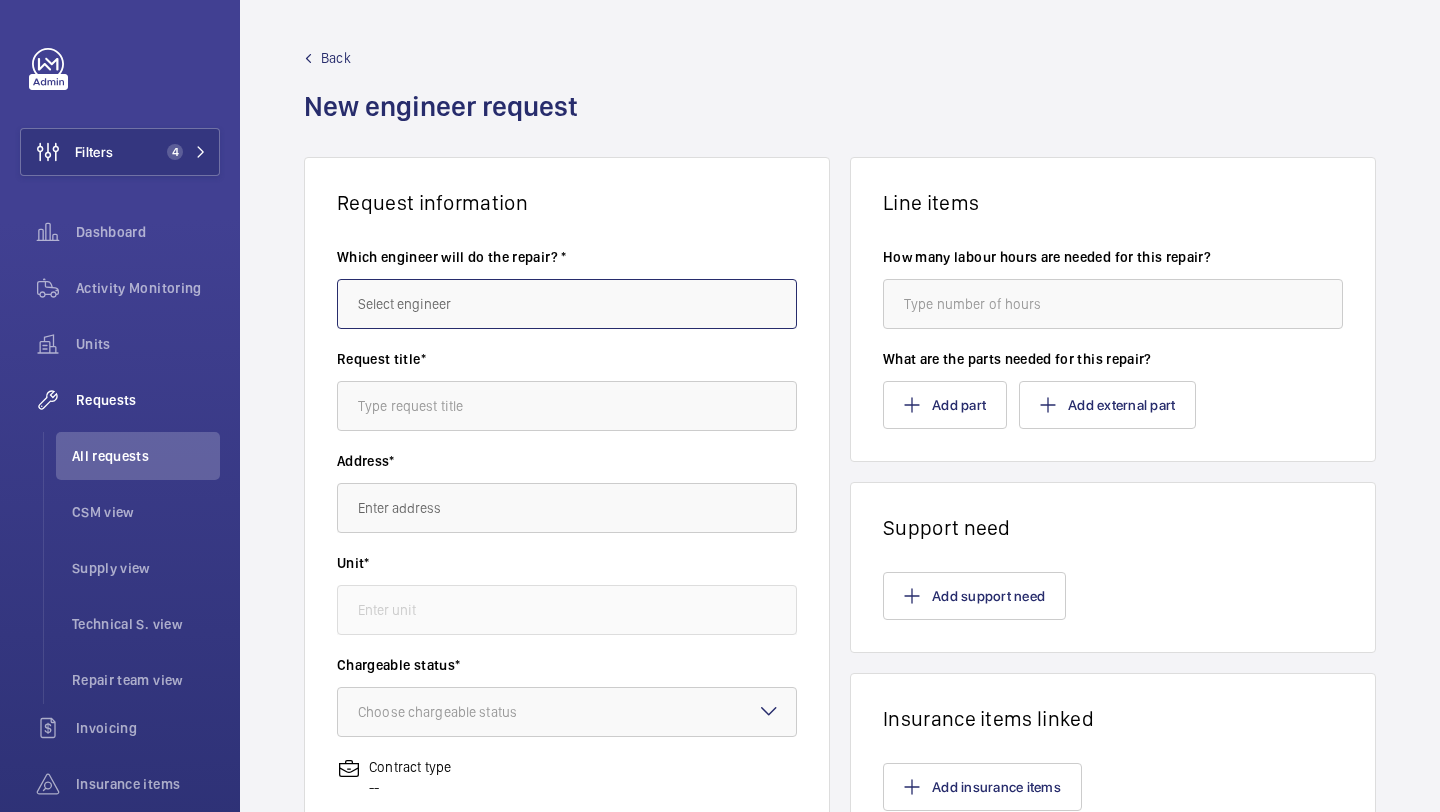 click at bounding box center [567, 304] 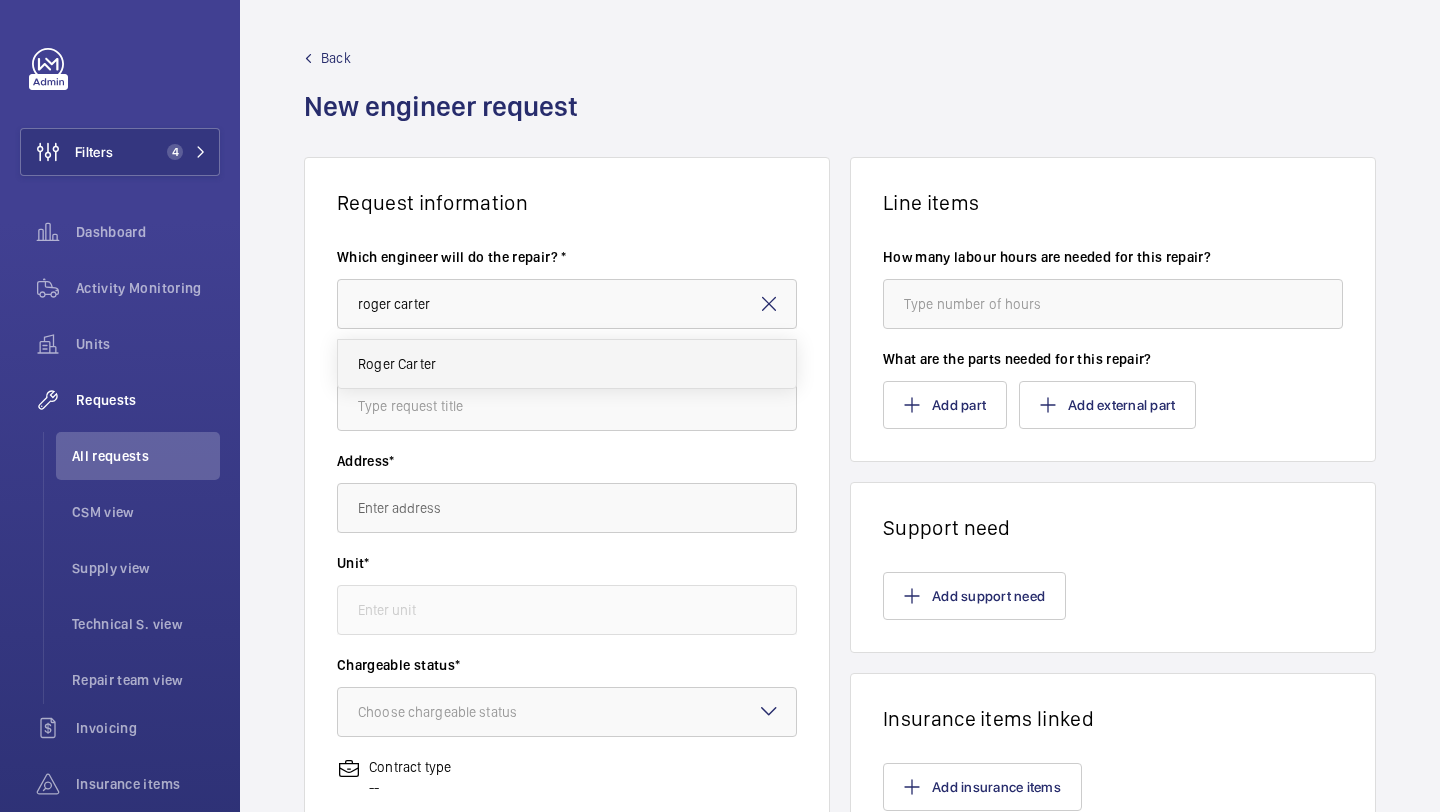 click on "Roger Carter" at bounding box center (397, 364) 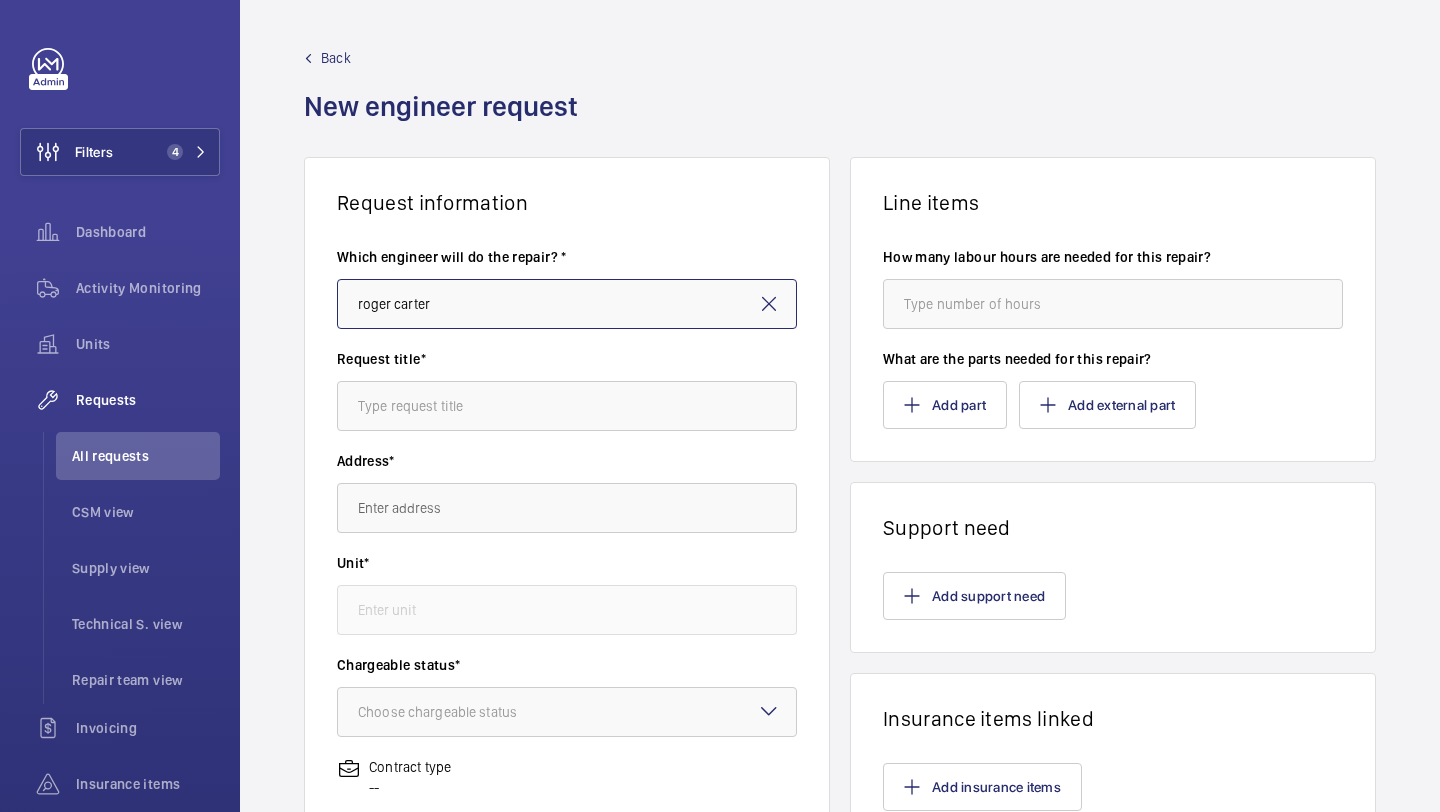 type on "Roger Carter" 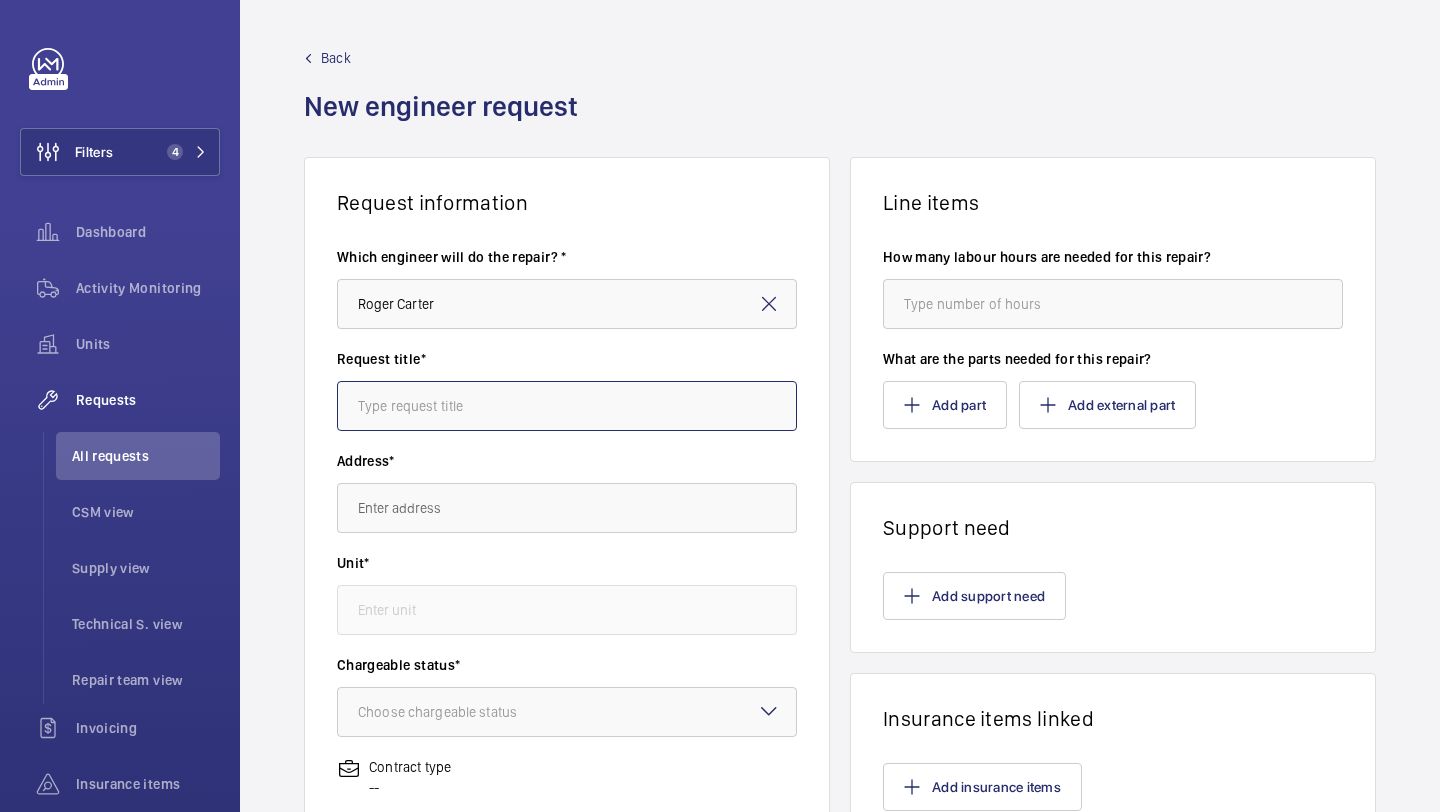 click 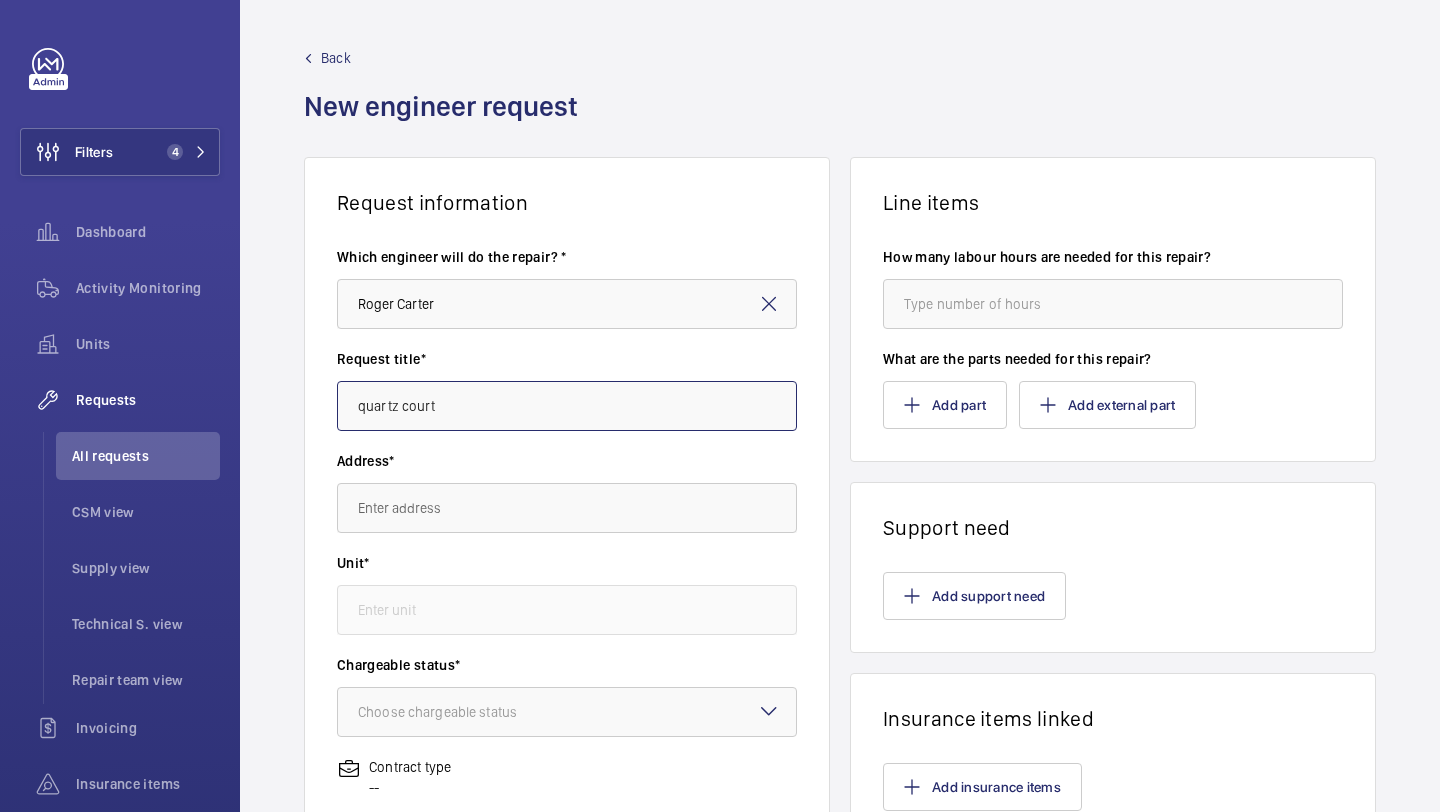 type on "quartz court" 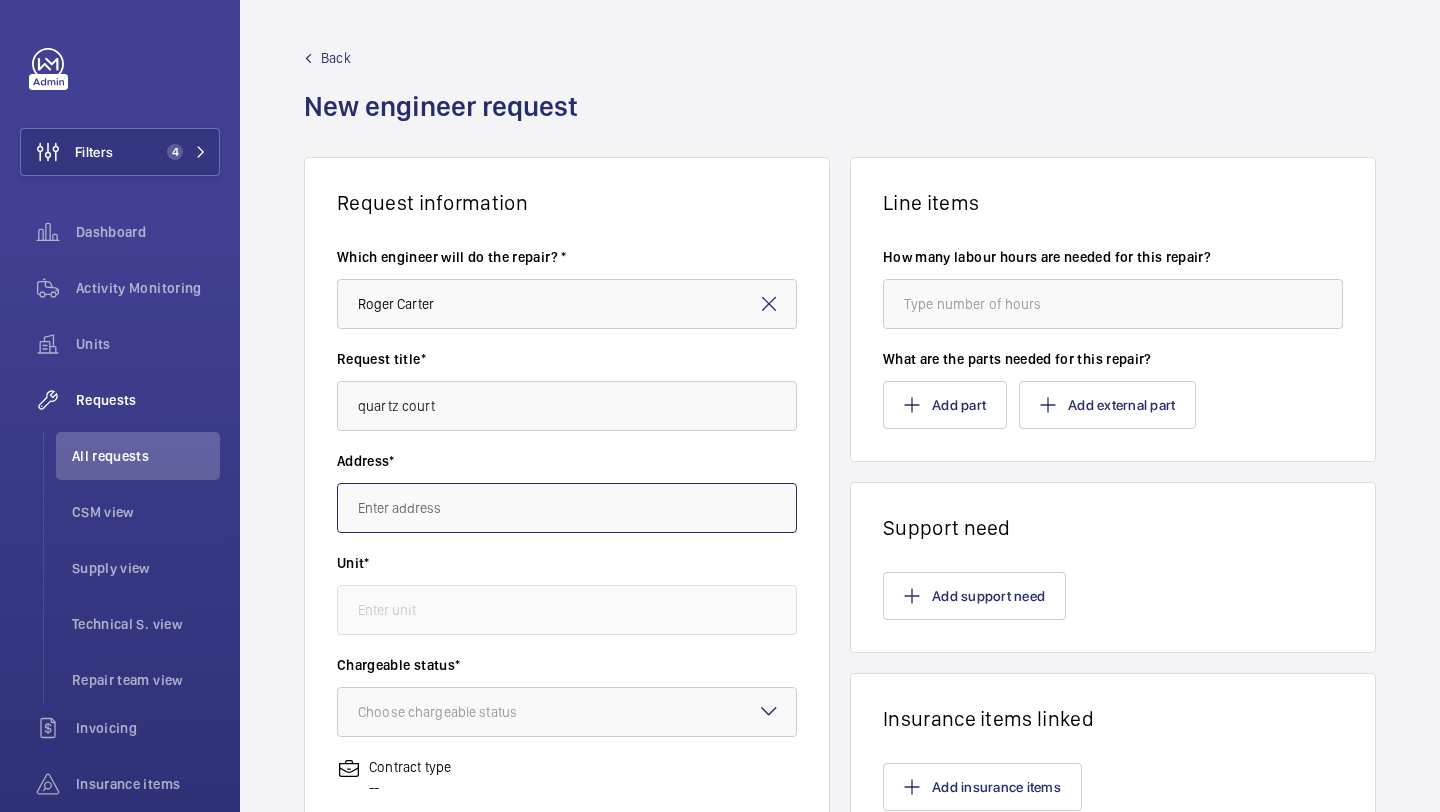 click at bounding box center [567, 508] 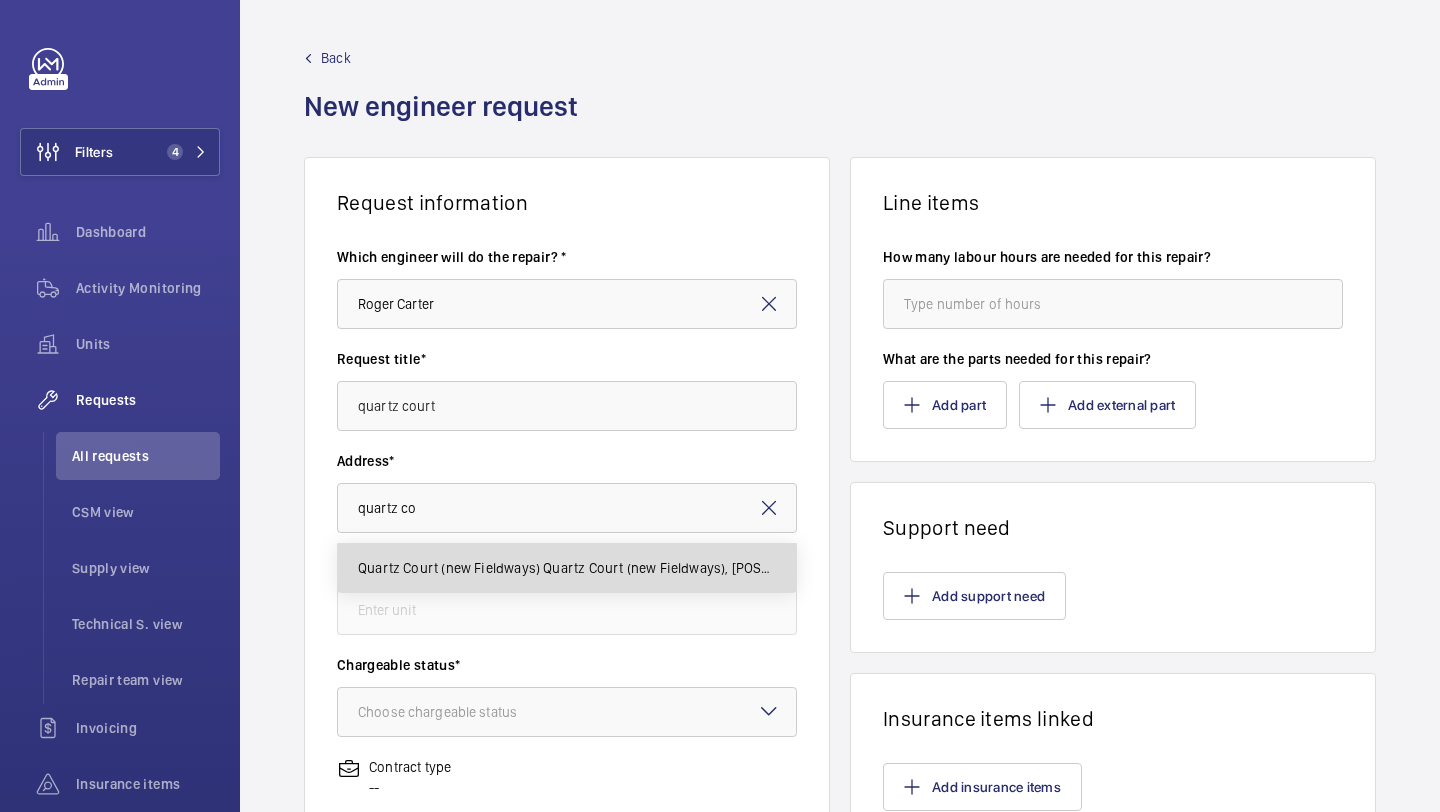 click on "Quartz Court (new Fieldways) Quartz Court (new Fieldways), EN5 2UP LONDON" at bounding box center (567, 568) 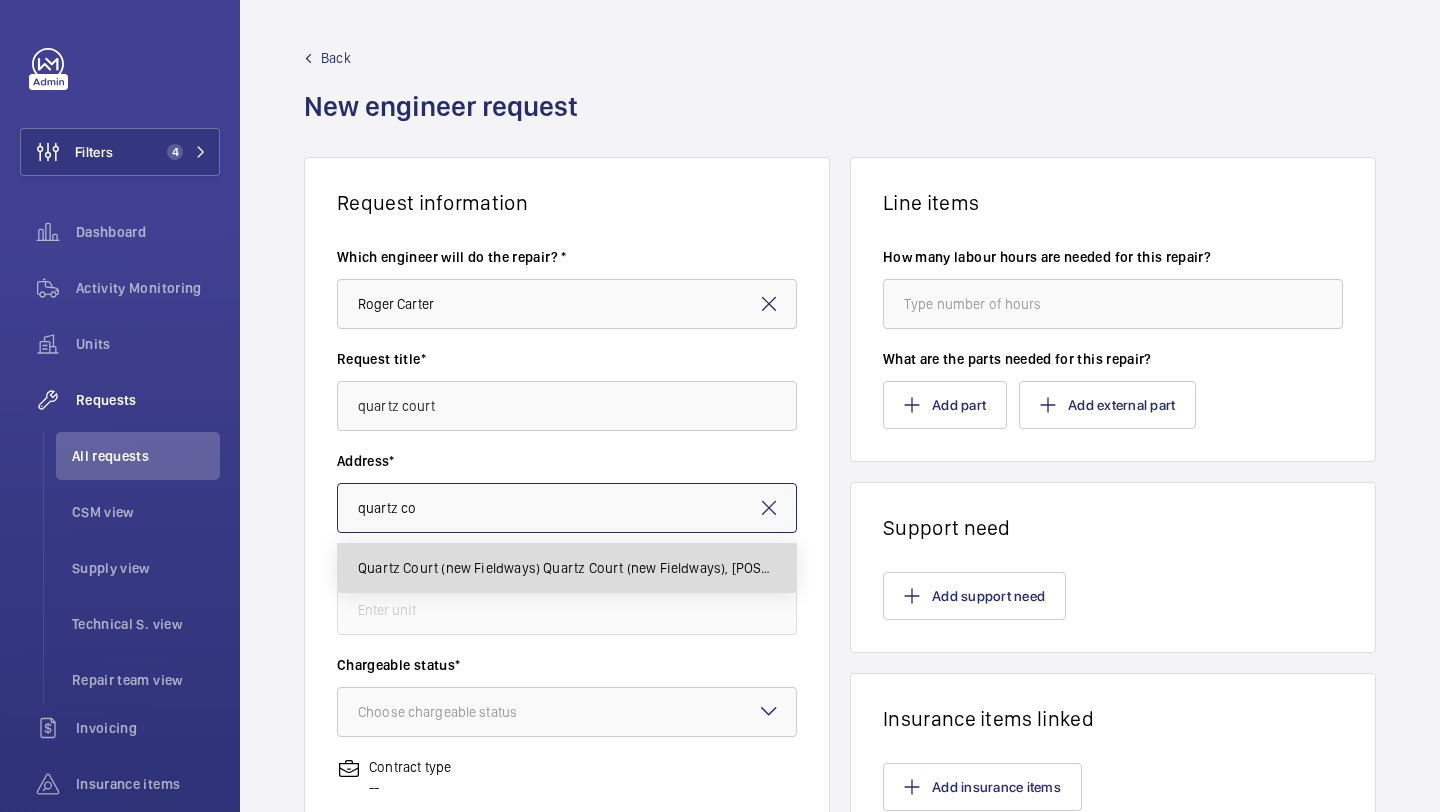 type on "Quartz Court (new Fieldways) Quartz Court (new Fieldways), EN5 2UP LONDON" 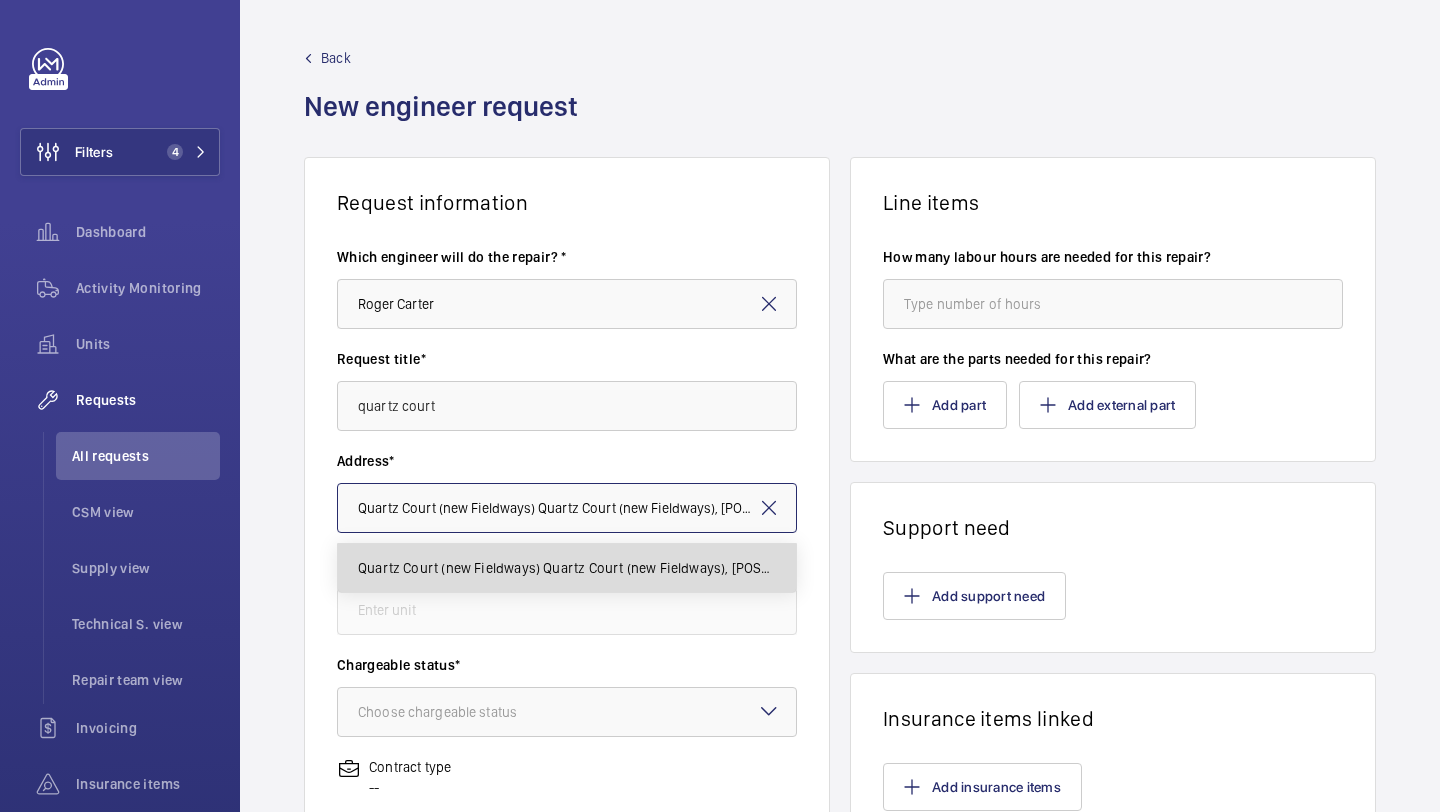 scroll, scrollTop: 0, scrollLeft: 71, axis: horizontal 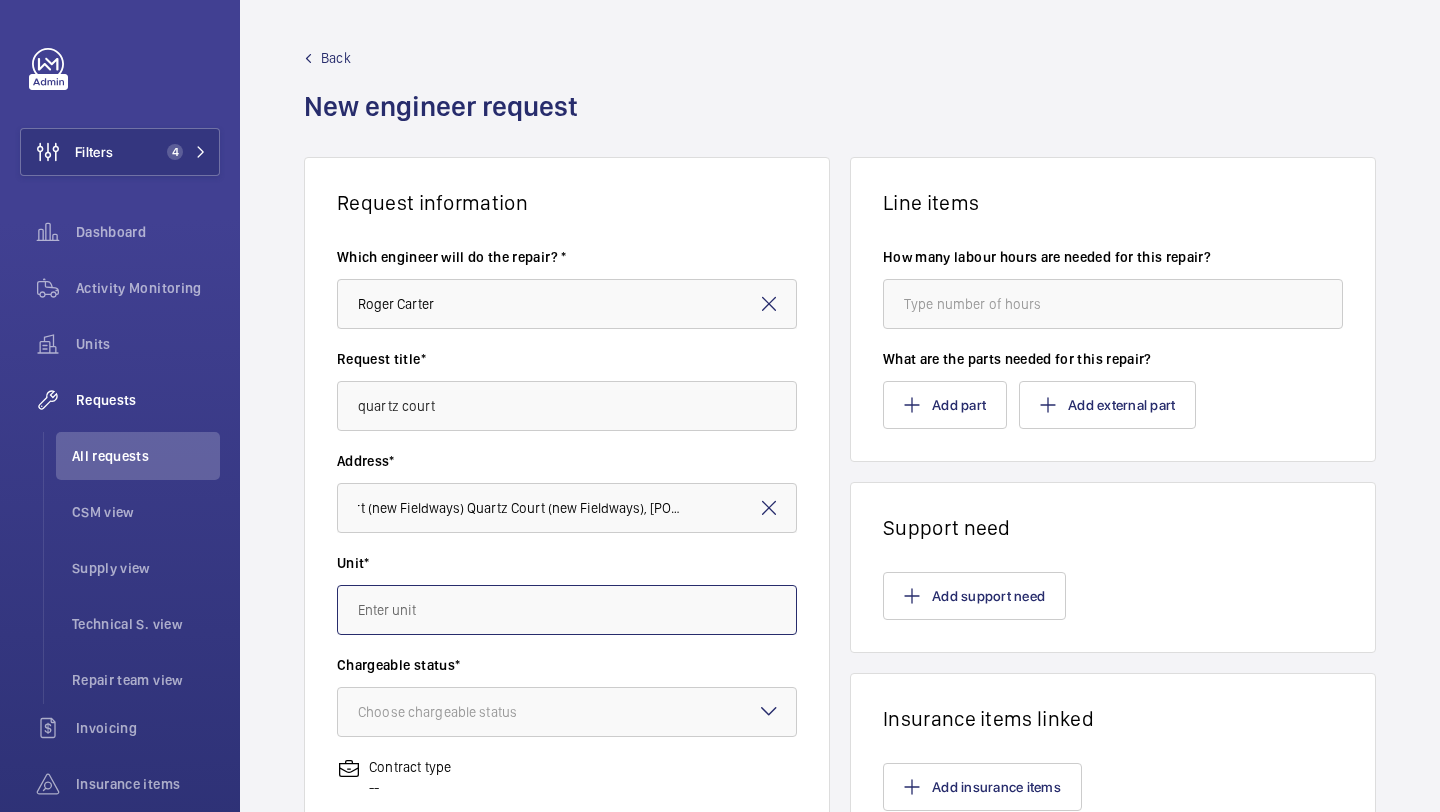 click at bounding box center (567, 610) 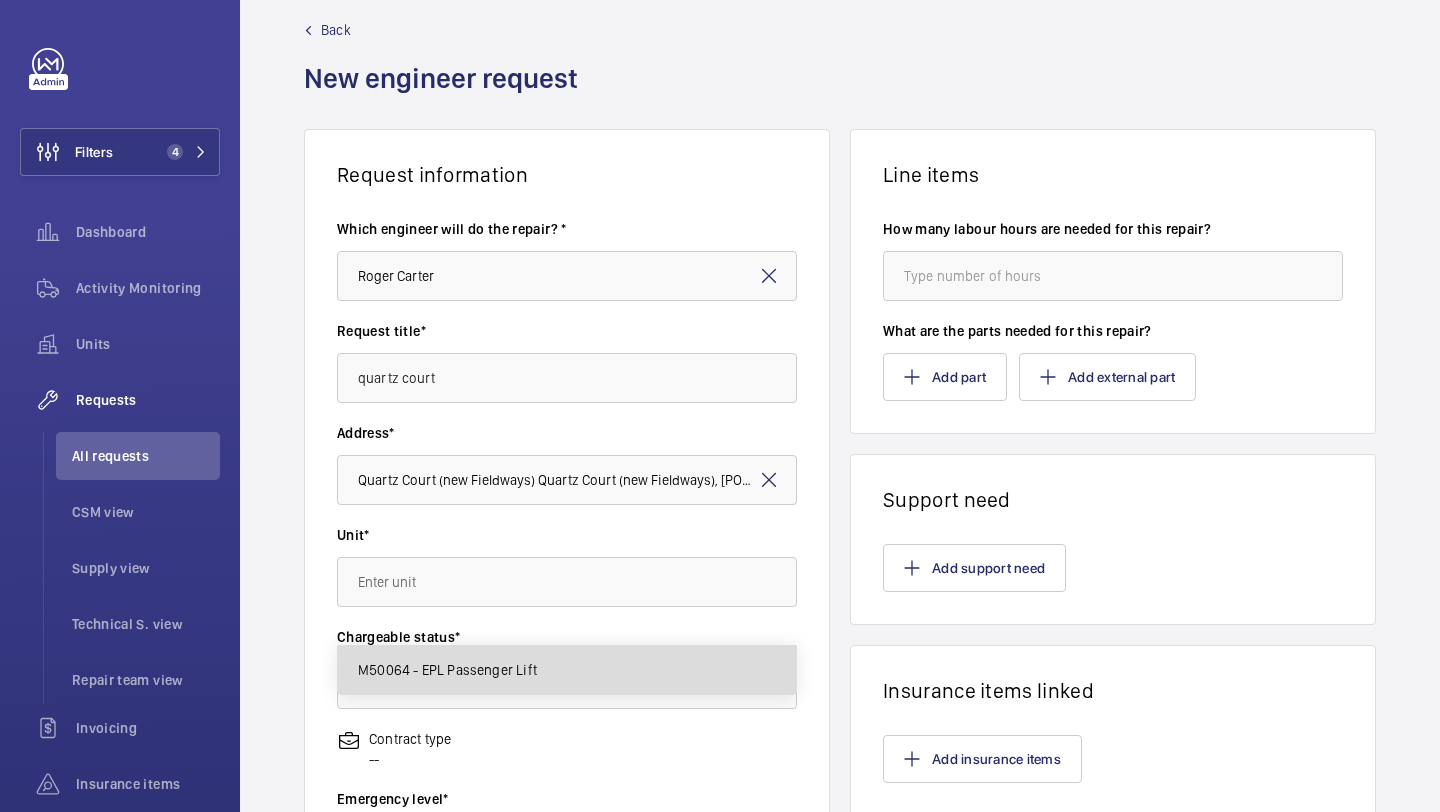 click on "M50064 - EPL Passenger Lift" at bounding box center [567, 670] 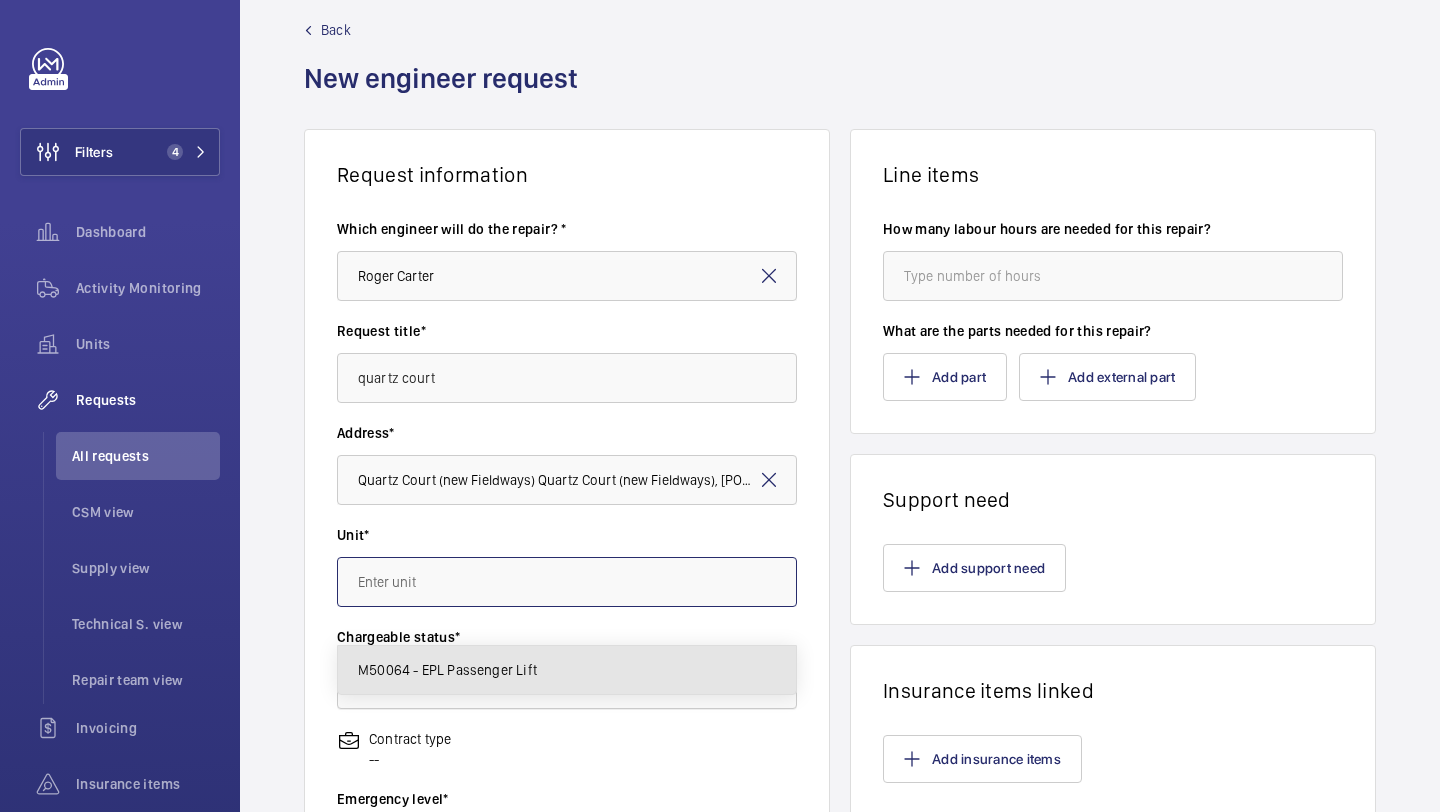 type on "M50064 - EPL Passenger Lift" 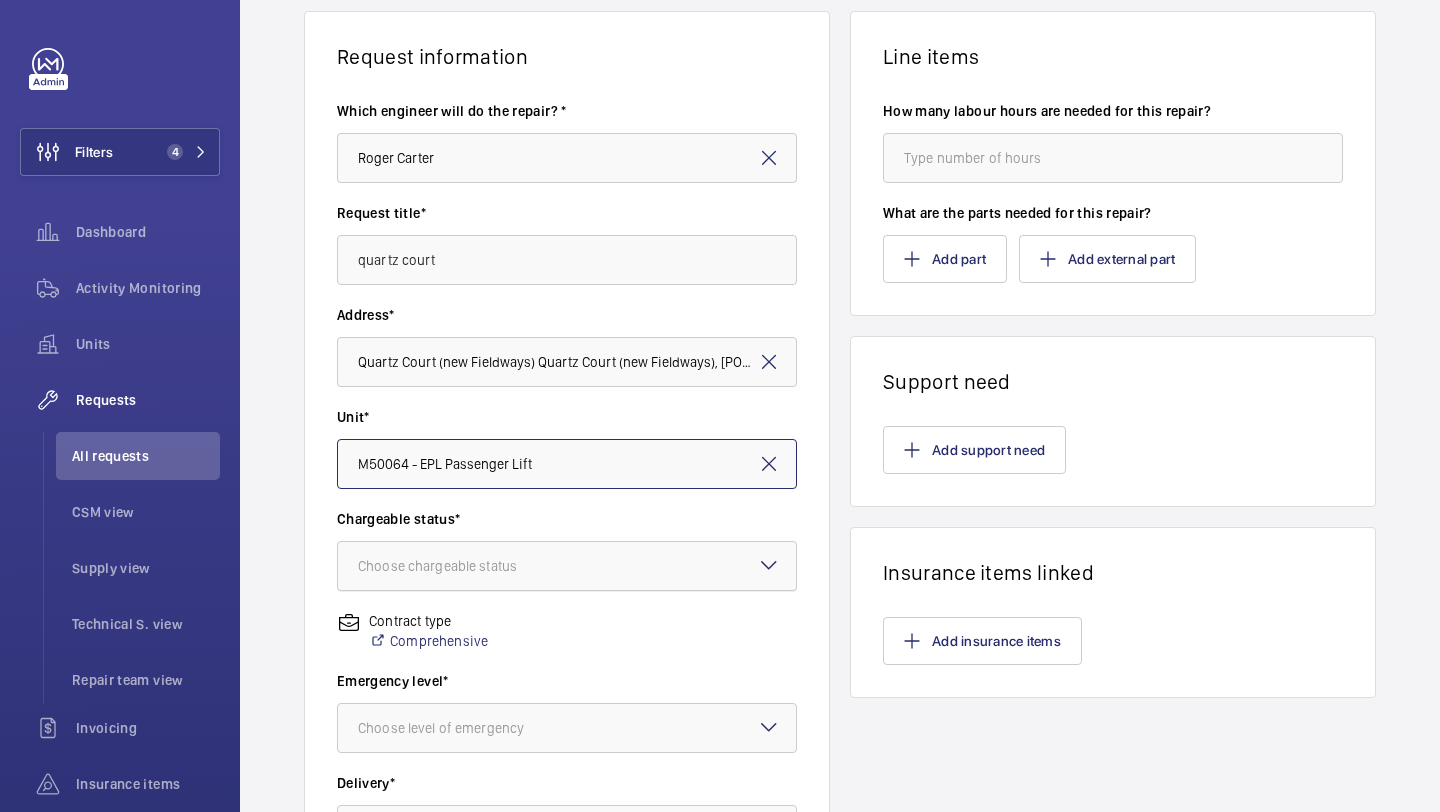 scroll, scrollTop: 170, scrollLeft: 0, axis: vertical 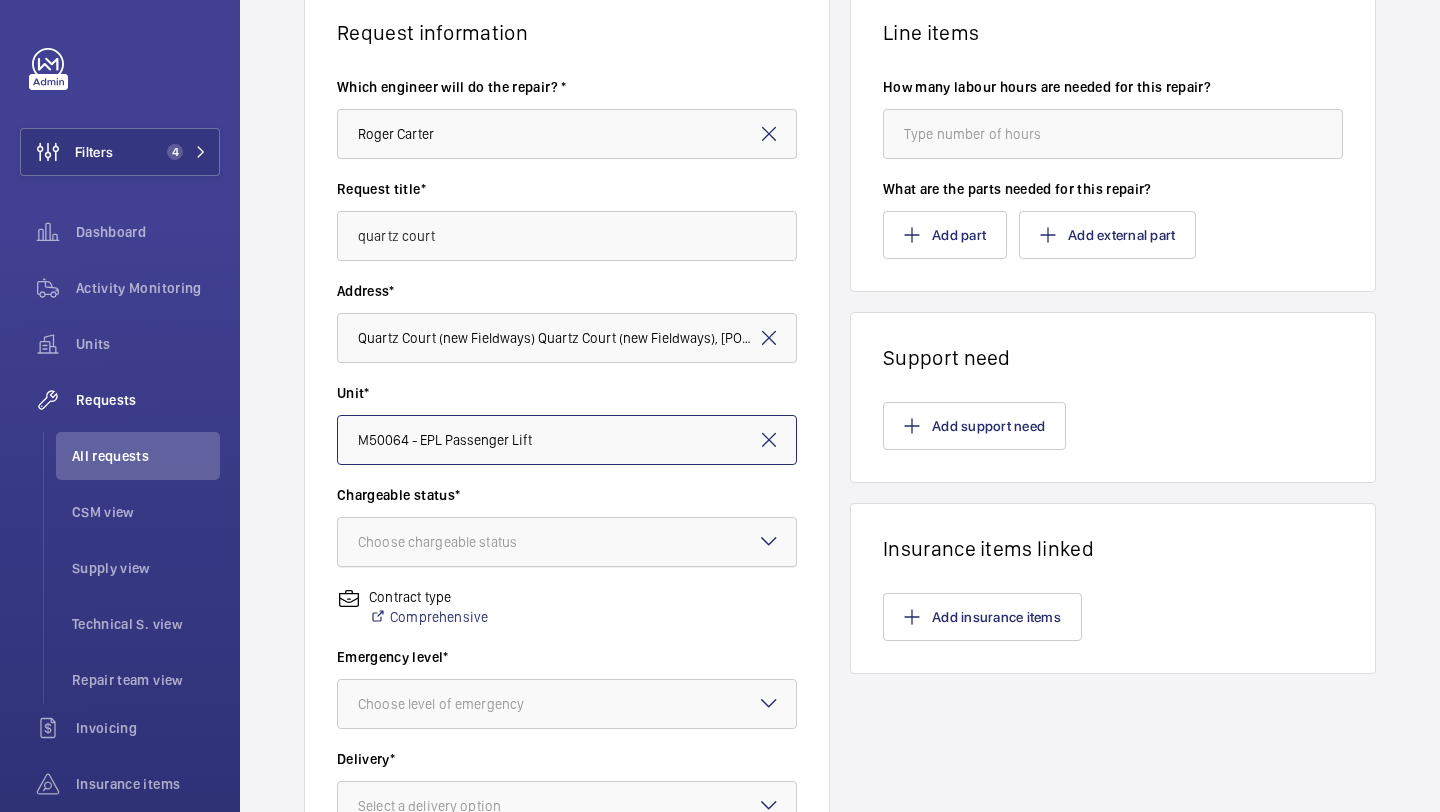 click on "Choose chargeable status" at bounding box center [462, 542] 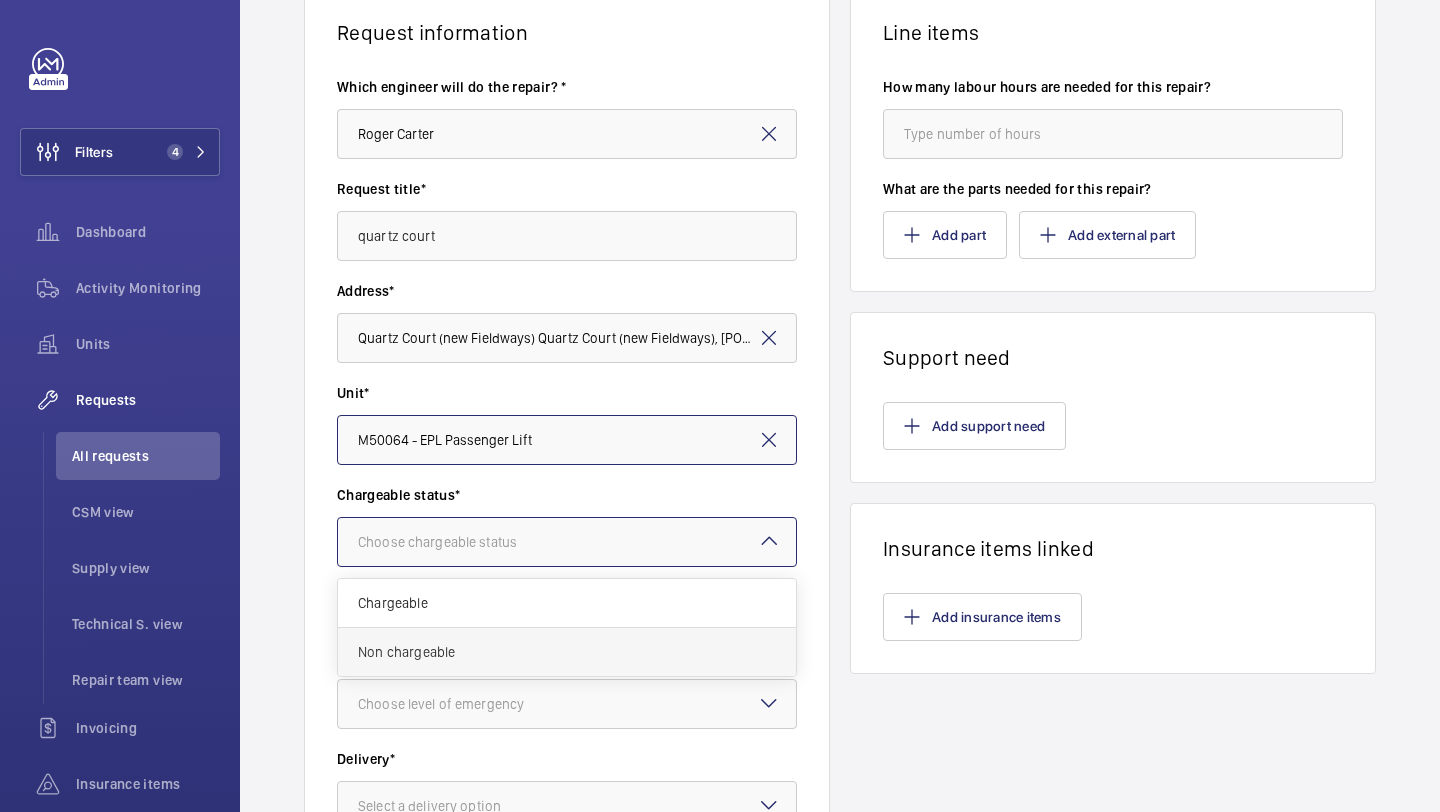 click on "Non chargeable" at bounding box center (567, 652) 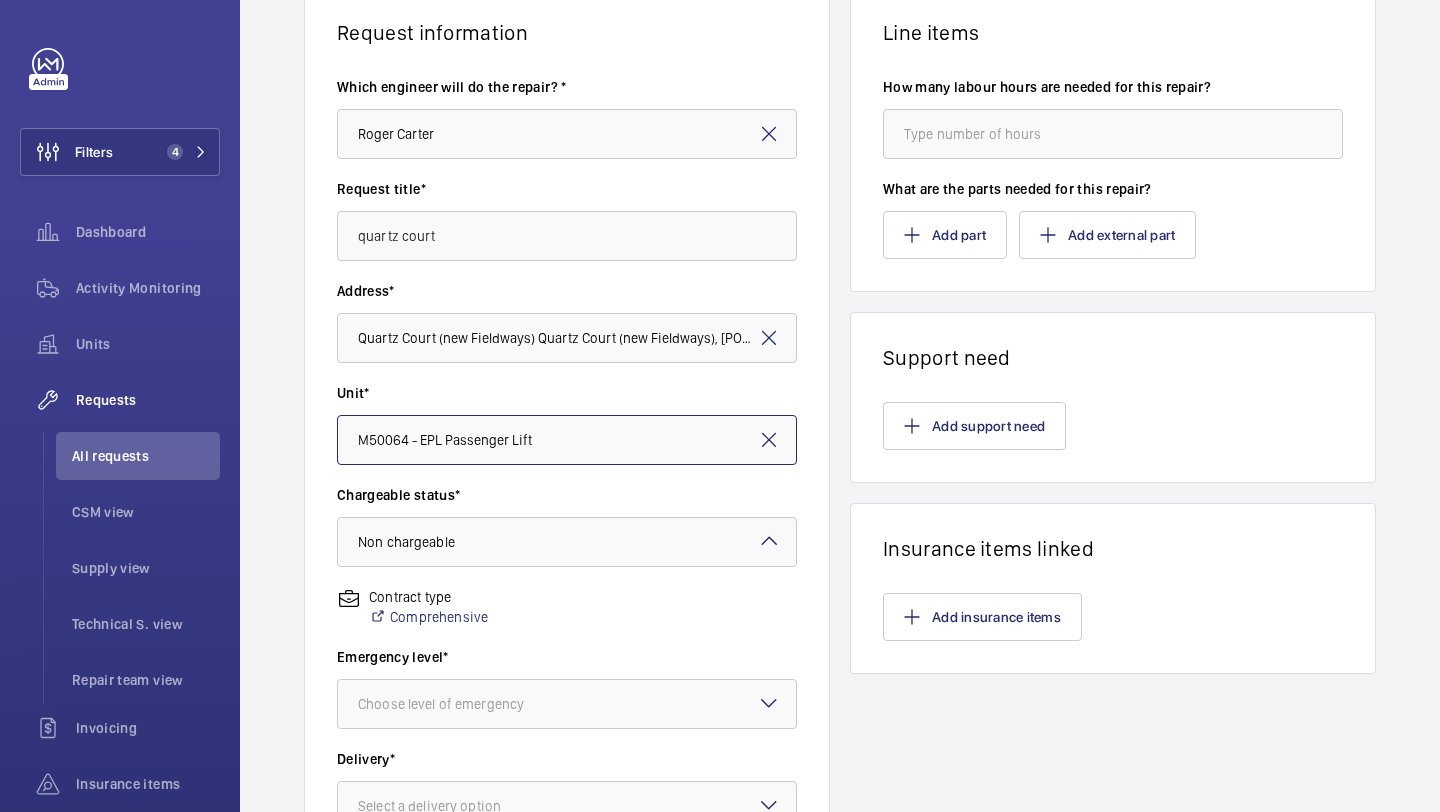 scroll, scrollTop: 492, scrollLeft: 0, axis: vertical 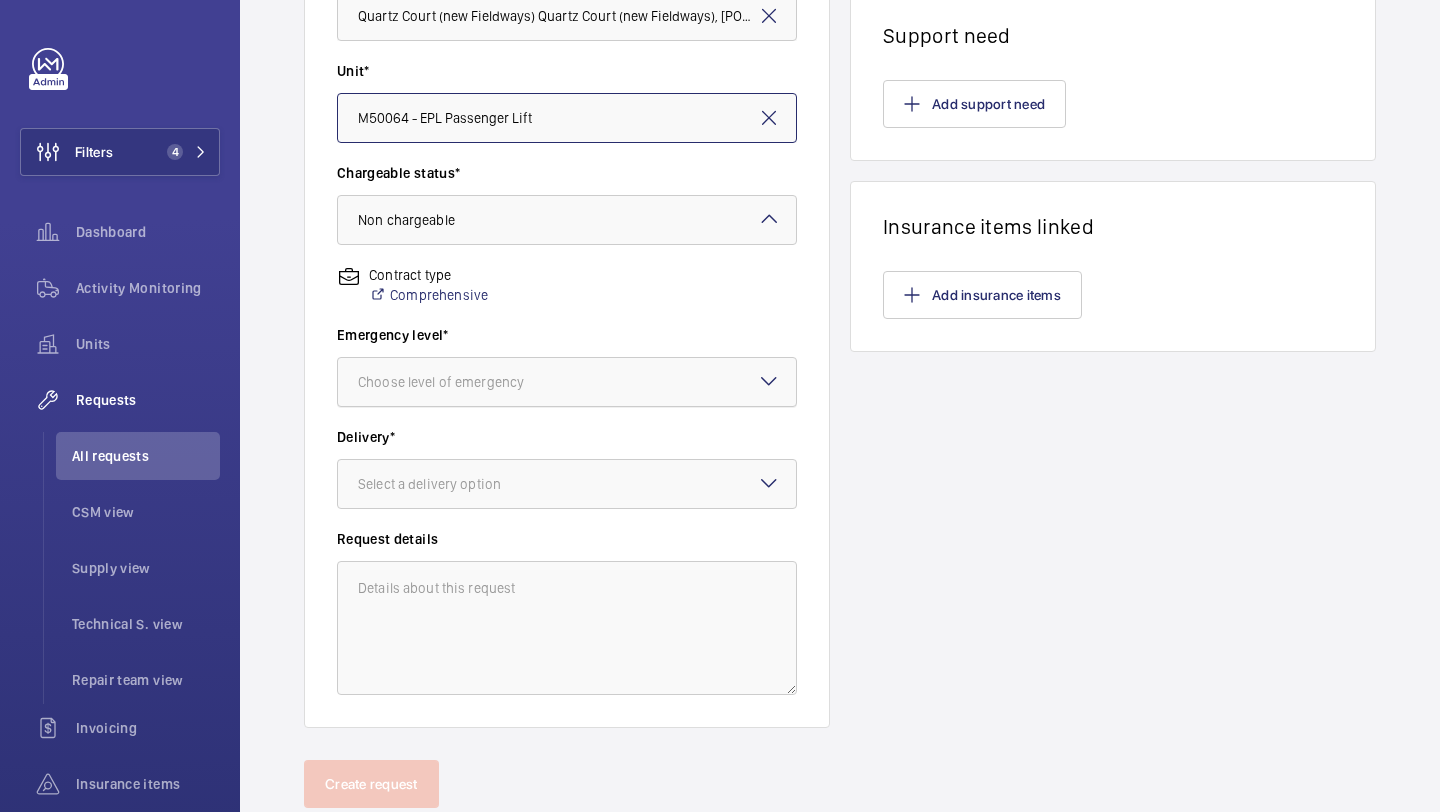 click on "Choose level of emergency" at bounding box center (466, 382) 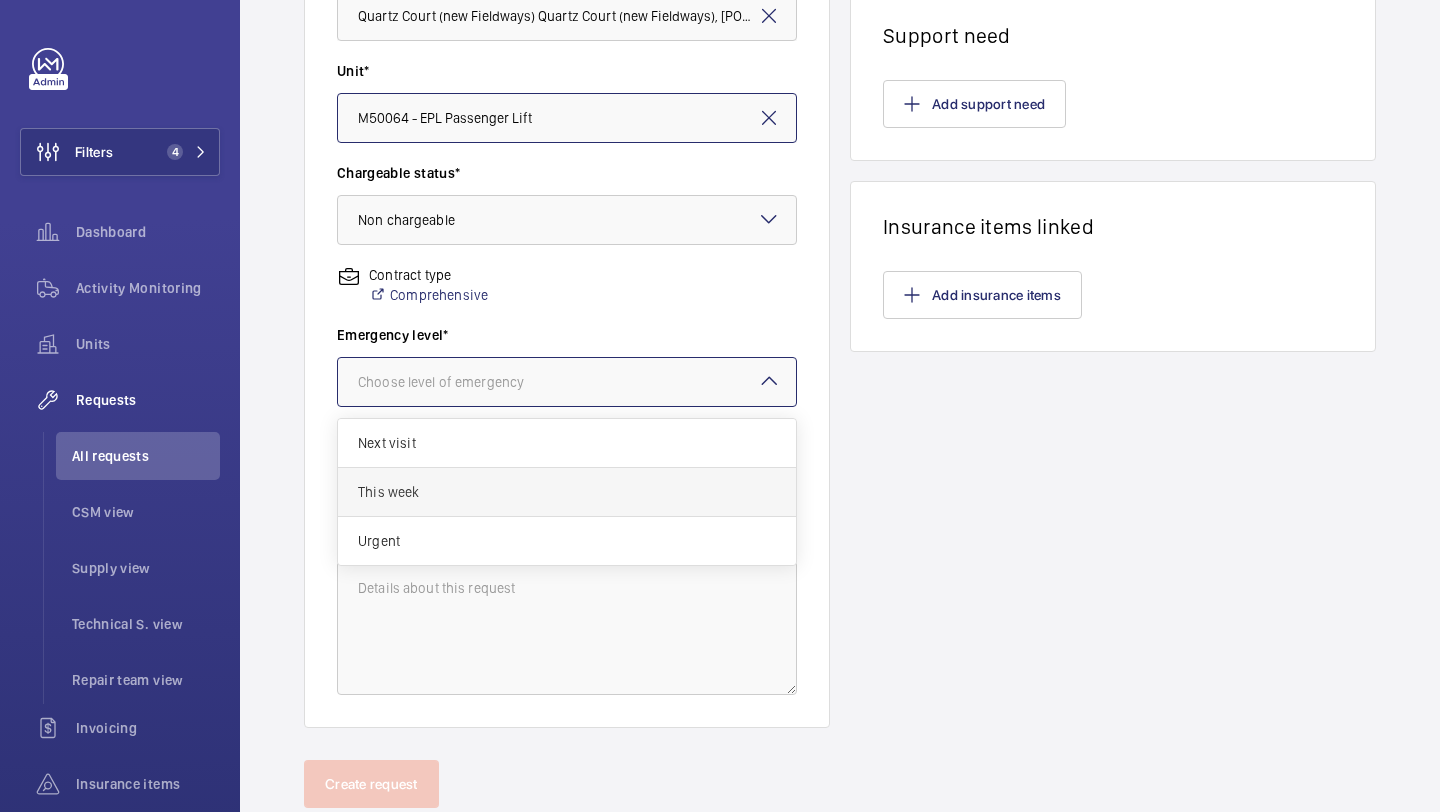 click on "This week" at bounding box center (567, 492) 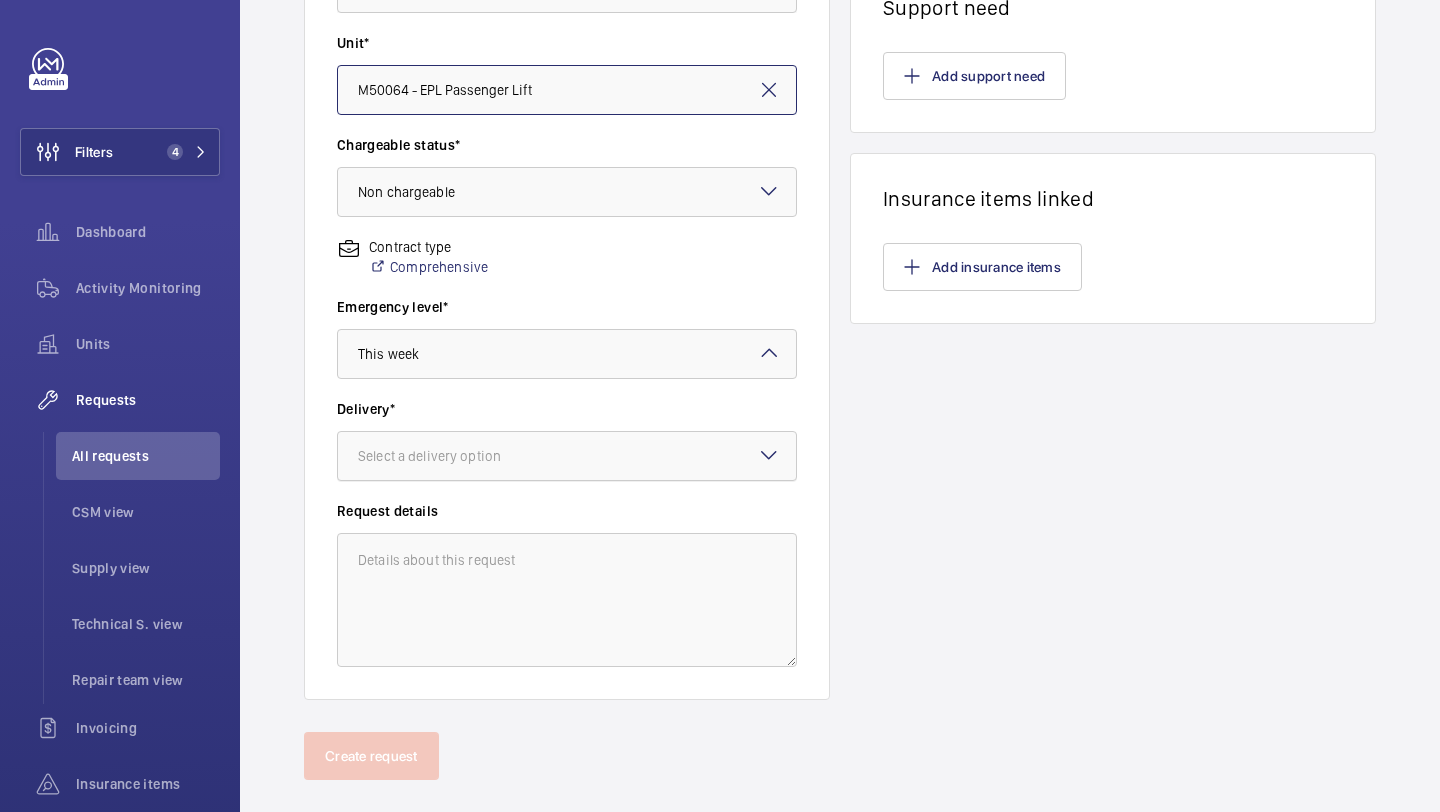 scroll, scrollTop: 530, scrollLeft: 0, axis: vertical 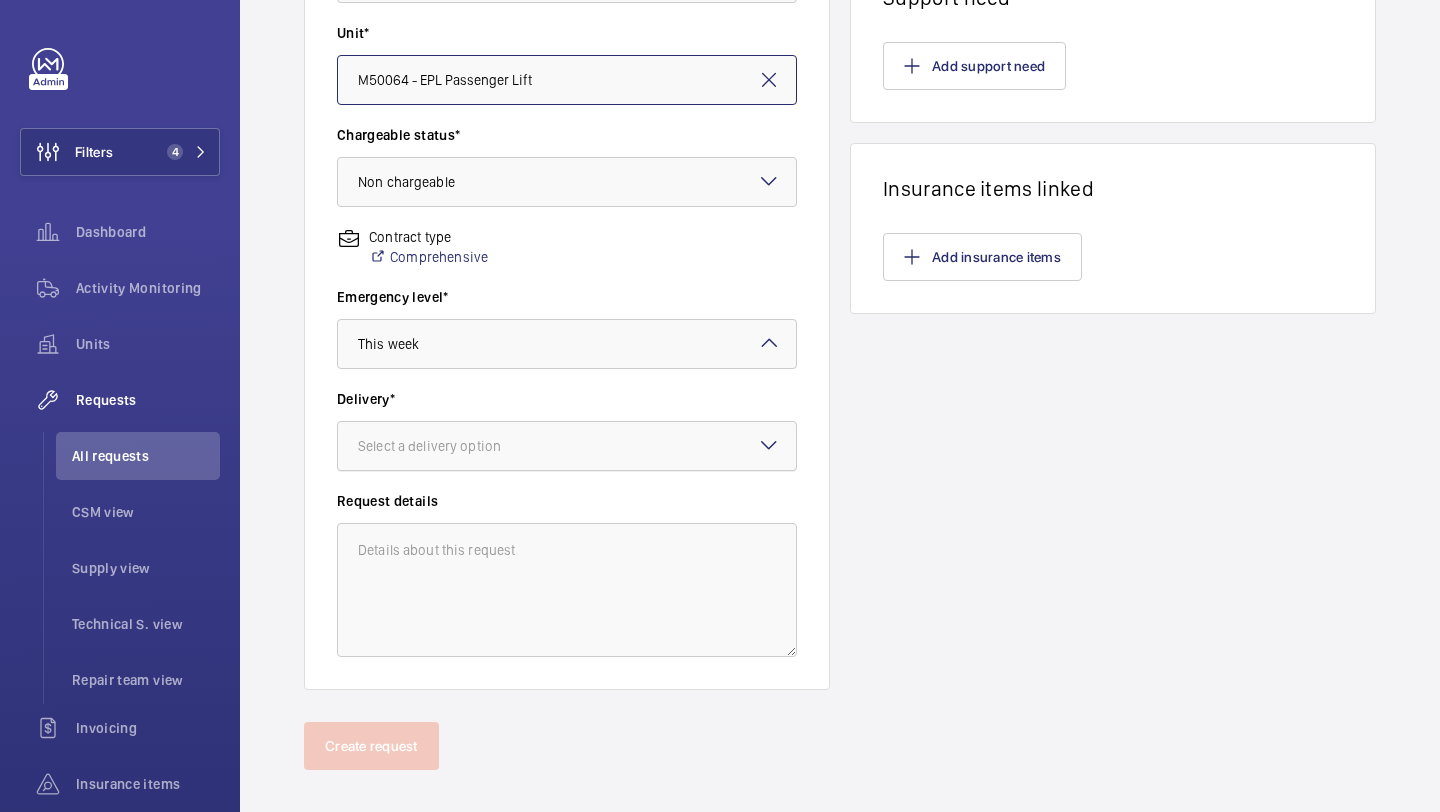 click on "Select a delivery option" at bounding box center (454, 446) 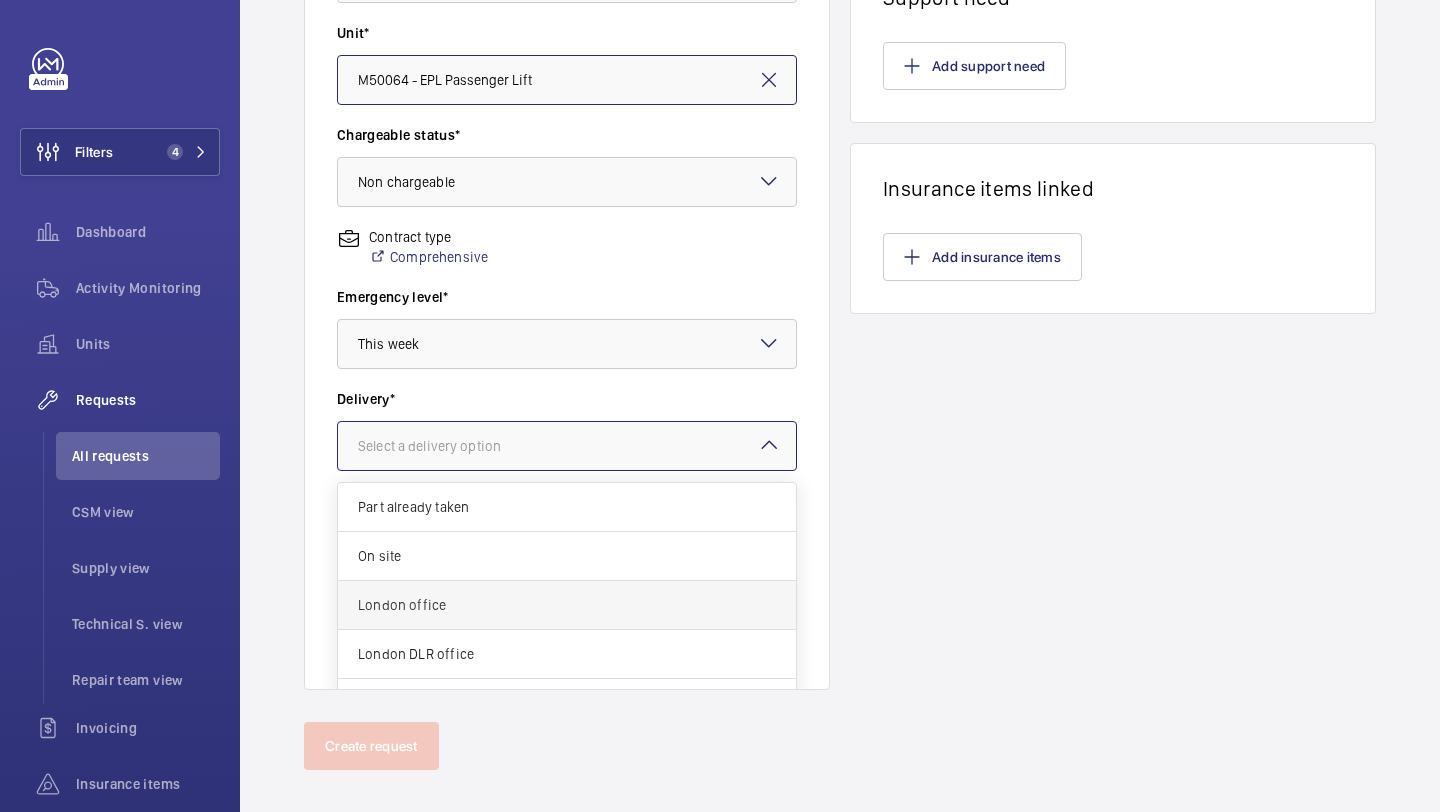 click on "London office" at bounding box center [567, 605] 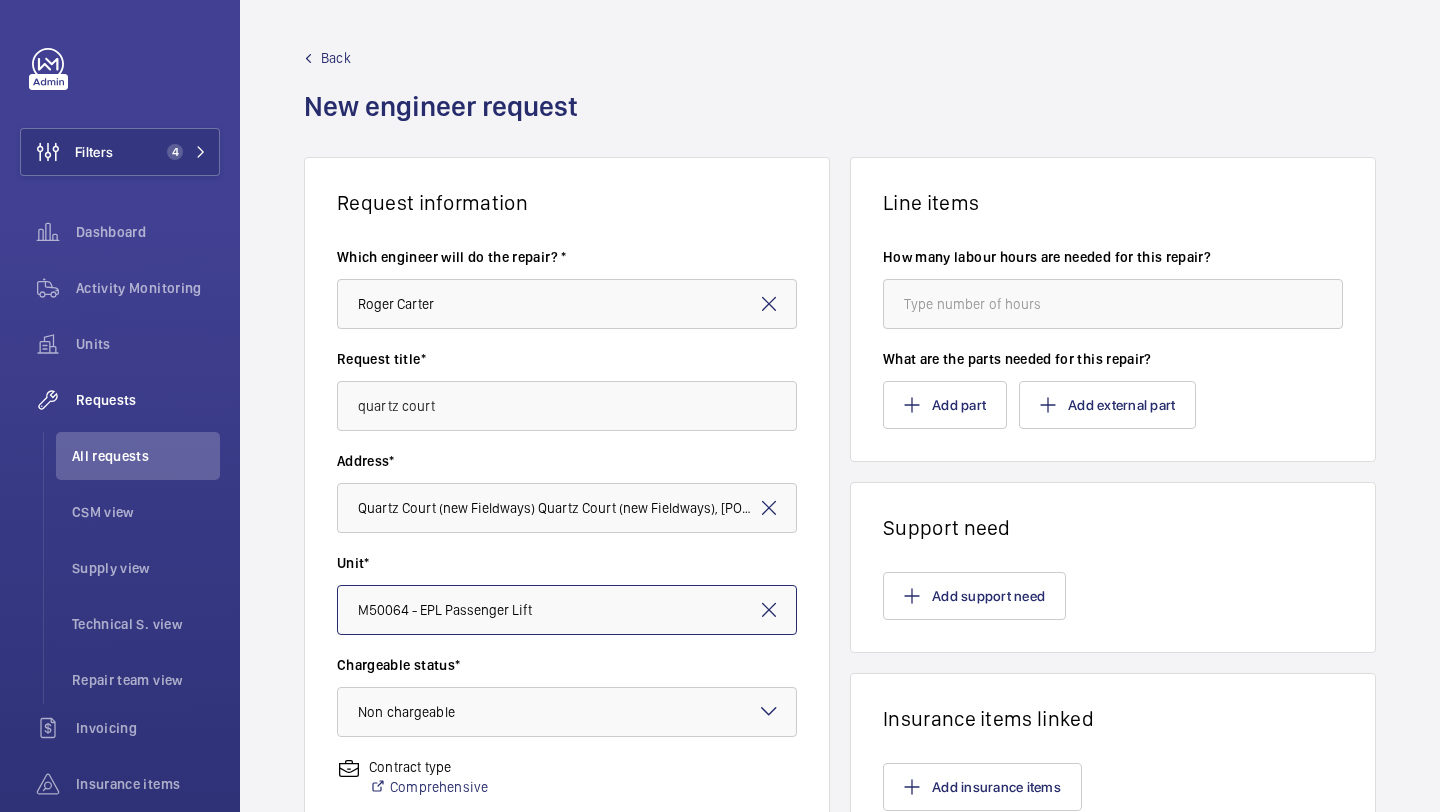 scroll, scrollTop: 552, scrollLeft: 0, axis: vertical 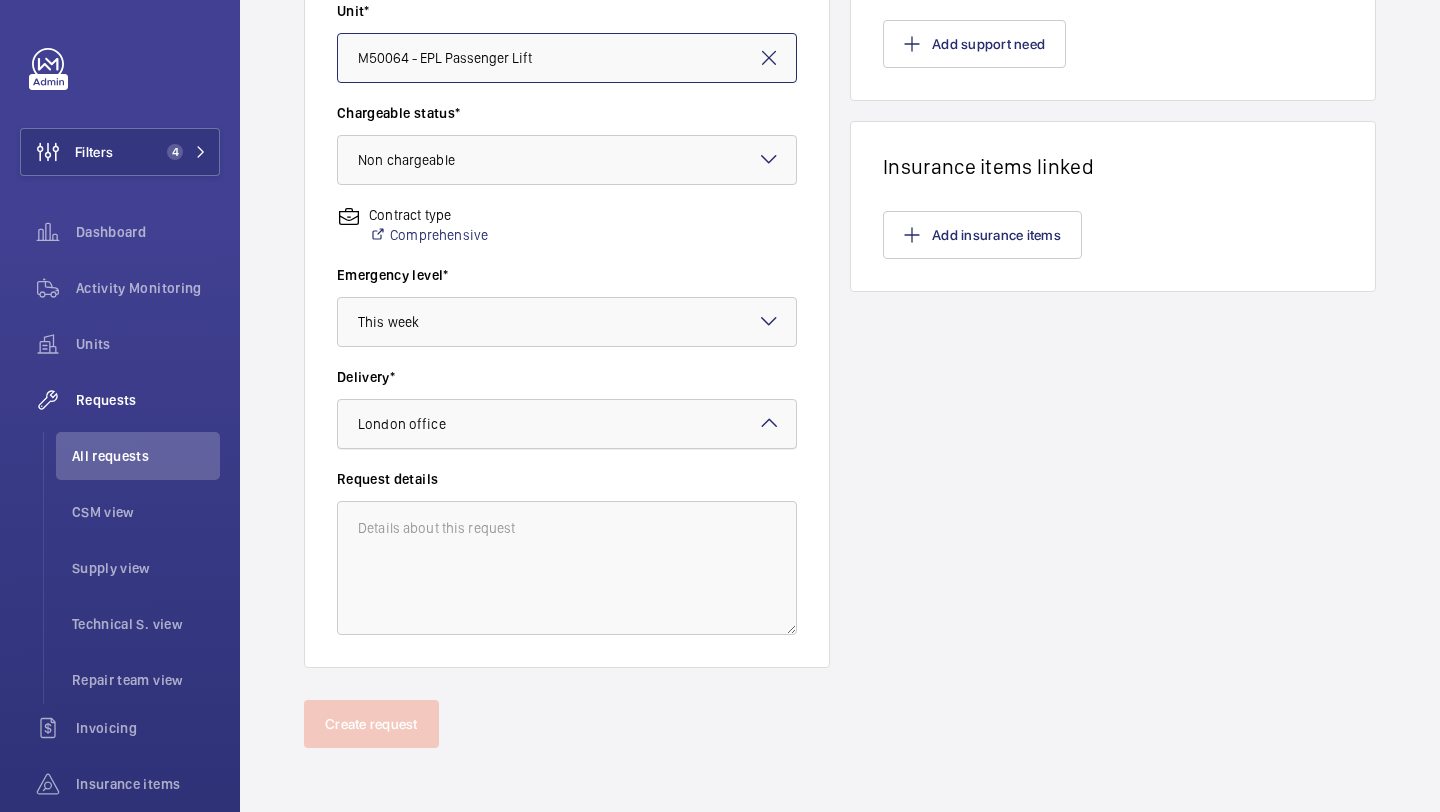 click at bounding box center [567, 424] 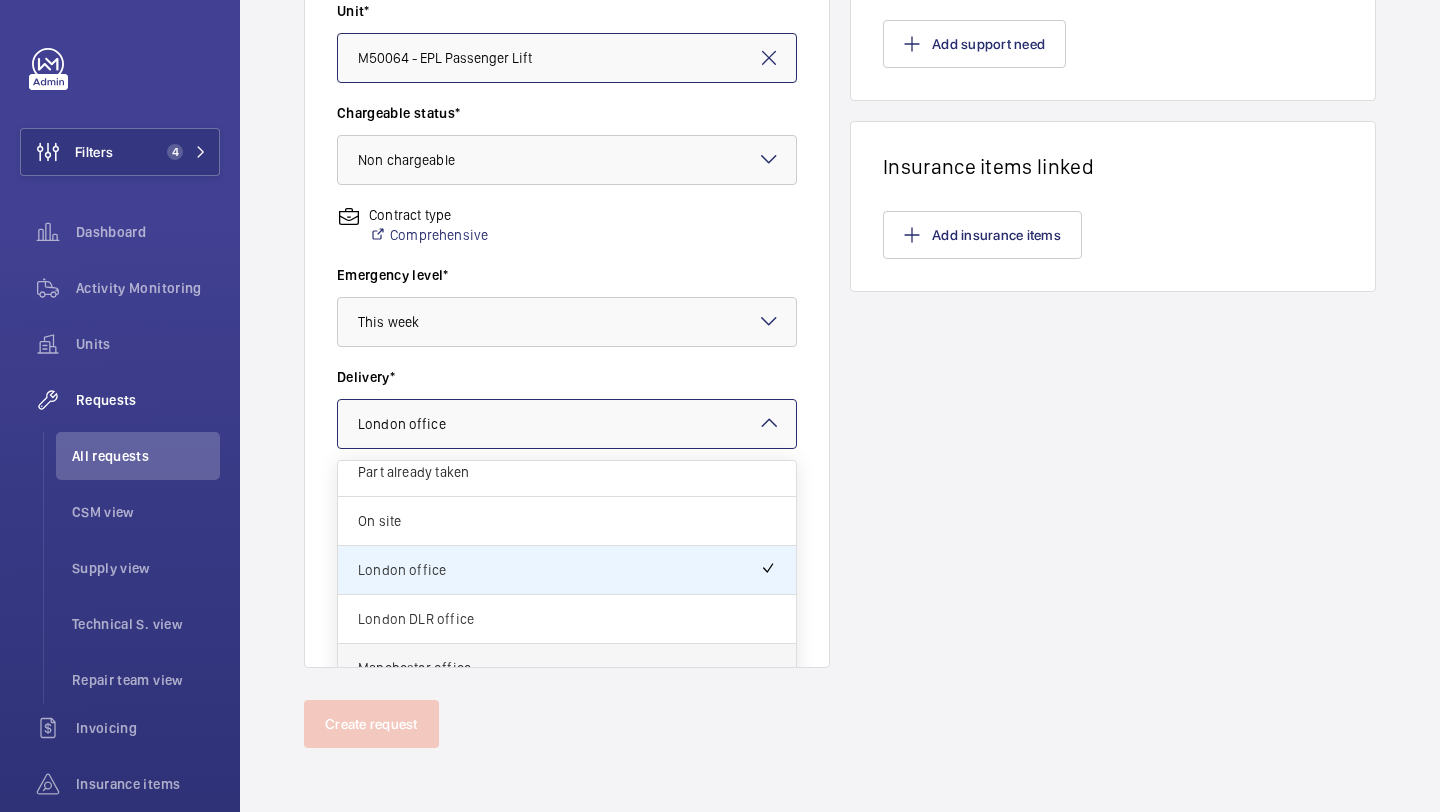 scroll, scrollTop: 73, scrollLeft: 0, axis: vertical 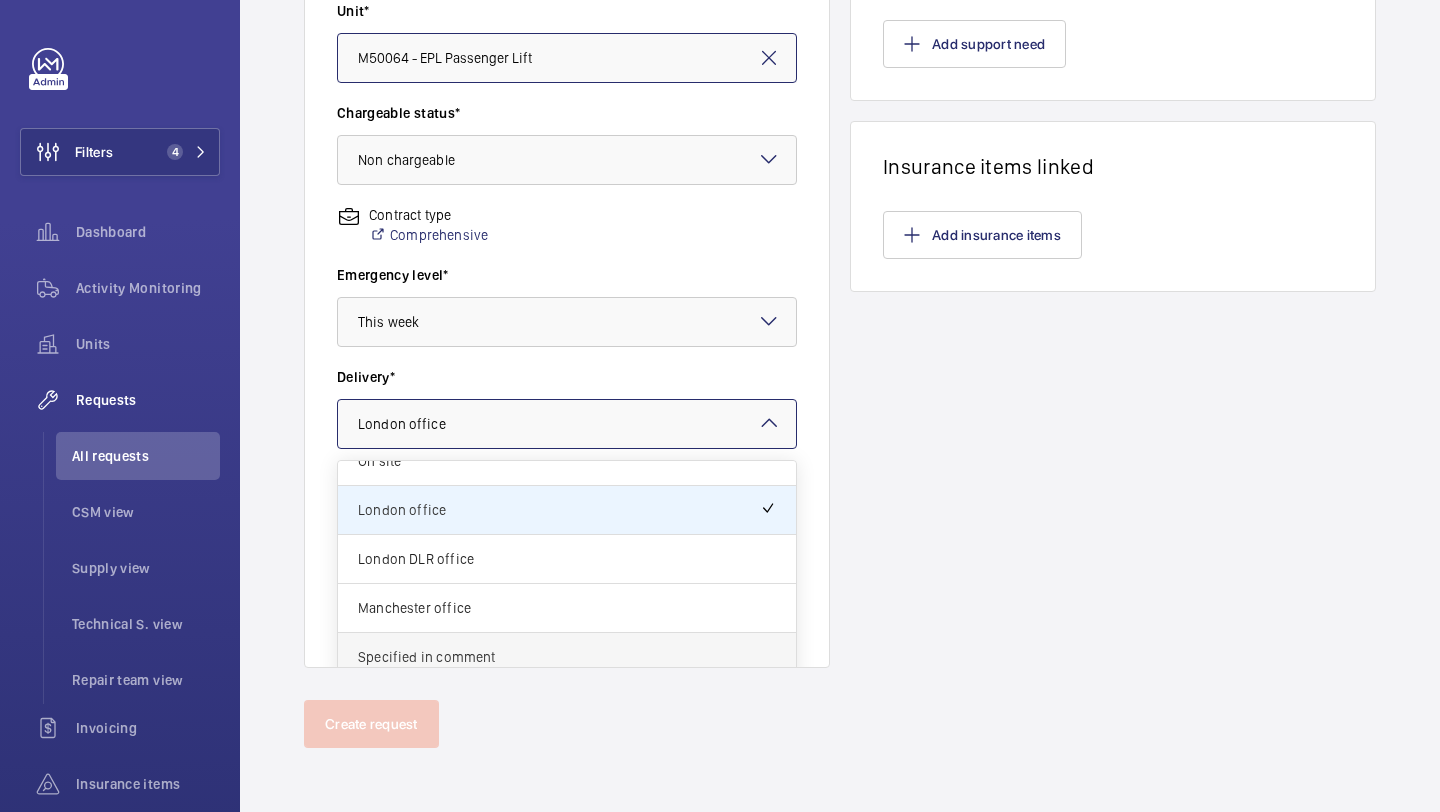 click on "Specified in comment" at bounding box center (567, 657) 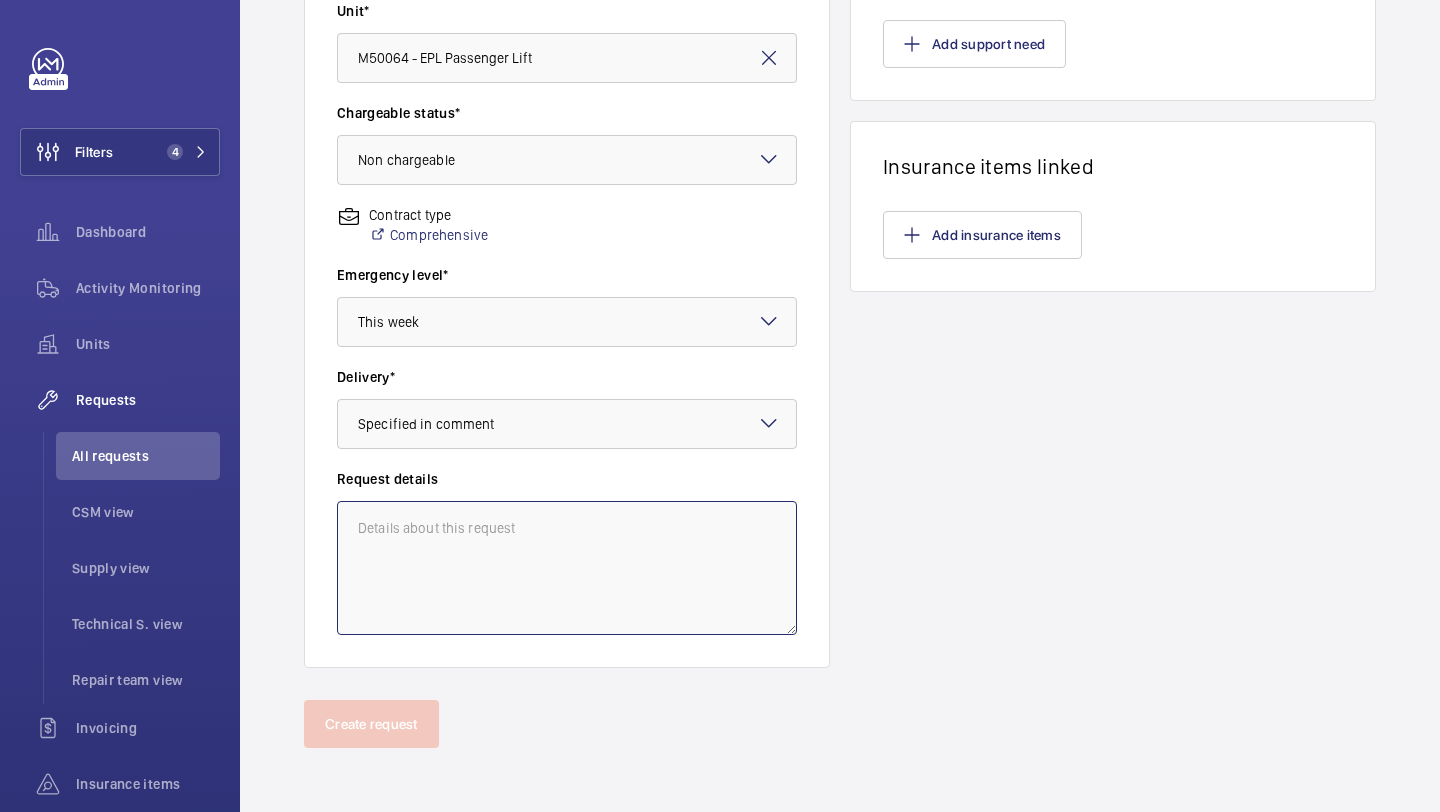 click at bounding box center [567, 568] 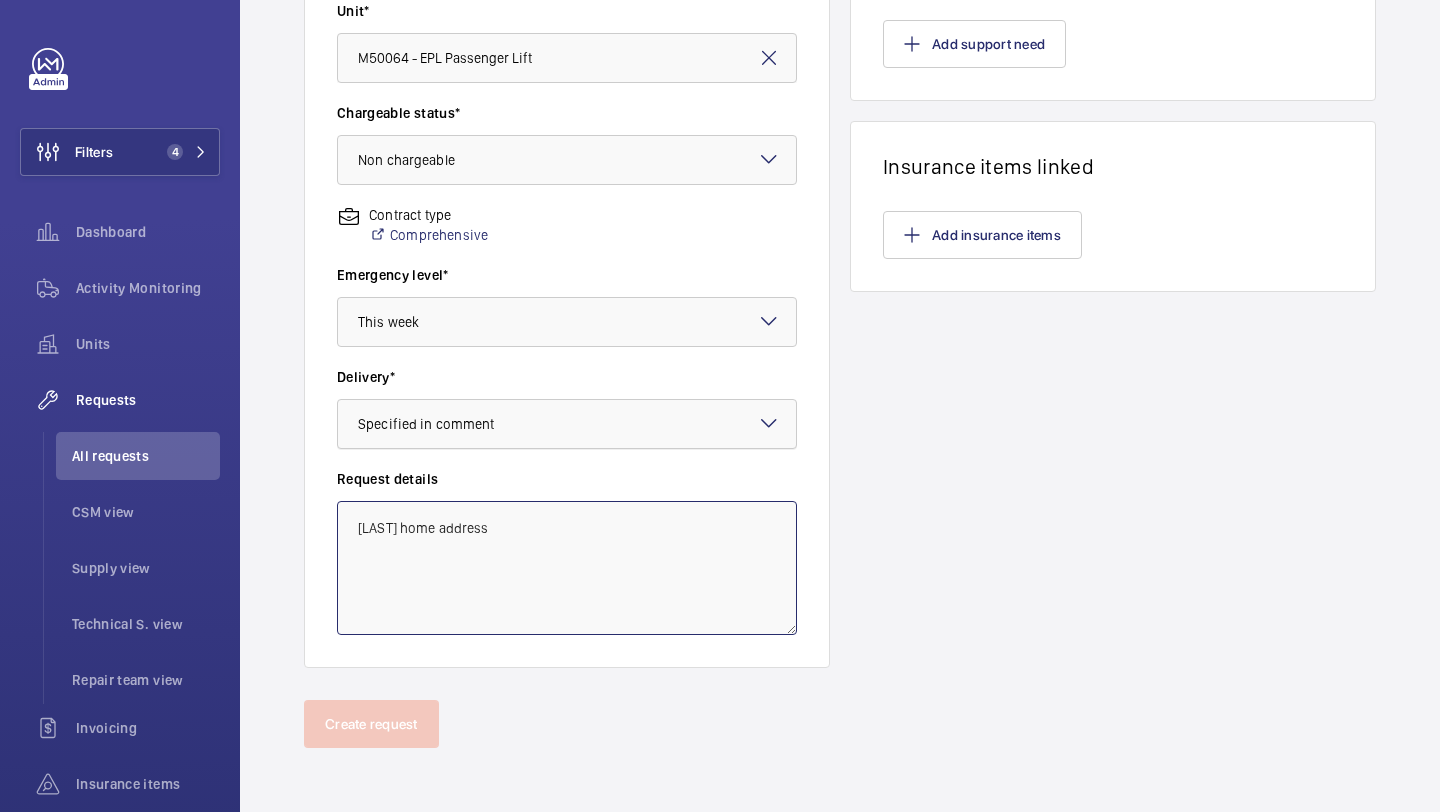 scroll, scrollTop: 0, scrollLeft: 0, axis: both 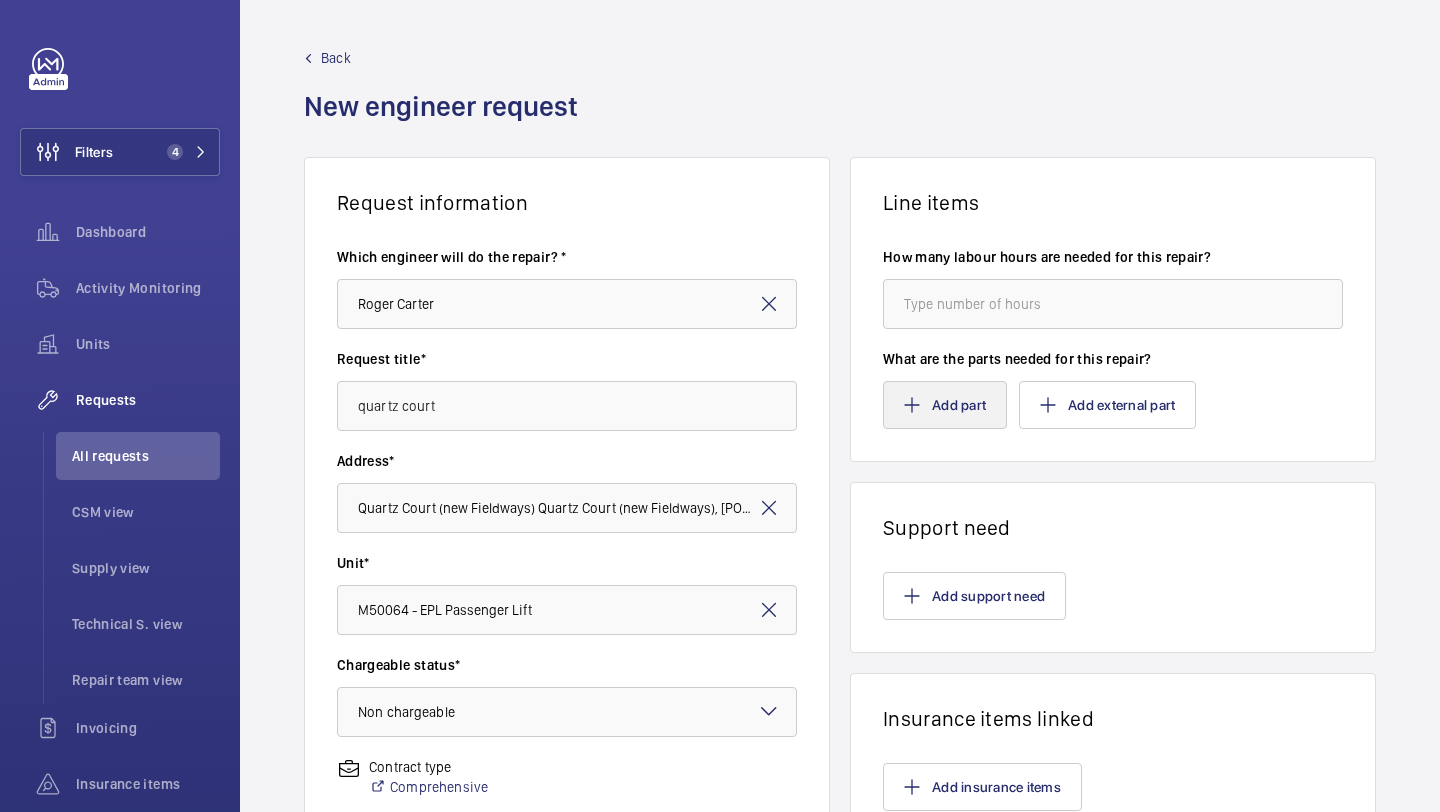 type on "Rogers home address" 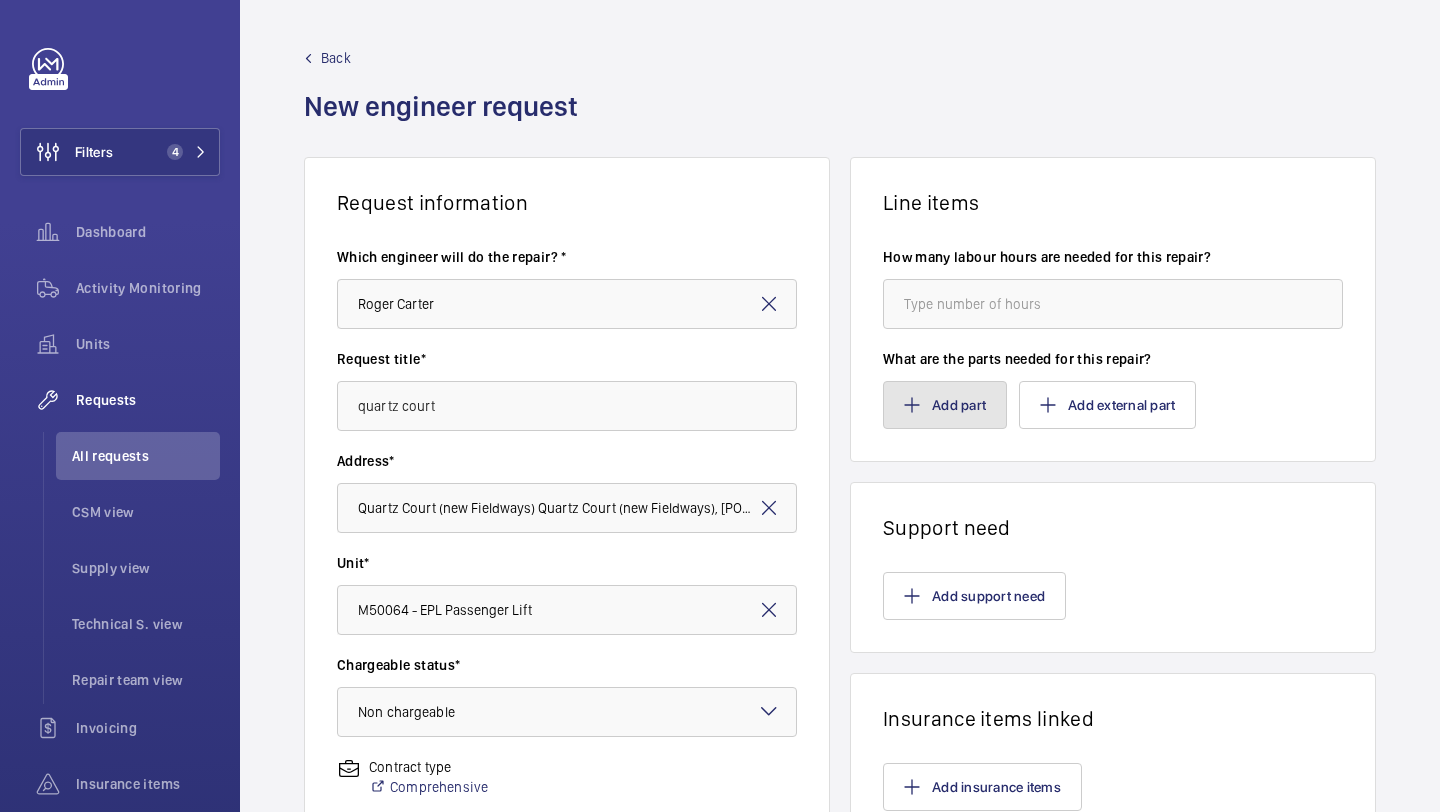 click on "Add part" 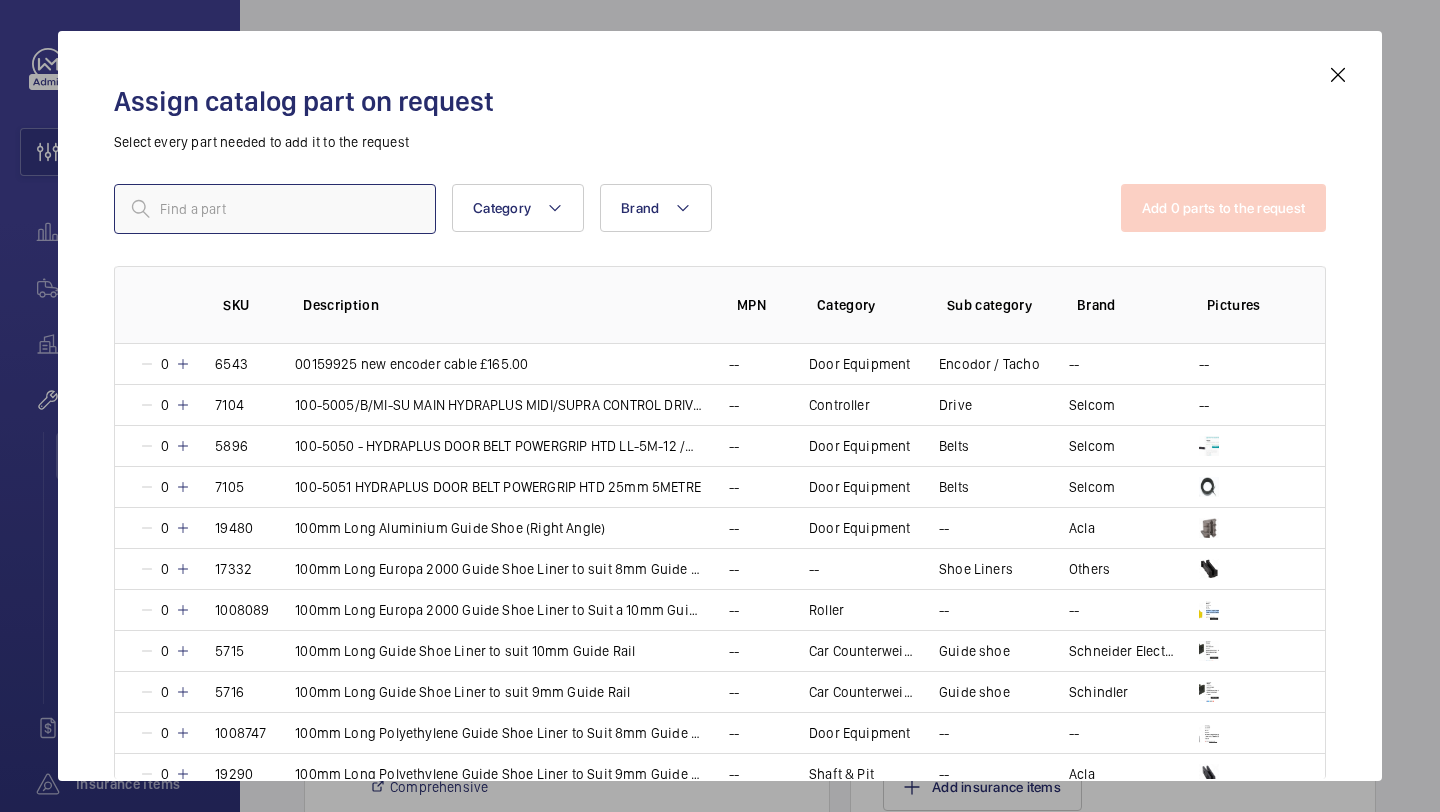 click at bounding box center [275, 209] 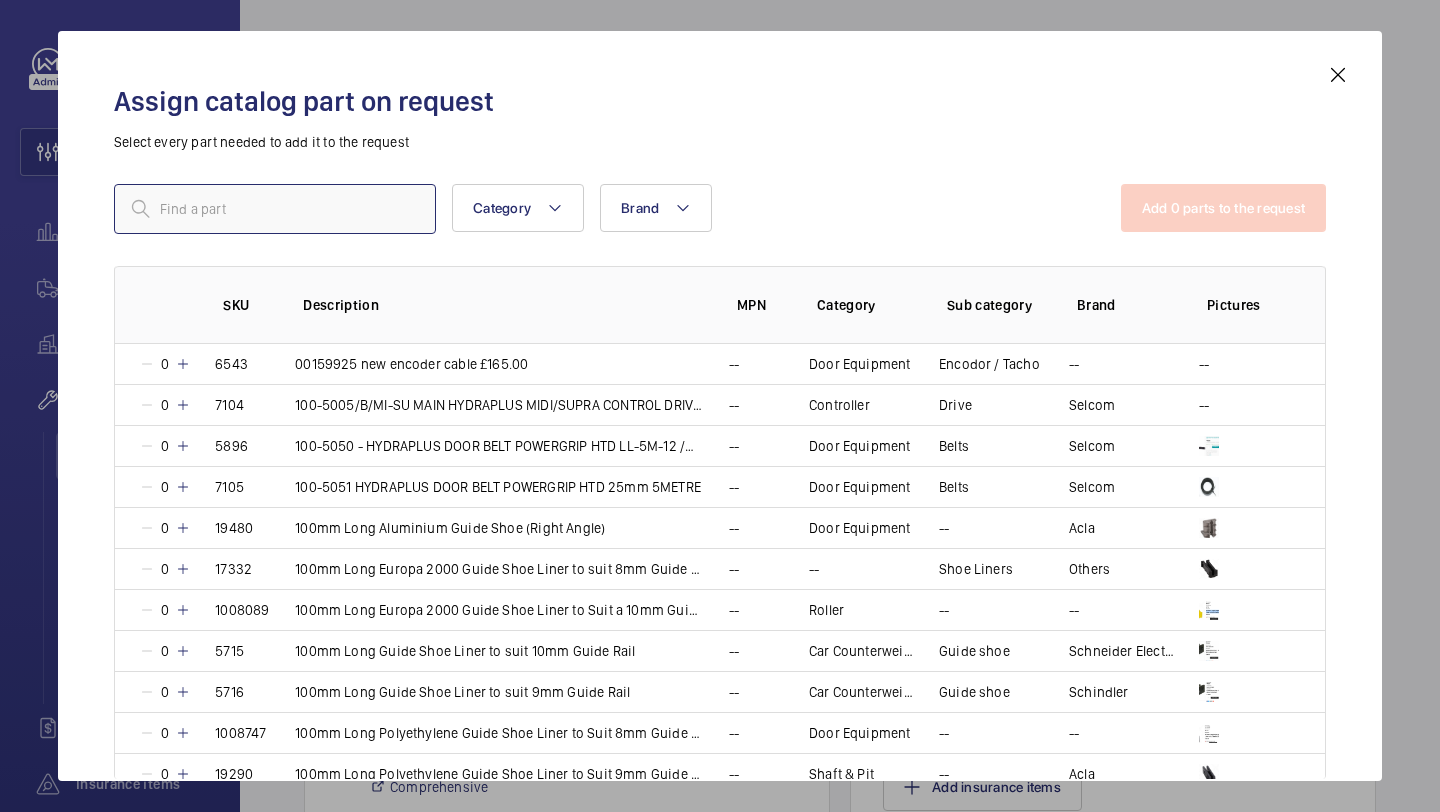 paste on "8074" 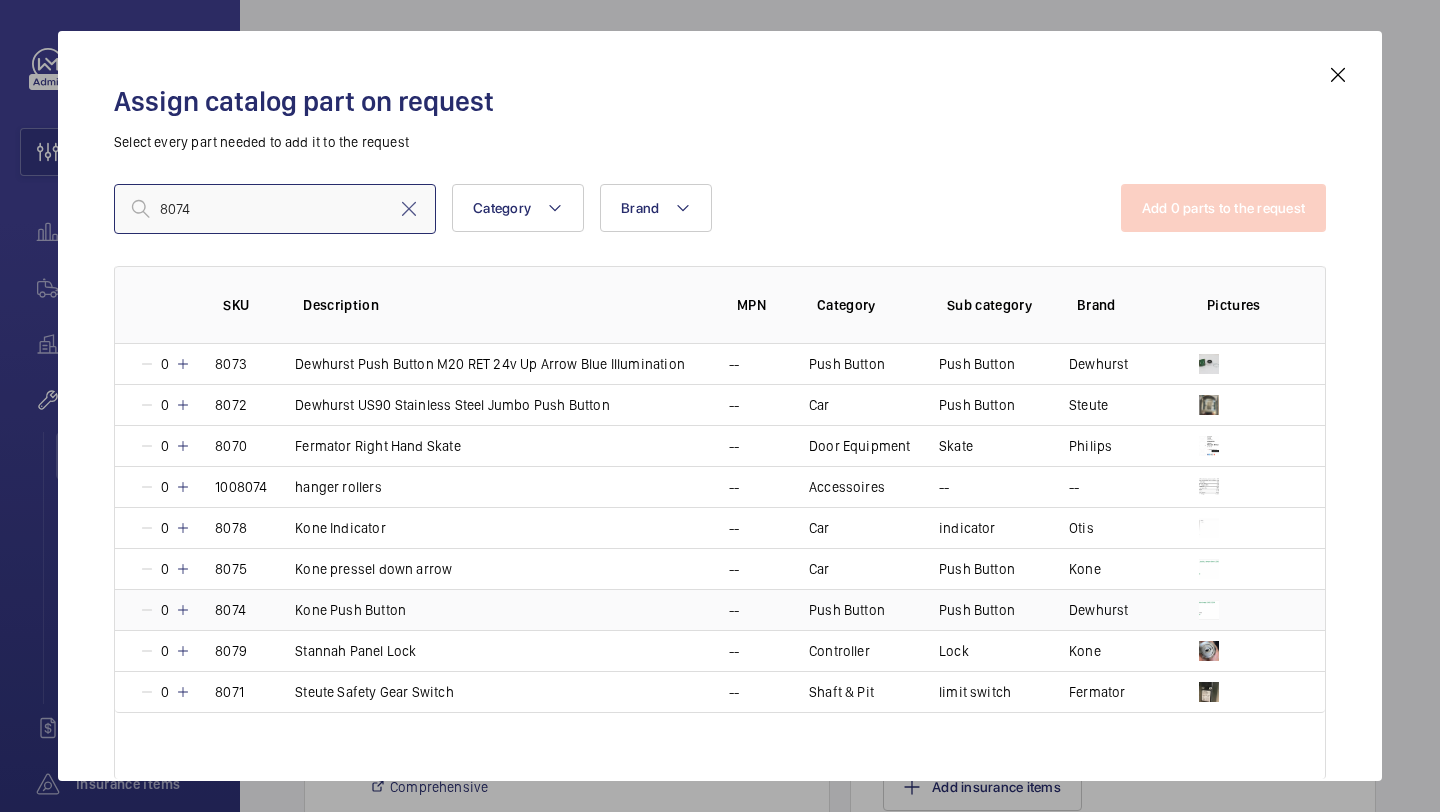 type on "8074" 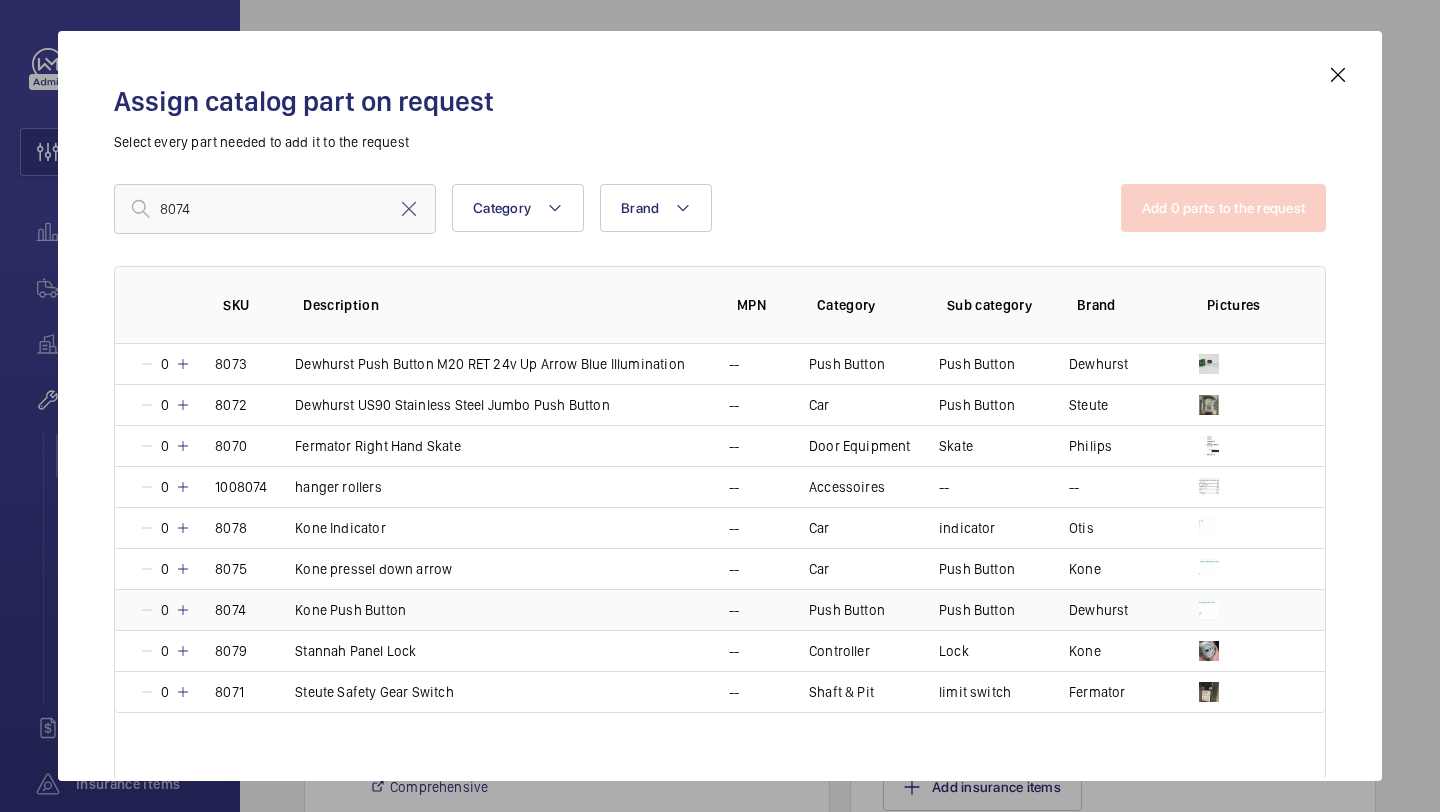click at bounding box center (183, 610) 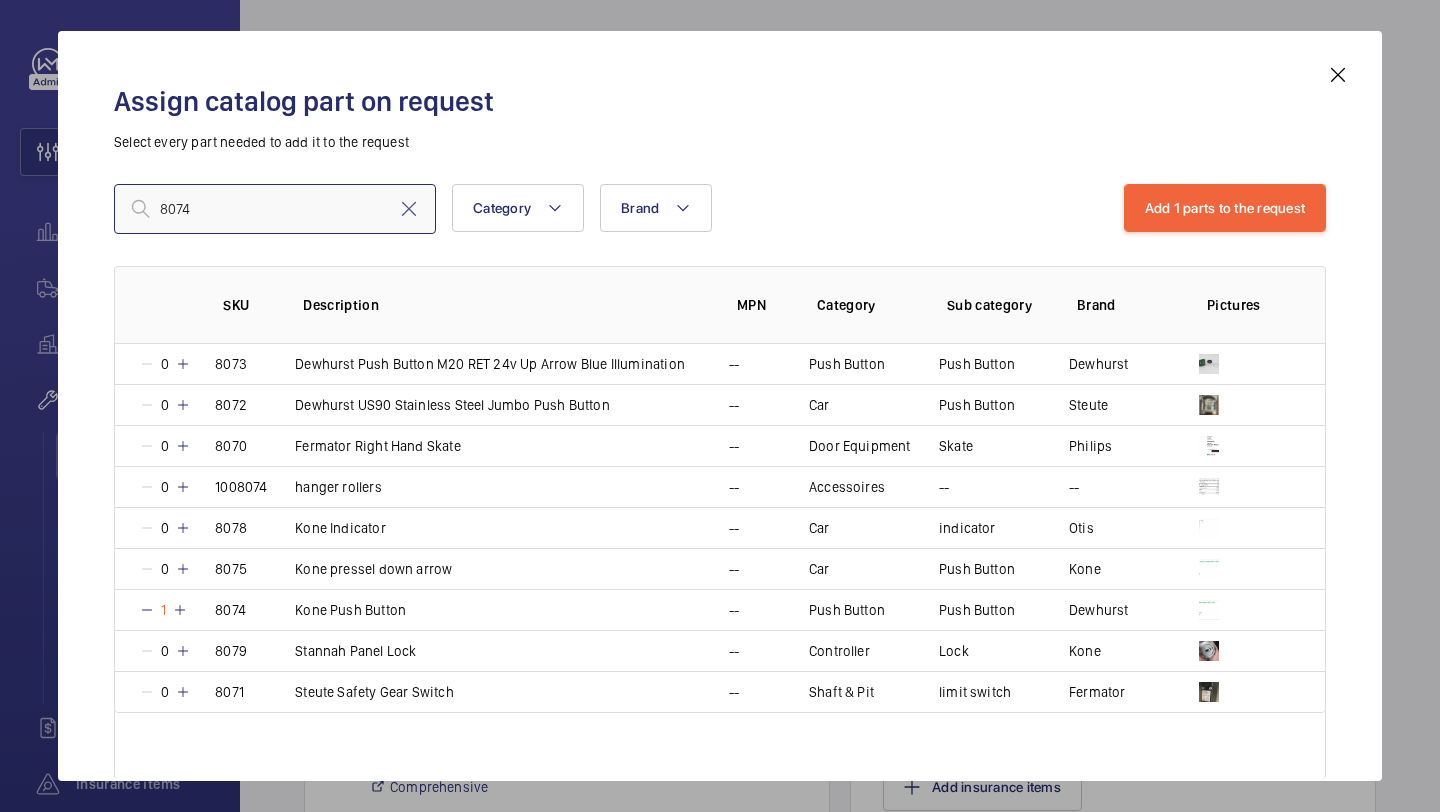 click on "8074" at bounding box center [275, 209] 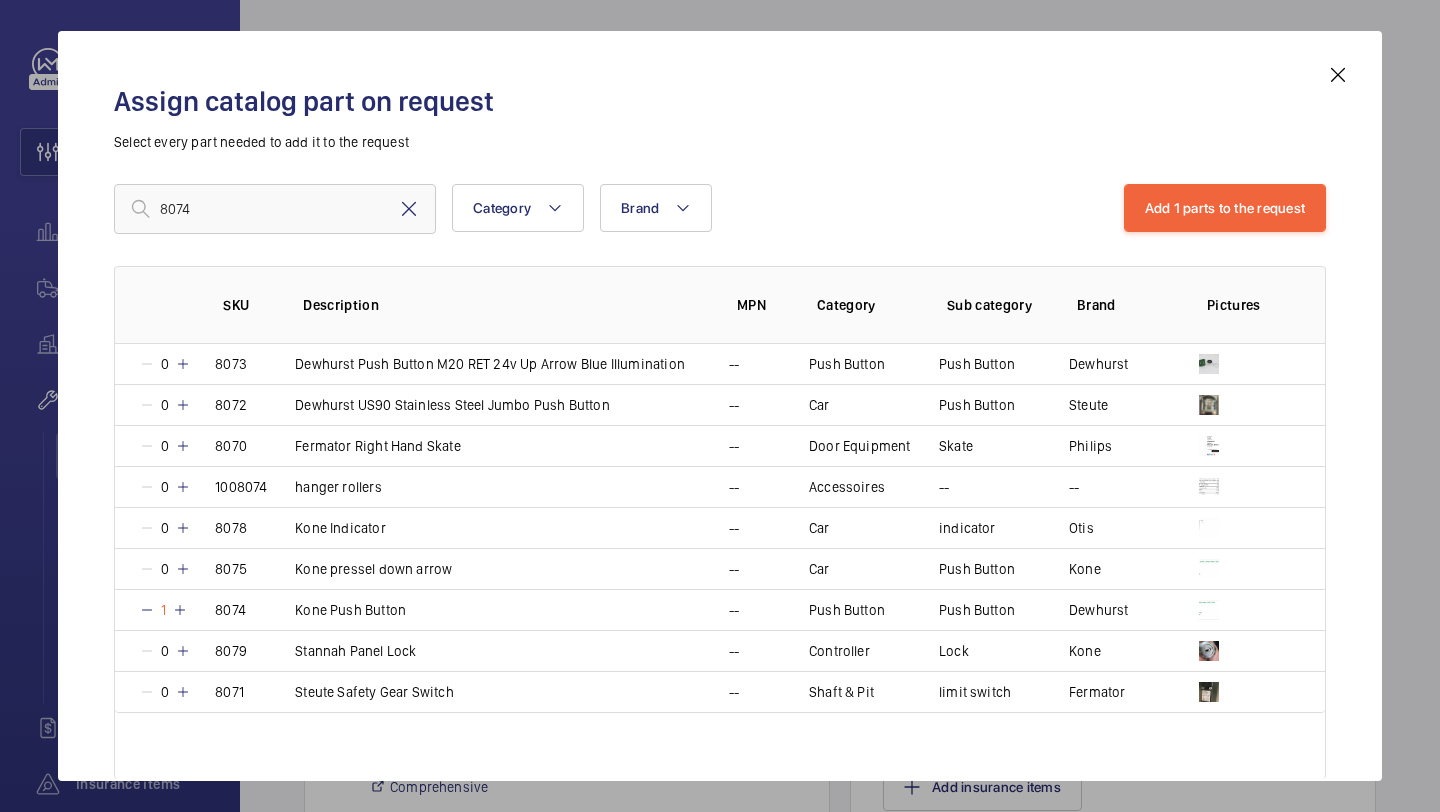 click at bounding box center (409, 209) 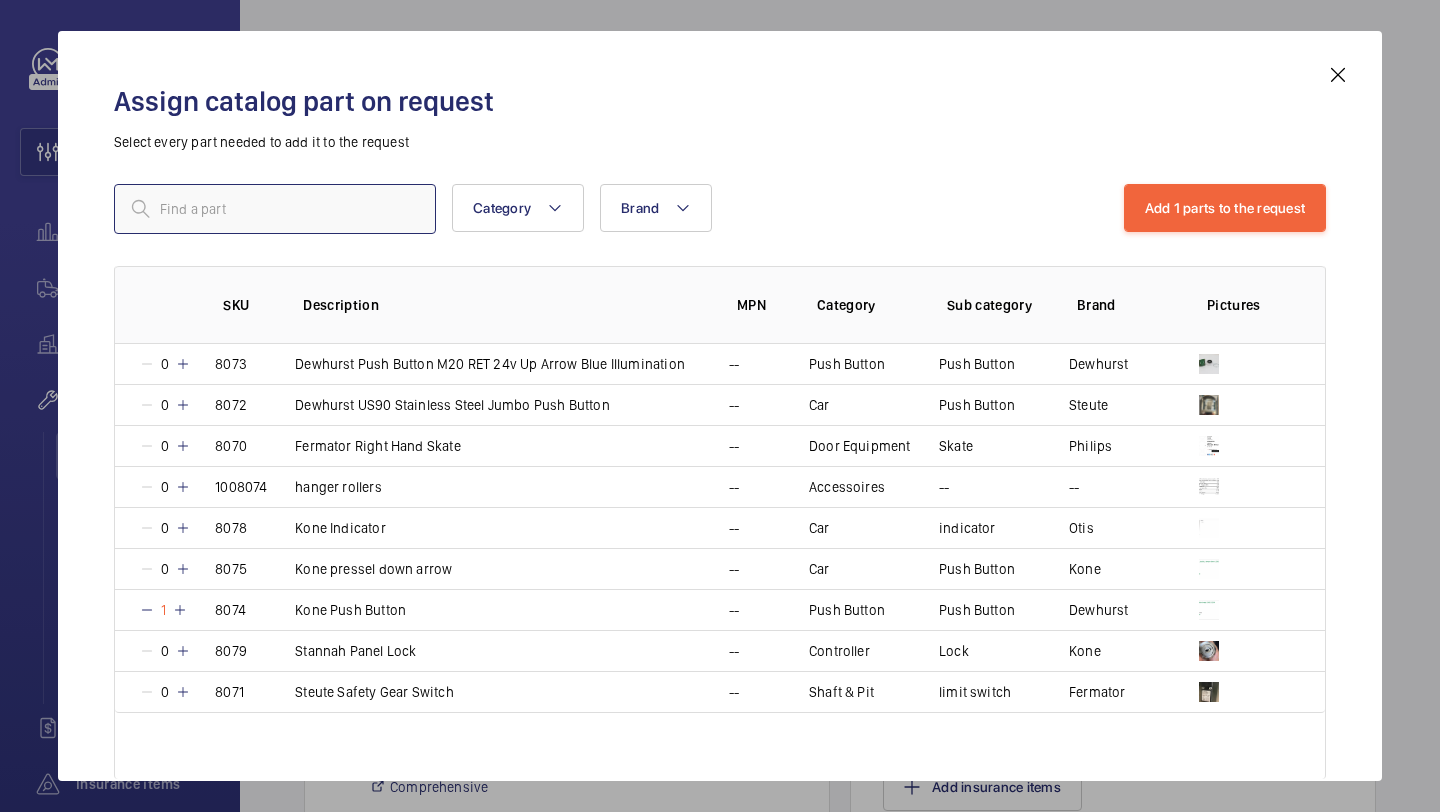 paste on "8098" 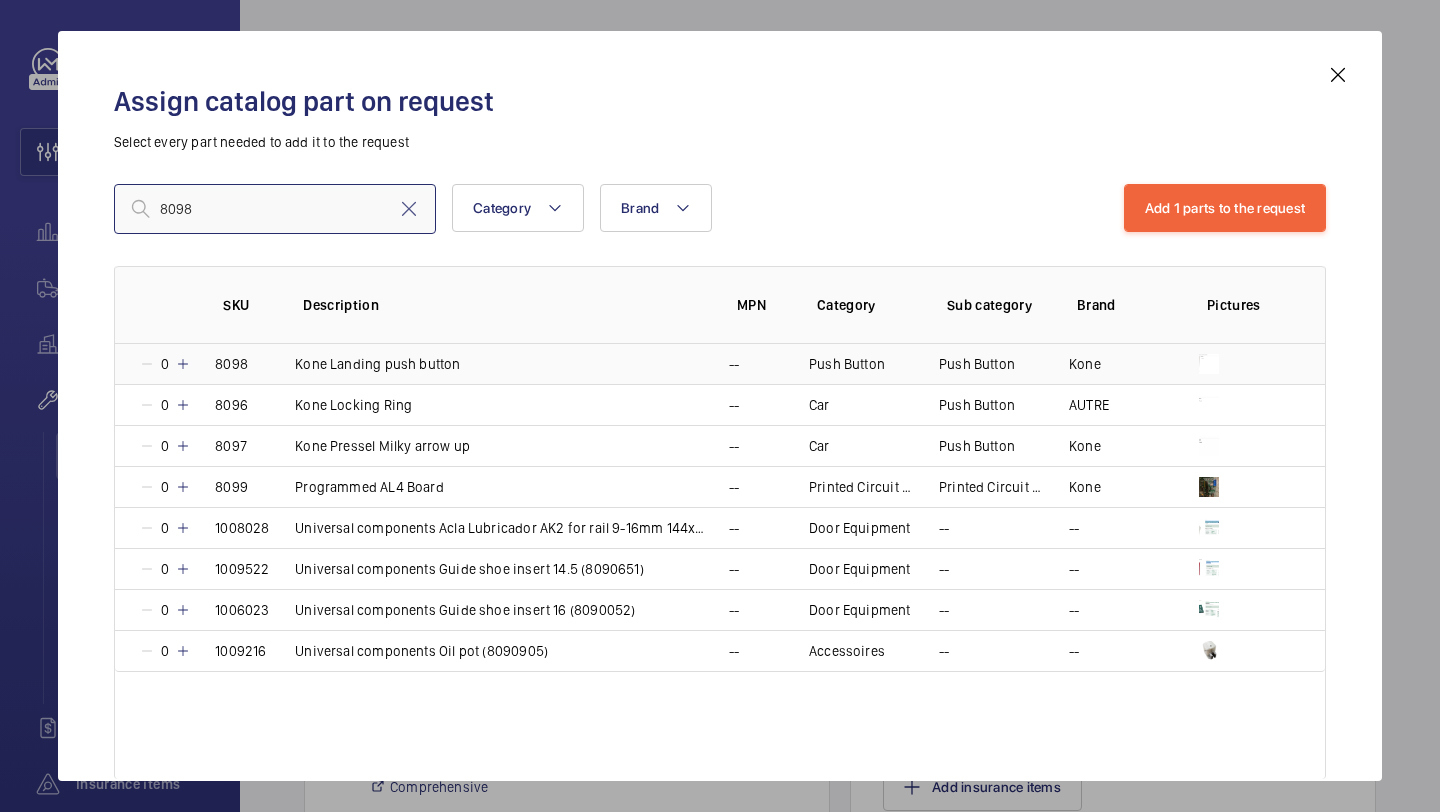 type on "8098" 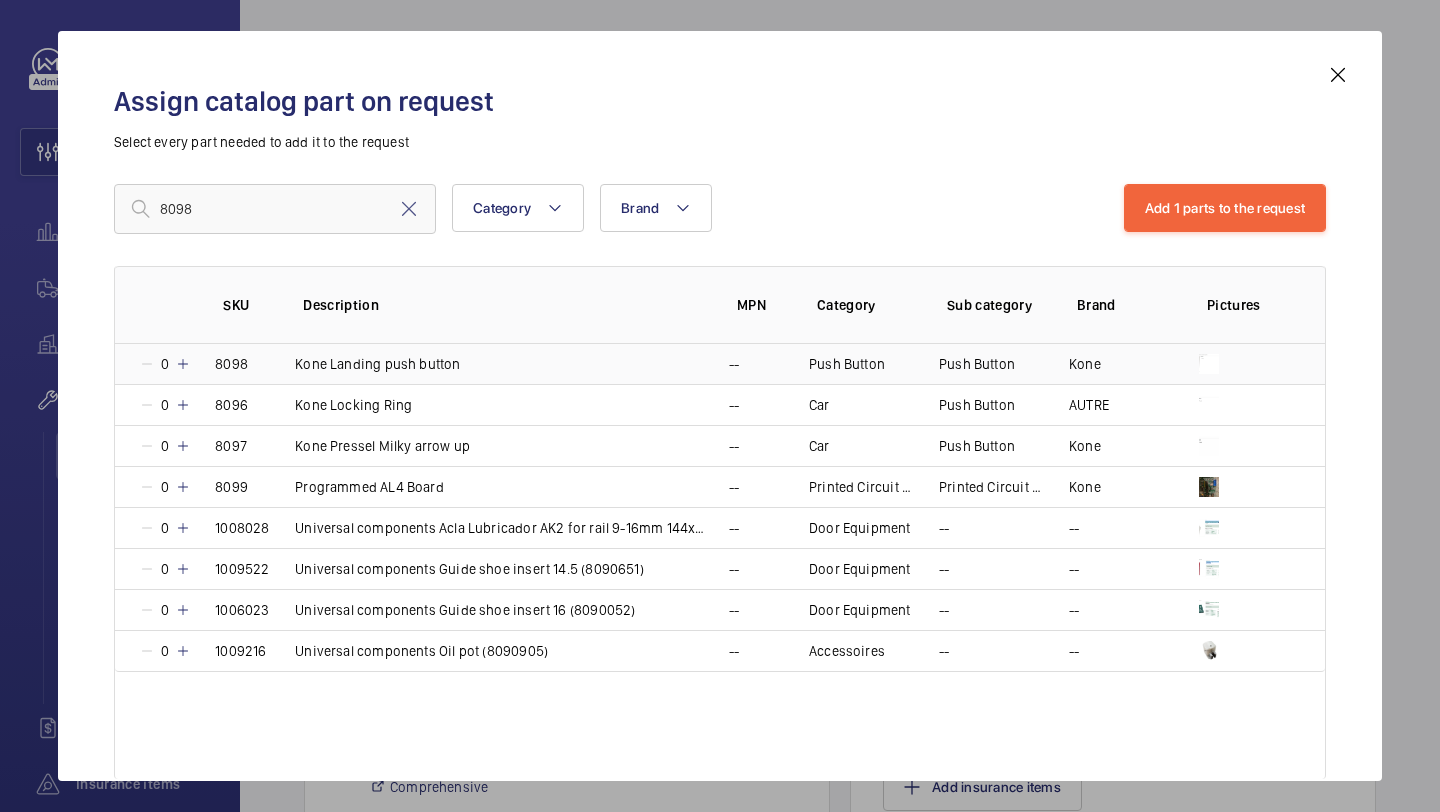 click at bounding box center (183, 364) 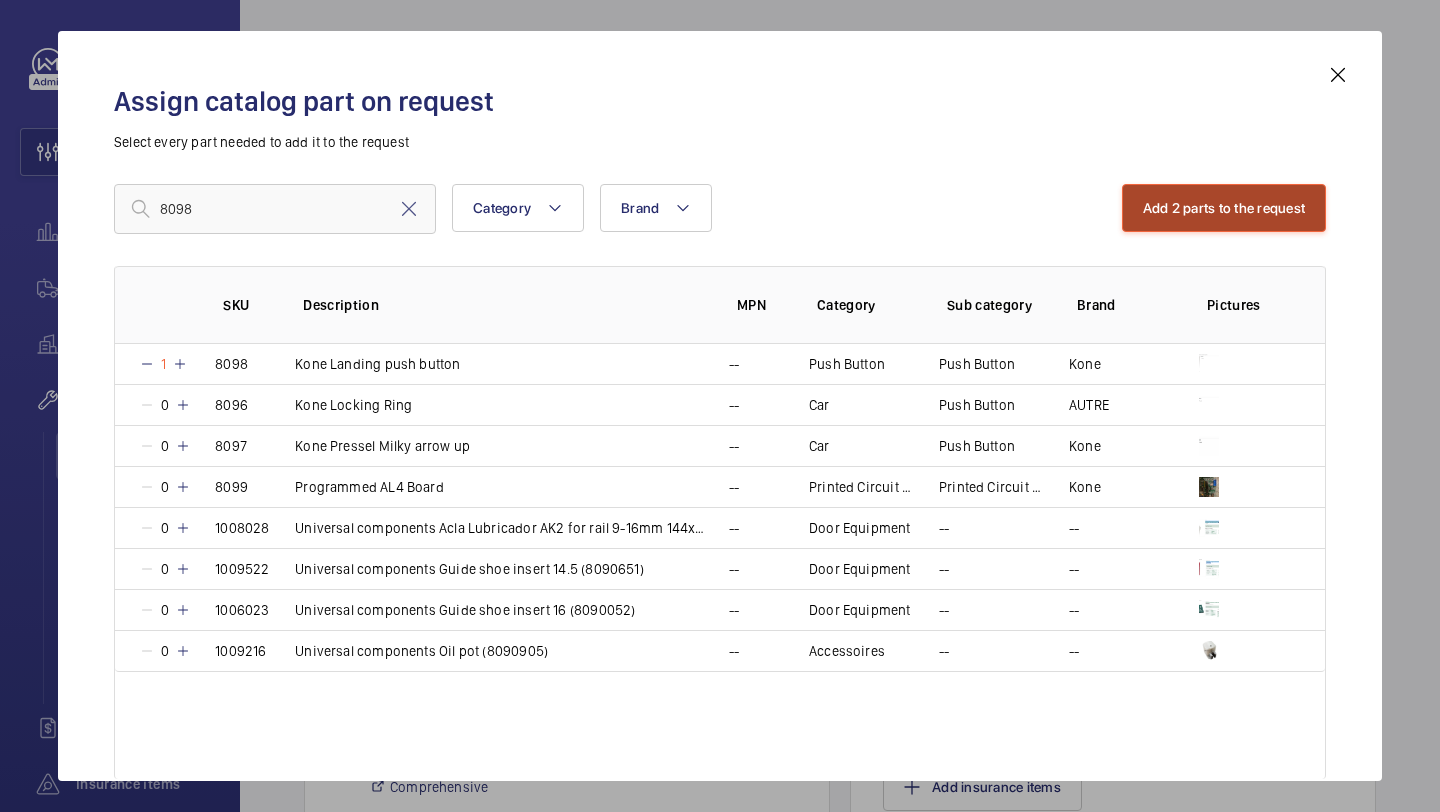 click on "Add 2 parts to the request" at bounding box center (1224, 208) 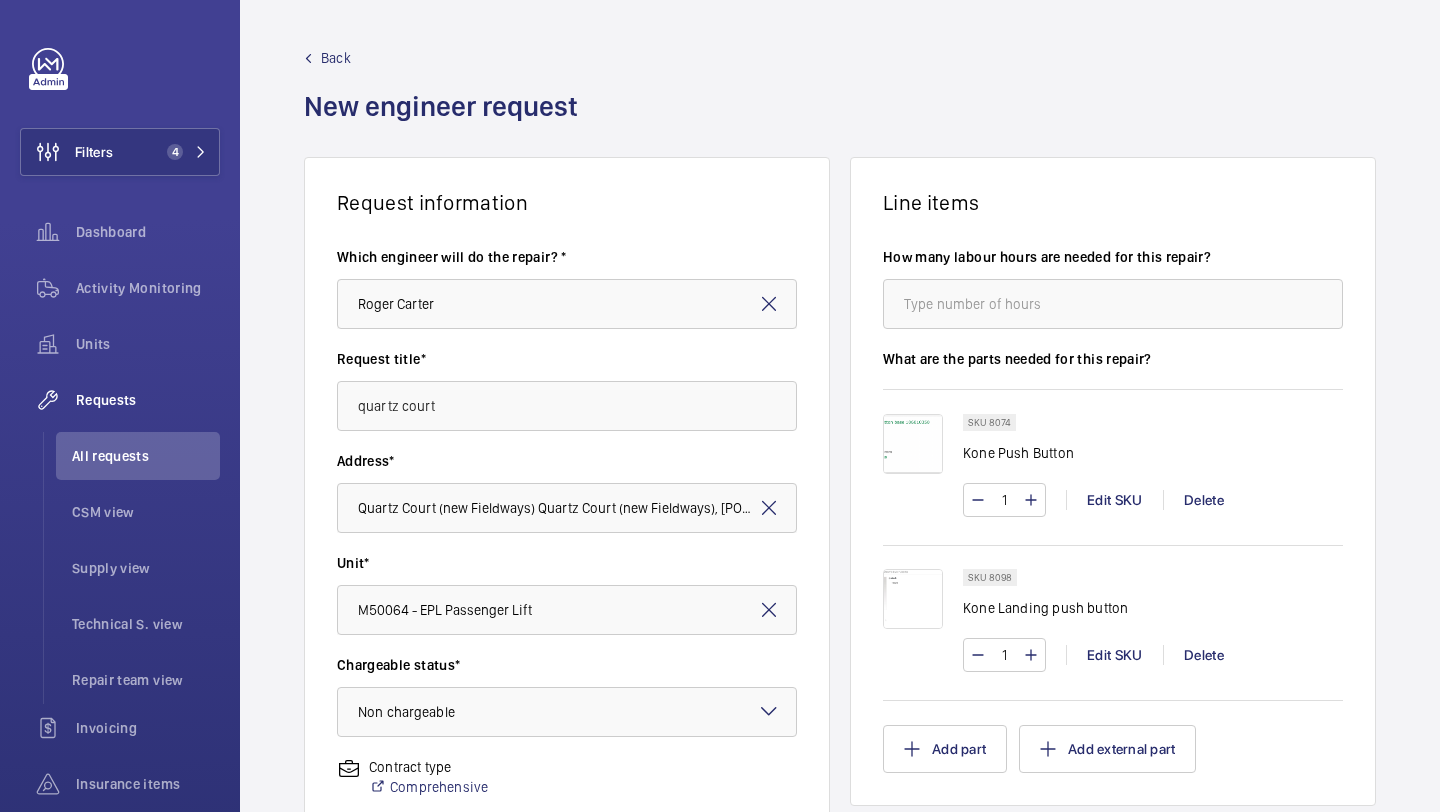 click on "Line items" 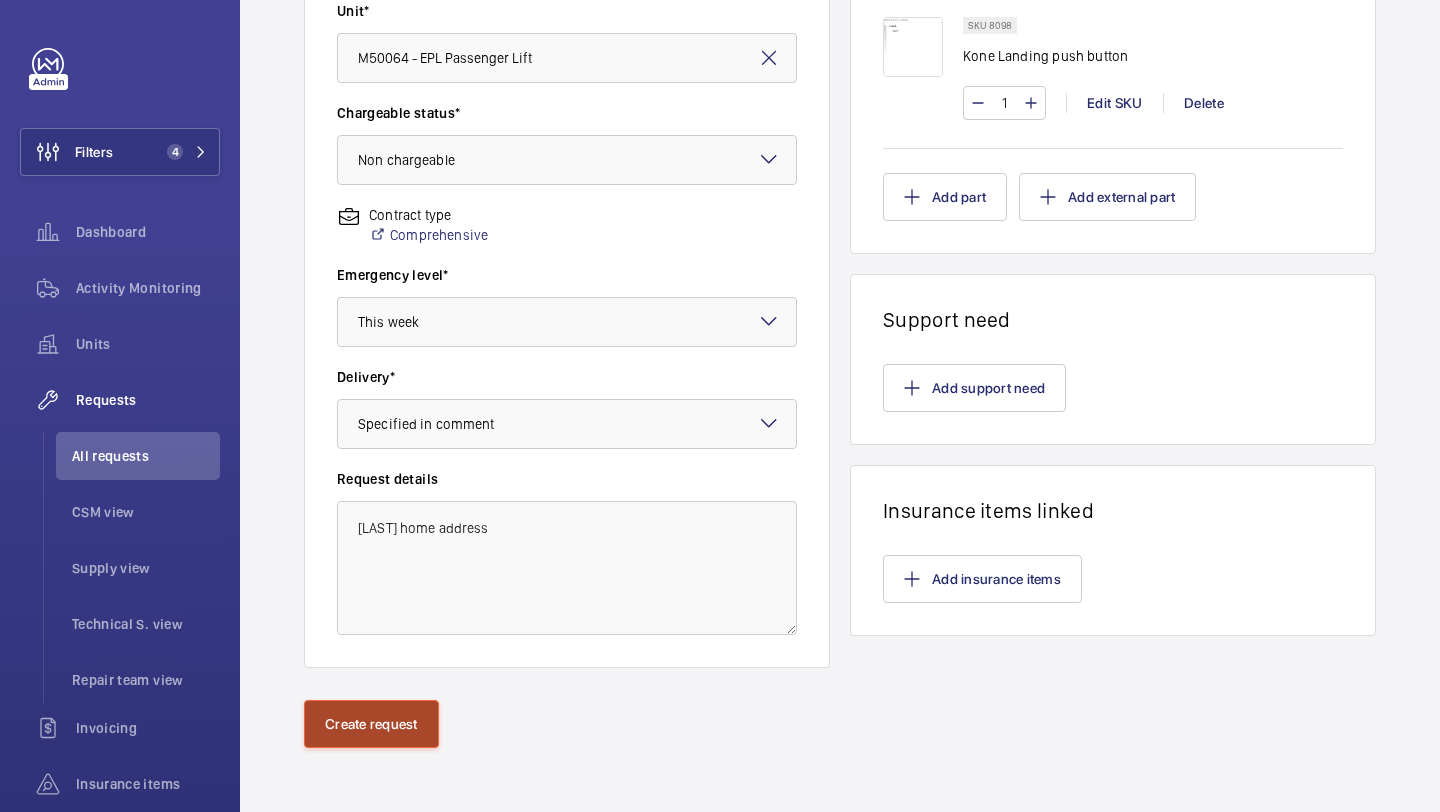 click on "Create request" 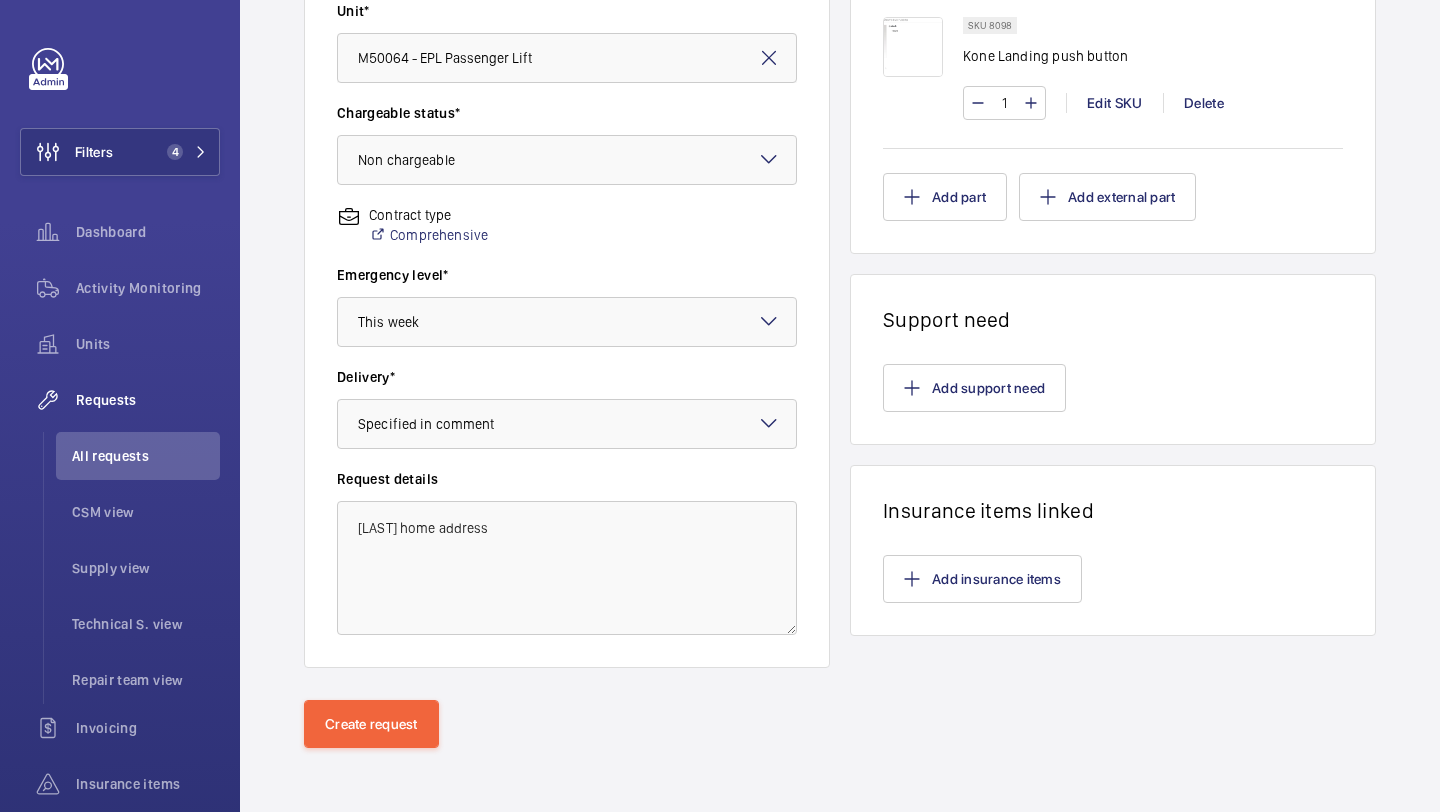 scroll, scrollTop: 0, scrollLeft: 0, axis: both 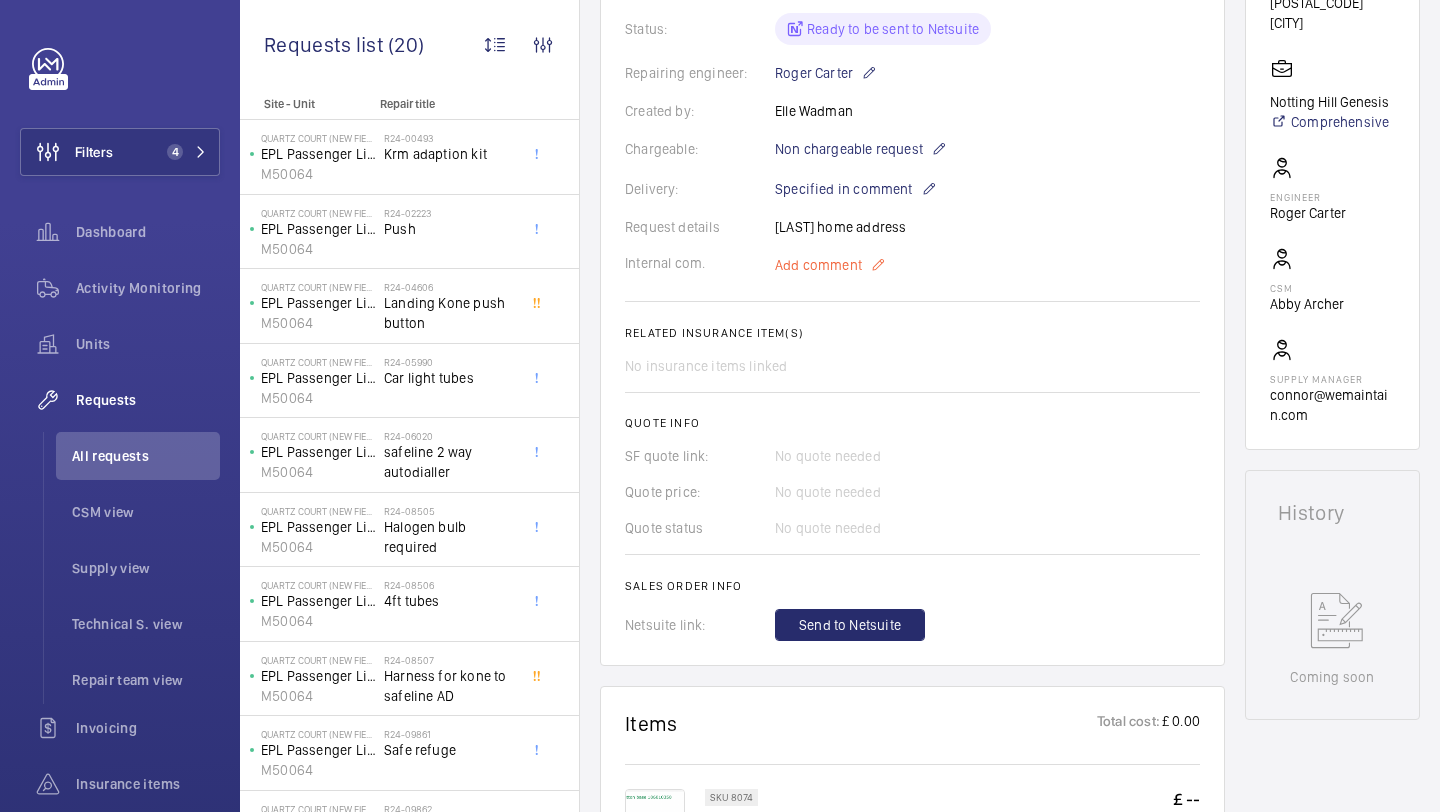 click on "Add comment" 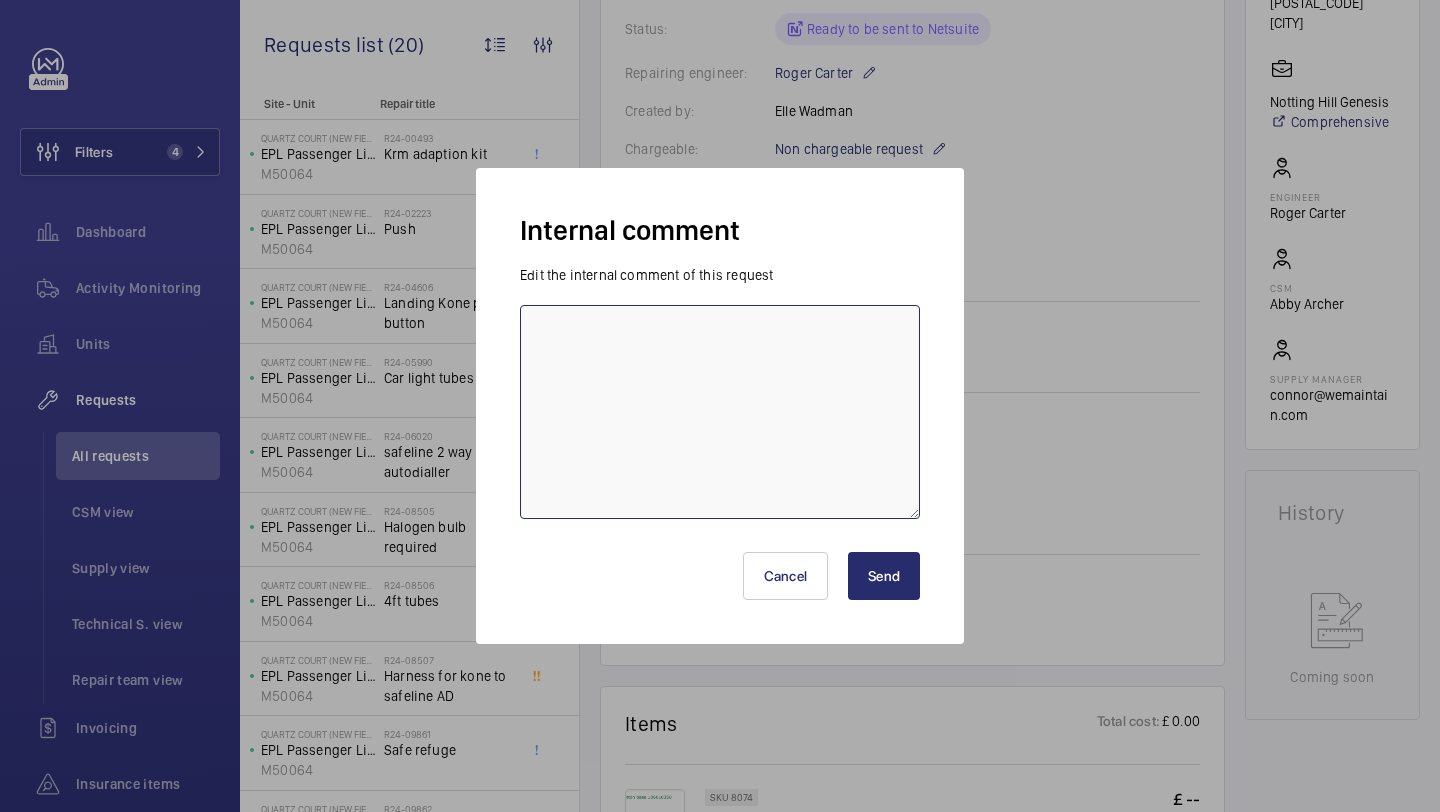 click at bounding box center [720, 412] 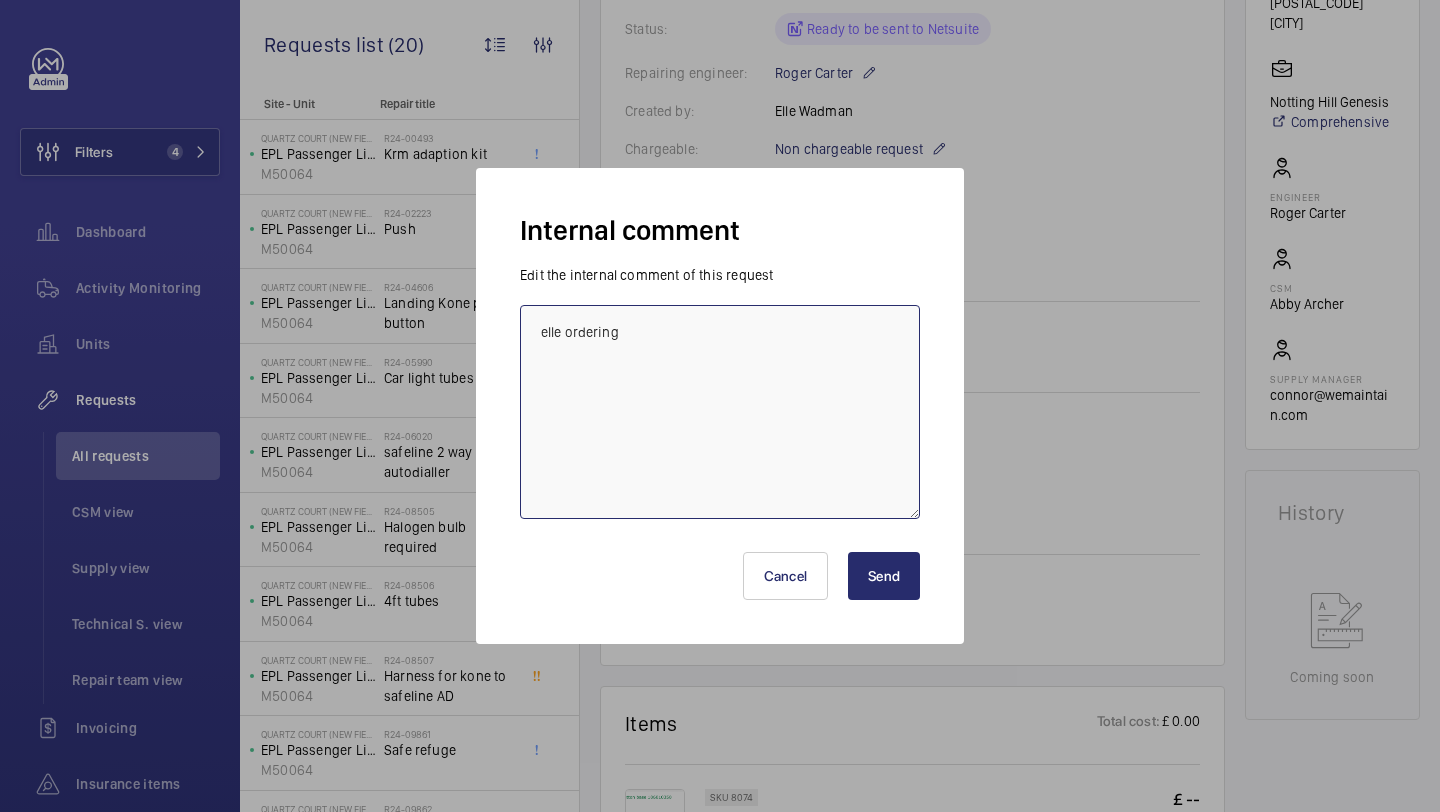 type on "elle ordering" 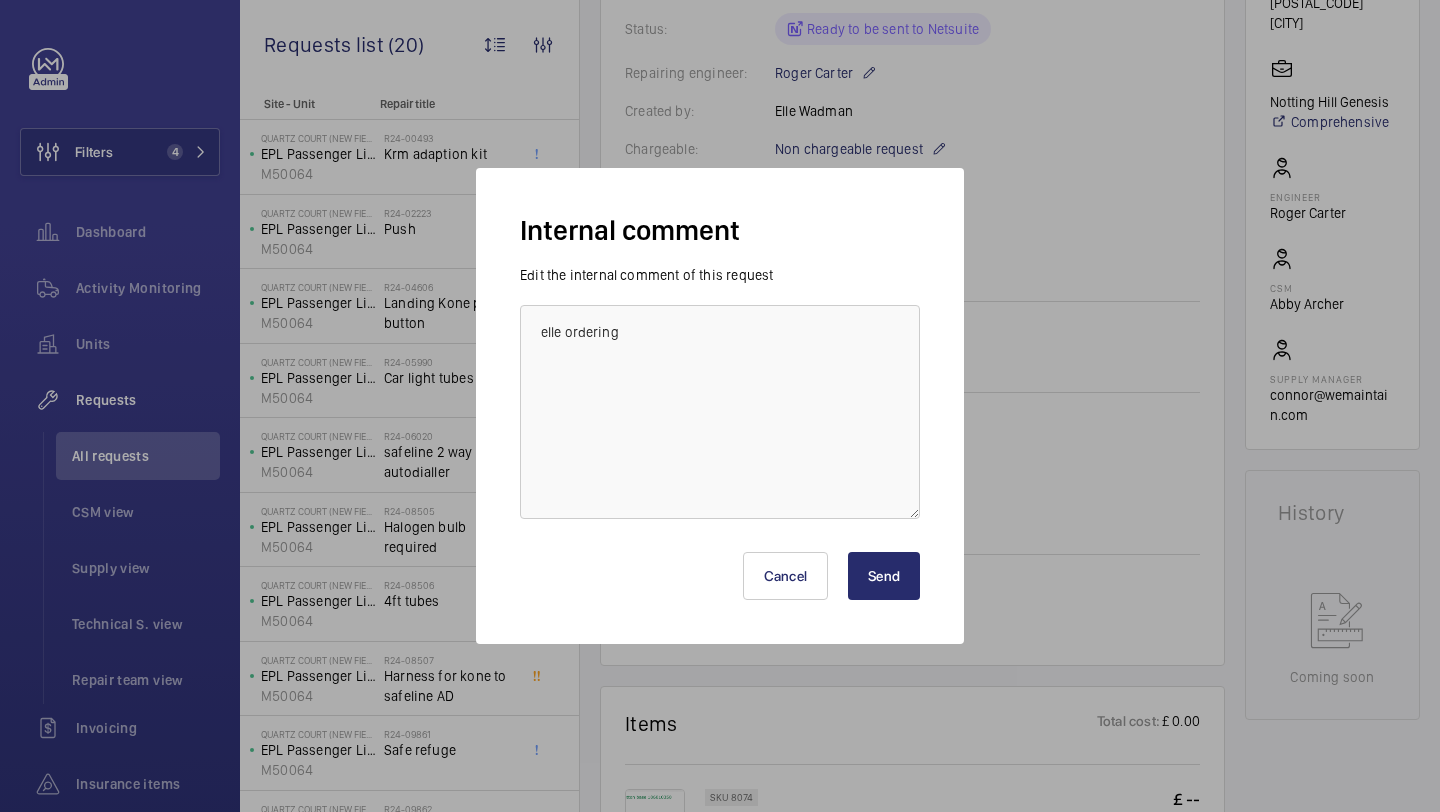 click on "Send" at bounding box center (884, 576) 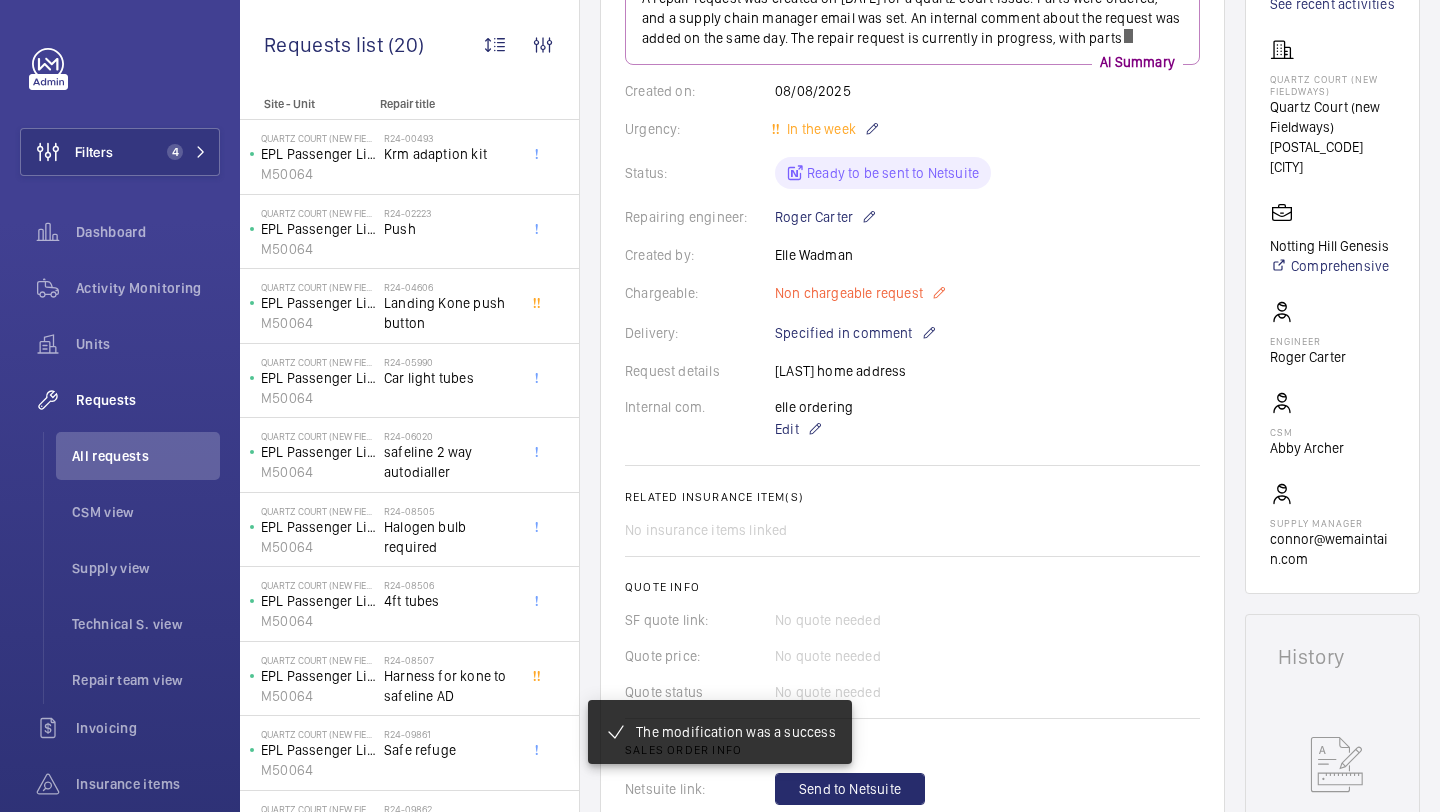 scroll, scrollTop: 308, scrollLeft: 0, axis: vertical 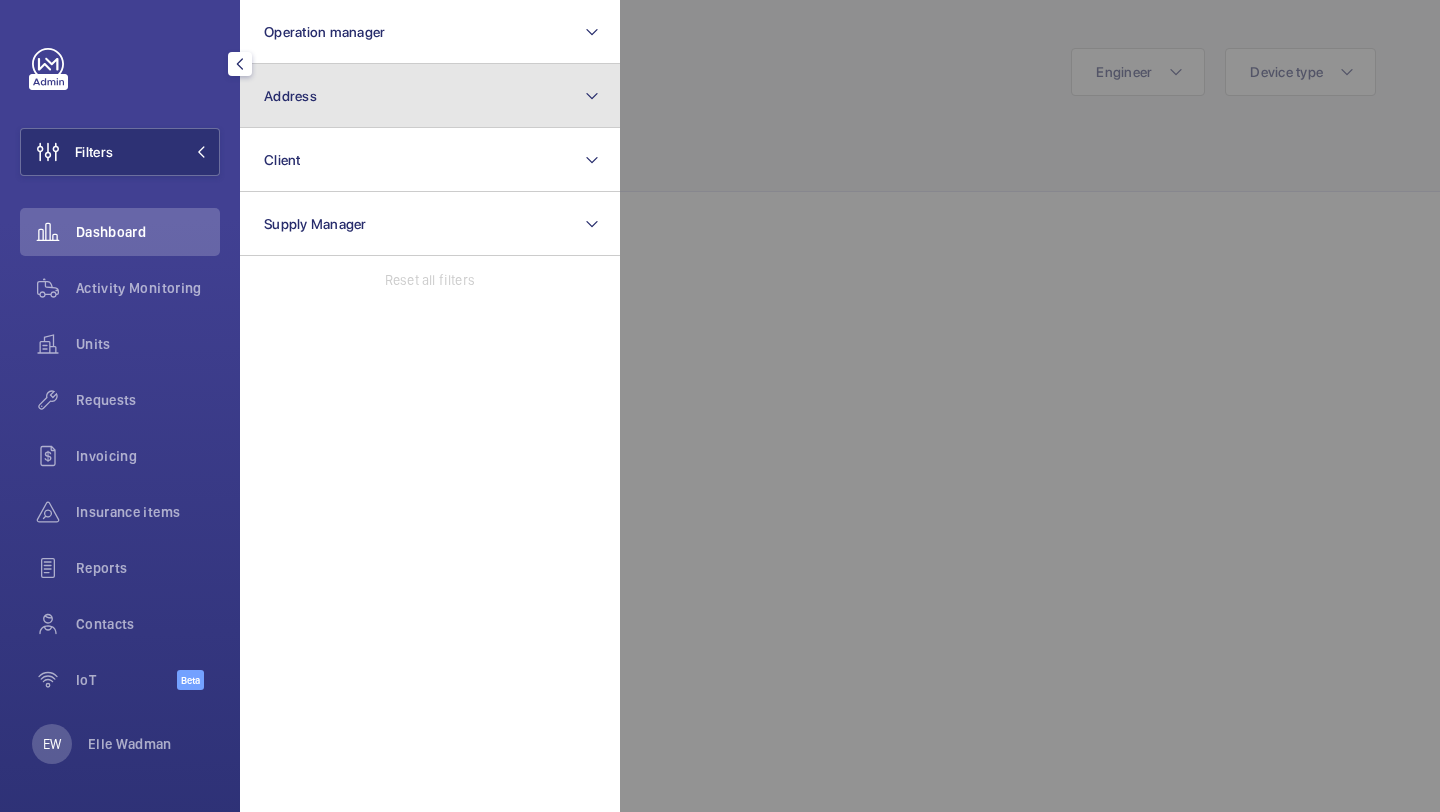click on "Address" 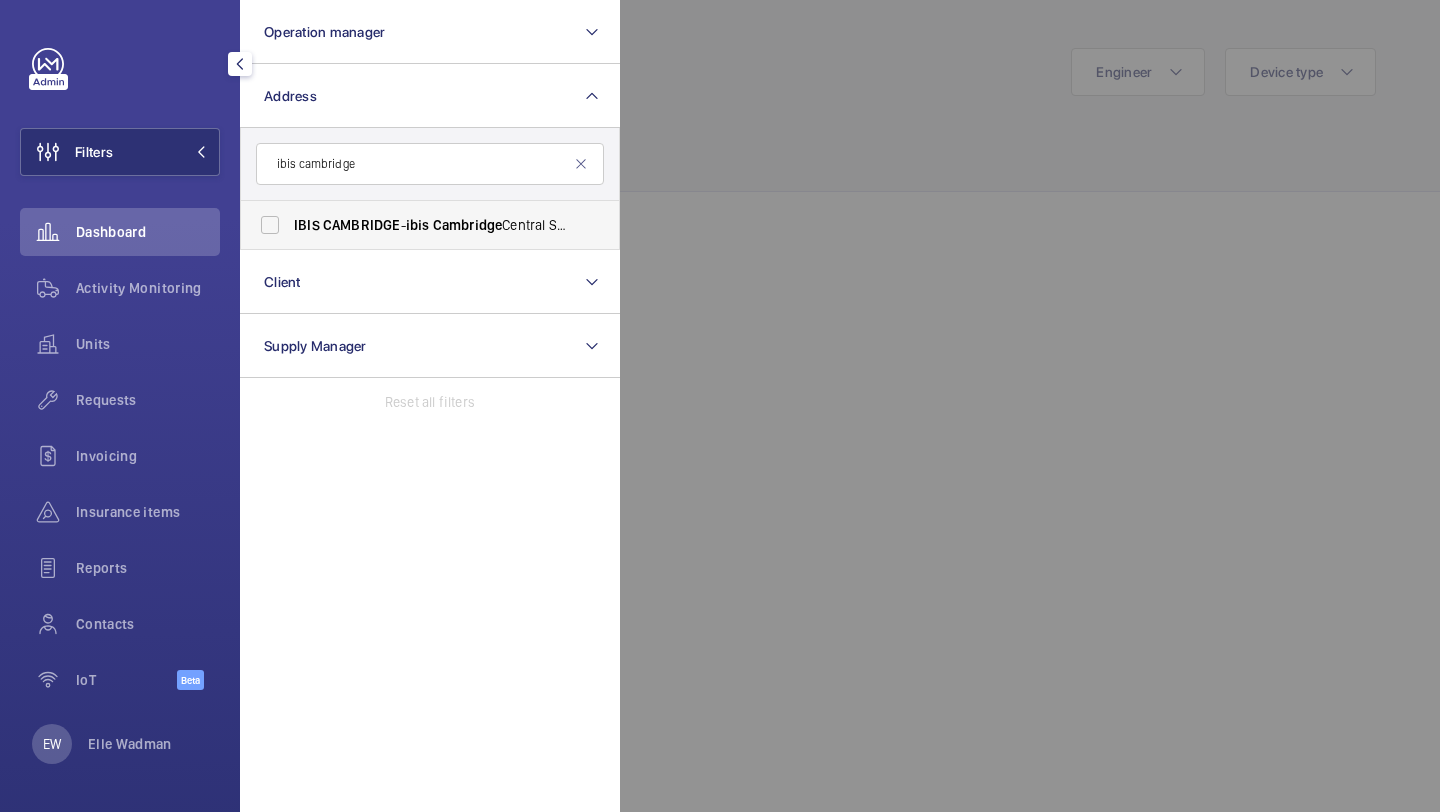 type on "ibis cambridge" 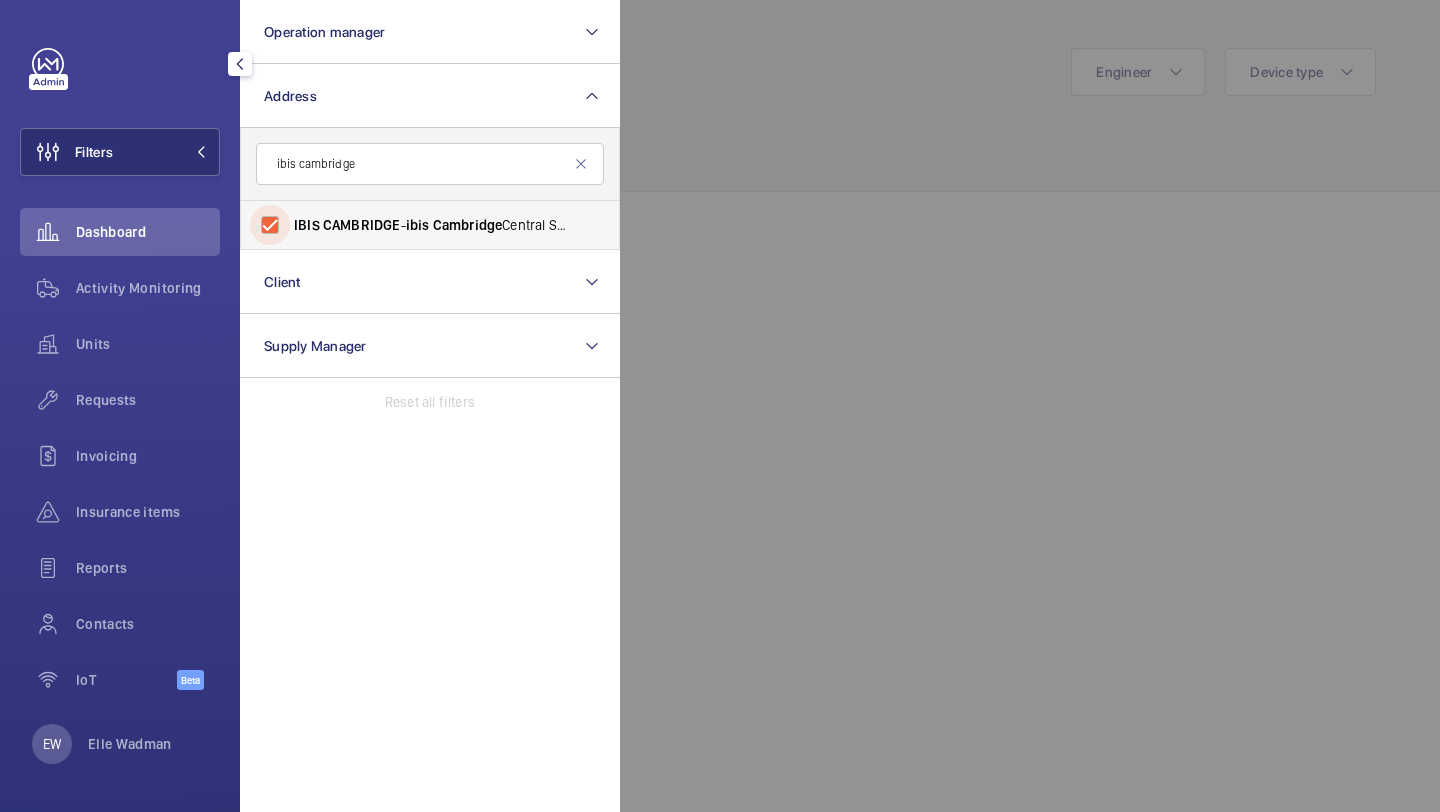 checkbox on "true" 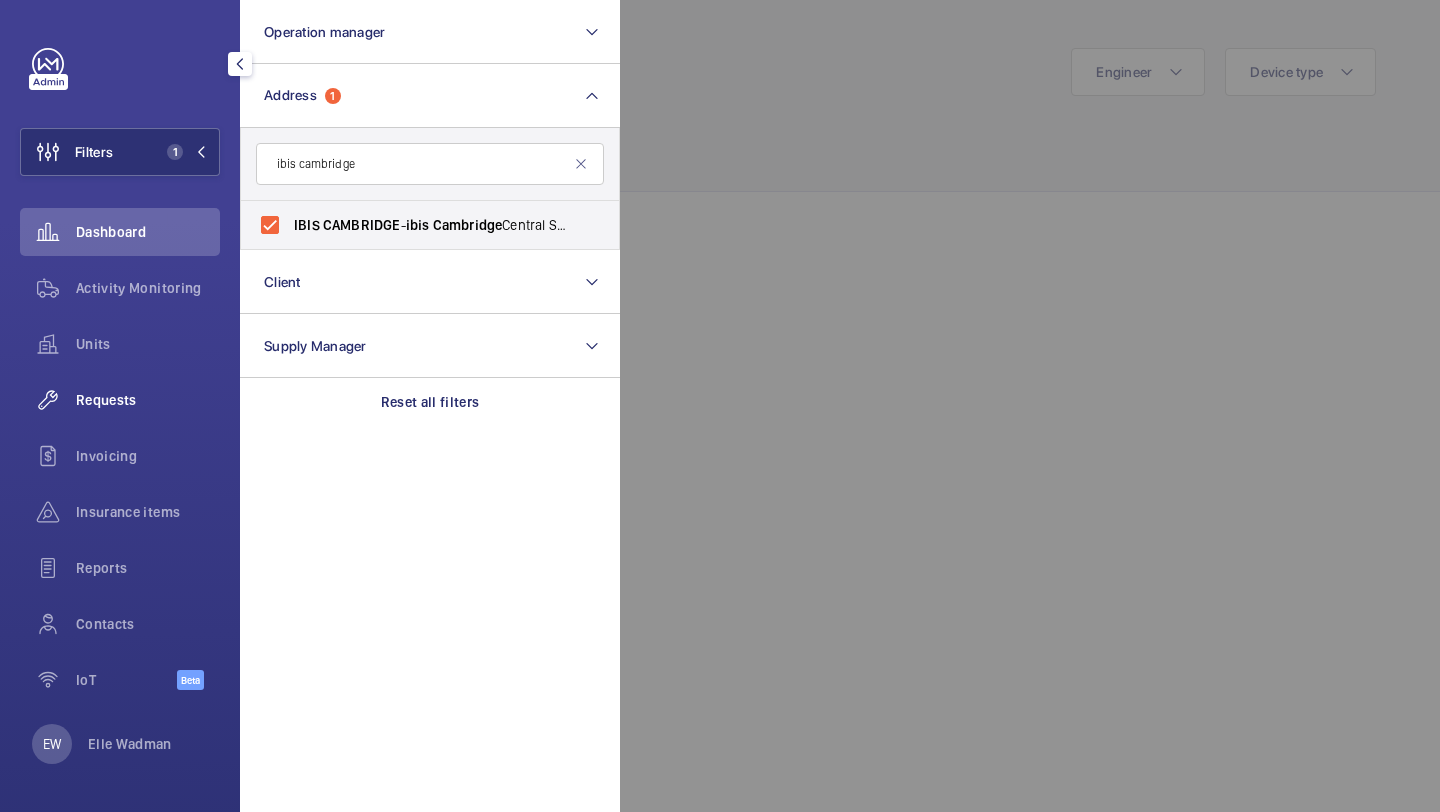 click on "Requests" 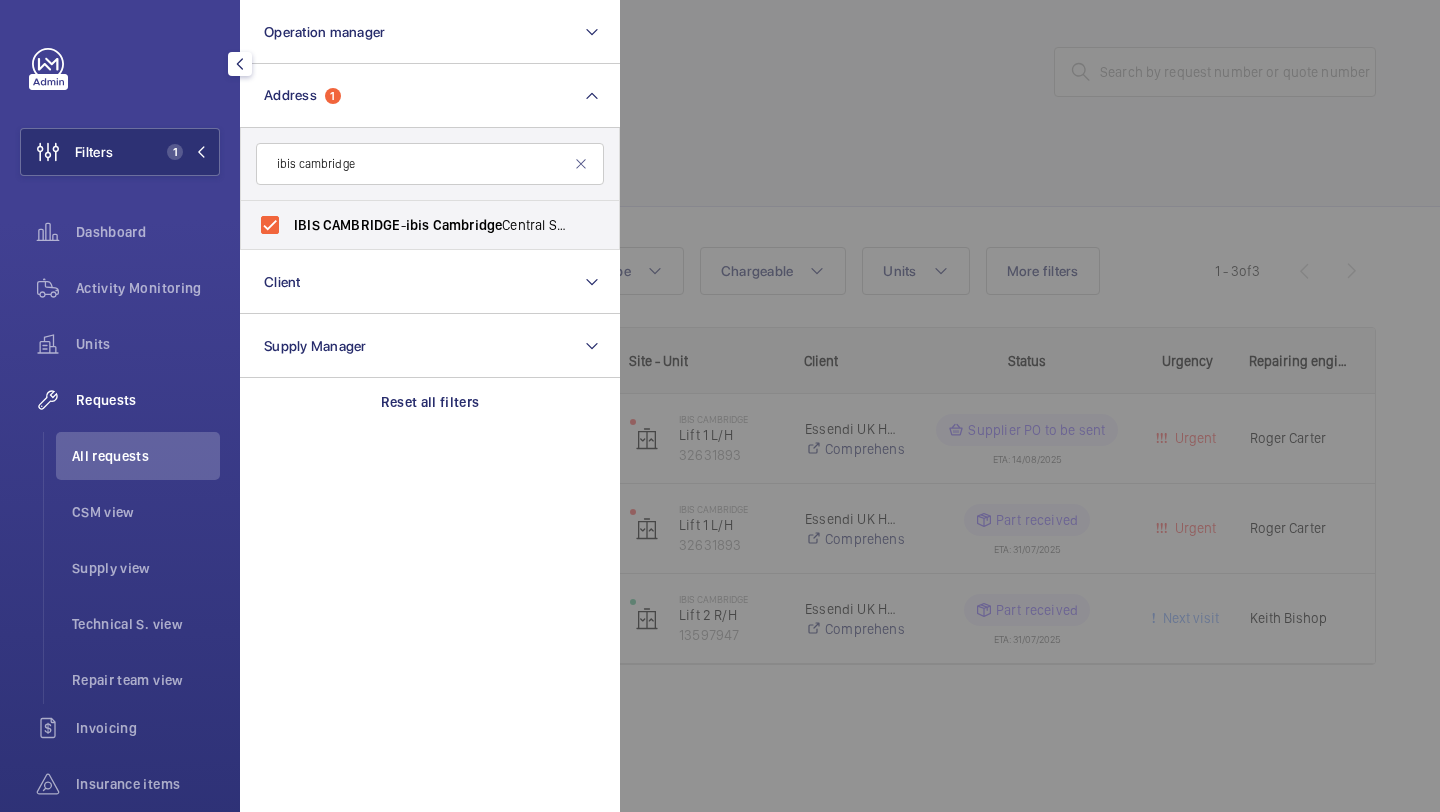 click 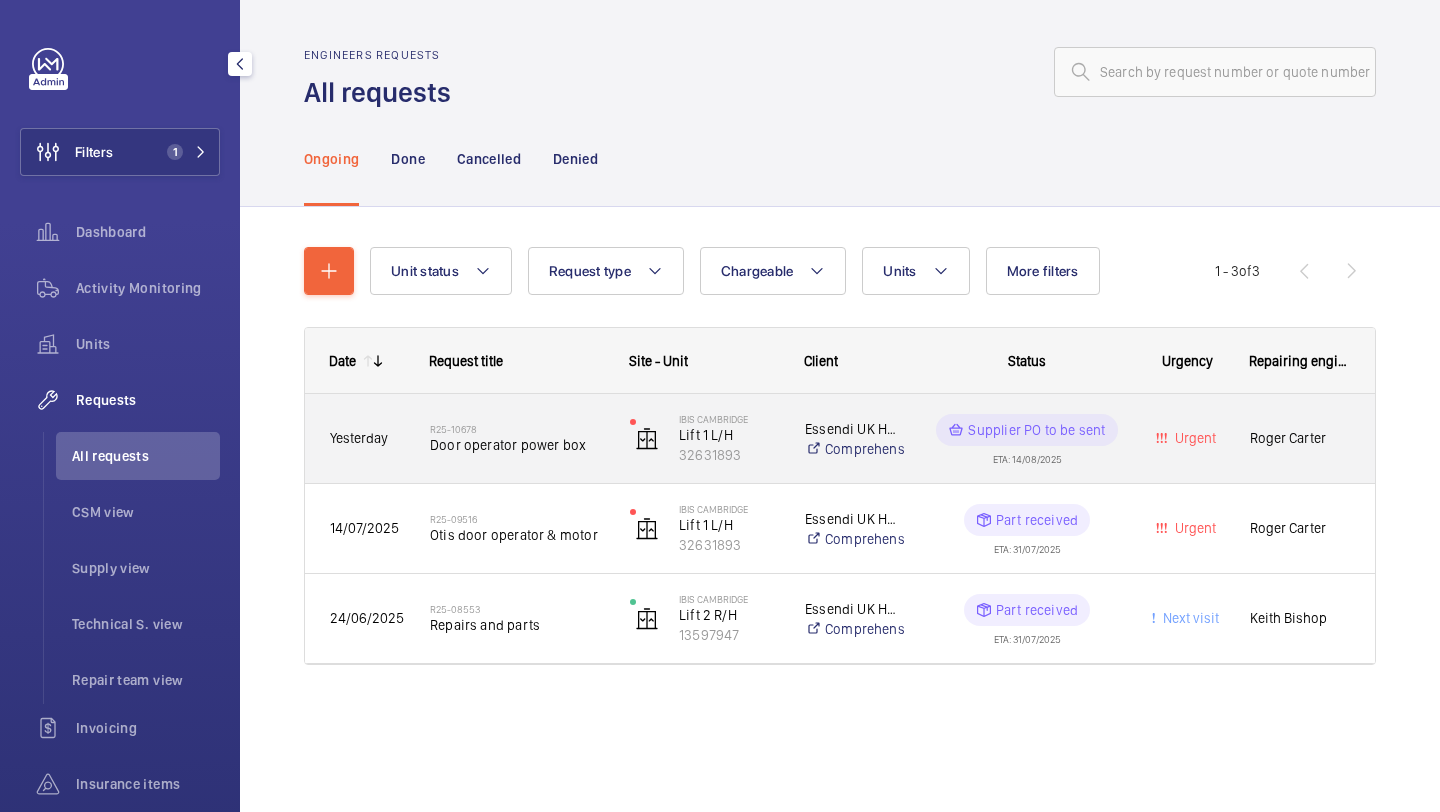 click on "R25-10678" 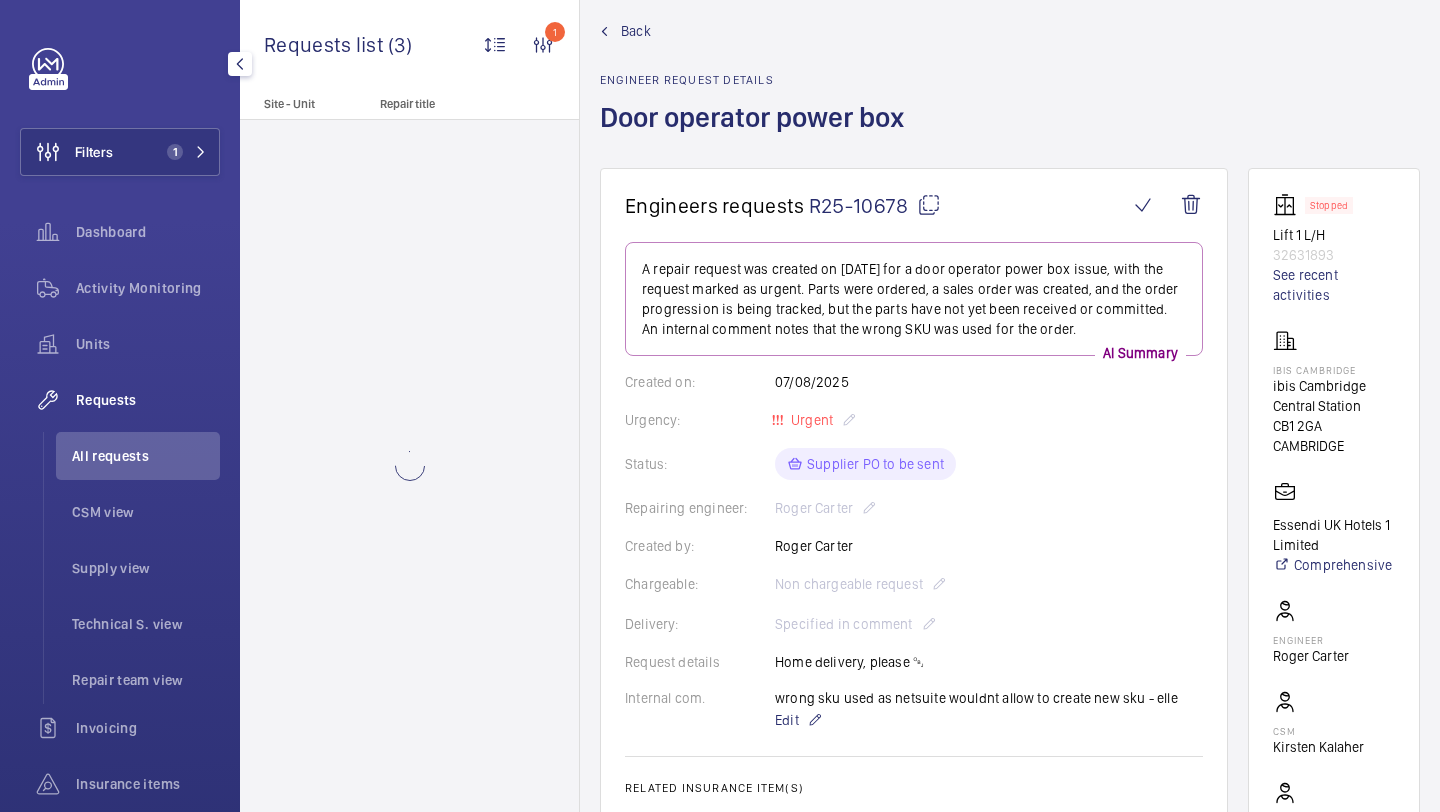 scroll, scrollTop: 30, scrollLeft: 0, axis: vertical 